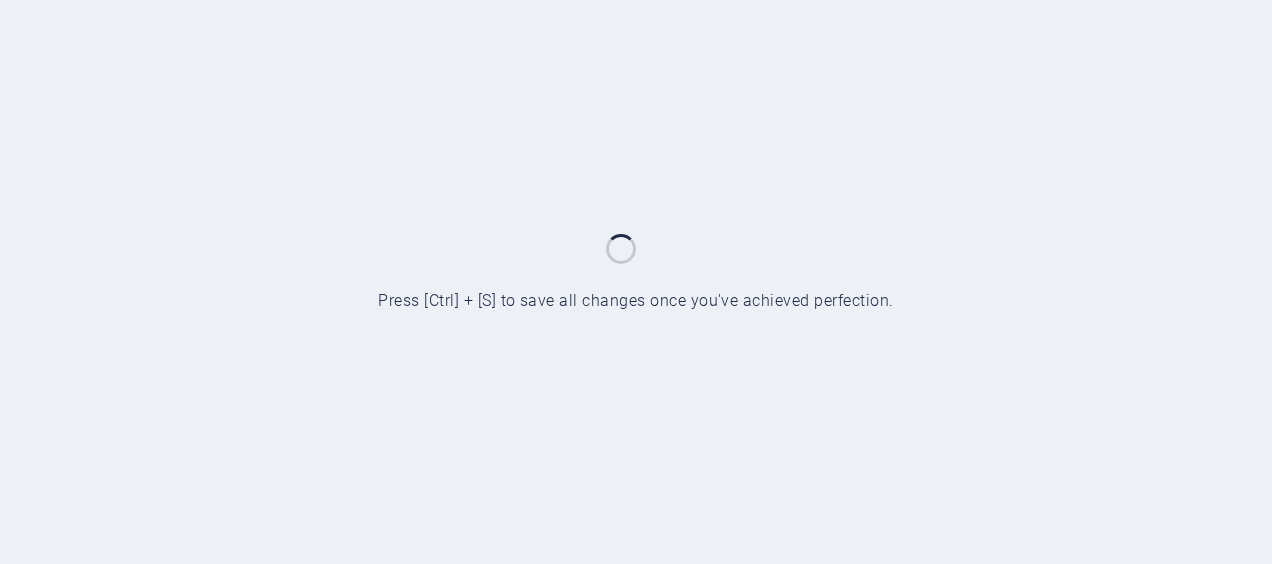 scroll, scrollTop: 0, scrollLeft: 0, axis: both 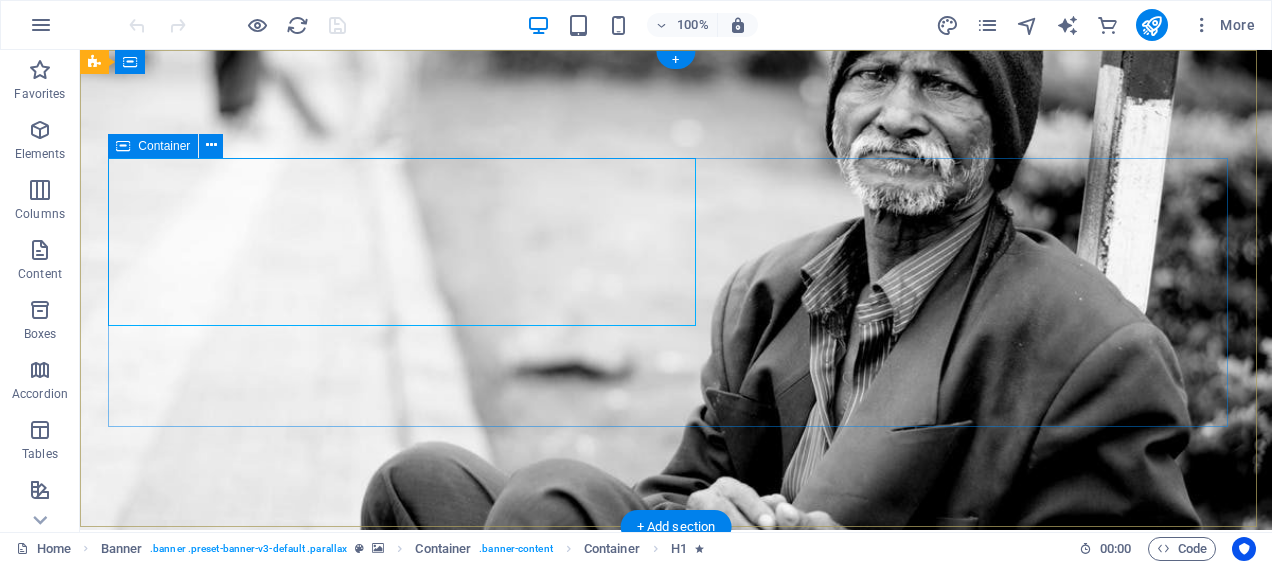 click on "Donate   and Help those in need. Let's build a better world together! Learn more" at bounding box center (676, 821) 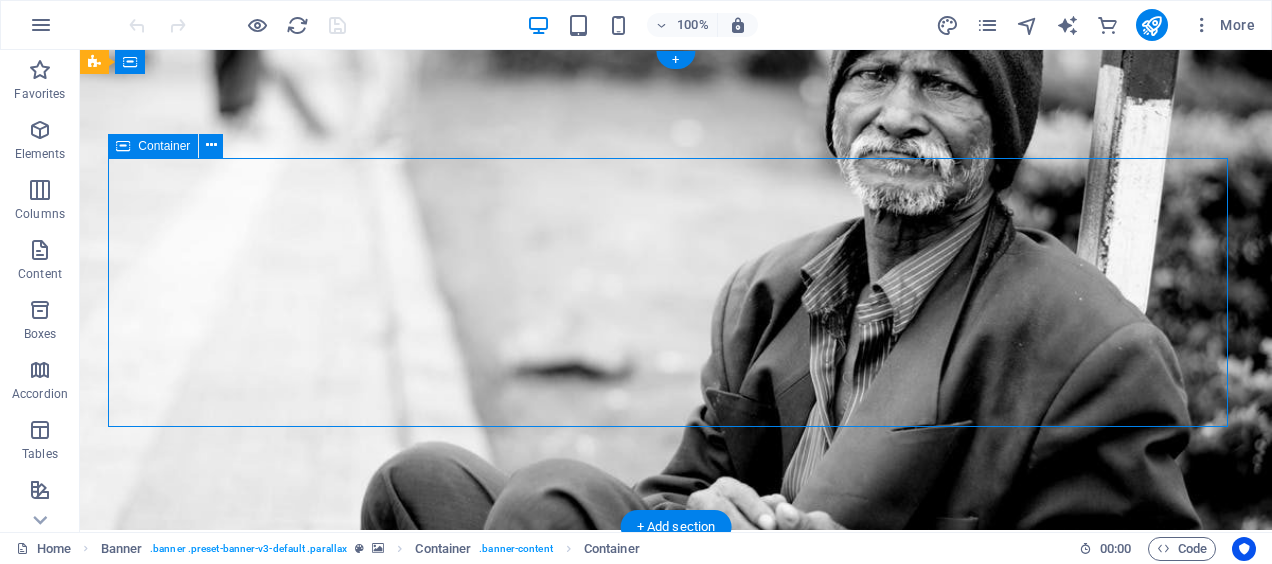 click on "Donate   and Help those in need. Let's build a better world together! Learn more" at bounding box center [676, 821] 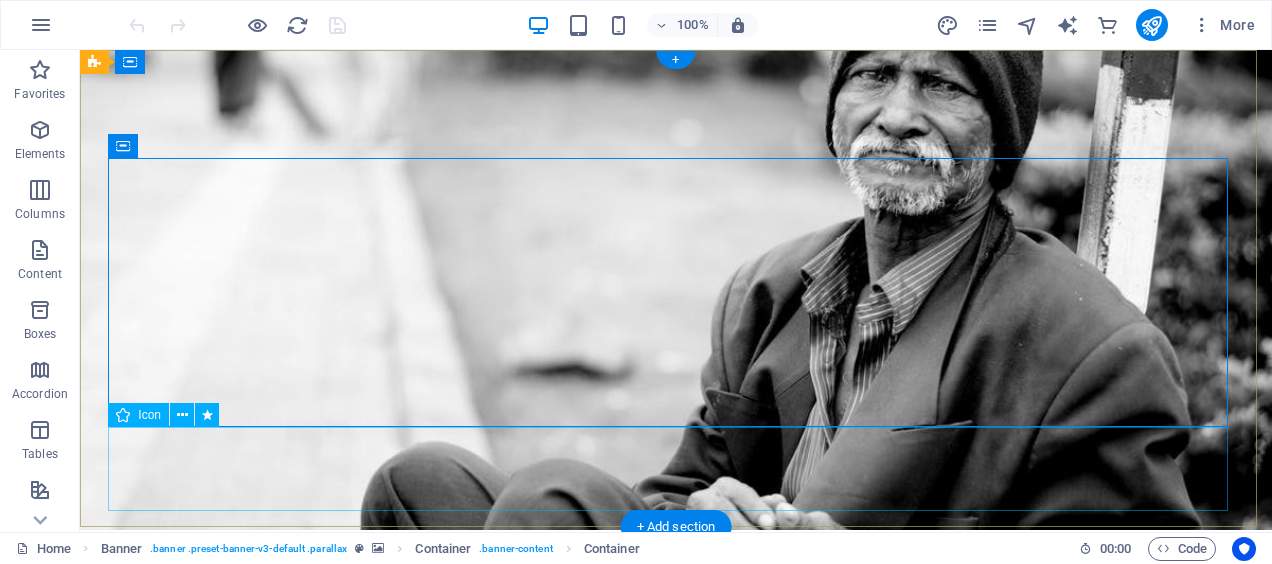click at bounding box center [676, 1000] 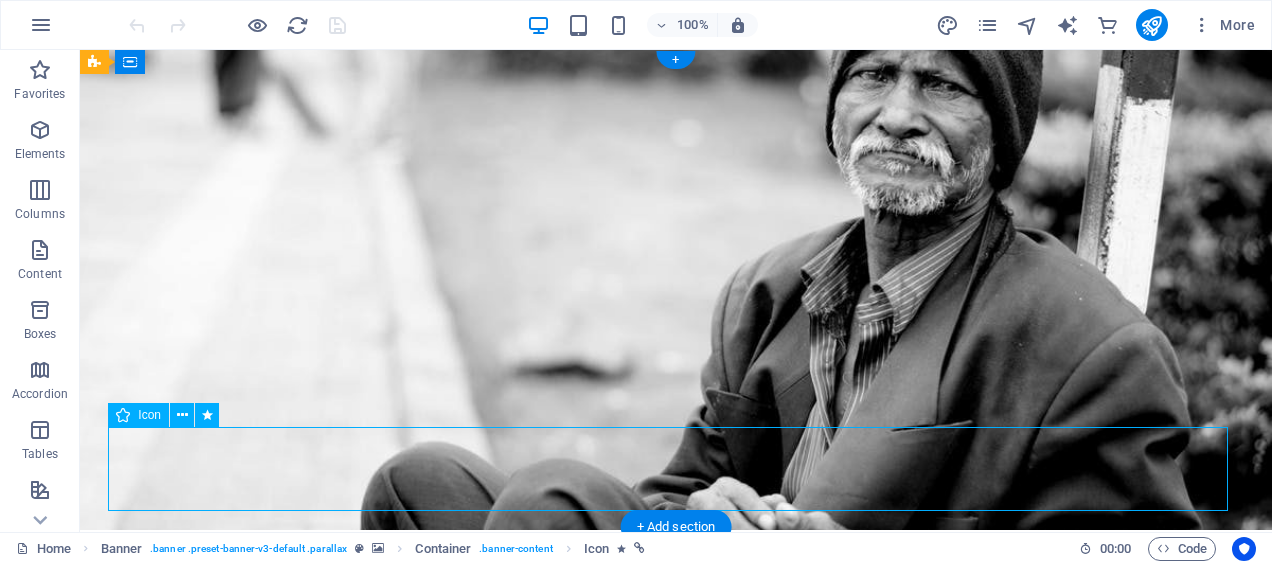 click at bounding box center [676, 1000] 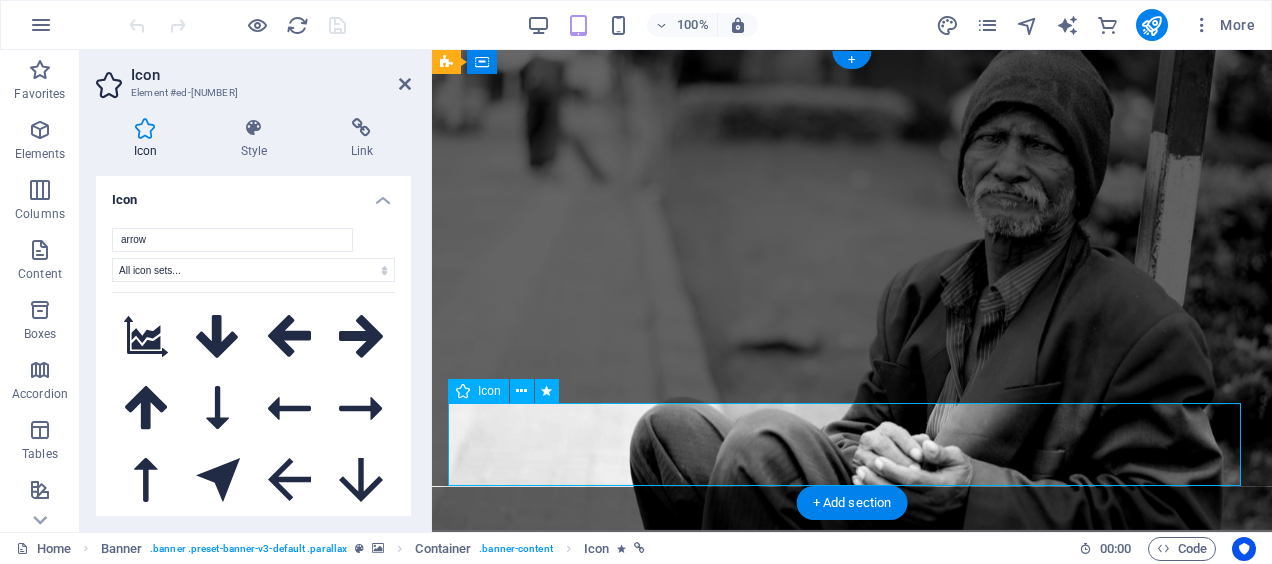 click at bounding box center (852, 978) 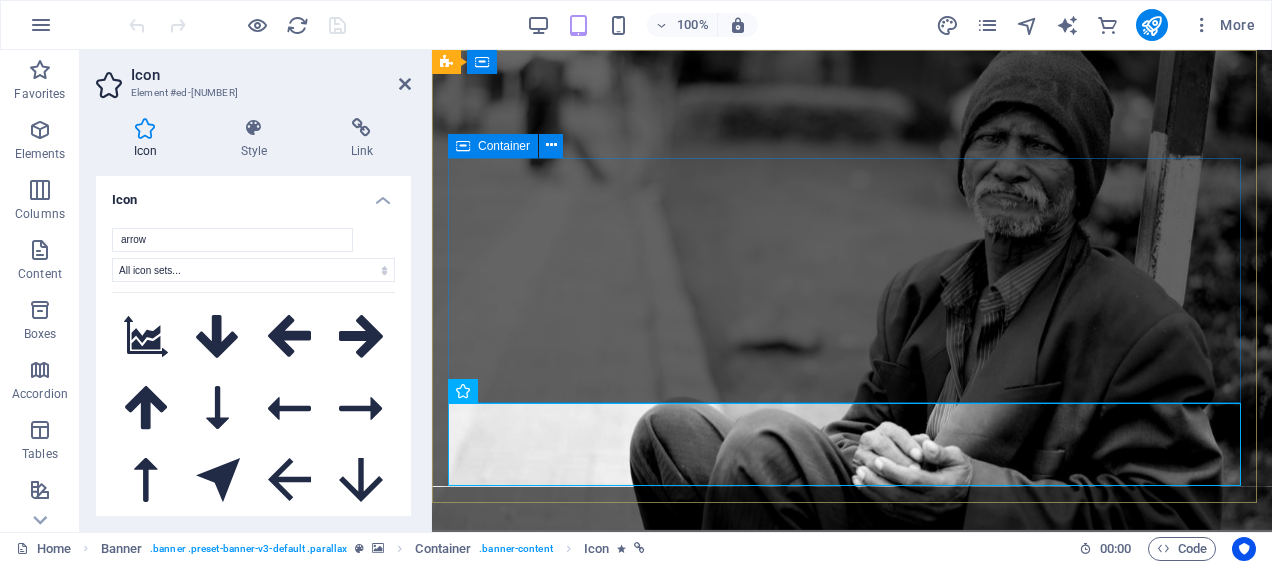 click on "Donate   and Help those in need. Let's build a better world together! Learn more" at bounding box center (852, 811) 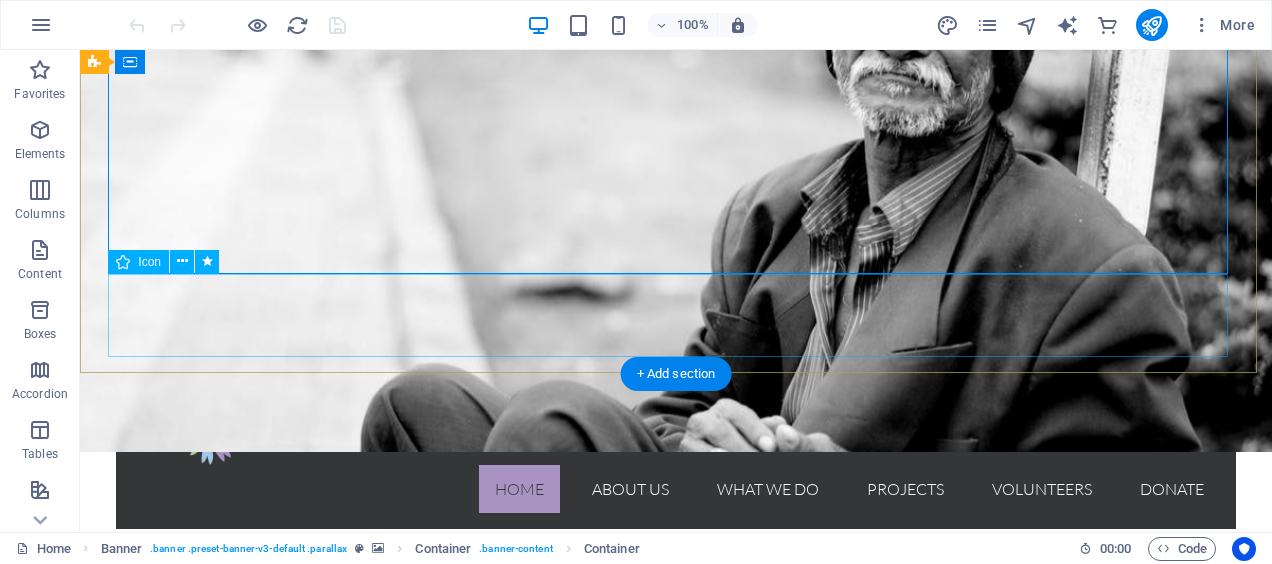 scroll, scrollTop: 158, scrollLeft: 0, axis: vertical 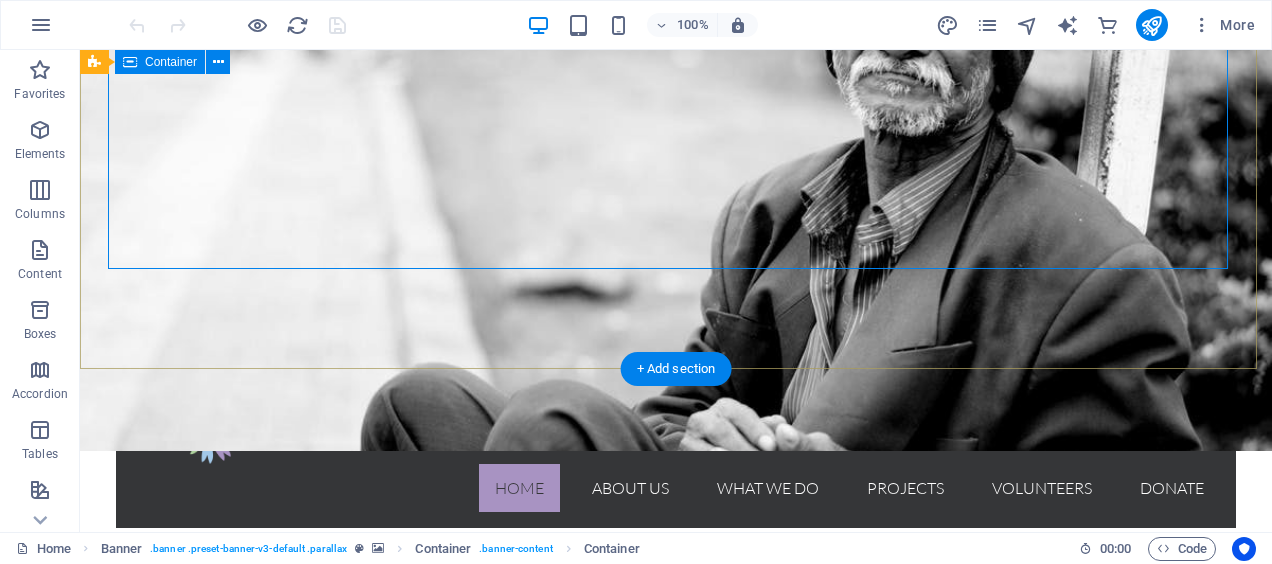click on "Home About us What we do Projects Volunteers Donate Donate   and Help those in need. Let's build a better world together! Learn more" at bounding box center [676, 637] 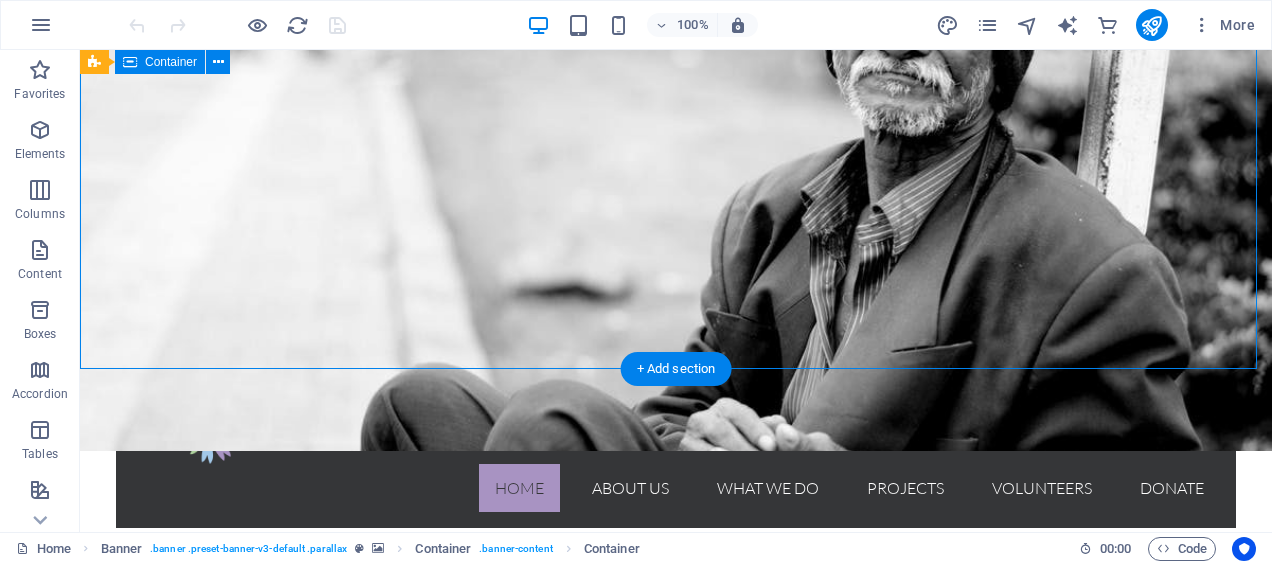 click on "Home About us What we do Projects Volunteers Donate Donate   and Help those in need. Let's build a better world together! Learn more" at bounding box center [676, 637] 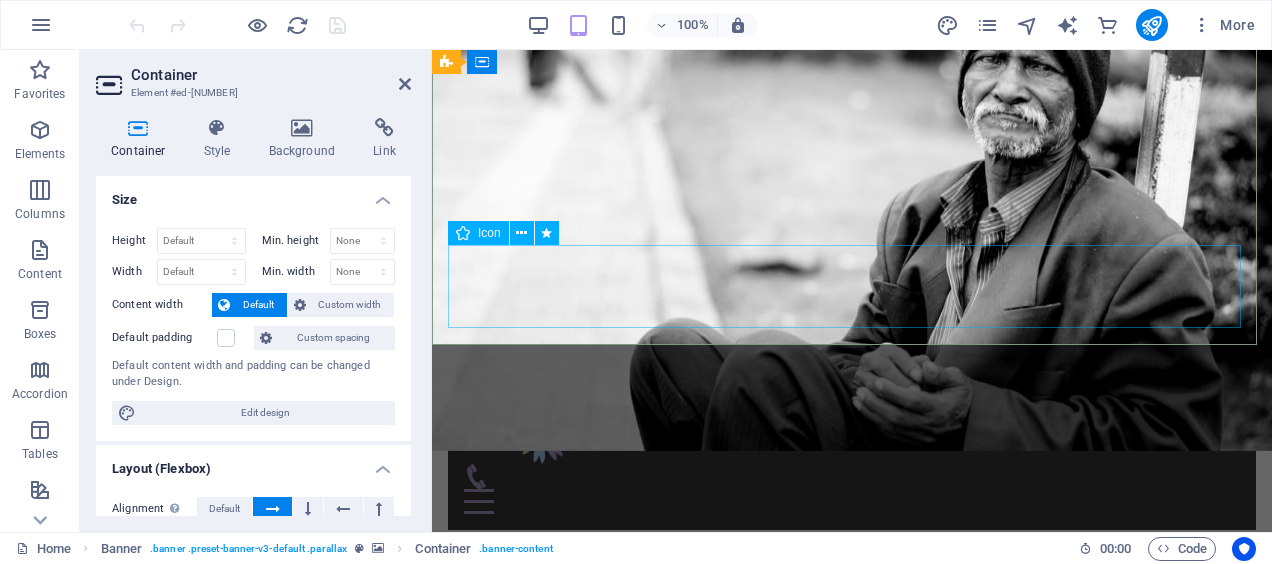 click at bounding box center [852, 820] 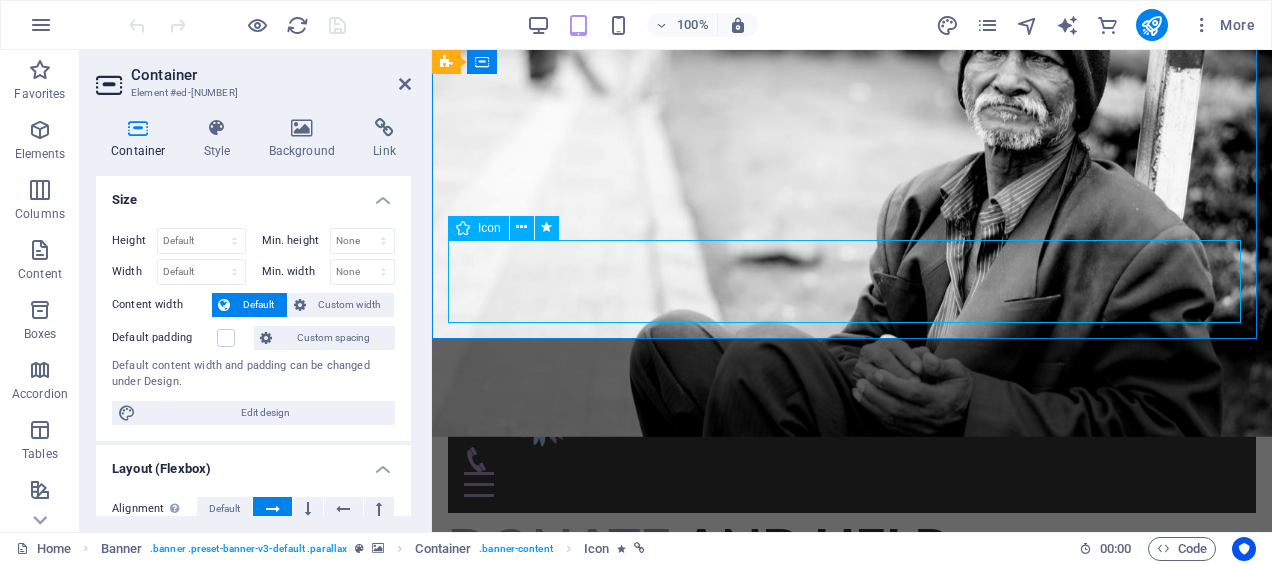 scroll, scrollTop: 164, scrollLeft: 0, axis: vertical 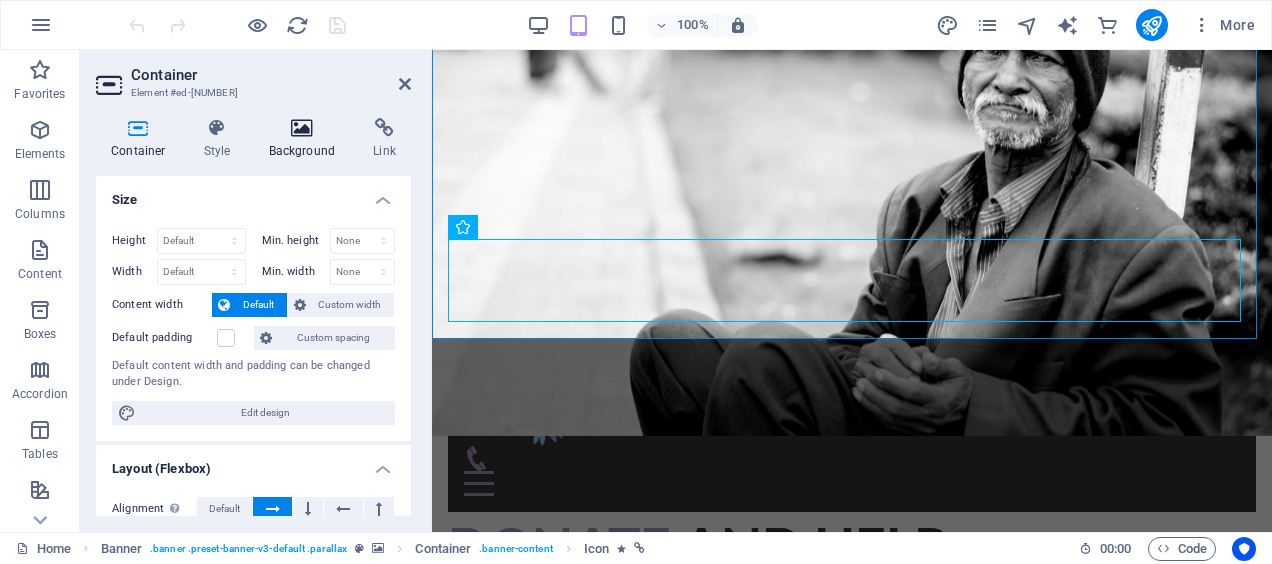 click on "Background" at bounding box center [306, 139] 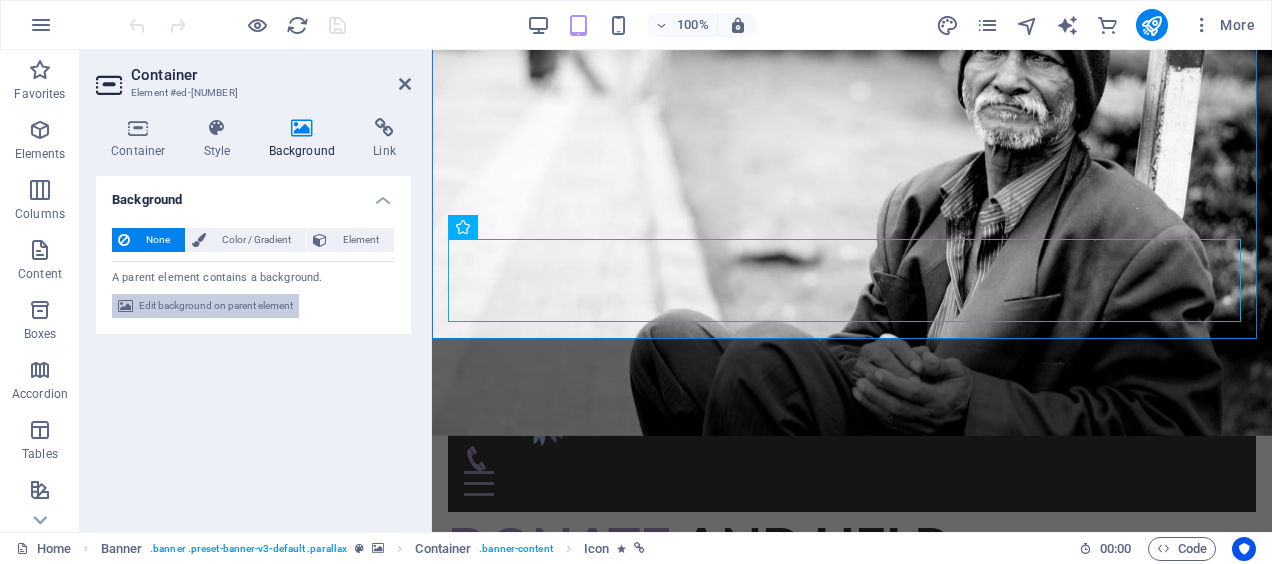 click on "Edit background on parent element" at bounding box center [216, 306] 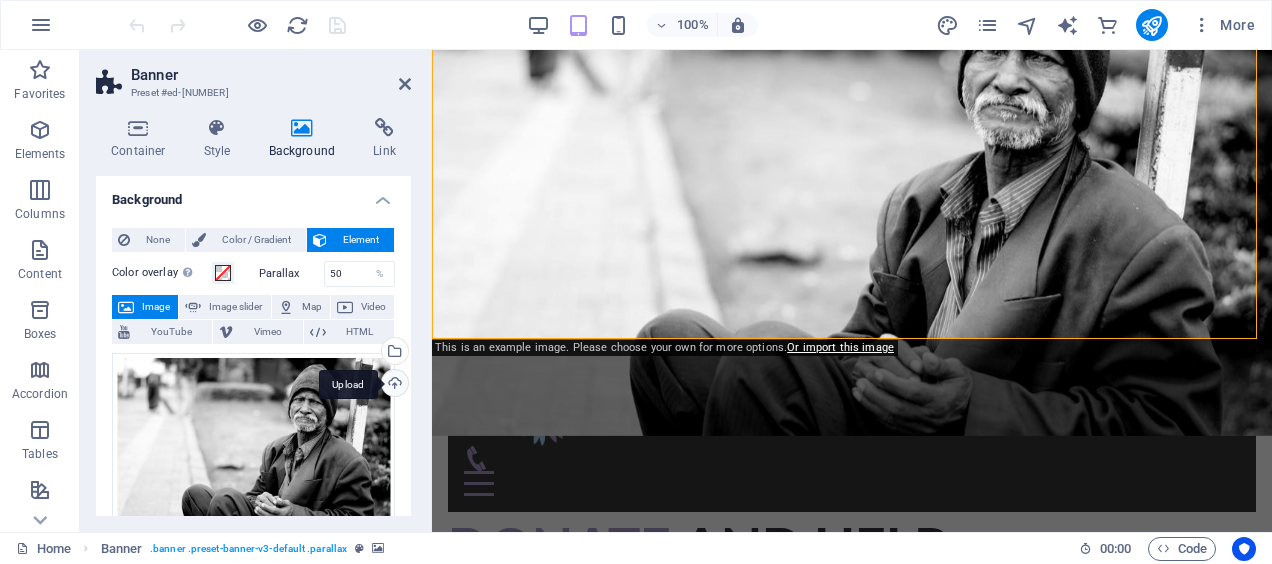 click on "Upload" at bounding box center [393, 385] 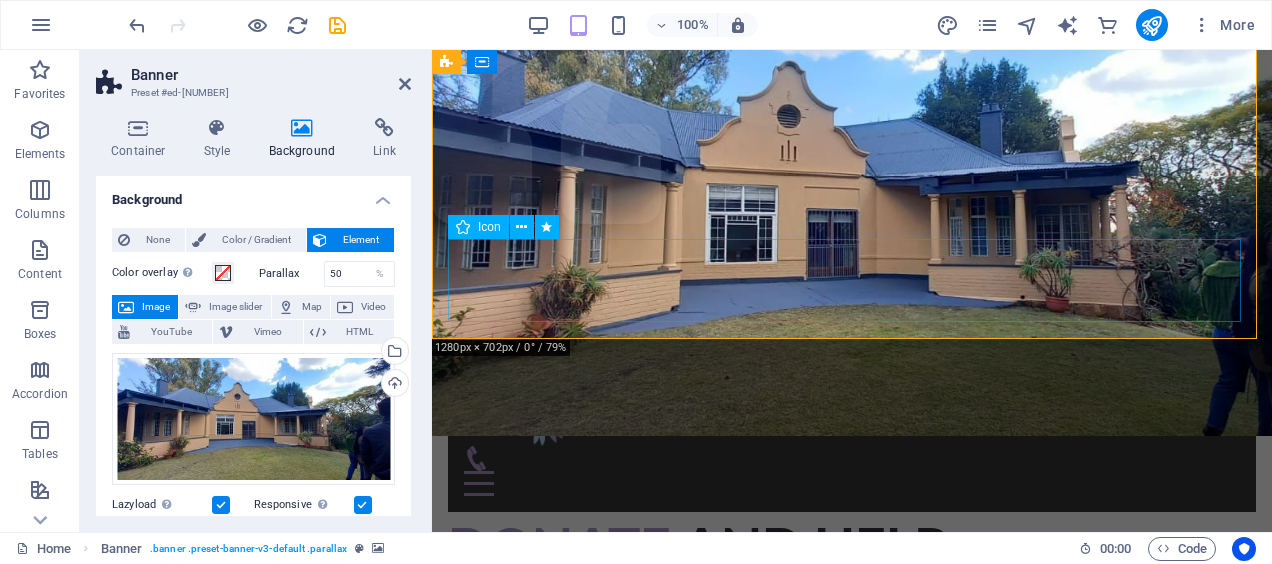 click at bounding box center [852, 802] 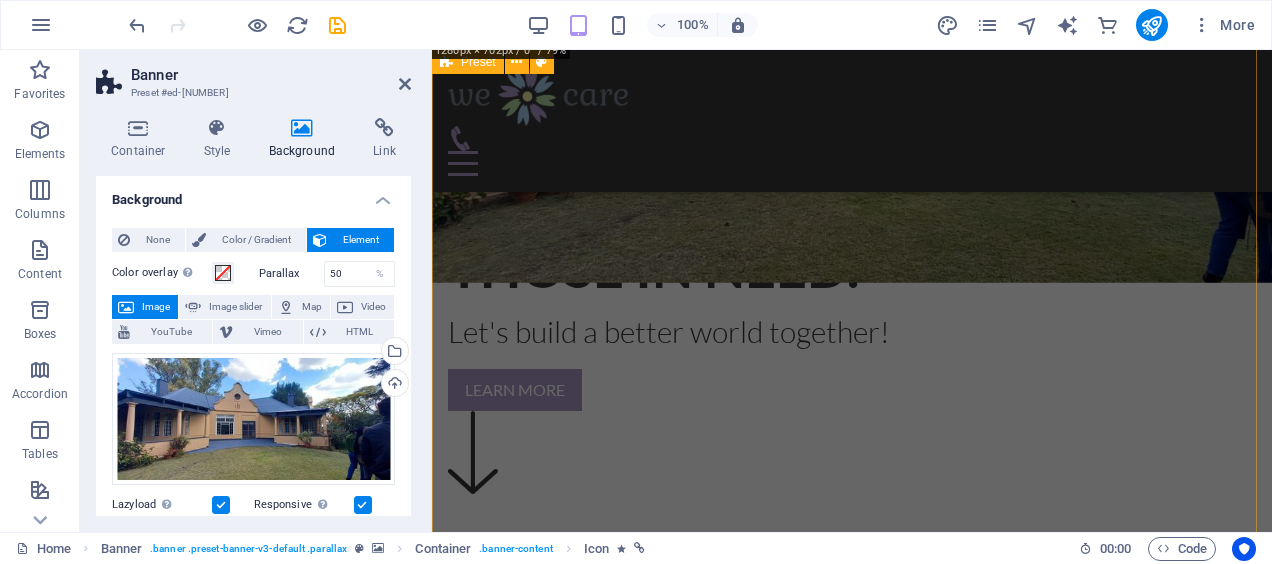 scroll, scrollTop: 460, scrollLeft: 0, axis: vertical 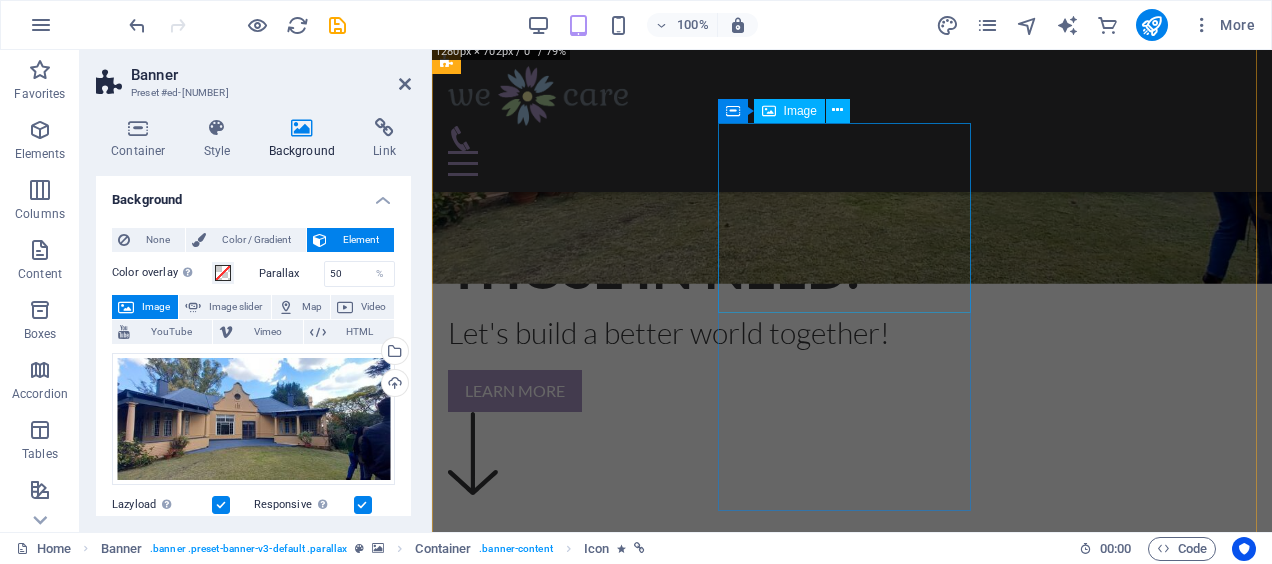 click at bounding box center (852, 1906) 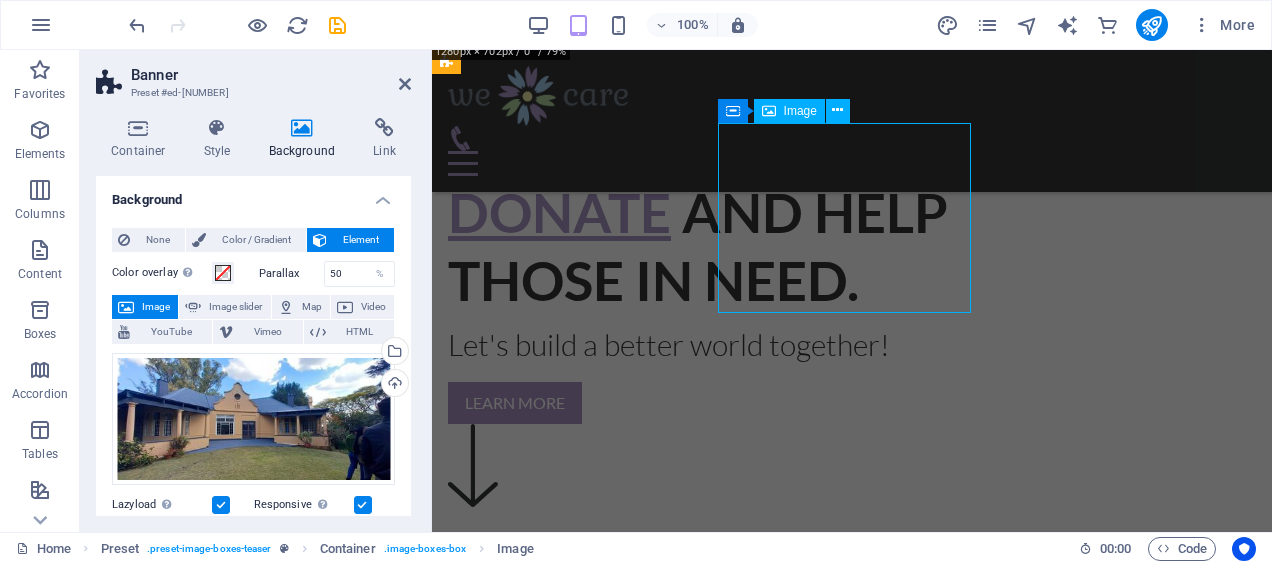 scroll, scrollTop: 484, scrollLeft: 0, axis: vertical 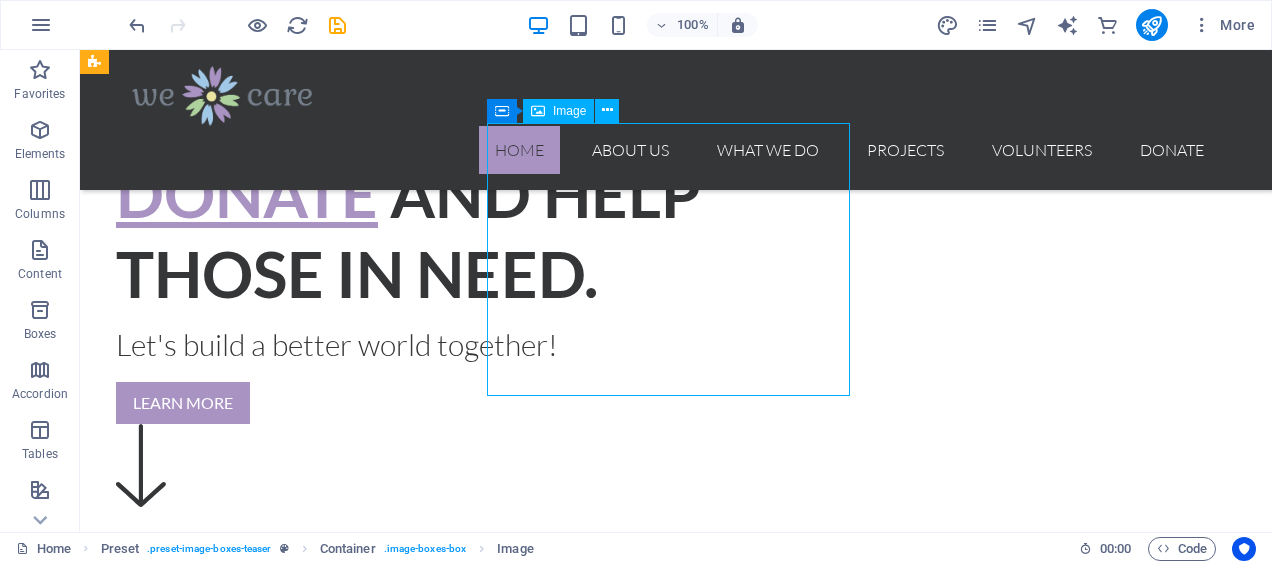 click at bounding box center [656, 1923] 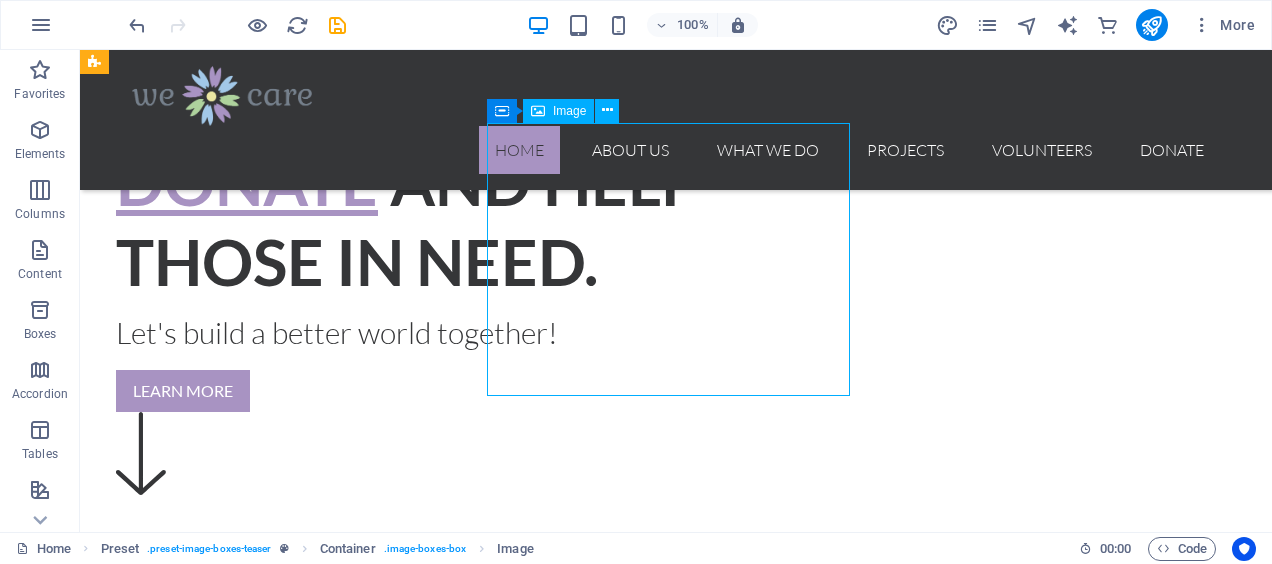 scroll, scrollTop: 460, scrollLeft: 0, axis: vertical 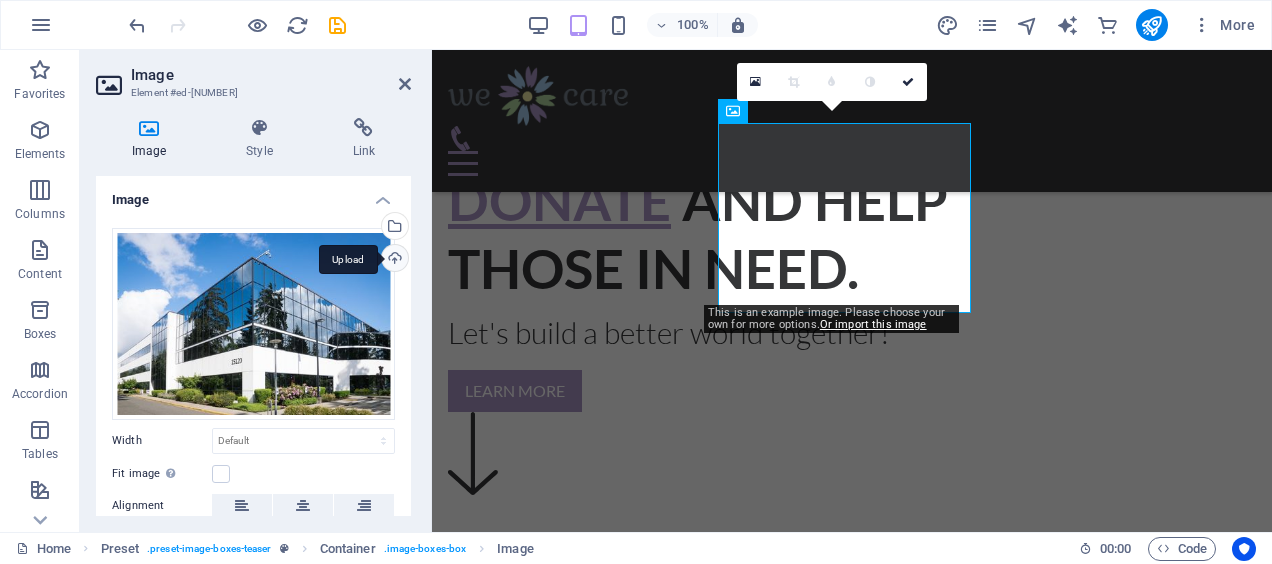 click on "Upload" at bounding box center (393, 260) 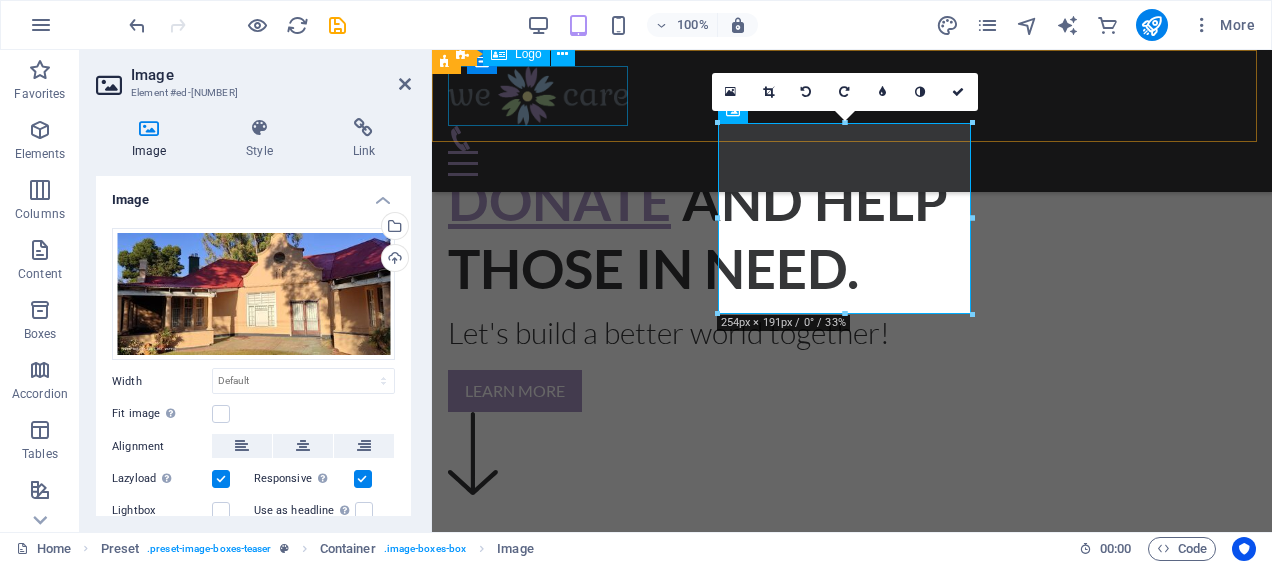 click at bounding box center (852, 96) 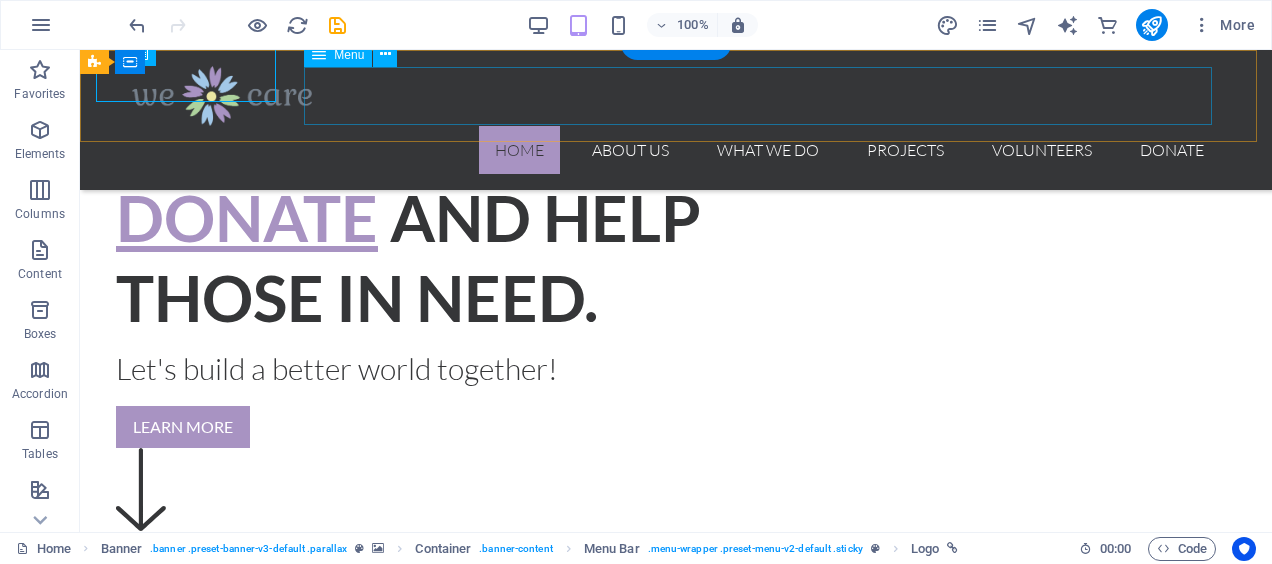 scroll, scrollTop: 484, scrollLeft: 0, axis: vertical 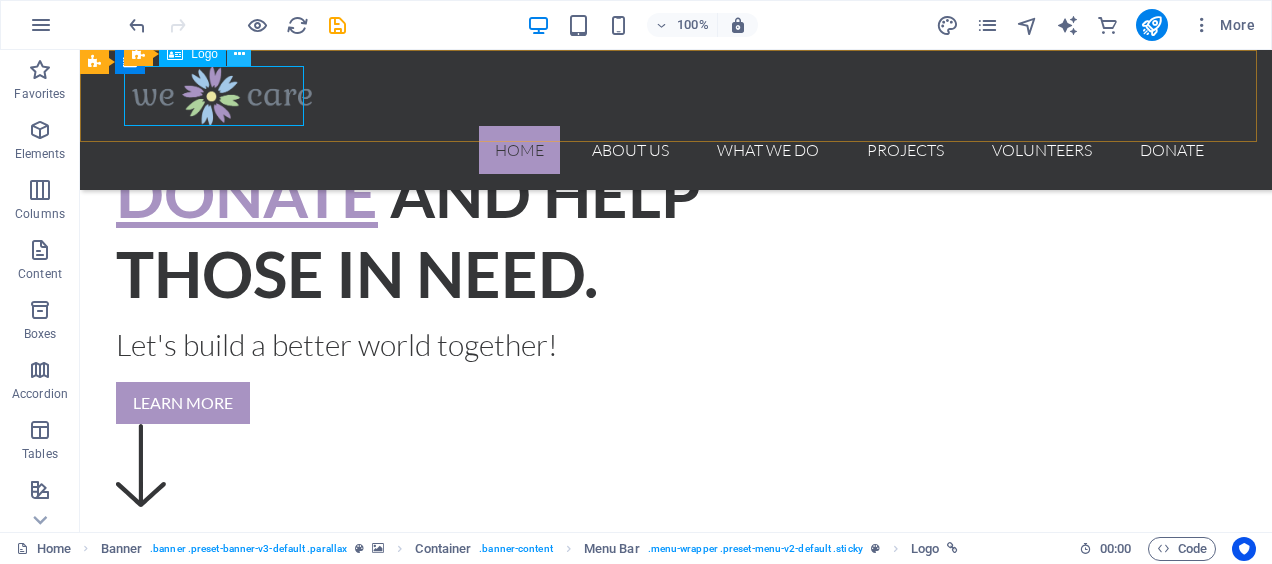 click at bounding box center [239, 54] 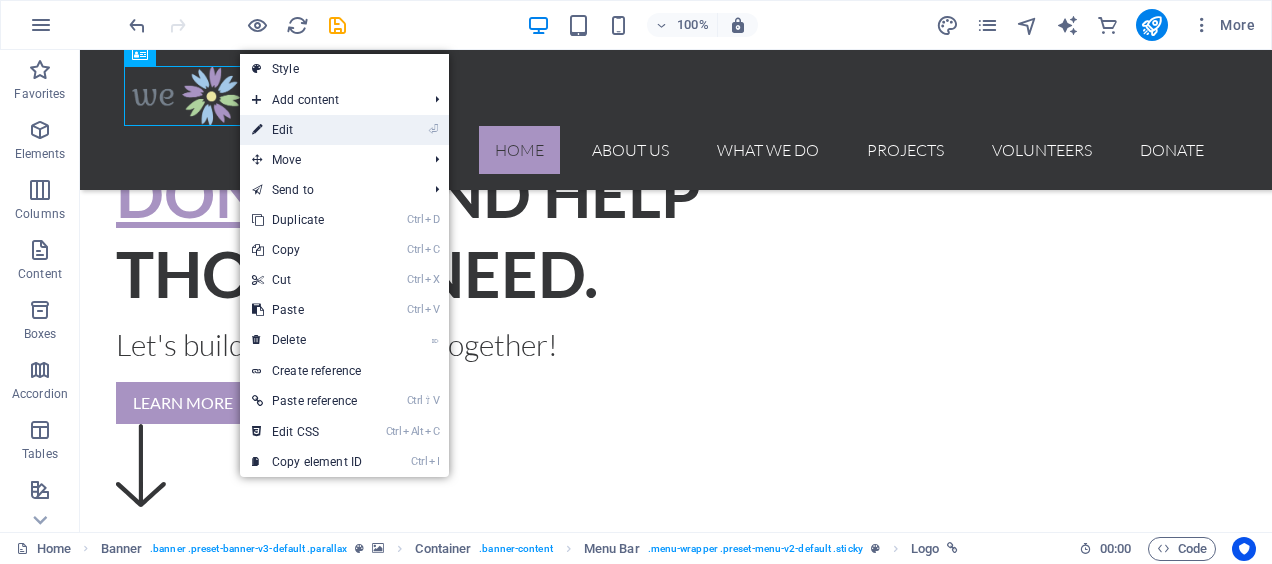 click on "⏎  Edit" at bounding box center [307, 130] 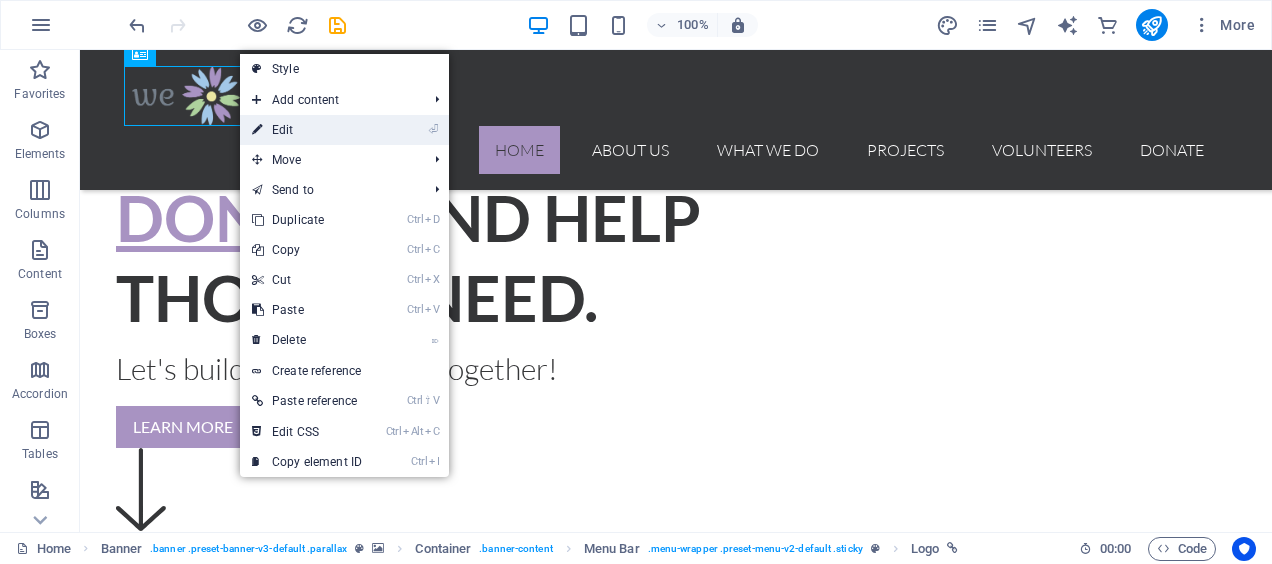 select on "px" 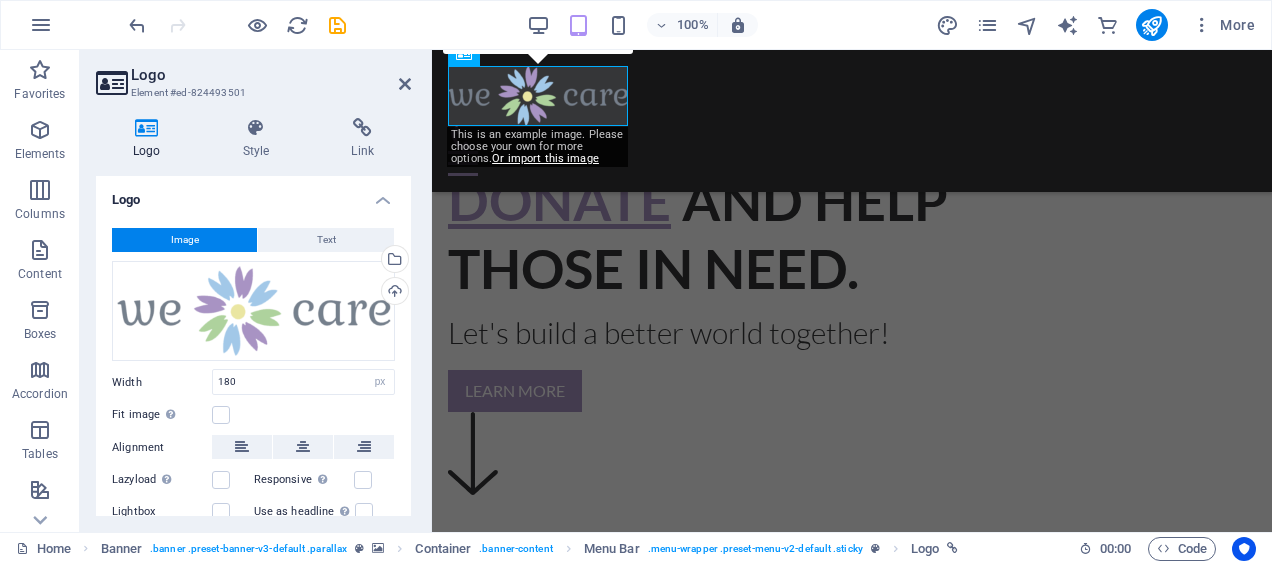 click on "Logo Element #ed-824493501 Logo Style Link Logo Image Text Drag files here, click to choose files or select files from Files or our free stock photos & videos Select files from the file manager, stock photos, or upload file(s) Upload Width 180 Default auto px rem % em vh vw Fit image Automatically fit image to a fixed width and height Height Default auto px Alignment Lazyload Loading images after the page loads improves page speed. Responsive Automatically load retina image and smartphone optimized sizes. Lightbox Use as headline The image will be wrapped in an H1 headline tag. Useful for giving alternative text the weight of an H1 headline, e.g. for the logo. Leave unchecked if uncertain. Optimized Images are compressed to improve page speed. Position Direction Custom X offset 50 px rem % vh vw Y offset 50 px rem % vh vw Edit design Text Float No float Image left Image right Determine how text should behave around the image. Text Alternative text Image caption Paragraph Format Normal Heading 1 Heading 2 Code" at bounding box center (676, 291) 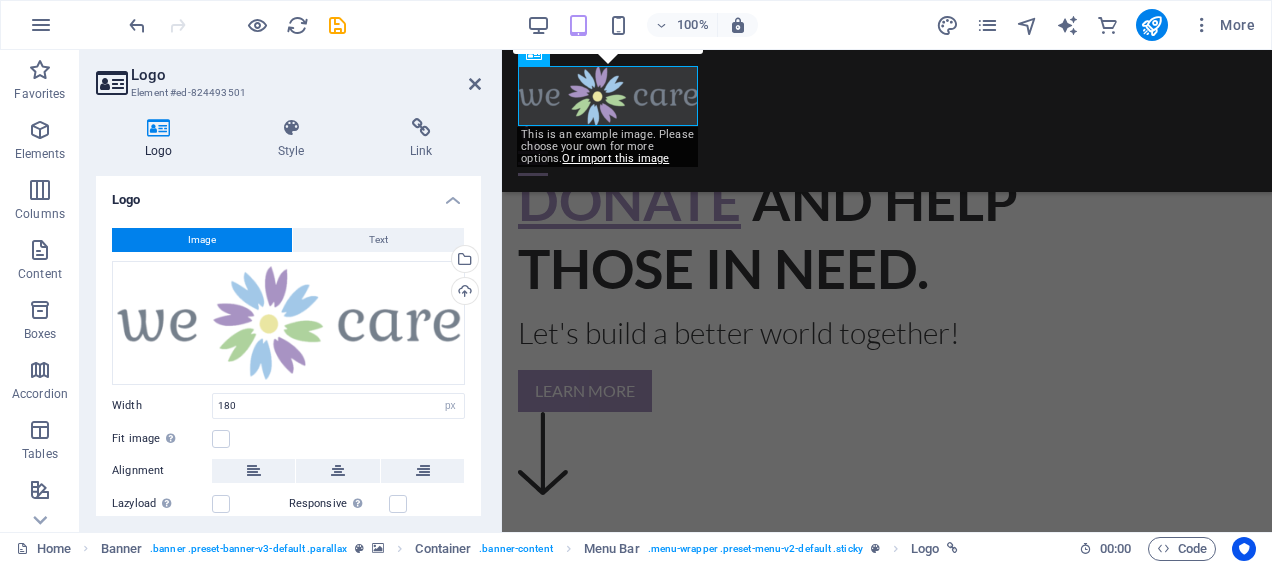 drag, startPoint x: 455, startPoint y: 199, endPoint x: 1074, endPoint y: -88, distance: 682.2976 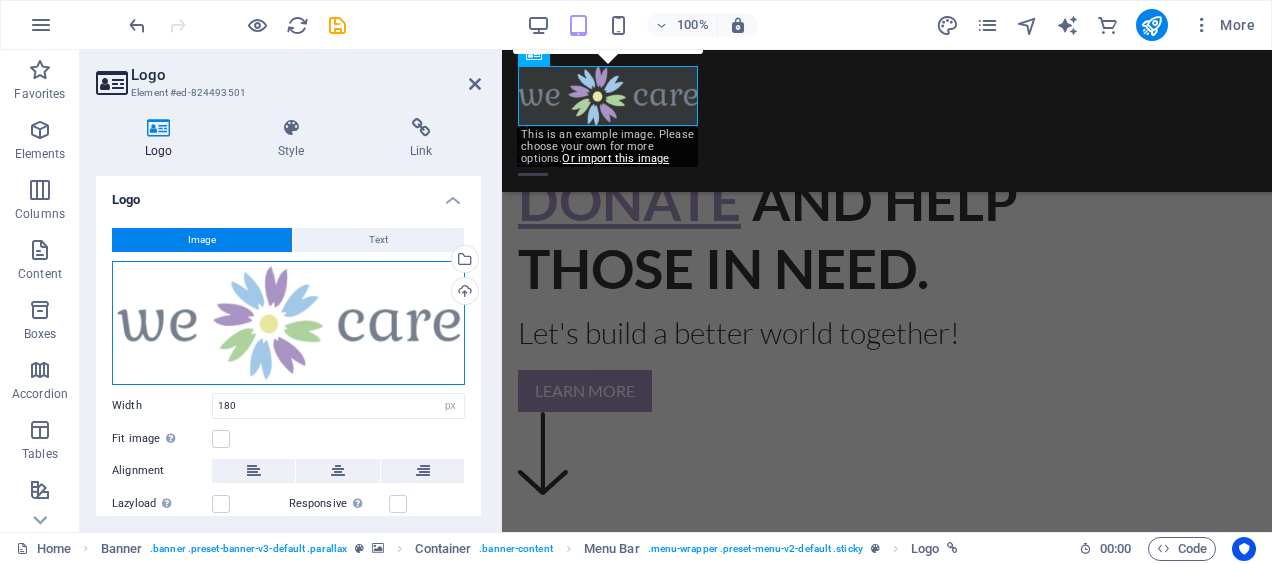 click on "Drag files here, click to choose files or select files from Files or our free stock photos & videos" at bounding box center [288, 323] 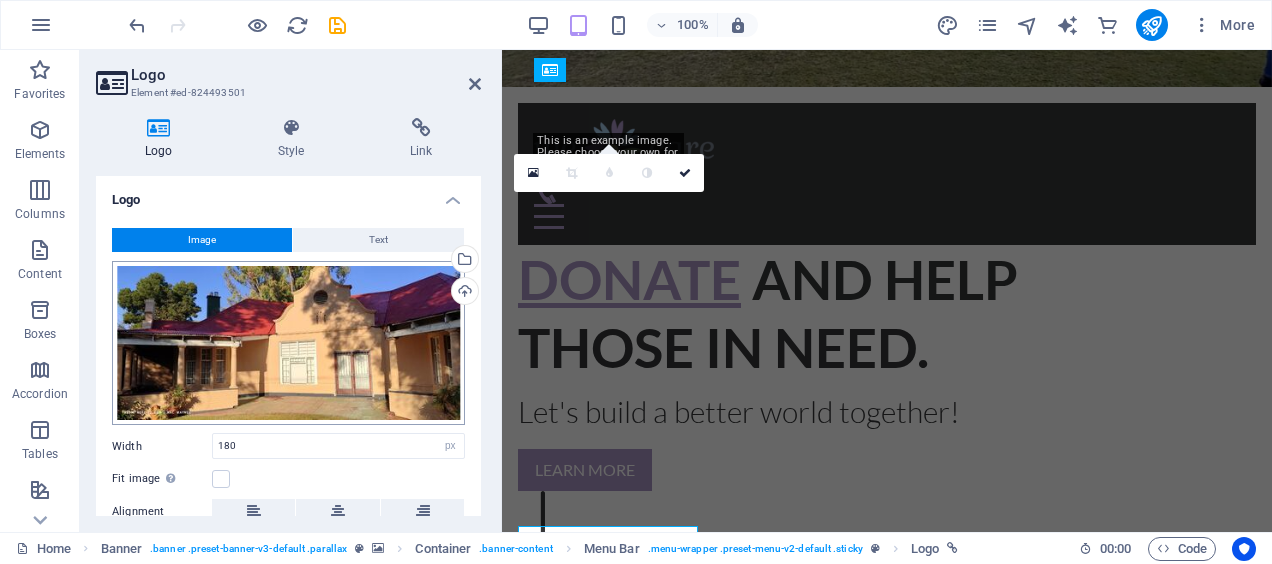 scroll, scrollTop: 0, scrollLeft: 0, axis: both 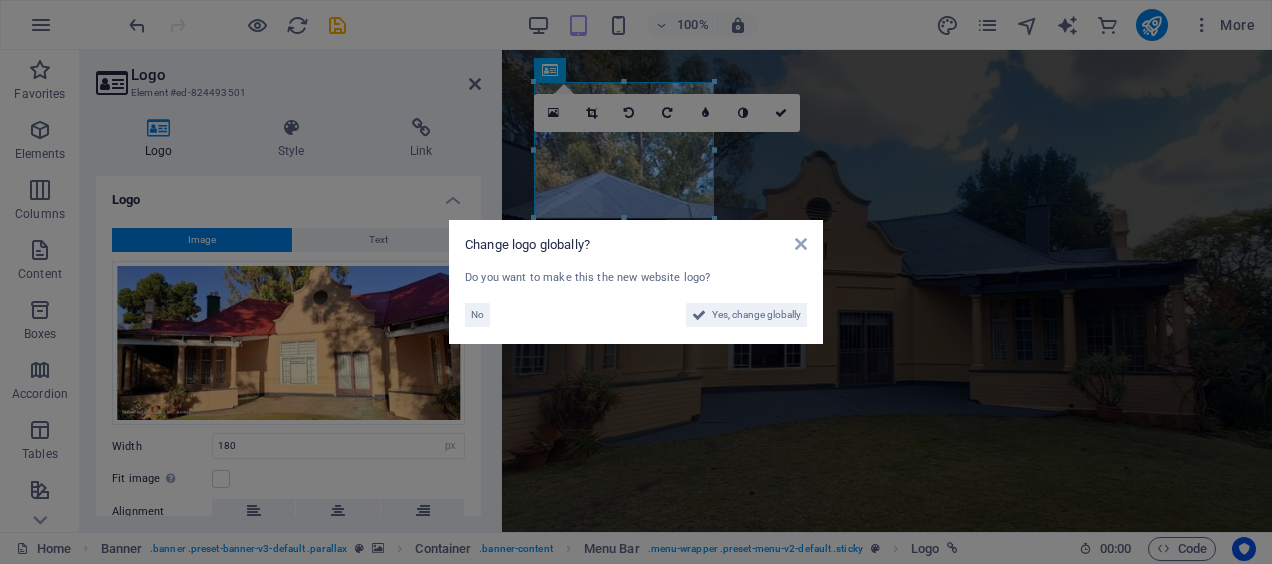 drag, startPoint x: 759, startPoint y: 311, endPoint x: 812, endPoint y: 358, distance: 70.837845 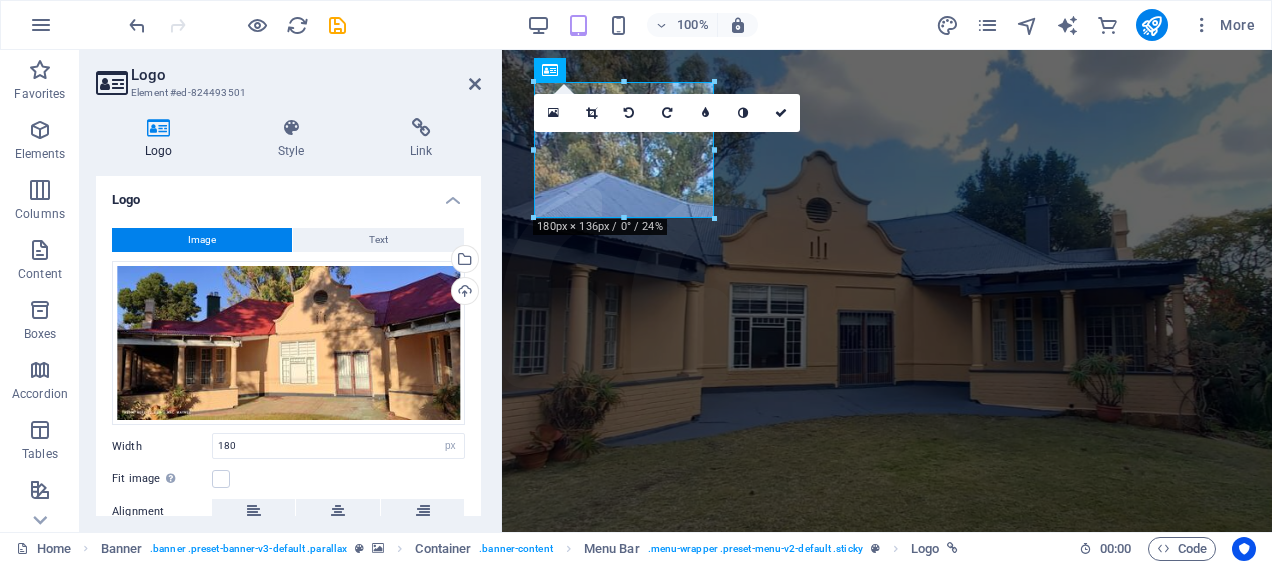 click at bounding box center [158, 128] 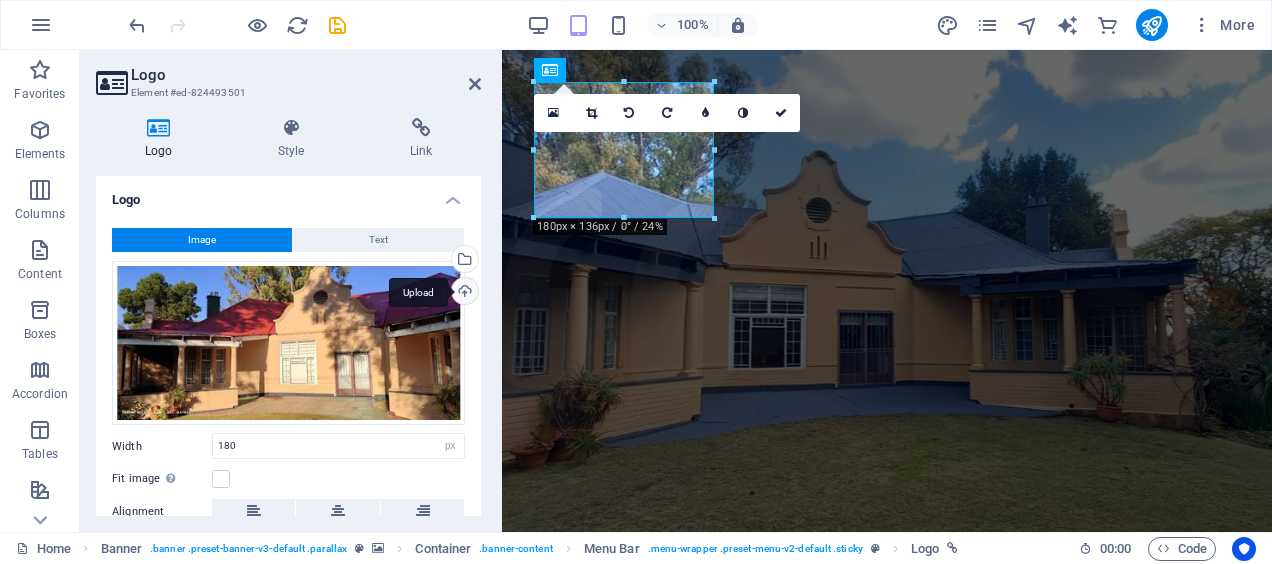 click on "Upload" at bounding box center (463, 293) 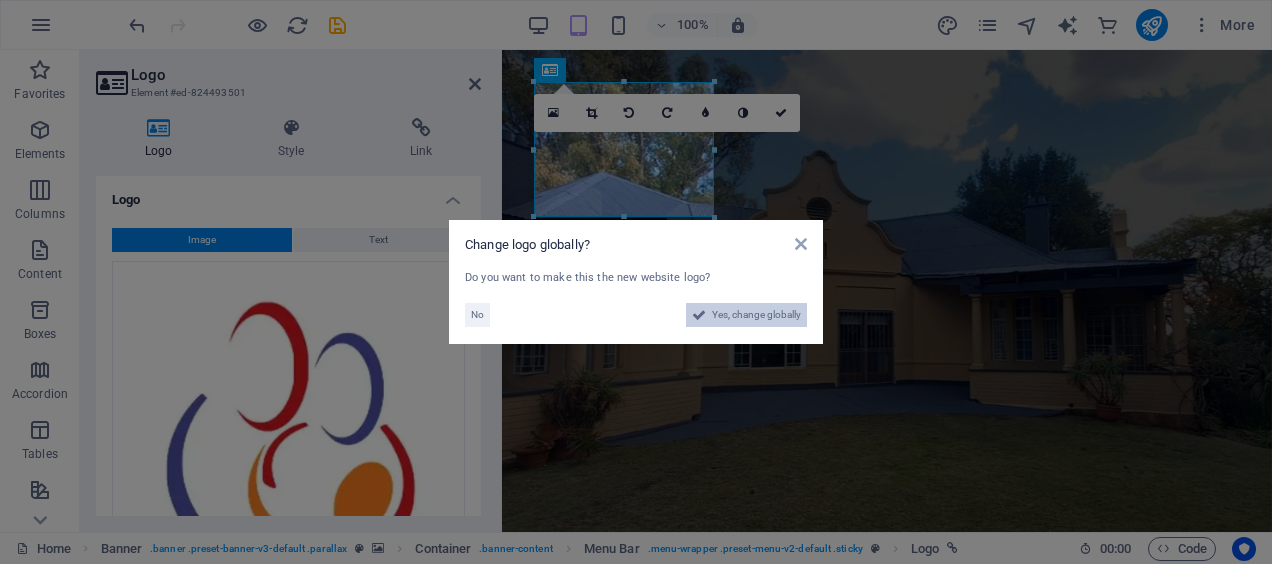 click on "Yes, change globally" at bounding box center [756, 315] 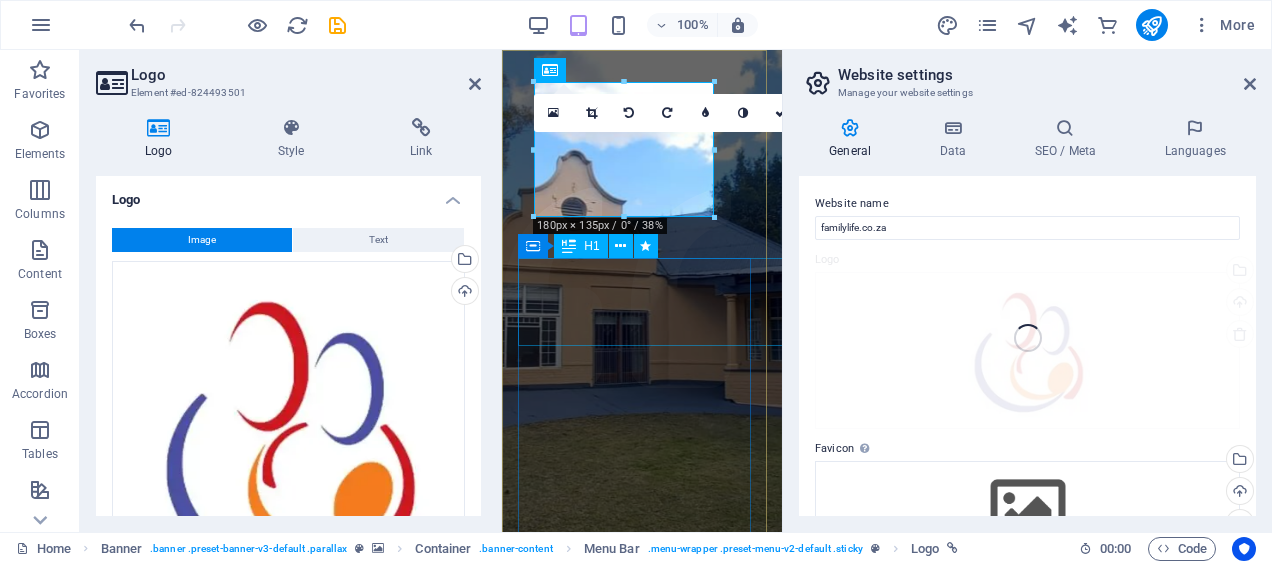 type on "150" 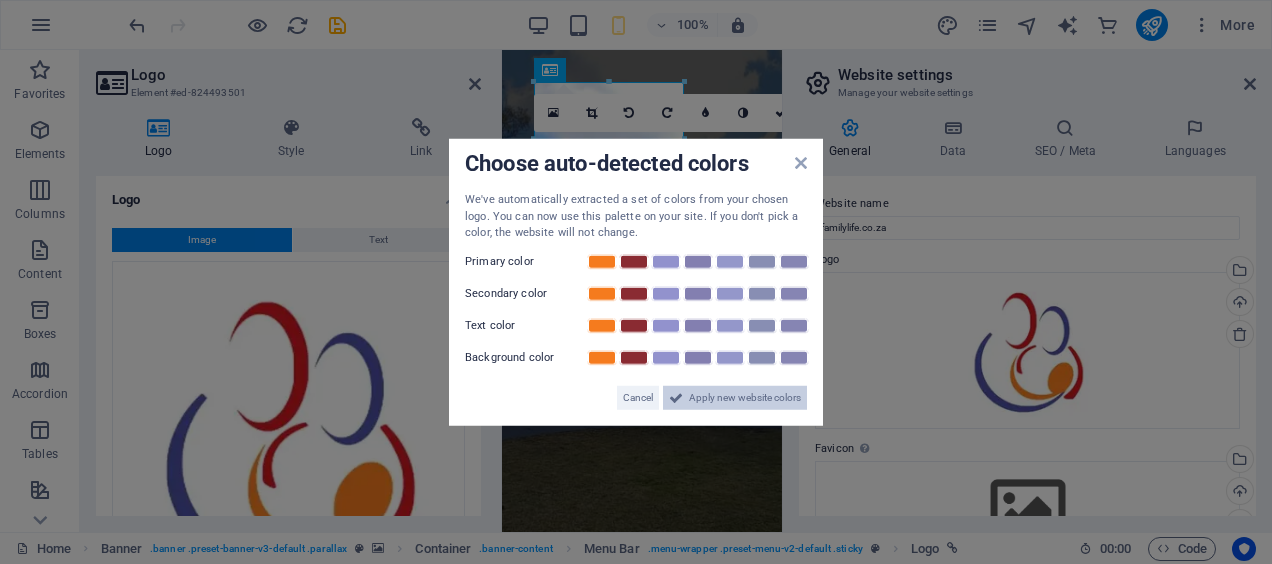 click on "Apply new website colors" at bounding box center [745, 397] 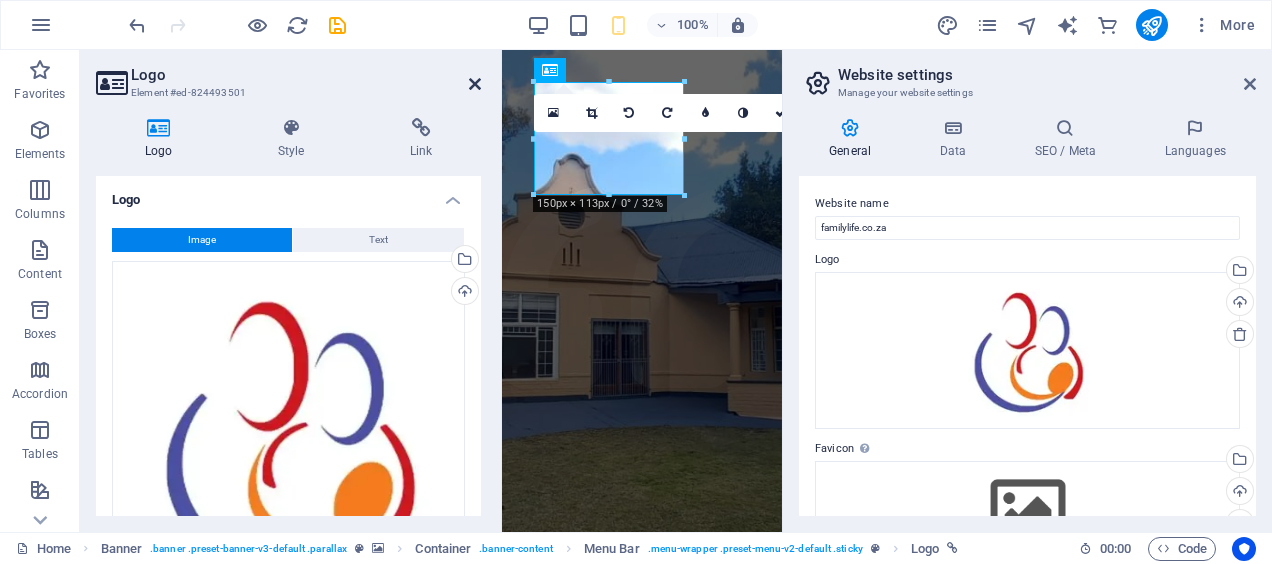 click at bounding box center (475, 84) 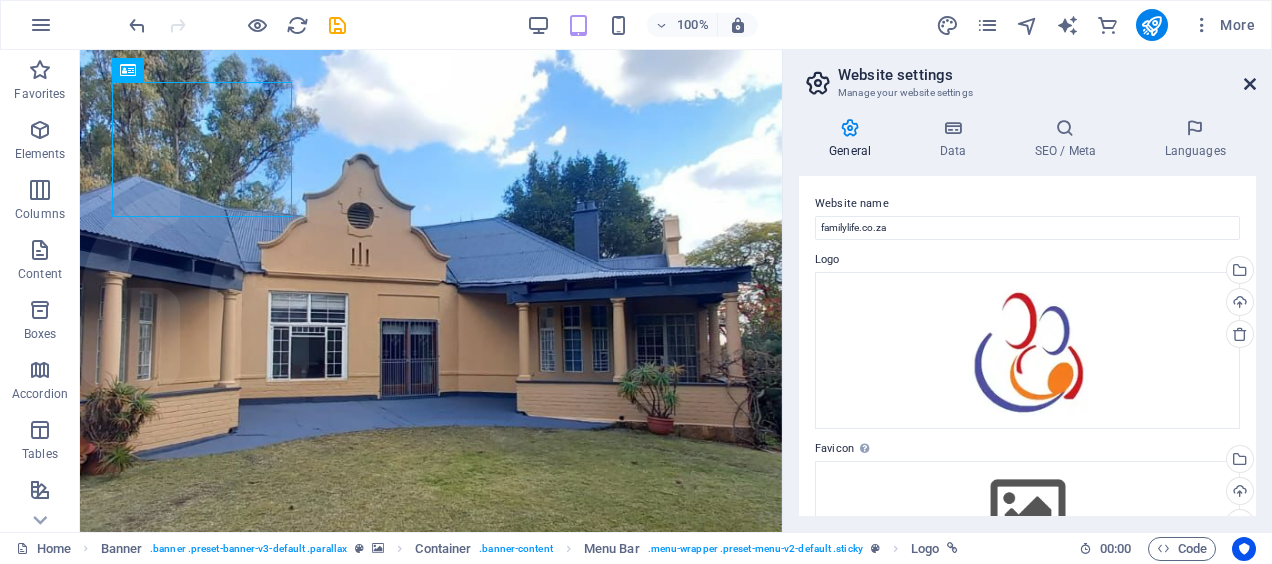 click at bounding box center [1250, 84] 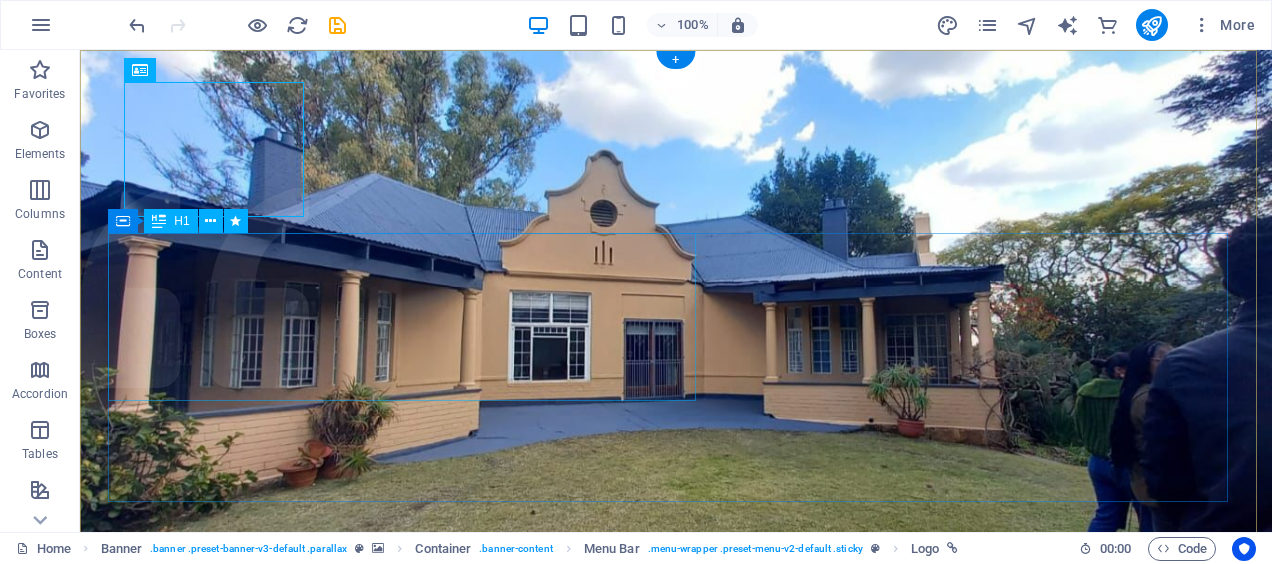click on "Donate   and Help those in need." at bounding box center [676, 884] 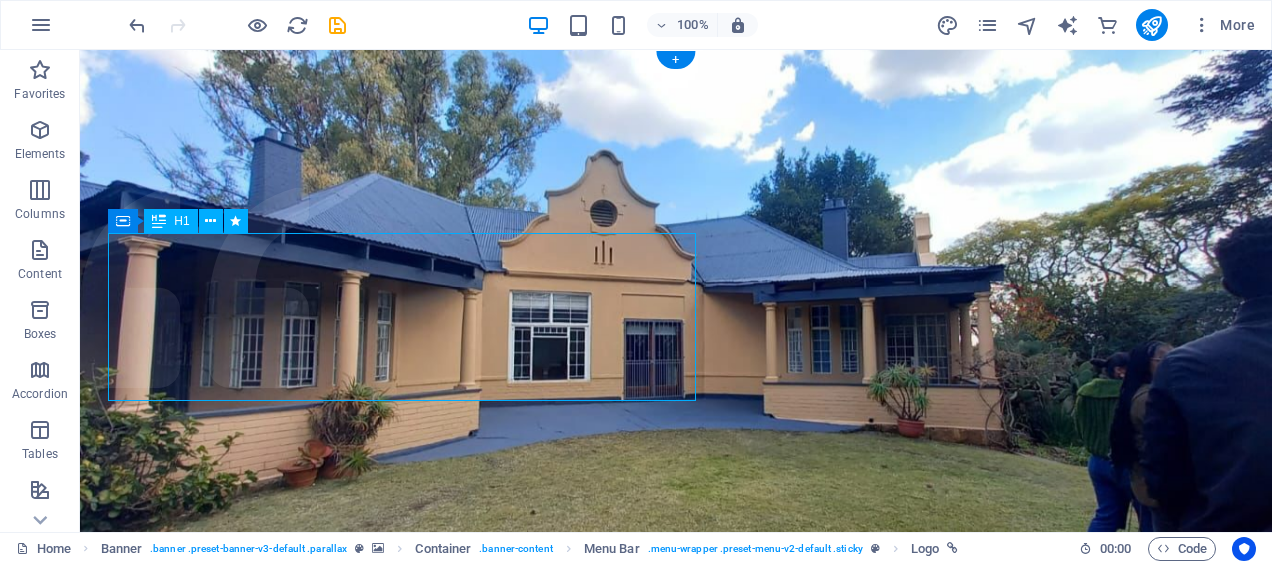 click on "Donate   and Help those in need." at bounding box center (676, 884) 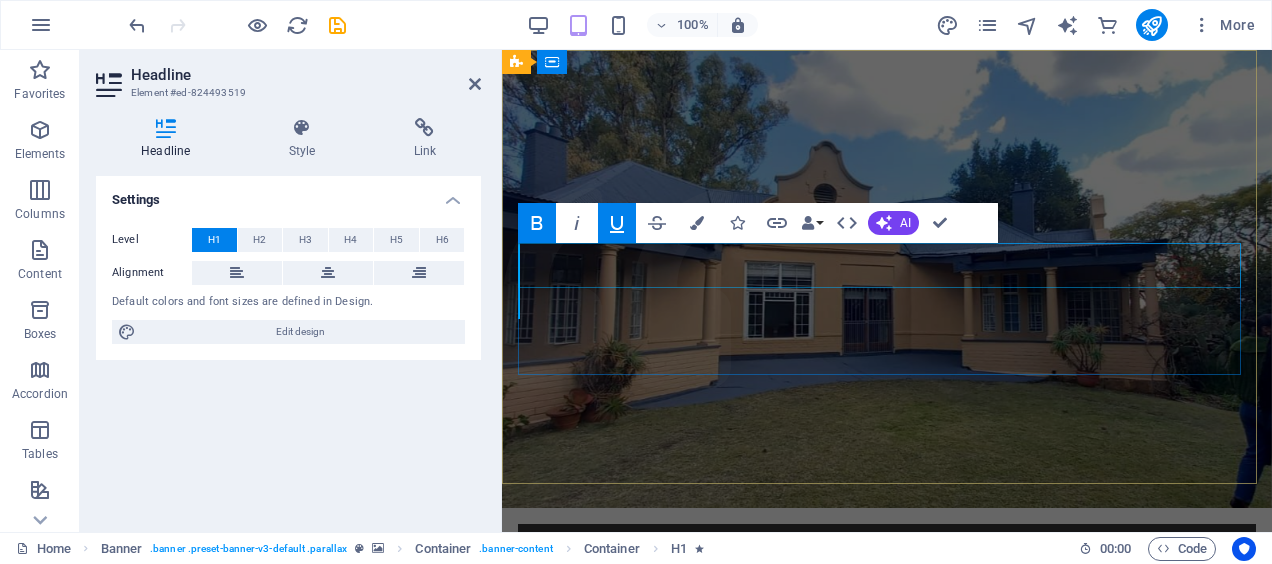 click on "Let's build a better world together!" at bounding box center (887, 839) 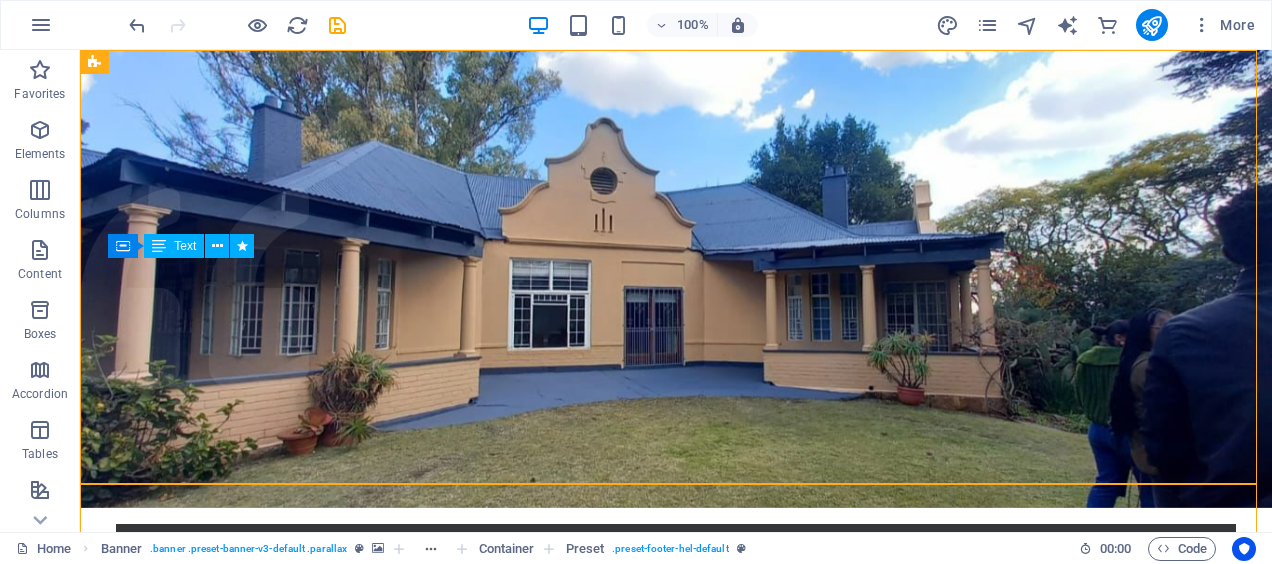 click on "Let's build a better world together!" at bounding box center (676, 761) 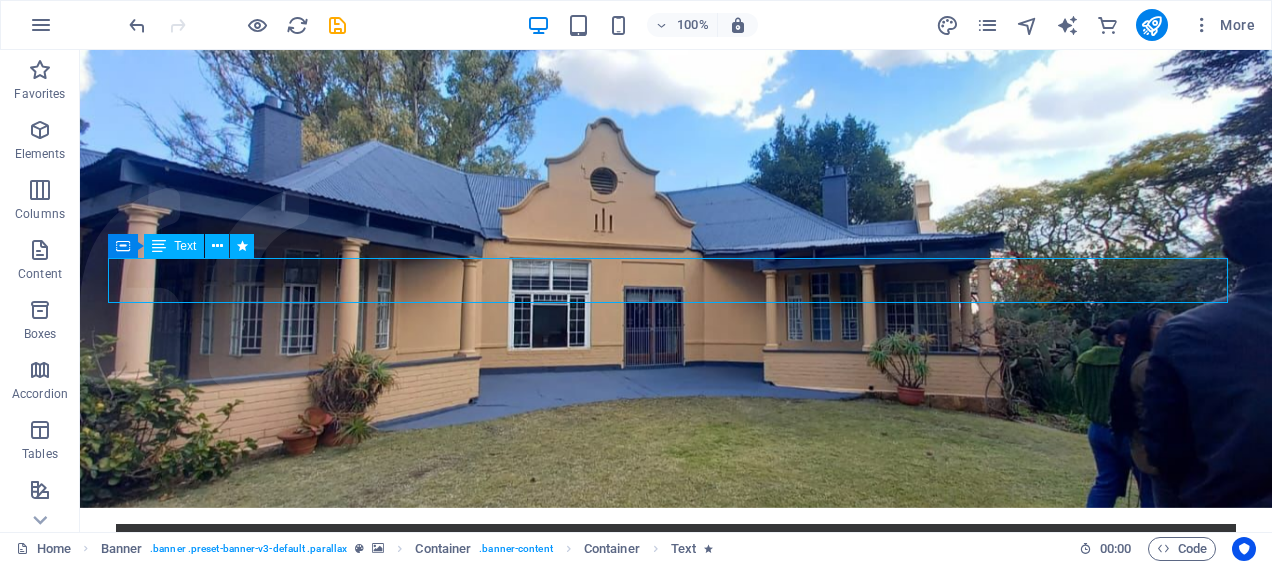 click on "Let's build a better world together!" at bounding box center (676, 761) 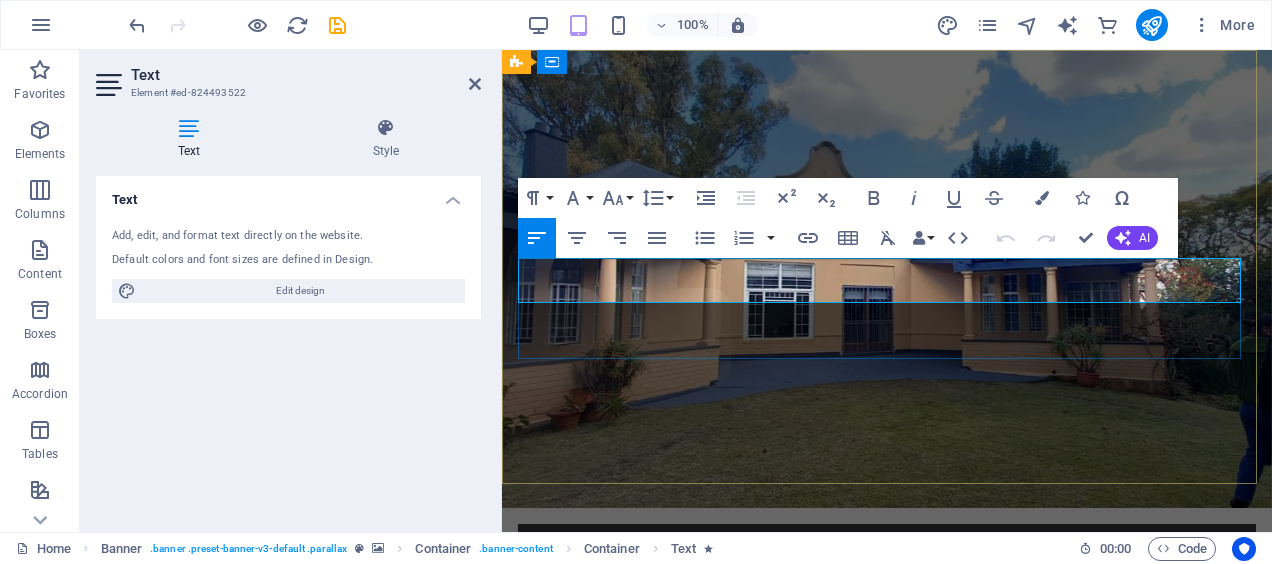 click on "Let's build a better world together!" at bounding box center [739, 763] 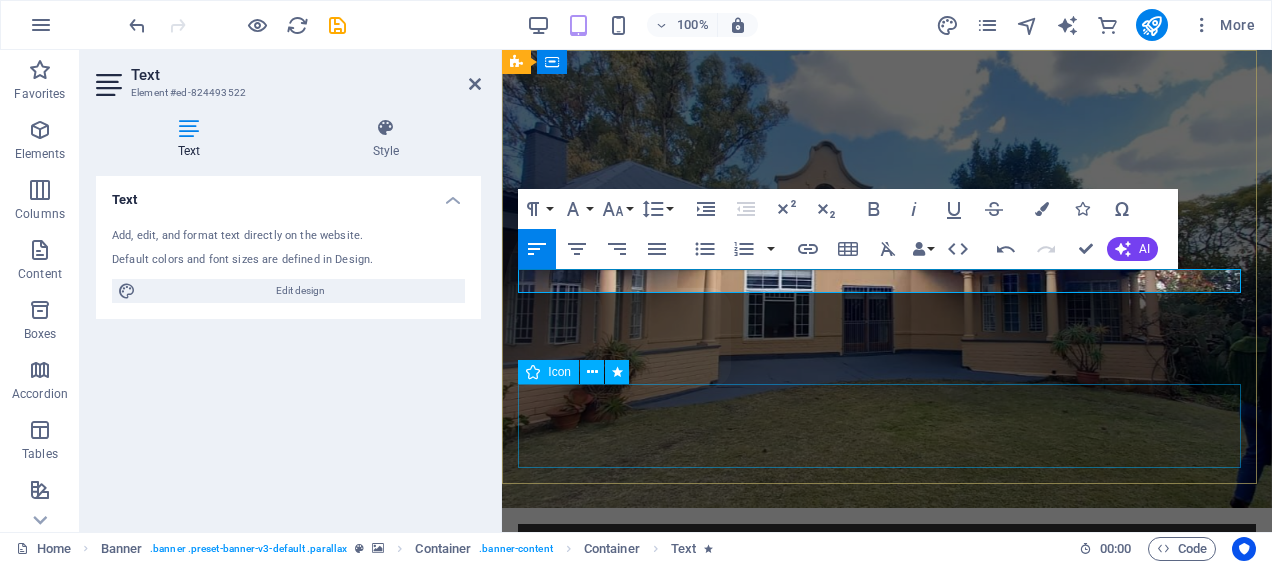 click at bounding box center [887, 866] 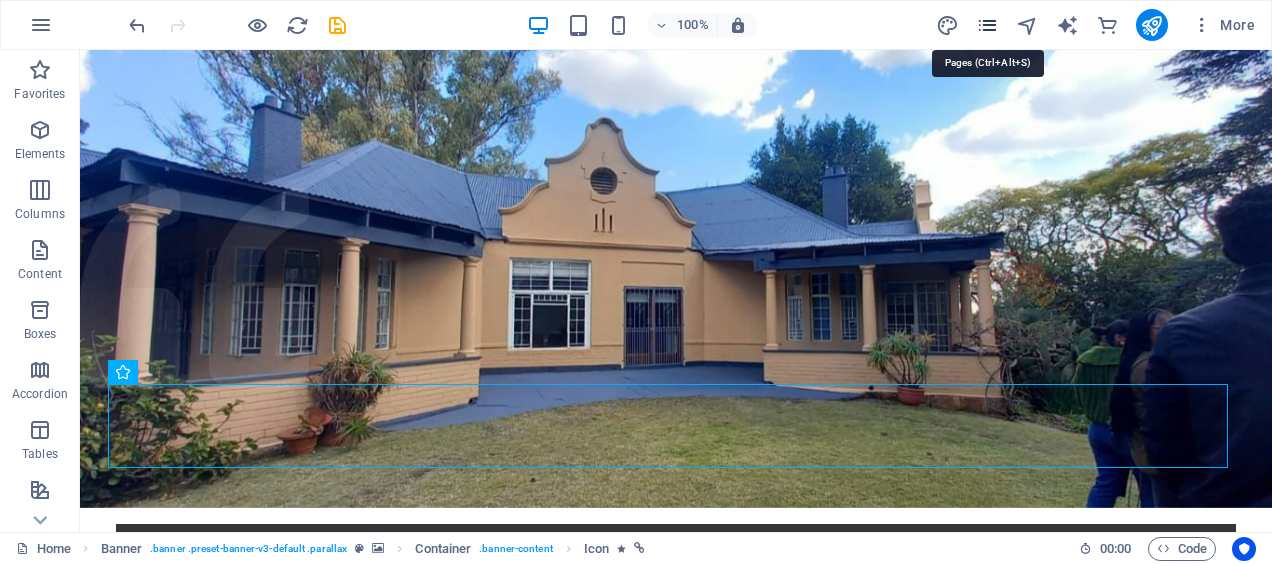 click at bounding box center (987, 25) 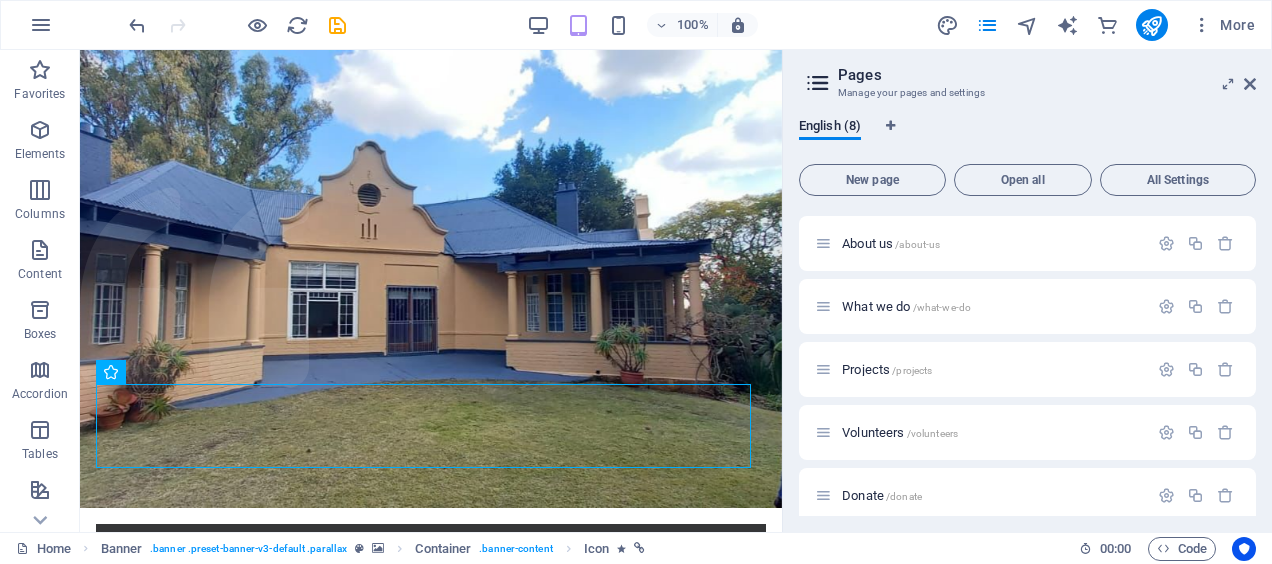 scroll, scrollTop: 60, scrollLeft: 0, axis: vertical 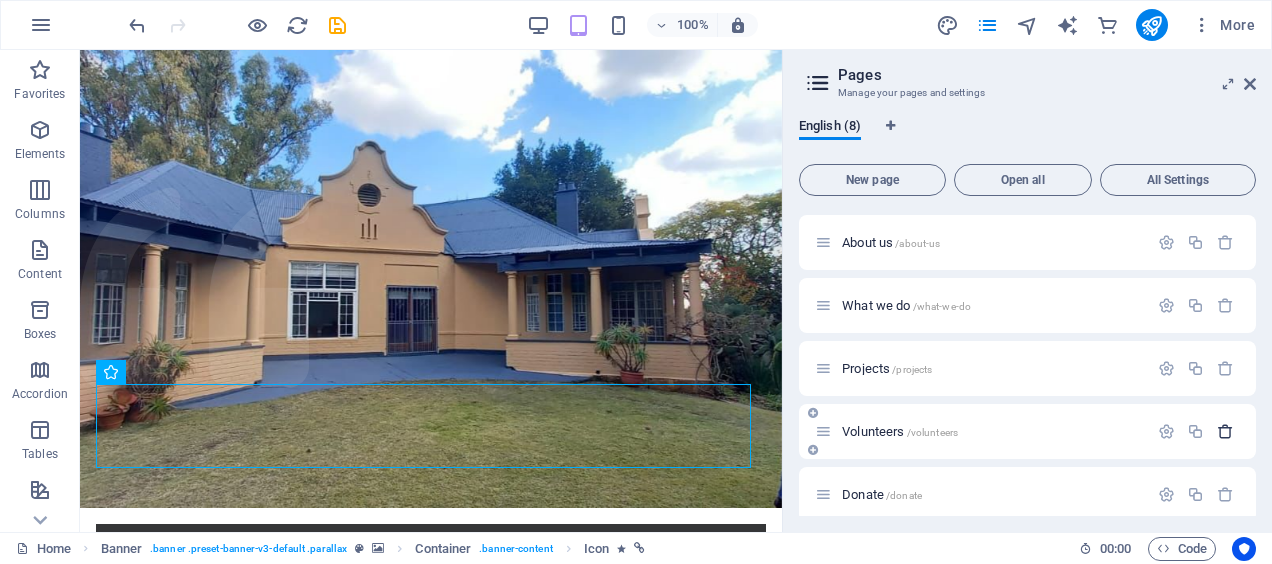 click at bounding box center (1225, 431) 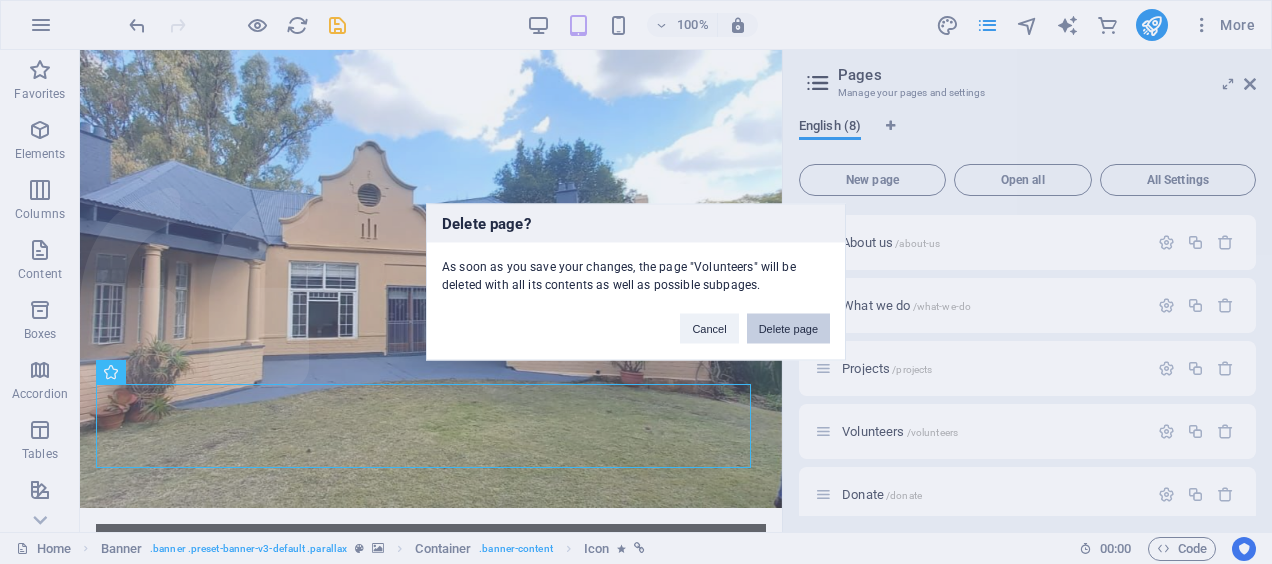 click on "Delete page" at bounding box center [788, 329] 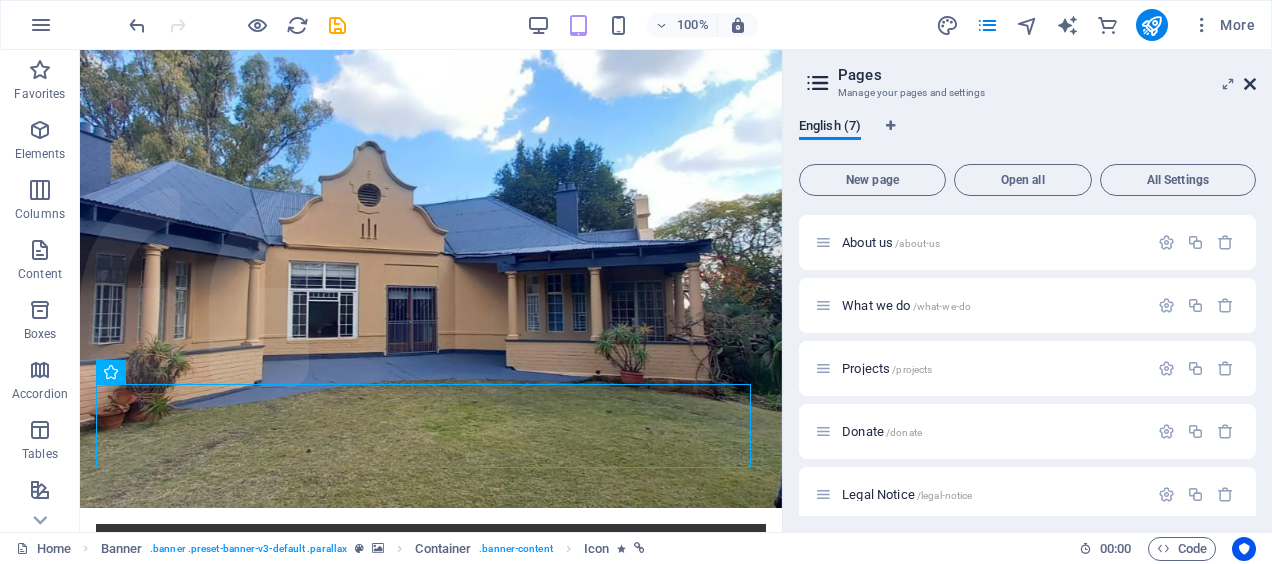 click at bounding box center (1250, 84) 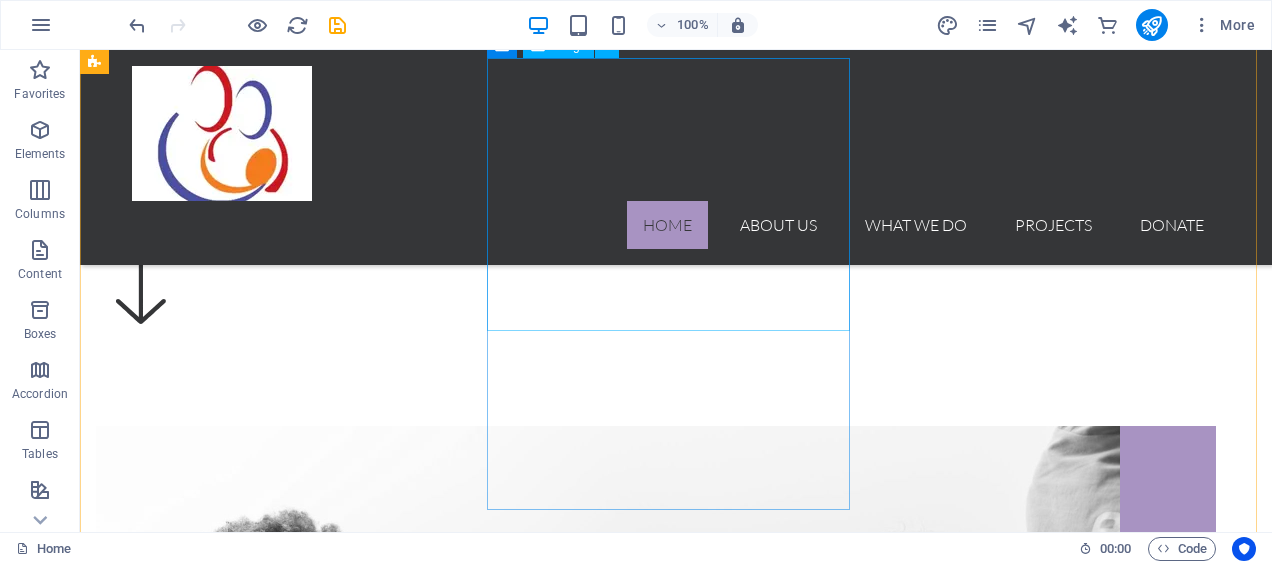 scroll, scrollTop: 506, scrollLeft: 0, axis: vertical 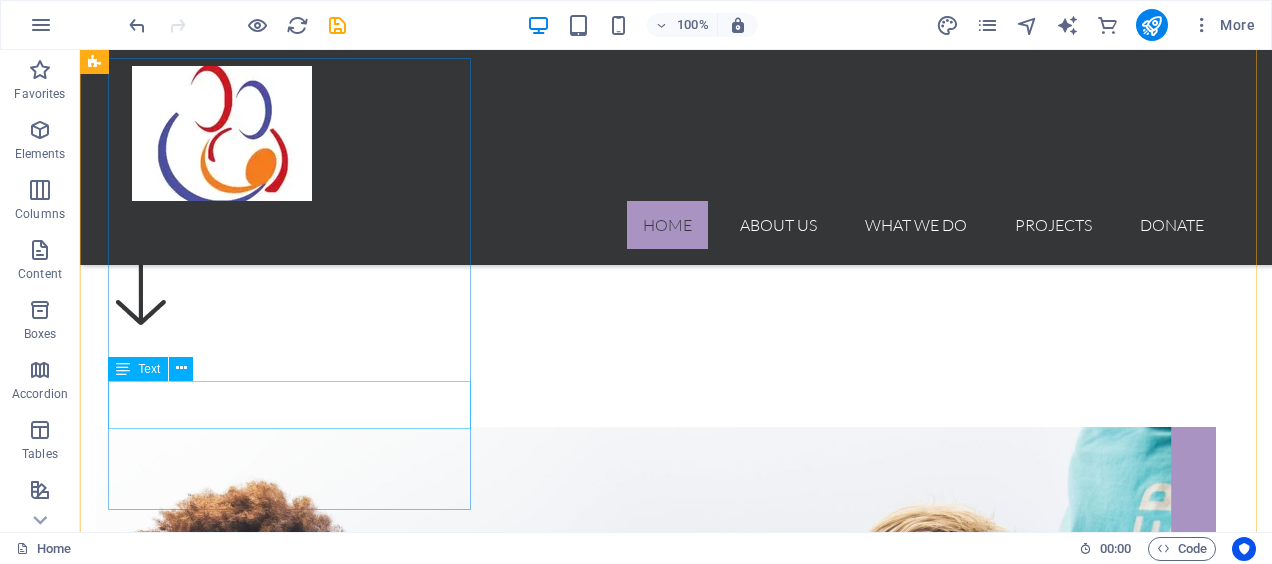 click on "Lorem ipsum dolor sit amet, consectetur adipisicing elit. Veritatis, dolorem!" at bounding box center (656, 1257) 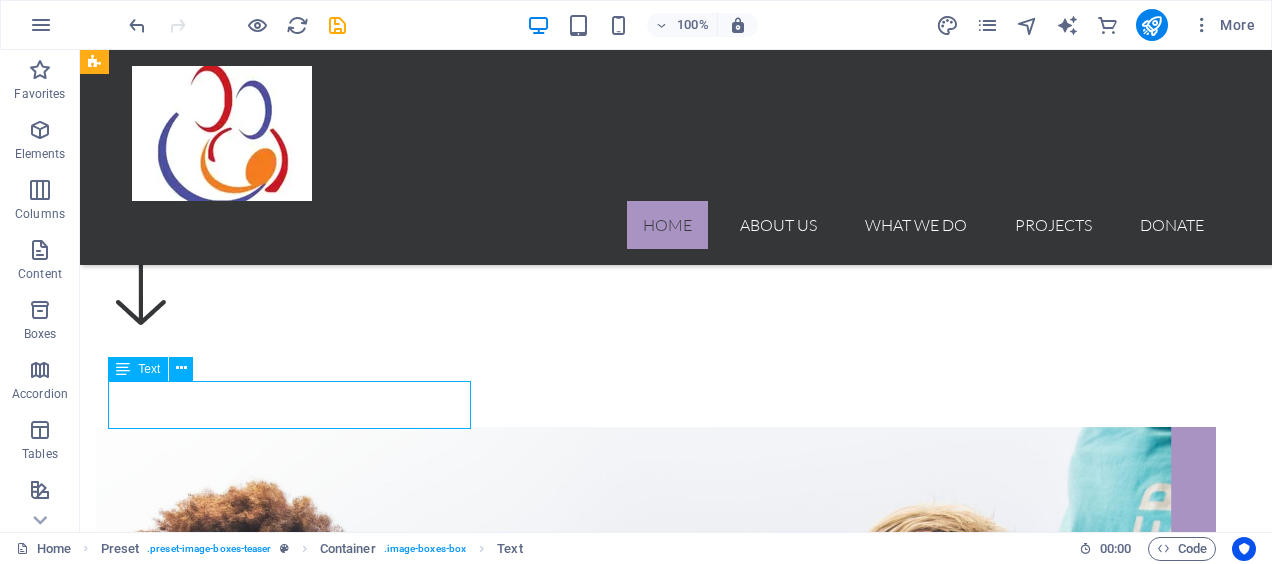 click on "Lorem ipsum dolor sit amet, consectetur adipisicing elit. Veritatis, dolorem!" at bounding box center [656, 1257] 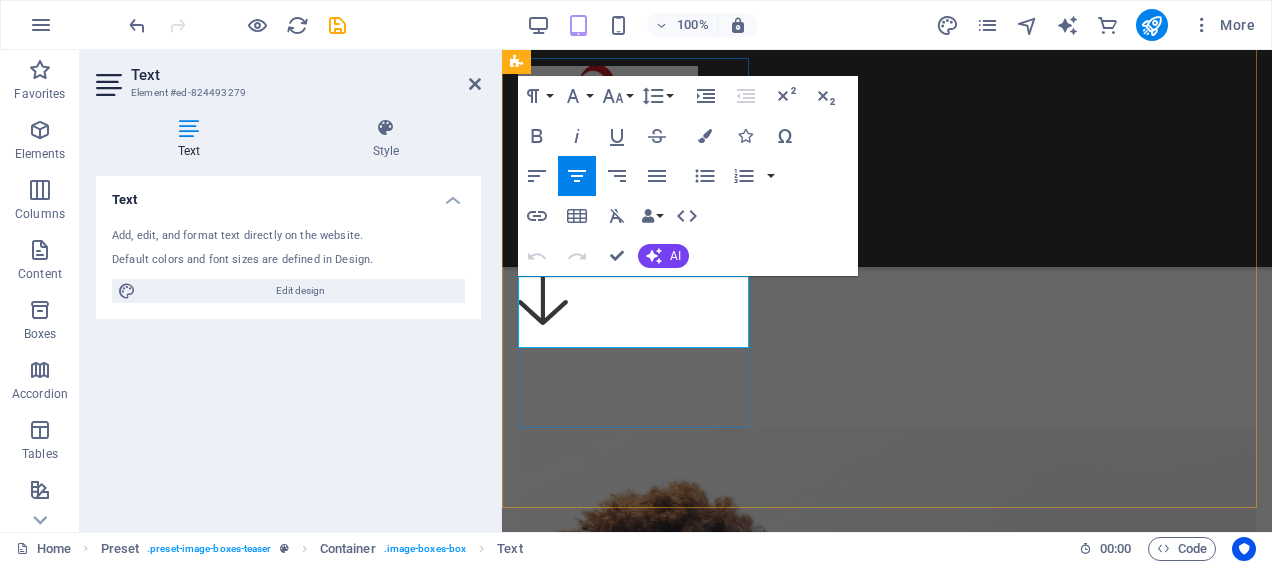 click on "Lorem ipsum dolor sit amet, consectetur adipisicing elit. Veritatis, dolorem!" at bounding box center (887, 1251) 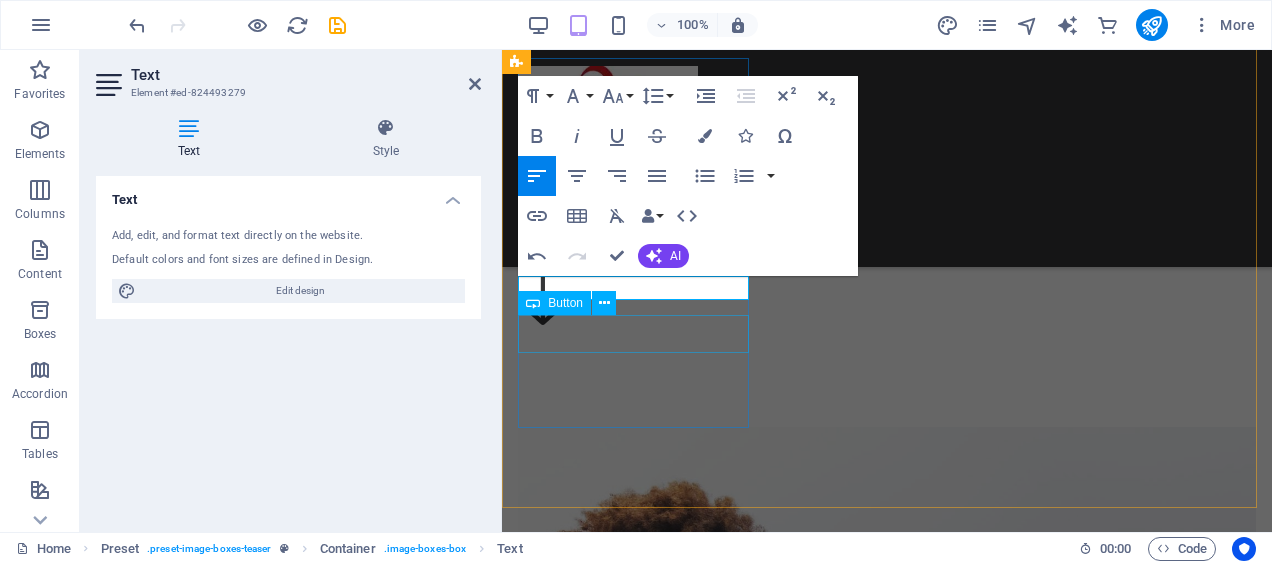 click on "Go to Page" at bounding box center [887, 1297] 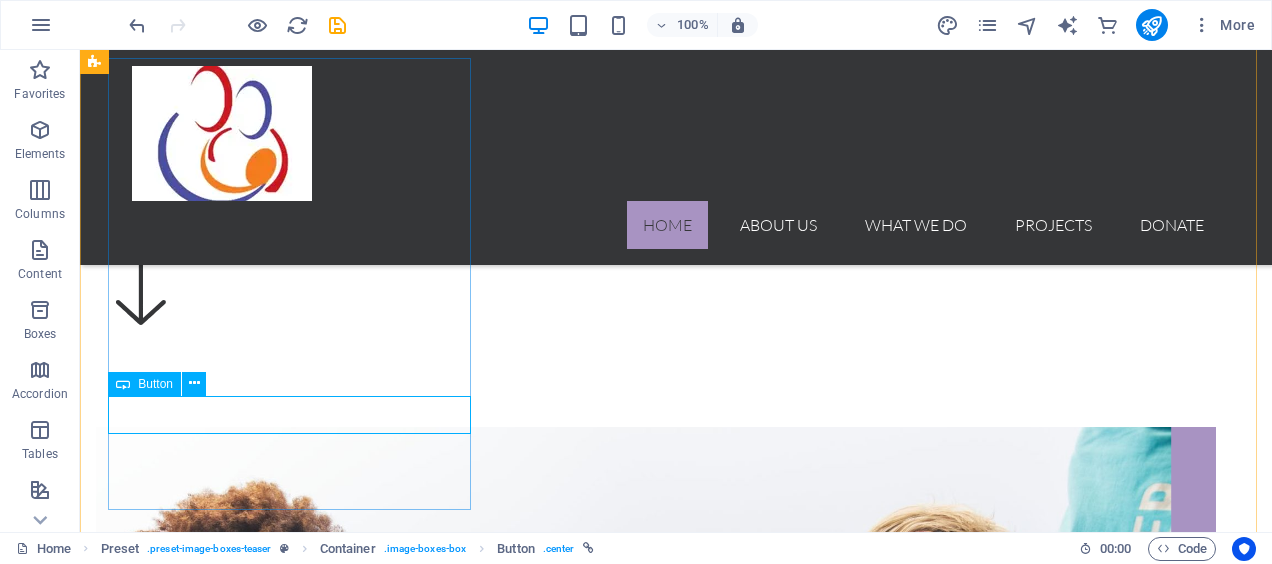 click on "Go to Page" at bounding box center (656, 1279) 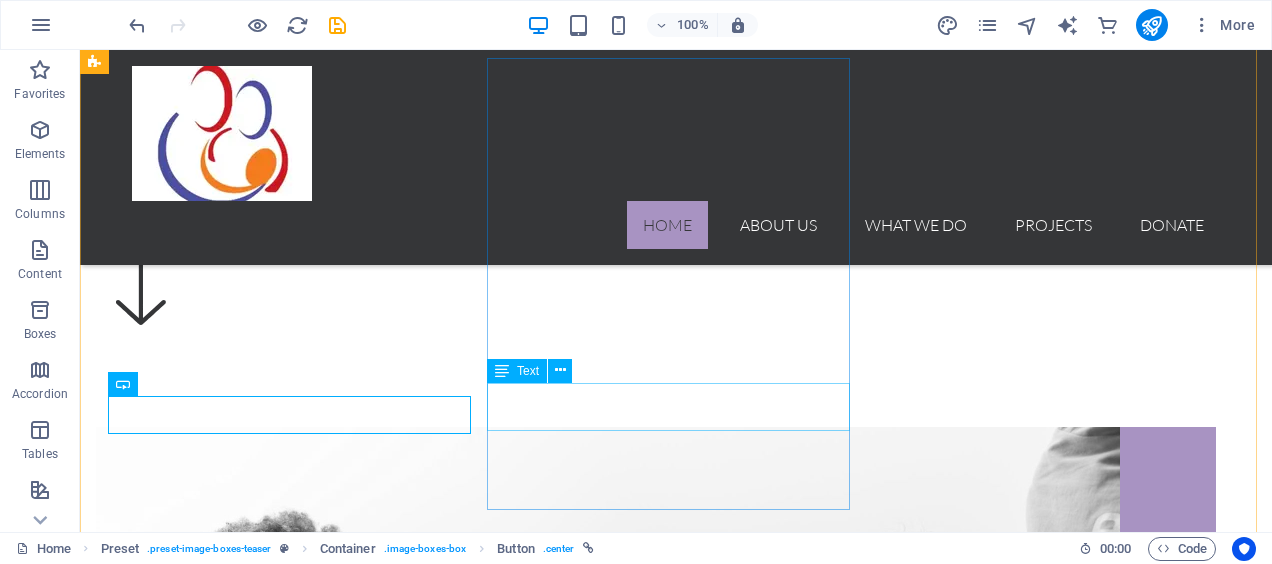 click on "Lorem ipsum dolor sit amet, consectetur adipisicing elit. Veritatis, dolorem!" at bounding box center [656, 2294] 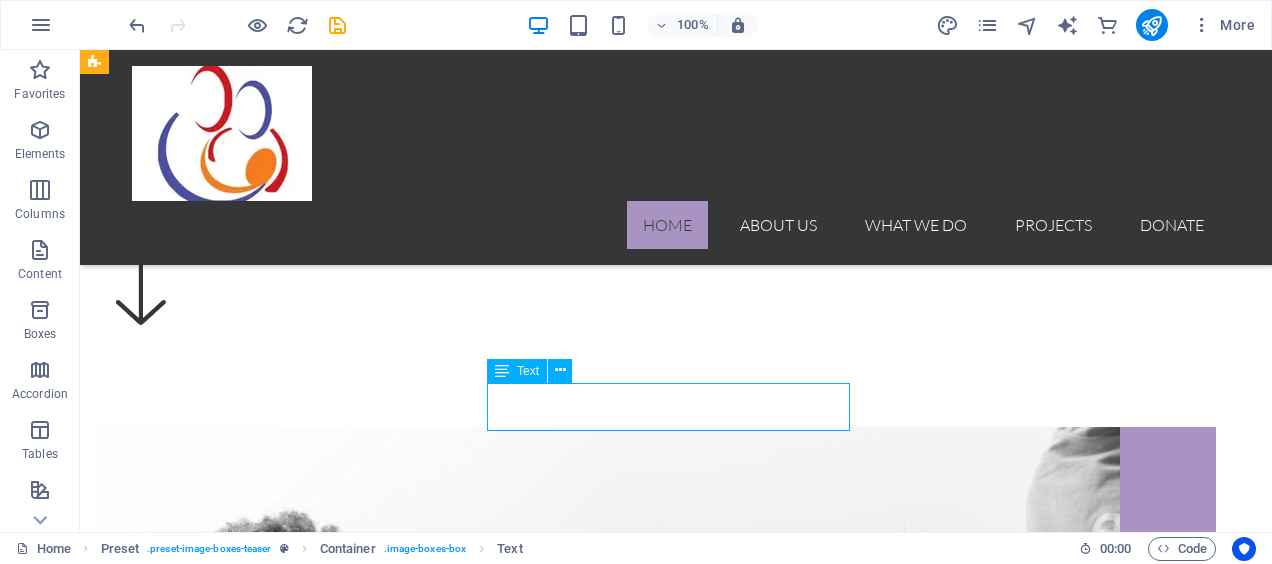 click on "Lorem ipsum dolor sit amet, consectetur adipisicing elit. Veritatis, dolorem!" at bounding box center (656, 2294) 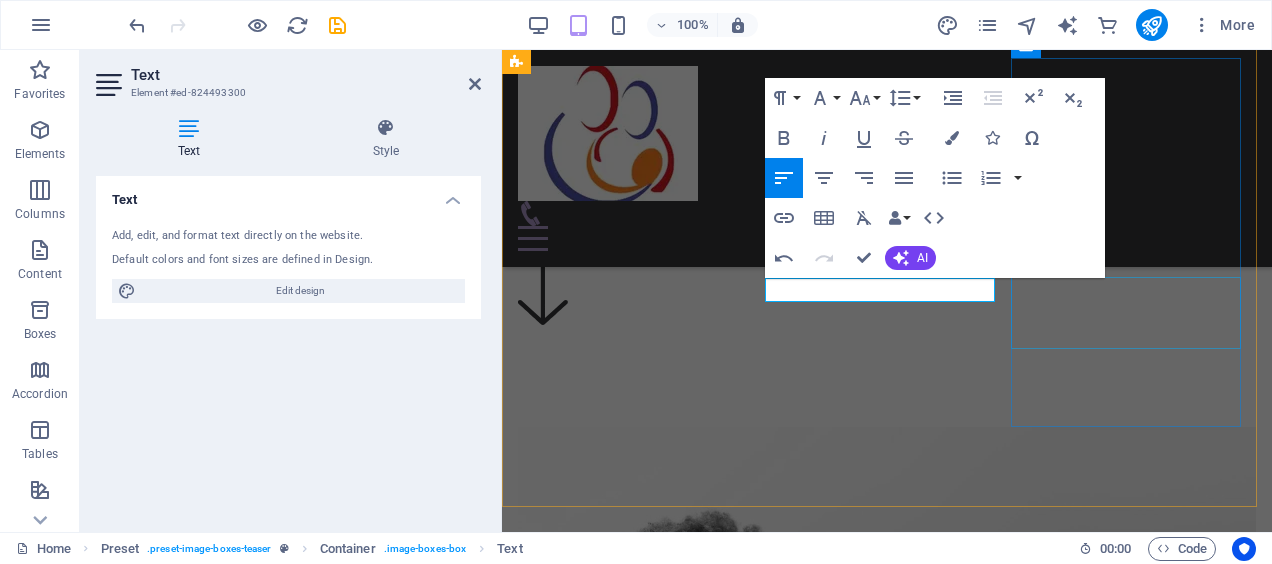 click on "Lorem ipsum dolor sit amet, consectetur adipisicing elit. Veritatis, dolorem!" at bounding box center [887, 2699] 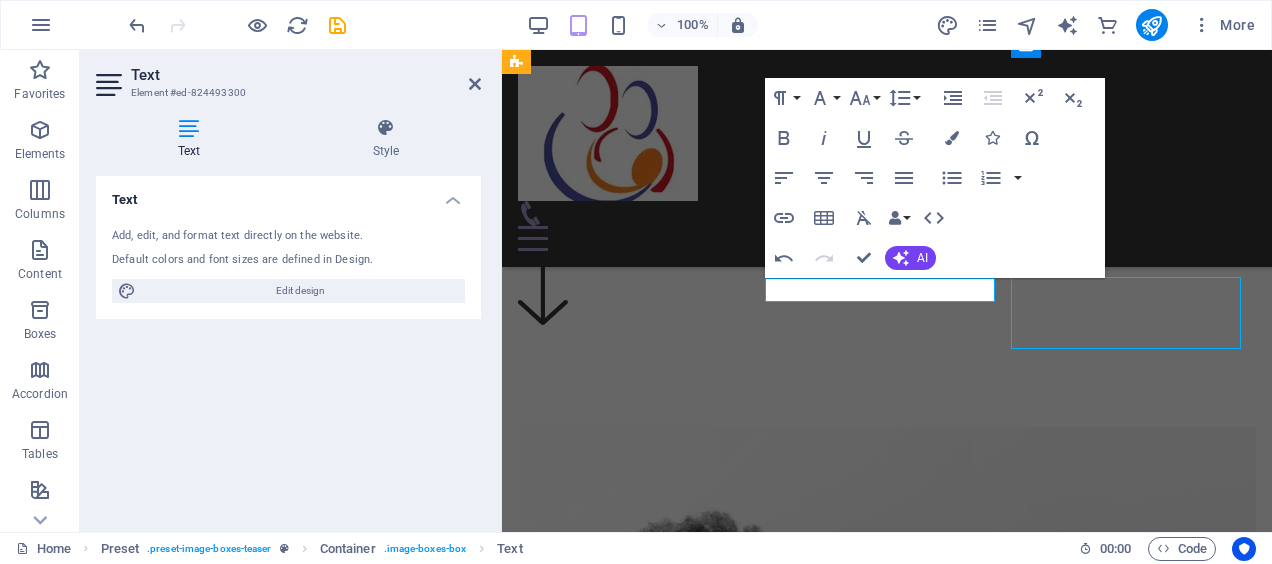 click on "Projects Lorem ipsum dolor sit amet, consectetur adipisicing elit. Veritatis, dolorem!   Go to Page" at bounding box center [887, 2428] 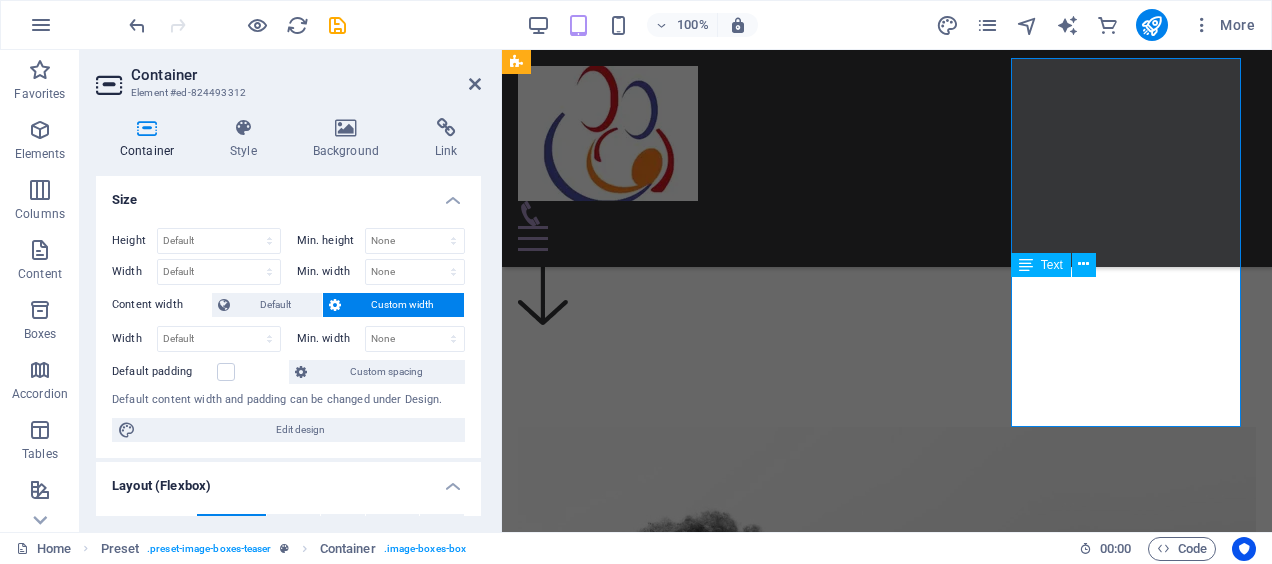 click on "Lorem ipsum dolor sit amet, consectetur adipisicing elit. Veritatis, dolorem!" at bounding box center [887, 2675] 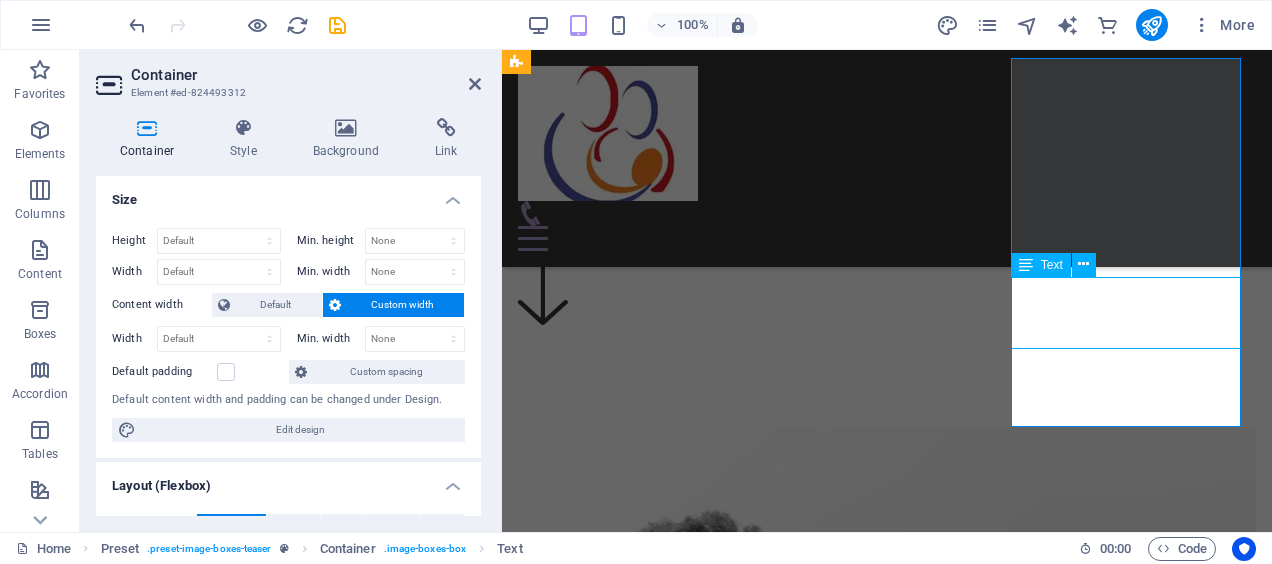 click on "Lorem ipsum dolor sit amet, consectetur adipisicing elit. Veritatis, dolorem!" at bounding box center (887, 2675) 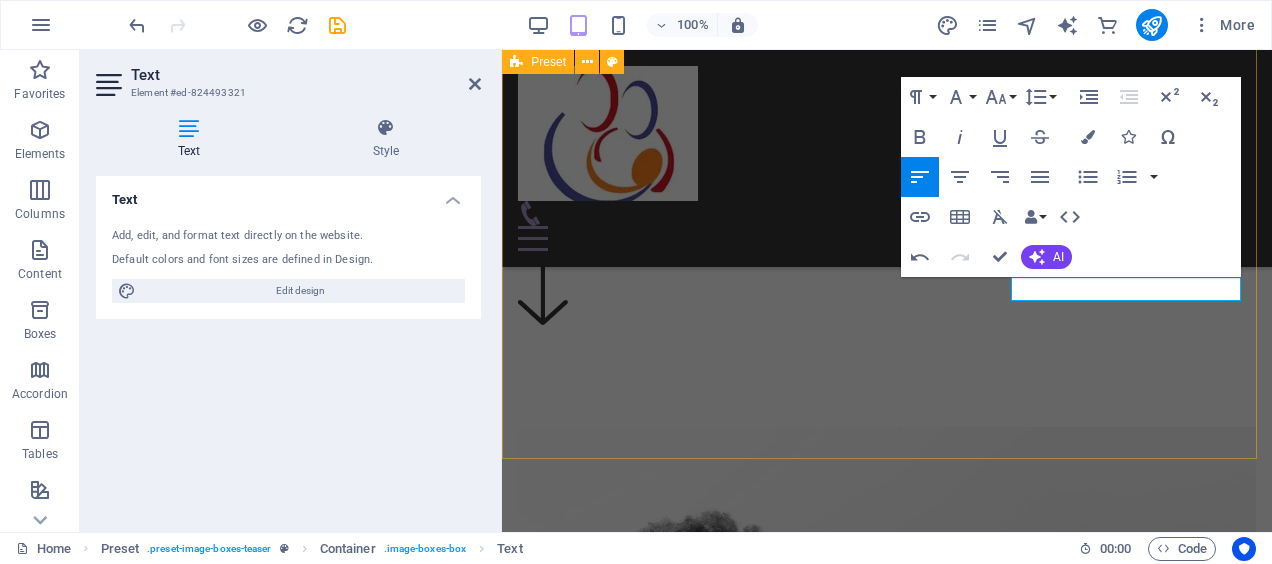 click on "About us   Go to Page What we do   Go to Page Projects   Go to Page" at bounding box center [887, 1596] 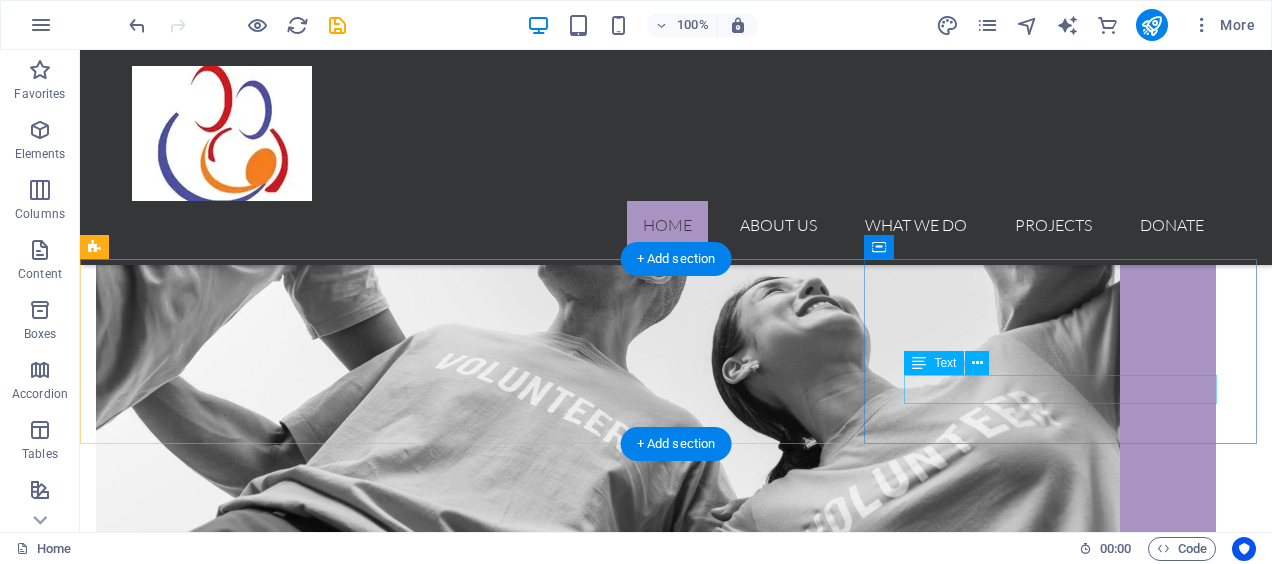 scroll, scrollTop: 1104, scrollLeft: 0, axis: vertical 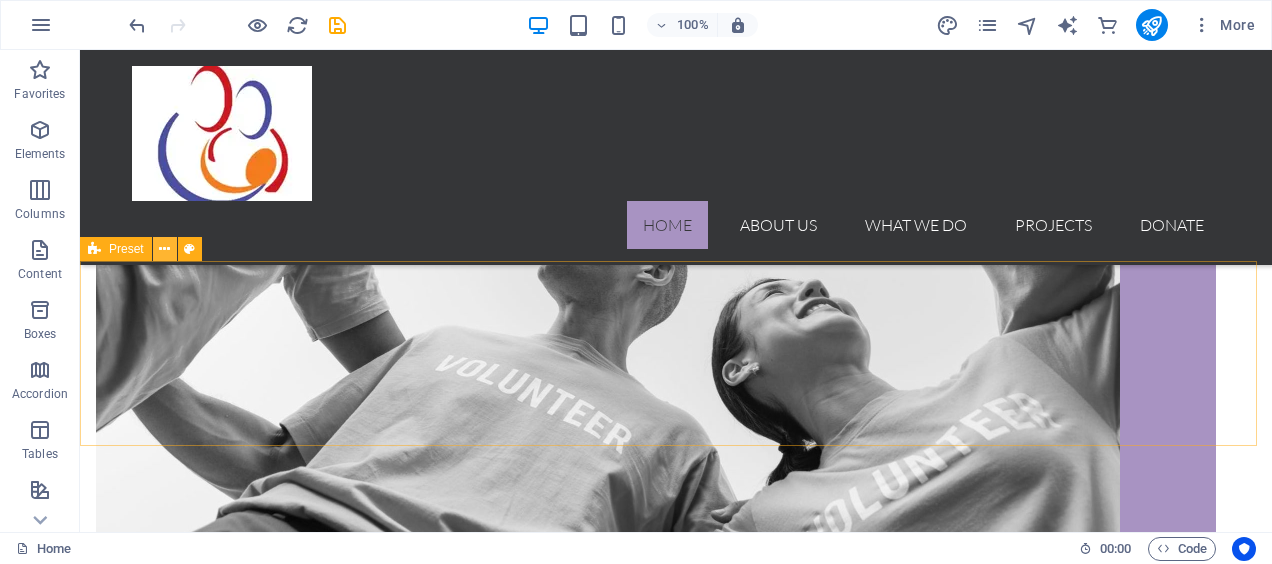 click at bounding box center (164, 249) 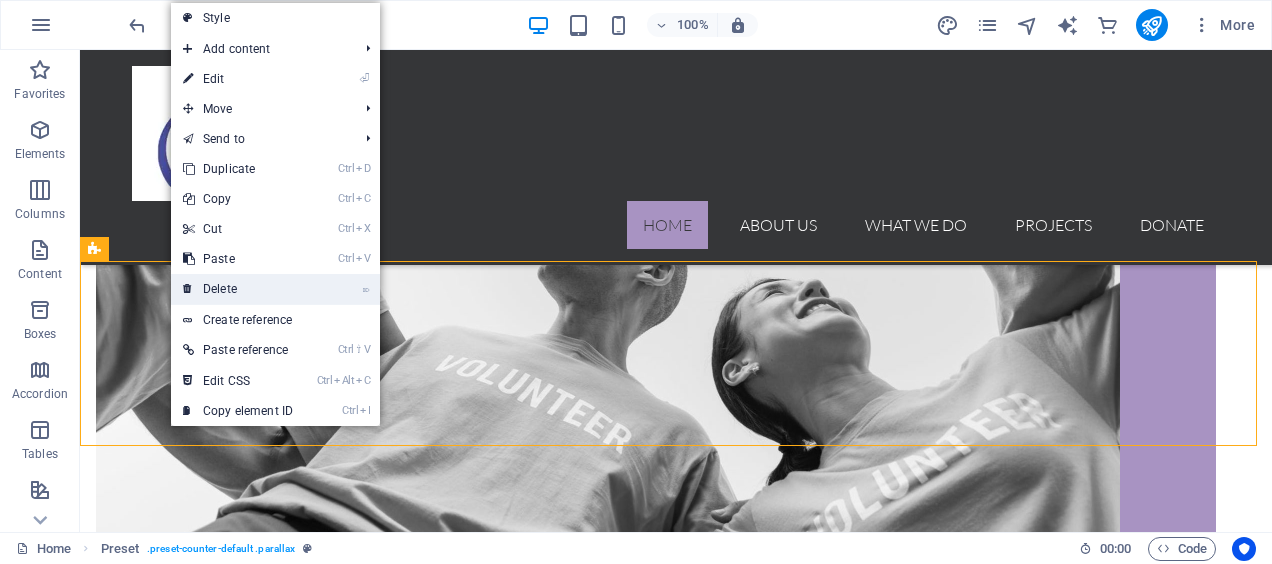 click on "⌦  Delete" at bounding box center [238, 289] 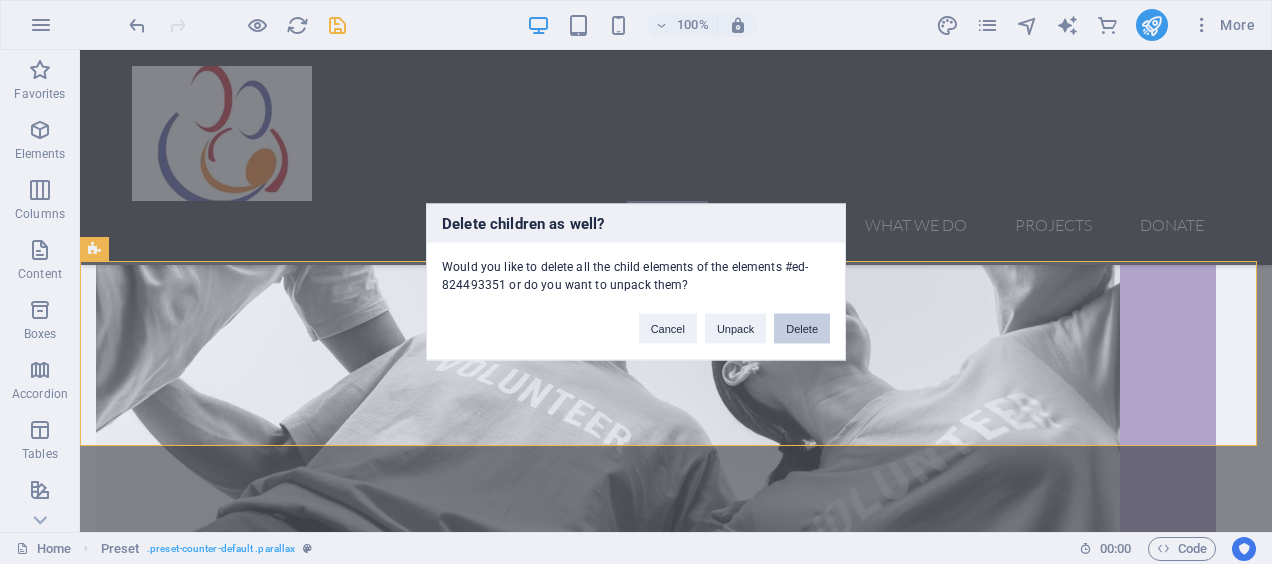 click on "Delete" at bounding box center [802, 329] 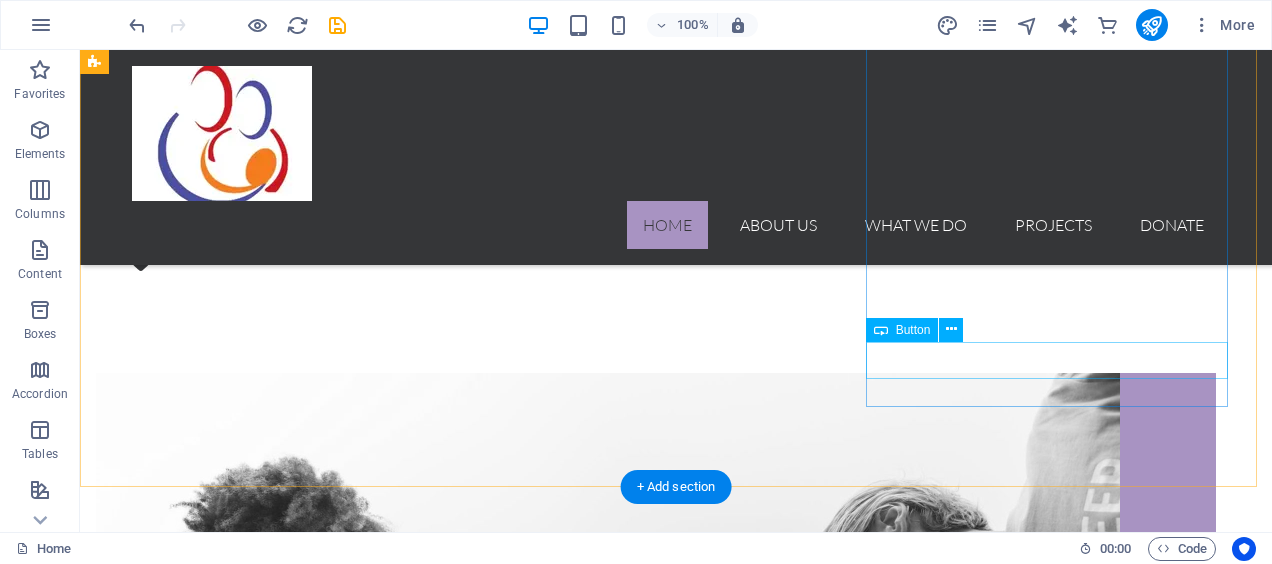 scroll, scrollTop: 559, scrollLeft: 0, axis: vertical 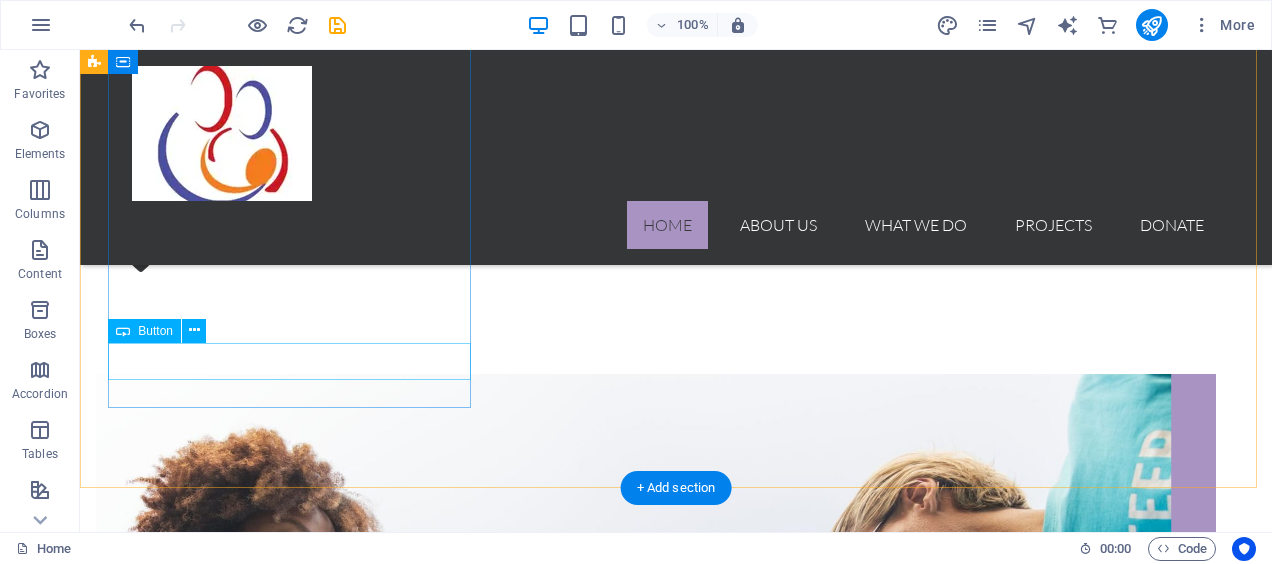 click on "Go to Page" at bounding box center (656, 1226) 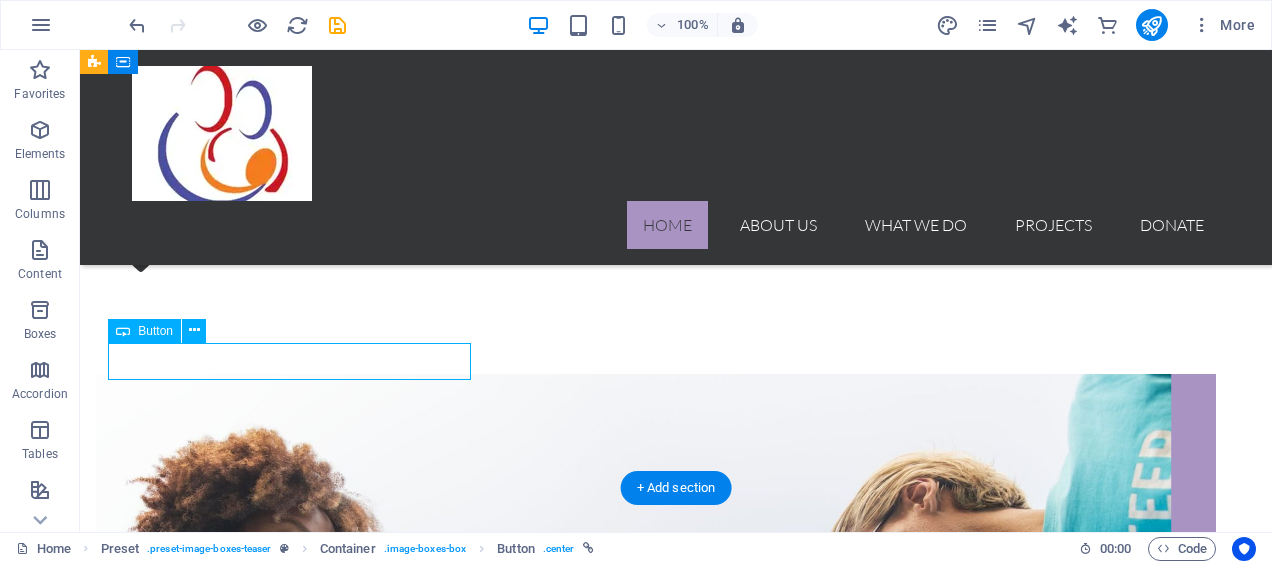 click on "Go to Page" at bounding box center [656, 1226] 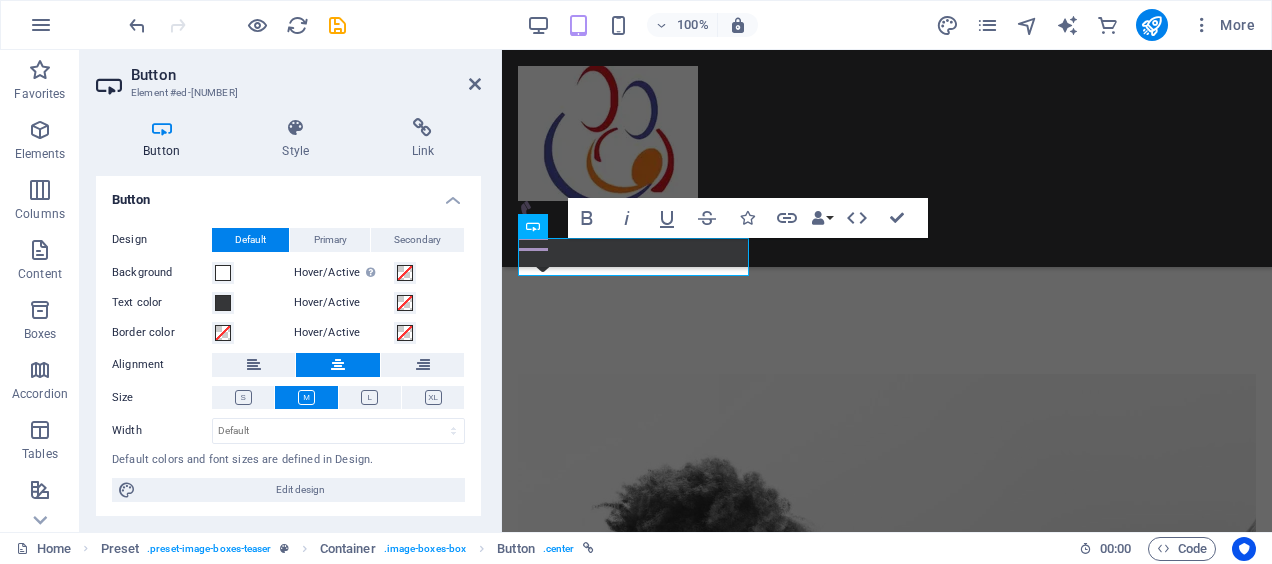 scroll, scrollTop: 1, scrollLeft: 0, axis: vertical 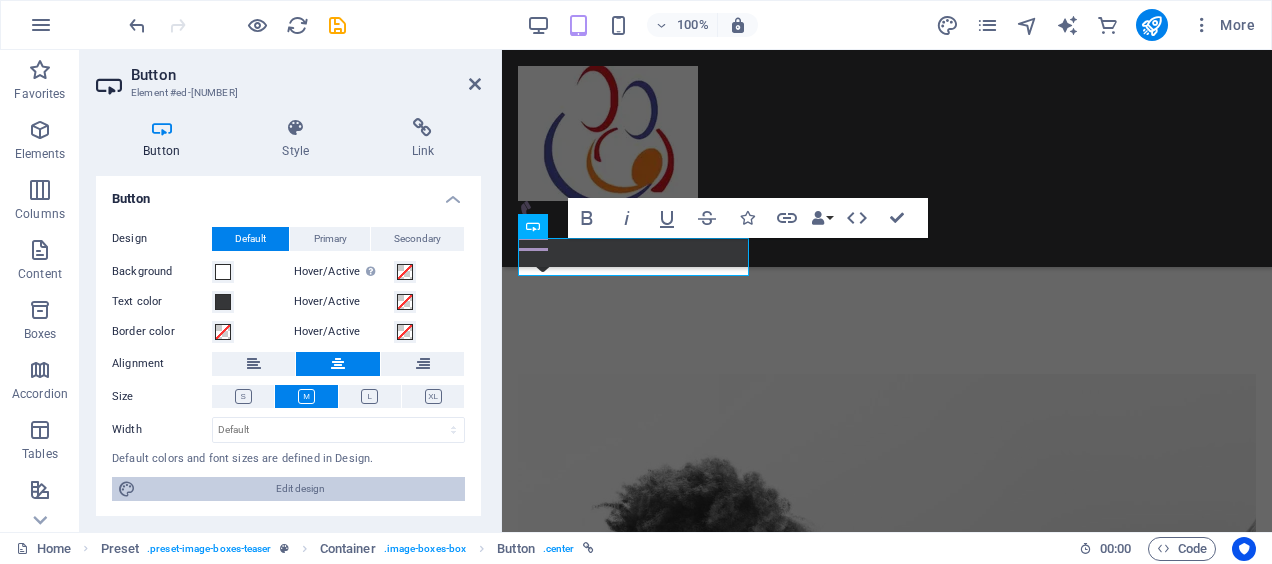 click on "Edit design" at bounding box center (300, 489) 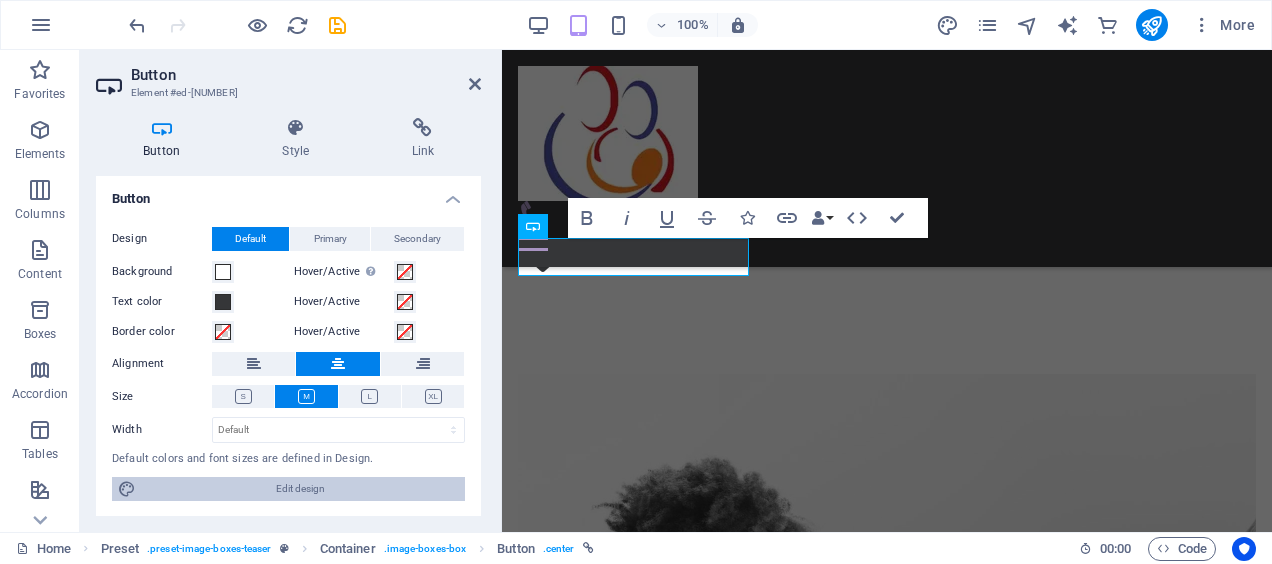 select on "rem" 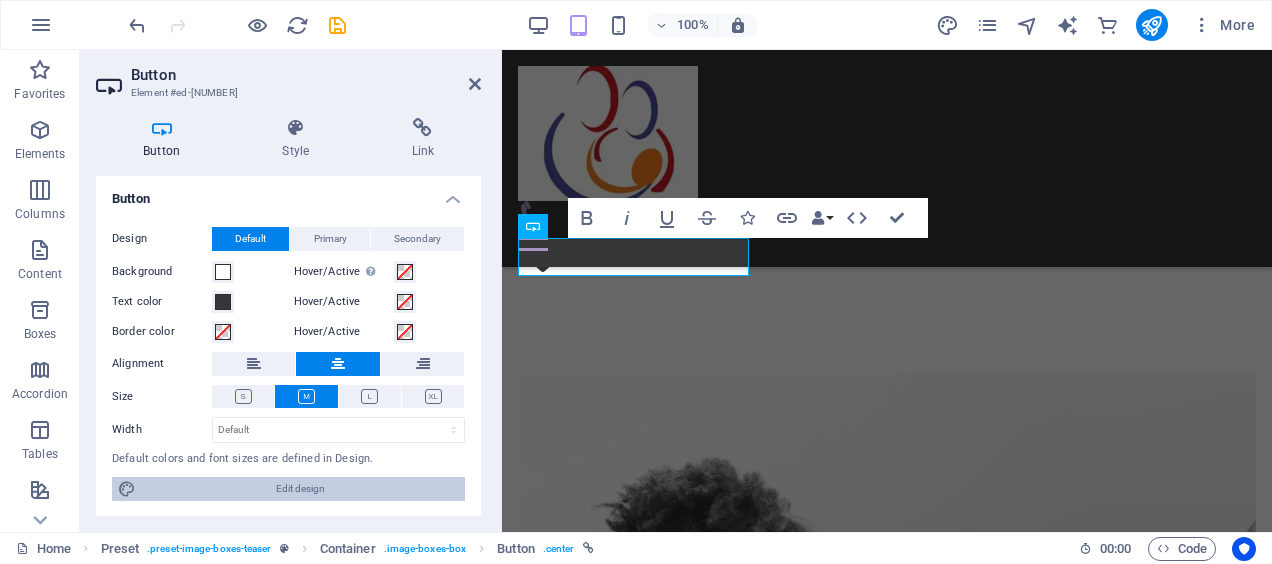 select on "300" 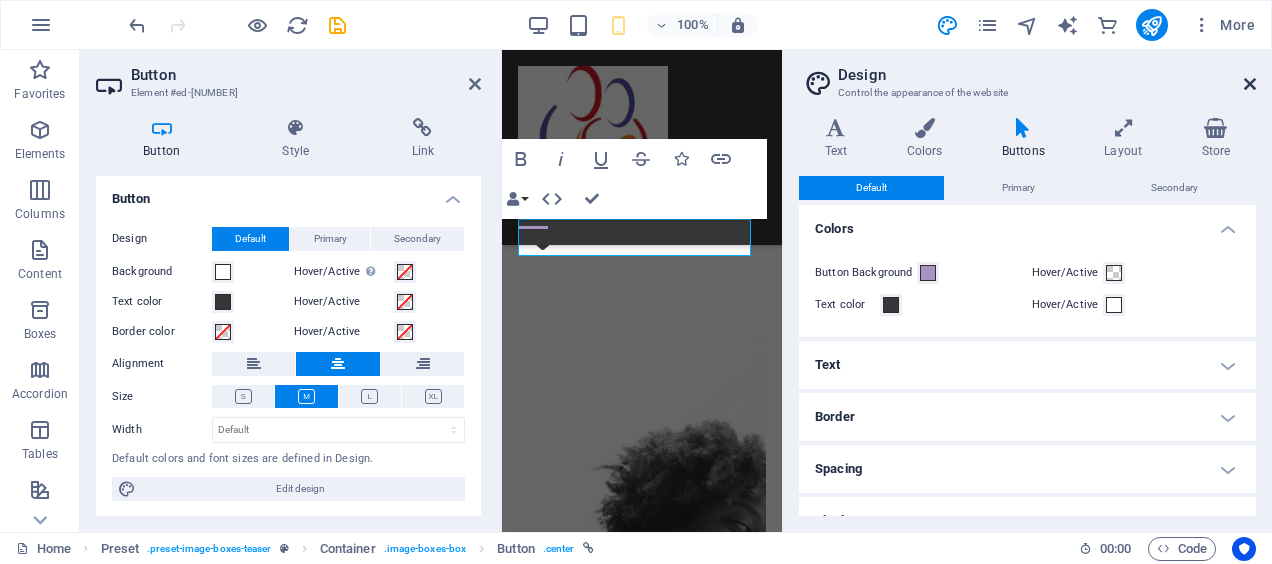 click at bounding box center (1250, 84) 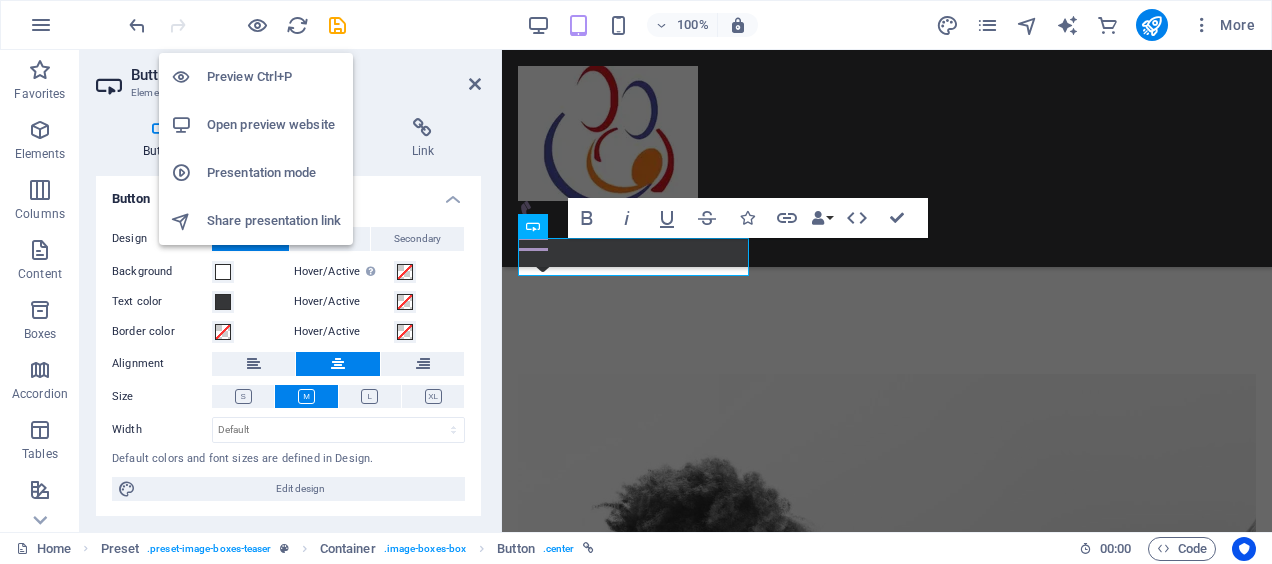 click on "Open preview website" at bounding box center [274, 125] 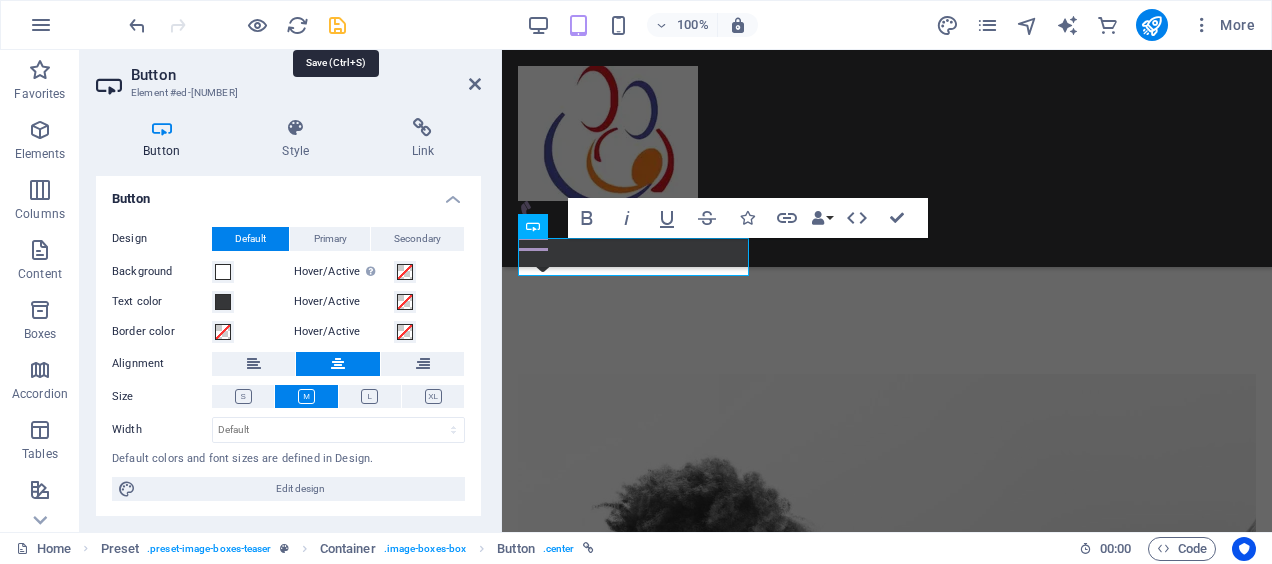 click at bounding box center [337, 25] 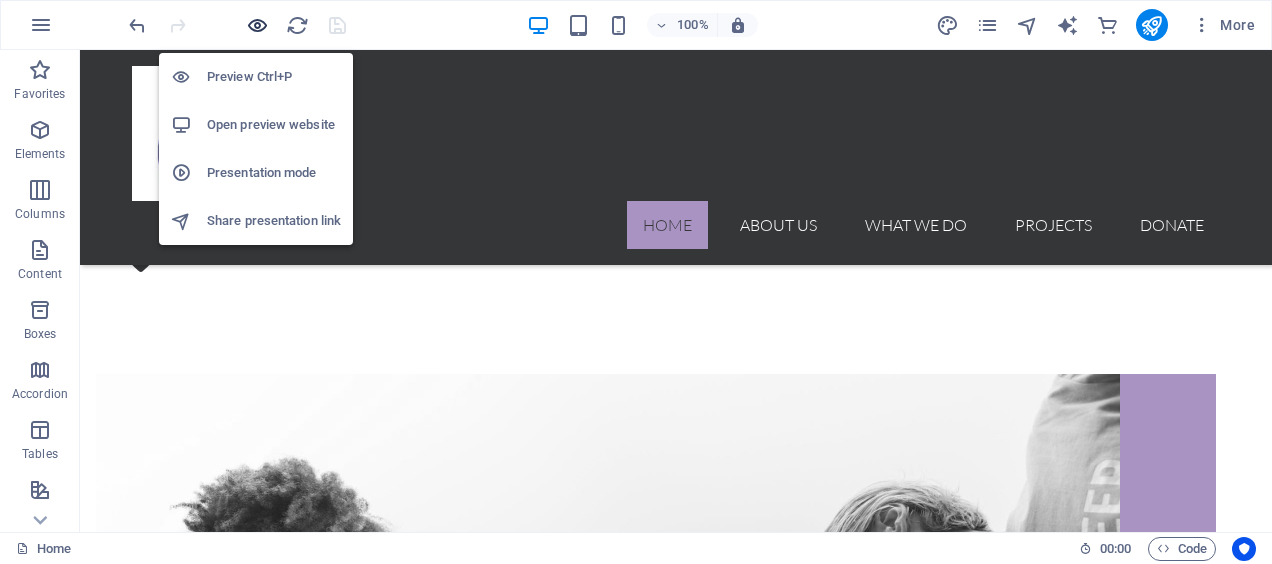 click at bounding box center (257, 25) 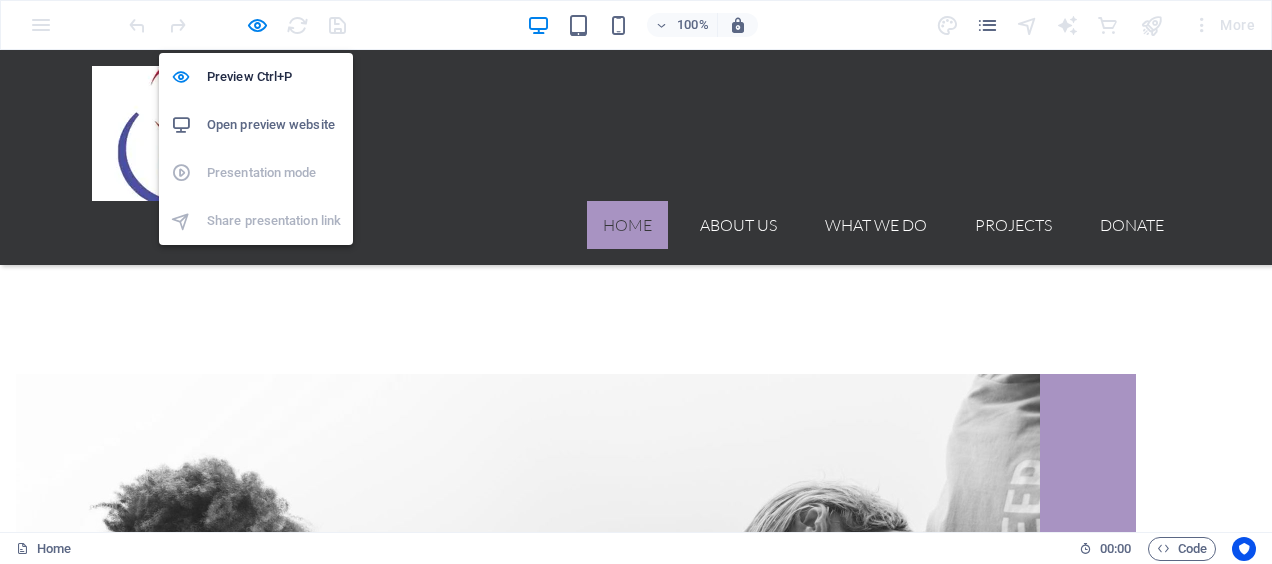 click on "Open preview website" at bounding box center (274, 125) 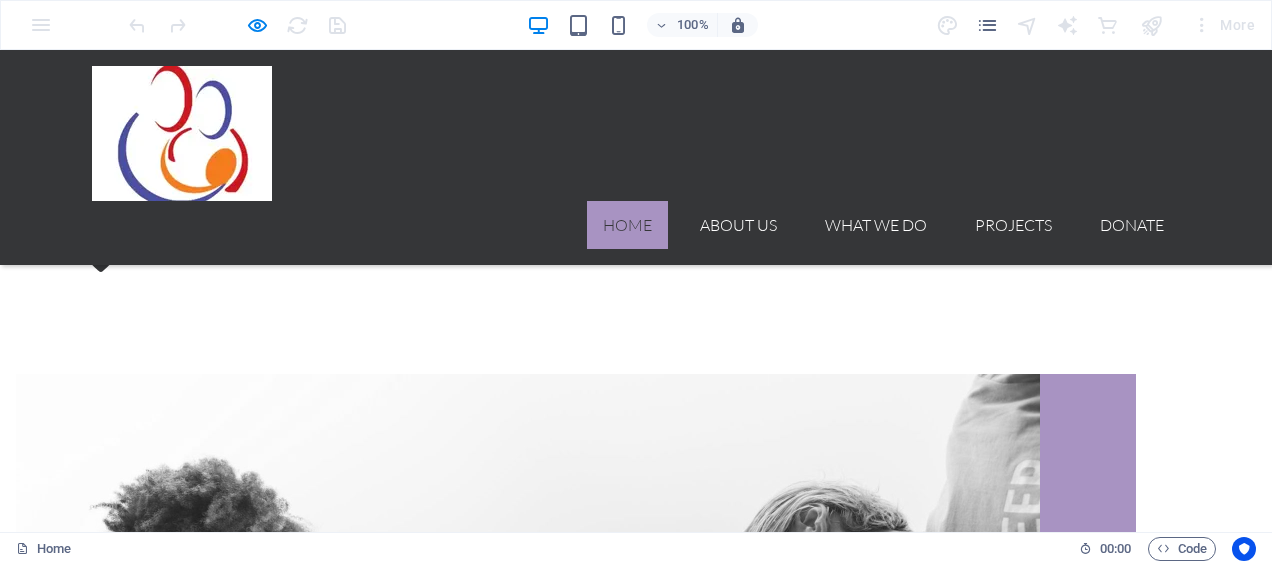 click on "Home About us What we do Projects Donate" at bounding box center (636, 157) 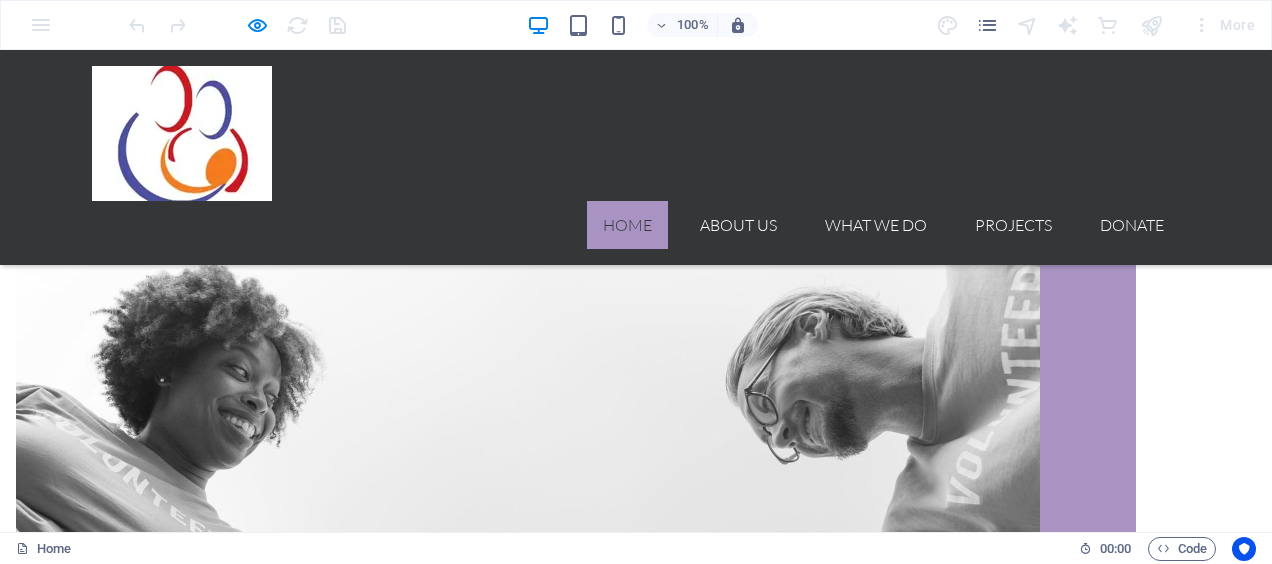 scroll, scrollTop: 756, scrollLeft: 0, axis: vertical 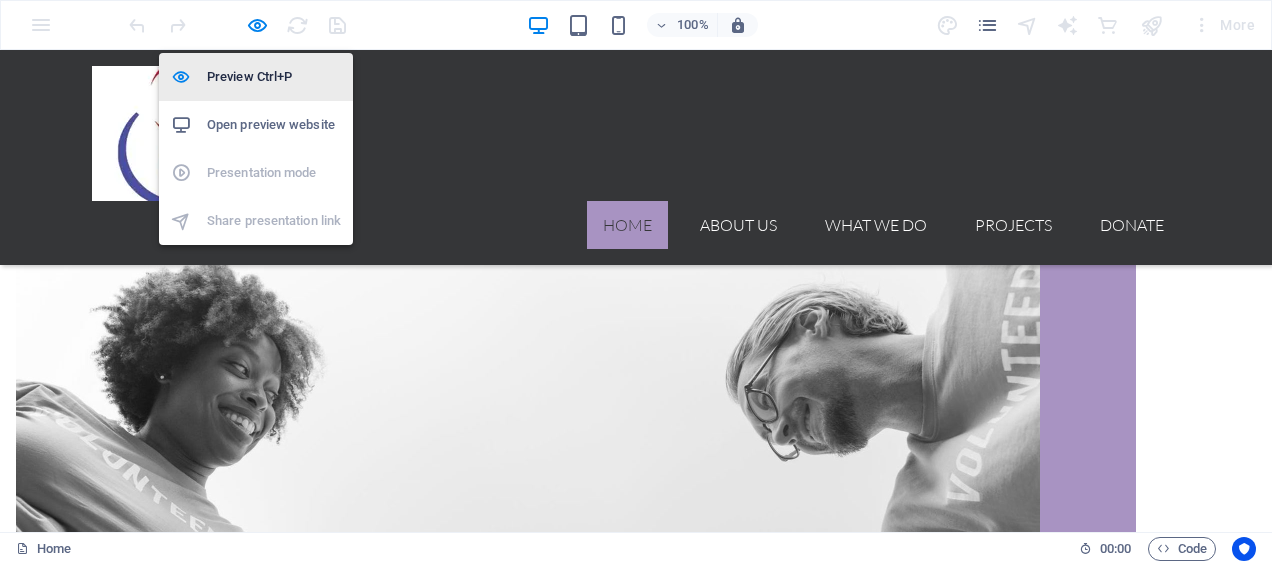 click on "Preview Ctrl+P" at bounding box center [274, 77] 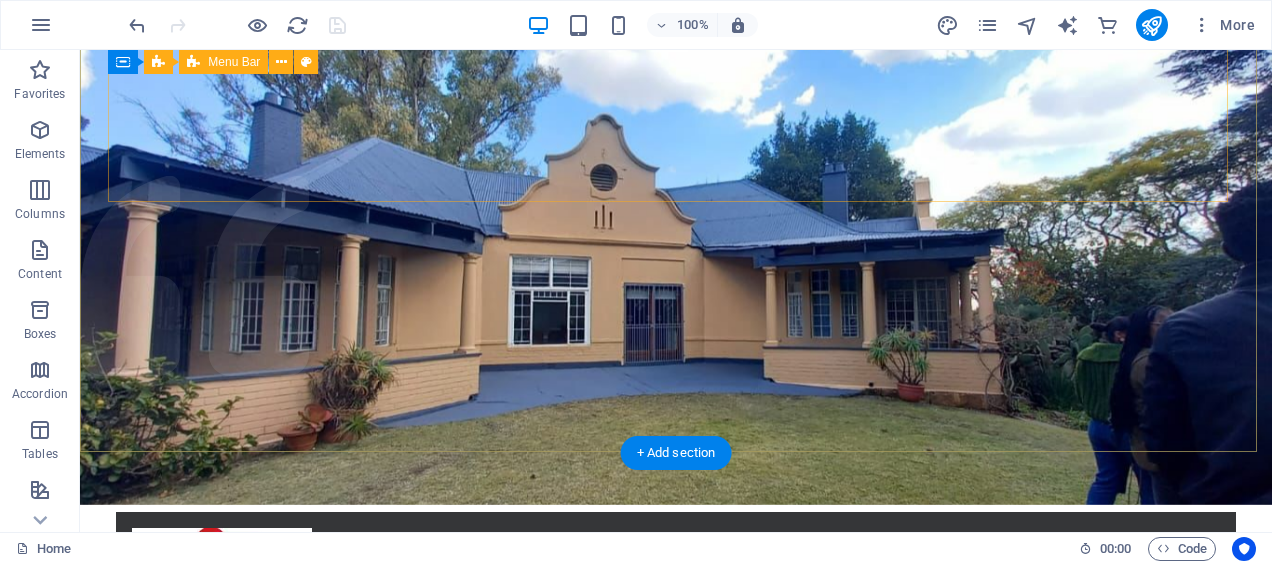 scroll, scrollTop: 0, scrollLeft: 0, axis: both 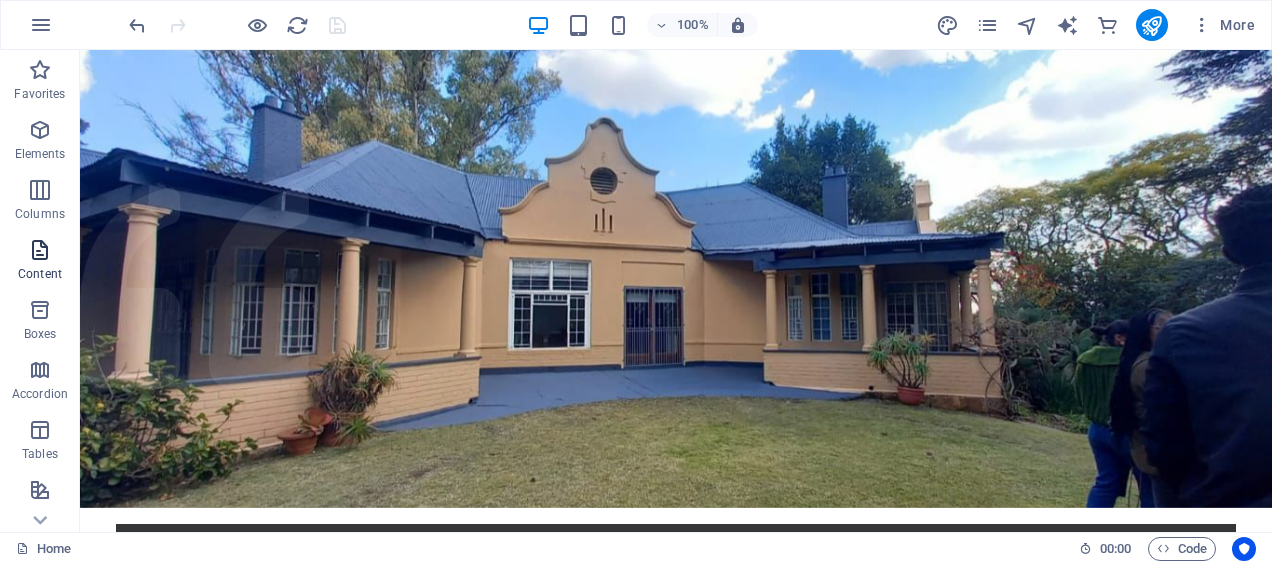 click at bounding box center [40, 250] 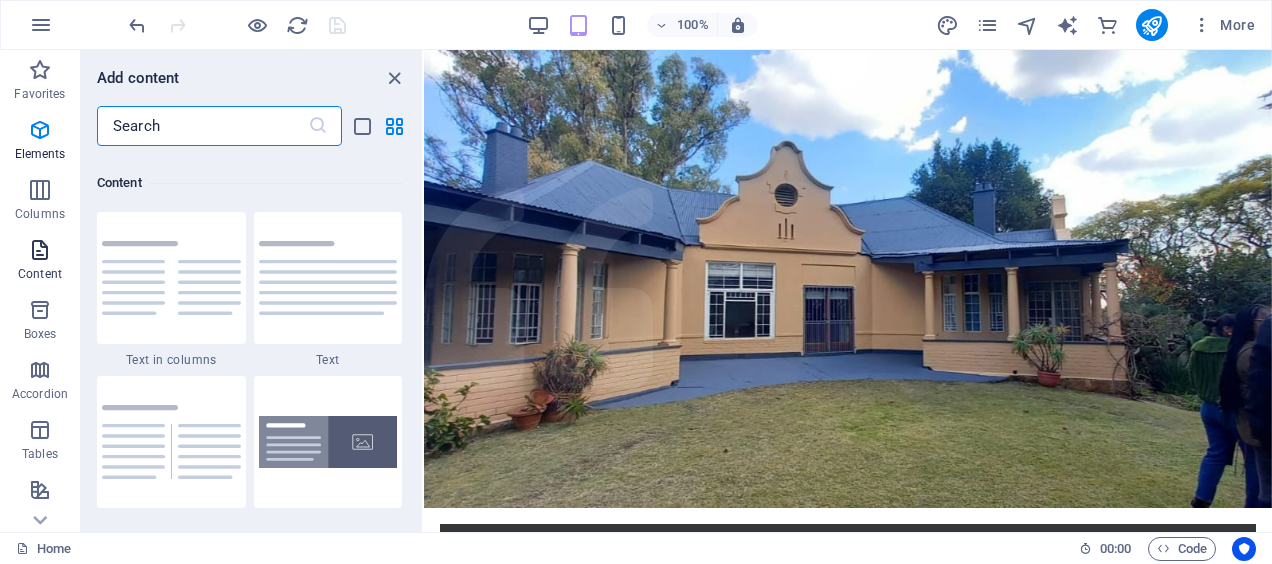 scroll, scrollTop: 3663, scrollLeft: 0, axis: vertical 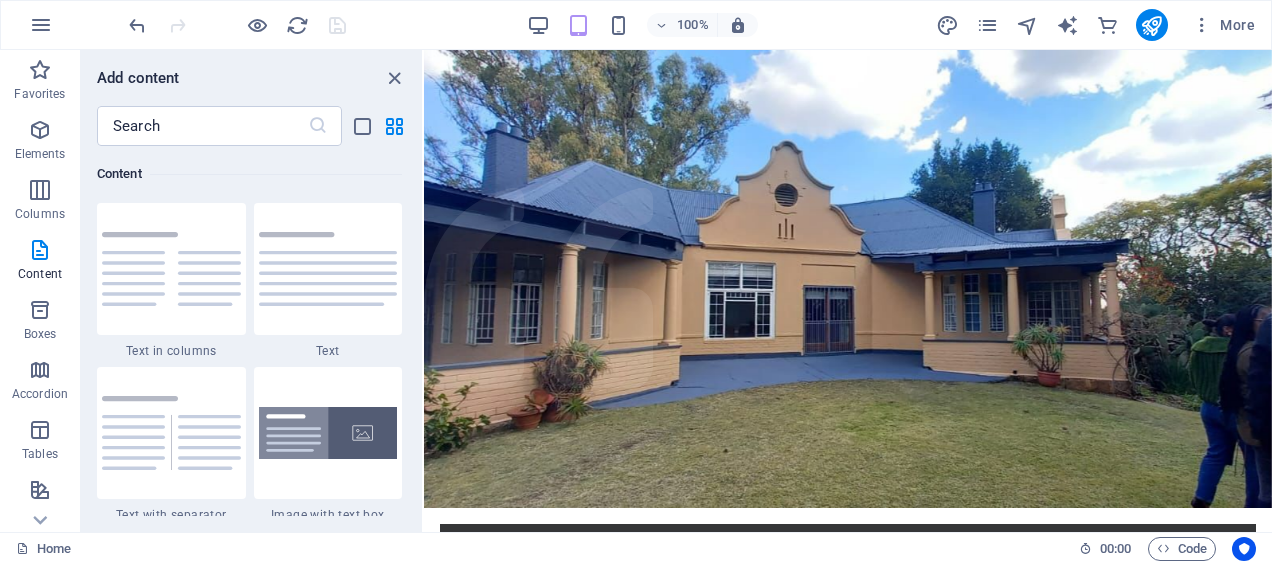 drag, startPoint x: 11, startPoint y: 264, endPoint x: 362, endPoint y: 68, distance: 402.01617 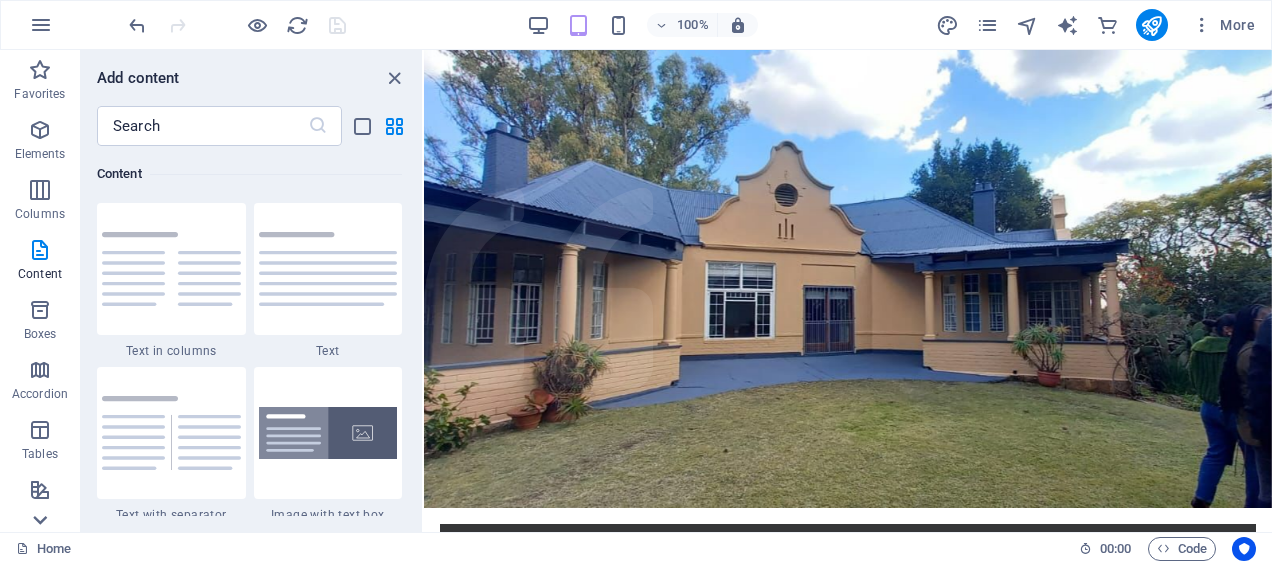 click 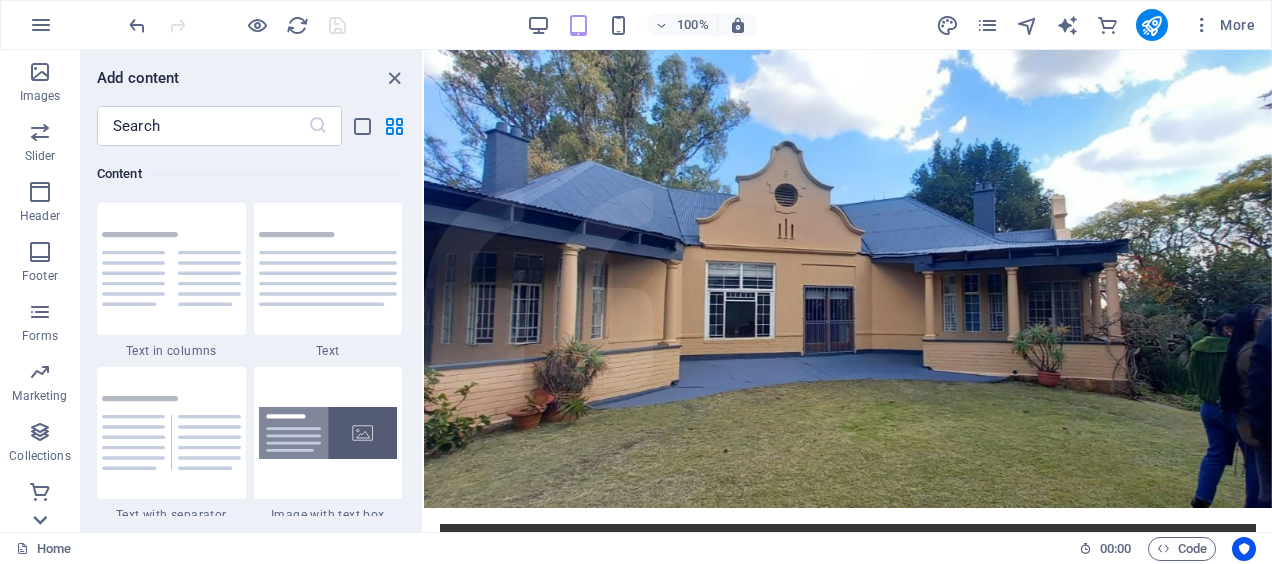 click on "Favorites Elements Columns Content Boxes Accordion Tables Features Images Slider Header Footer Forms Marketing Collections Commerce" at bounding box center [40, 291] 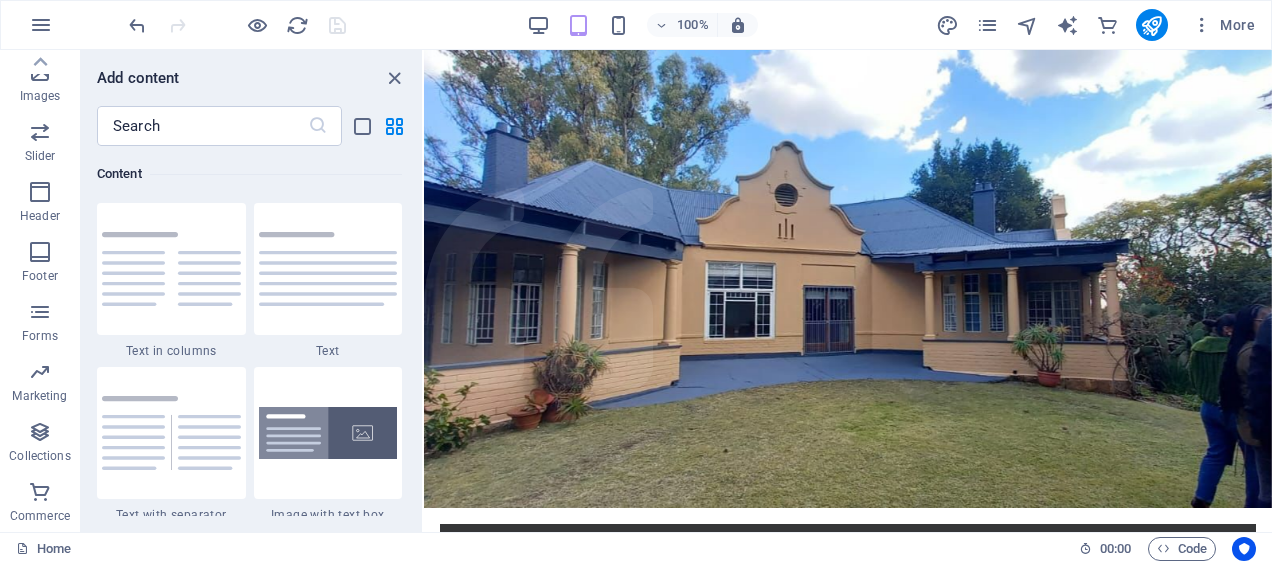 click on "Commerce" at bounding box center (40, 516) 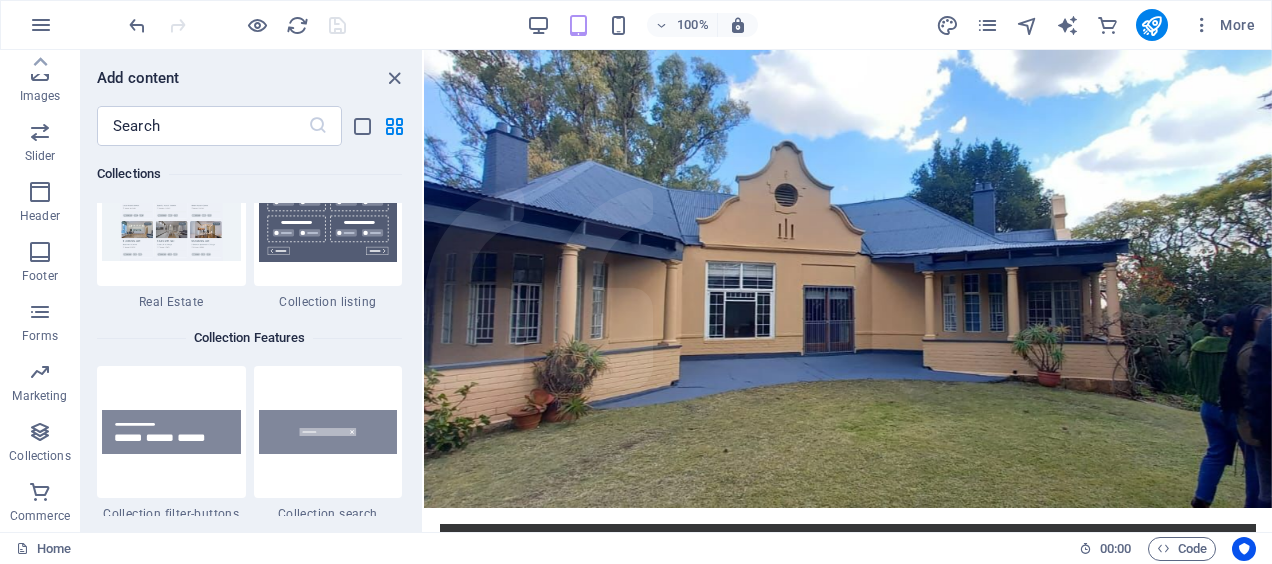 scroll, scrollTop: 19435, scrollLeft: 0, axis: vertical 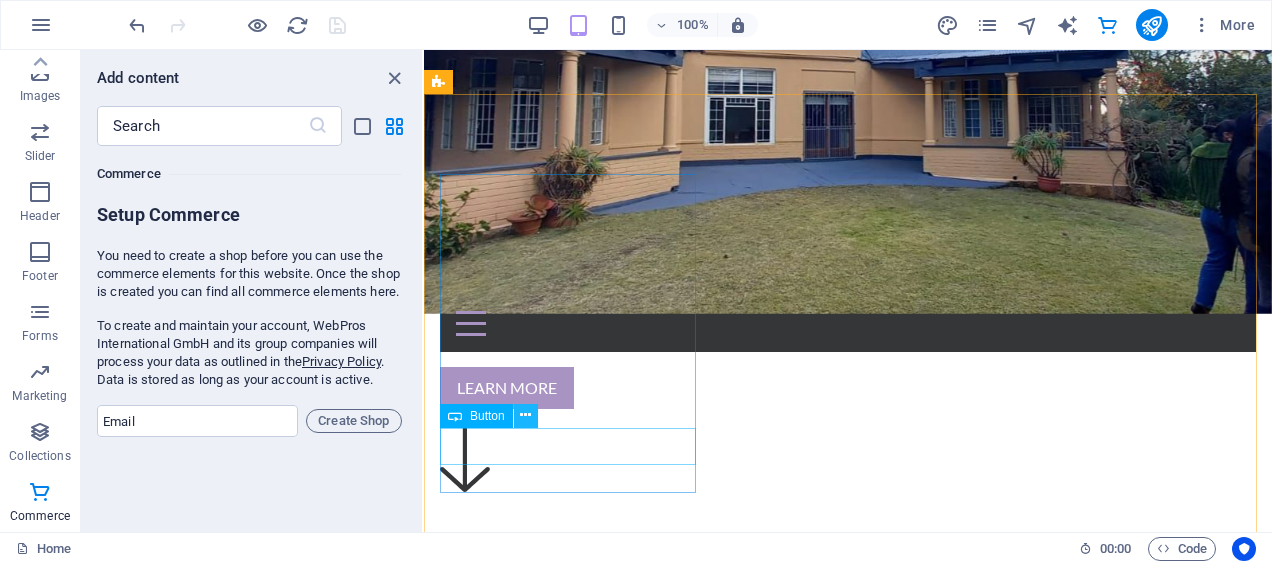 click at bounding box center (525, 415) 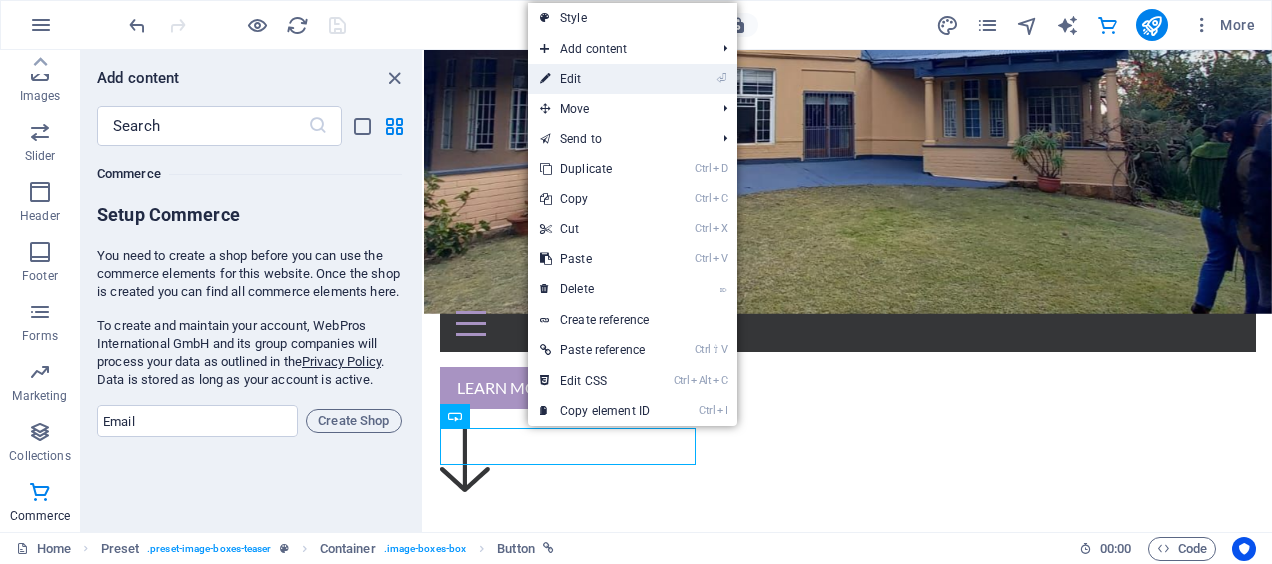 click on "⏎  Edit" at bounding box center (595, 79) 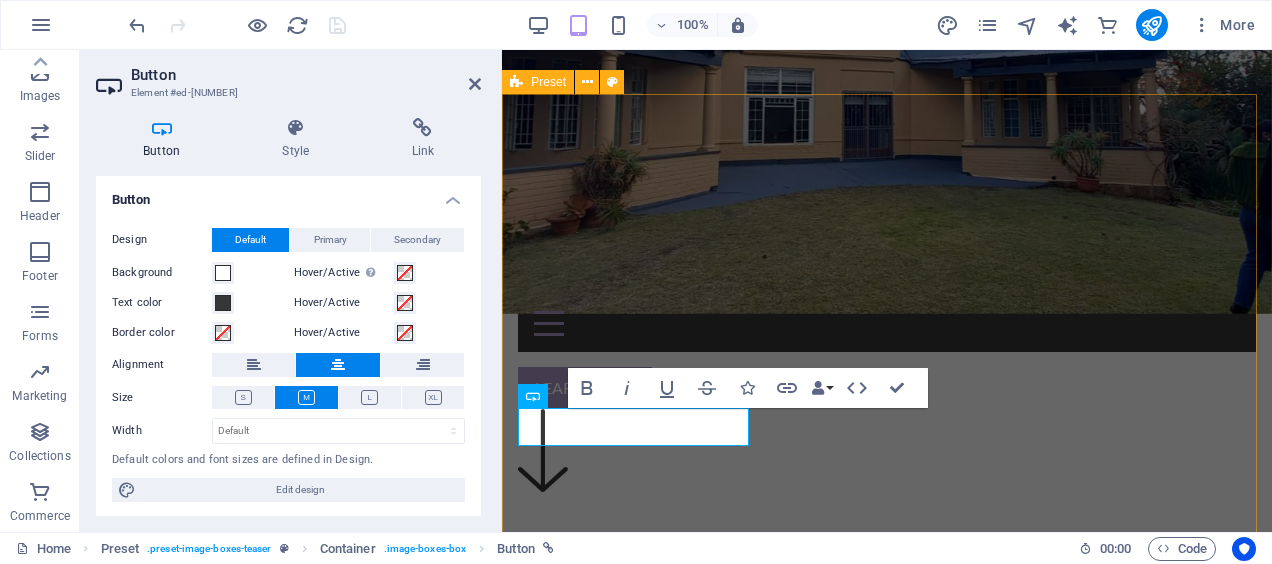 click on "About us   Go to Page What we do   Go to Page Projects   Go to Page" at bounding box center [887, 1751] 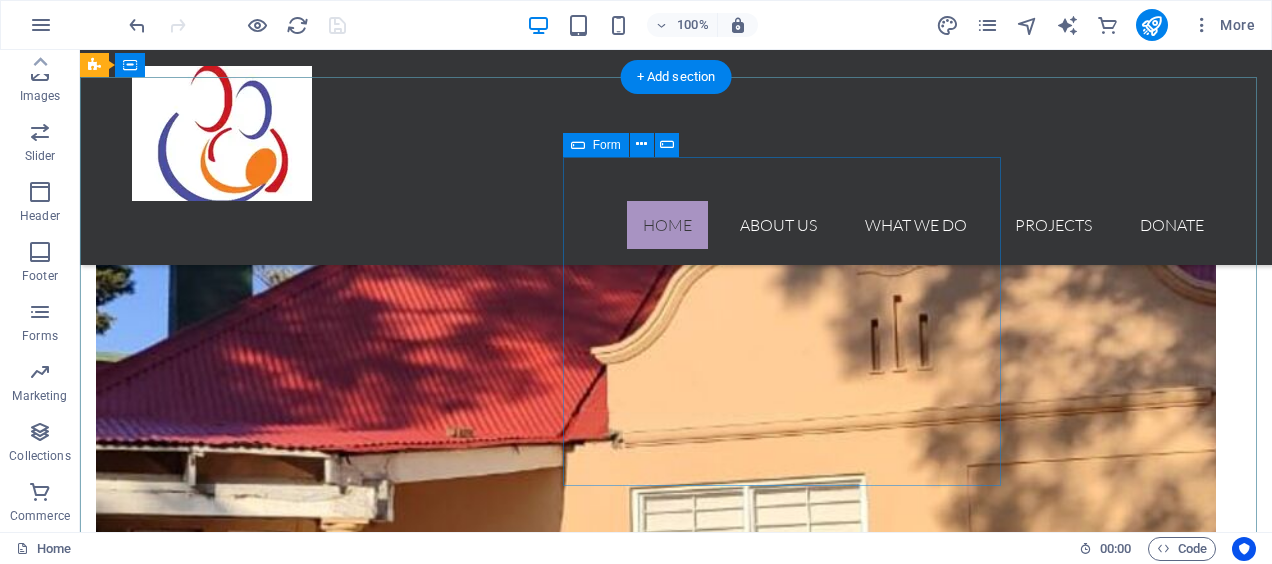 scroll, scrollTop: 1825, scrollLeft: 0, axis: vertical 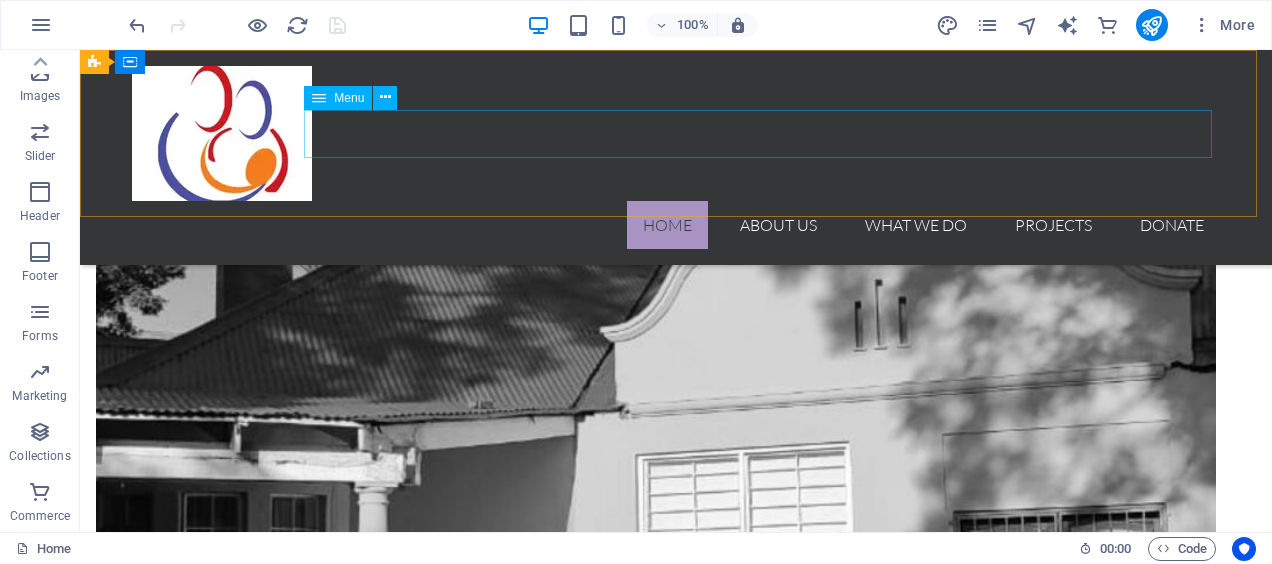 click on "​ ​ Home About us What we do Projects Donate" at bounding box center (676, 225) 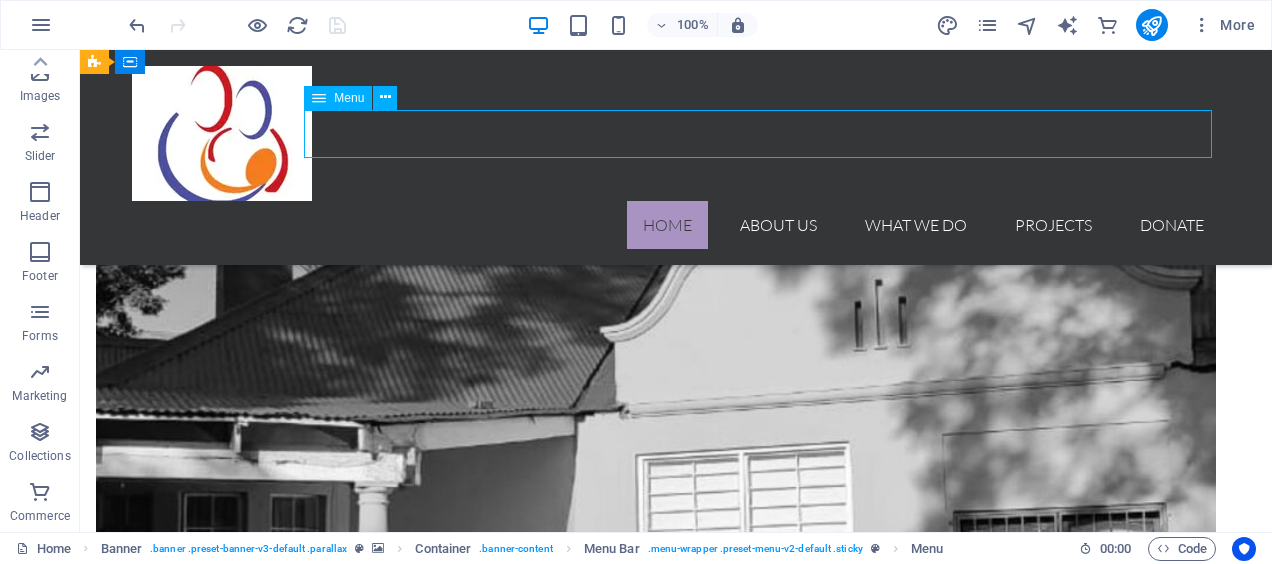 click on "​ ​ Home About us What we do Projects Donate" at bounding box center (676, 225) 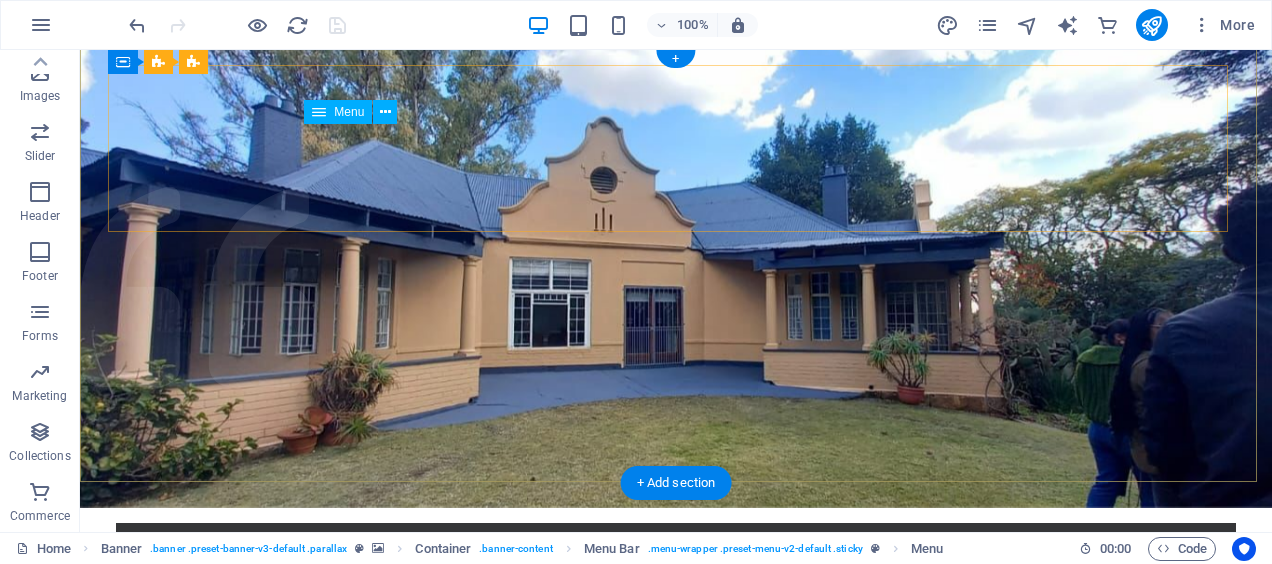 scroll, scrollTop: 0, scrollLeft: 0, axis: both 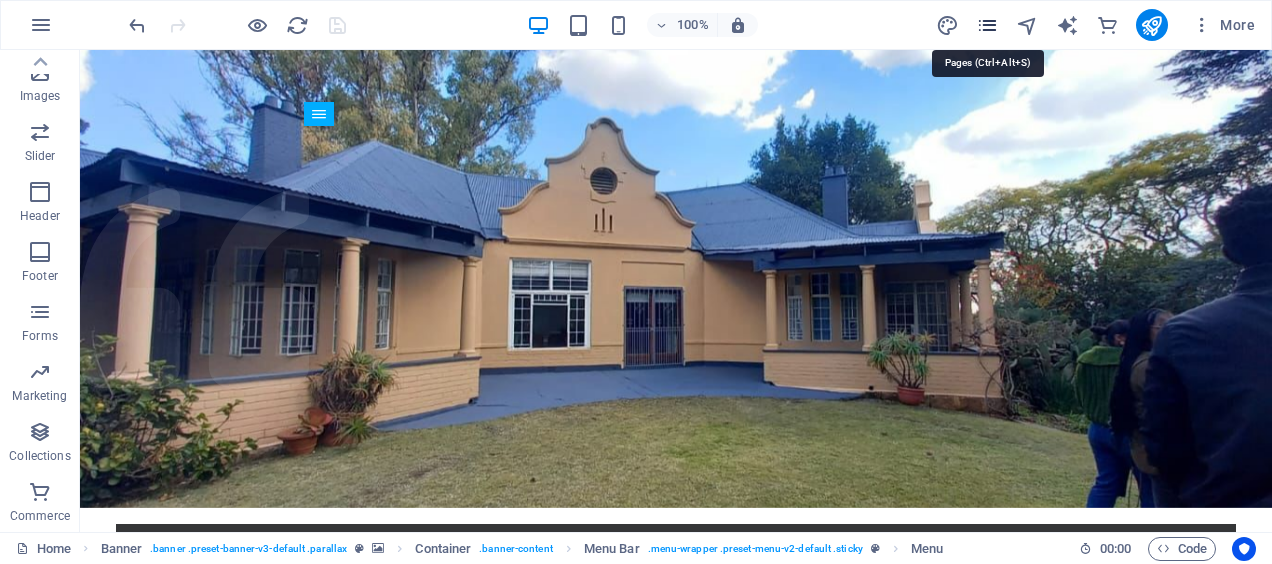 click at bounding box center [987, 25] 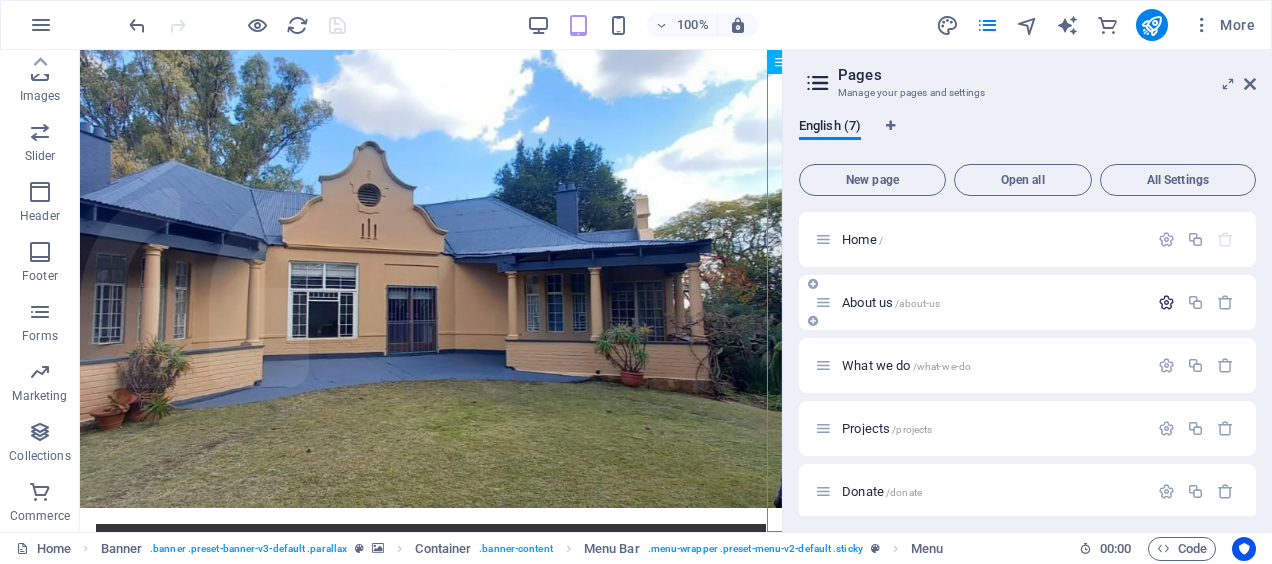 click at bounding box center [1166, 302] 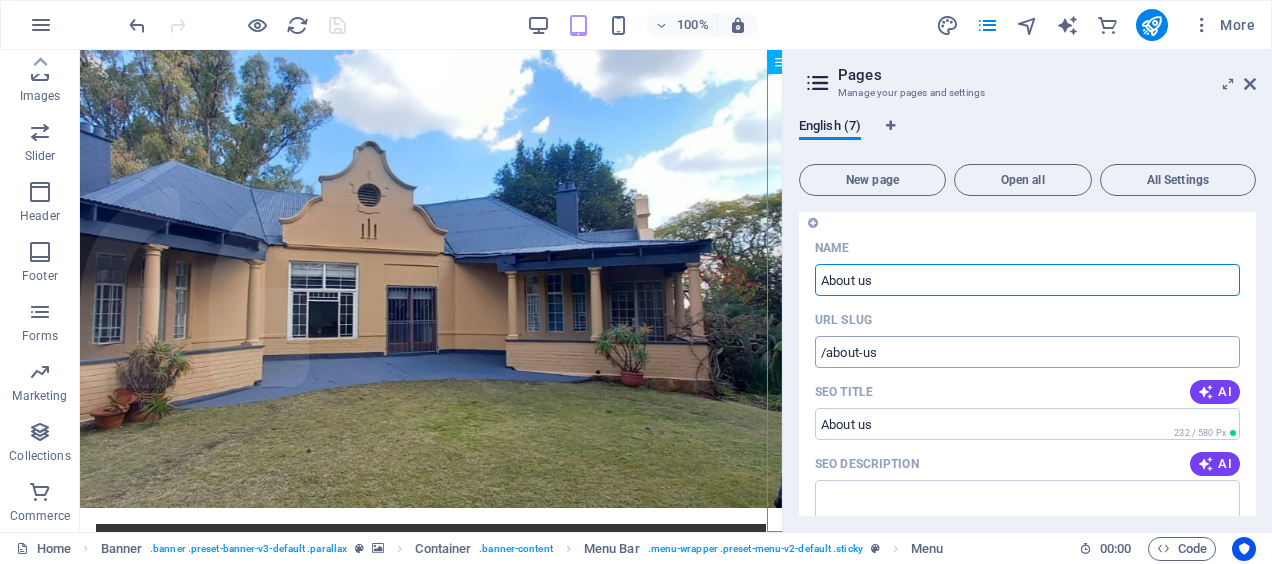 scroll, scrollTop: 96, scrollLeft: 0, axis: vertical 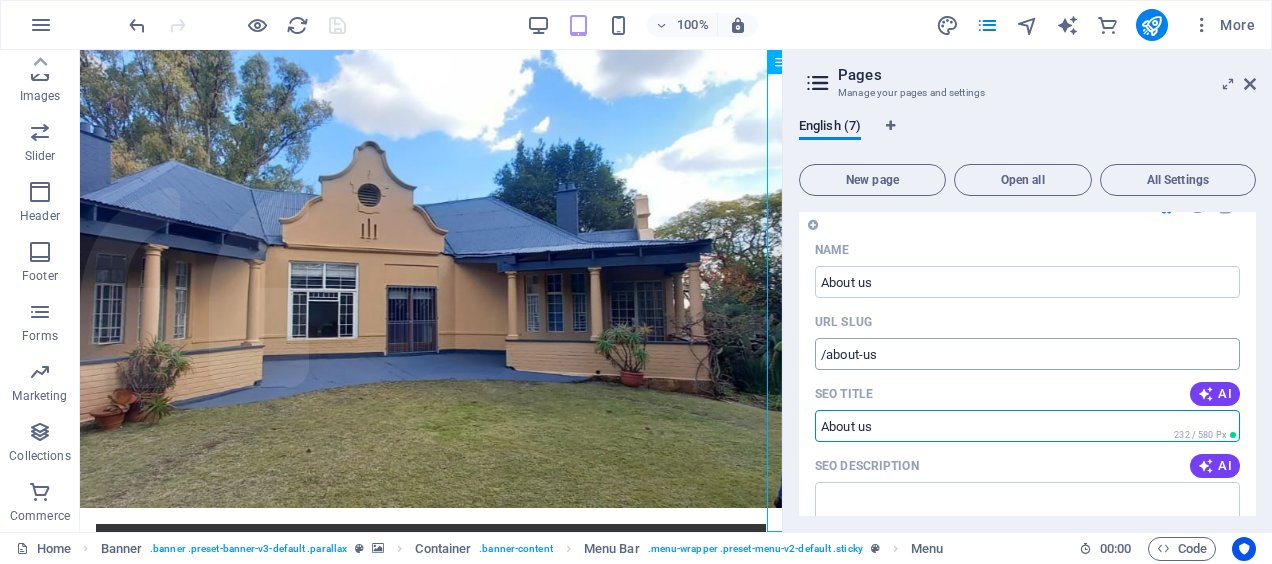 click on "About us" at bounding box center (1027, 426) 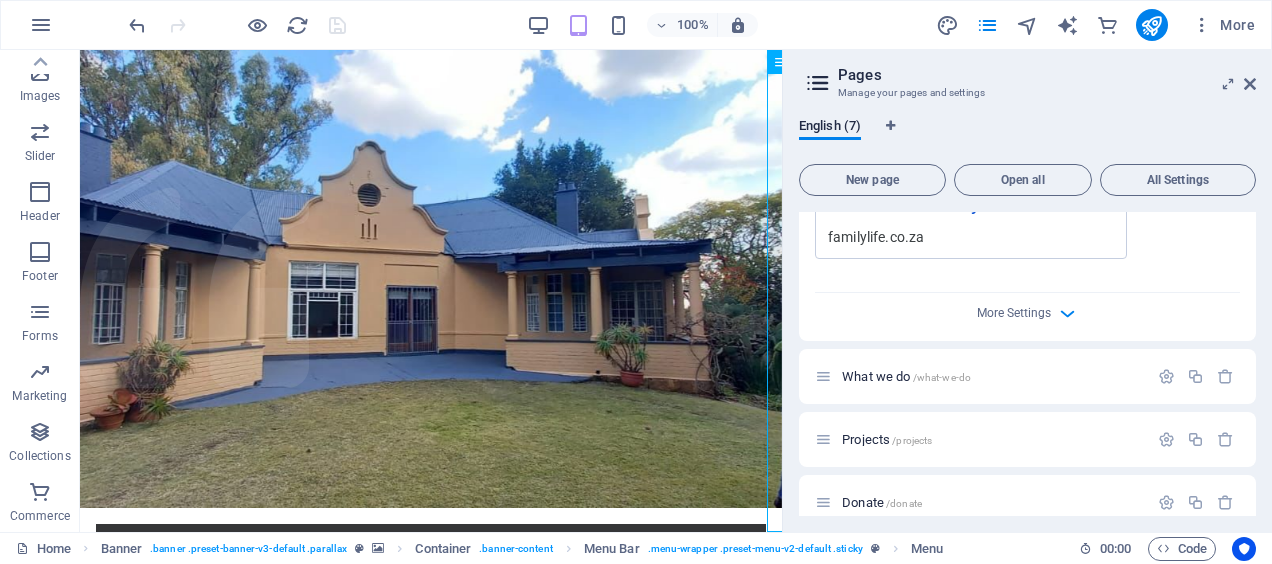 scroll, scrollTop: 735, scrollLeft: 0, axis: vertical 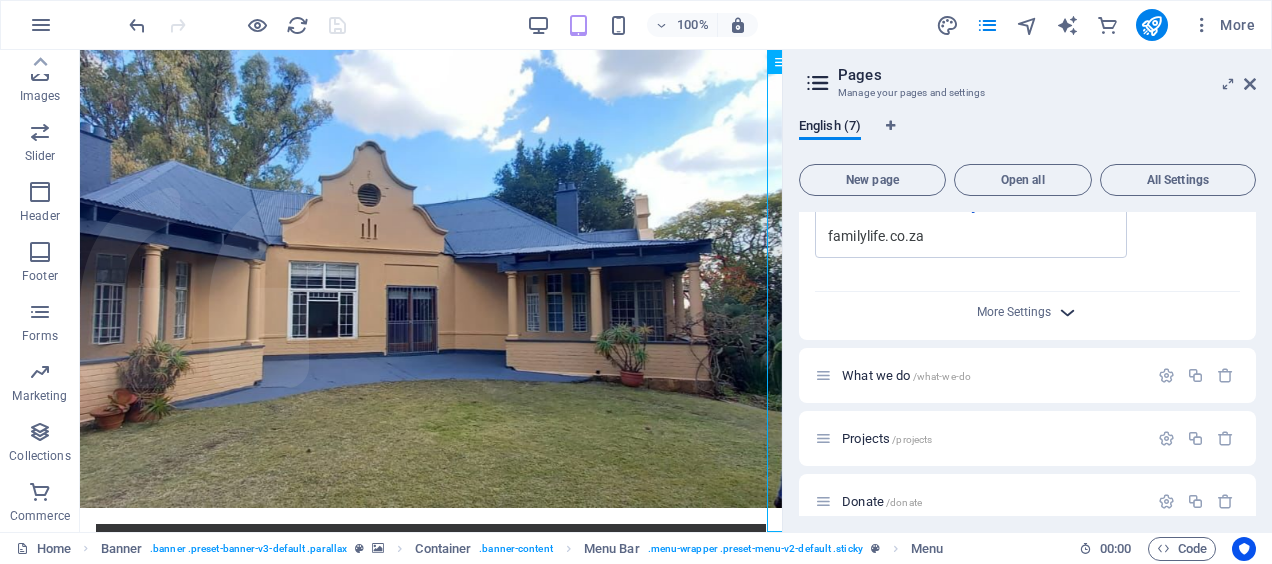 click at bounding box center [1067, 312] 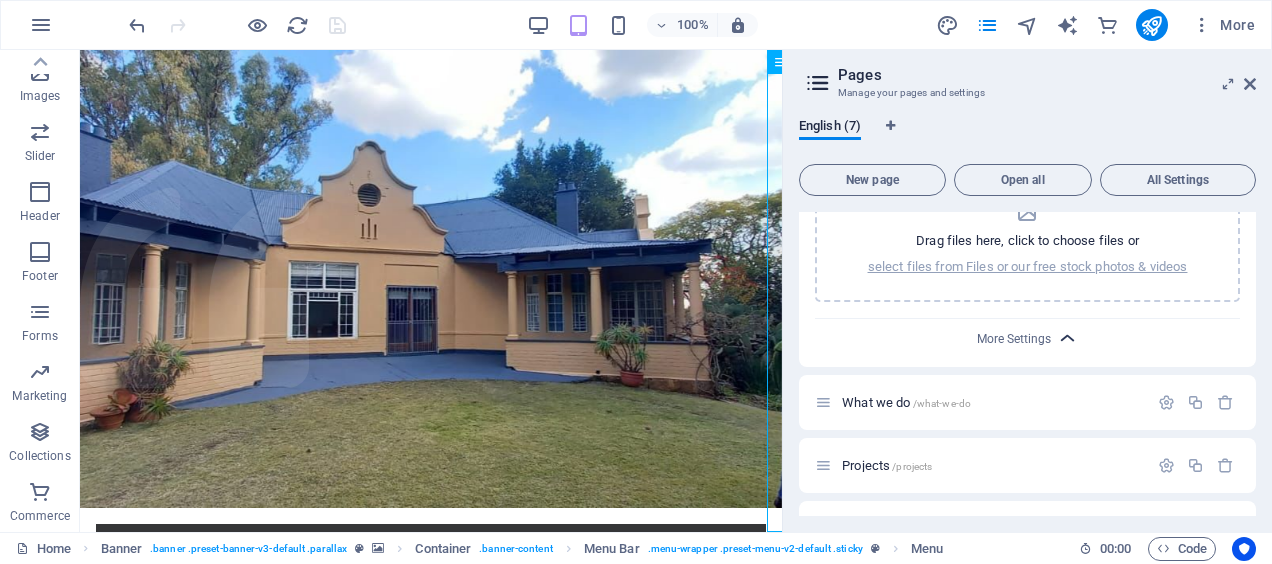 scroll, scrollTop: 1169, scrollLeft: 0, axis: vertical 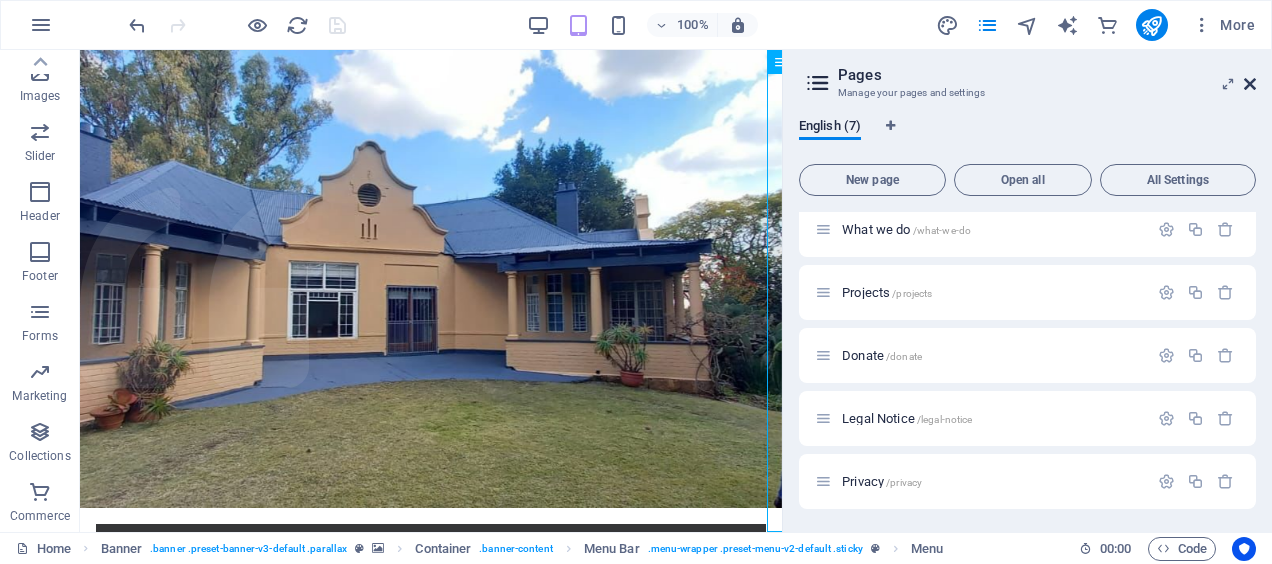 click at bounding box center [1250, 84] 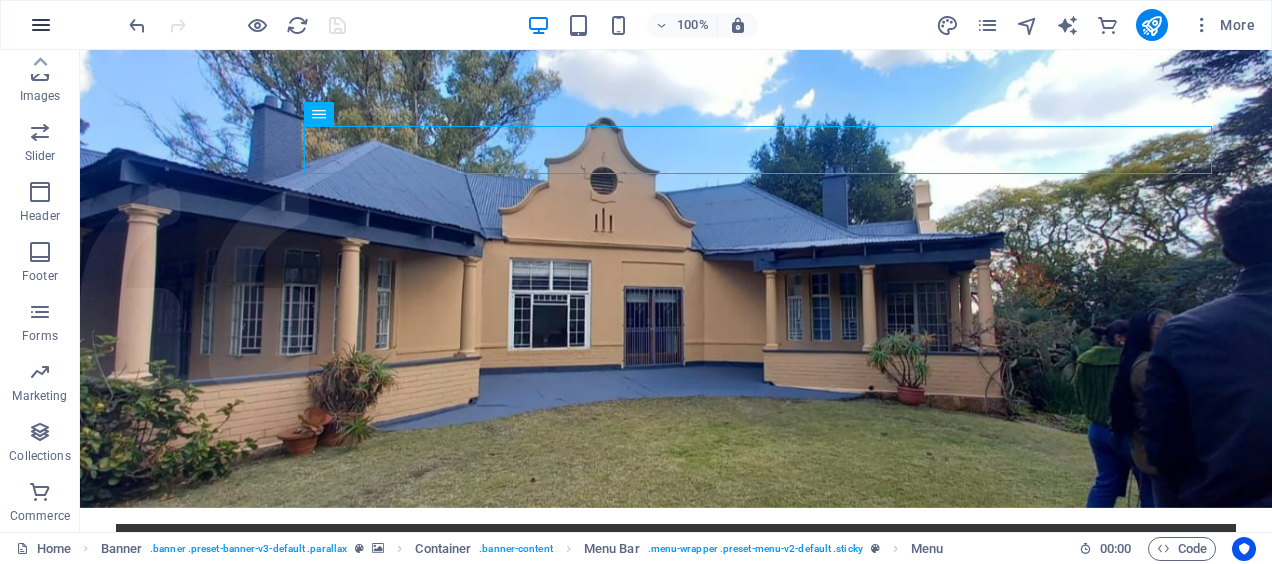 click at bounding box center (41, 25) 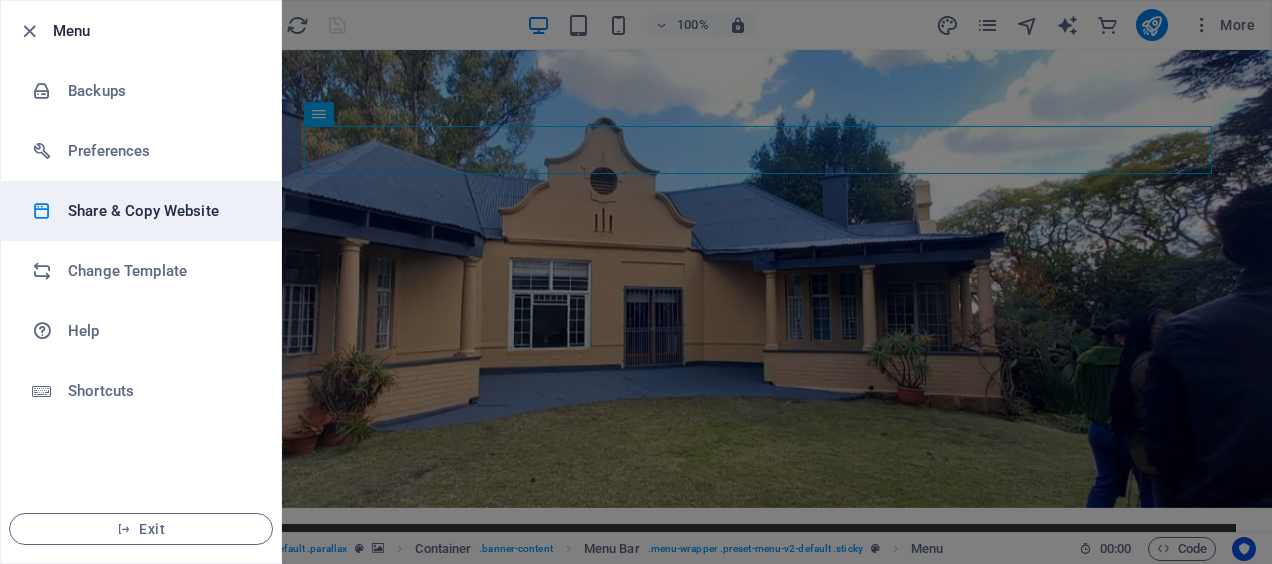 drag, startPoint x: 40, startPoint y: 24, endPoint x: 137, endPoint y: 188, distance: 190.53871 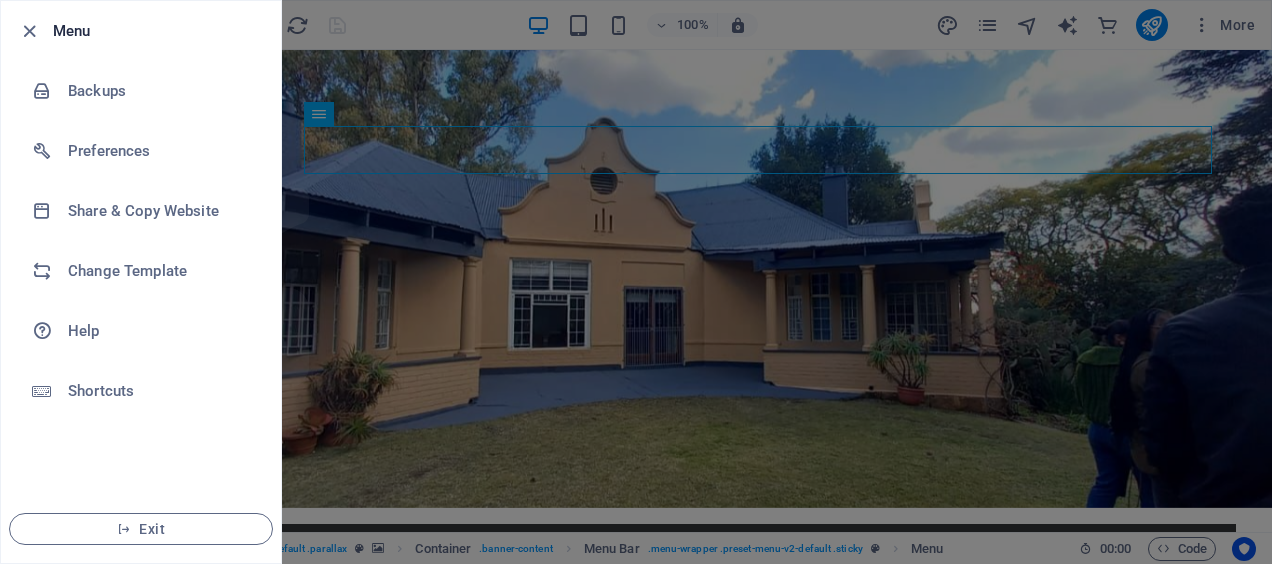 click at bounding box center [636, 282] 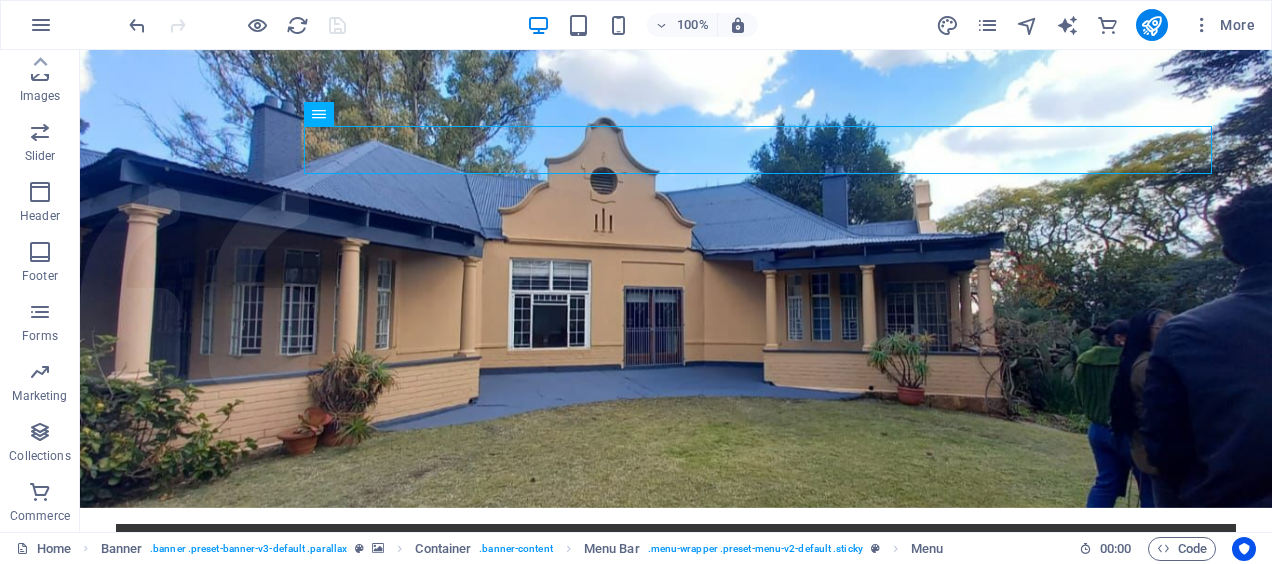 click at bounding box center (1202, 25) 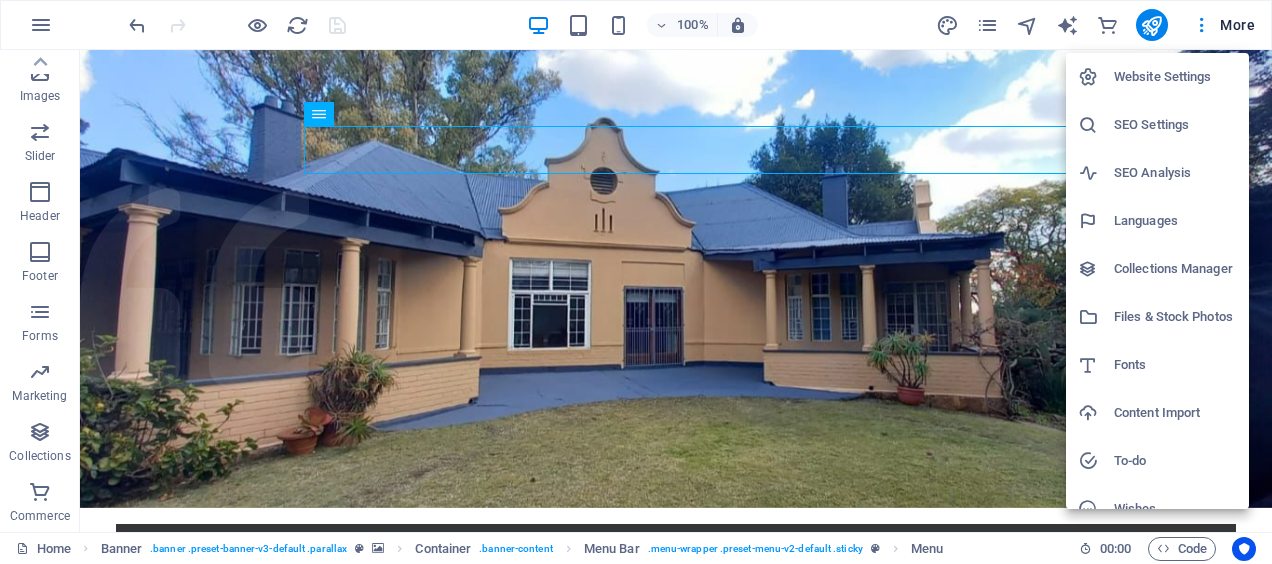 click at bounding box center (636, 282) 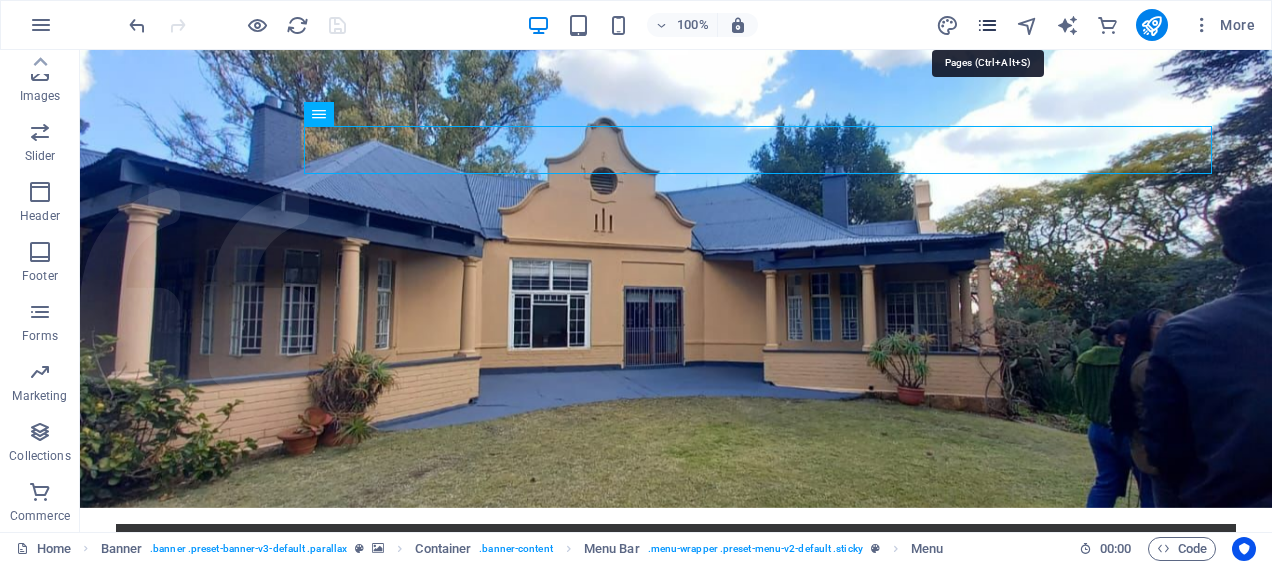 click at bounding box center [987, 25] 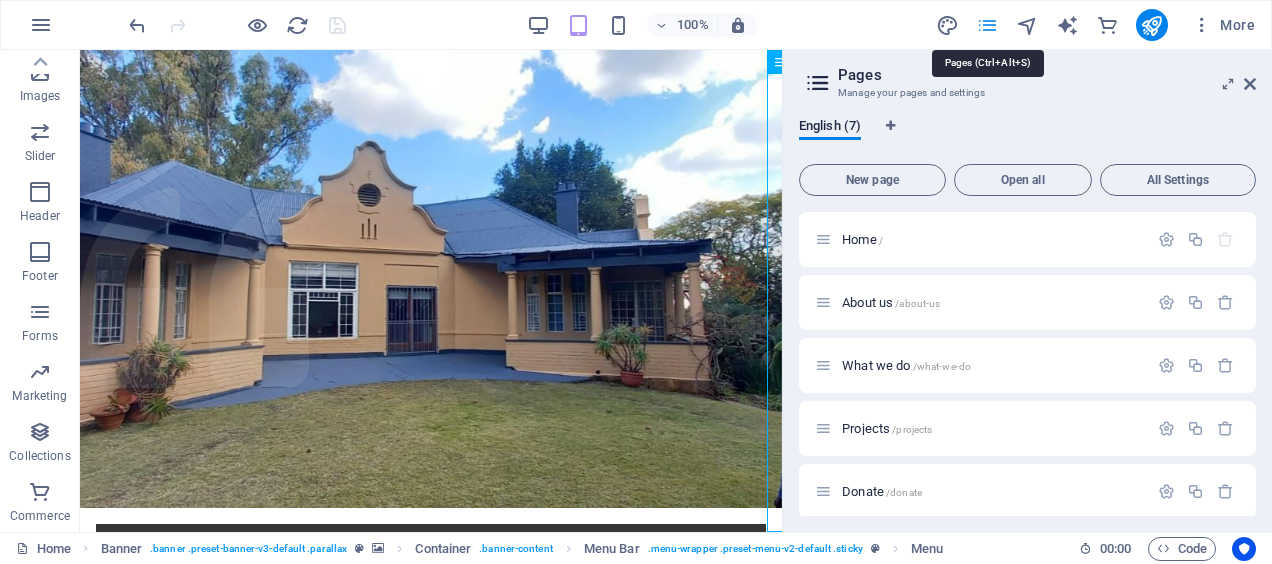 click at bounding box center (987, 25) 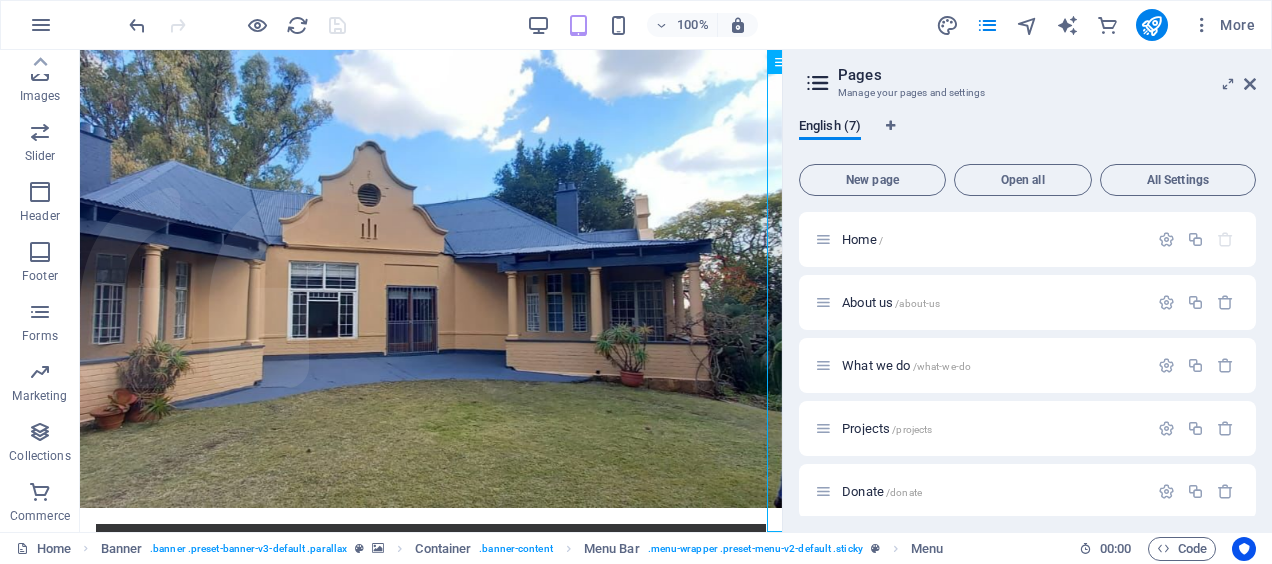 click at bounding box center (818, 83) 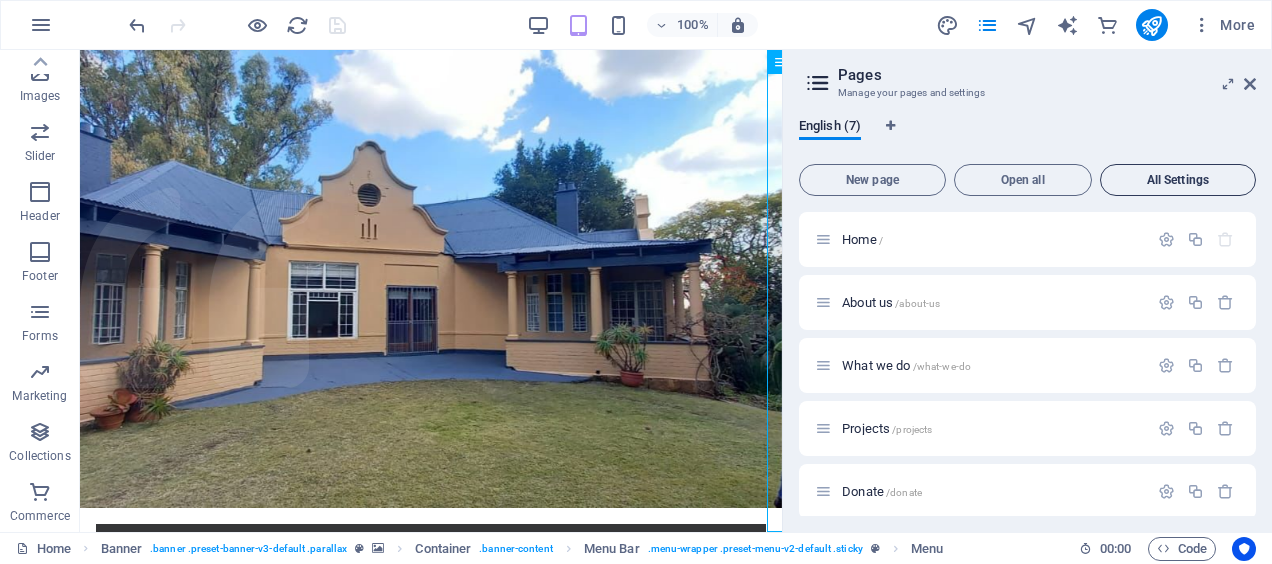 click on "All Settings" at bounding box center (1178, 180) 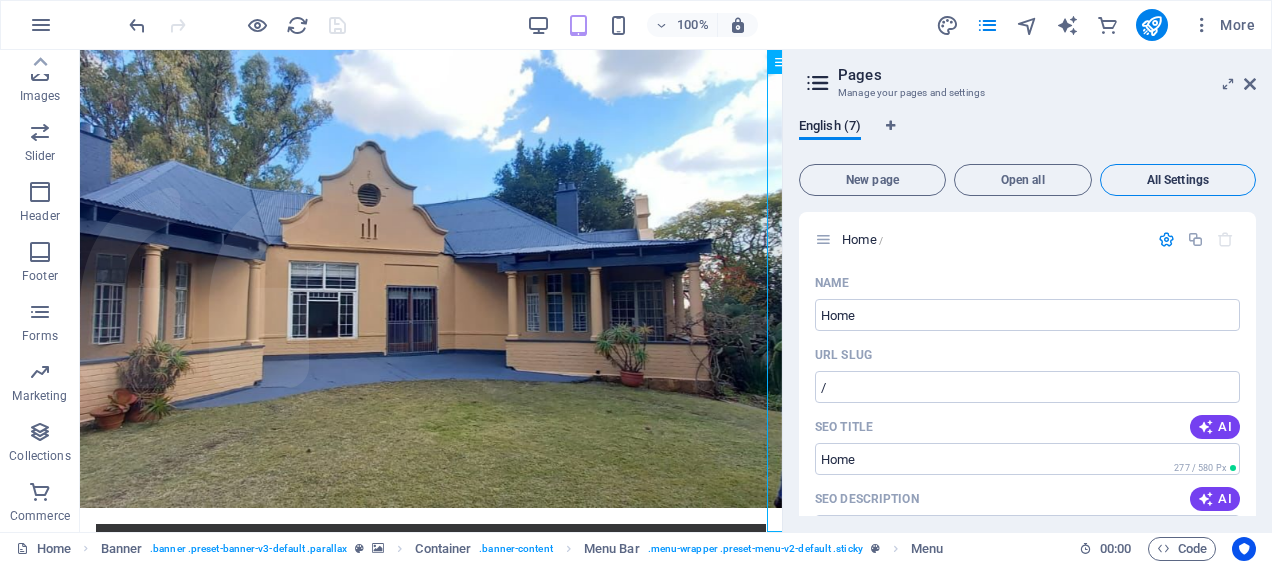 scroll, scrollTop: 4797, scrollLeft: 0, axis: vertical 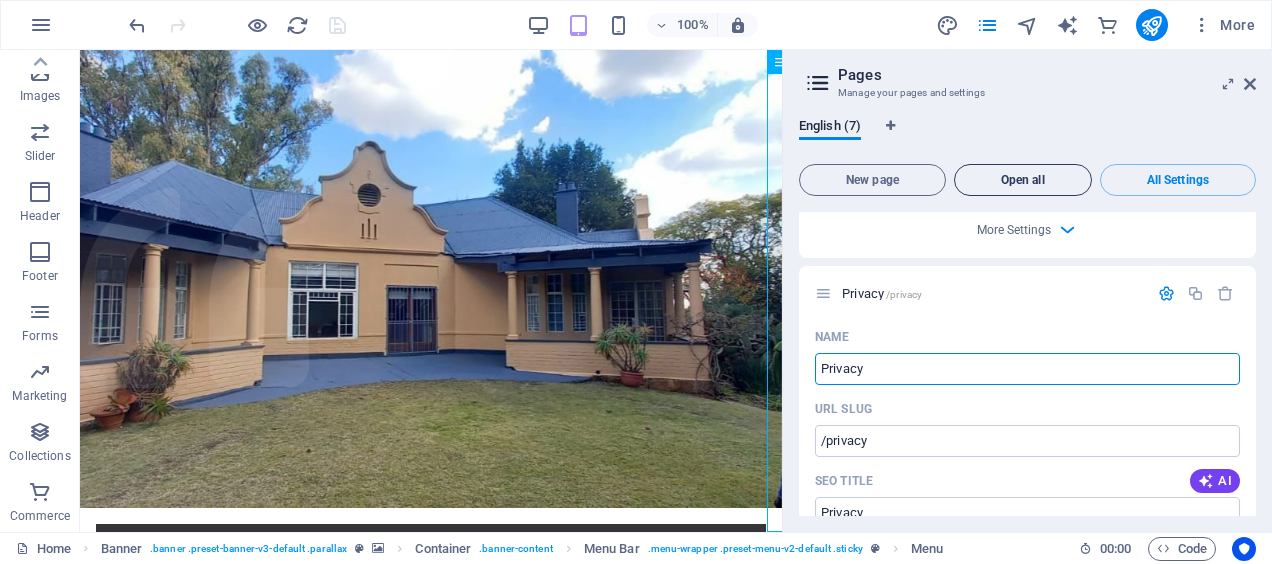 click on "Open all" at bounding box center [1023, 180] 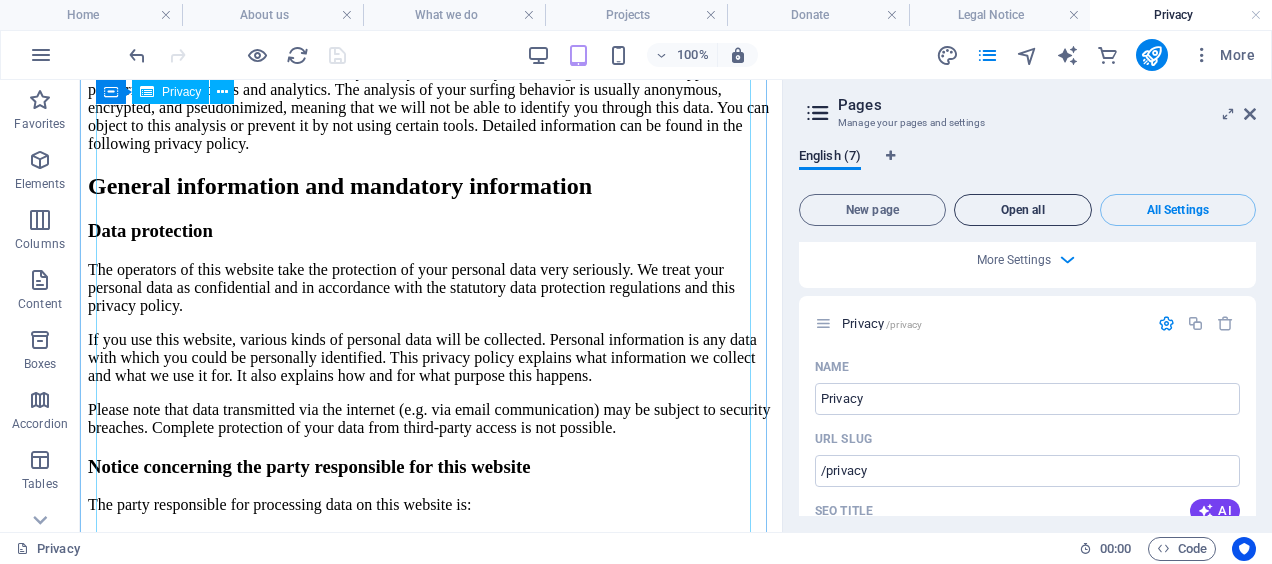 scroll, scrollTop: 2603, scrollLeft: 0, axis: vertical 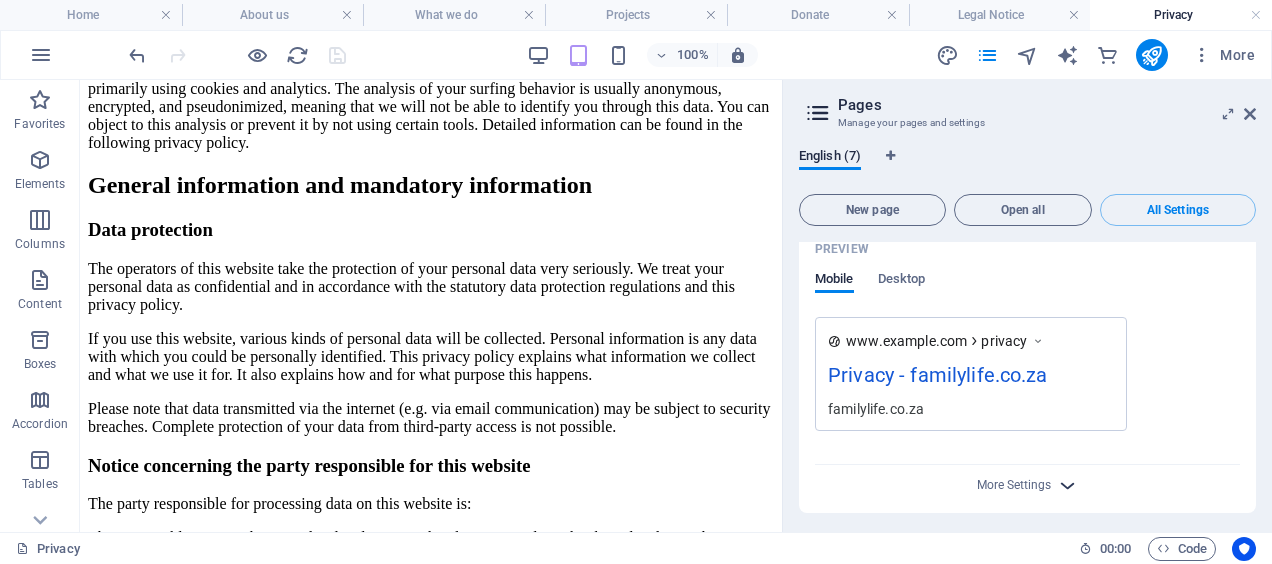 click on "More Settings" at bounding box center (1028, 485) 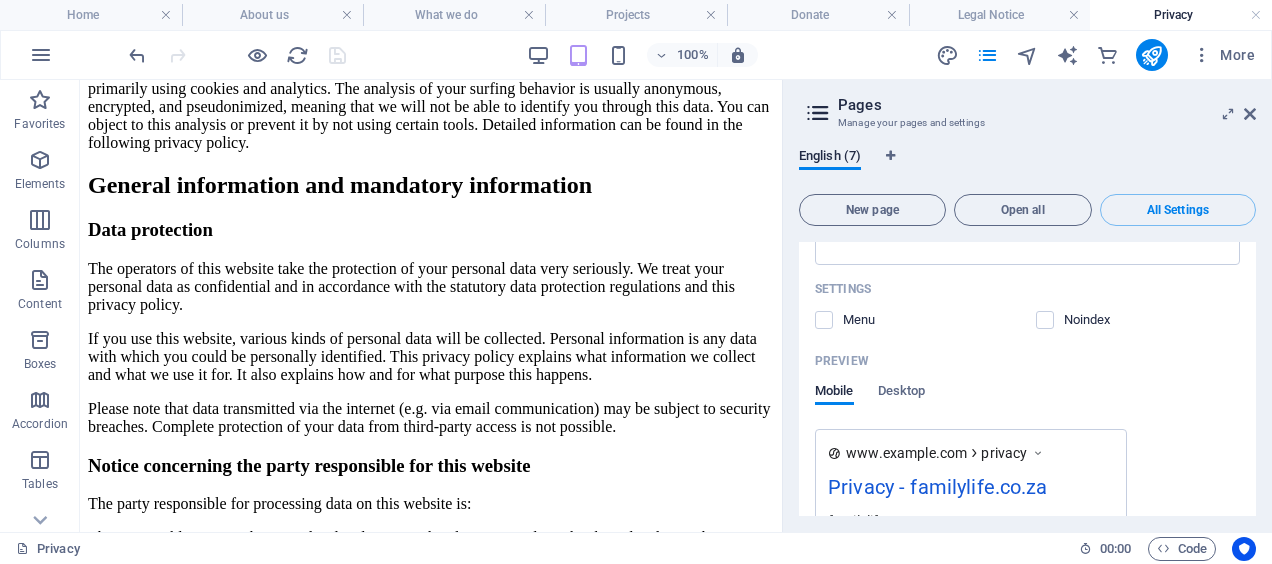 scroll, scrollTop: 5168, scrollLeft: 0, axis: vertical 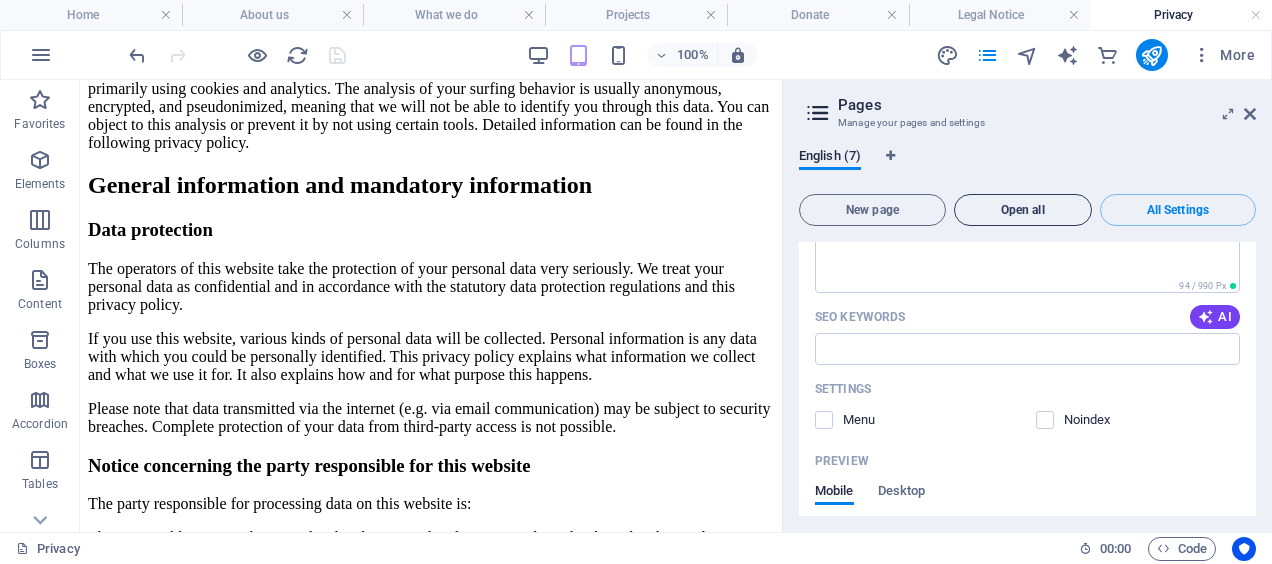 click on "Open all" at bounding box center [1023, 210] 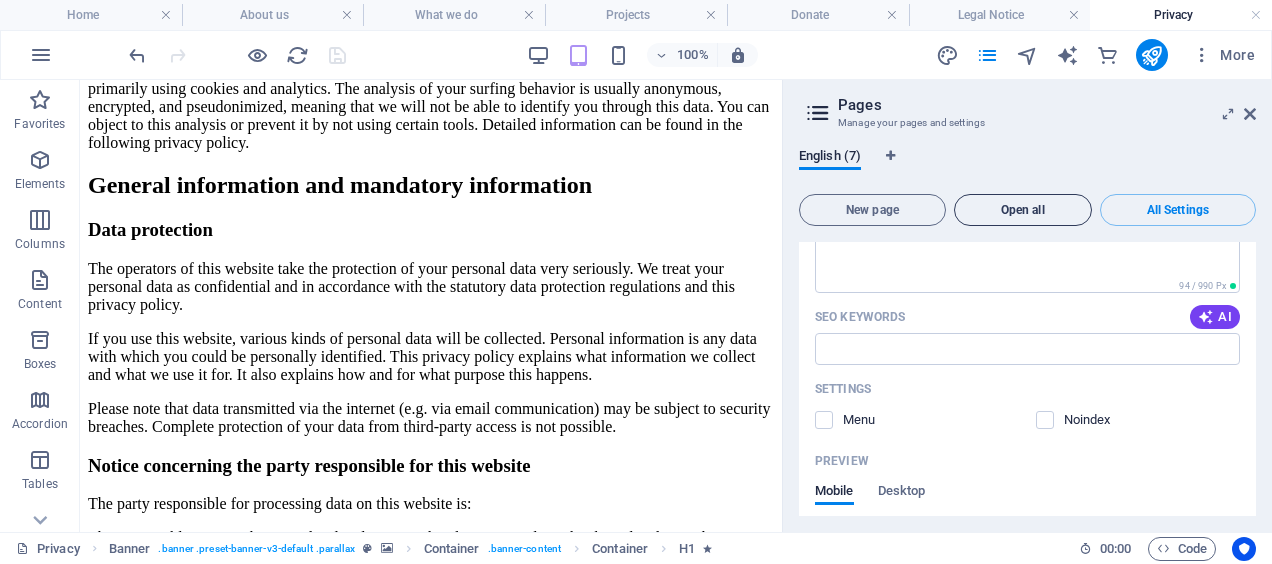 click on "Open all" at bounding box center [1023, 210] 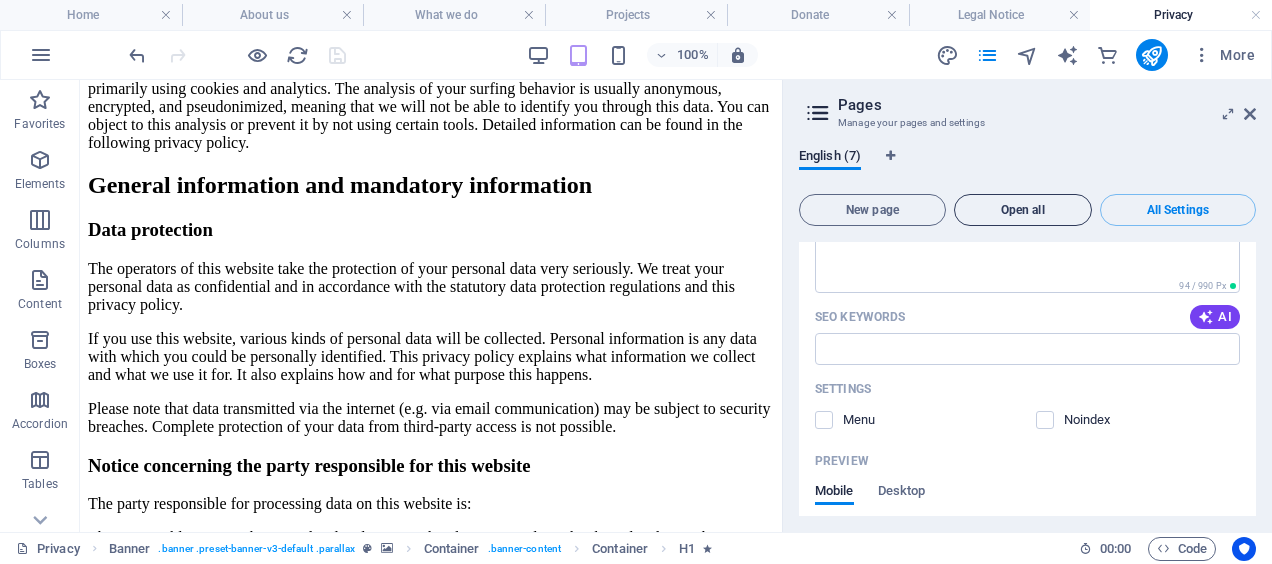 drag, startPoint x: 1017, startPoint y: 204, endPoint x: 1017, endPoint y: 216, distance: 12 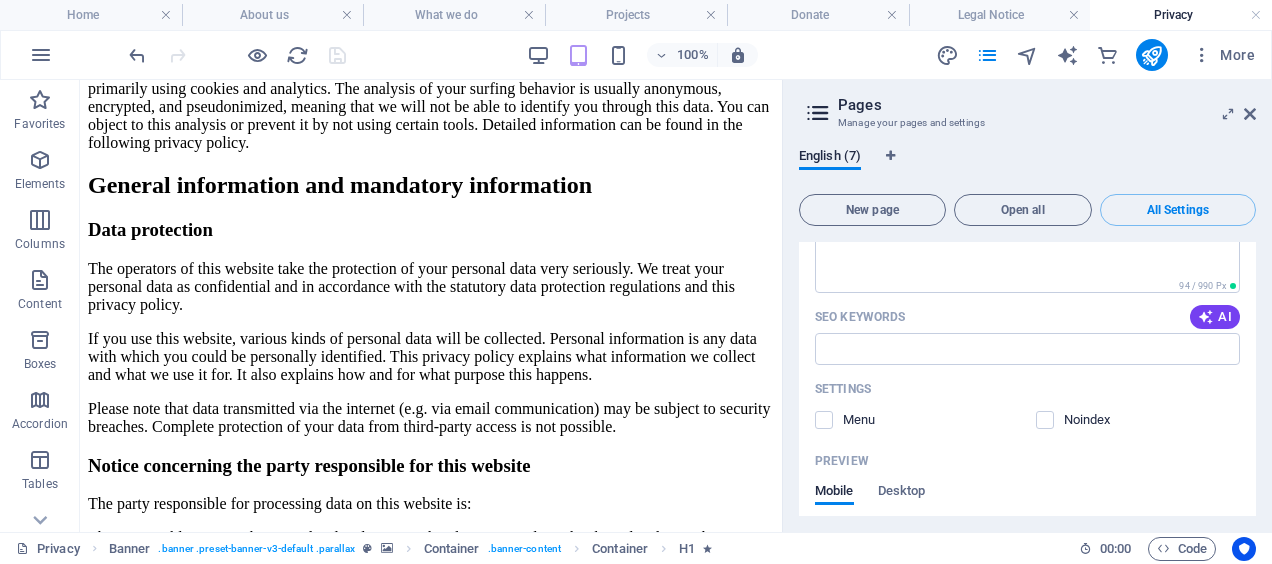 click on "Open all" at bounding box center (1023, 210) 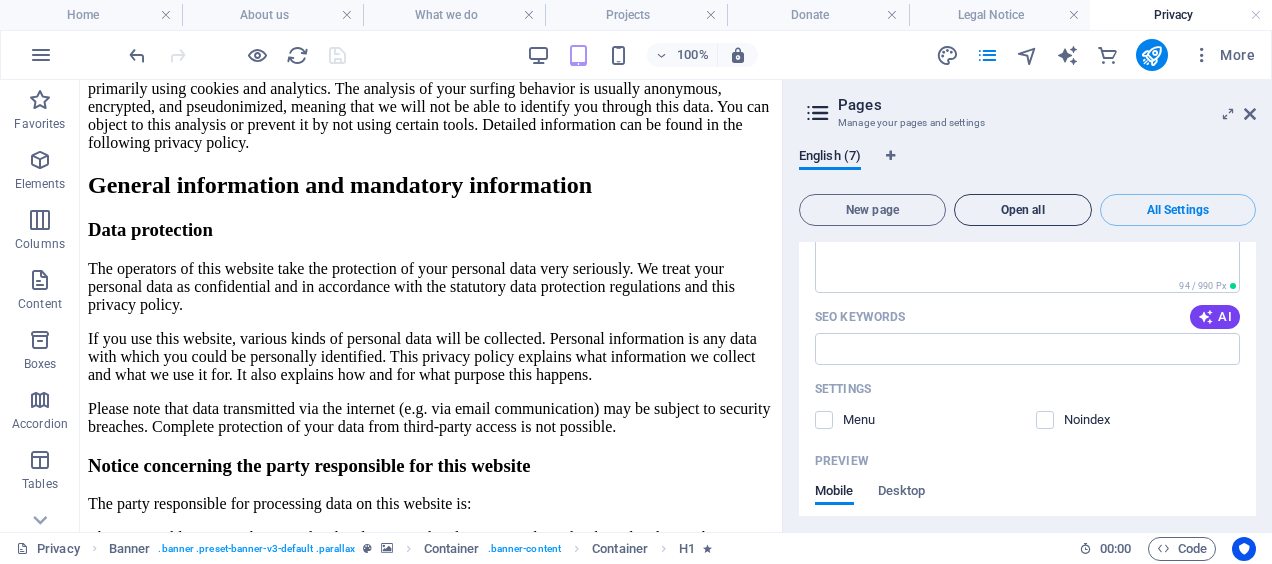 click on "Open all" at bounding box center (1023, 210) 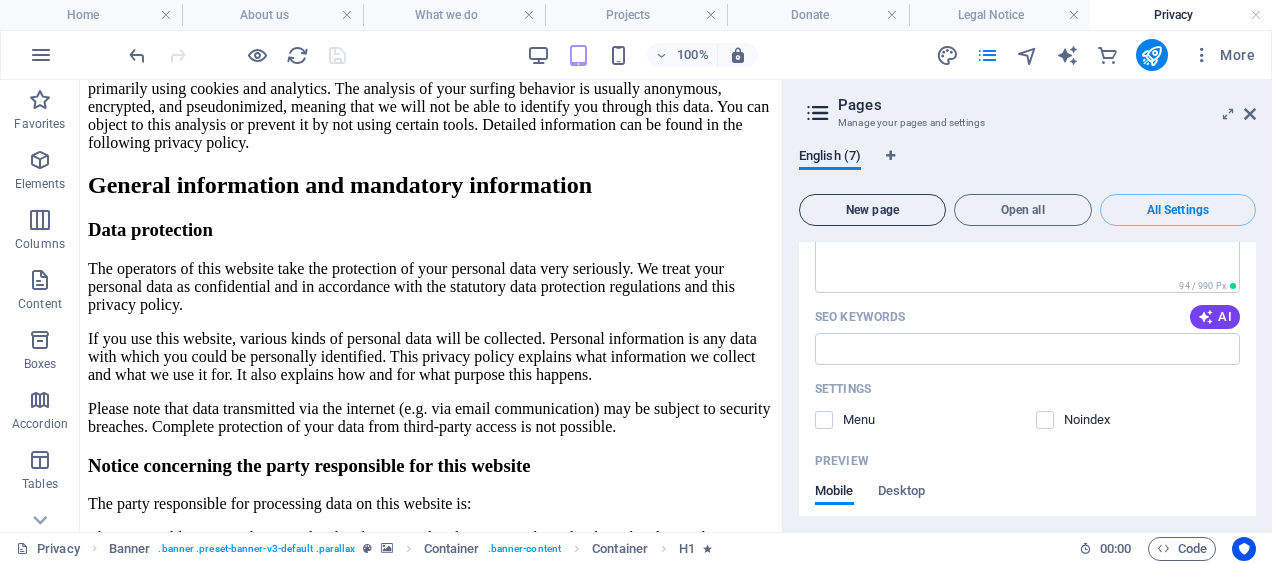 click on "New page" at bounding box center [872, 210] 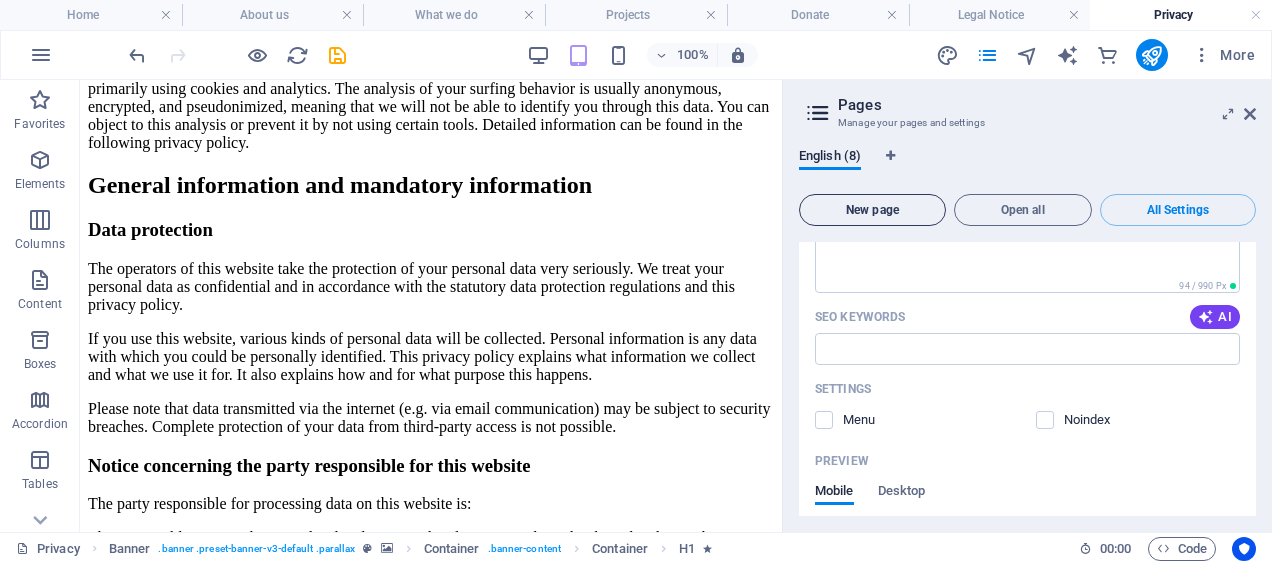 scroll, scrollTop: 5908, scrollLeft: 0, axis: vertical 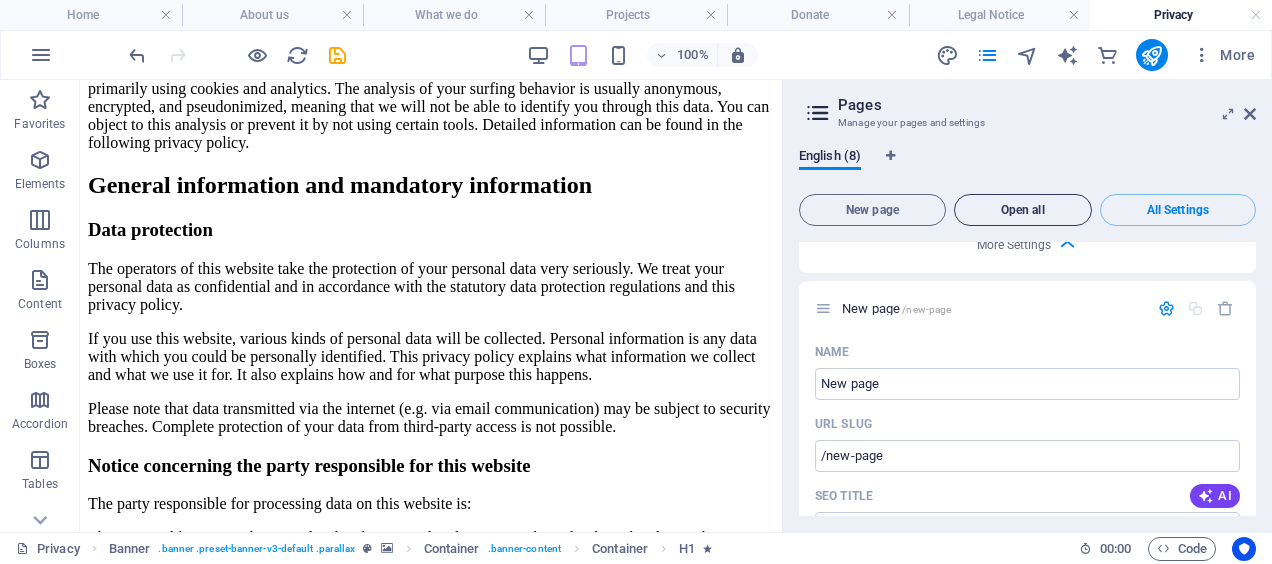 click on "Open all" at bounding box center [1023, 210] 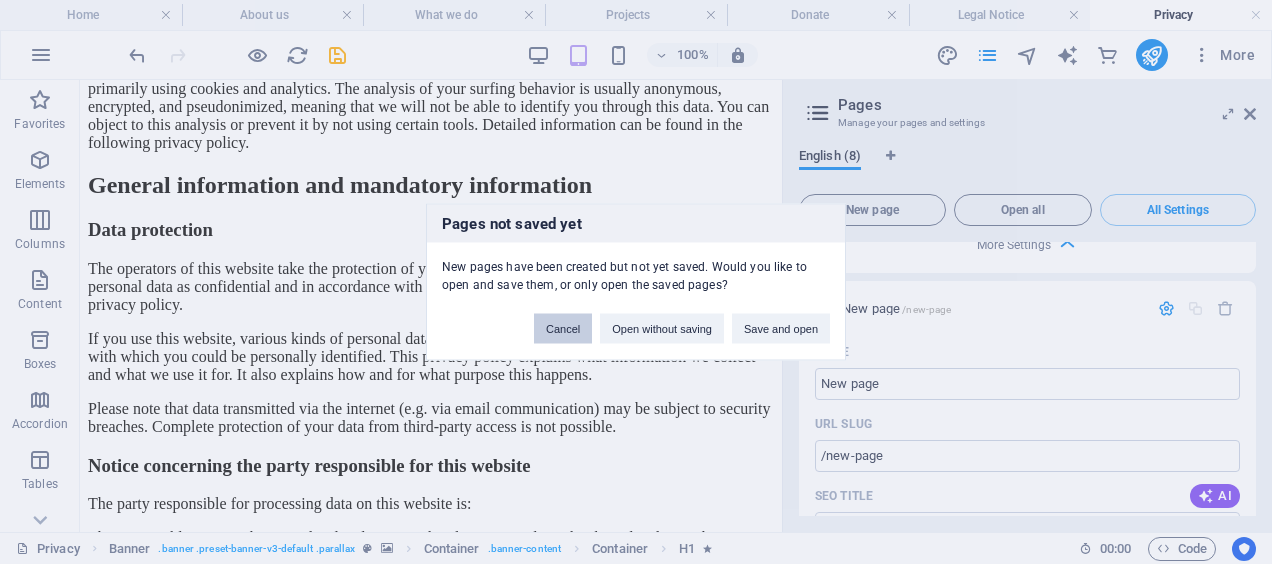 click on "Cancel" at bounding box center [563, 329] 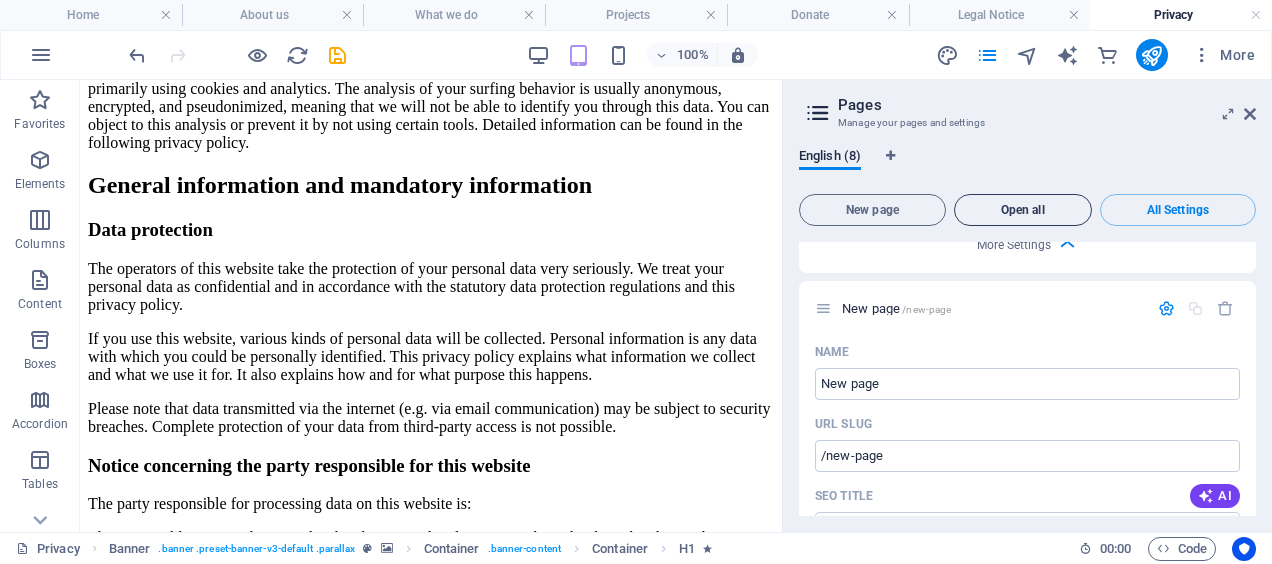 click on "Open all" at bounding box center (1023, 210) 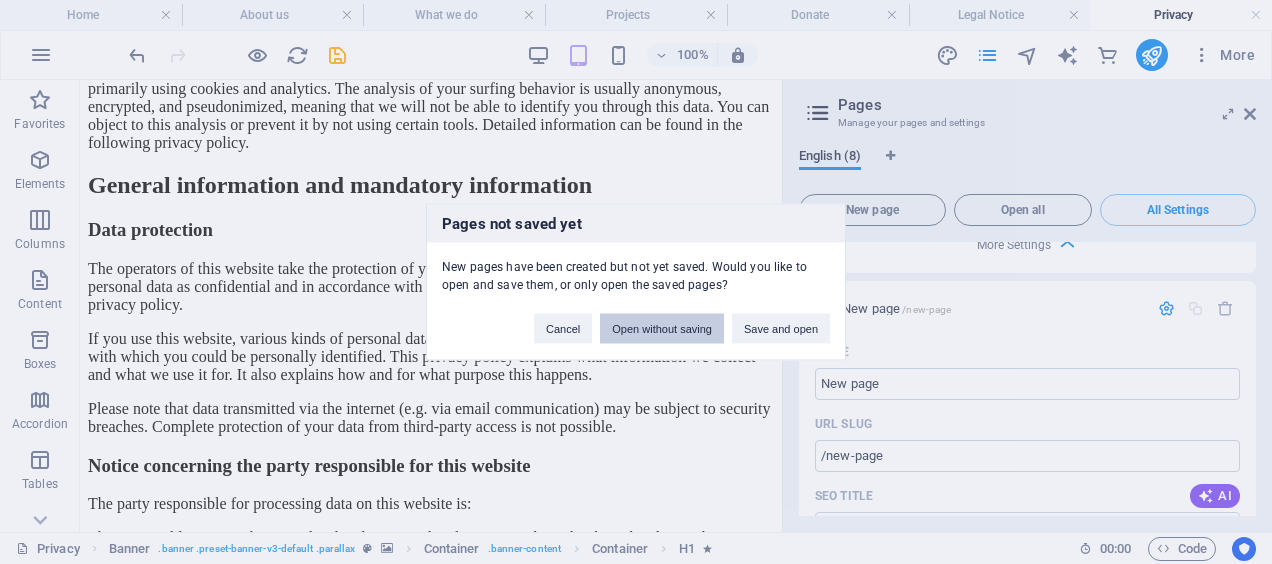 drag, startPoint x: 663, startPoint y: 326, endPoint x: 582, endPoint y: 249, distance: 111.75867 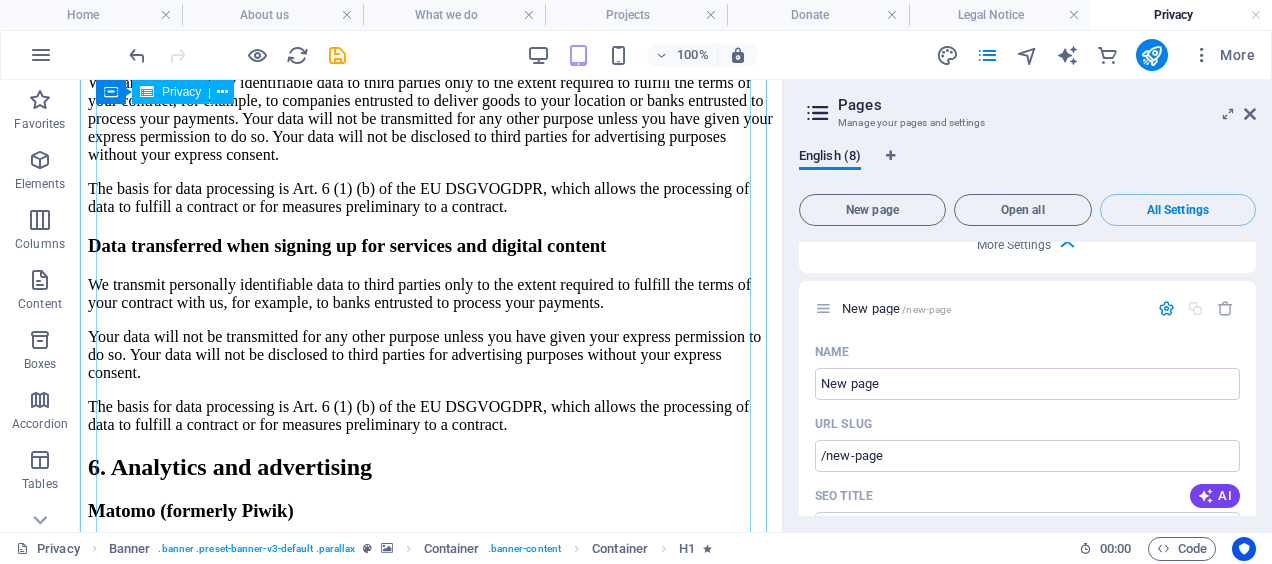 scroll, scrollTop: 5238, scrollLeft: 0, axis: vertical 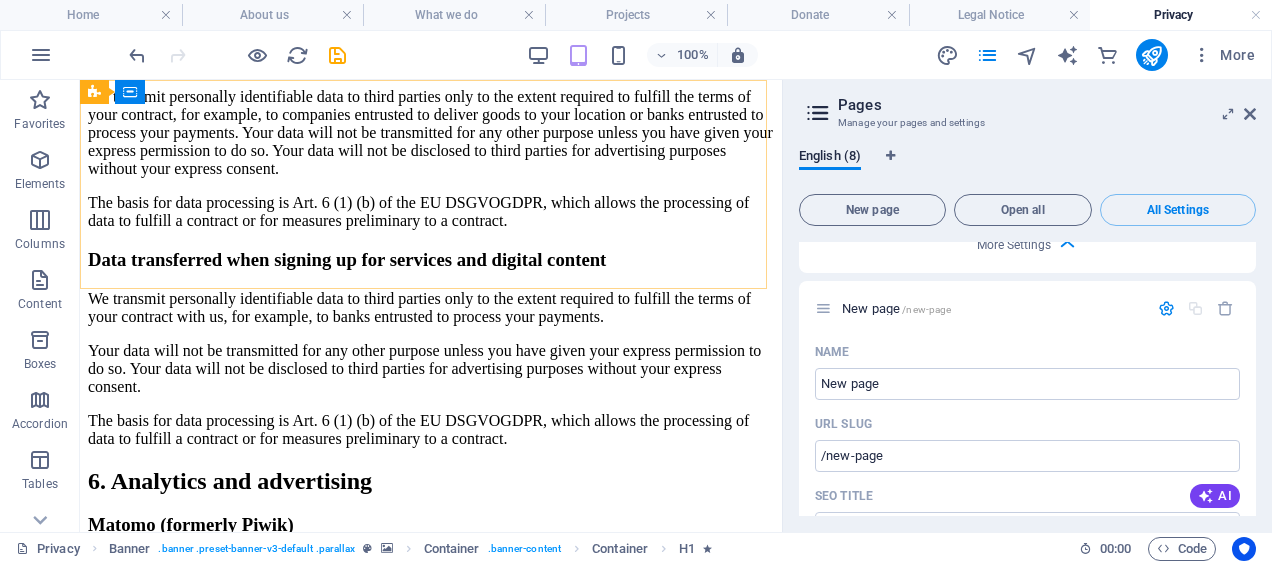 click at bounding box center [431, -3488] 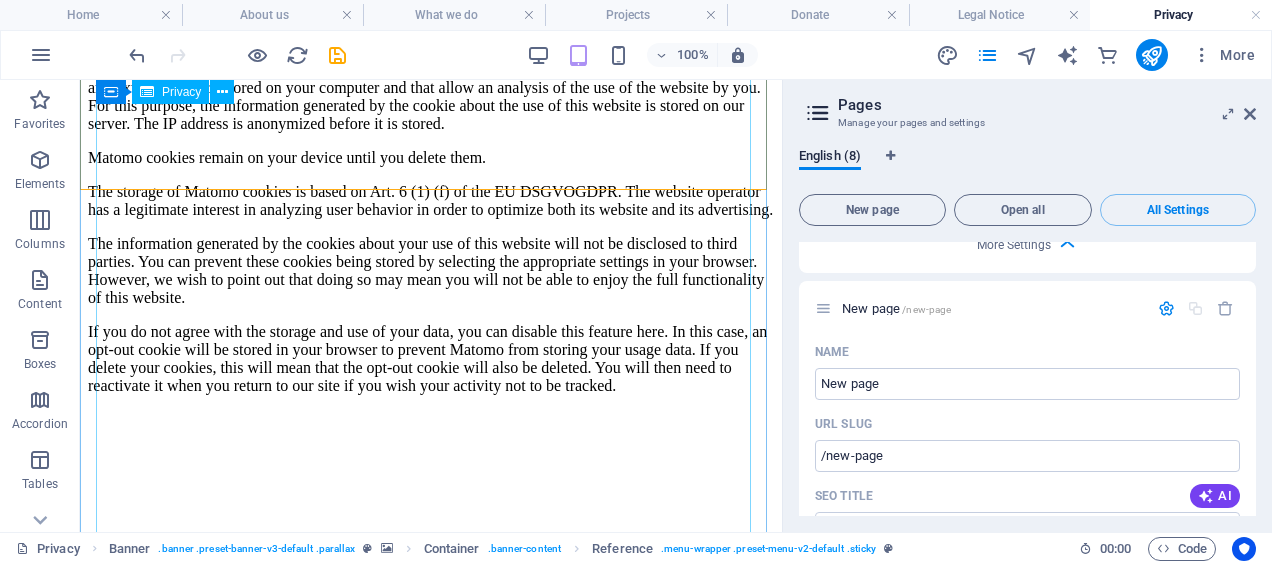 scroll, scrollTop: 5738, scrollLeft: 0, axis: vertical 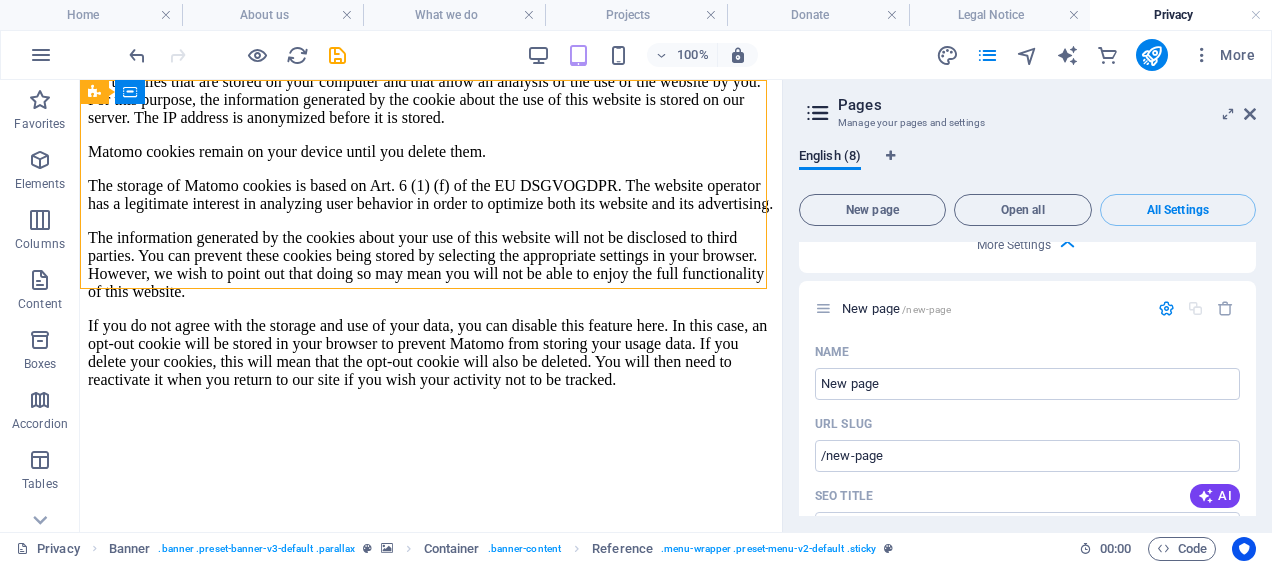 click at bounding box center (431, -3988) 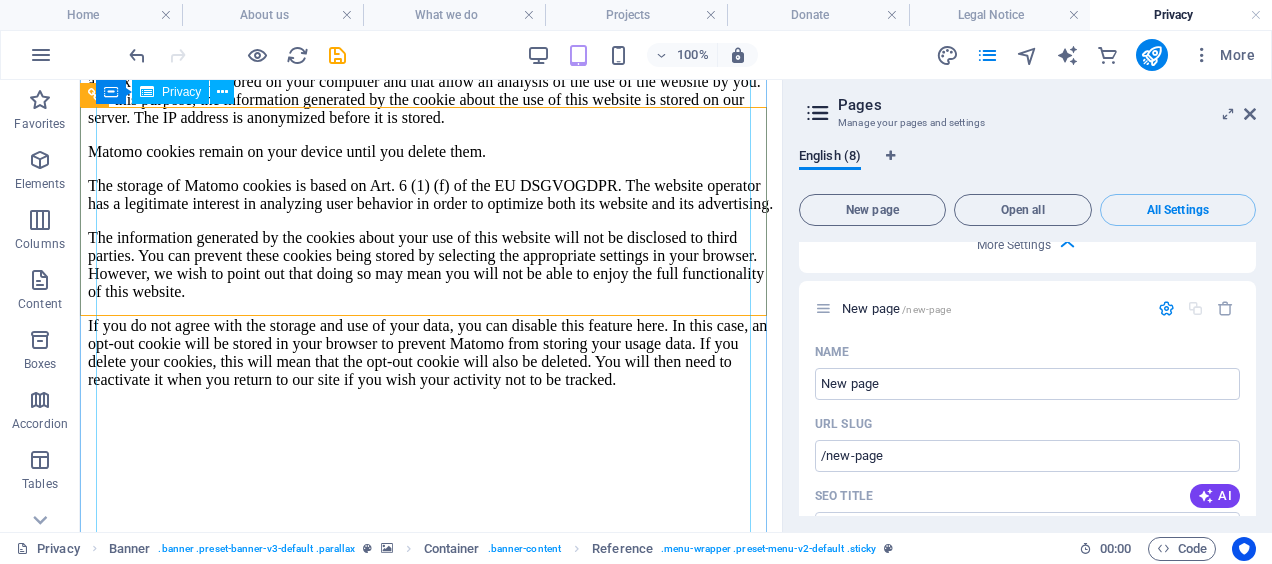 scroll, scrollTop: 5638, scrollLeft: 0, axis: vertical 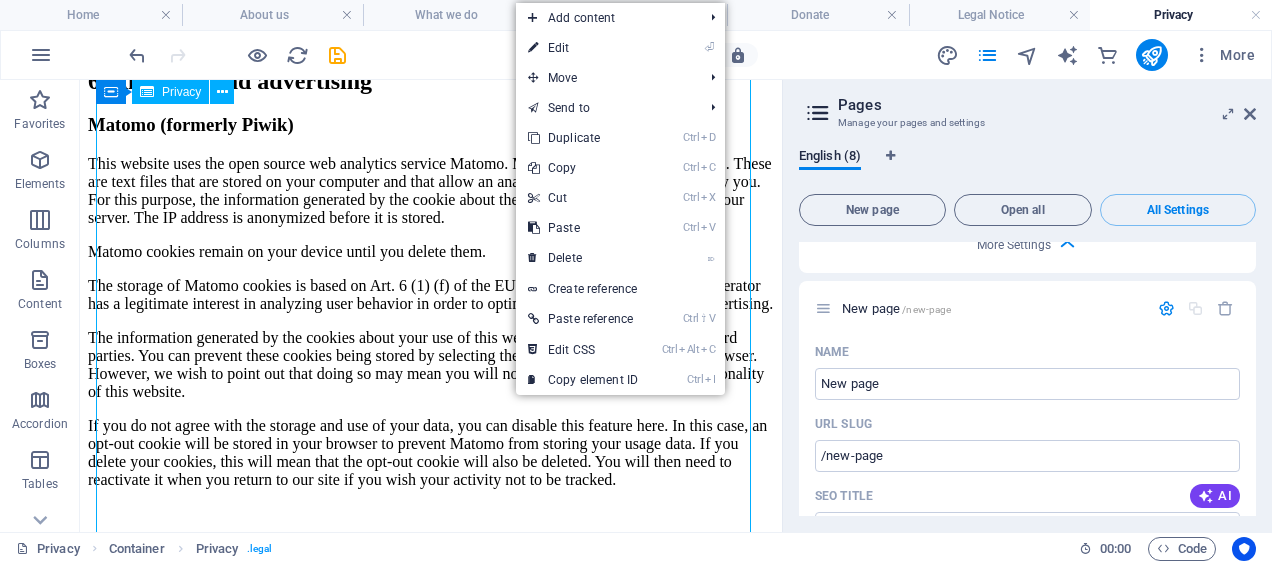 drag, startPoint x: 420, startPoint y: 356, endPoint x: 392, endPoint y: 348, distance: 29.12044 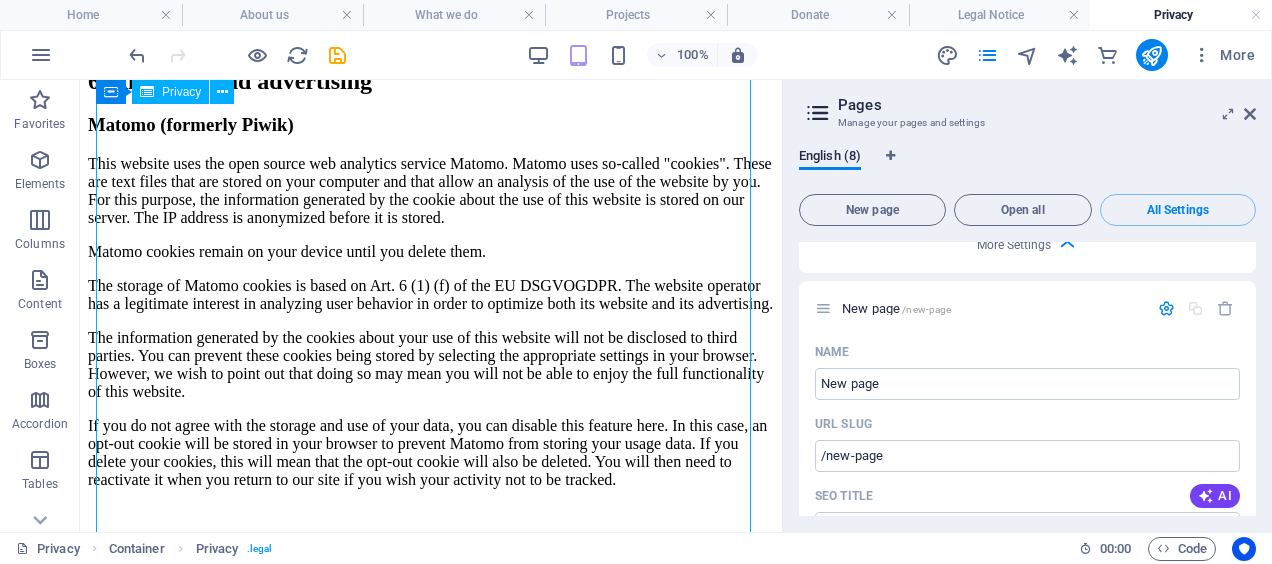 click on "Privacy Policy
An overview of data protection
General
The following gives a simple overview of what kind of personal information we collect, why we collect them and how we handle your data when you are visiting or using our website. Personal information is any data with which you could be personally identified. Detailed information on the subject of data protection can be found in our privacy policy found below.
Data collection on our website
Who is responsible for the data collection on this website?
The data collected on this website are processed by the website operator. The operator's contact details can be found in the website's required legal notice.
How do we collect your data?
Some data are collected when you provide them to us. This could, for example, be data you enter in a contact form.
What do we use your data for?
Part of the data is collected to ensure the proper functioning of the website. Other data can be used to analyze how visitors use the site." at bounding box center [431, -1378] 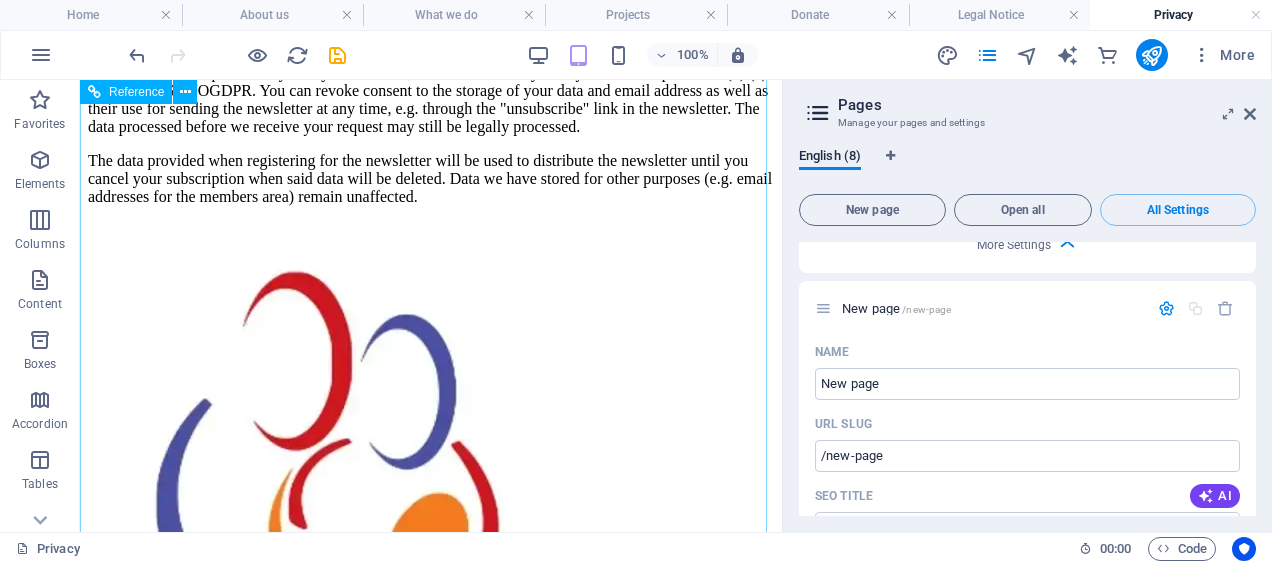 scroll, scrollTop: 6738, scrollLeft: 0, axis: vertical 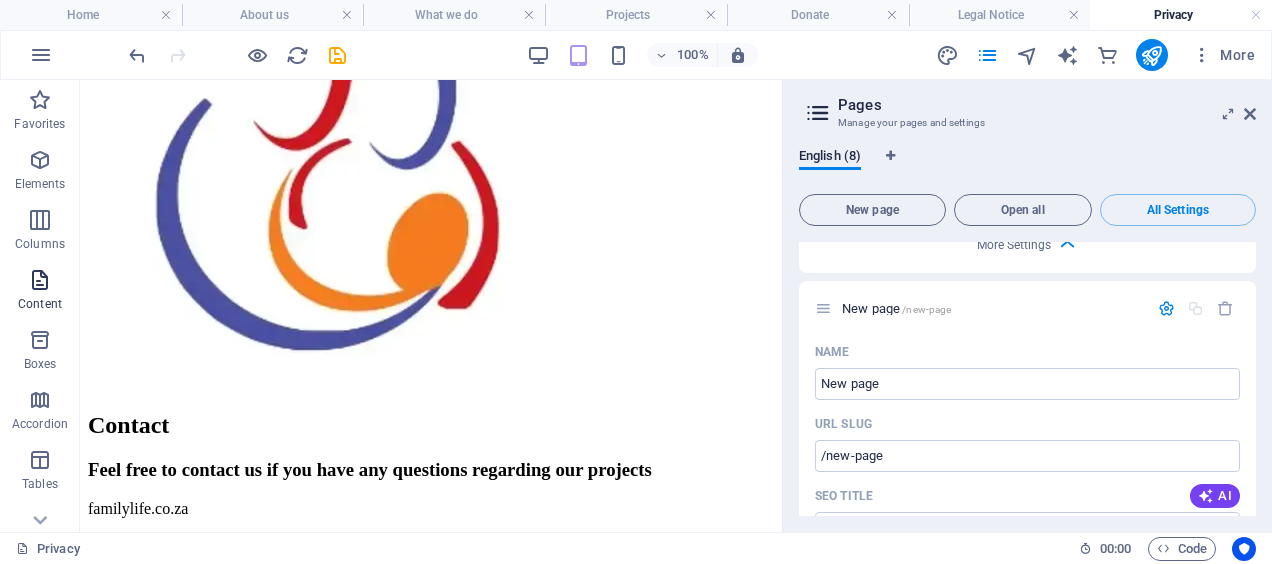 click at bounding box center [40, 280] 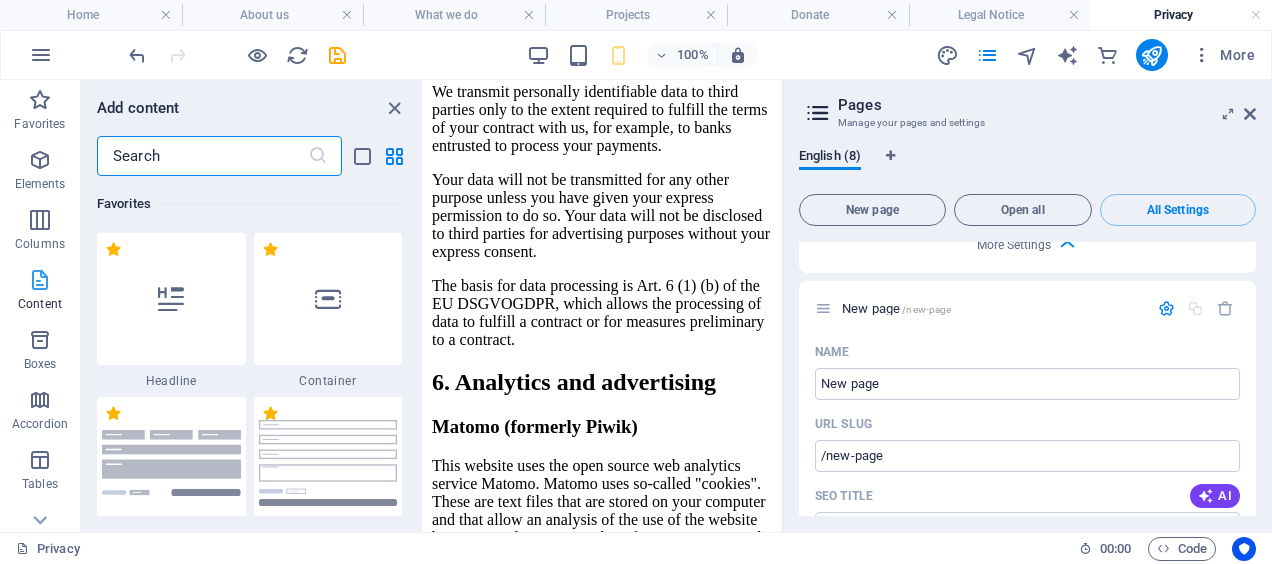 scroll, scrollTop: 6709, scrollLeft: 0, axis: vertical 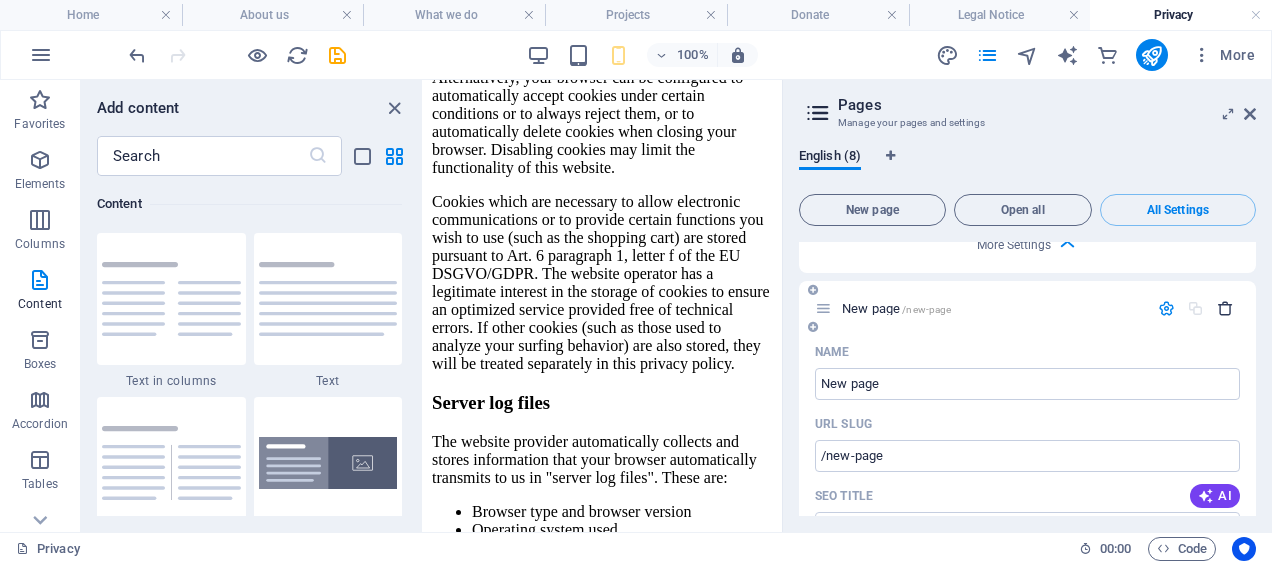 click at bounding box center (1225, 308) 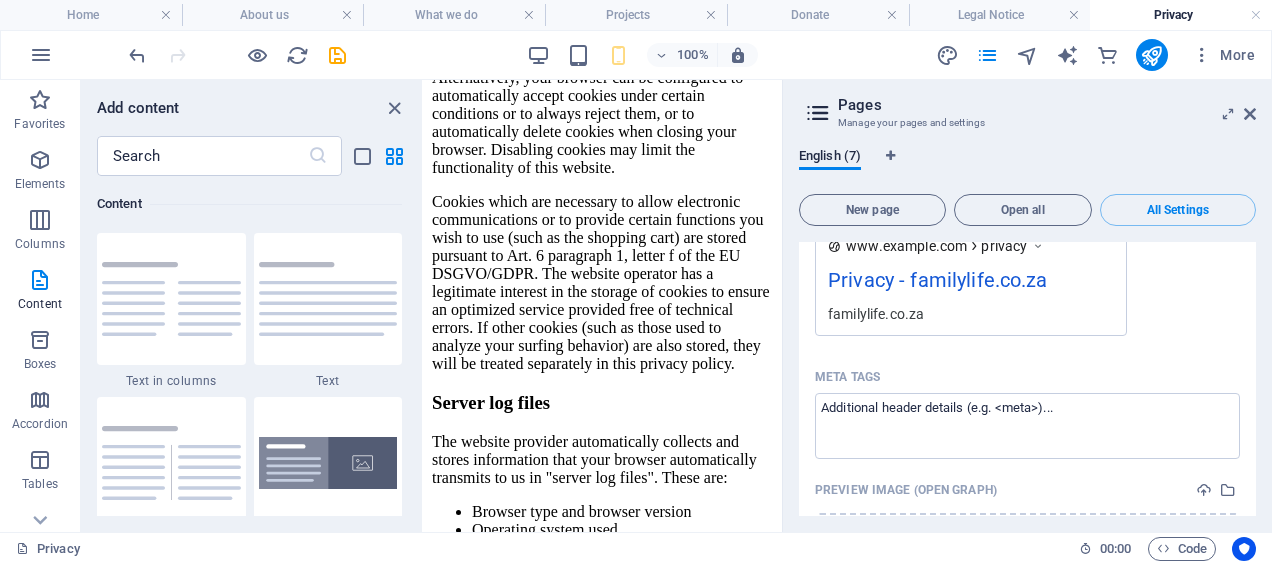 scroll, scrollTop: 5468, scrollLeft: 0, axis: vertical 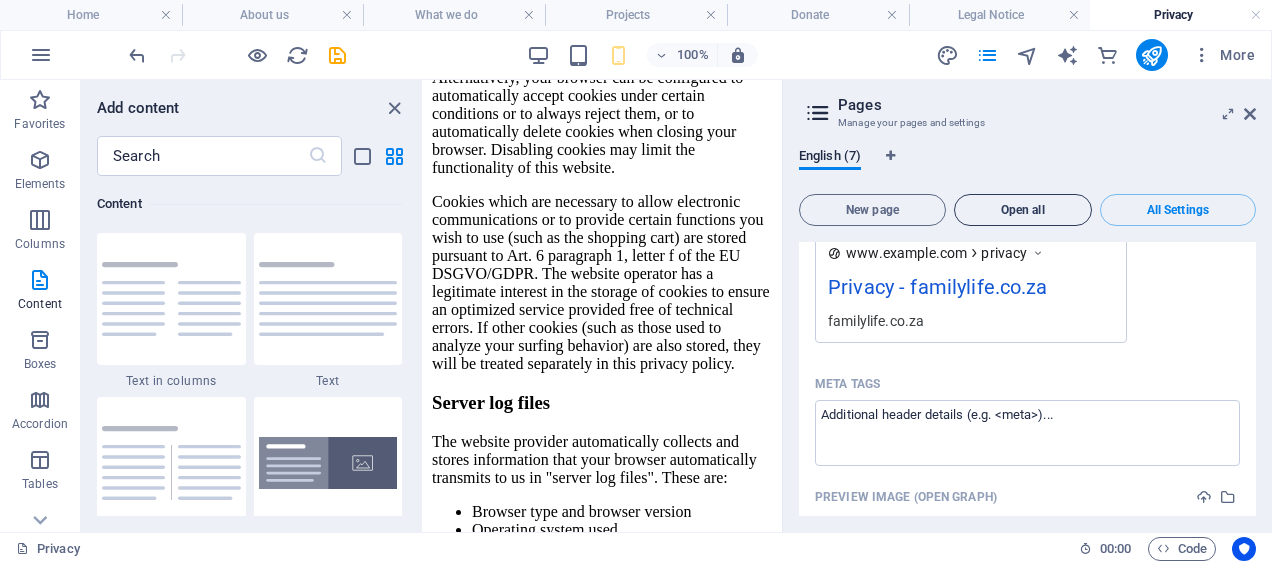click on "Open all" at bounding box center (1023, 210) 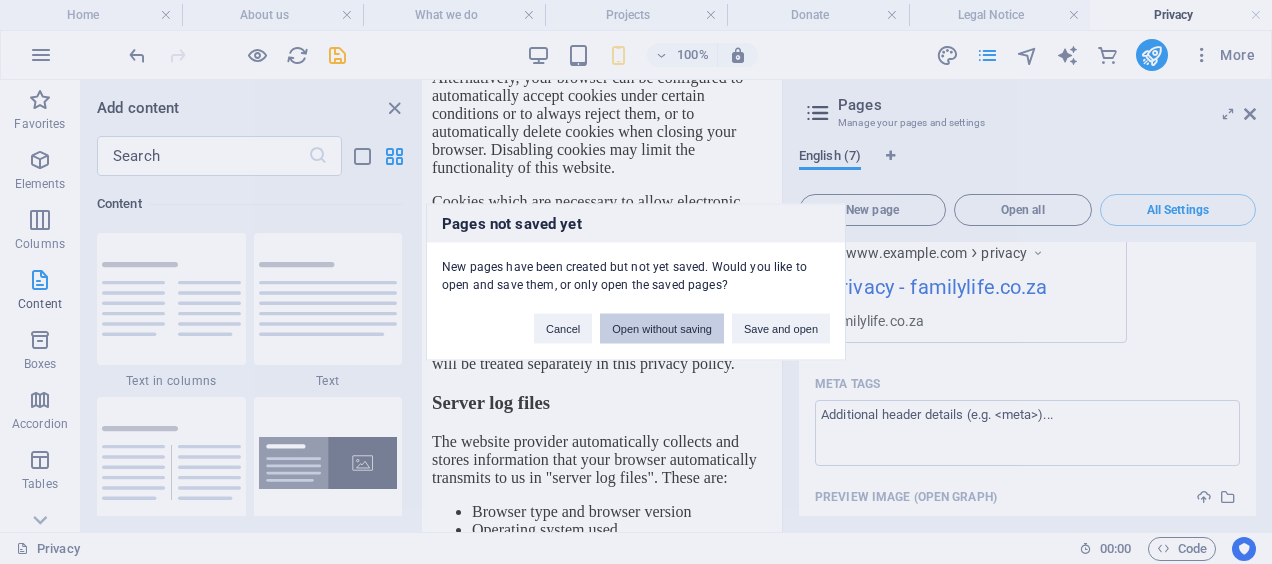 drag, startPoint x: 651, startPoint y: 328, endPoint x: 222, endPoint y: 244, distance: 437.14642 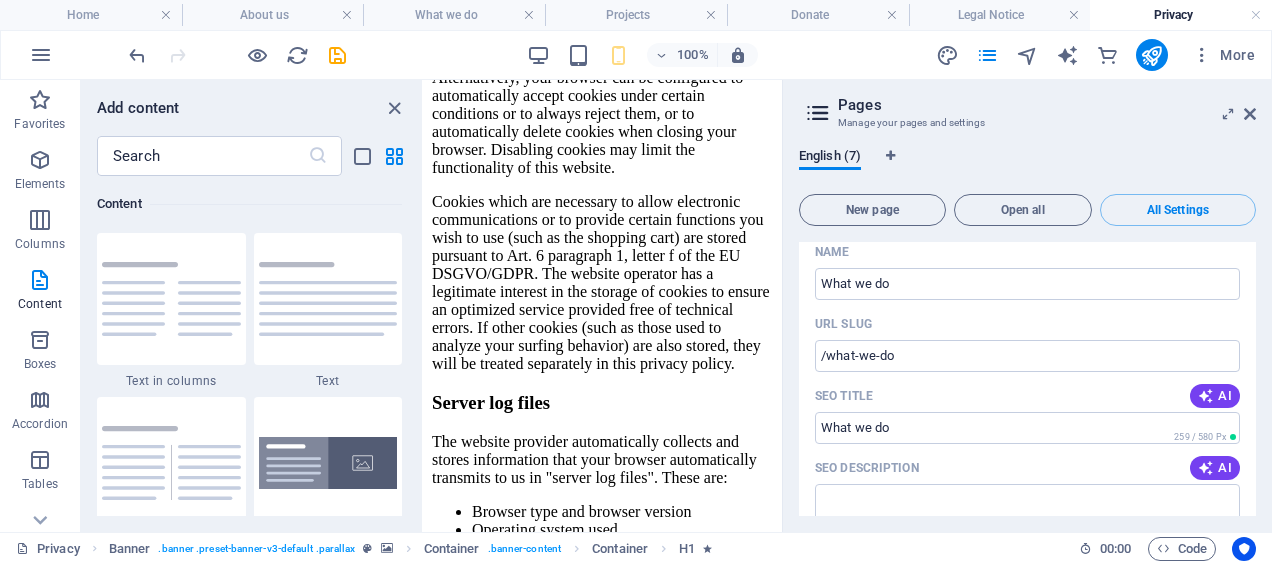 scroll, scrollTop: 1668, scrollLeft: 0, axis: vertical 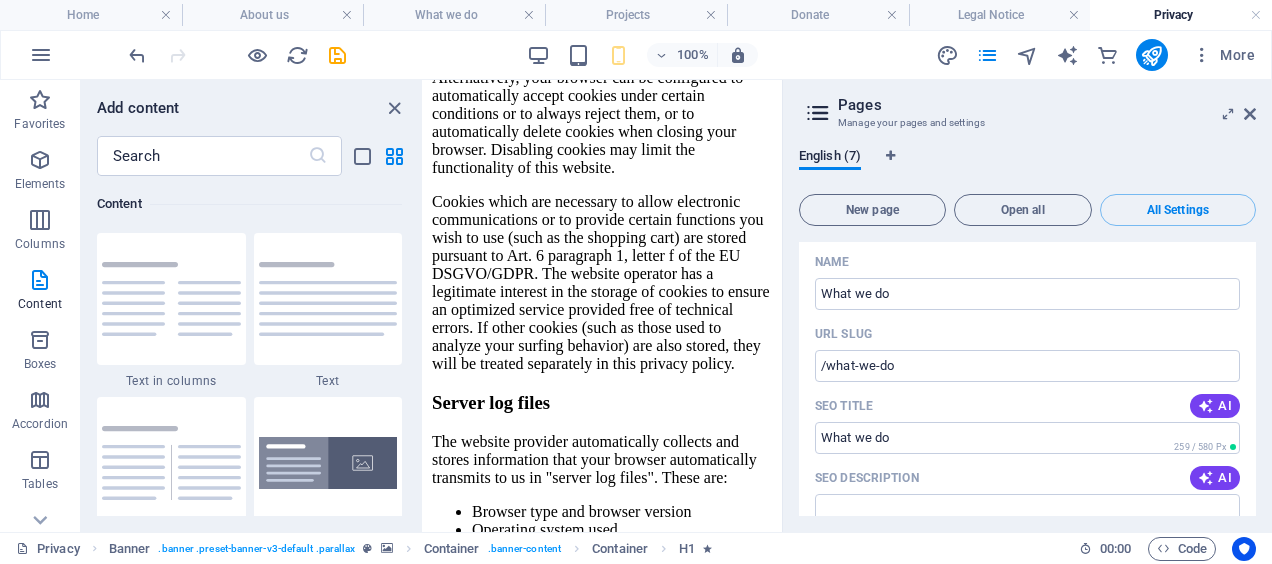 click at bounding box center (818, 113) 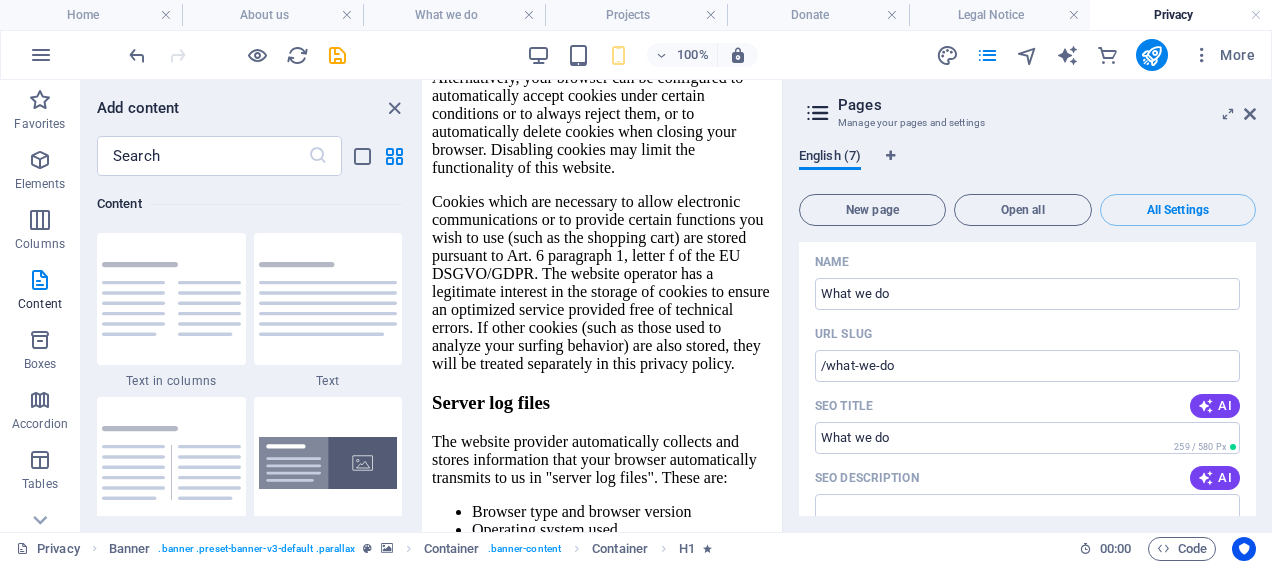 click on "English (7)" at bounding box center [830, 158] 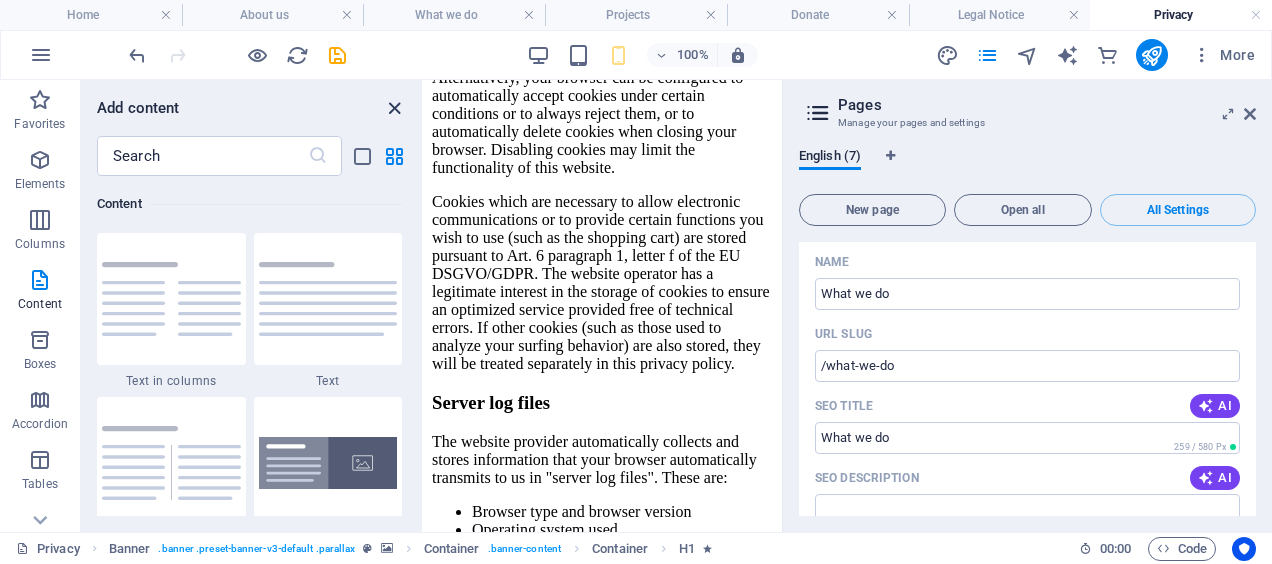 drag, startPoint x: 400, startPoint y: 101, endPoint x: 318, endPoint y: 22, distance: 113.86395 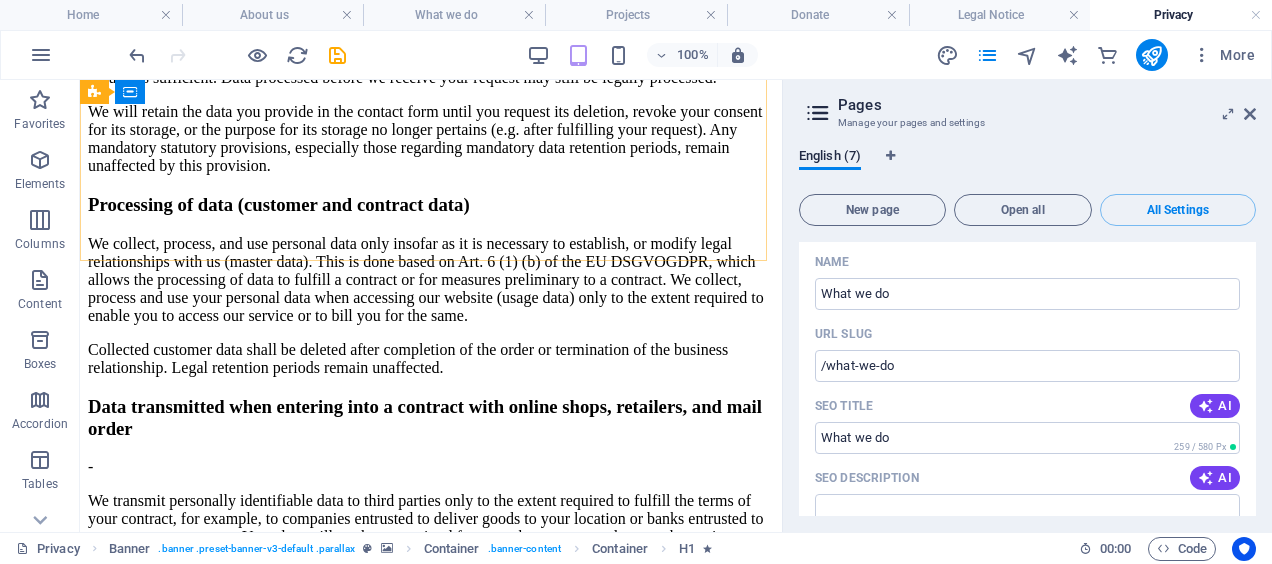 scroll, scrollTop: 4838, scrollLeft: 0, axis: vertical 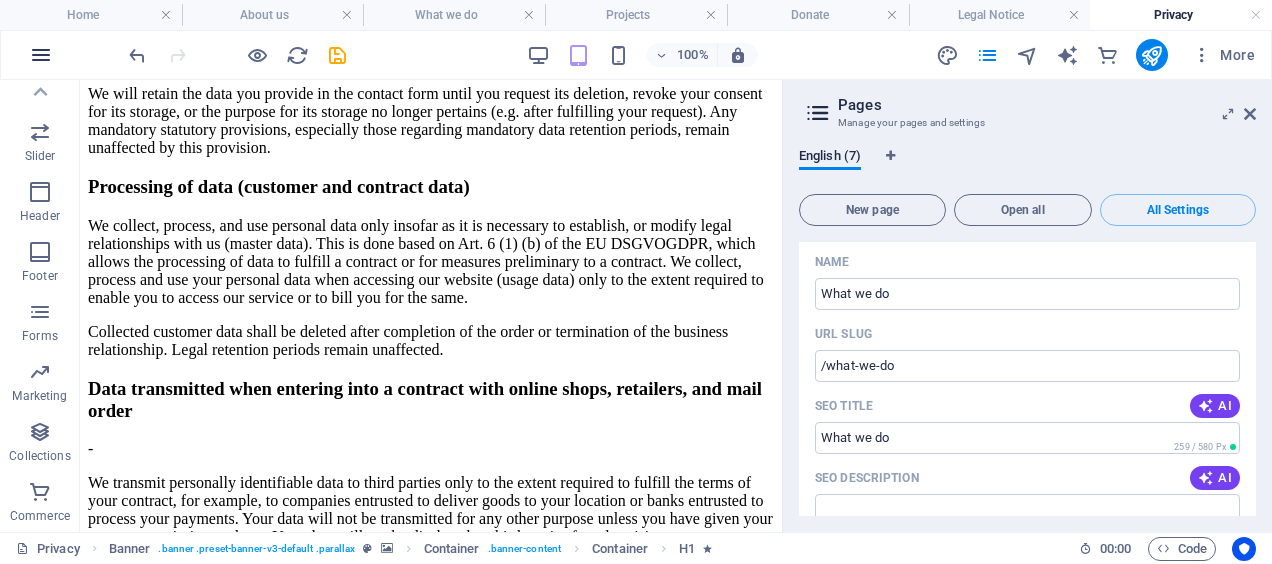 click at bounding box center [41, 55] 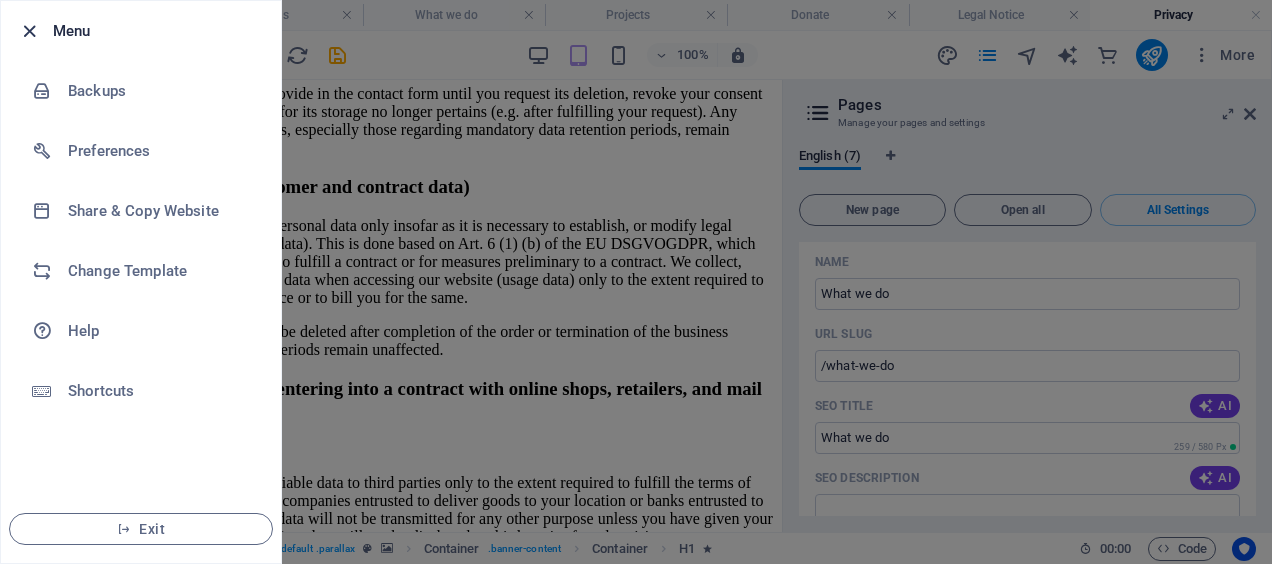 click at bounding box center [29, 31] 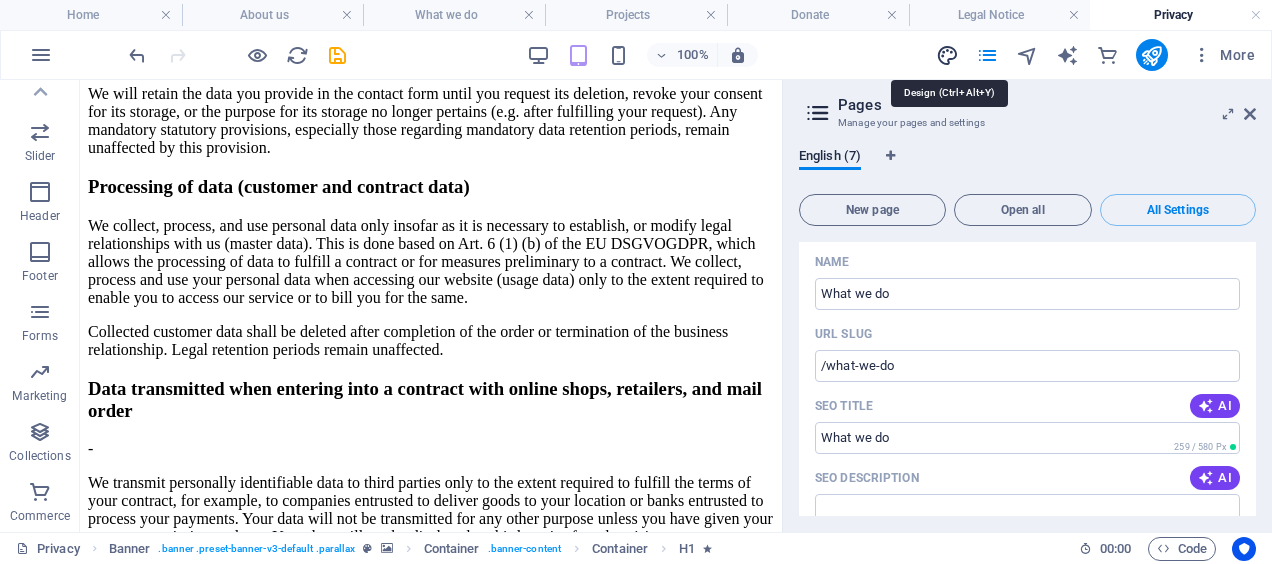 click at bounding box center (947, 55) 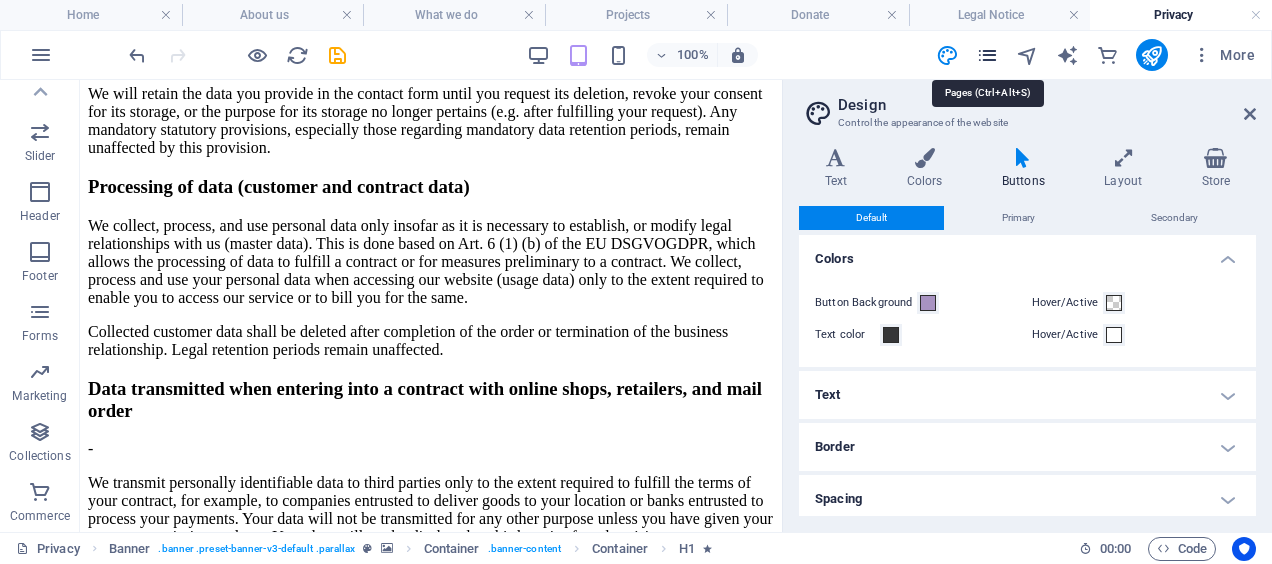 click at bounding box center [987, 55] 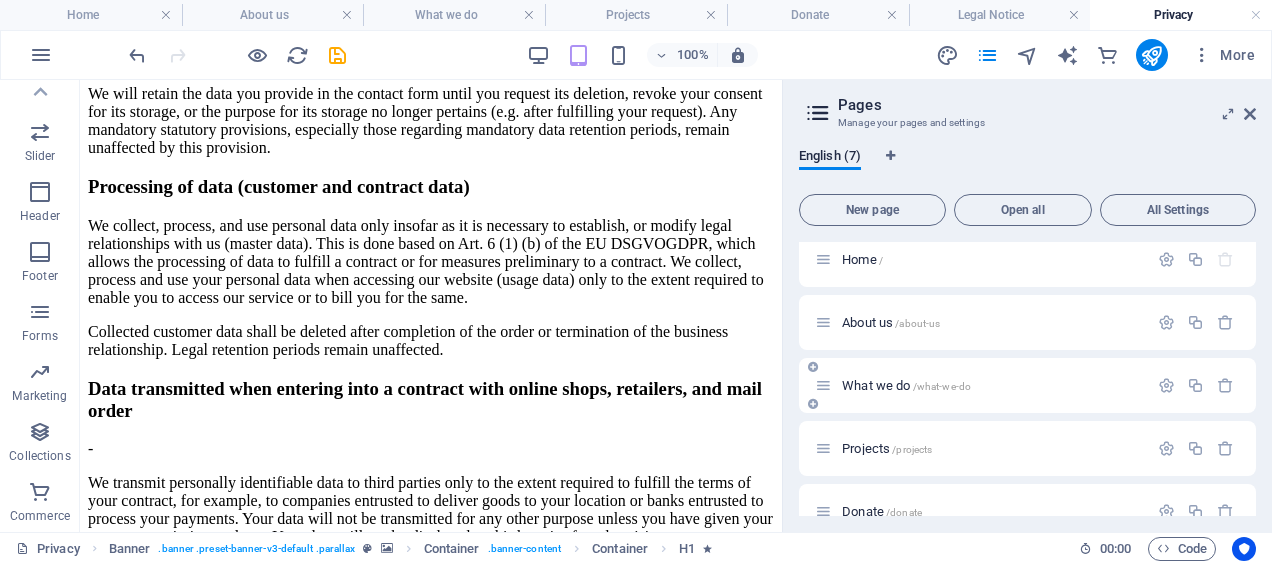 scroll, scrollTop: 0, scrollLeft: 0, axis: both 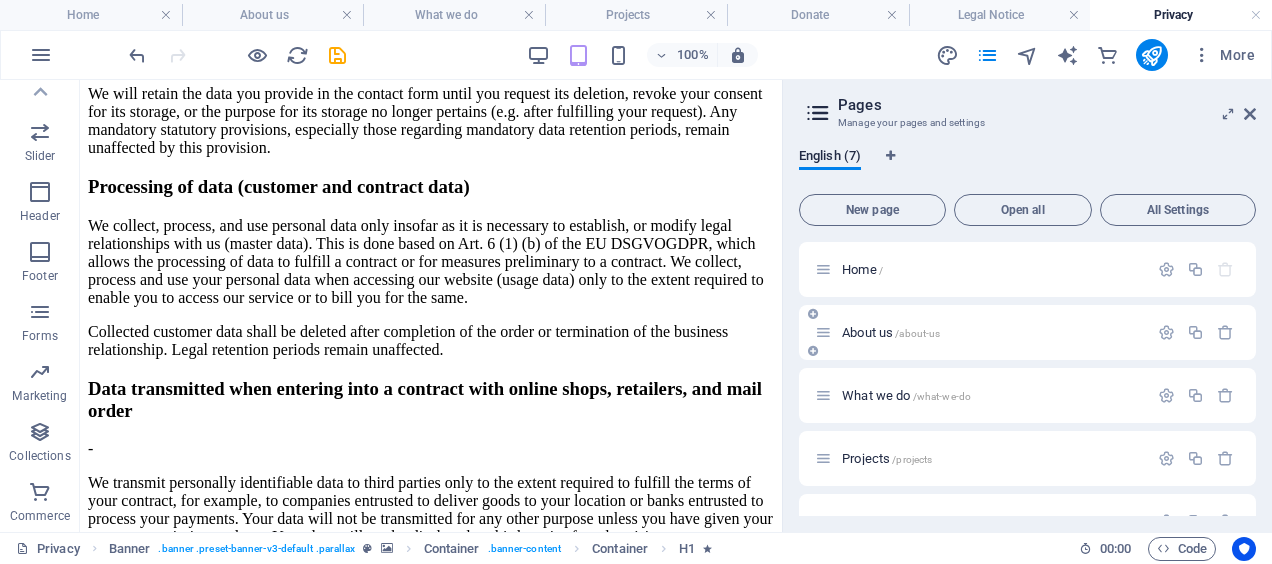 click on "About us /about-us" at bounding box center [981, 332] 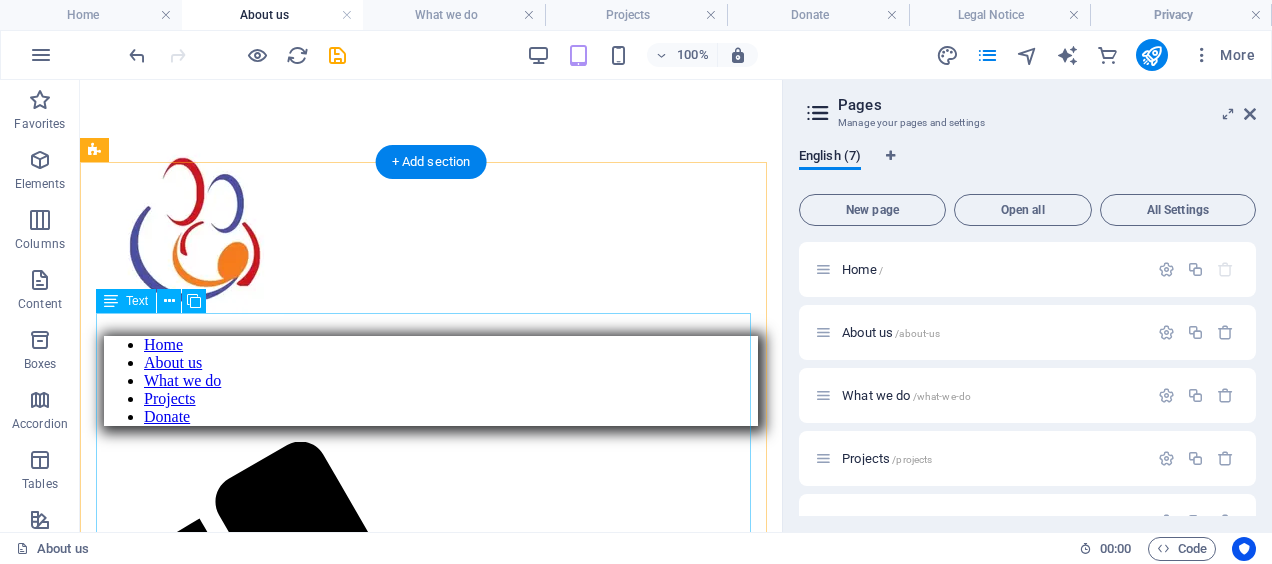 scroll, scrollTop: 500, scrollLeft: 0, axis: vertical 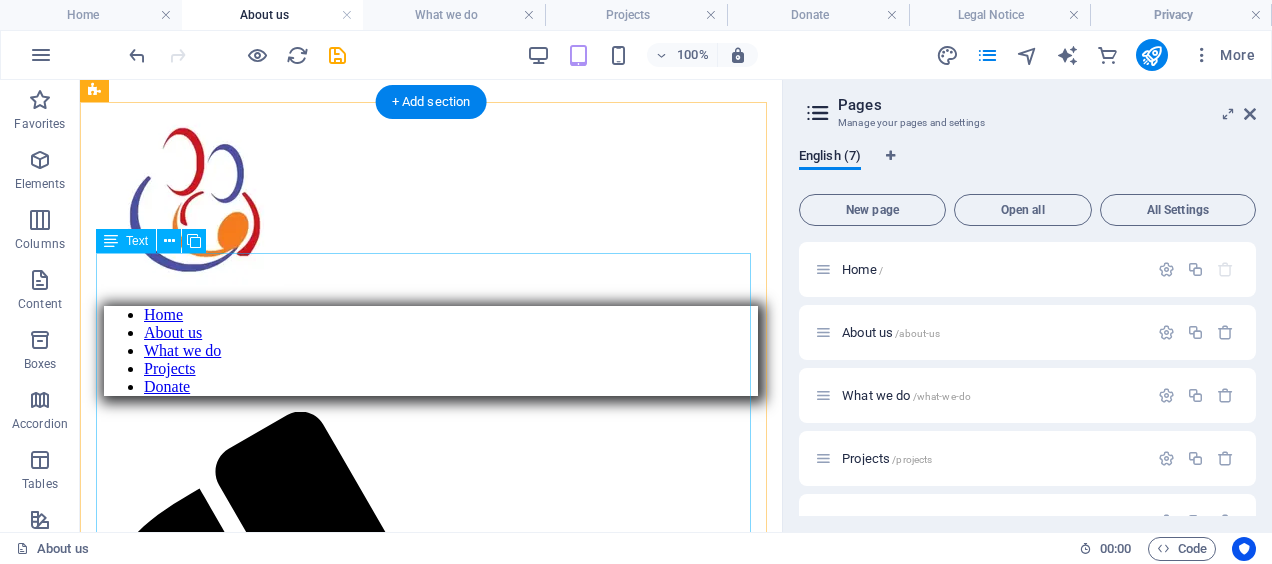 click on "Lorem ipsum dolor sit amet, consetetur sadipscing elitr, sed diam nonumy eirmod tempor invidunt ut labore et dolore magna aliquyam erat, sed diam voluptua. At vero eos et accusam et justo duo dolores et ea rebum. Stet clita kasd gubergren, no sea takimata sanctus est Lorem ipsum dolor sit amet. Lorem ipsum dolor sit amet, consetetur sadipscing elitr, sed diam nonumy eirmod tempor invidunt ut labore et dolore magna aliquyam erat, sed diam voluptua. At vero eos et accusam et justo duo dolores et ea rebum. Stet clita kasd gubergren, no sea takimata sanctus est Lorem ipsum dolor sit amet. Lorem ipsum dolor sit amet, consetetur sadipscing elitr, sed diam nonumy eirmod tempor invidunt ut labore et dolore magna aliquyam erat, sed diam voluptua. At vero eos et accusam et justo duo dolores et ea rebum. Stet clita kasd gubergren, no sea takimata sanctus est Lorem ipsum dolor sit amet." at bounding box center (431, 1636) 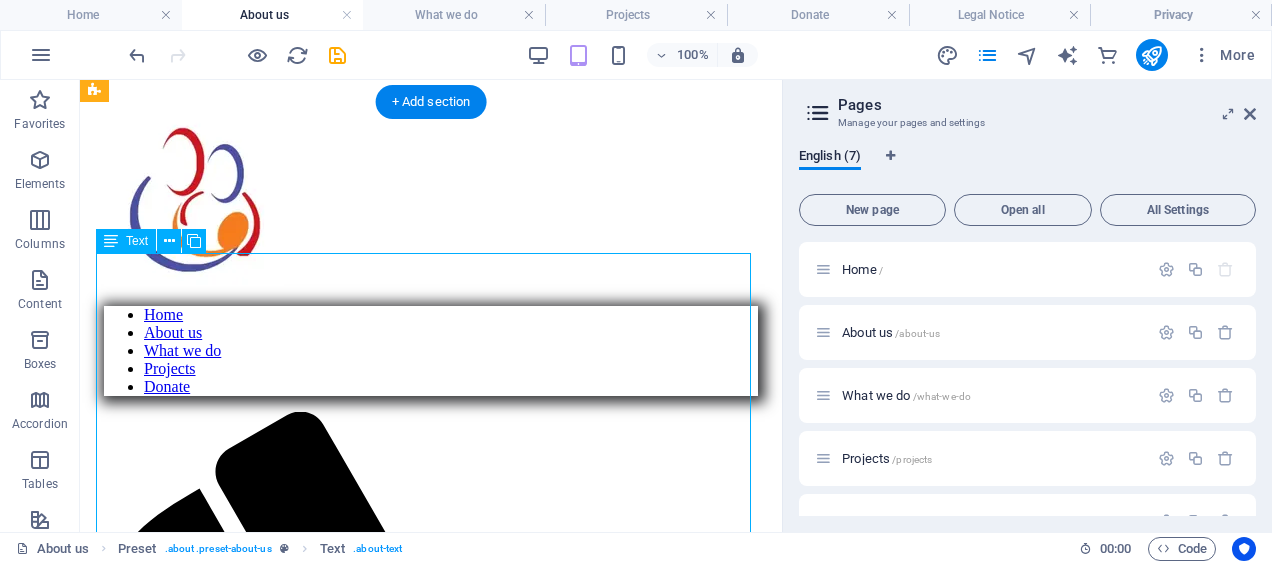 click on "Lorem ipsum dolor sit amet, consetetur sadipscing elitr, sed diam nonumy eirmod tempor invidunt ut labore et dolore magna aliquyam erat, sed diam voluptua. At vero eos et accusam et justo duo dolores et ea rebum. Stet clita kasd gubergren, no sea takimata sanctus est Lorem ipsum dolor sit amet. Lorem ipsum dolor sit amet, consetetur sadipscing elitr, sed diam nonumy eirmod tempor invidunt ut labore et dolore magna aliquyam erat, sed diam voluptua. At vero eos et accusam et justo duo dolores et ea rebum. Stet clita kasd gubergren, no sea takimata sanctus est Lorem ipsum dolor sit amet. Lorem ipsum dolor sit amet, consetetur sadipscing elitr, sed diam nonumy eirmod tempor invidunt ut labore et dolore magna aliquyam erat, sed diam voluptua. At vero eos et accusam et justo duo dolores et ea rebum. Stet clita kasd gubergren, no sea takimata sanctus est Lorem ipsum dolor sit amet." at bounding box center (431, 1636) 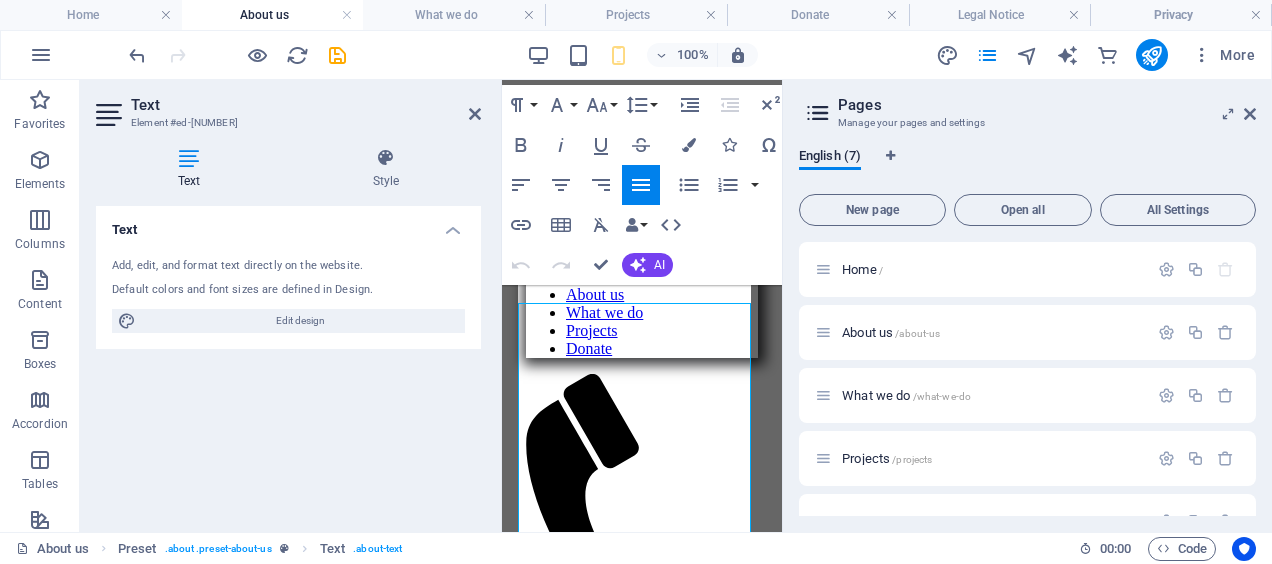 scroll, scrollTop: 470, scrollLeft: 0, axis: vertical 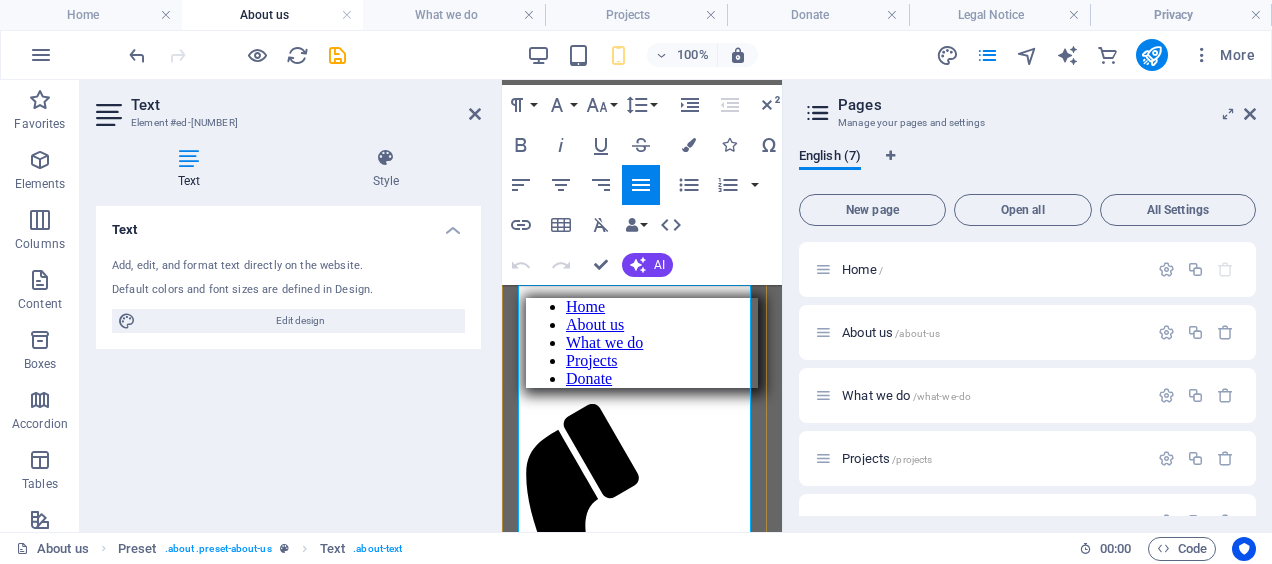 click on "Lorem ipsum dolor sit amet, consetetur sadipscing elitr, sed diam nonumy eirmod tempor invidunt ut labore et dolore magna aliquyam erat, sed diam voluptua. At vero eos et accusam et justo duo dolores et ea rebum. Stet clita kasd gubergren, no sea takimata sanctus est Lorem ipsum dolor sit amet. Lorem ipsum dolor sit amet, consetetur sadipscing elitr, sed diam nonumy eirmod tempor invidunt ut labore et dolore magna aliquyam erat, sed diam voluptua. At vero eos et accusam et justo duo dolores et ea rebum. Stet clita kasd gubergren, no sea takimata sanctus est Lorem ipsum dolor sit amet. Lorem ipsum dolor sit amet, consetetur sadipscing elitr, sed diam nonumy eirmod tempor invidunt ut labore et dolore magna aliquyam erat, sed diam voluptua. At vero eos et accusam et justo duo dolores et ea rebum. Stet clita kasd gubergren, no sea takimata sanctus est Lorem ipsum dolor sit amet." at bounding box center [642, 1175] 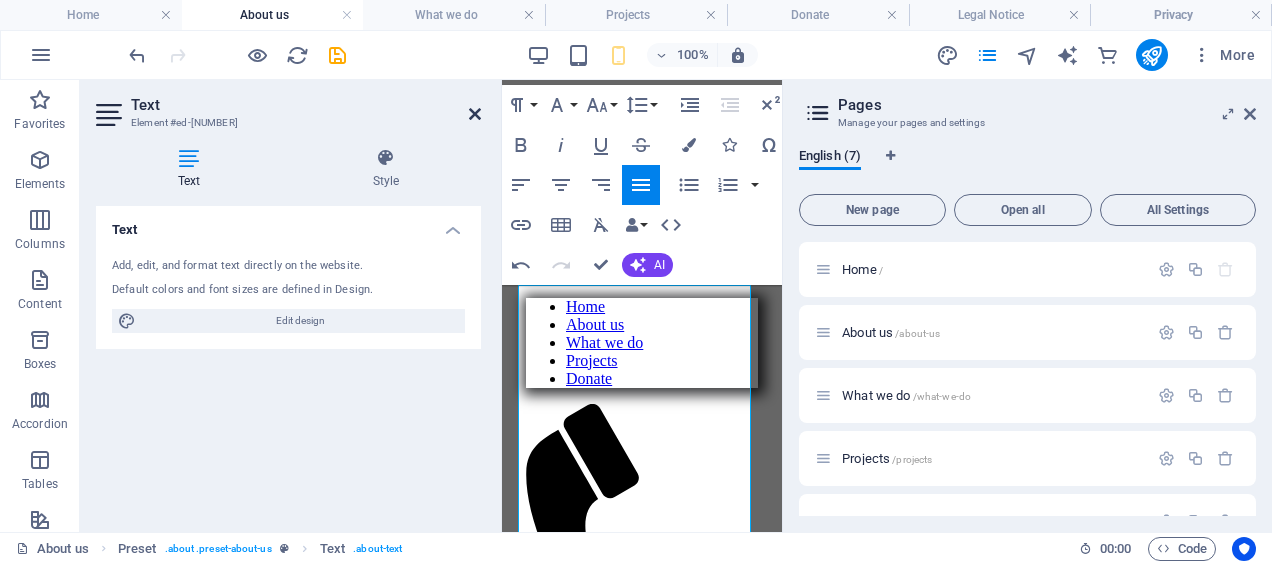 click at bounding box center (475, 114) 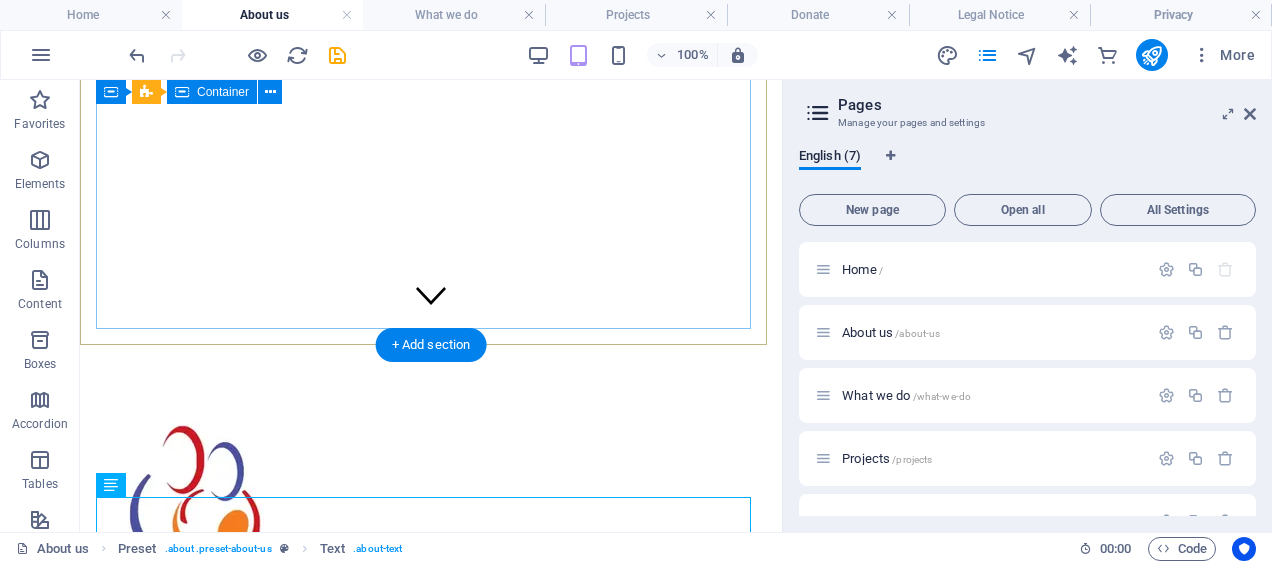 scroll, scrollTop: 170, scrollLeft: 0, axis: vertical 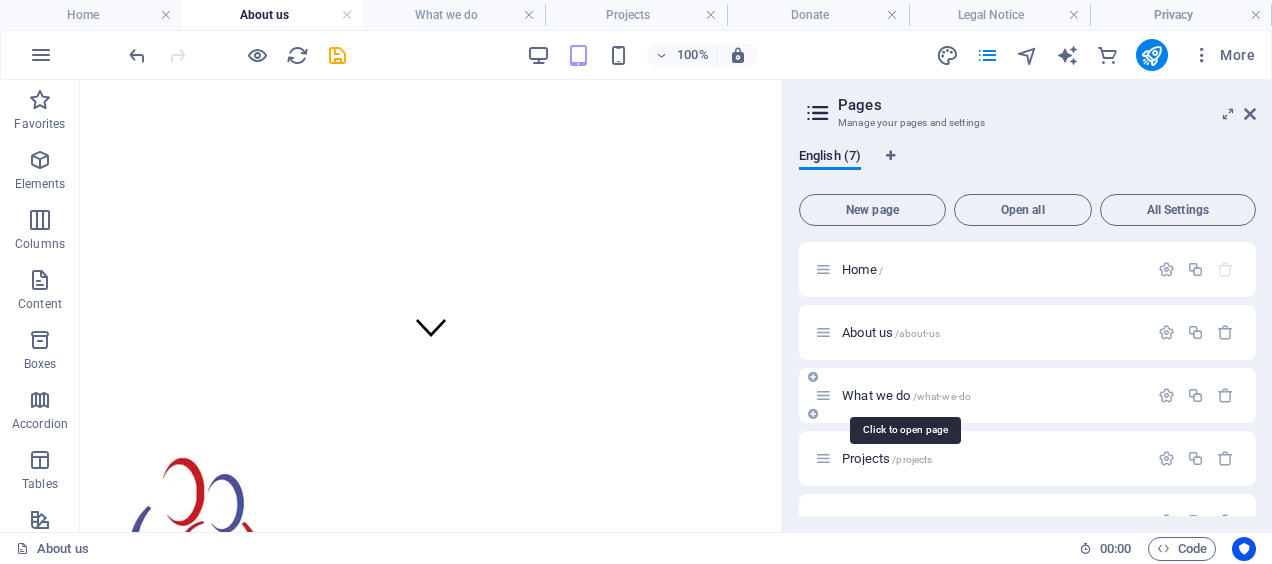 click on "What we do /what-we-do" at bounding box center (906, 395) 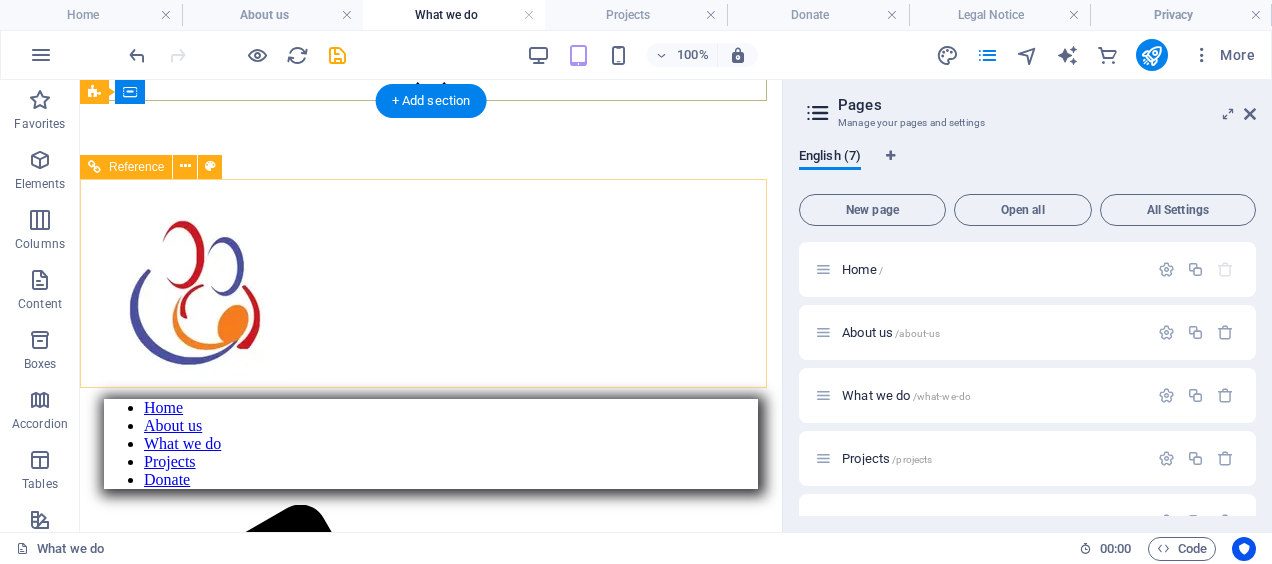 scroll, scrollTop: 400, scrollLeft: 0, axis: vertical 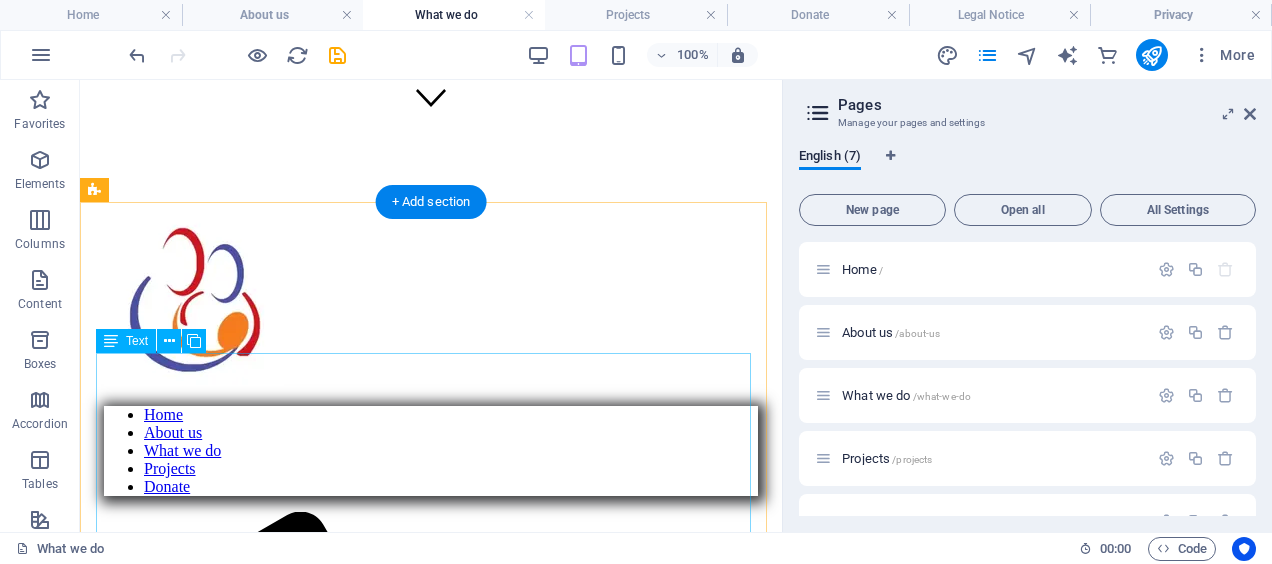 click on "Lorem ipsum dolor sit amet, consetetur sadipscing elitr, sed diam nonumy eirmod tempor invidunt ut labore et dolore magna aliquyam erat, sed diam voluptua. At vero eos et accusam et justo duo dolores et ea rebum. Stet clita kasd gubergren, no sea takimata sanctus est Lorem ipsum dolor sit amet. Lorem ipsum dolor sit amet, consetetur sadipscing elitr, sed diam nonumy eirmod tempor invidunt ut labore et dolore magna aliquyam erat, sed diam voluptua. At vero eos et accusam et justo duo dolores et ea rebum. Stet clita kasd gubergren, no sea takimata sanctus est Lorem ipsum dolor sit amet. Lorem ipsum dolor sit amet, consetetur sadipscing elitr, sed diam nonumy eirmod tempor invidunt ut labore et dolore magna aliquyam erat, sed diam voluptua. At vero eos et accusam et justo duo dolores et ea rebum. Stet clita kasd gubergren, no sea takimata sanctus est Lorem ipsum dolor sit amet." at bounding box center [431, 1736] 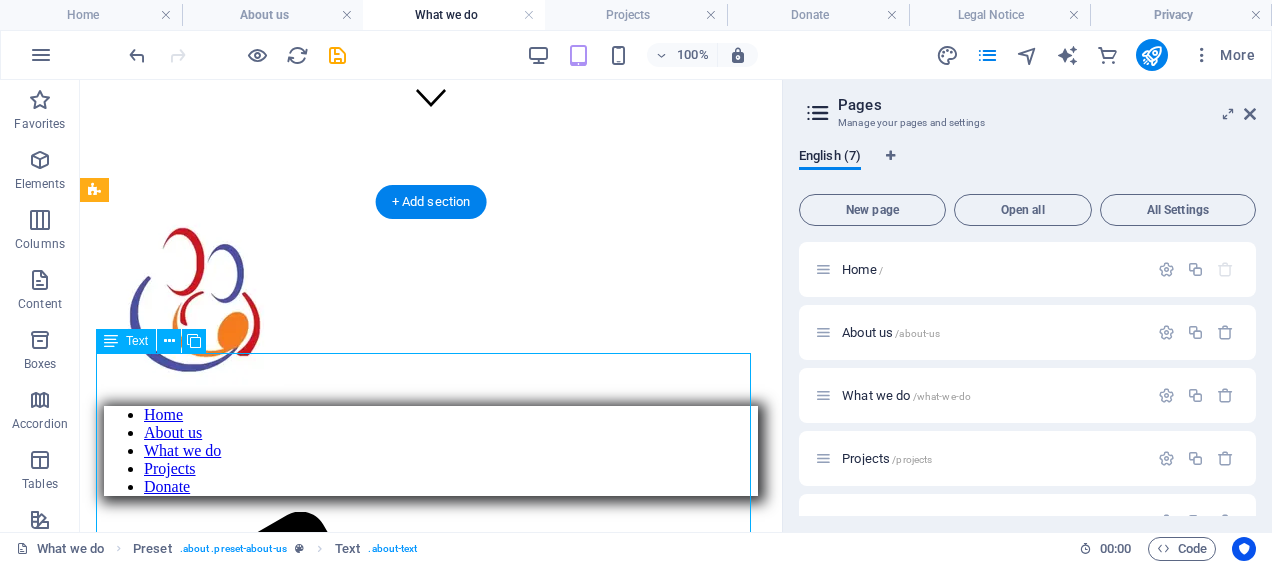 click on "Lorem ipsum dolor sit amet, consetetur sadipscing elitr, sed diam nonumy eirmod tempor invidunt ut labore et dolore magna aliquyam erat, sed diam voluptua. At vero eos et accusam et justo duo dolores et ea rebum. Stet clita kasd gubergren, no sea takimata sanctus est Lorem ipsum dolor sit amet. Lorem ipsum dolor sit amet, consetetur sadipscing elitr, sed diam nonumy eirmod tempor invidunt ut labore et dolore magna aliquyam erat, sed diam voluptua. At vero eos et accusam et justo duo dolores et ea rebum. Stet clita kasd gubergren, no sea takimata sanctus est Lorem ipsum dolor sit amet. Lorem ipsum dolor sit amet, consetetur sadipscing elitr, sed diam nonumy eirmod tempor invidunt ut labore et dolore magna aliquyam erat, sed diam voluptua. At vero eos et accusam et justo duo dolores et ea rebum. Stet clita kasd gubergren, no sea takimata sanctus est Lorem ipsum dolor sit amet." at bounding box center [431, 1736] 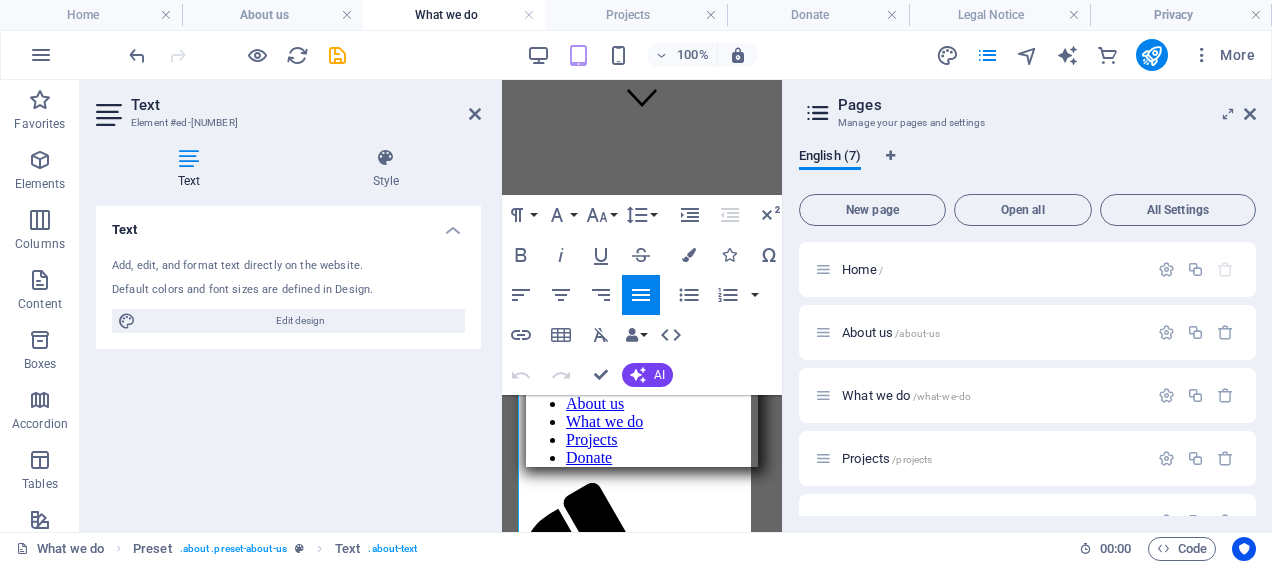 scroll, scrollTop: 370, scrollLeft: 0, axis: vertical 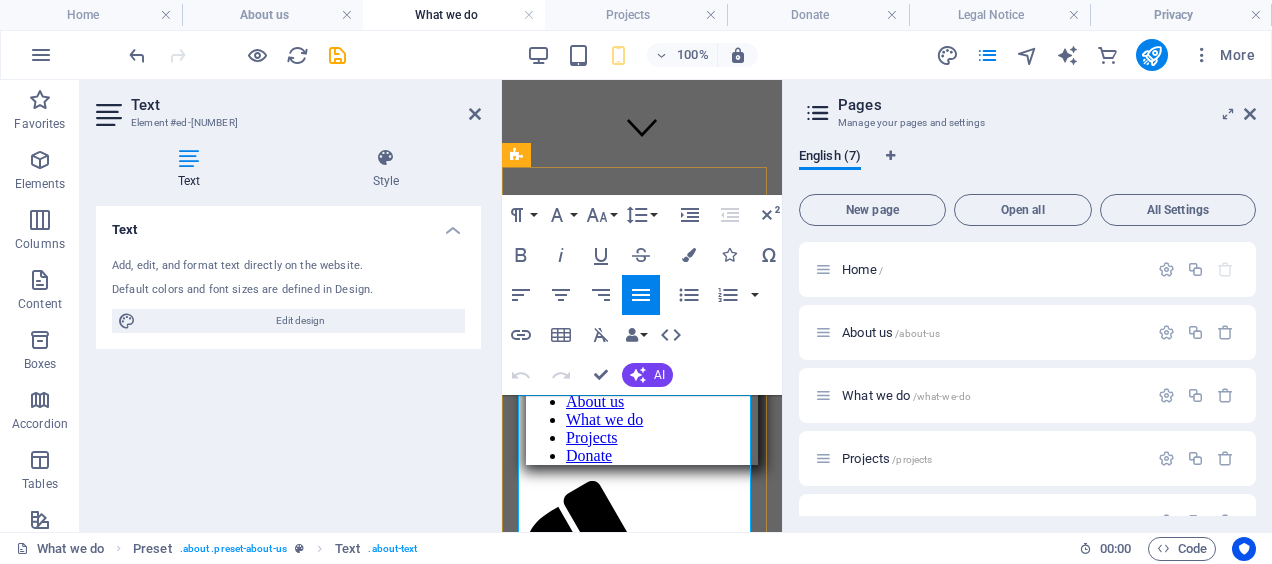 click on "Lorem ipsum dolor sit amet, consetetur sadipscing elitr, sed diam nonumy eirmod tempor invidunt ut labore et dolore magna aliquyam erat, sed diam voluptua. At vero eos et accusam et justo duo dolores et ea rebum. Stet clita kasd gubergren, no sea takimata sanctus est Lorem ipsum dolor sit amet. Lorem ipsum dolor sit amet, consetetur sadipscing elitr, sed diam nonumy eirmod tempor invidunt ut labore et dolore magna aliquyam erat, sed diam voluptua. At vero eos et accusam et justo duo dolores et ea rebum. Stet clita kasd gubergren, no sea takimata sanctus est Lorem ipsum dolor sit amet. Lorem ipsum dolor sit amet, consetetur sadipscing elitr, sed diam nonumy eirmod tempor invidunt ut labore et dolore magna aliquyam erat, sed diam voluptua. At vero eos et accusam et justo duo dolores et ea rebum. Stet clita kasd gubergren, no sea takimata sanctus est Lorem ipsum dolor sit amet." at bounding box center (642, 1245) 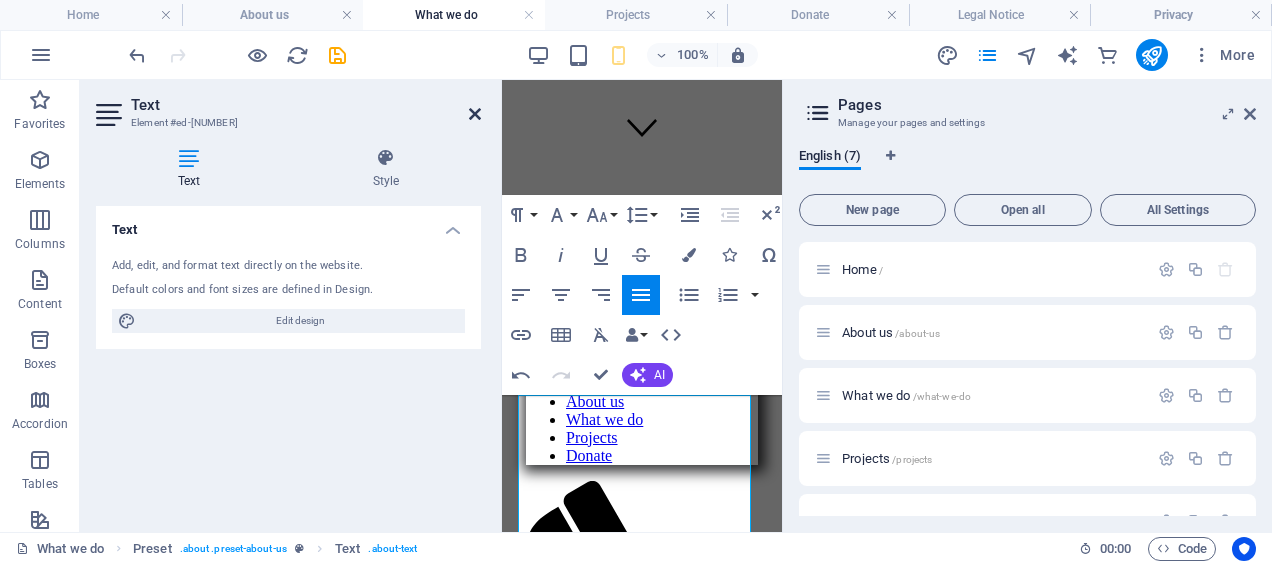 click at bounding box center [475, 114] 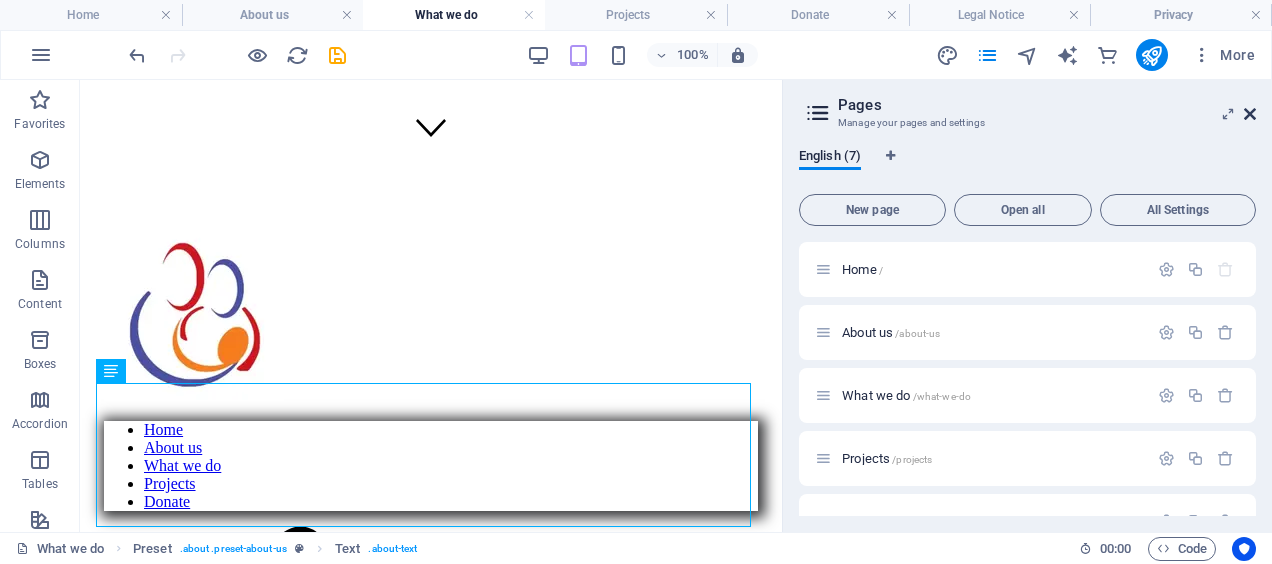 click at bounding box center [1250, 114] 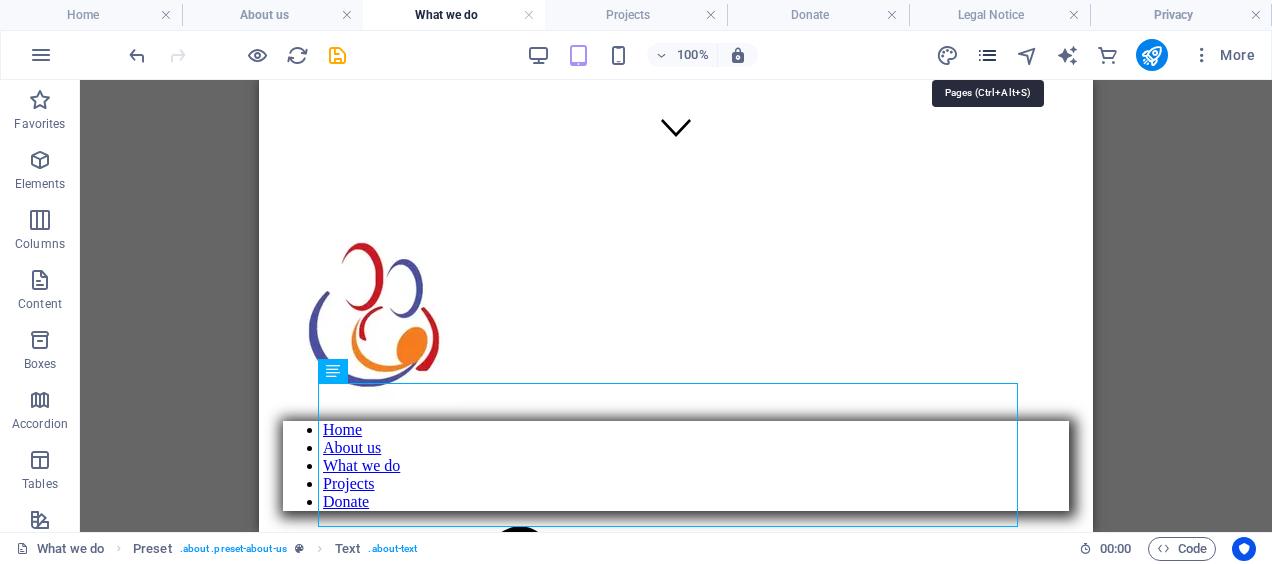 click at bounding box center (987, 55) 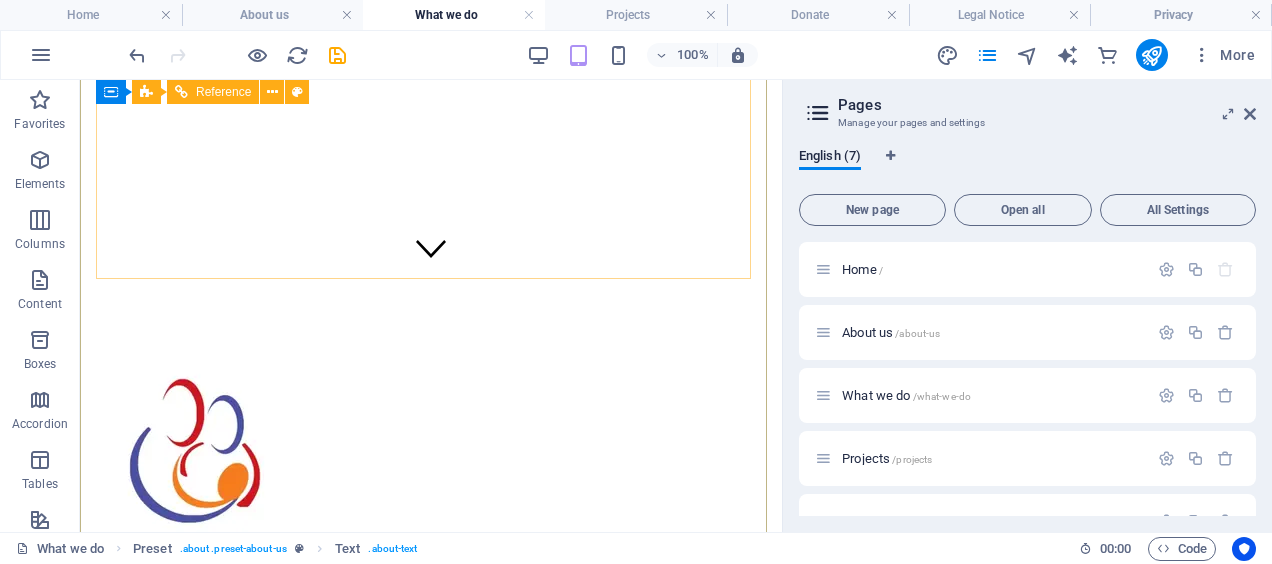 scroll, scrollTop: 0, scrollLeft: 0, axis: both 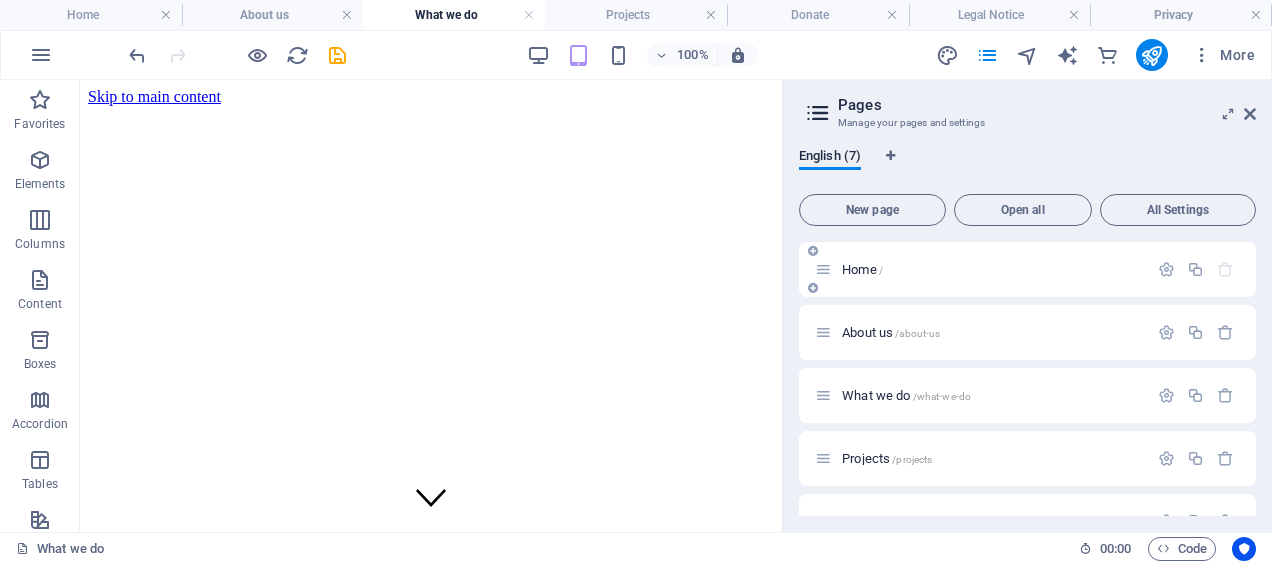 click on "Home /" at bounding box center [862, 269] 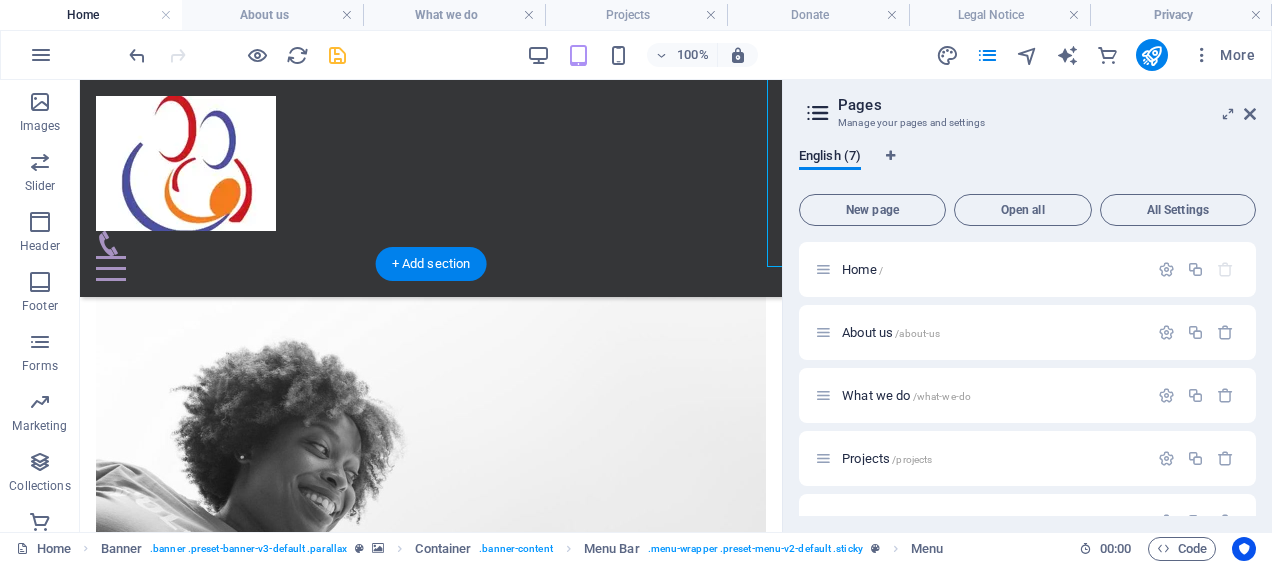 scroll, scrollTop: 700, scrollLeft: 0, axis: vertical 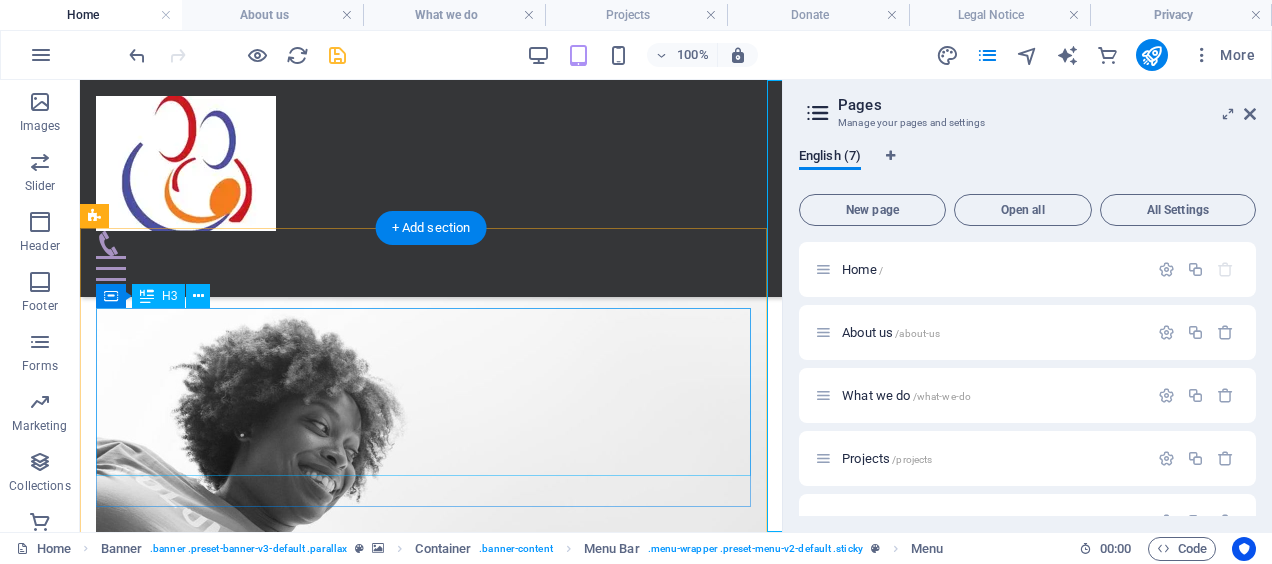 click on "There is a lot that happens around the world we cannot control. We cannot stop earthquakes, we cannot prevent droughts, and we cannot prevent all conflict, but when we know where the hungry, the homeless and the sick exist, then we can help." at bounding box center (431, 3080) 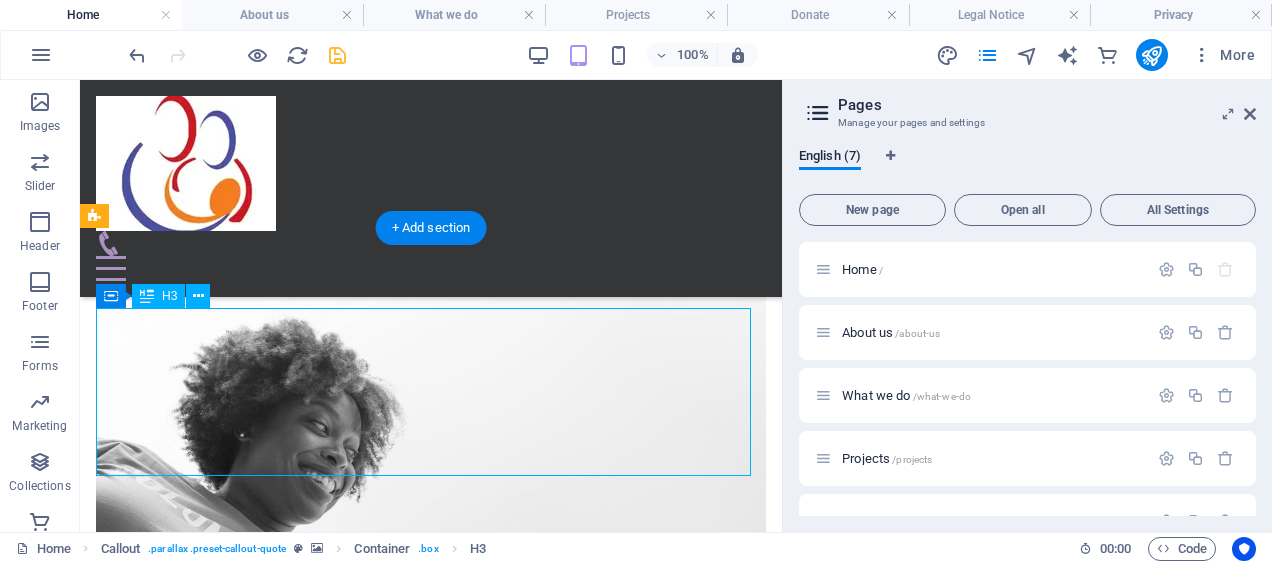 click on "There is a lot that happens around the world we cannot control. We cannot stop earthquakes, we cannot prevent droughts, and we cannot prevent all conflict, but when we know where the hungry, the homeless and the sick exist, then we can help." at bounding box center (431, 3080) 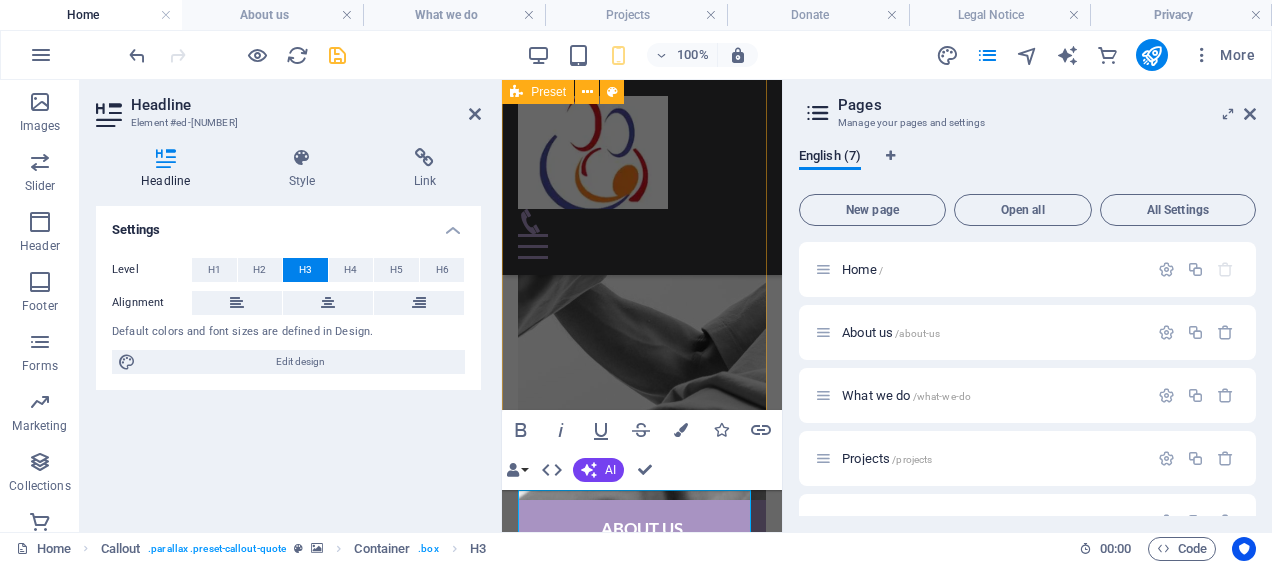 scroll, scrollTop: 1204, scrollLeft: 0, axis: vertical 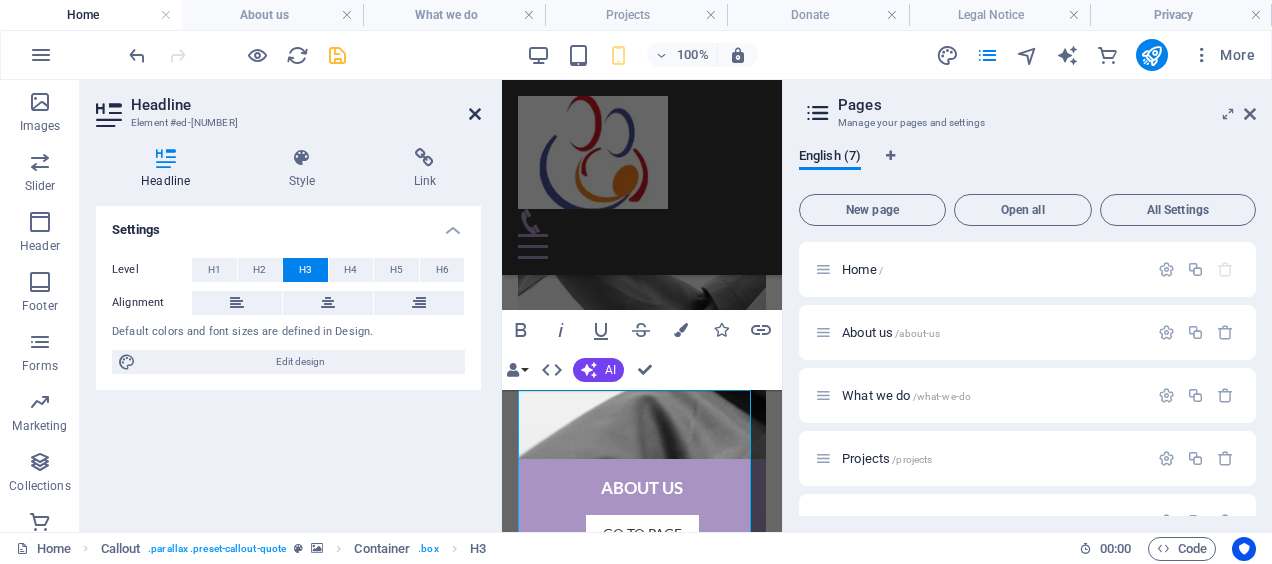 click at bounding box center (475, 114) 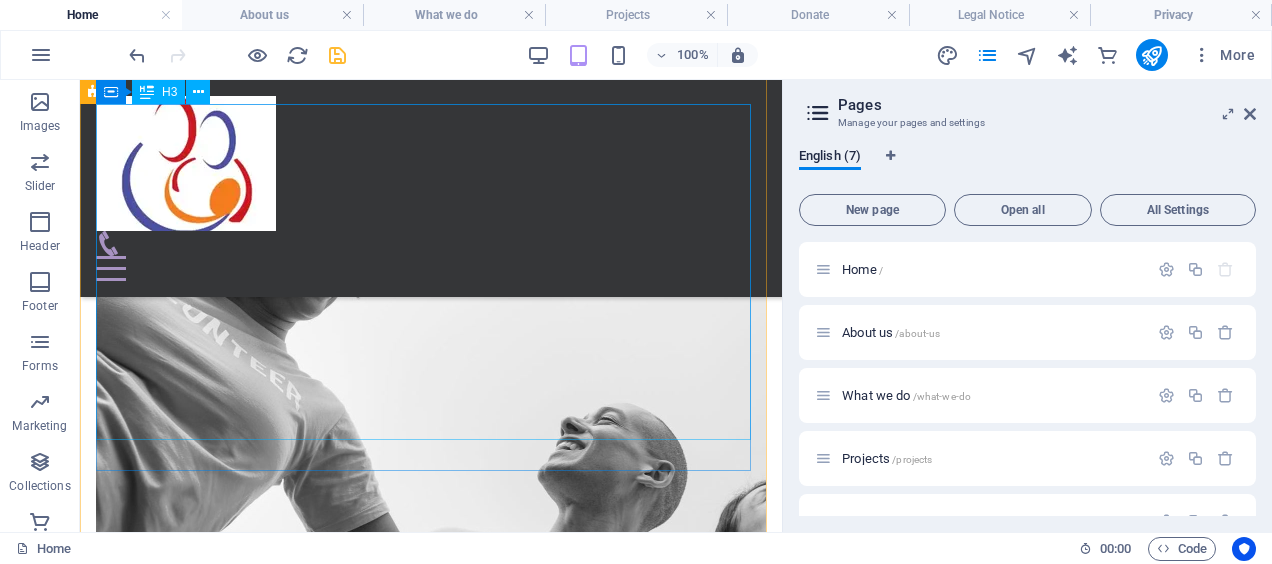 scroll, scrollTop: 1004, scrollLeft: 0, axis: vertical 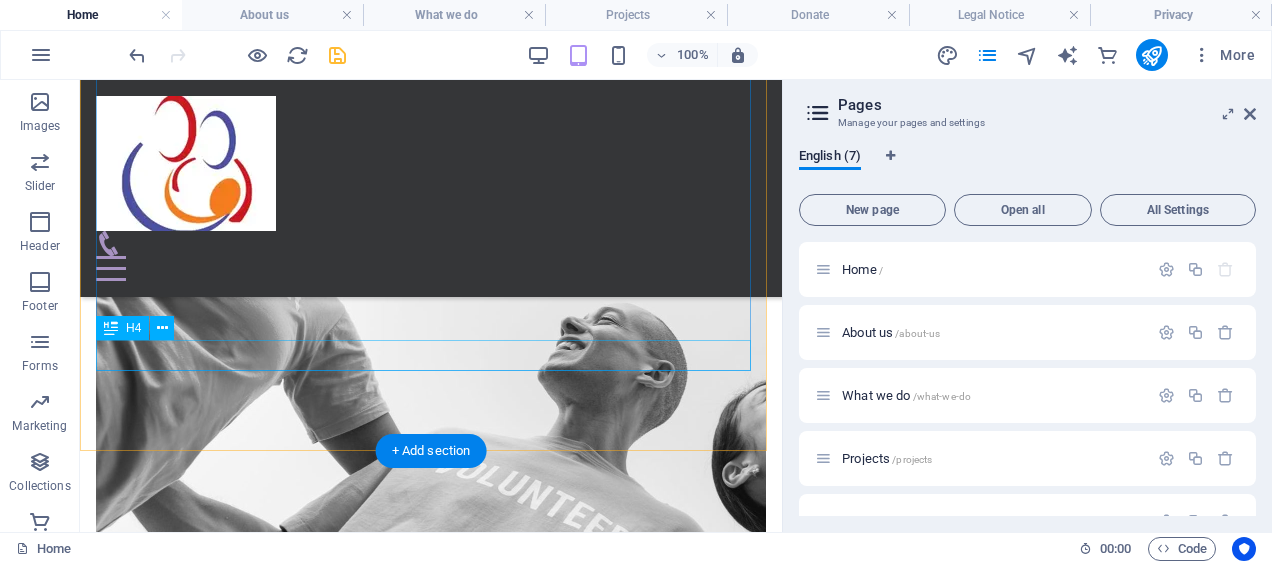 click on "- Jan Schakowsky" at bounding box center [431, 3161] 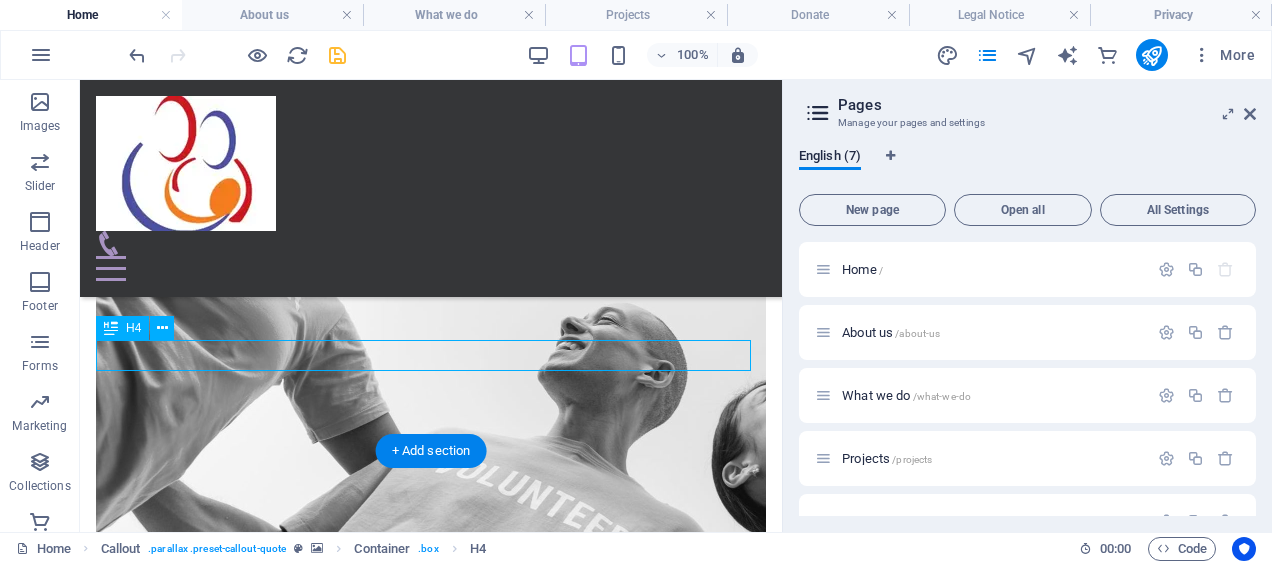 click on "- Jan Schakowsky" at bounding box center (431, 3161) 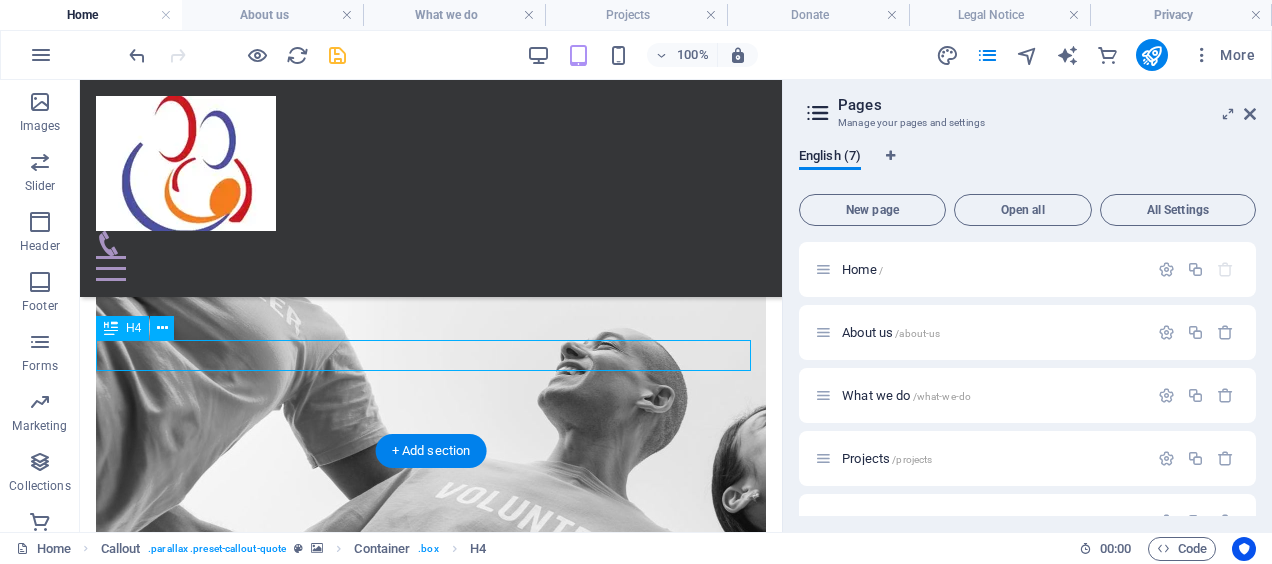 scroll, scrollTop: 2375, scrollLeft: 0, axis: vertical 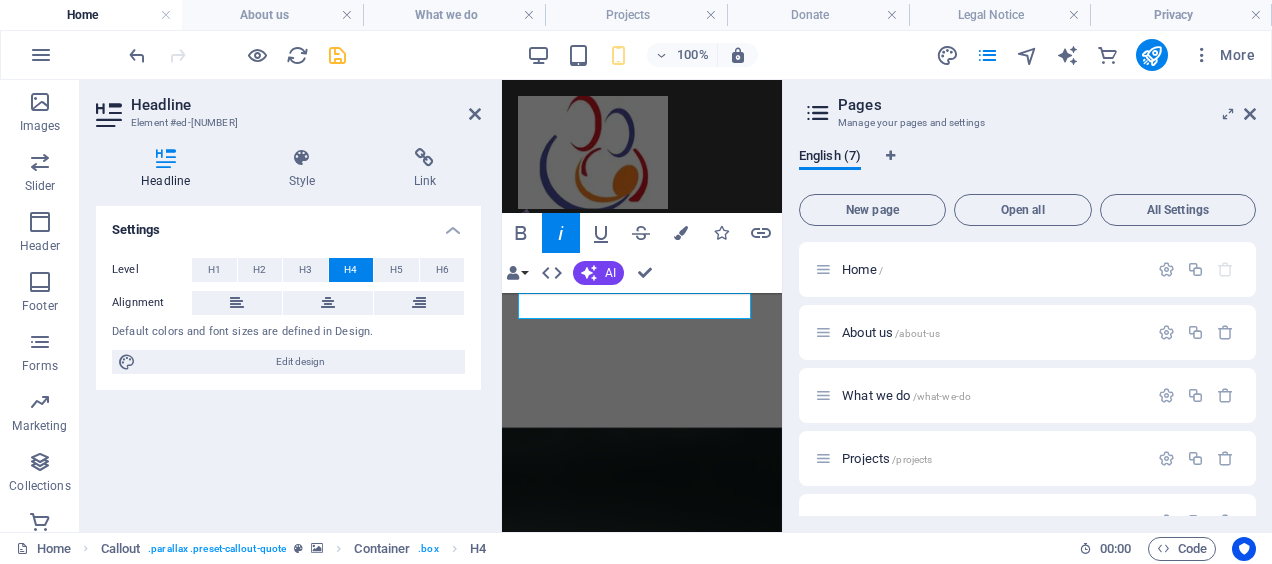 click at bounding box center [642, 926] 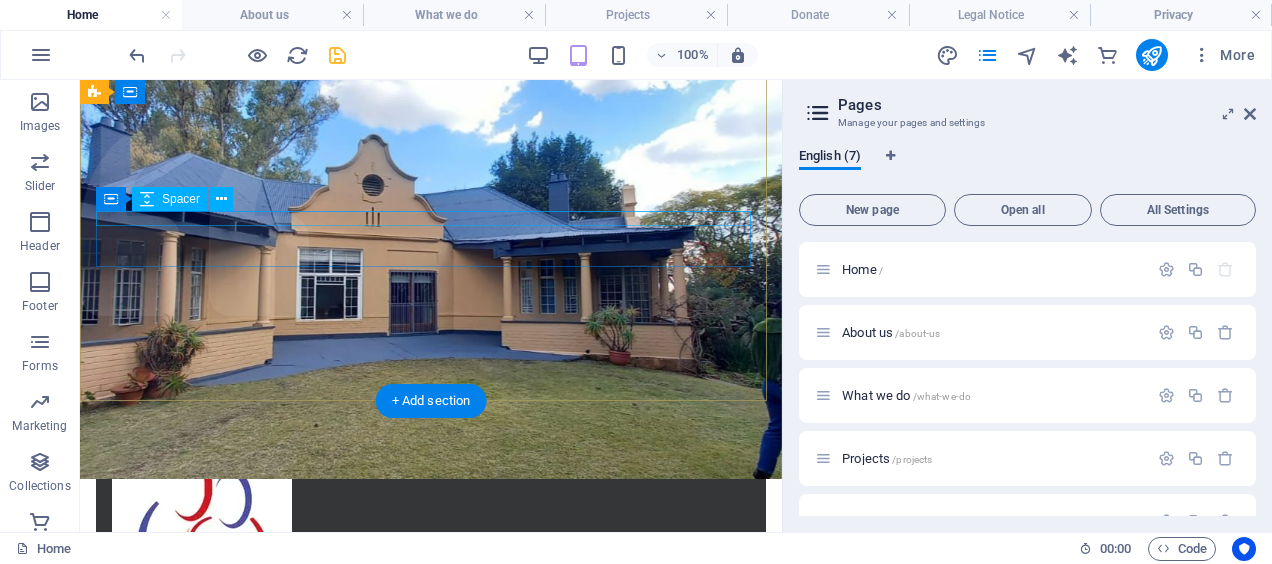 scroll, scrollTop: 86, scrollLeft: 0, axis: vertical 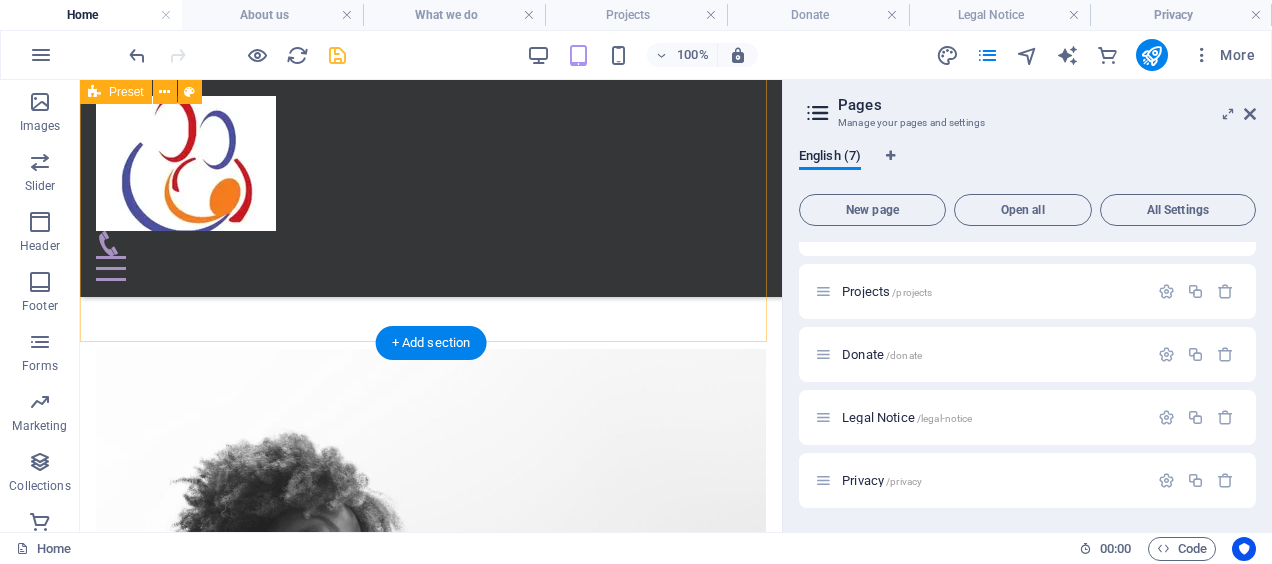 click on "About us   Go to Page What we do   Go to Page Projects   Go to Page" at bounding box center [431, 1455] 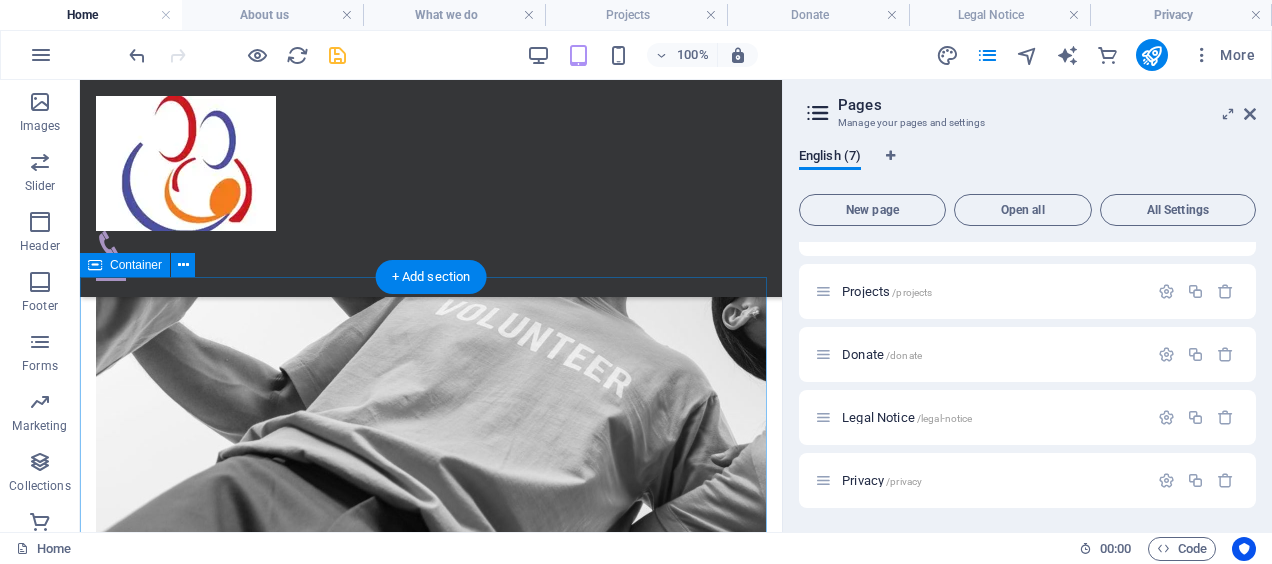 scroll, scrollTop: 1186, scrollLeft: 0, axis: vertical 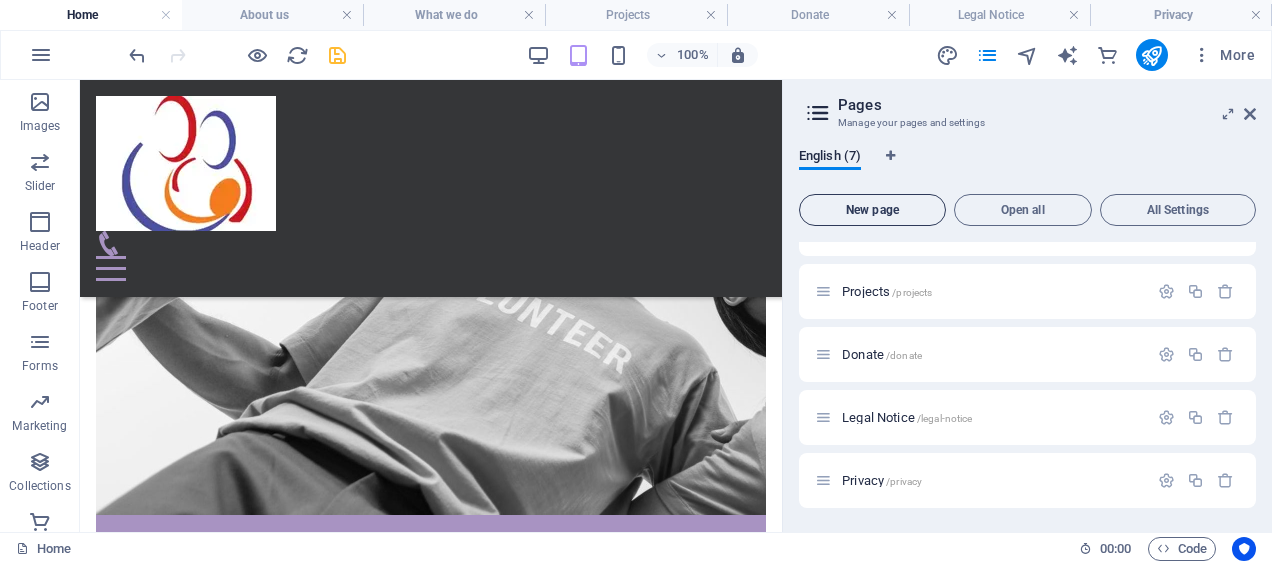 click on "New page" at bounding box center (872, 210) 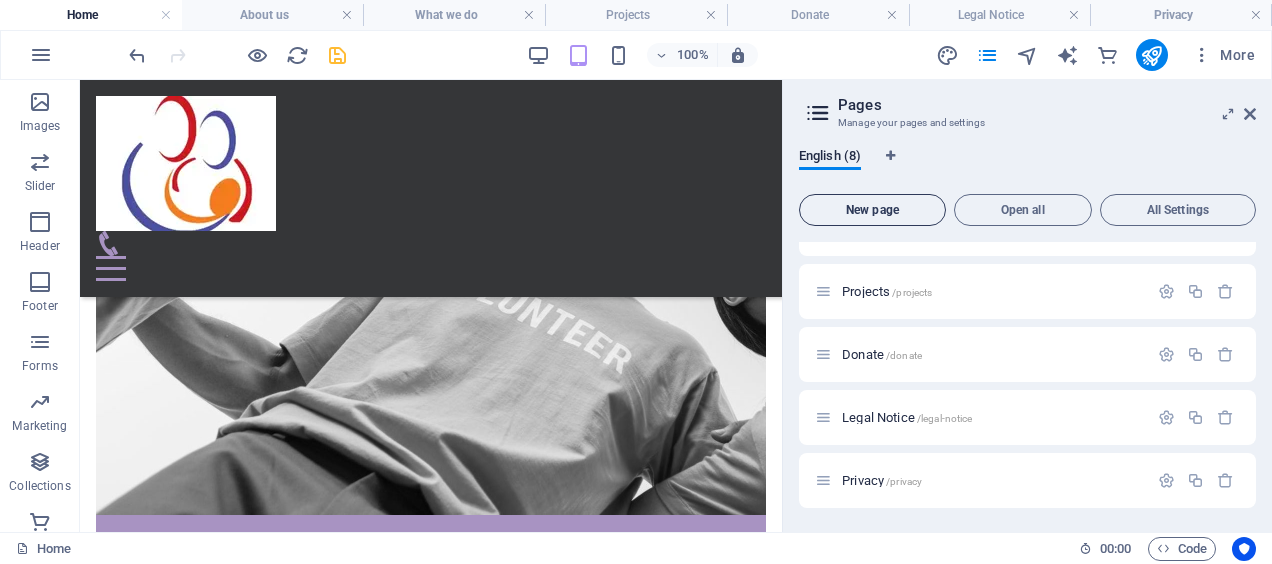 scroll, scrollTop: 407, scrollLeft: 0, axis: vertical 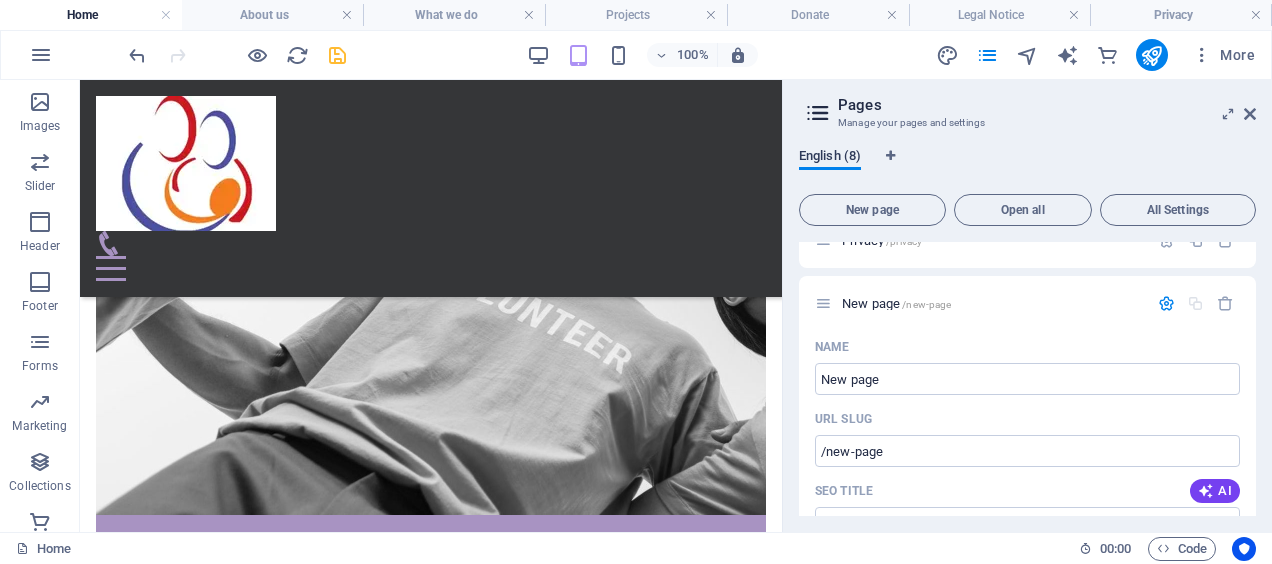 click on "English (8)" at bounding box center [830, 158] 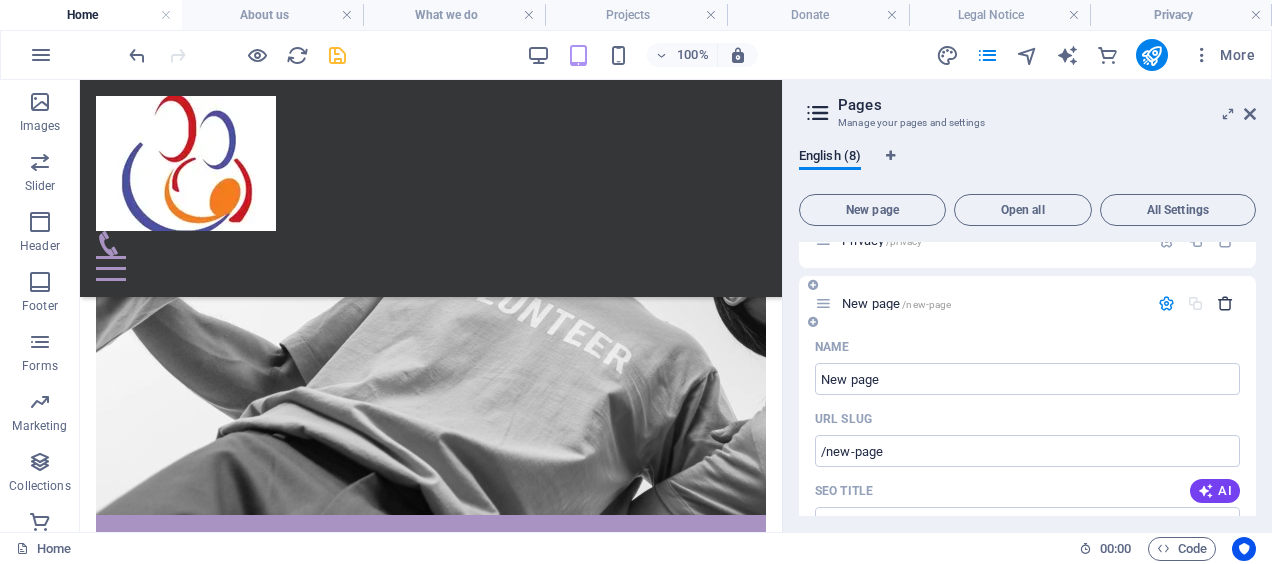 click at bounding box center (1225, 303) 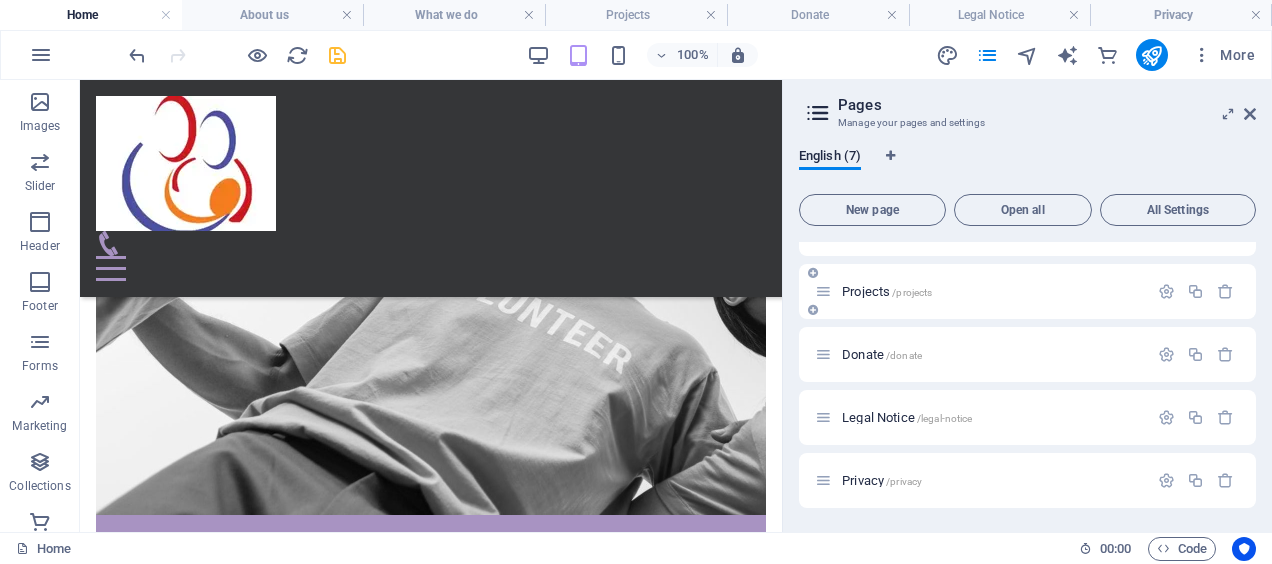 scroll, scrollTop: 167, scrollLeft: 0, axis: vertical 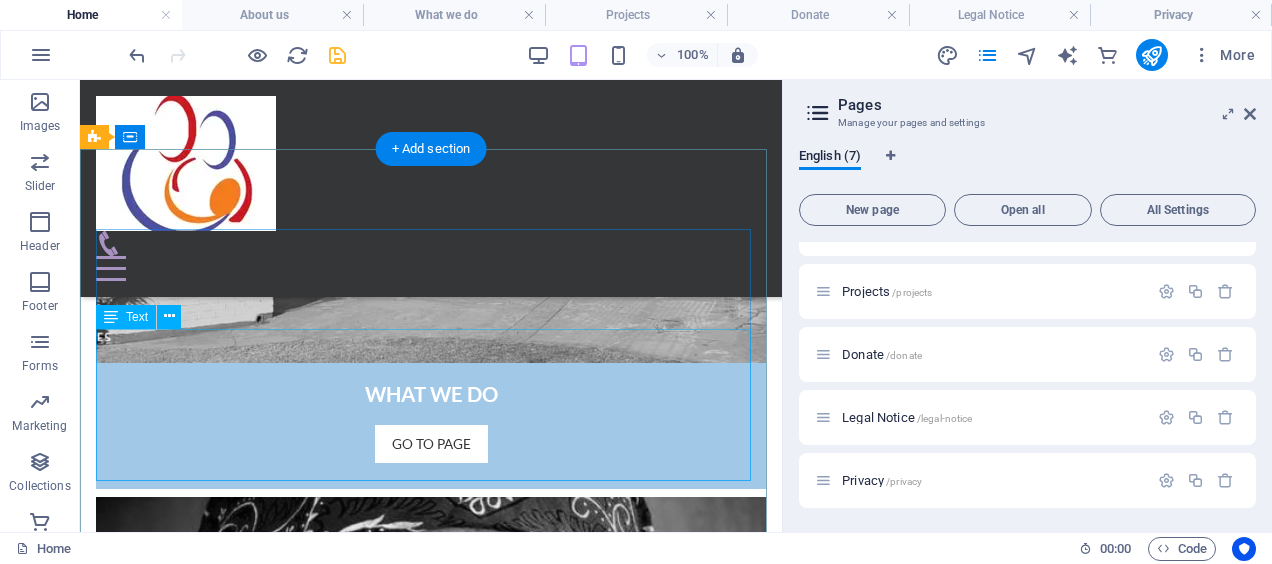 click on "10019" at bounding box center [327, 3316] 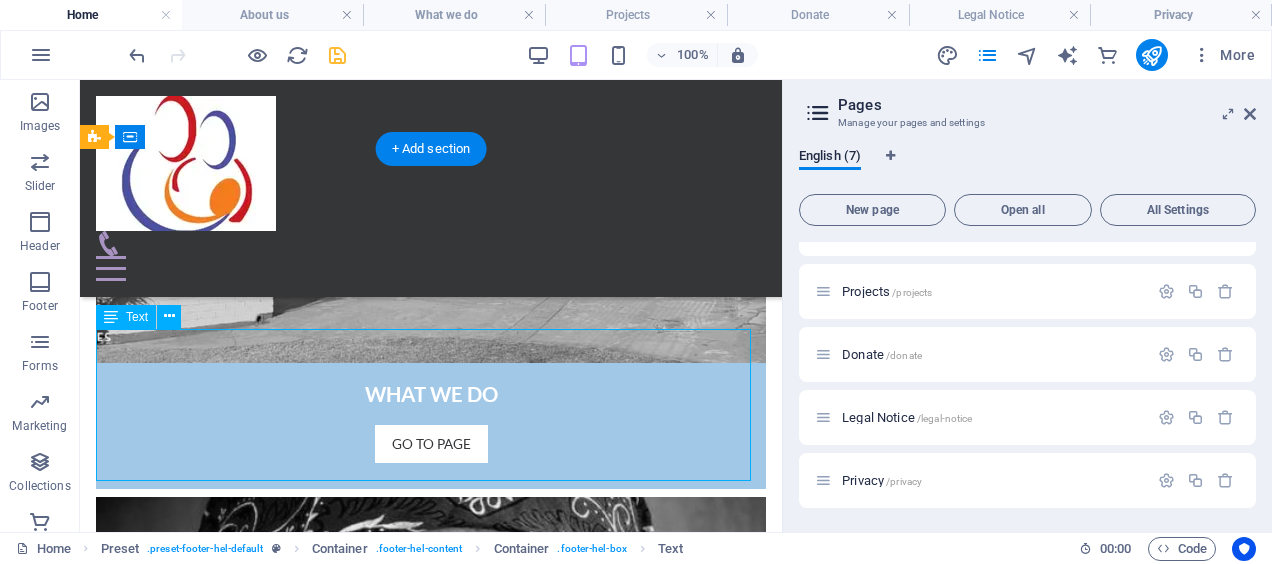 click on "10019" at bounding box center (327, 3316) 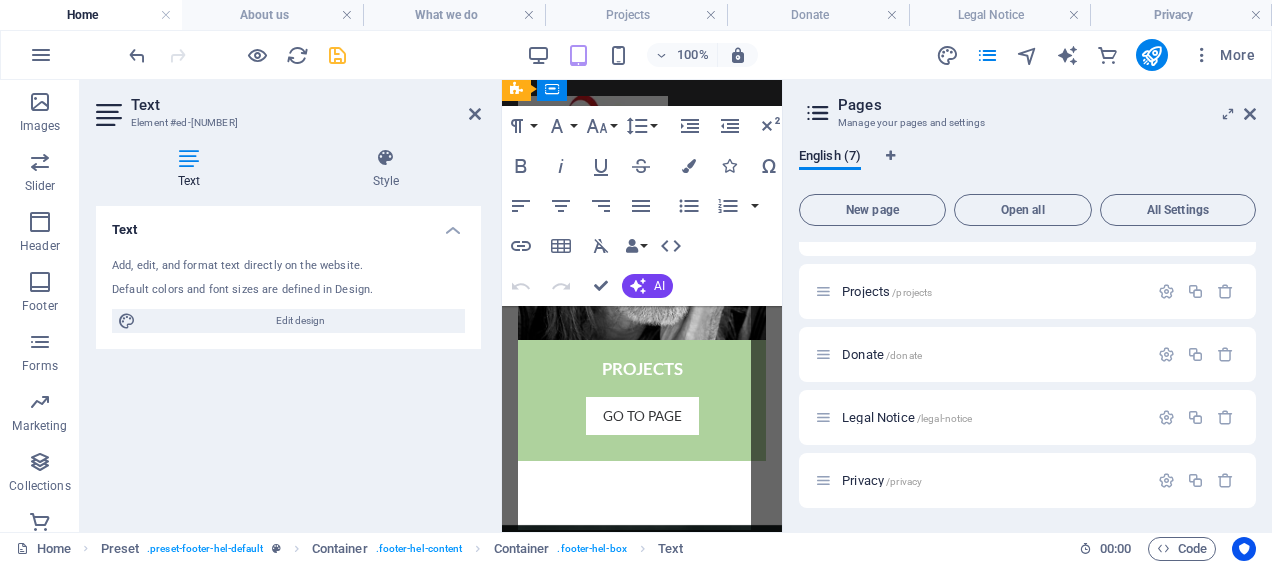 scroll, scrollTop: 3529, scrollLeft: 0, axis: vertical 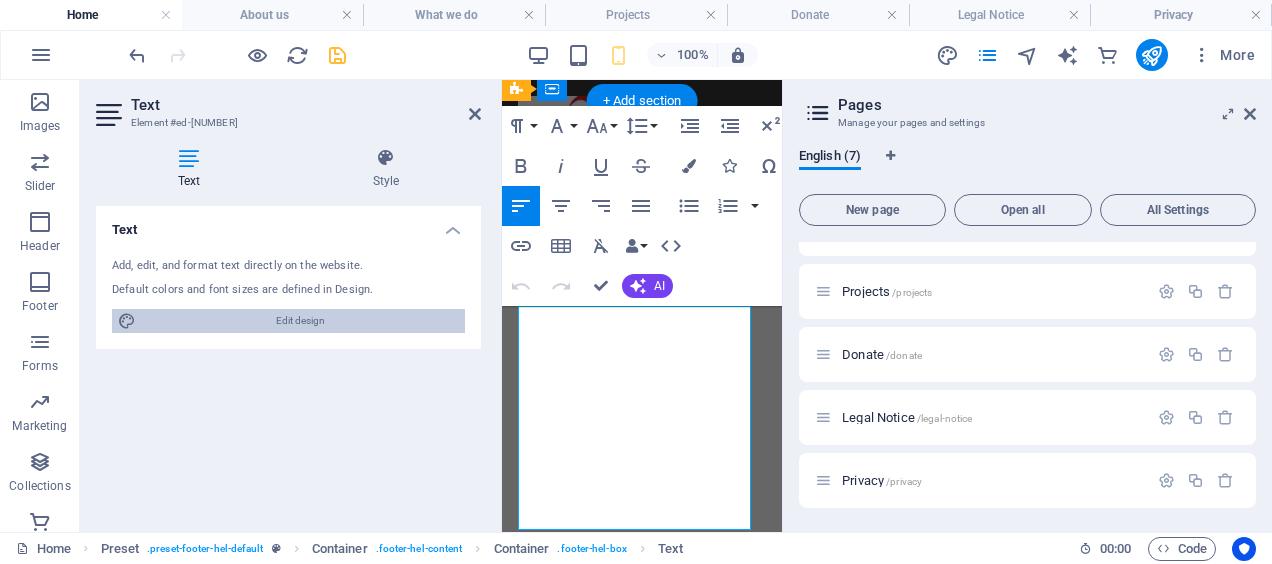 click on "Edit design" at bounding box center [300, 321] 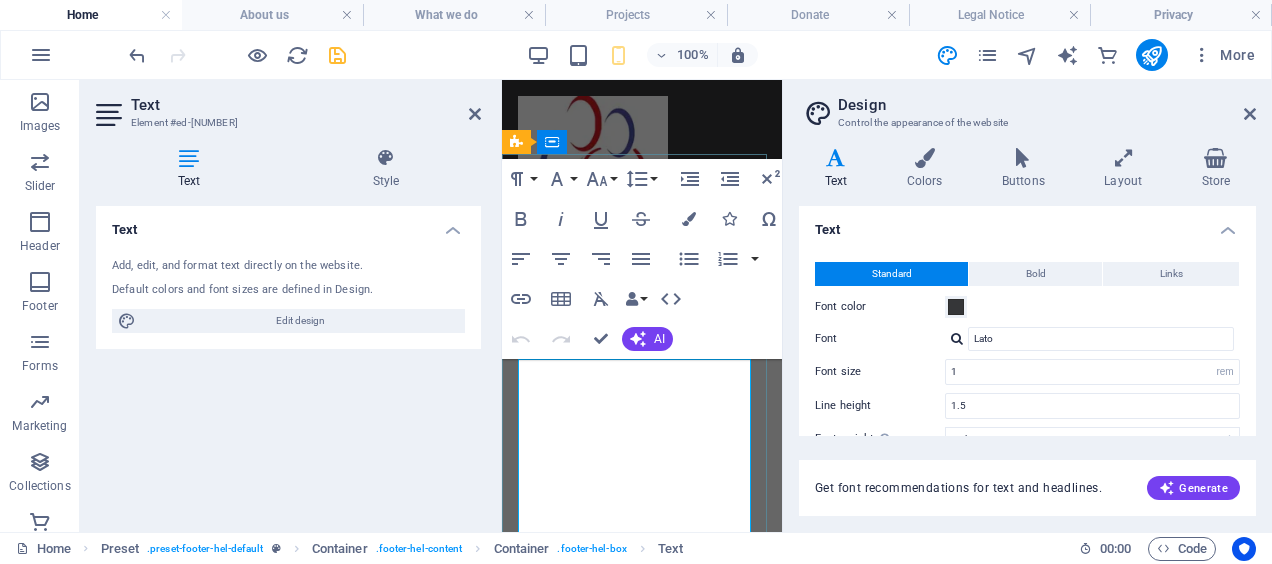 scroll, scrollTop: 3476, scrollLeft: 0, axis: vertical 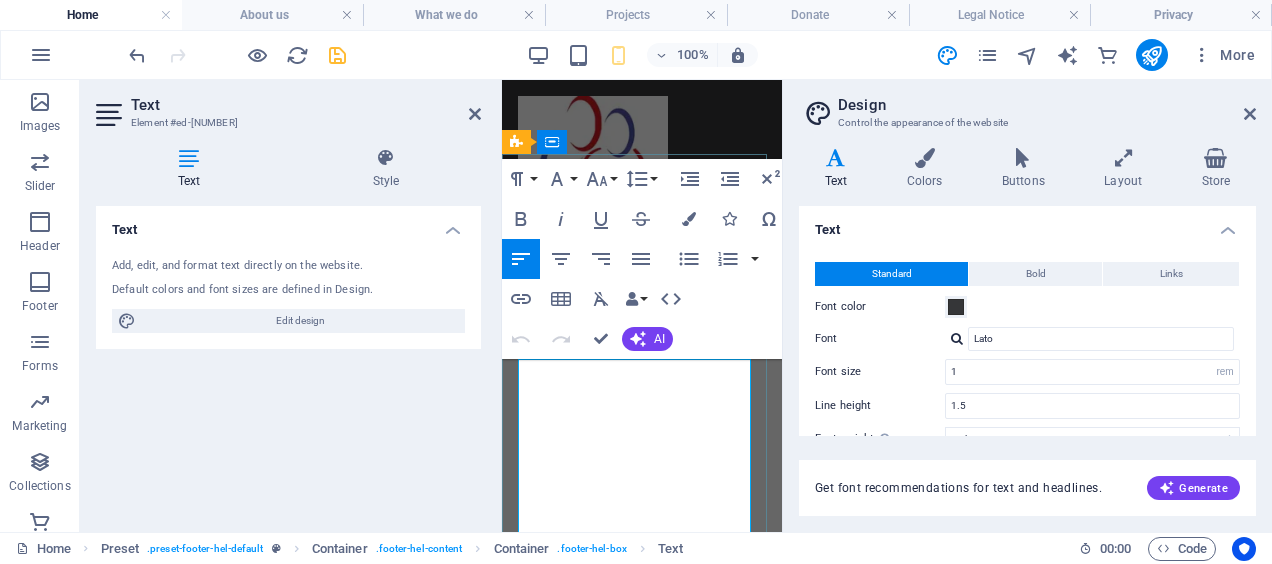 drag, startPoint x: 624, startPoint y: 420, endPoint x: 539, endPoint y: 418, distance: 85.02353 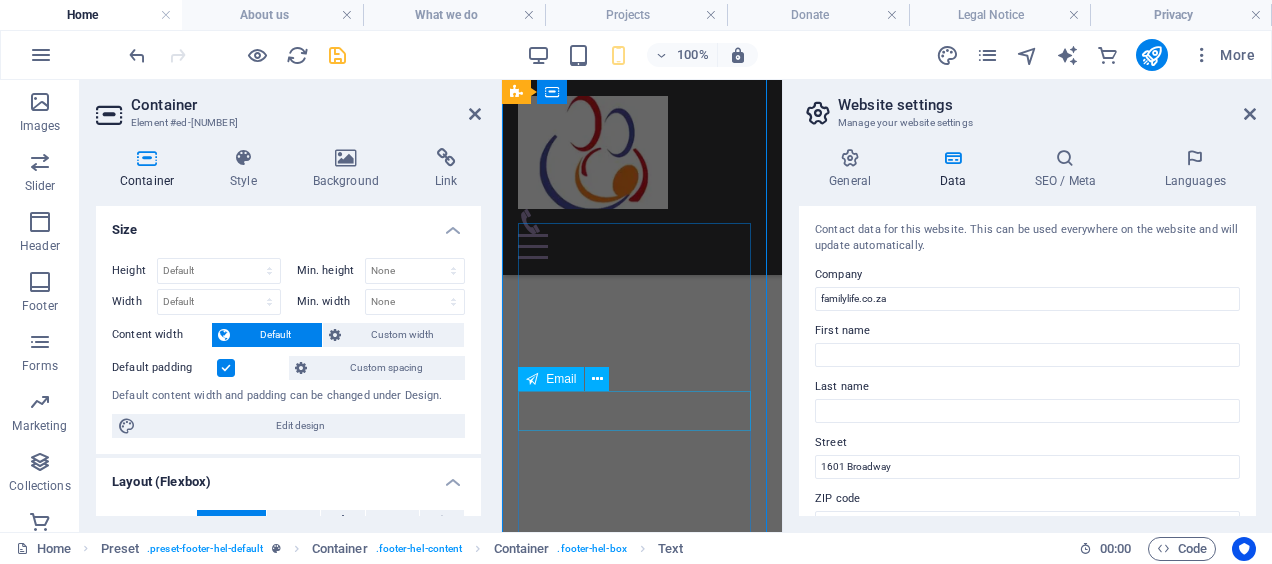 scroll, scrollTop: 3852, scrollLeft: 0, axis: vertical 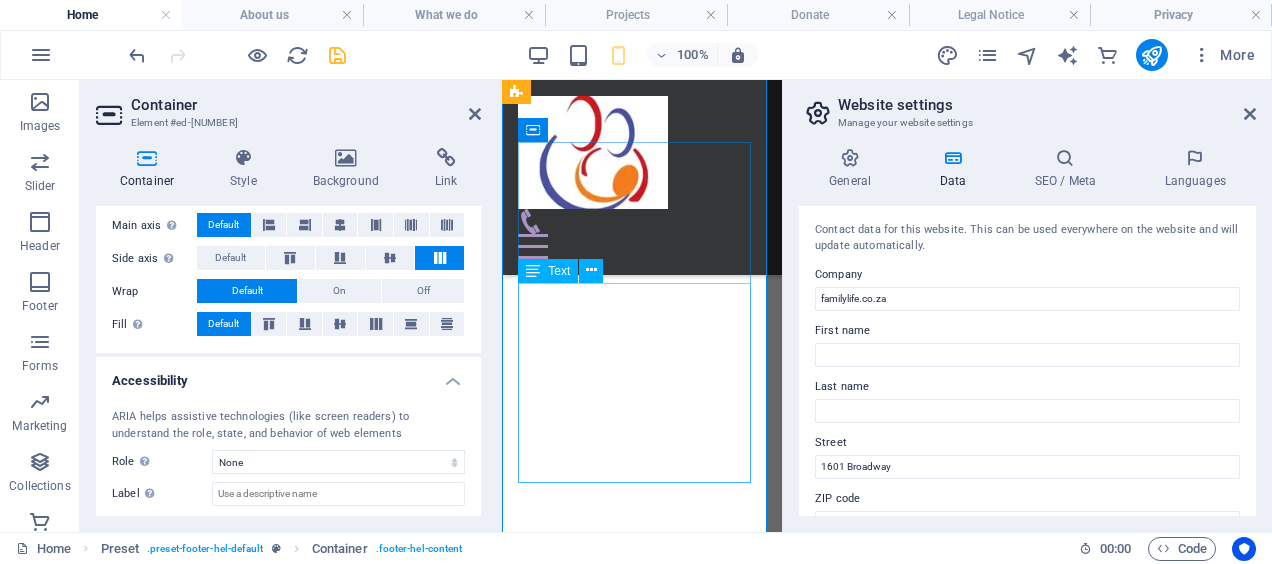 click on "familylife.co.za [NUMBER] [STREET], [CITY], [STATE] [POSTAL_CODE] [PHONE] [EMAIL_HASH]@cpanel.local Legal Notice  |  Privacy" at bounding box center (642, 2388) 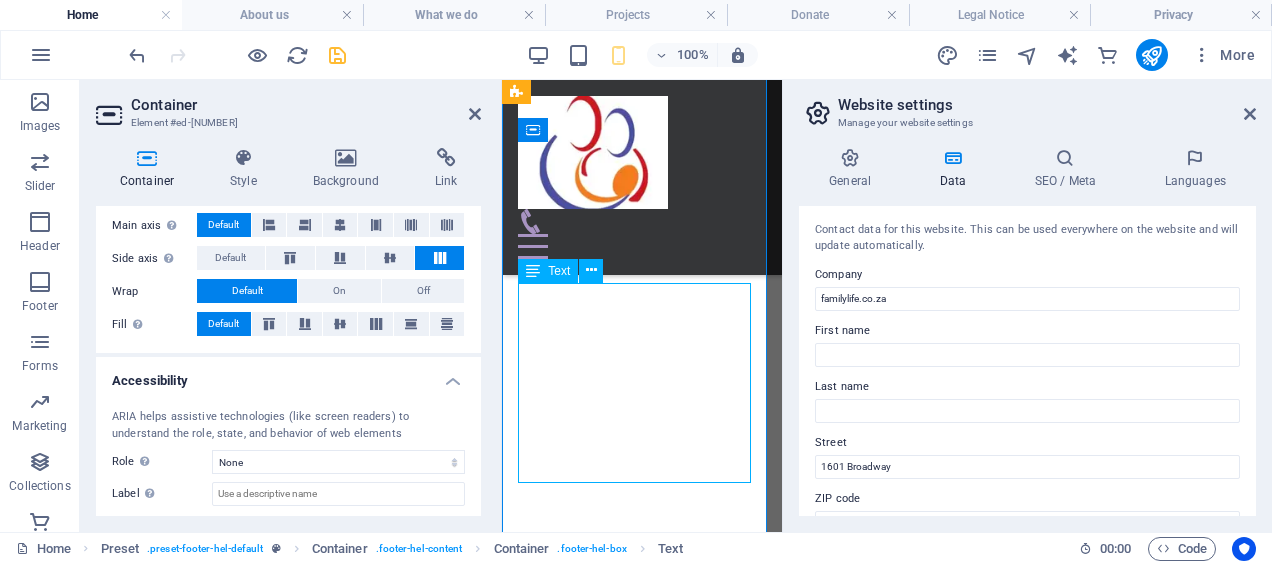 click on "10019" at bounding box center (566, 2368) 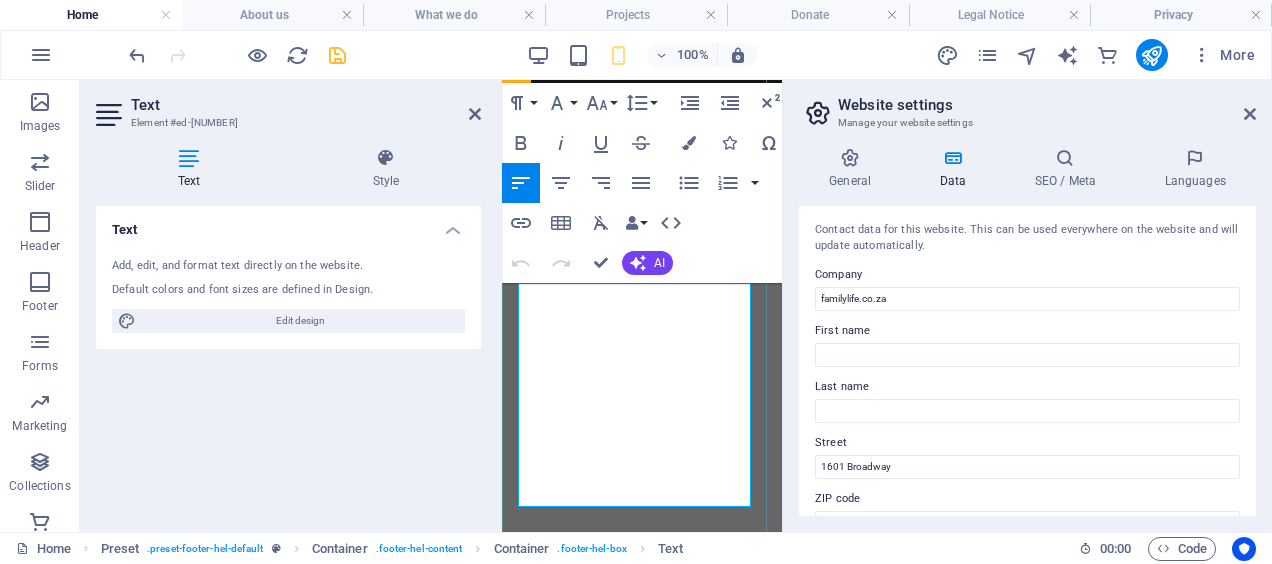 drag, startPoint x: 725, startPoint y: 326, endPoint x: 596, endPoint y: 344, distance: 130.24976 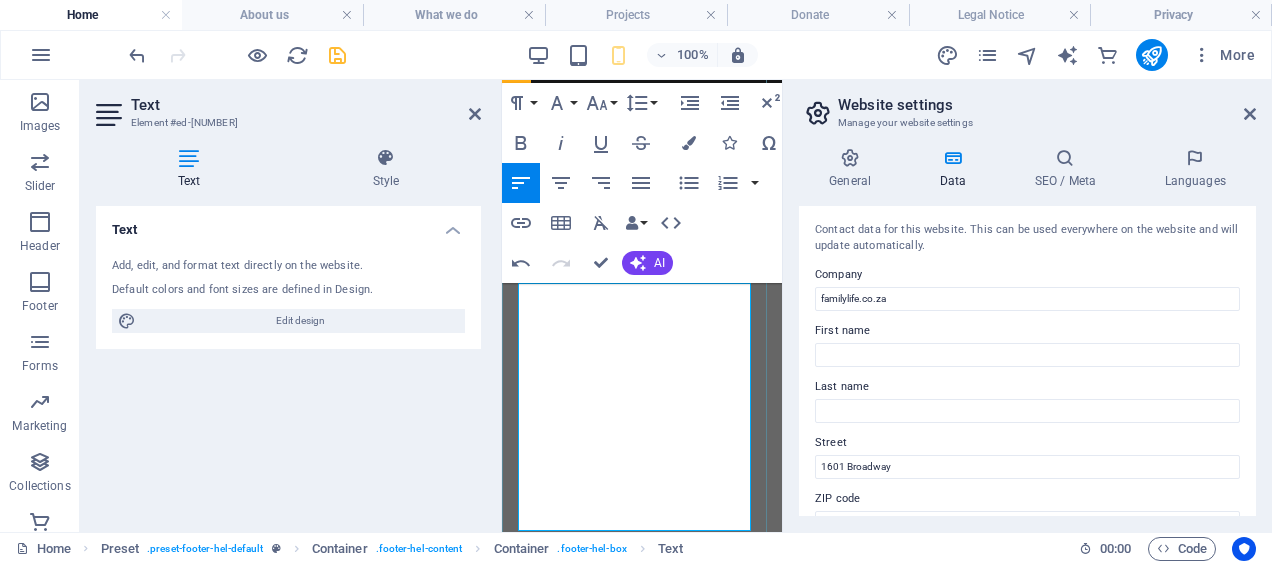 click on "+1-123-456-7890" at bounding box center (605, 2424) 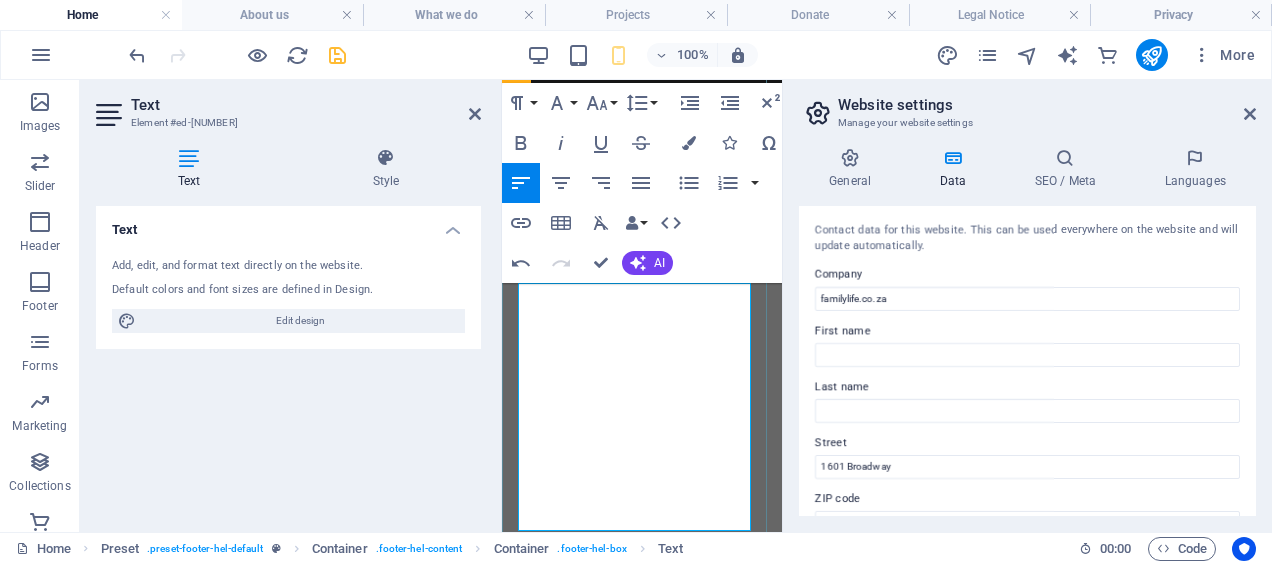 click on "+1-123-456-7890" at bounding box center [605, 2424] 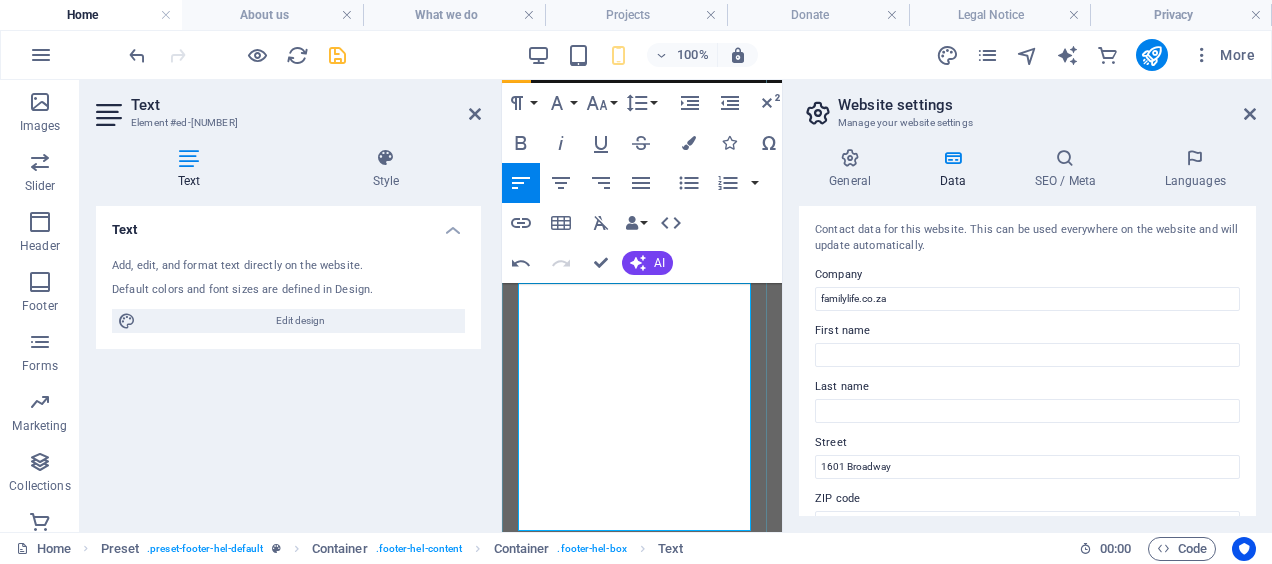 click on "+1-123-456-7890" at bounding box center (605, 2424) 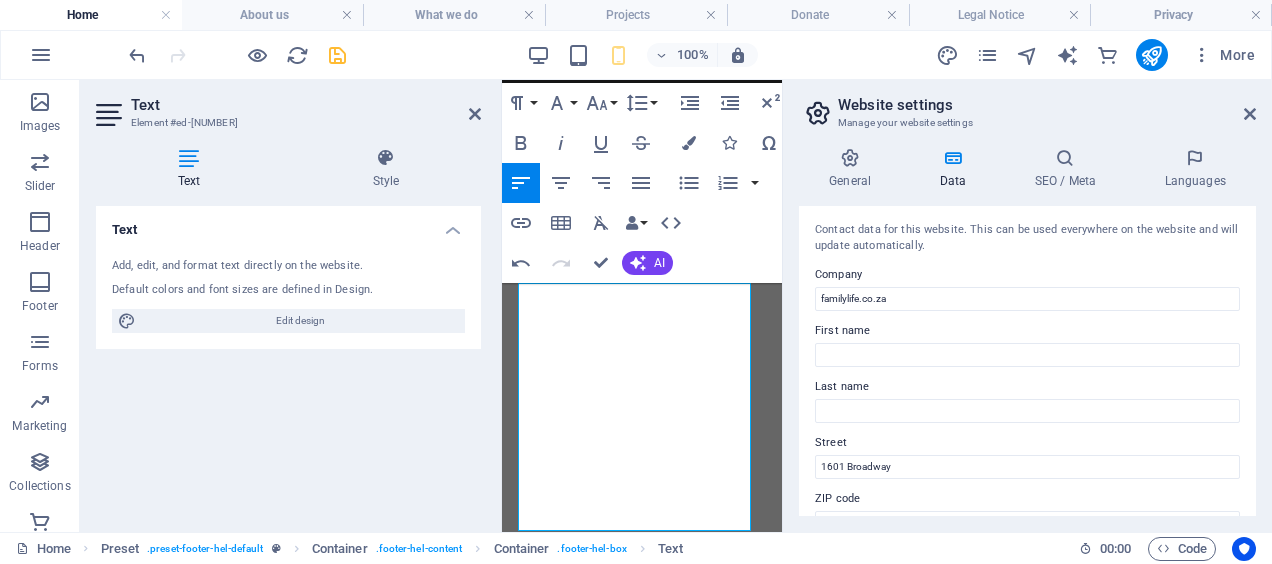scroll, scrollTop: 100, scrollLeft: 0, axis: vertical 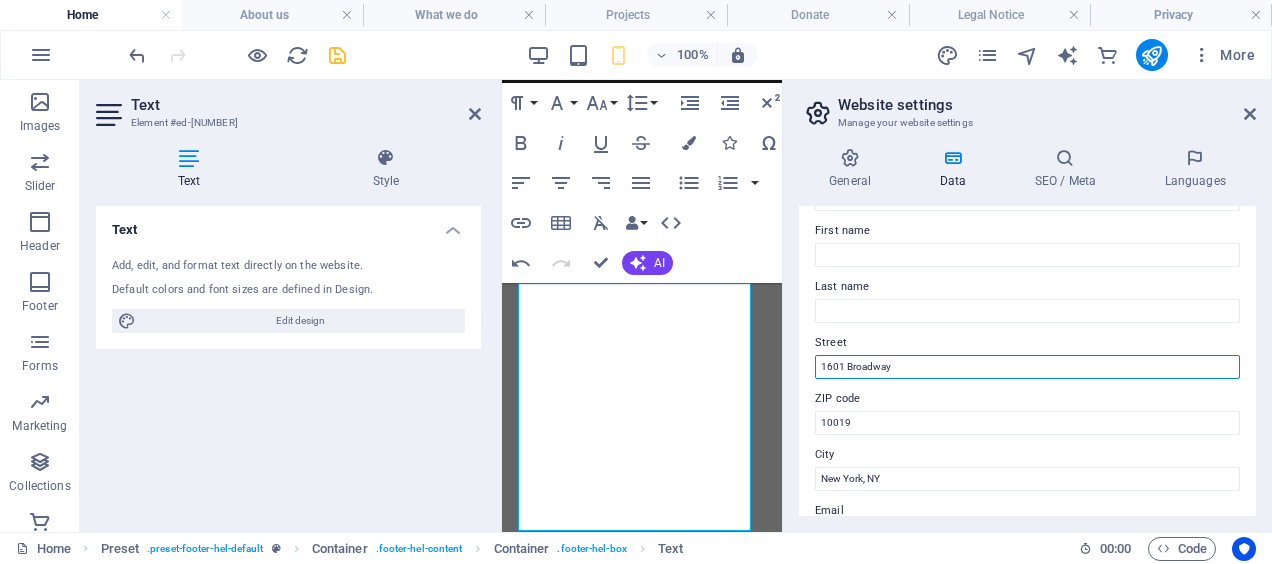 drag, startPoint x: 900, startPoint y: 363, endPoint x: 807, endPoint y: 372, distance: 93.43447 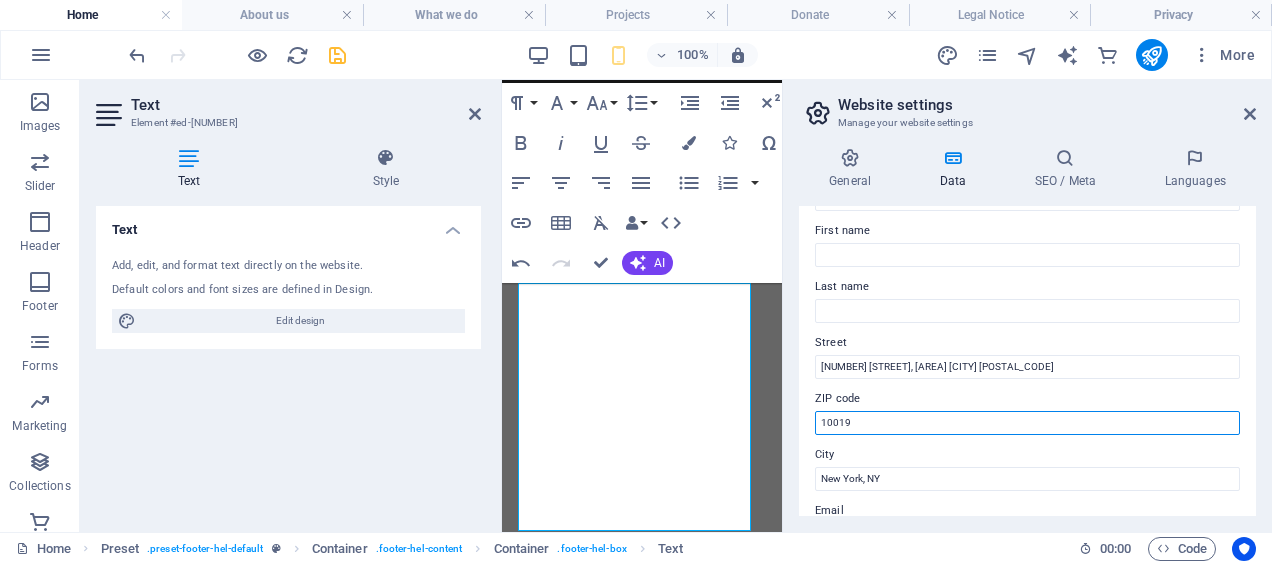 drag, startPoint x: 873, startPoint y: 420, endPoint x: 805, endPoint y: 420, distance: 68 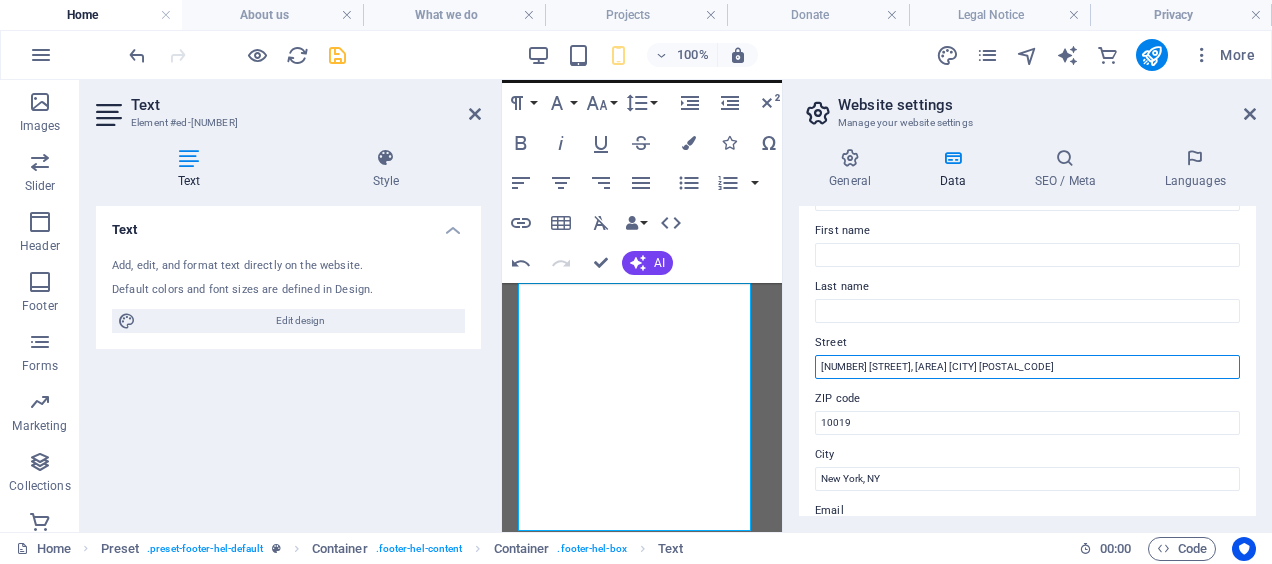 drag, startPoint x: 1051, startPoint y: 361, endPoint x: 1014, endPoint y: 362, distance: 37.01351 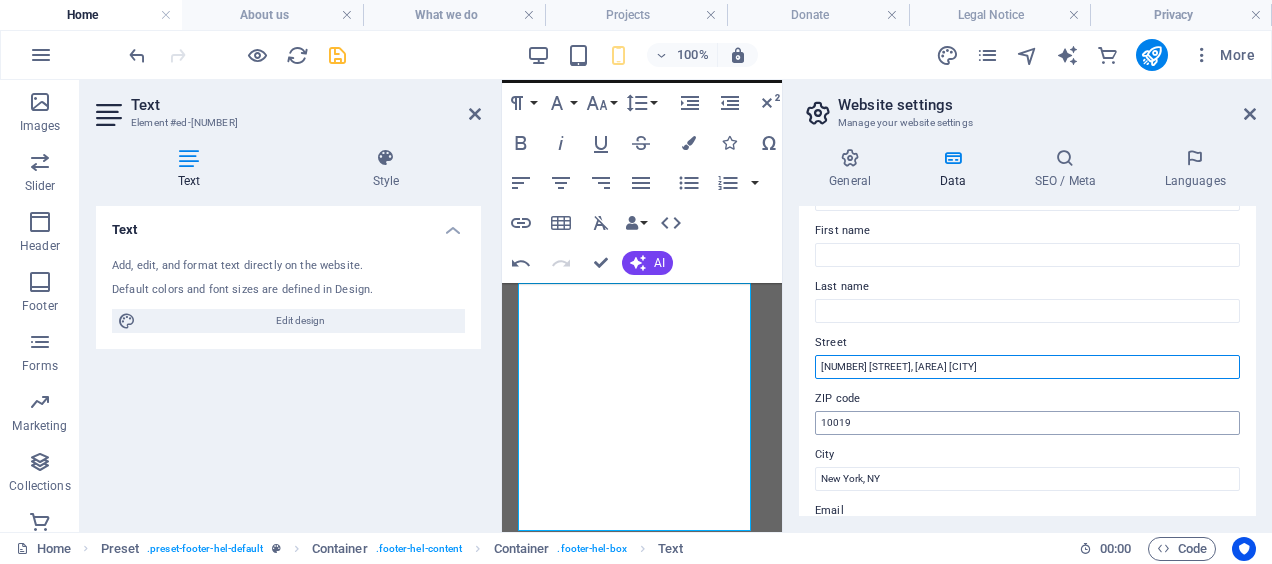 type on "[NUMBER] [STREET], [AREA] [CITY]" 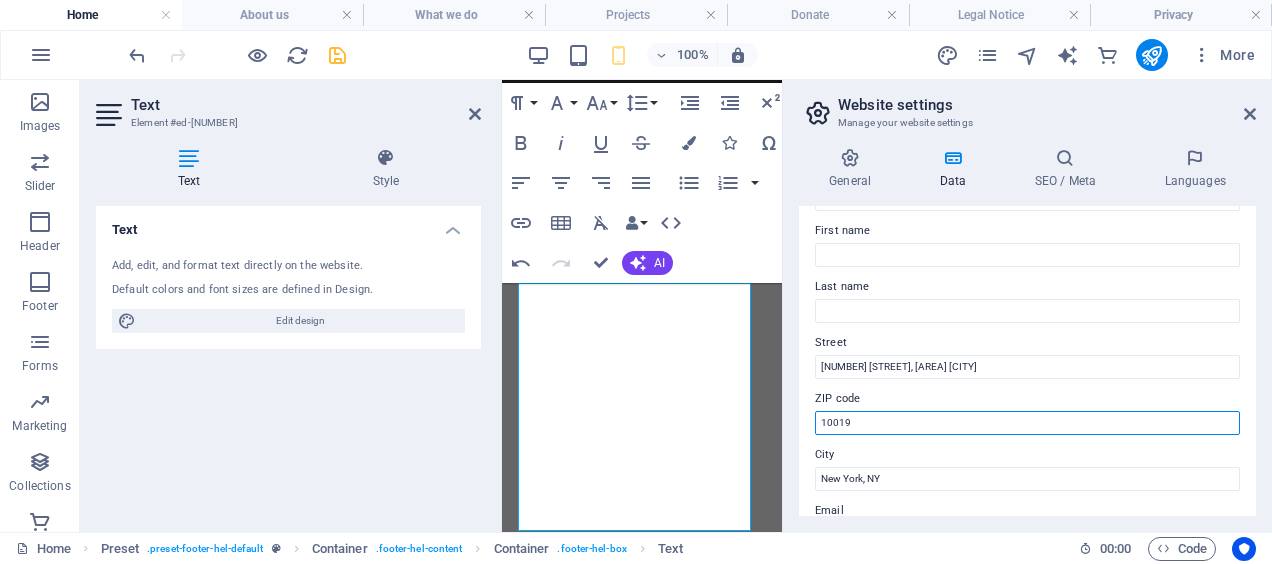 click on "10019" at bounding box center (1027, 423) 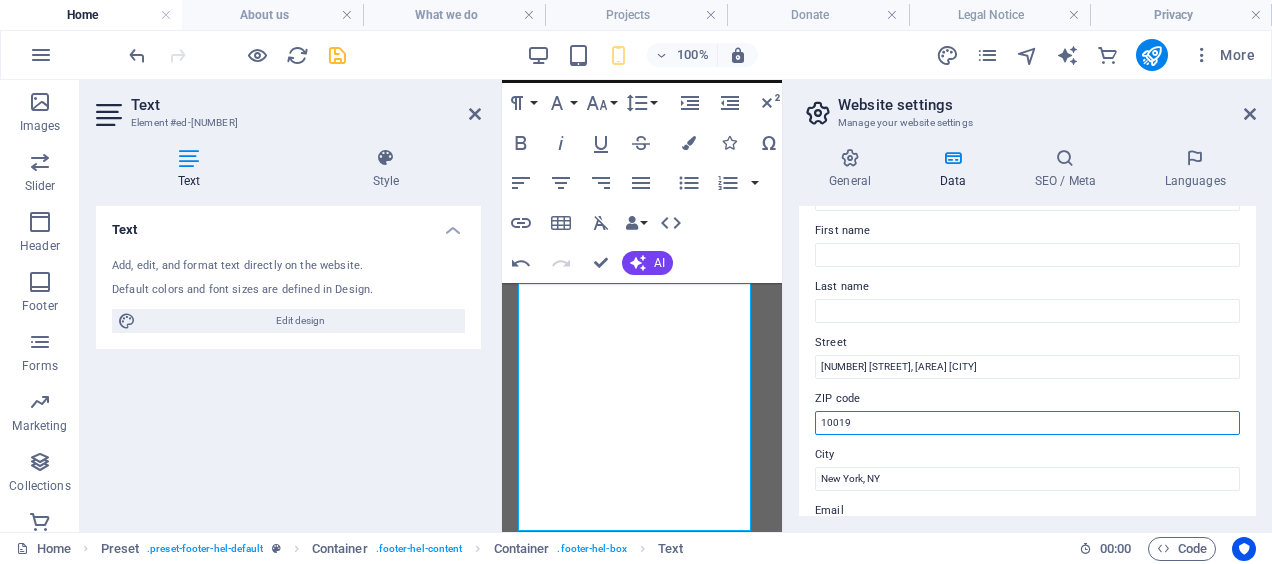 paste on "2193" 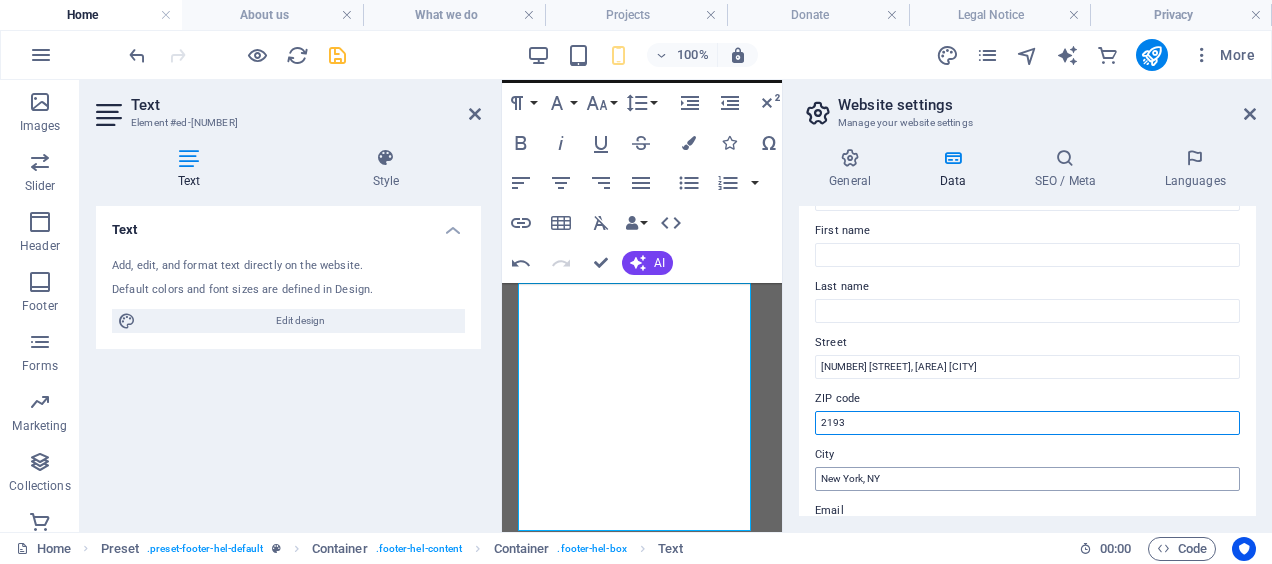 type on "2193" 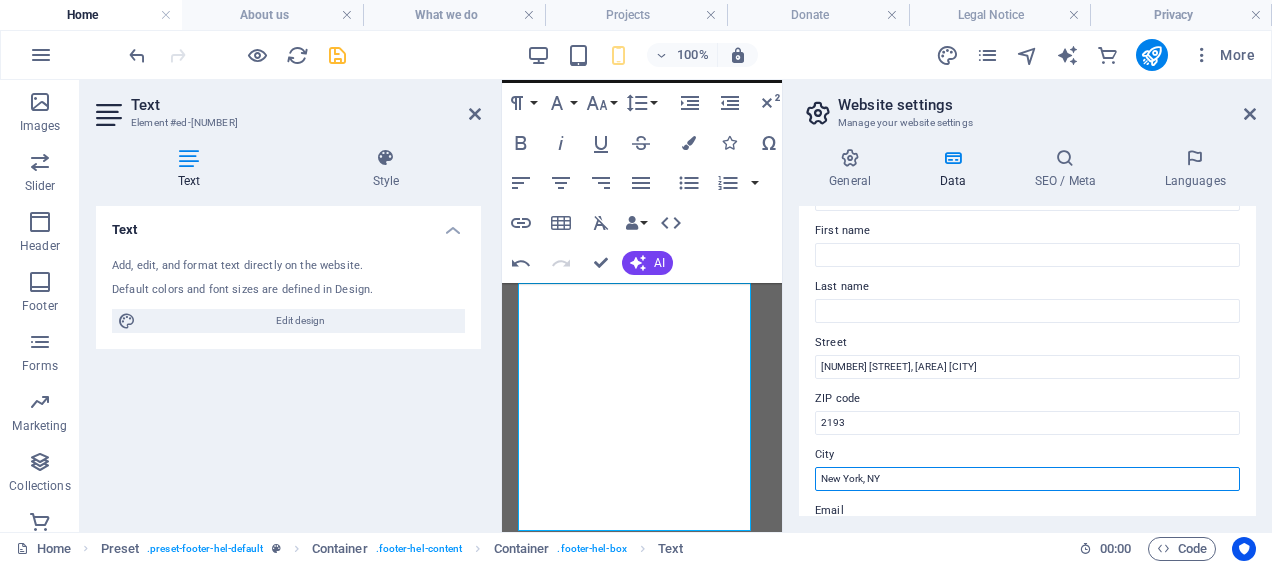 click on "New York, NY" at bounding box center (1027, 479) 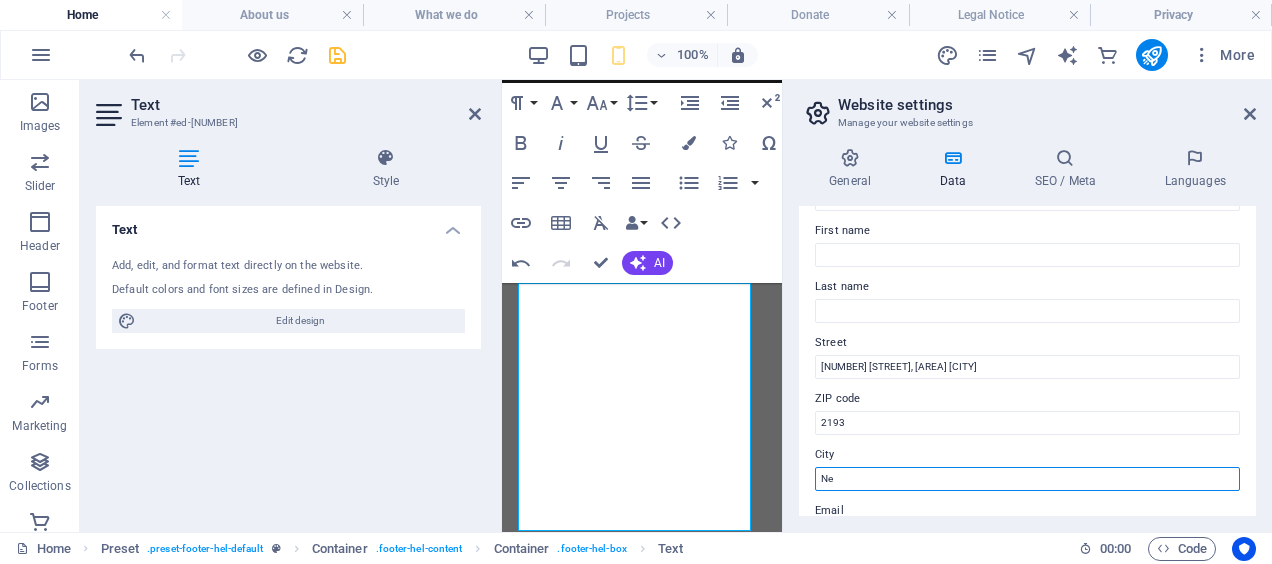 type on "N" 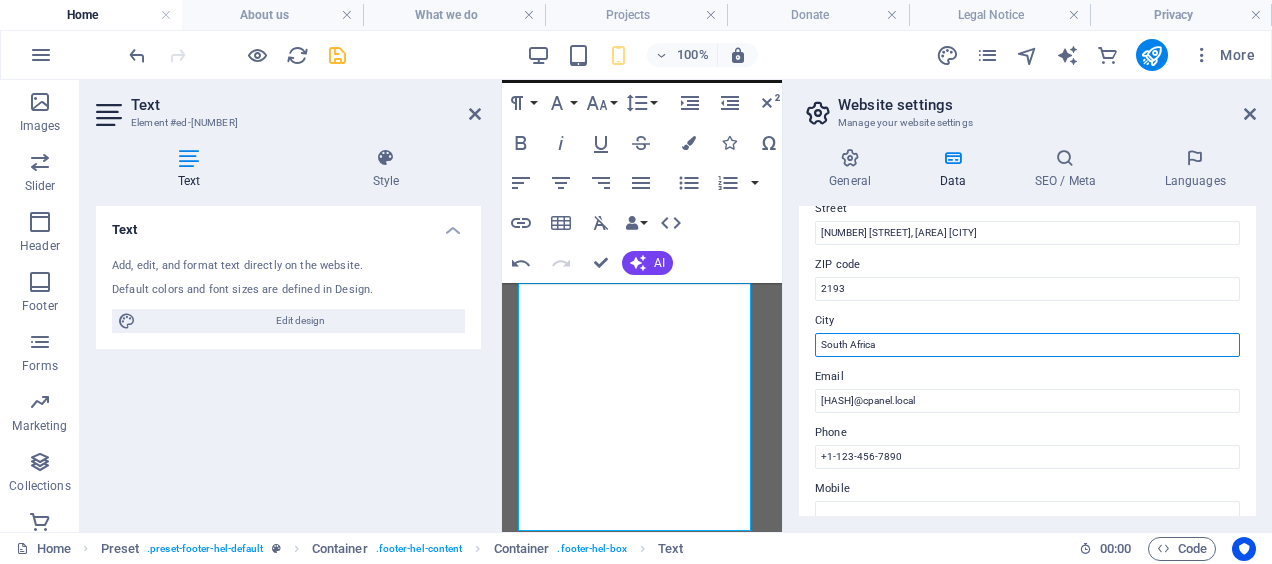 scroll, scrollTop: 300, scrollLeft: 0, axis: vertical 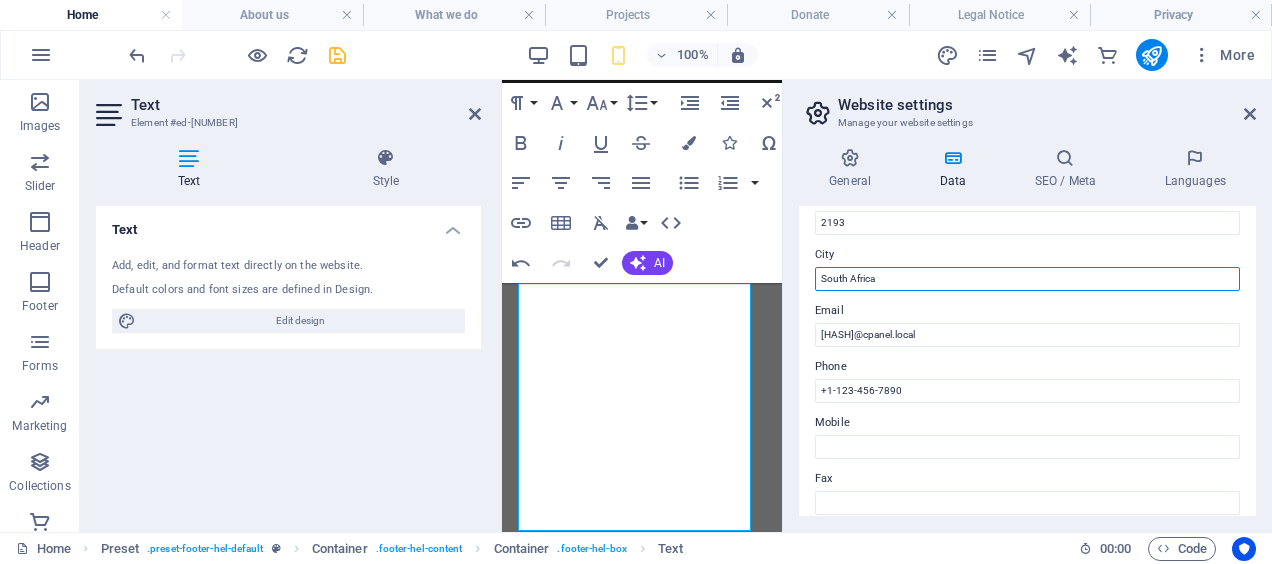 type on "South Africa" 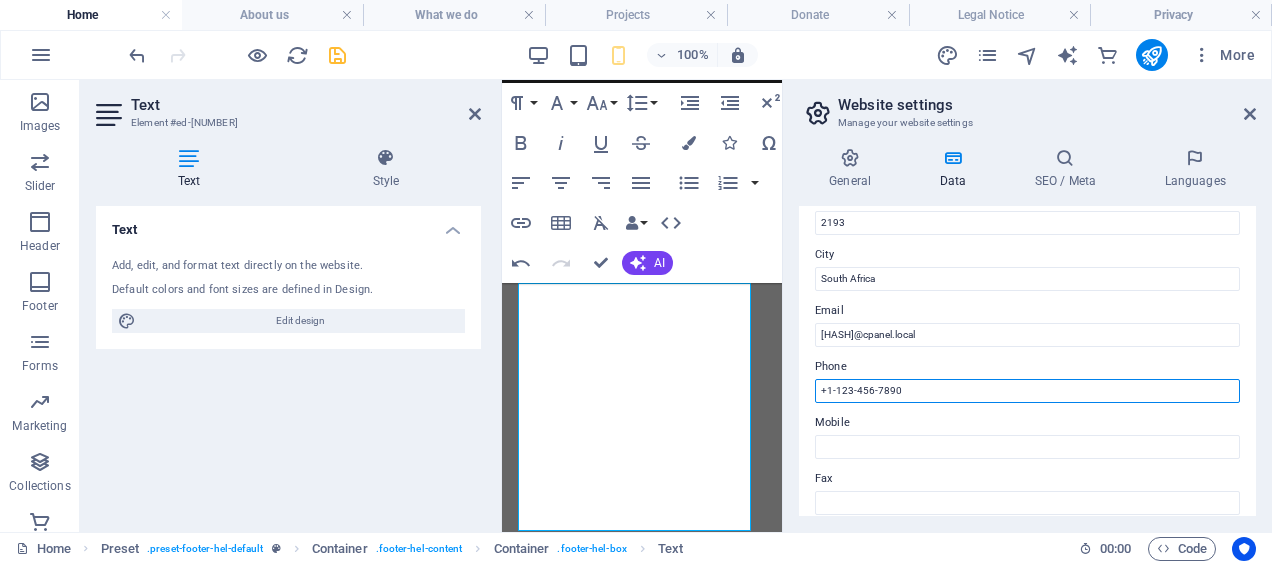 click on "+1-123-456-7890" at bounding box center [1027, 391] 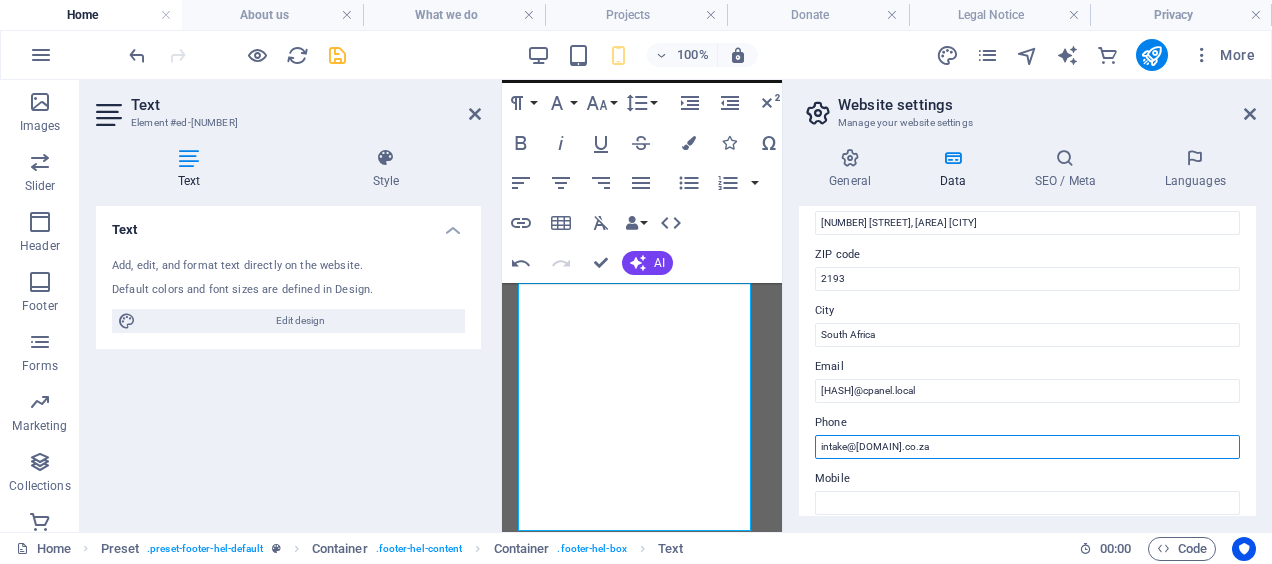 scroll, scrollTop: 200, scrollLeft: 0, axis: vertical 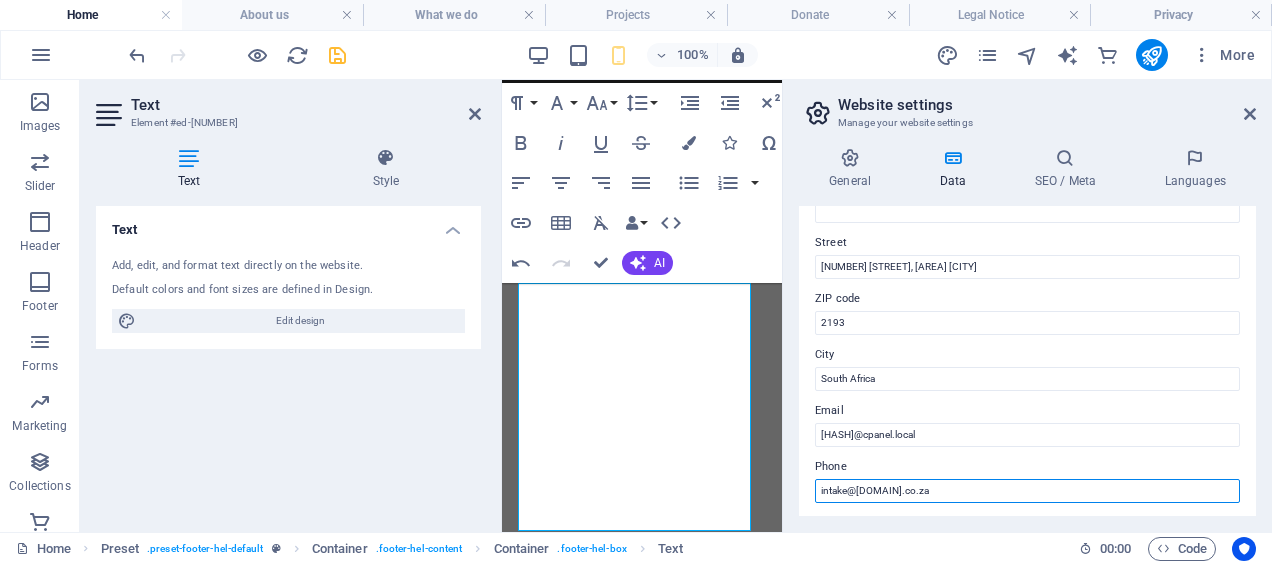 drag, startPoint x: 940, startPoint y: 488, endPoint x: 789, endPoint y: 486, distance: 151.01324 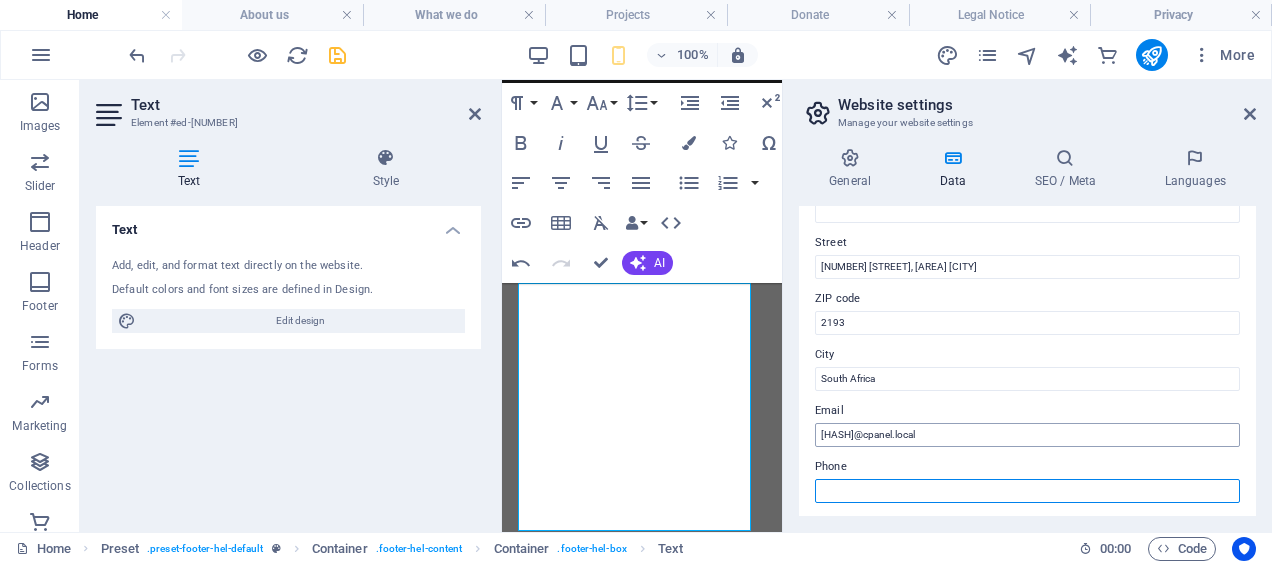 type 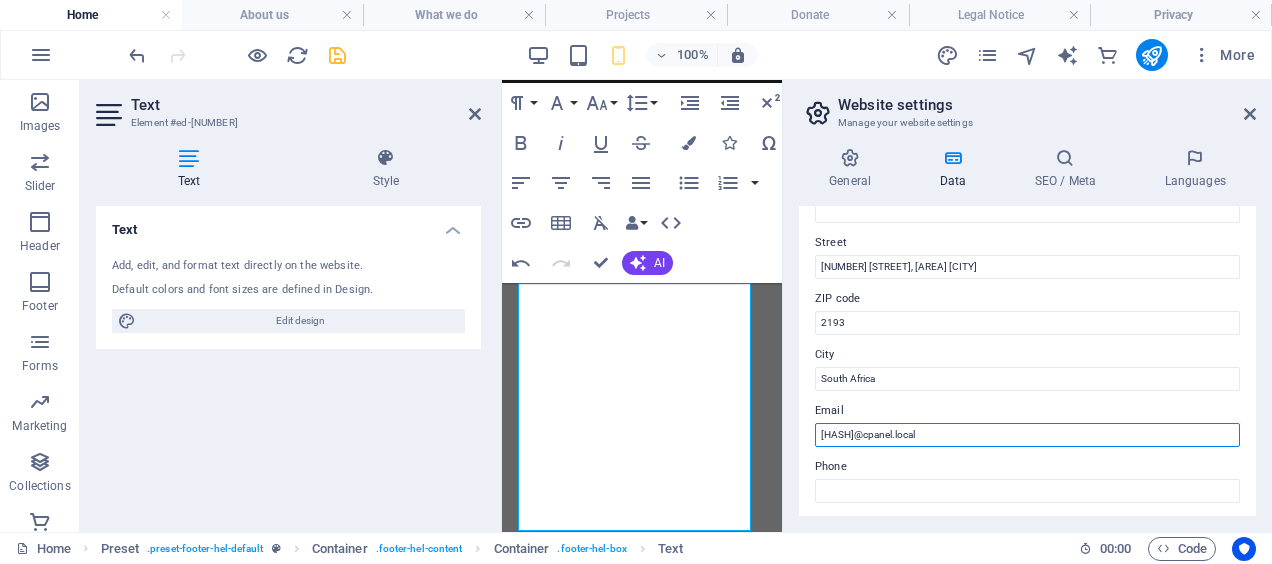 drag, startPoint x: 1054, startPoint y: 431, endPoint x: 813, endPoint y: 422, distance: 241.16798 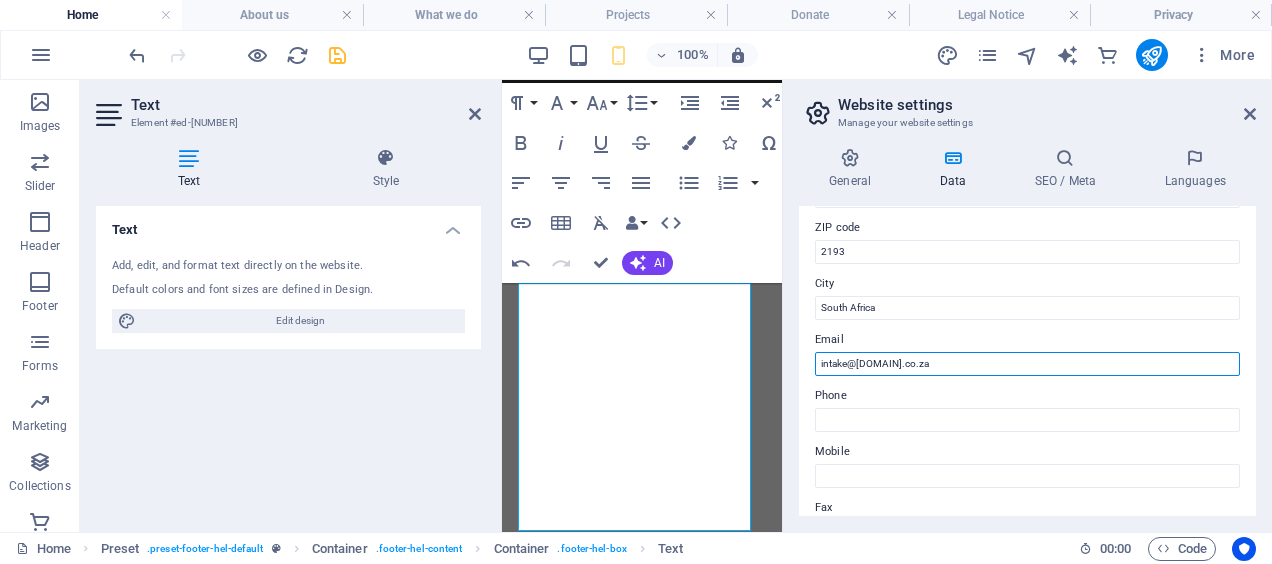 scroll, scrollTop: 300, scrollLeft: 0, axis: vertical 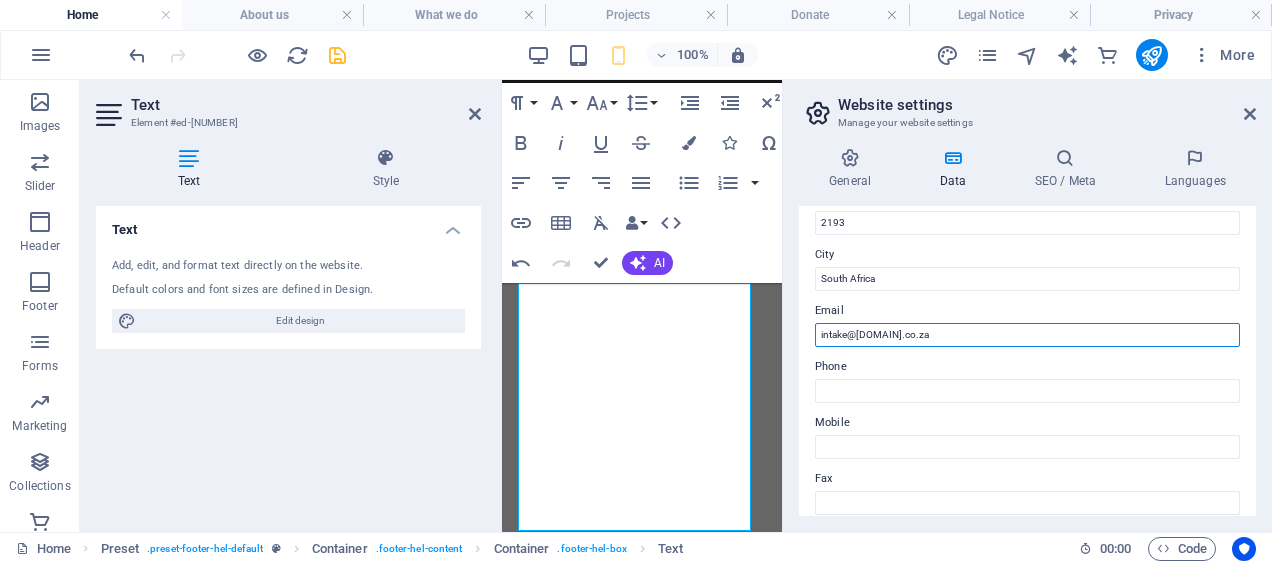 type on "intake@[DOMAIN].co.za" 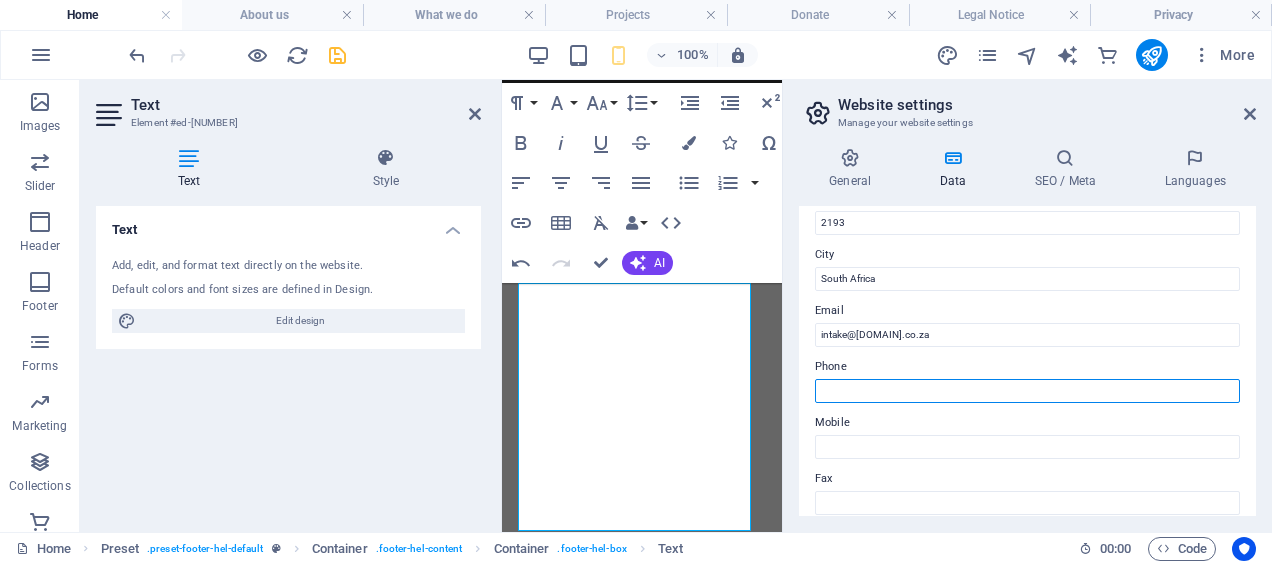 click on "Phone" at bounding box center (1027, 391) 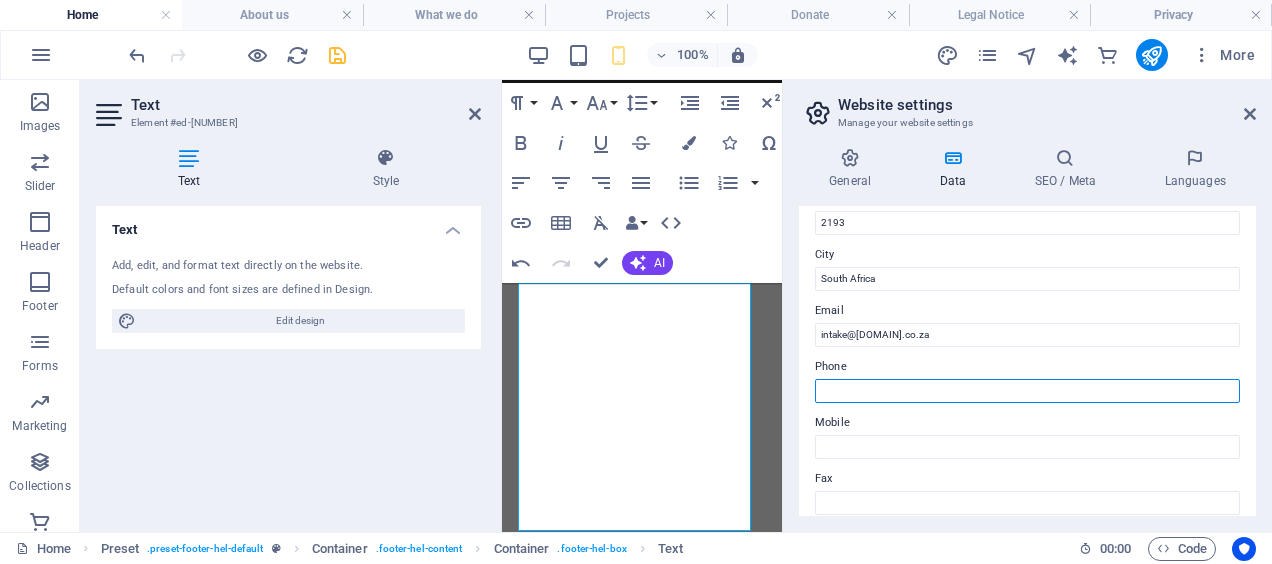paste on "[PHONE]" 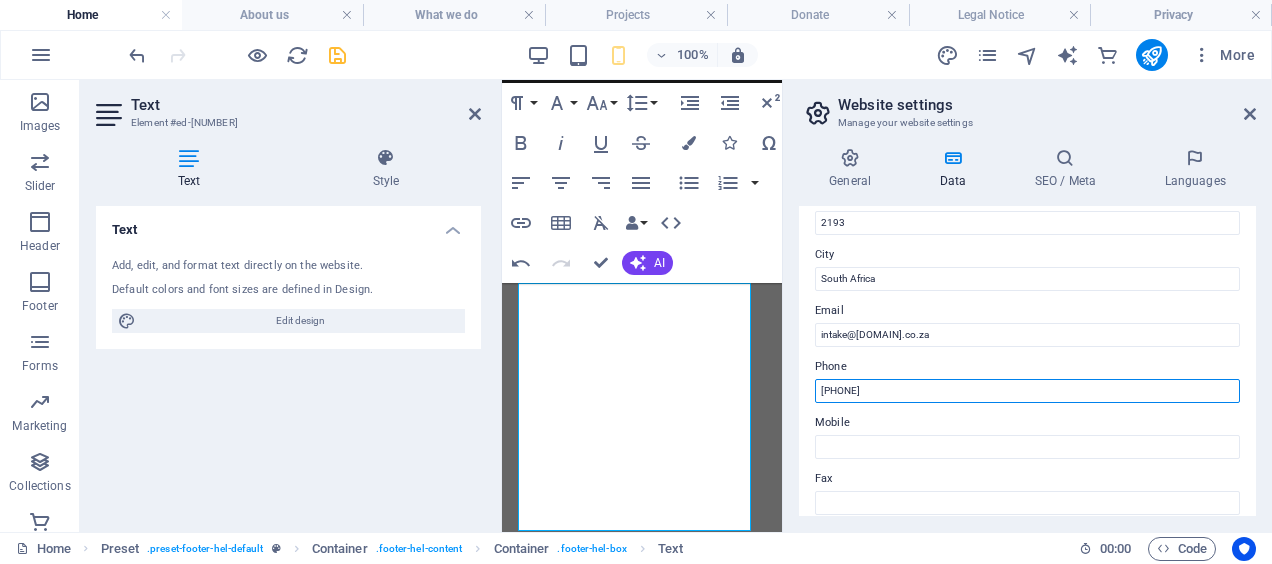 type on "[PHONE]" 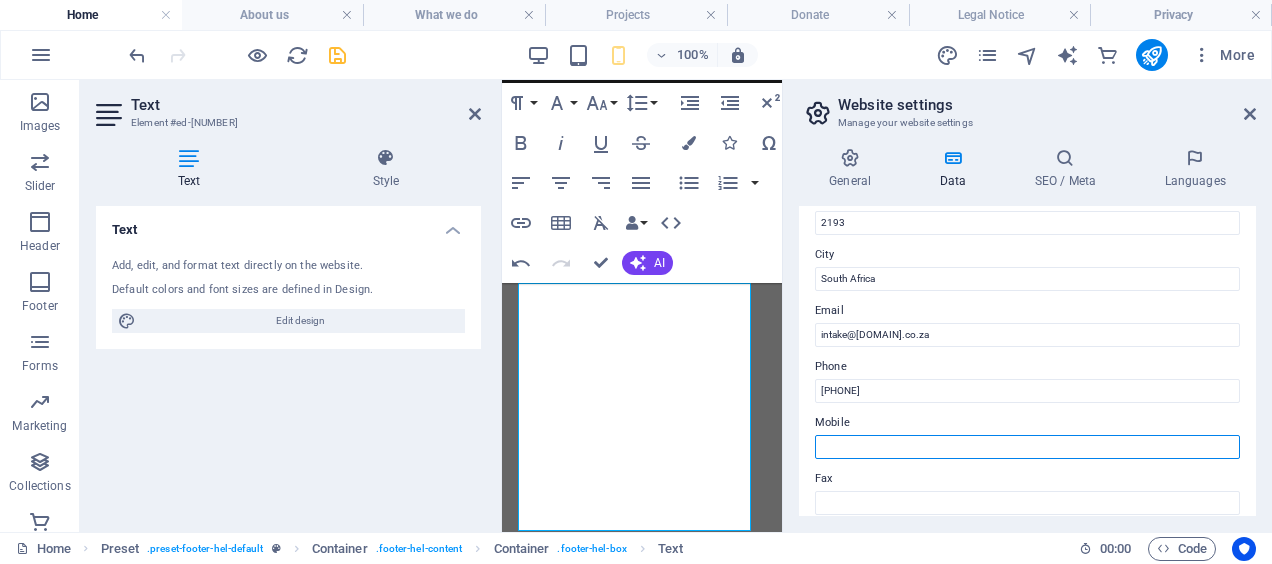 click on "Mobile" at bounding box center (1027, 447) 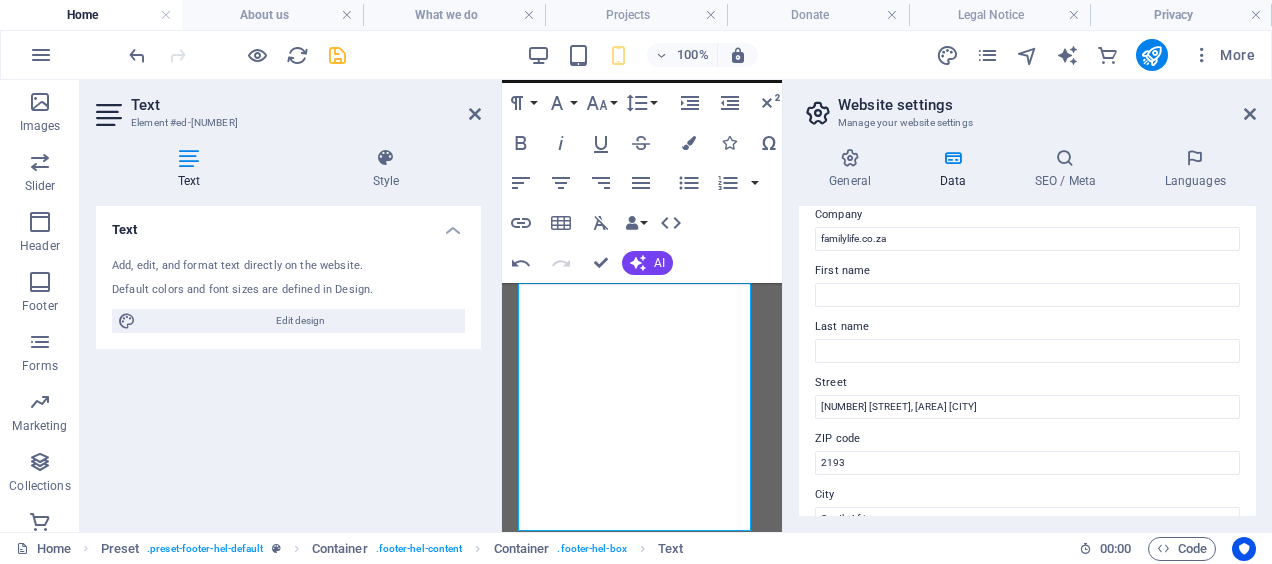 scroll, scrollTop: 0, scrollLeft: 0, axis: both 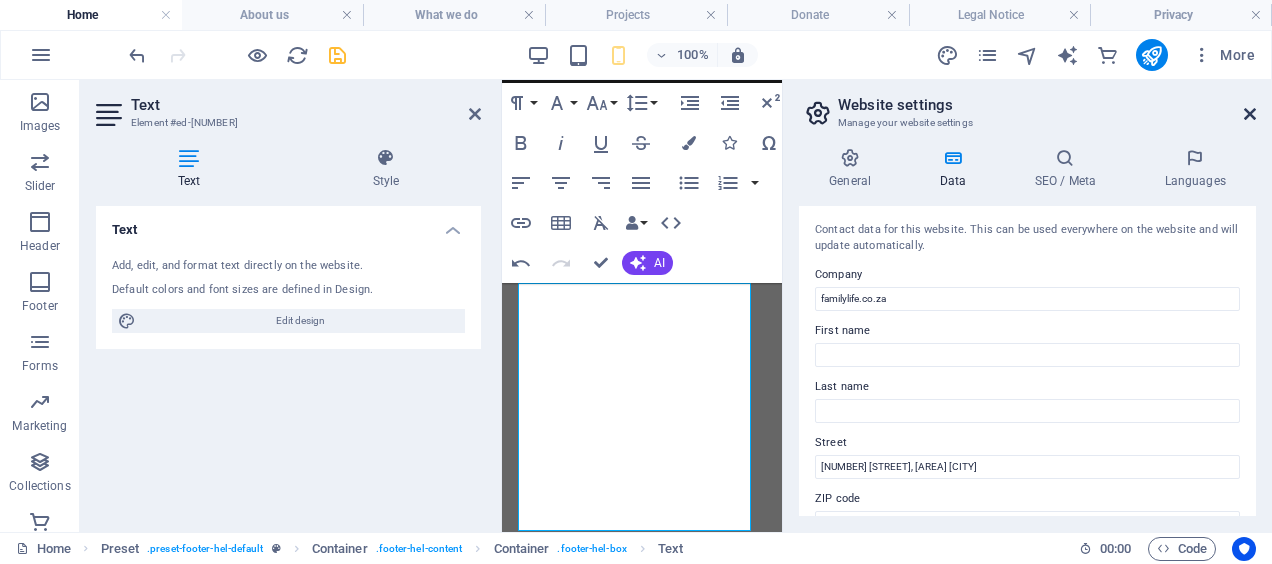type on "[PHONE]" 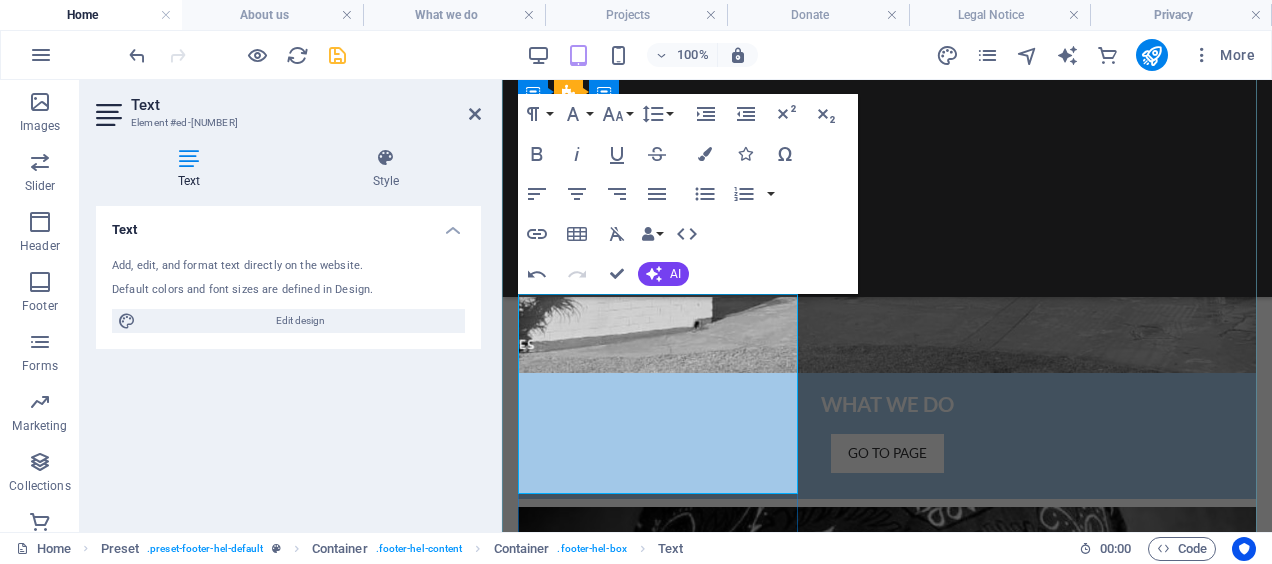 scroll, scrollTop: 2016, scrollLeft: 0, axis: vertical 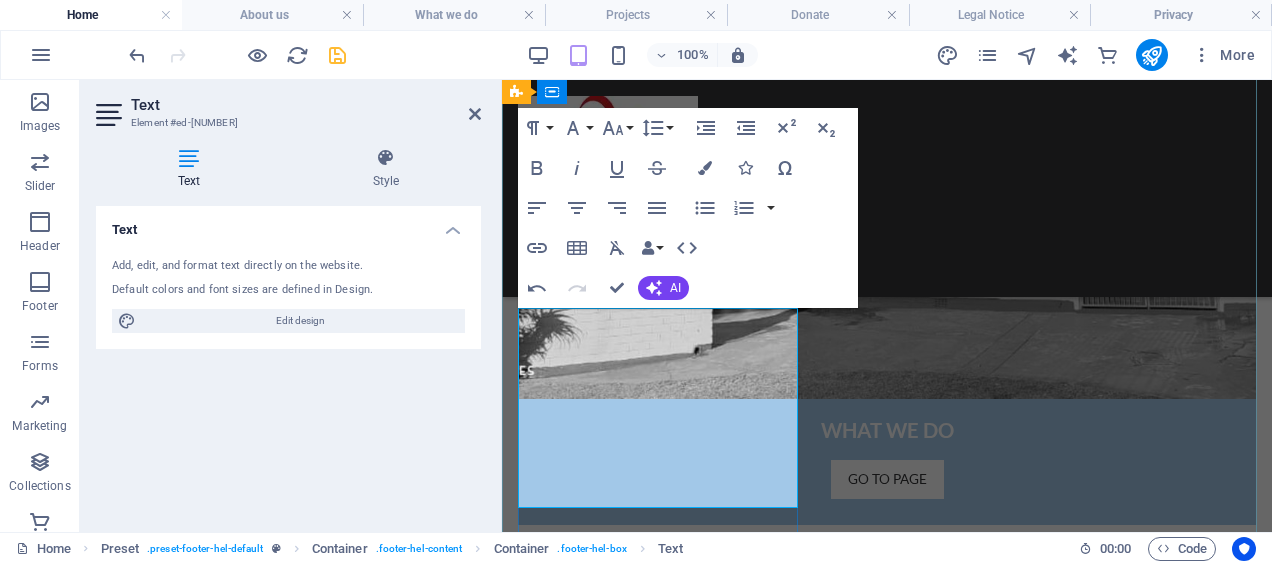 click on "familylife.co.za [NUMBER] [STREET], [AREA] [CITY] [POSTAL_CODE] [PHONE]  intake@[DOMAIN].co.za Legal Notice  |  Privacy" at bounding box center [887, 3689] 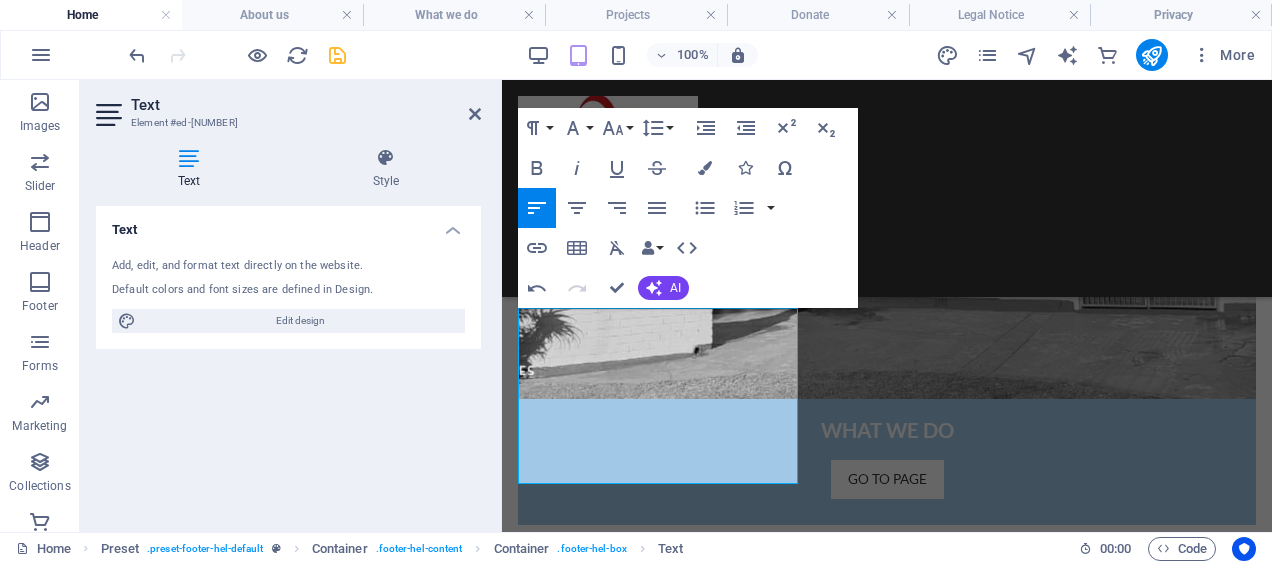 click on "Text Add, edit, and format text directly on the website. Default colors and font sizes are defined in Design. Edit design Alignment Left aligned Centered Right aligned" at bounding box center (288, 361) 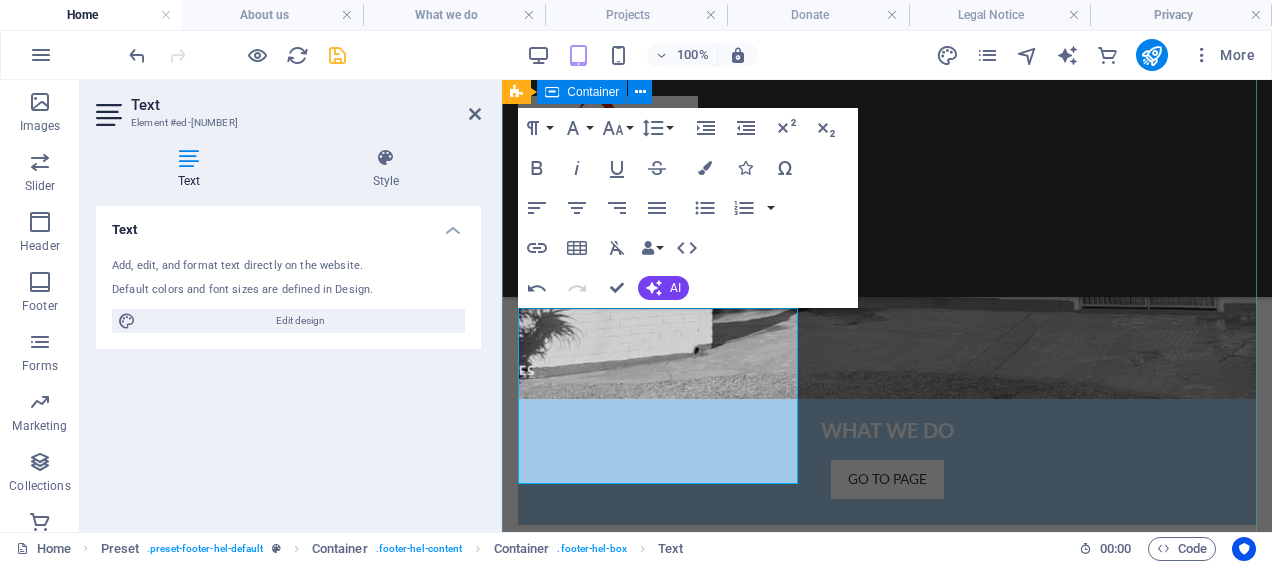 click on "Contact Feel free to contact us if you have any questions regarding our projects familylife.co.za [NUMBER] [STREET], [AREA] [CITY] [POSTAL_CODE] [PHONE]  intake@[DOMAIN].co.za Legal Notice  |  Privacy   I have read and understand the privacy policy. Unreadable? Load new Send" at bounding box center (887, 3802) 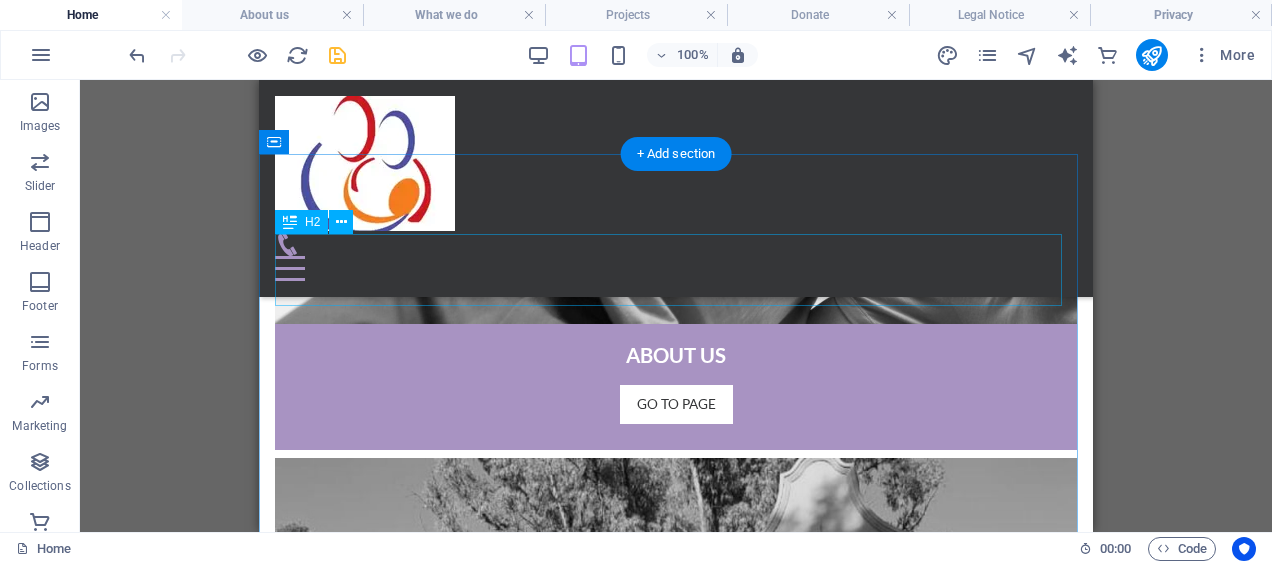 scroll, scrollTop: 1375, scrollLeft: 0, axis: vertical 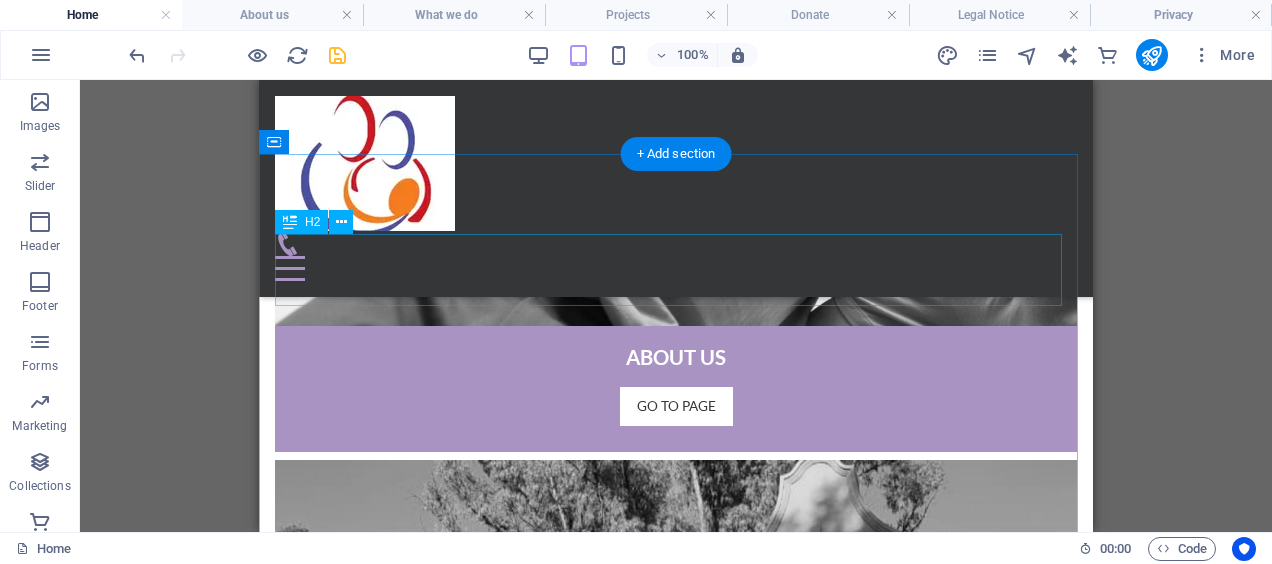 click on "Our current Project" at bounding box center [676, 3269] 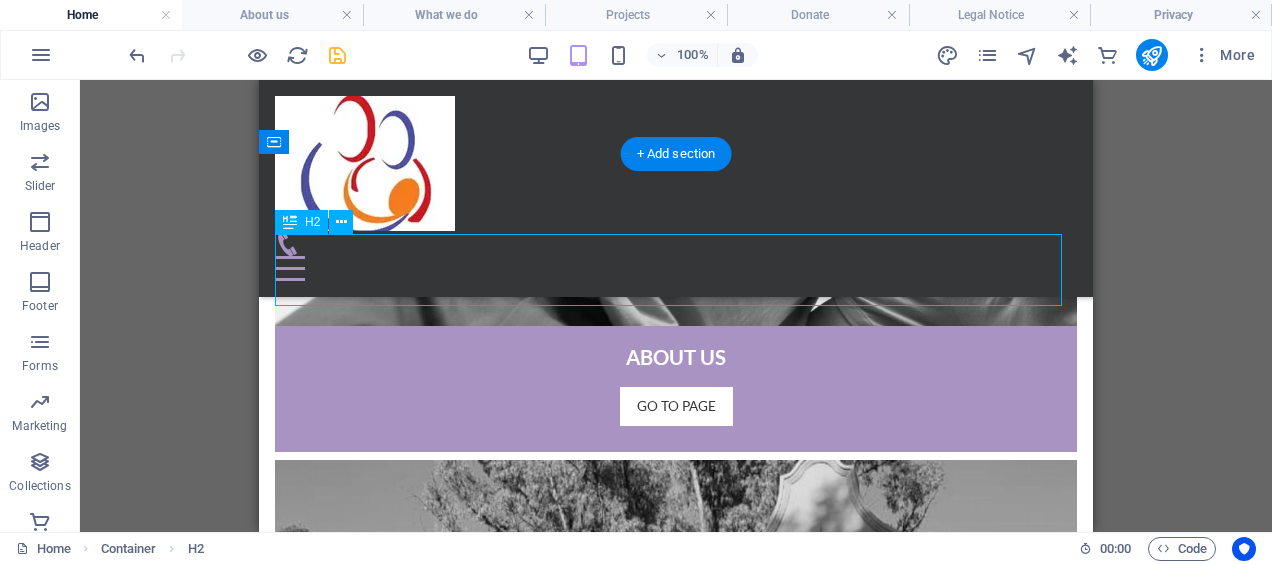 drag, startPoint x: 894, startPoint y: 270, endPoint x: 650, endPoint y: 269, distance: 244.00204 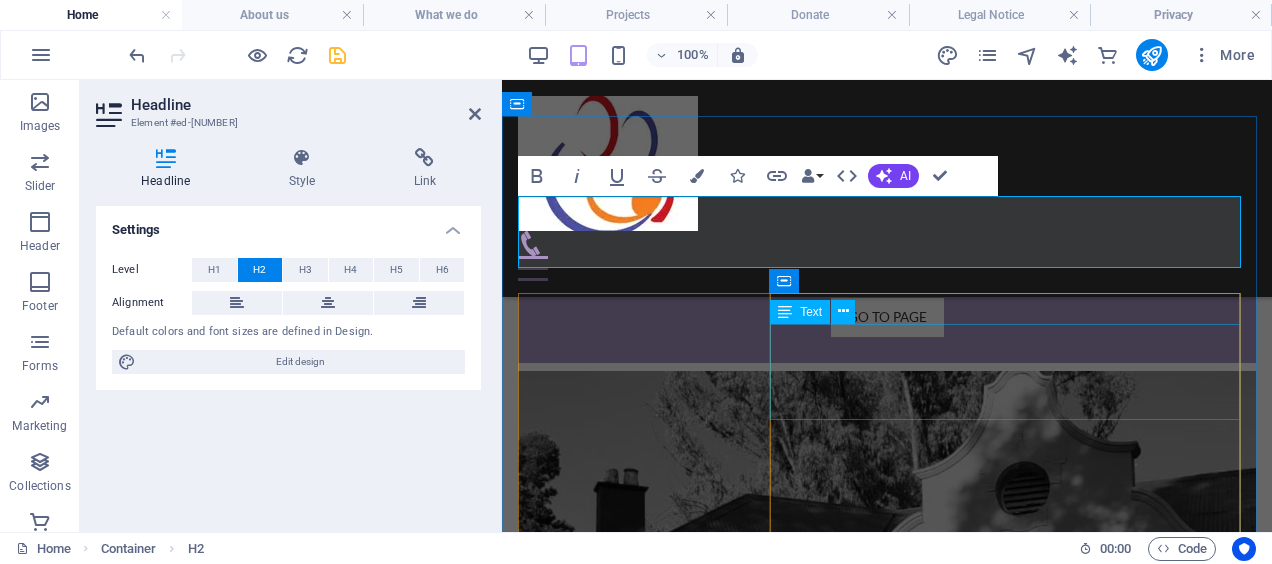 scroll, scrollTop: 1475, scrollLeft: 0, axis: vertical 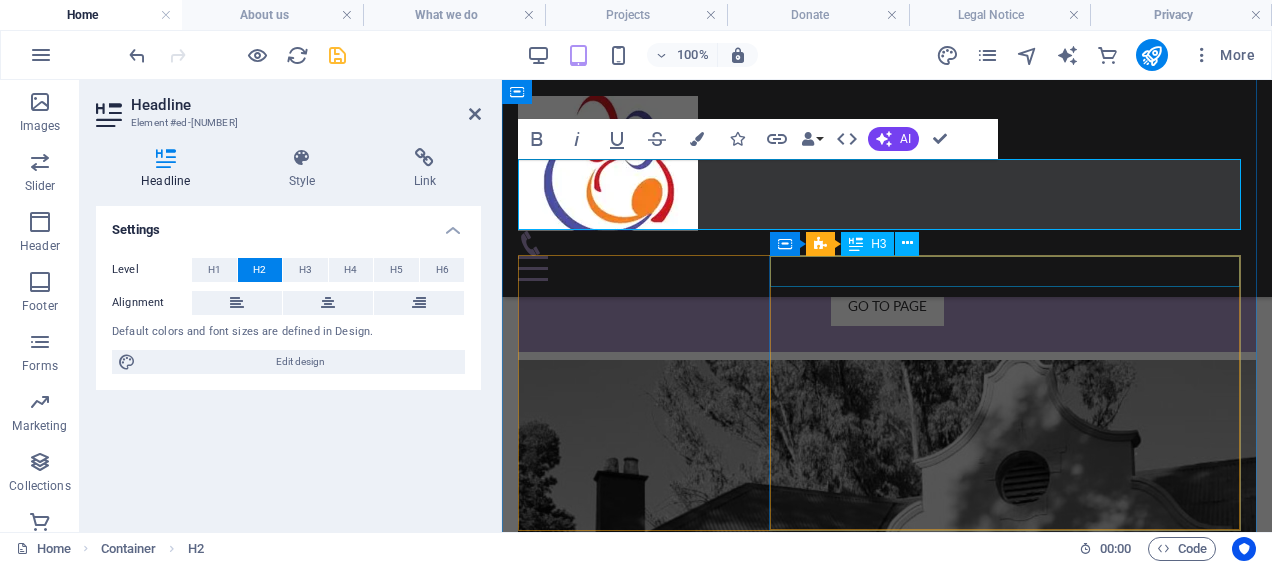 click on "New Shelter at the Brooklyn Bridge" at bounding box center [887, 3645] 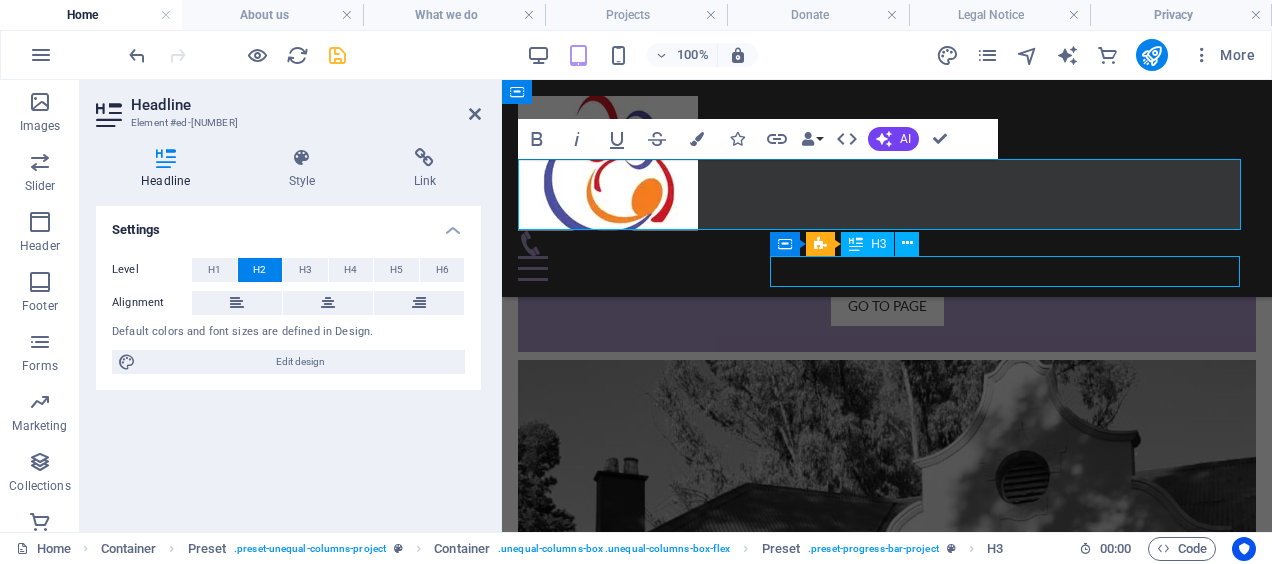 scroll, scrollTop: 1450, scrollLeft: 0, axis: vertical 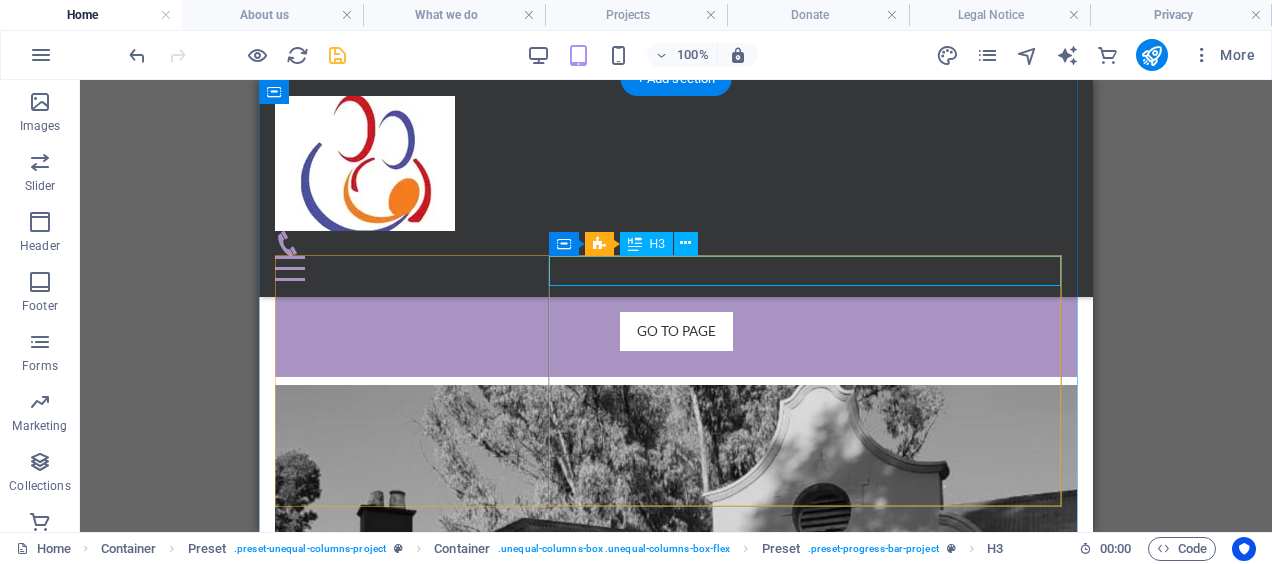 click on "New Shelter at the Brooklyn Bridge" at bounding box center (676, 3673) 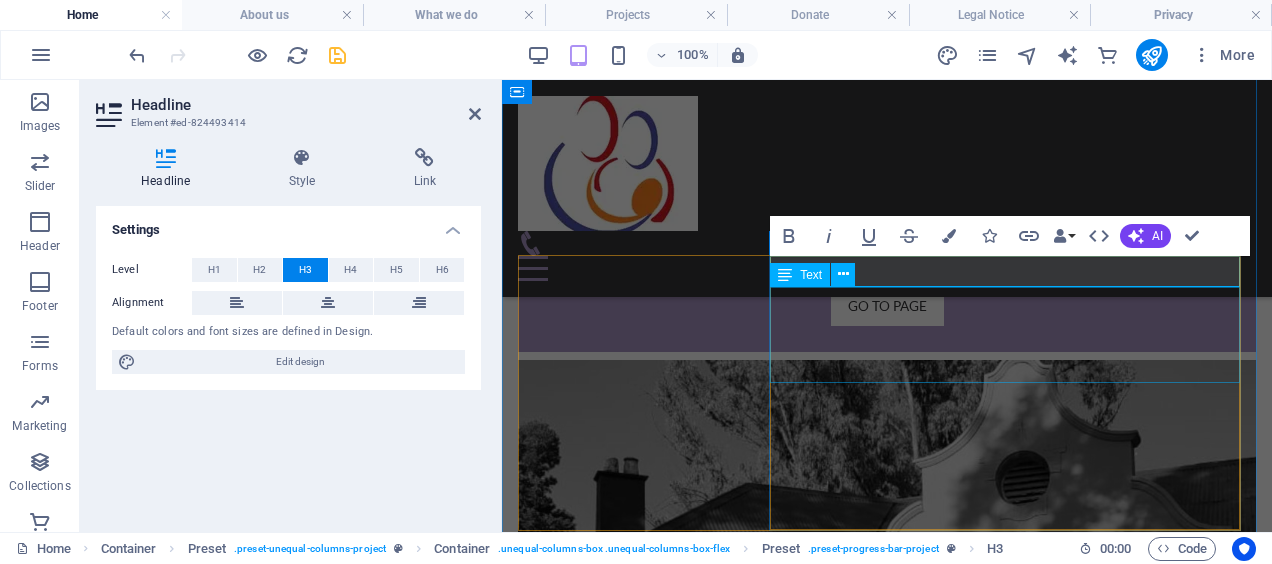 click on "Lorem ipsum dolor sit amet, consetetur sadipscing elitr, sed diam nonumy eirmod tempor invidunt ut labore et dolore magna aliquyam erat, sed diam voluptua. At vero eos et accusam et justo duo dolores et ea rebum." at bounding box center (887, 3685) 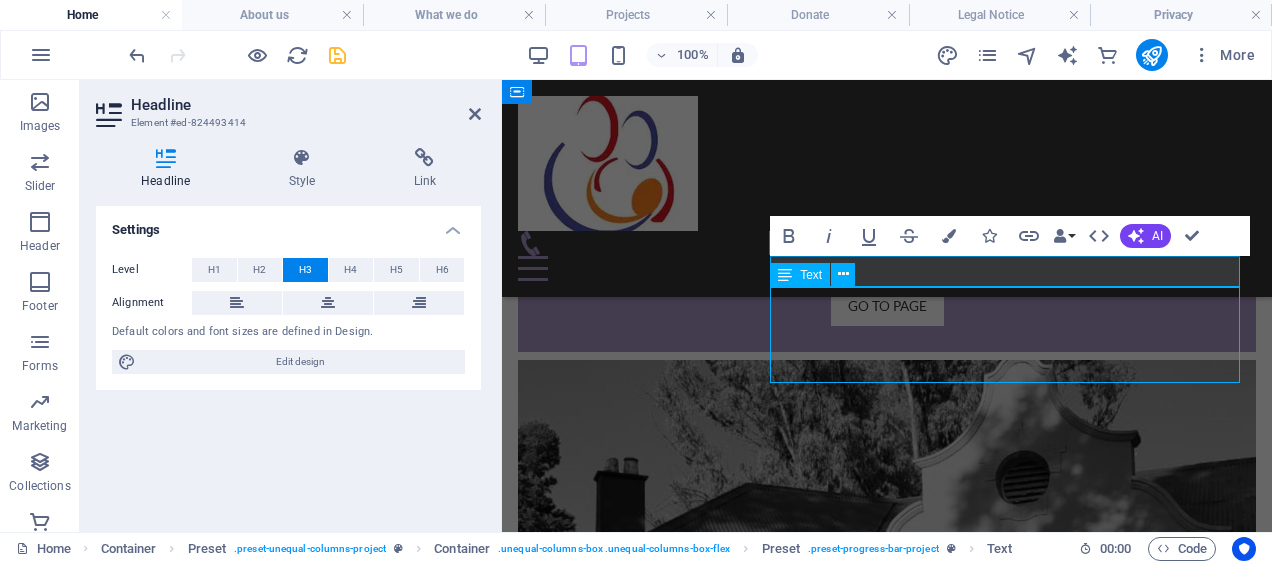 click on "Lorem ipsum dolor sit amet, consetetur sadipscing elitr, sed diam nonumy eirmod tempor invidunt ut labore et dolore magna aliquyam erat, sed diam voluptua. At vero eos et accusam et justo duo dolores et ea rebum." at bounding box center (887, 3685) 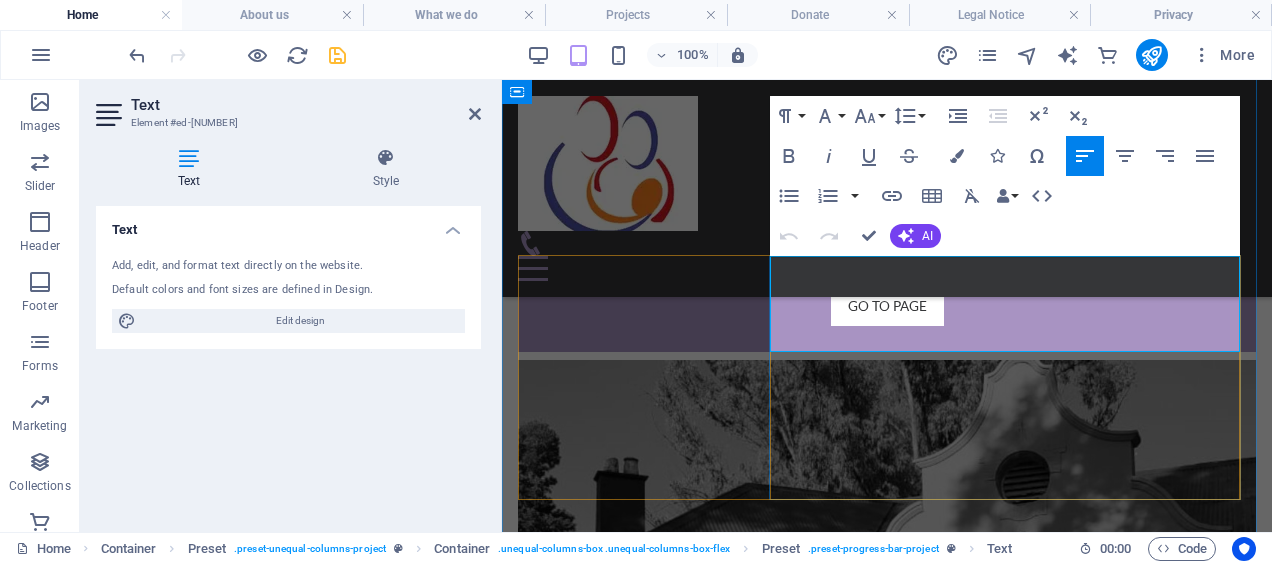 click on "Lorem ipsum dolor sit amet, consetetur sadipscing elitr, sed diam nonumy eirmod tempor invidunt ut labore et dolore magna aliquyam erat, sed diam voluptua. At vero eos et accusam et justo duo dolores et ea rebum." at bounding box center [887, 3571] 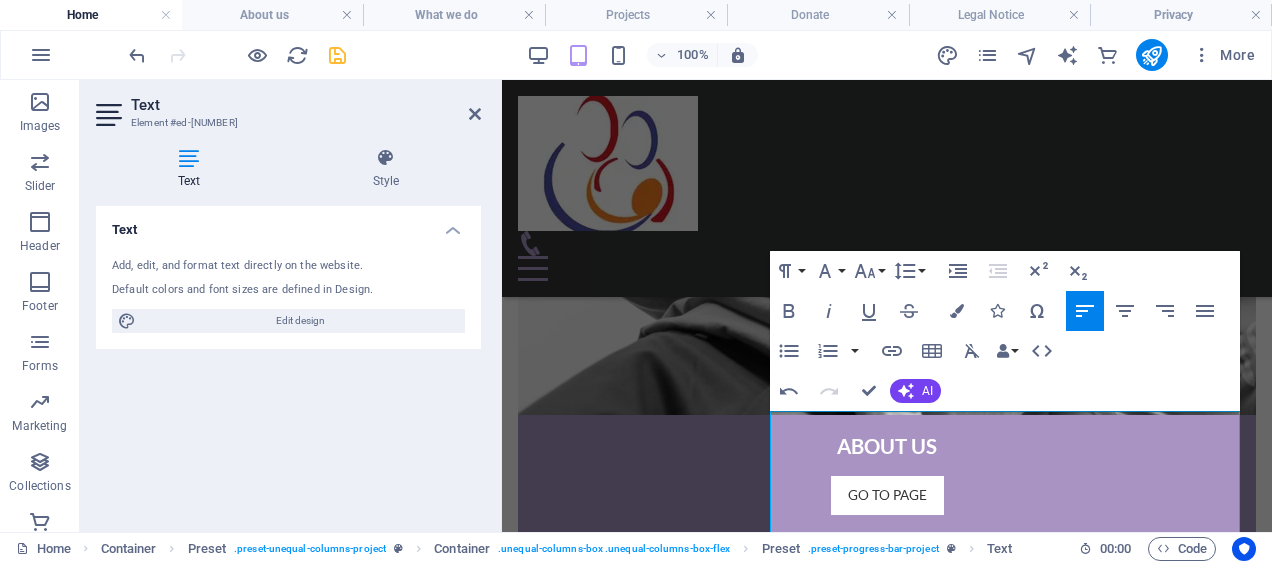 scroll, scrollTop: 1275, scrollLeft: 0, axis: vertical 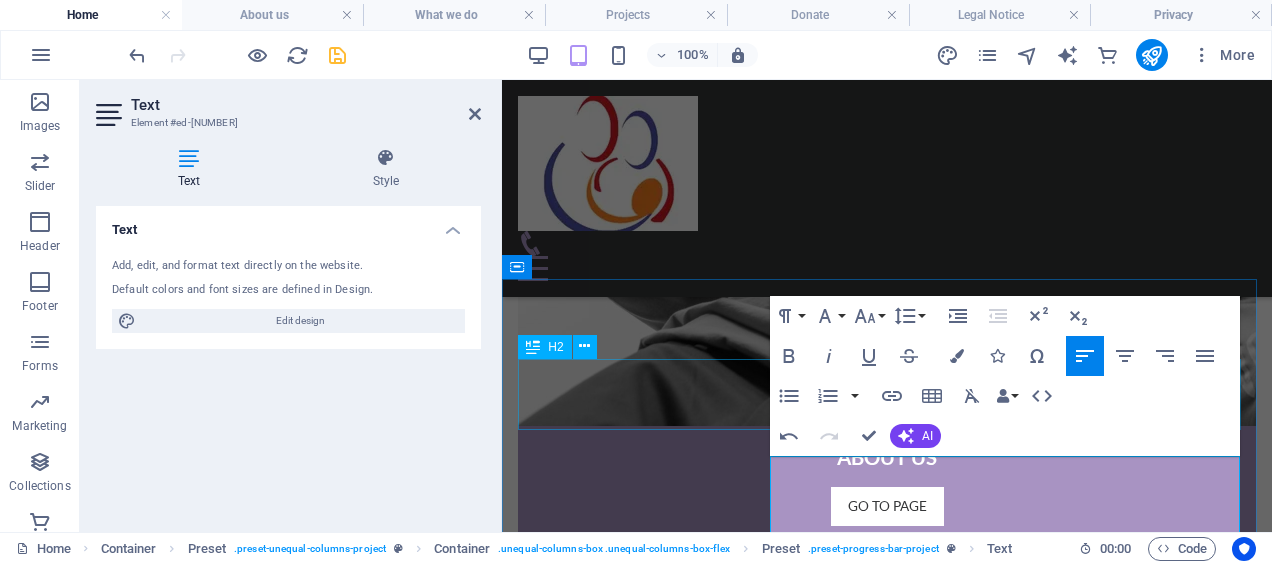 click on "Services" at bounding box center (887, 3342) 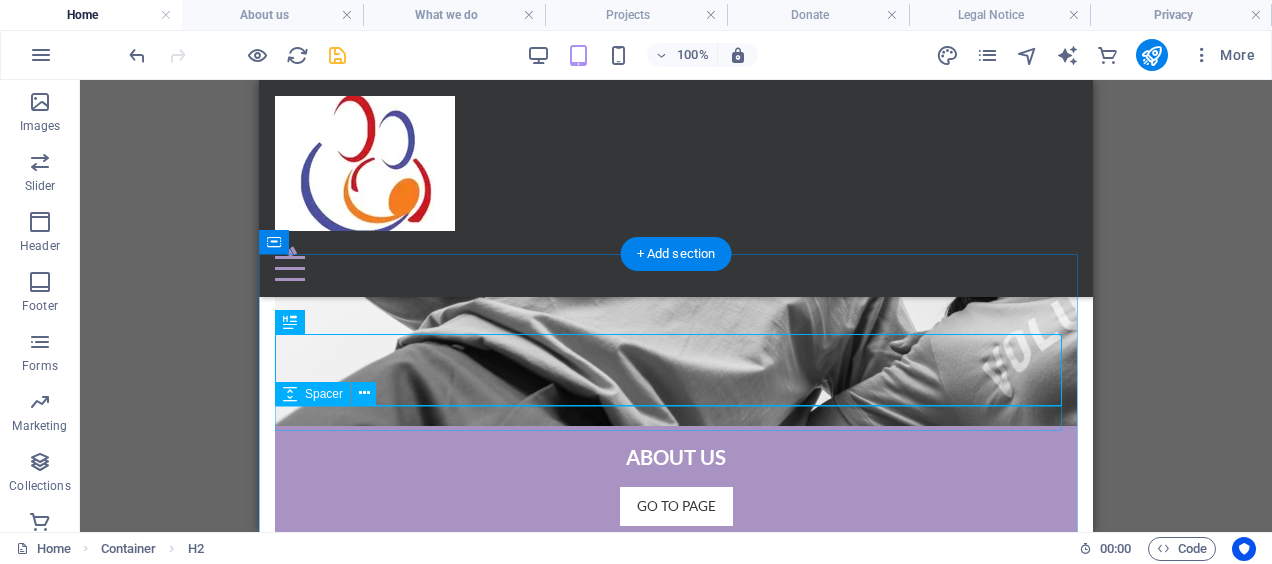 click at bounding box center [676, 3417] 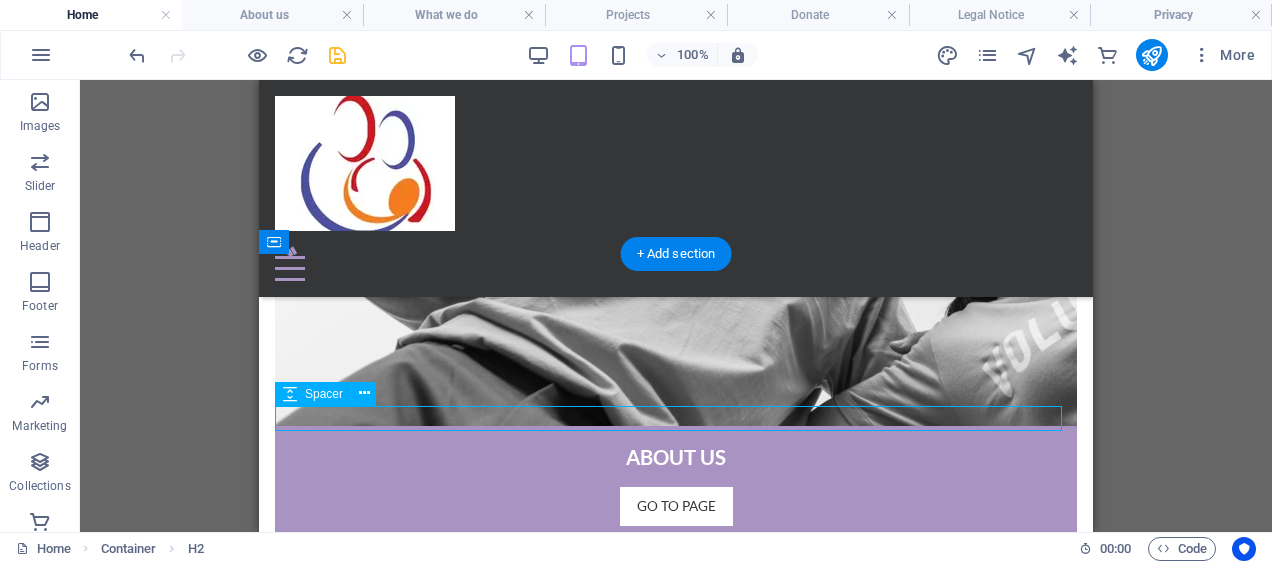 click at bounding box center [676, 3417] 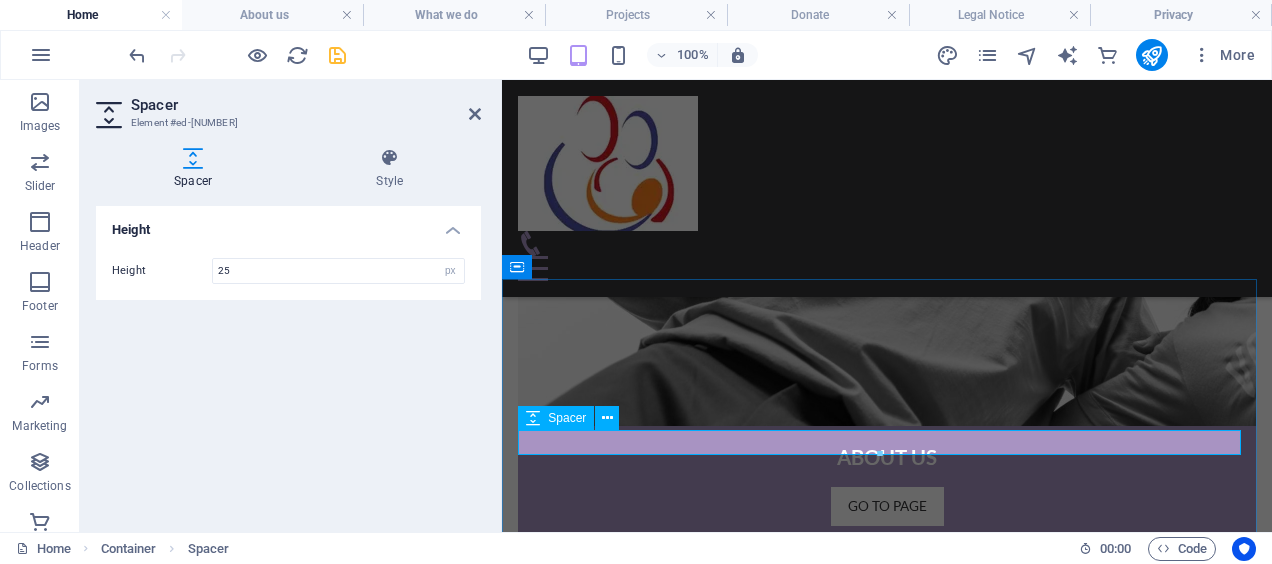 click at bounding box center [887, 3362] 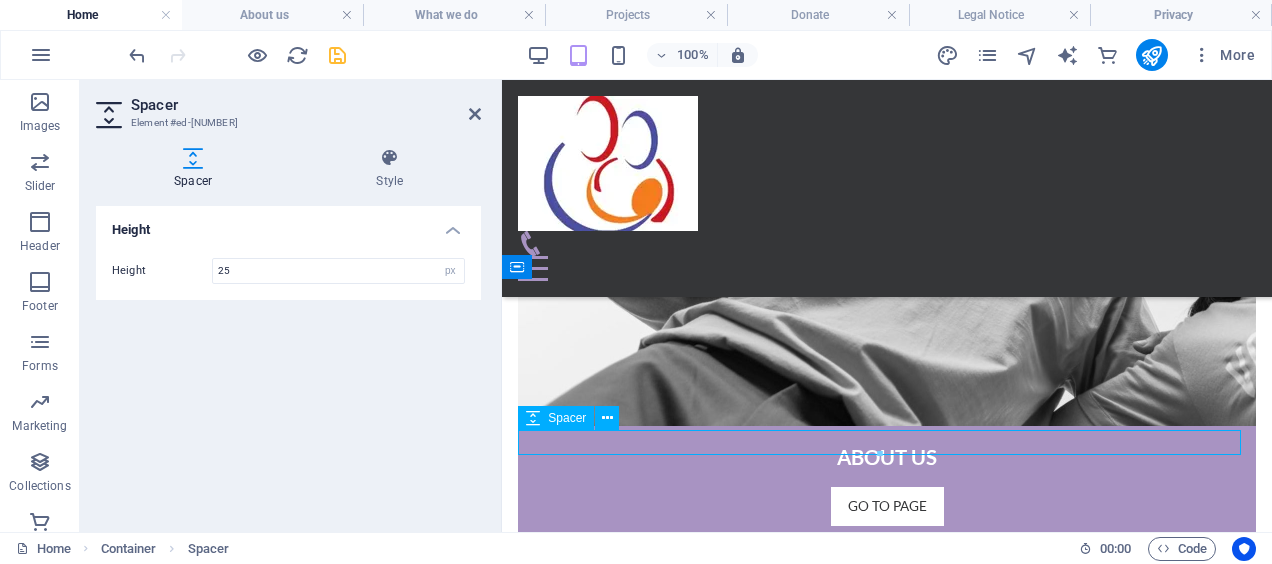 click at bounding box center (887, 3362) 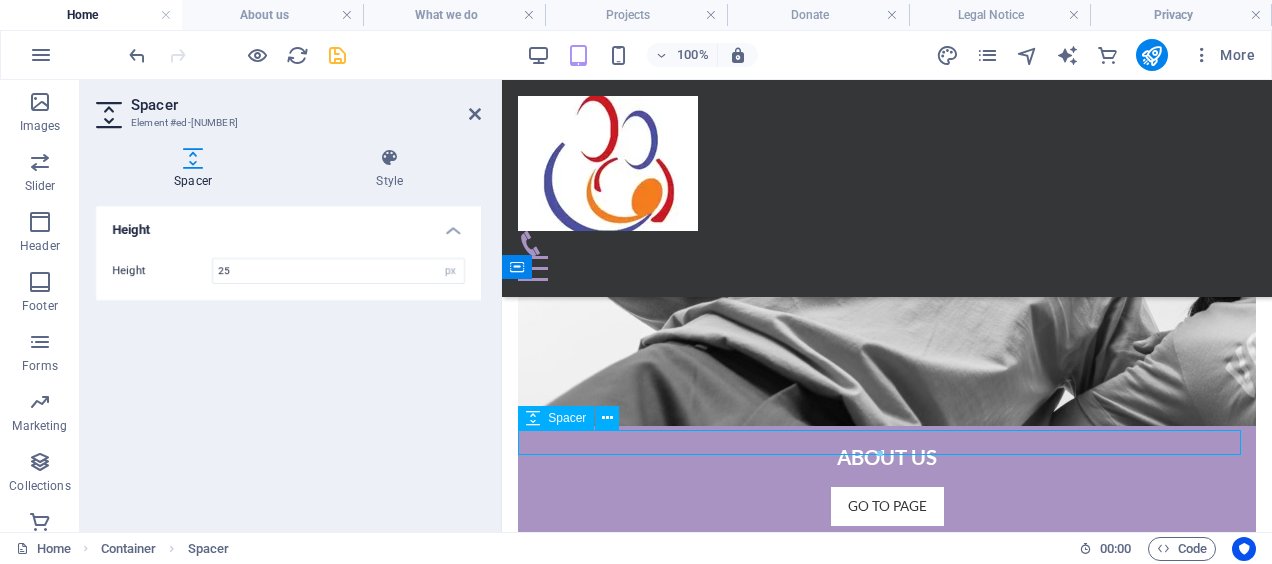 click at bounding box center [887, 3362] 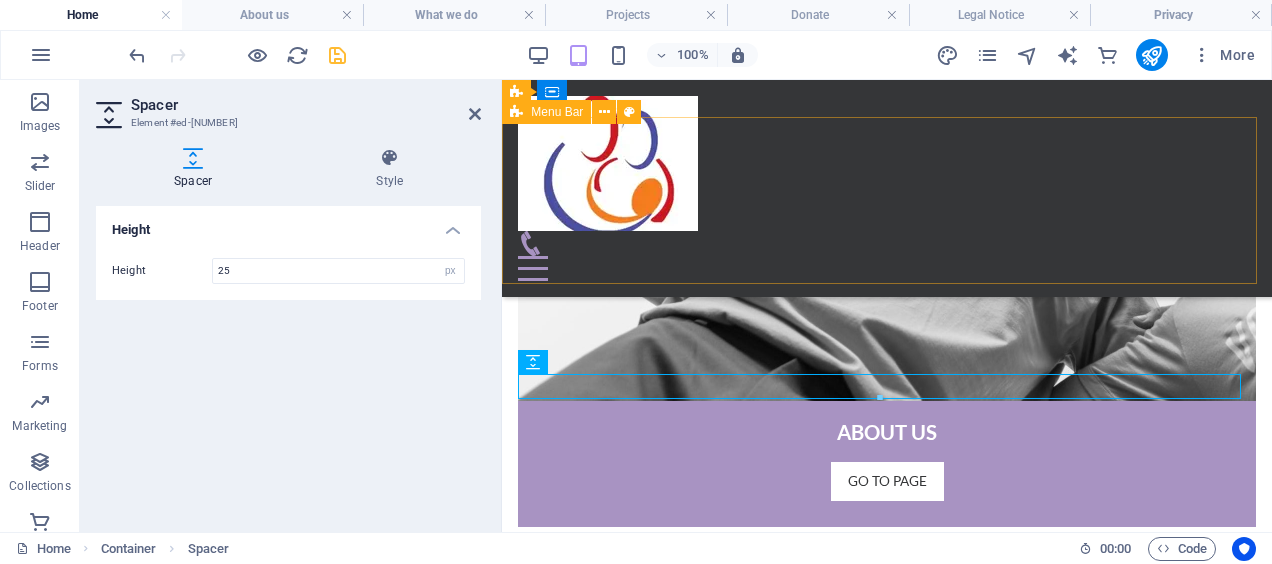 scroll, scrollTop: 1275, scrollLeft: 0, axis: vertical 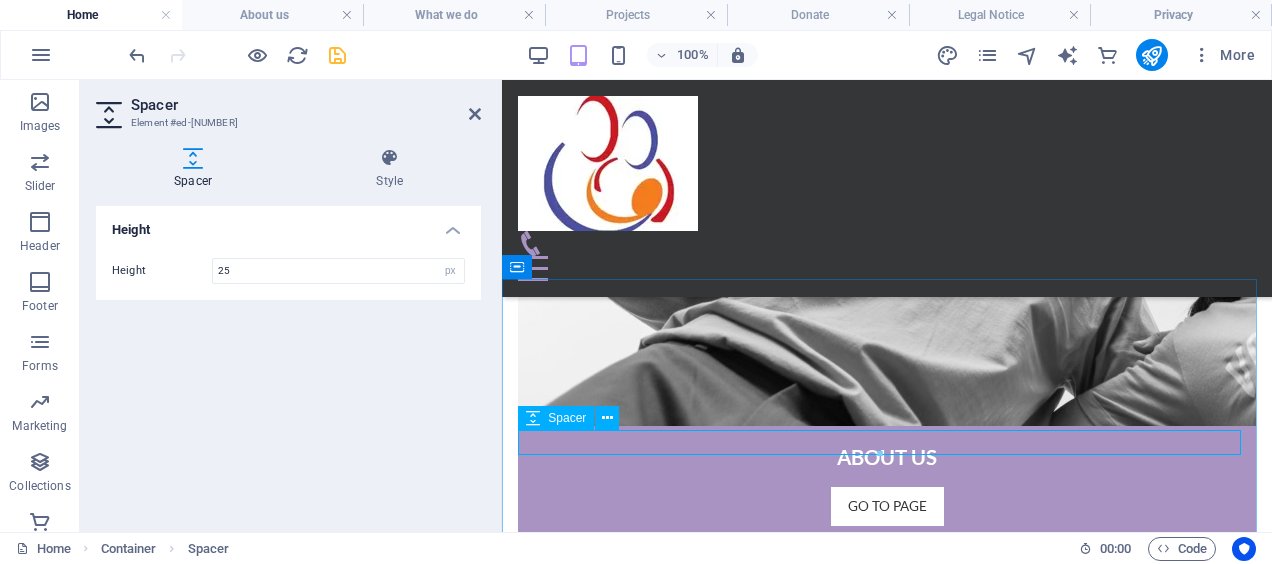 click at bounding box center (887, 3390) 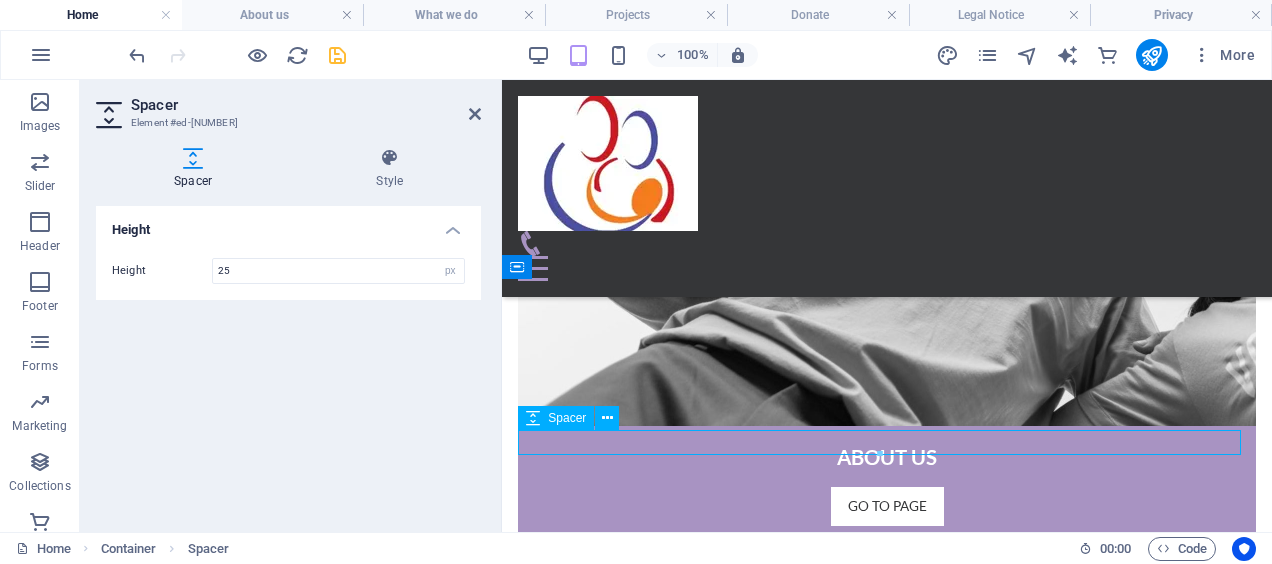 click at bounding box center [887, 3390] 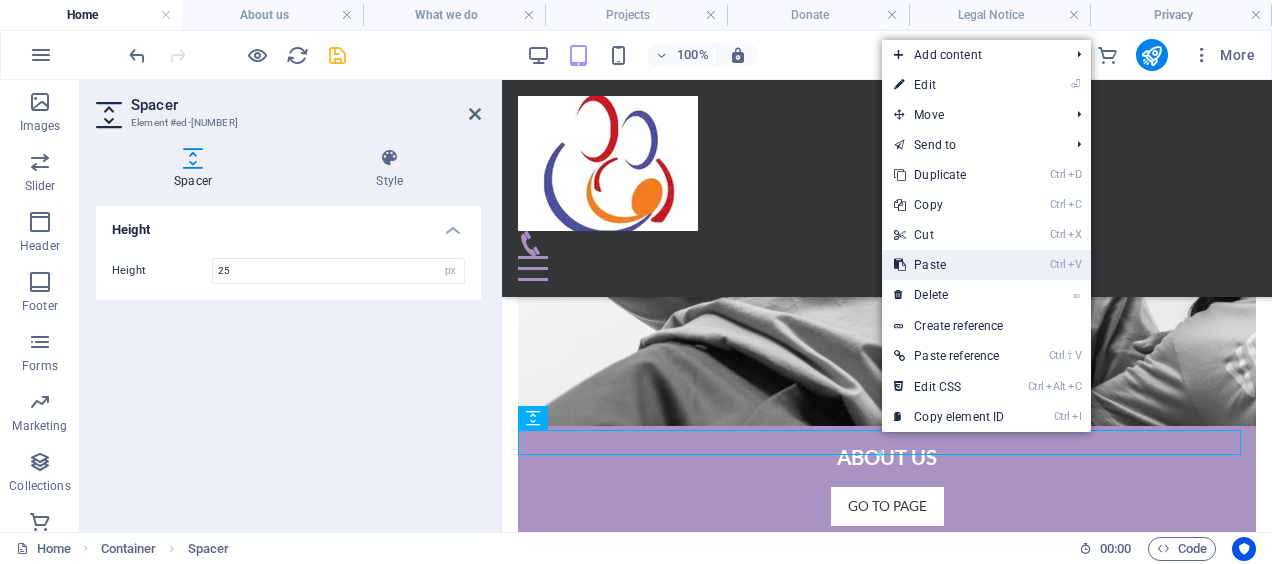 click on "Ctrl V  Paste" at bounding box center [949, 265] 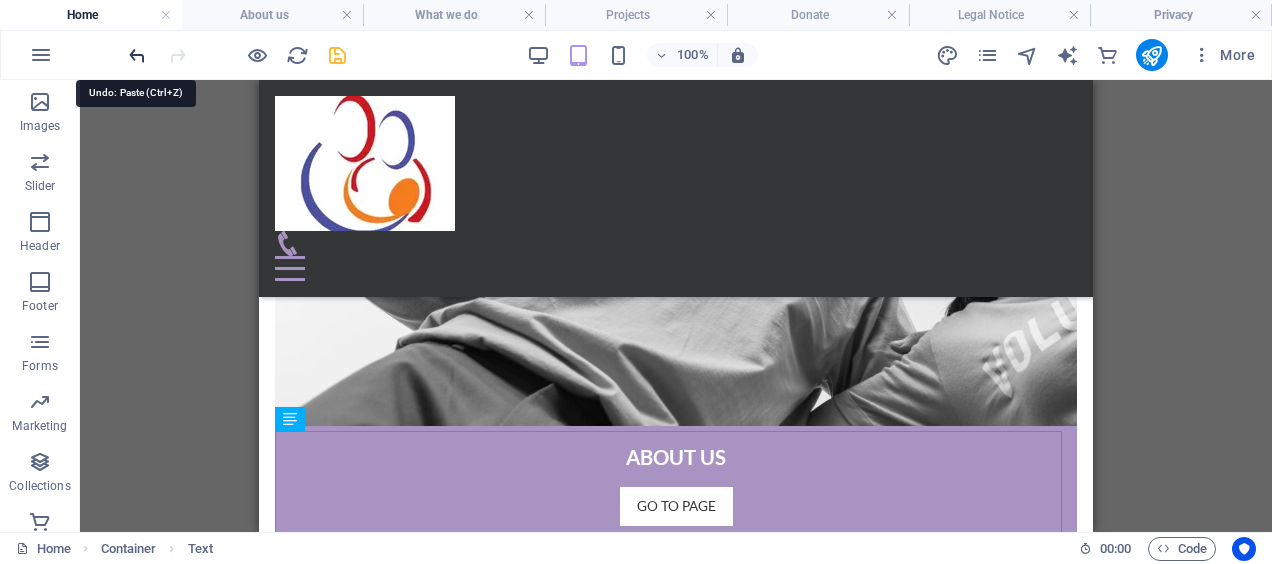 click at bounding box center [137, 55] 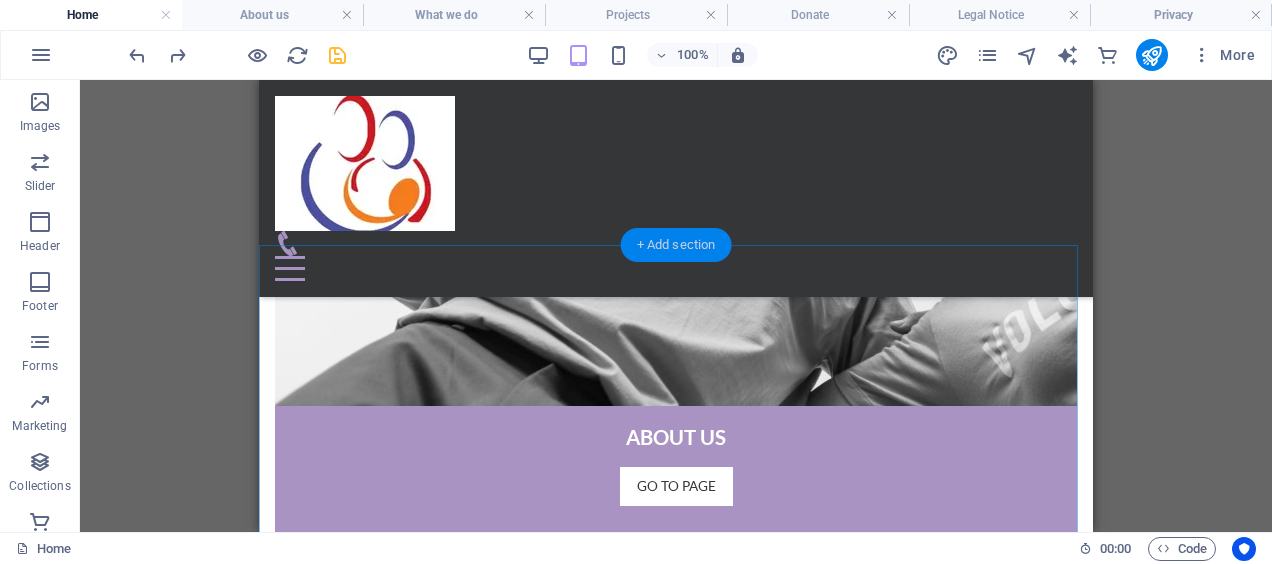 scroll, scrollTop: 1275, scrollLeft: 0, axis: vertical 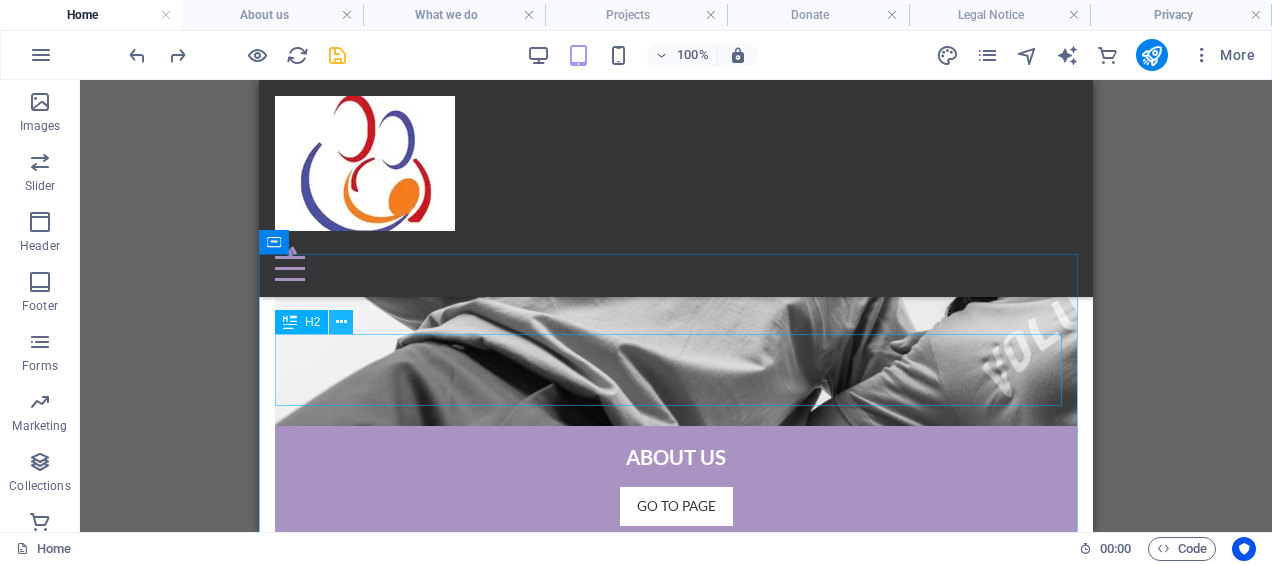 click at bounding box center (341, 322) 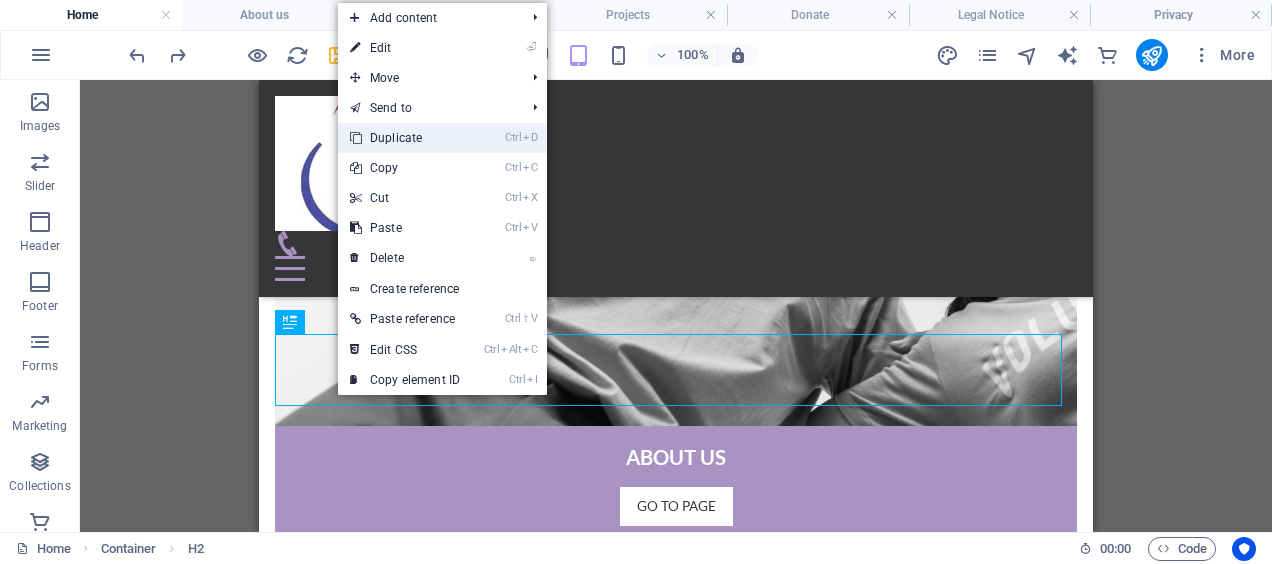 click on "Ctrl D  Duplicate" at bounding box center (405, 138) 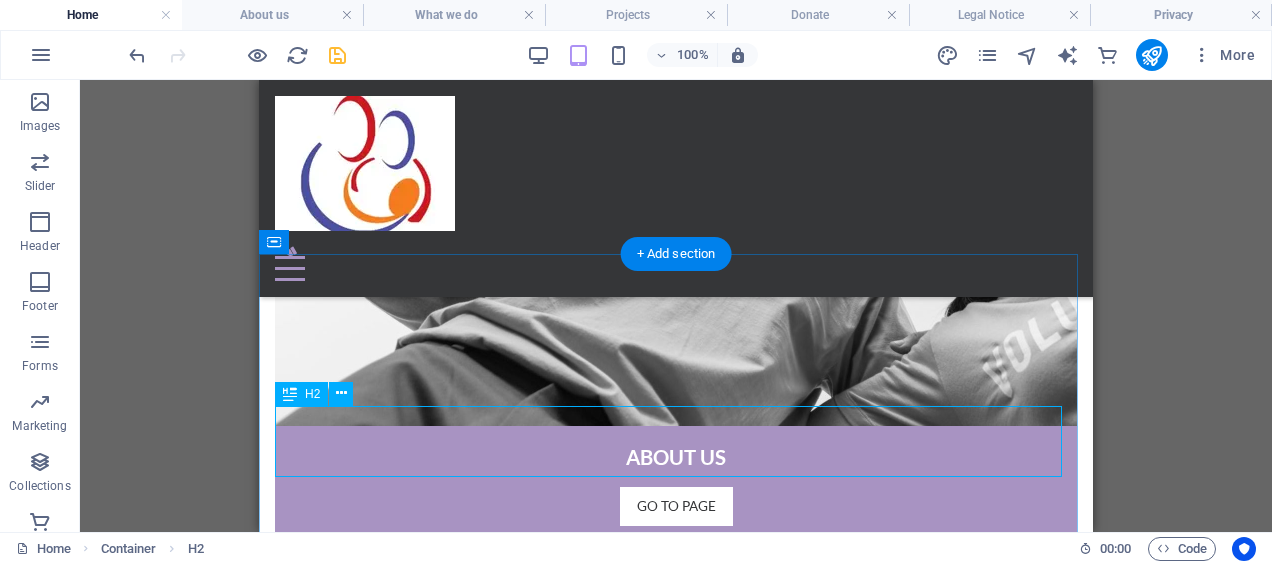 click on "Services" at bounding box center [676, 3440] 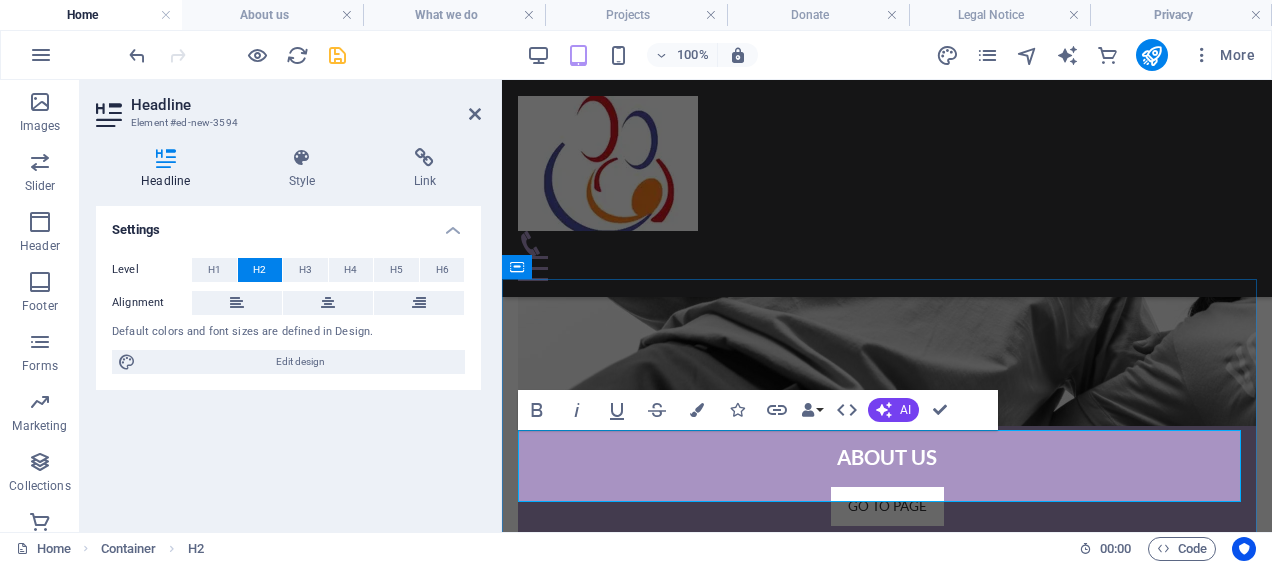 drag, startPoint x: 978, startPoint y: 467, endPoint x: 769, endPoint y: 474, distance: 209.11719 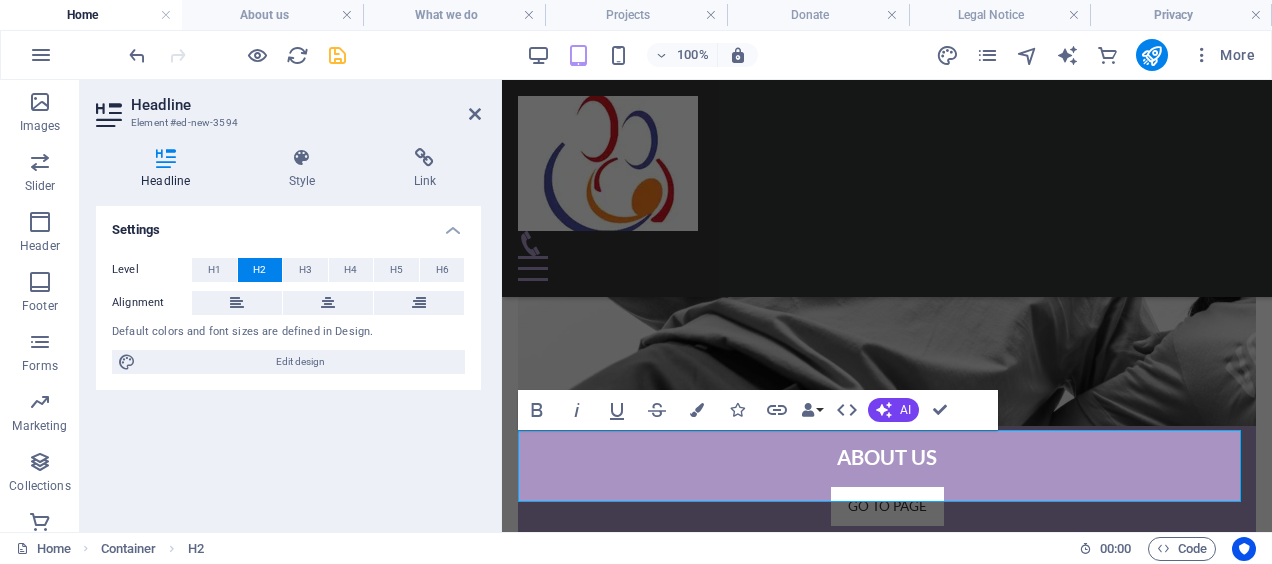 click on "Settings Level H1 H2 H3 H4 H5 H6 Alignment Default colors and font sizes are defined in Design. Edit design" at bounding box center (288, 361) 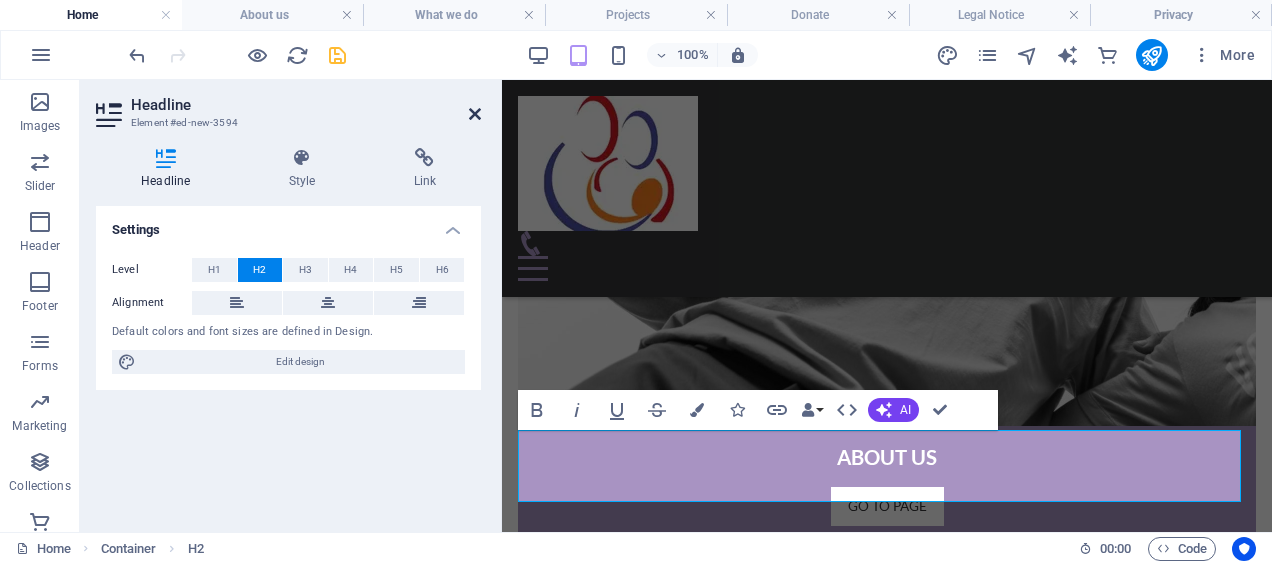 click at bounding box center (475, 114) 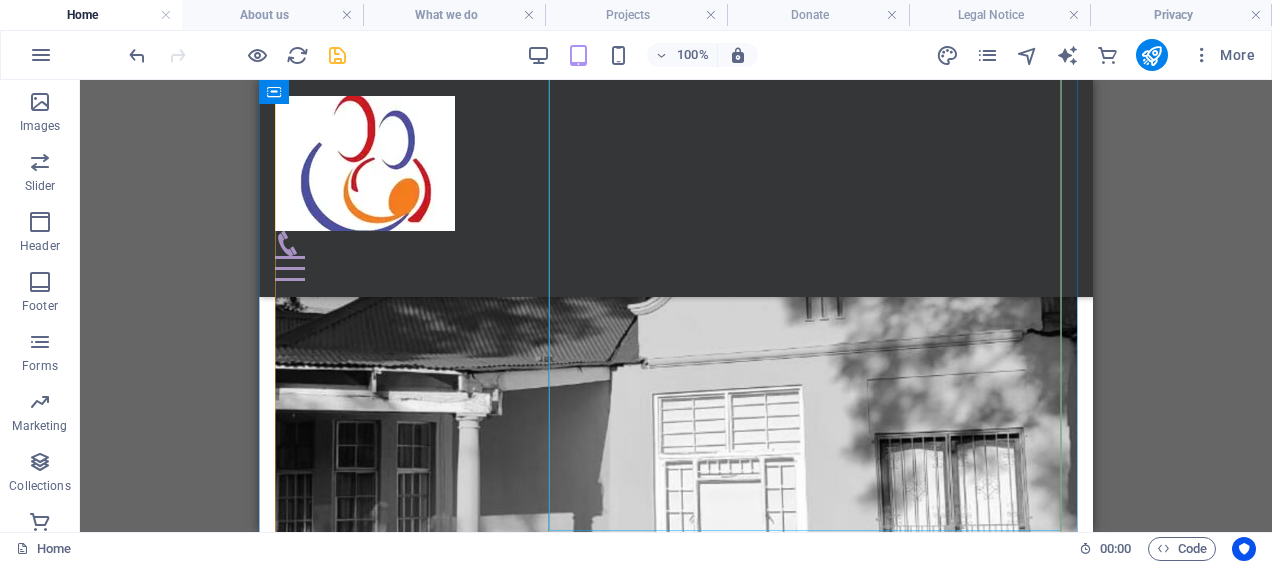 scroll, scrollTop: 1775, scrollLeft: 0, axis: vertical 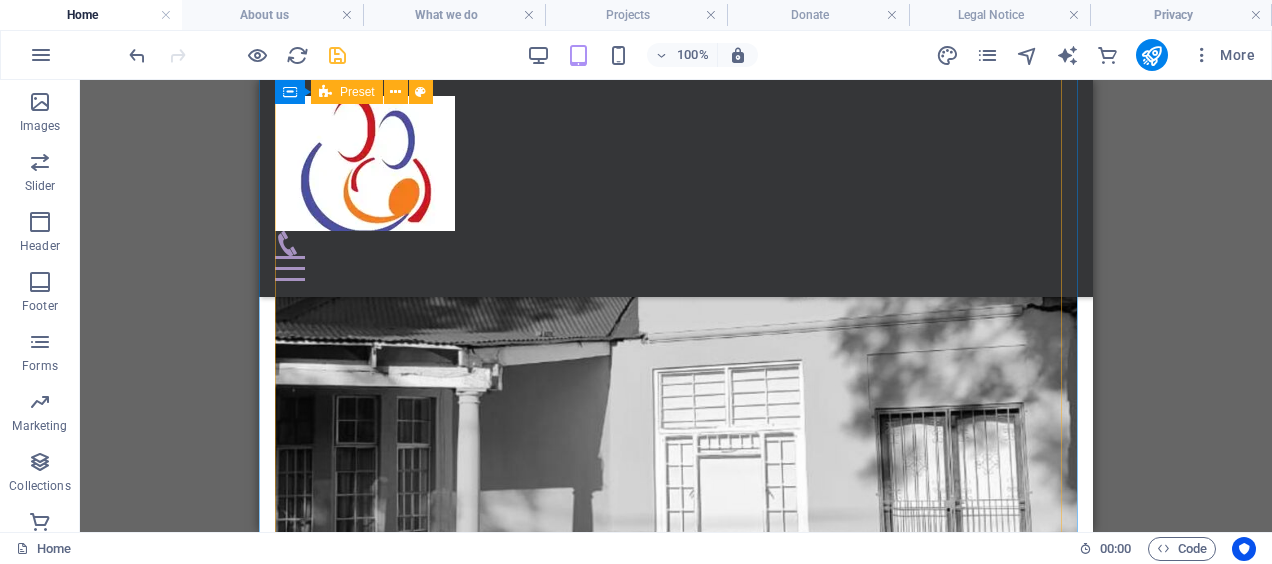 click at bounding box center [676, 3328] 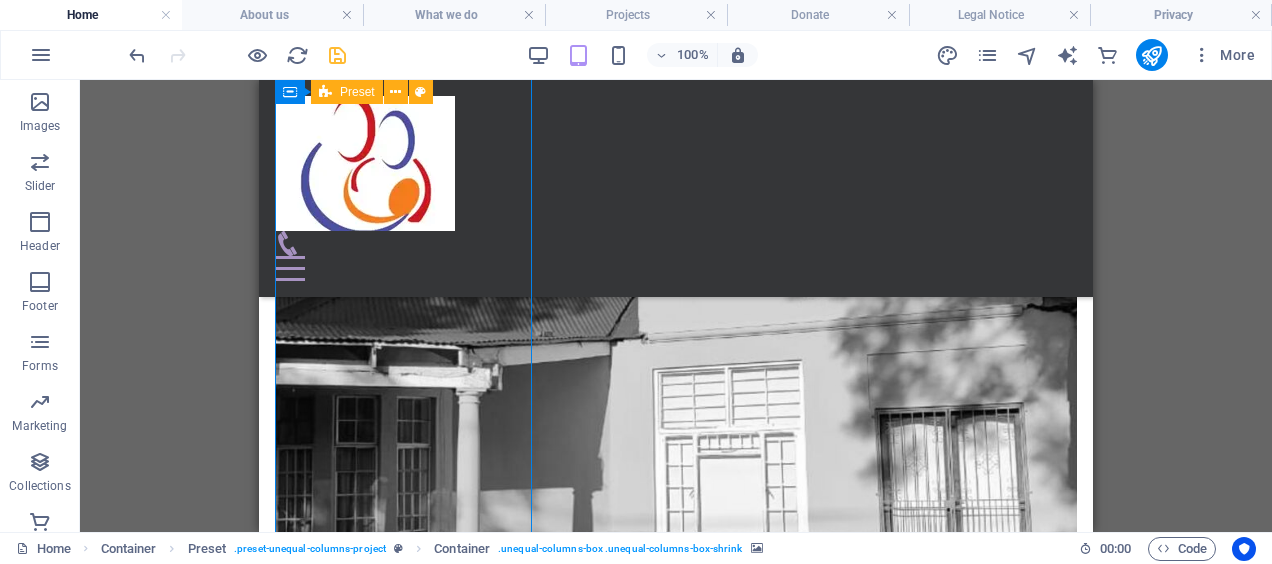 click at bounding box center (676, 3328) 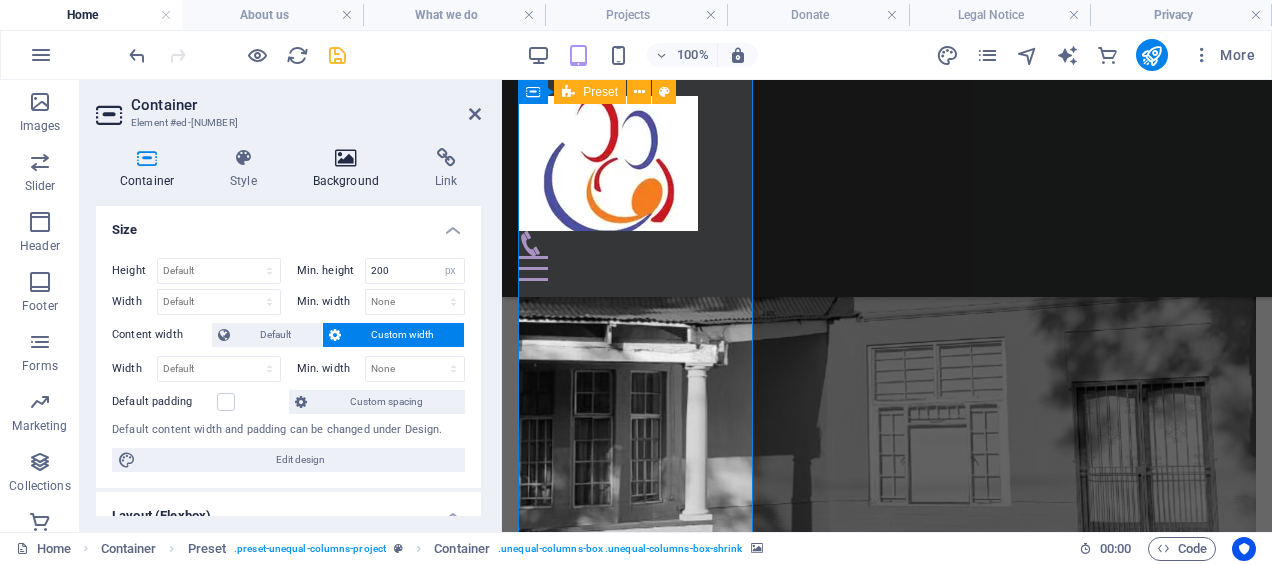 click on "Background" at bounding box center [350, 169] 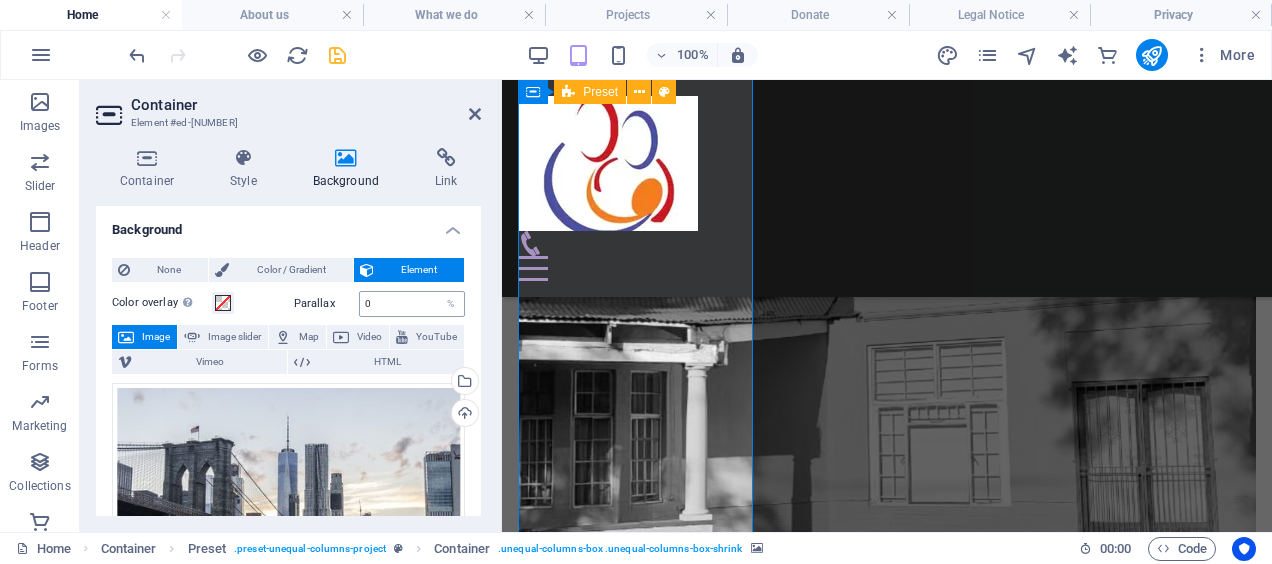 scroll, scrollTop: 100, scrollLeft: 0, axis: vertical 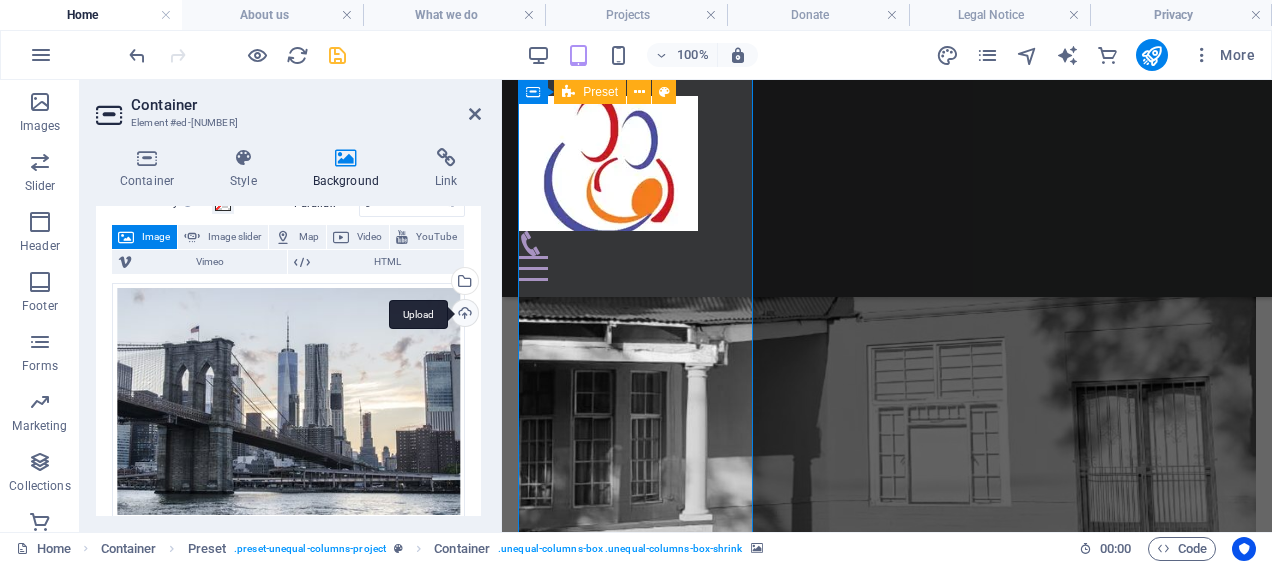 click on "Upload" at bounding box center (463, 315) 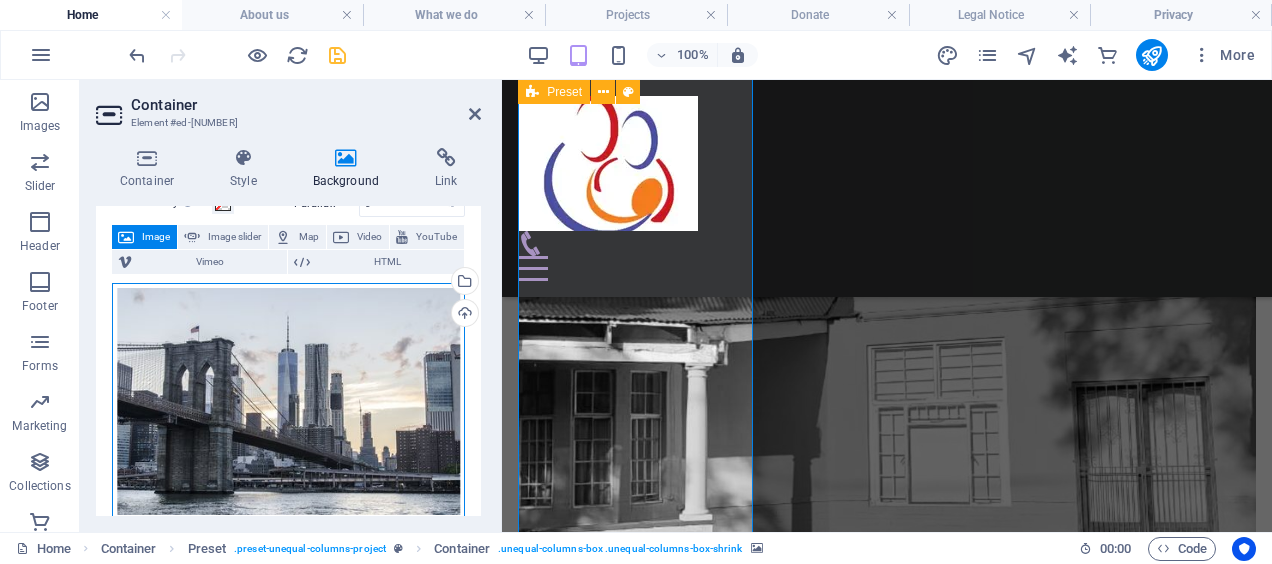 click on "Drag files here, click to choose files or select files from Files or our free stock photos & videos" at bounding box center [288, 401] 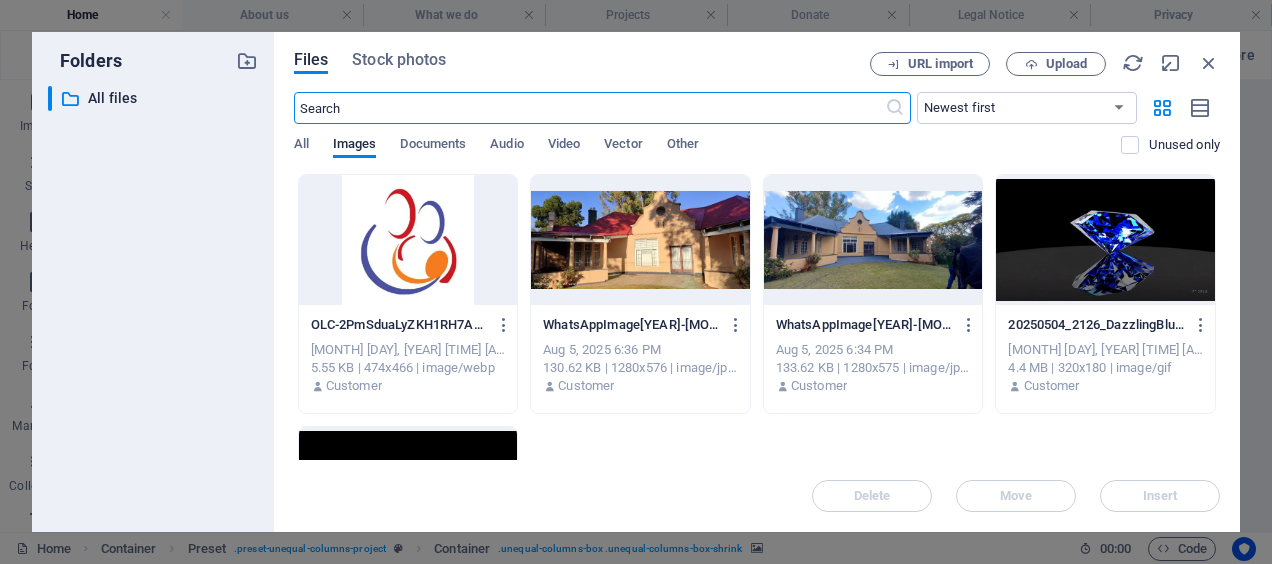 scroll, scrollTop: 2779, scrollLeft: 0, axis: vertical 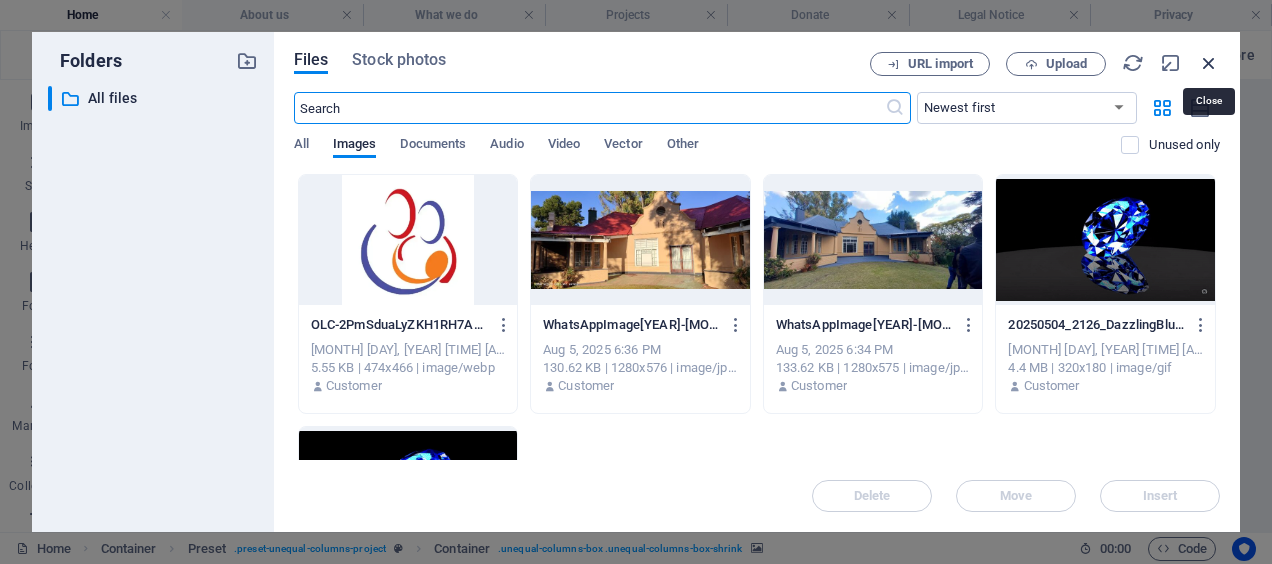click at bounding box center [1209, 63] 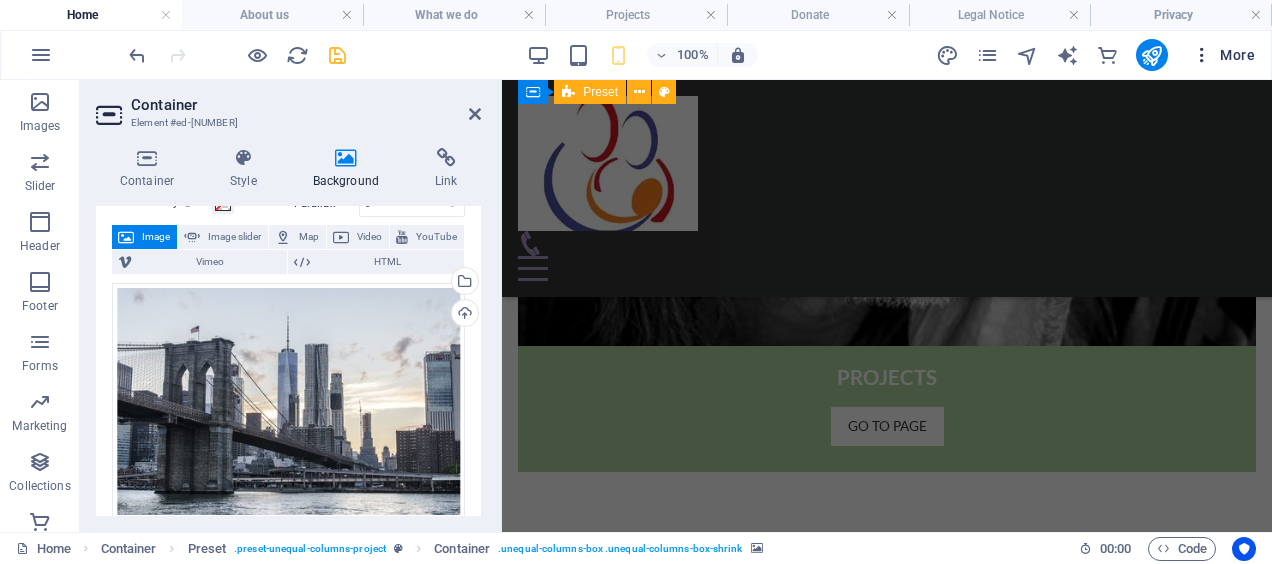 scroll, scrollTop: 1846, scrollLeft: 0, axis: vertical 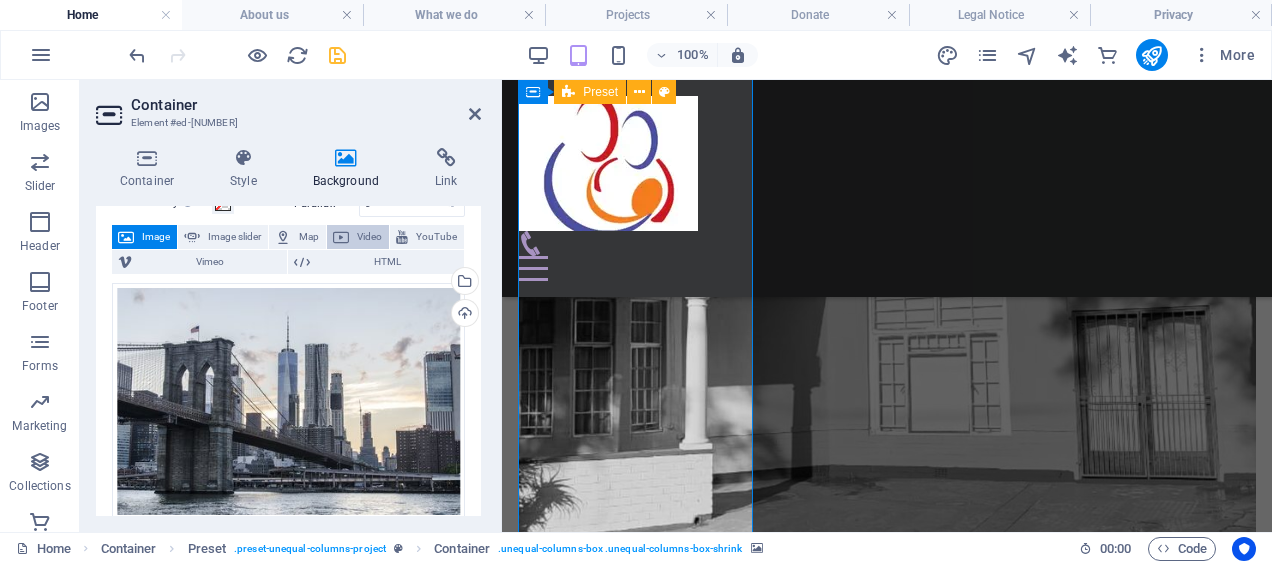 click on "Video" at bounding box center (369, 237) 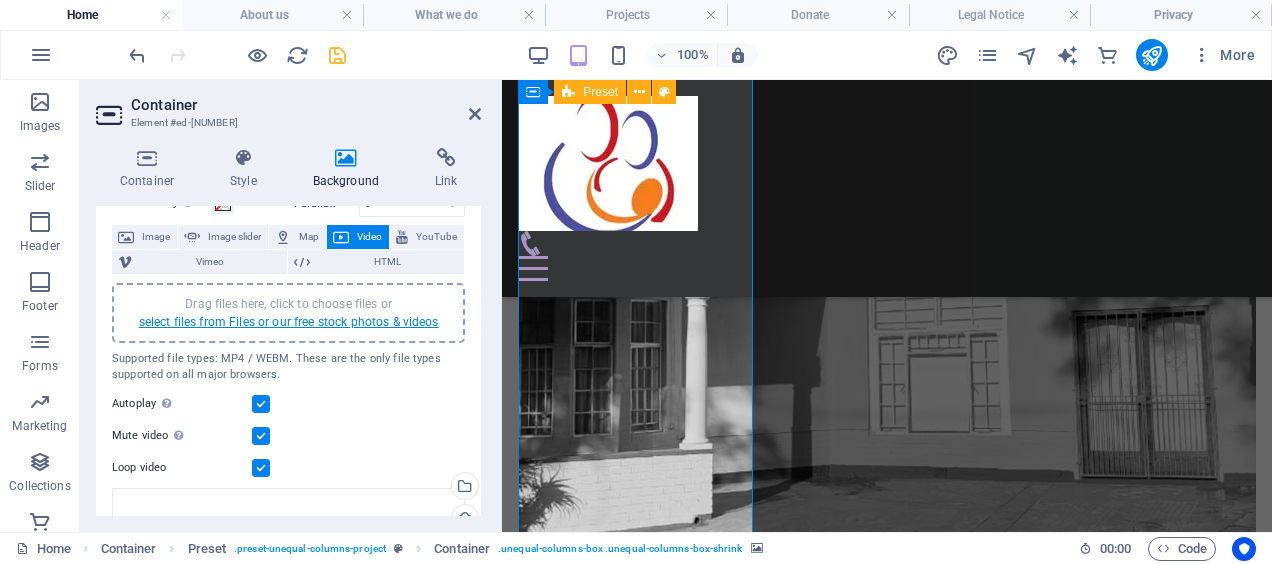 click on "select files from Files or our free stock photos & videos" at bounding box center (289, 322) 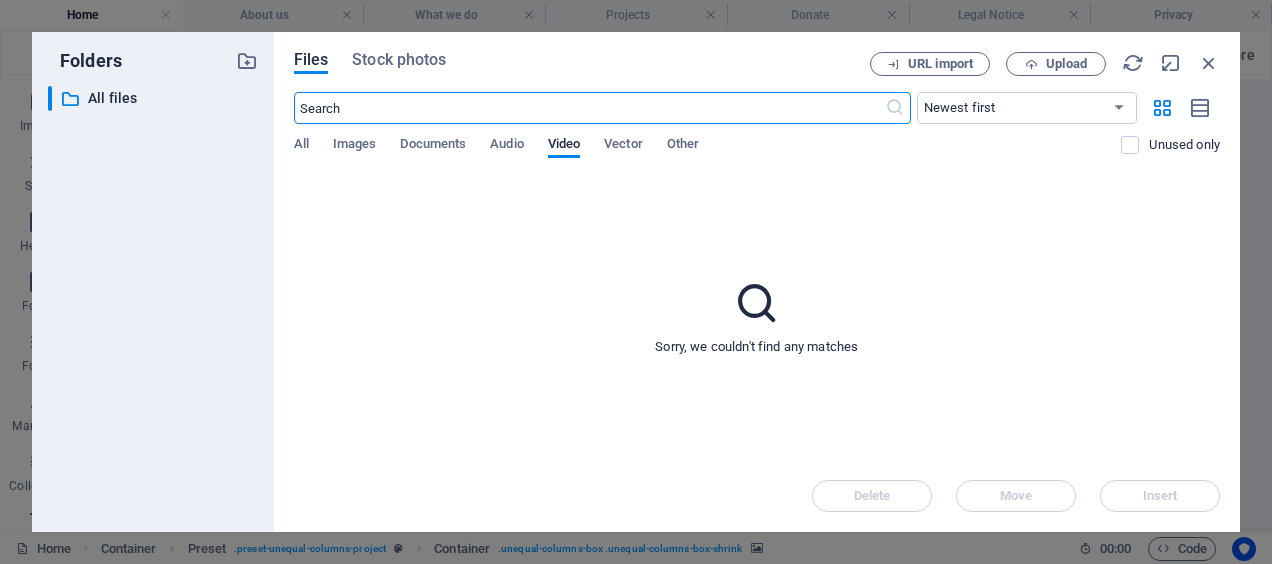 scroll, scrollTop: 2779, scrollLeft: 0, axis: vertical 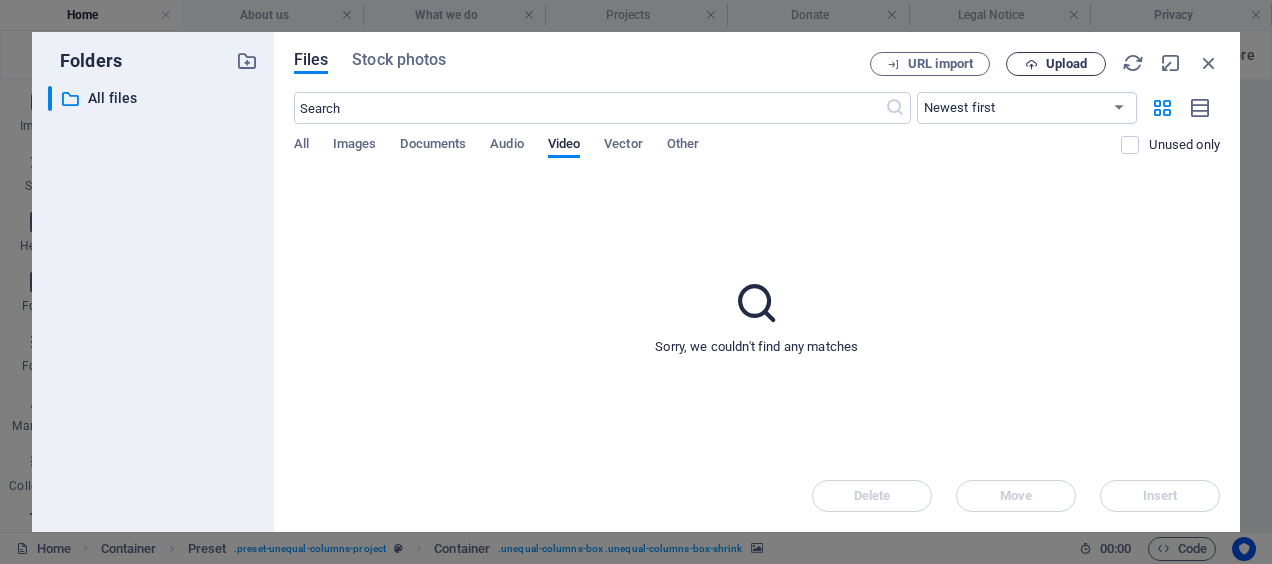 click on "Upload" at bounding box center (1066, 64) 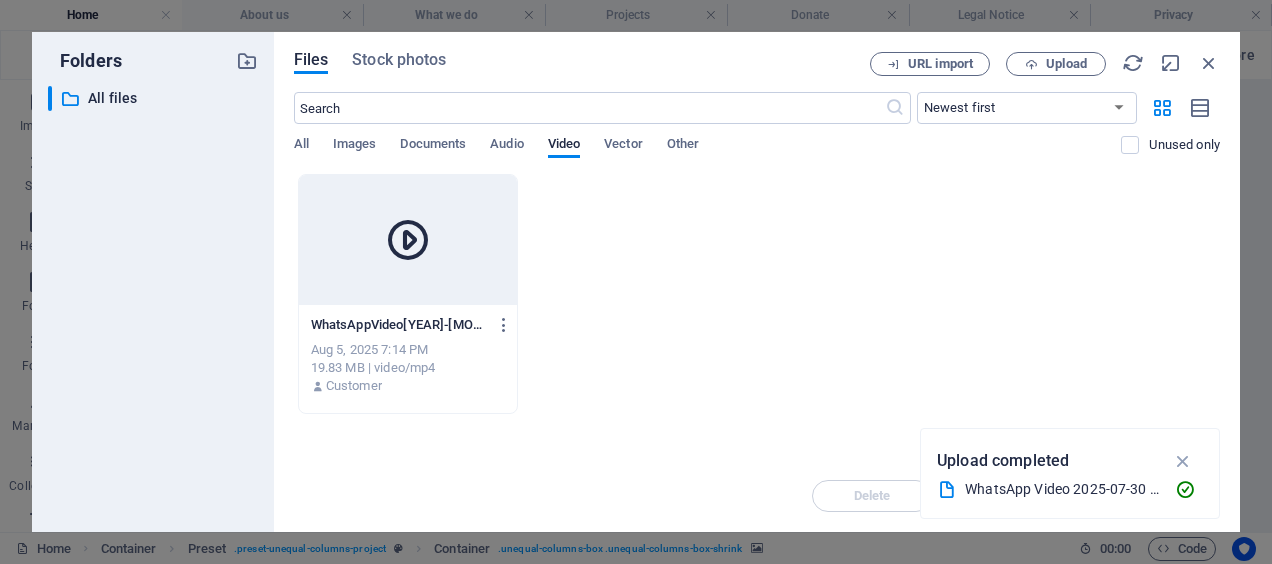 click at bounding box center [408, 240] 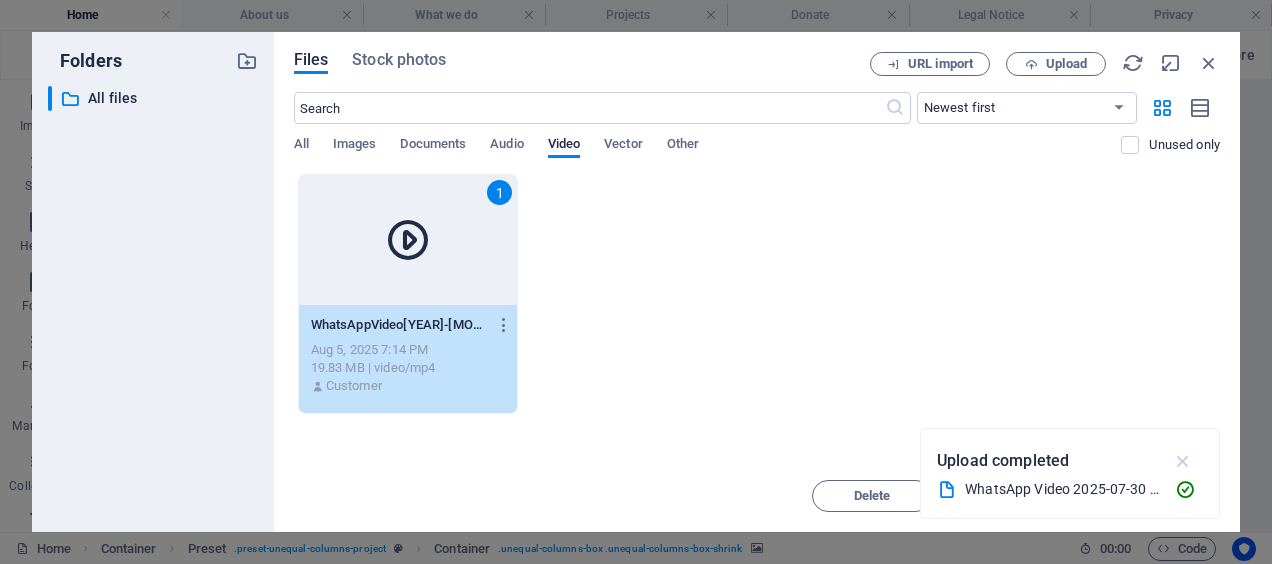 click at bounding box center (1183, 461) 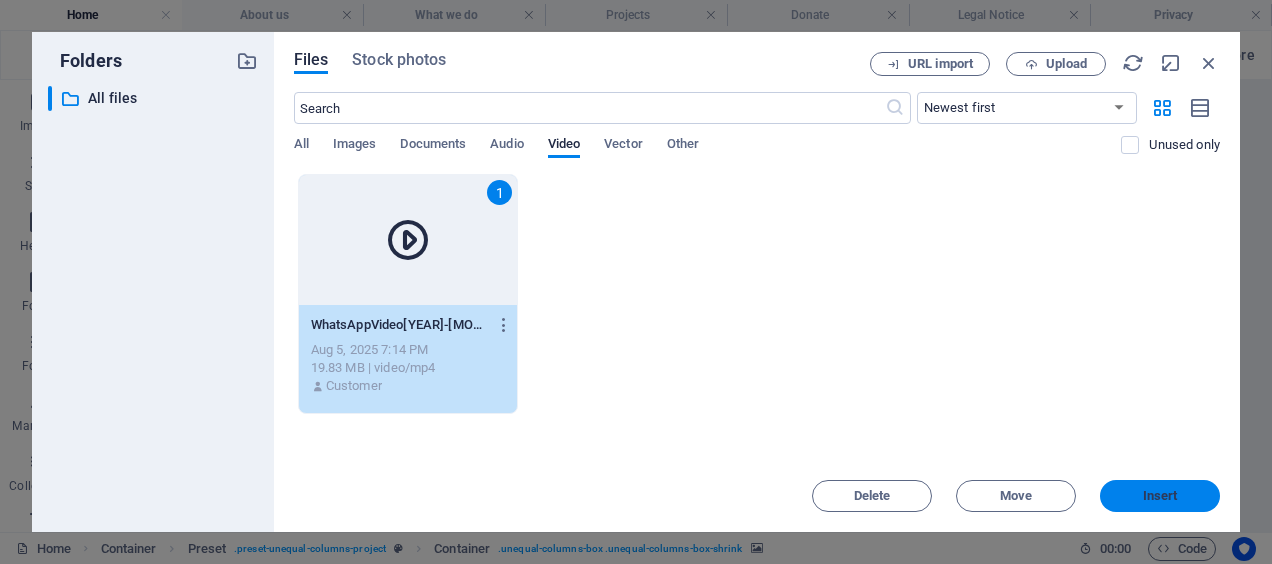 click on "Insert" at bounding box center (1160, 496) 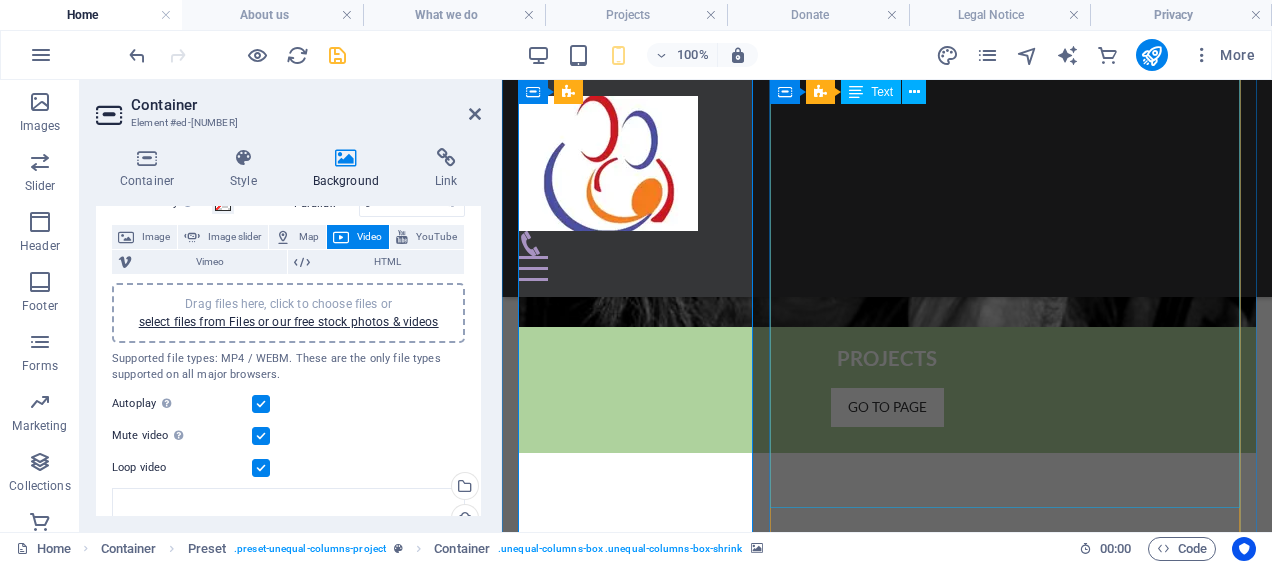scroll, scrollTop: 1846, scrollLeft: 0, axis: vertical 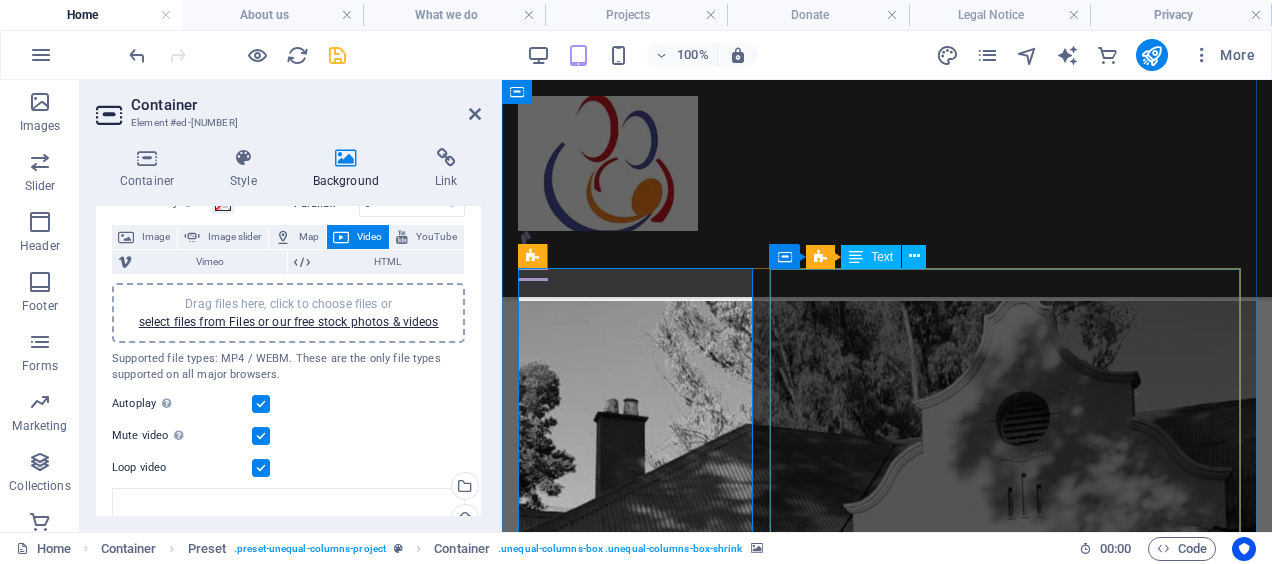click on "Counselling is offered to individuals, couples, groups, and families. The Family Life Centre provides a confidential and safe place where trained counsellors encourage clients to tell their stories and express their concerns and feelings. Counselling includes trauma, grief, marriage/couples, pre-marital, anger management, substance abuse, parenting skills, domestic violence, gender-based violence, adolescent counselling, and behaviour modification. Life Skills Programmes, Support Groups, Training Programmes, and Talks •            Stress Management •            Effective Communication •            Conflict Resolution •            Developing Assertiveness •            Managing Trauma •            Personal Growth and Development •            Women Empowerment •            Building Healthy Families •            Effective Parenting Skills •            Post Trauma Support Groups •            Marriage Preparation and Enrichment" at bounding box center (887, 4307) 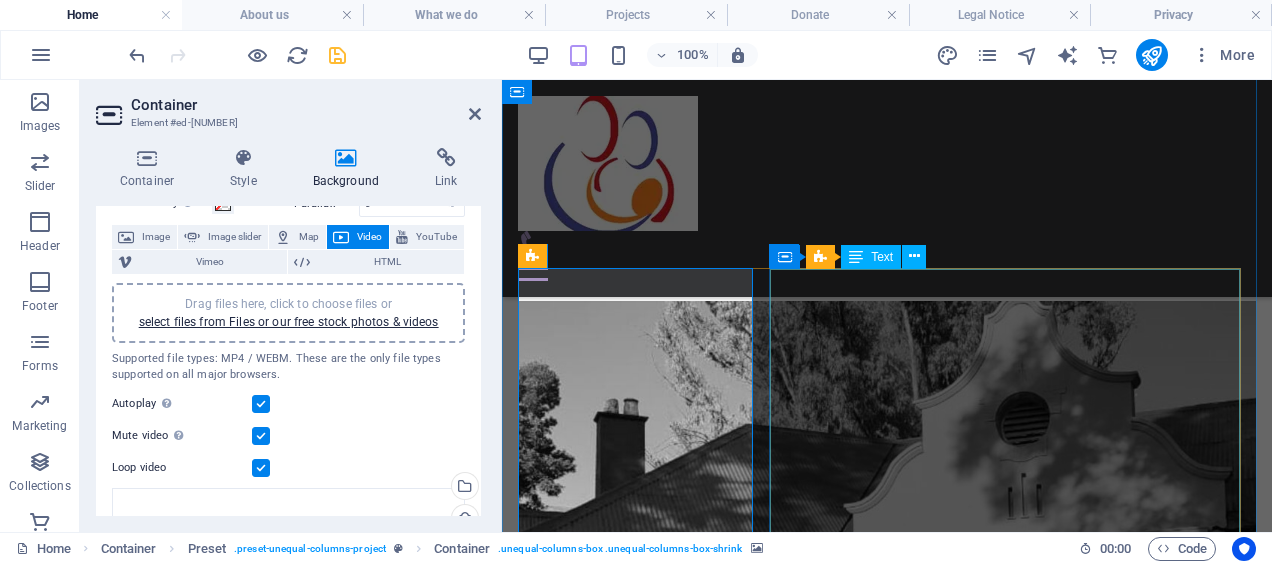 click on "Counselling is offered to individuals, couples, groups, and families. The Family Life Centre provides a confidential and safe place where trained counsellors encourage clients to tell their stories and express their concerns and feelings. Counselling includes trauma, grief, marriage/couples, pre-marital, anger management, substance abuse, parenting skills, domestic violence, gender-based violence, adolescent counselling, and behaviour modification. Life Skills Programmes, Support Groups, Training Programmes, and Talks •            Stress Management •            Effective Communication •            Conflict Resolution •            Developing Assertiveness •            Managing Trauma •            Personal Growth and Development •            Women Empowerment •            Building Healthy Families •            Effective Parenting Skills •            Post Trauma Support Groups •            Marriage Preparation and Enrichment" at bounding box center [887, 4307] 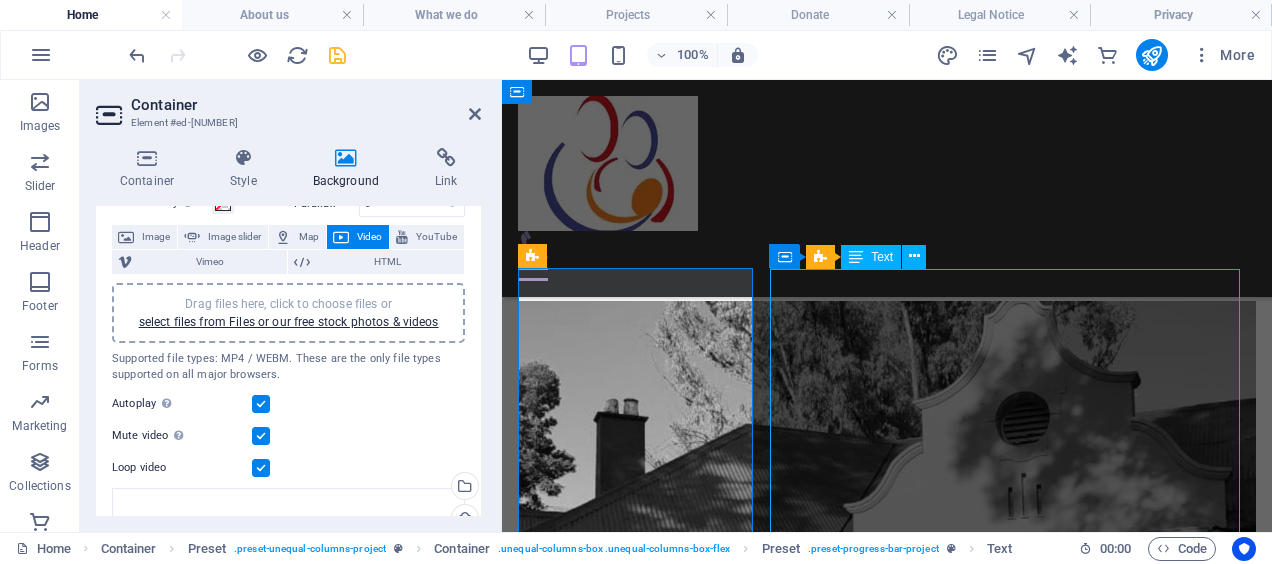 scroll, scrollTop: 1509, scrollLeft: 0, axis: vertical 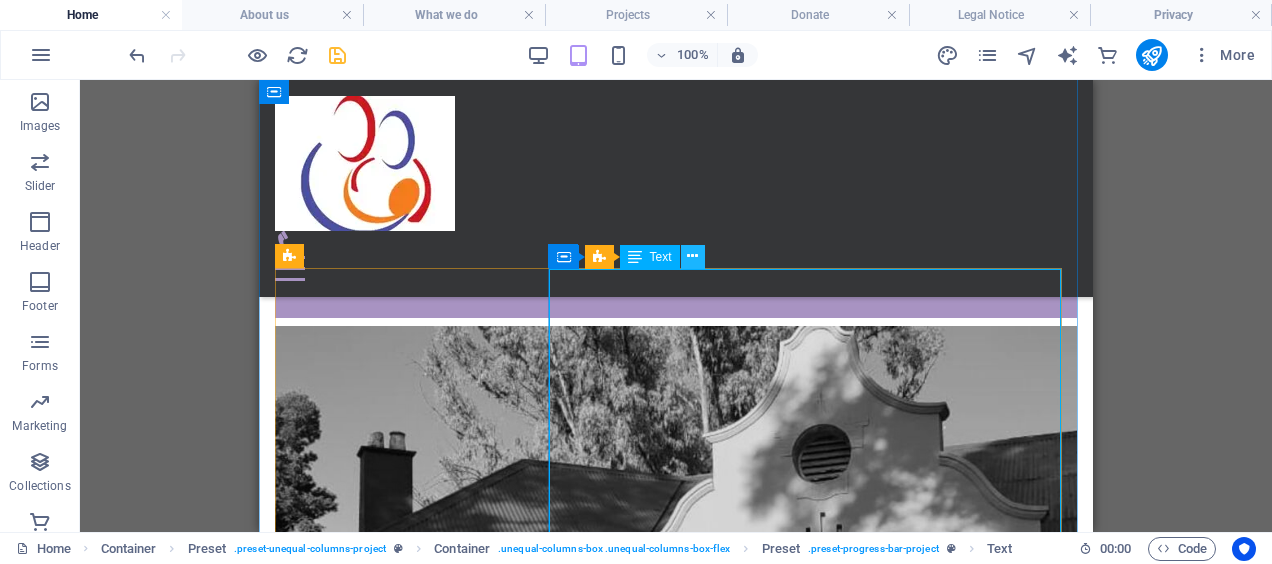 click at bounding box center [692, 256] 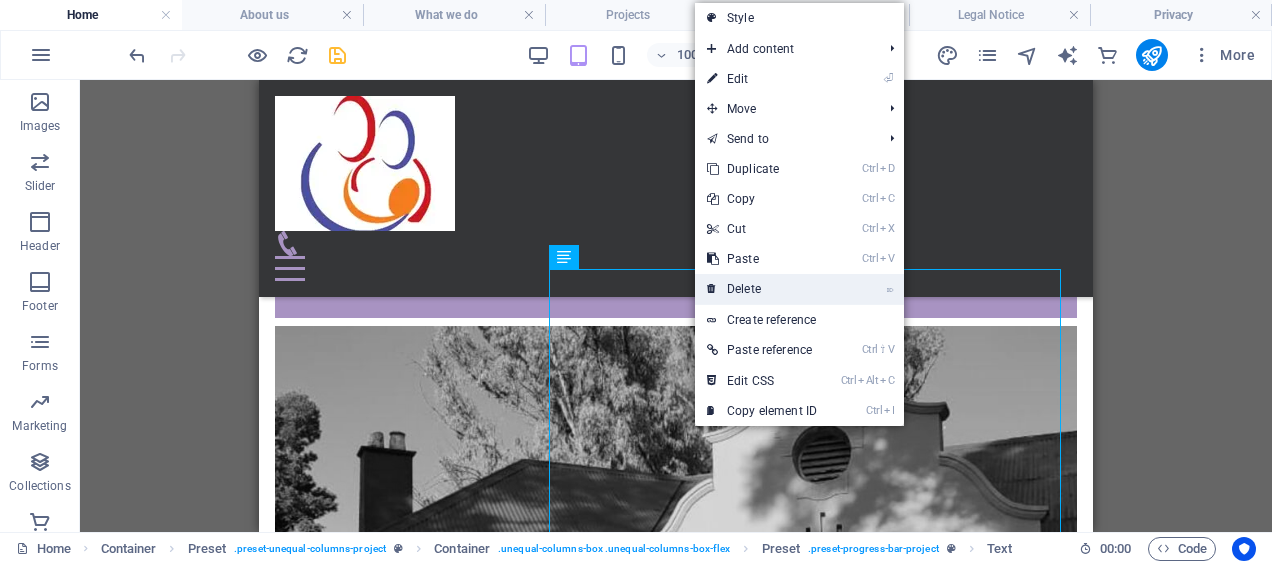 click on "⌦  Delete" at bounding box center [762, 289] 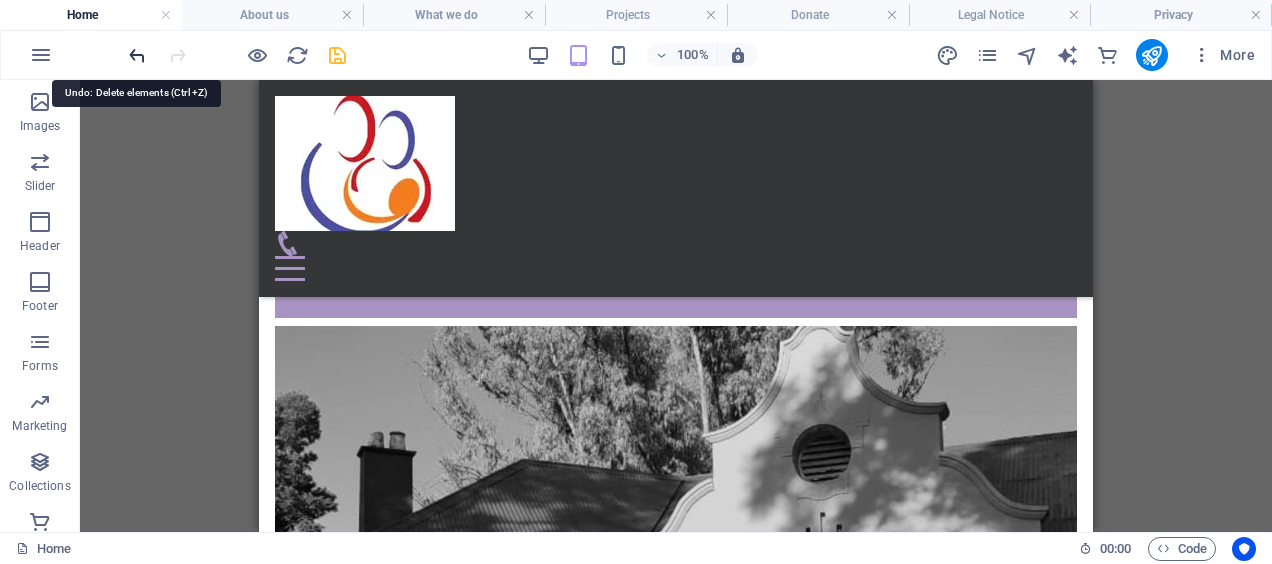 click at bounding box center [137, 55] 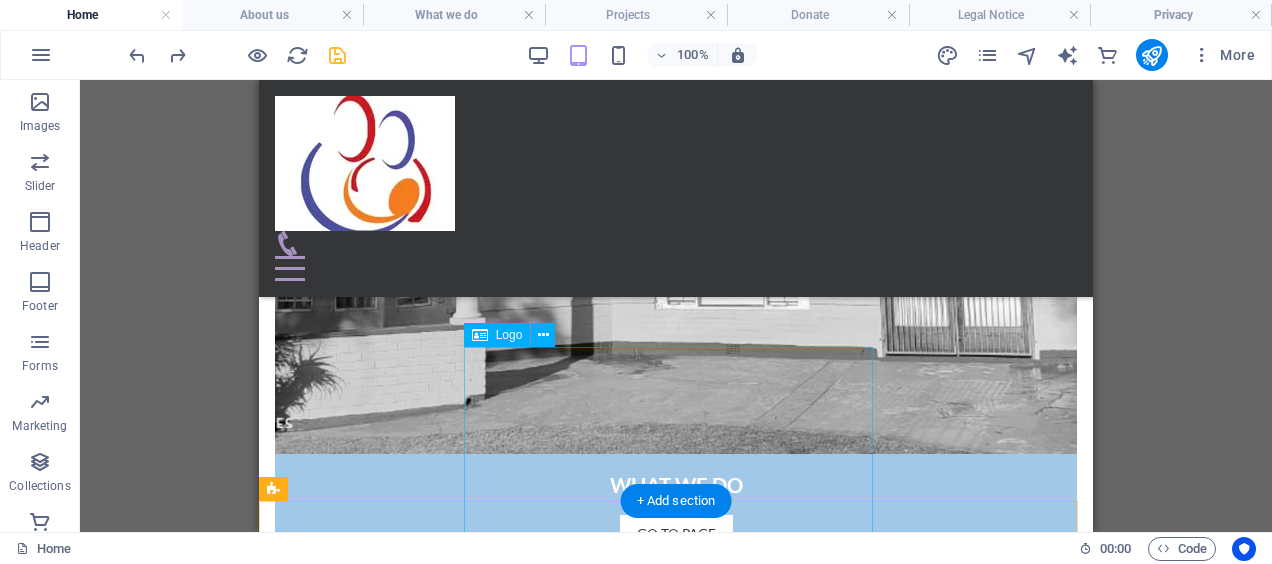 scroll, scrollTop: 1909, scrollLeft: 0, axis: vertical 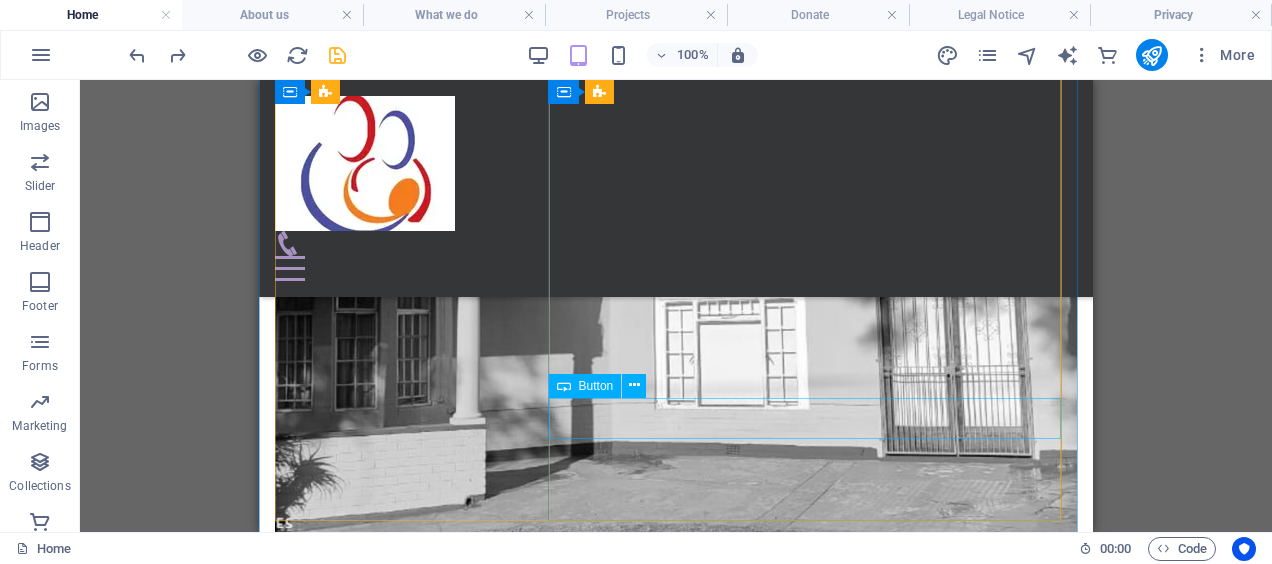 click on "Donate  for this Project" at bounding box center [676, 4150] 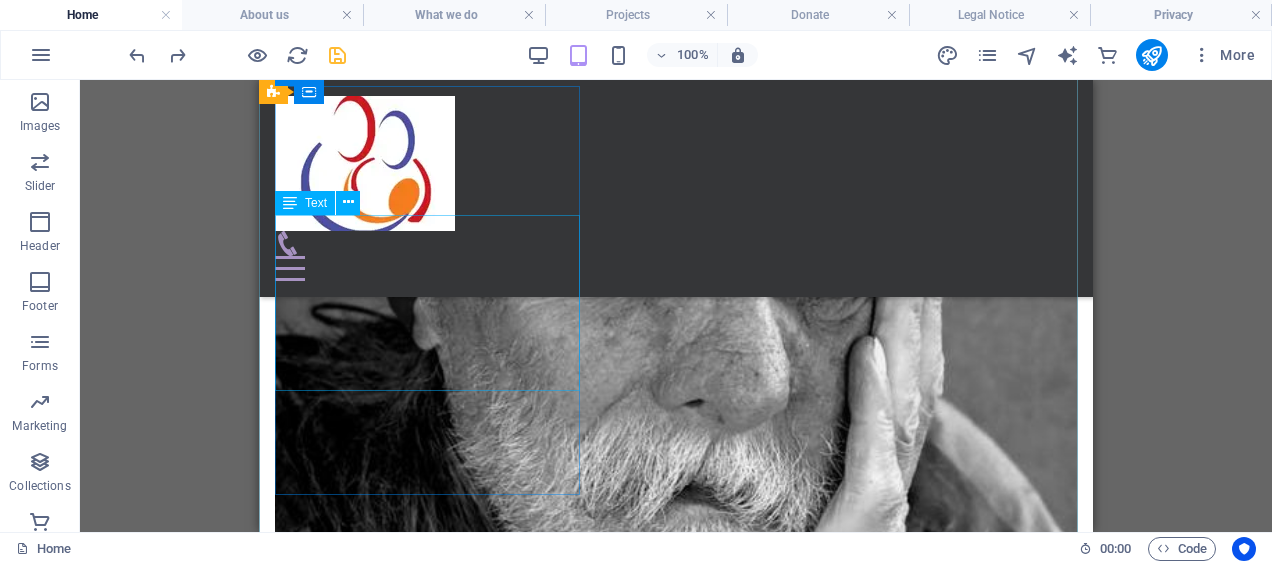 scroll, scrollTop: 2548, scrollLeft: 0, axis: vertical 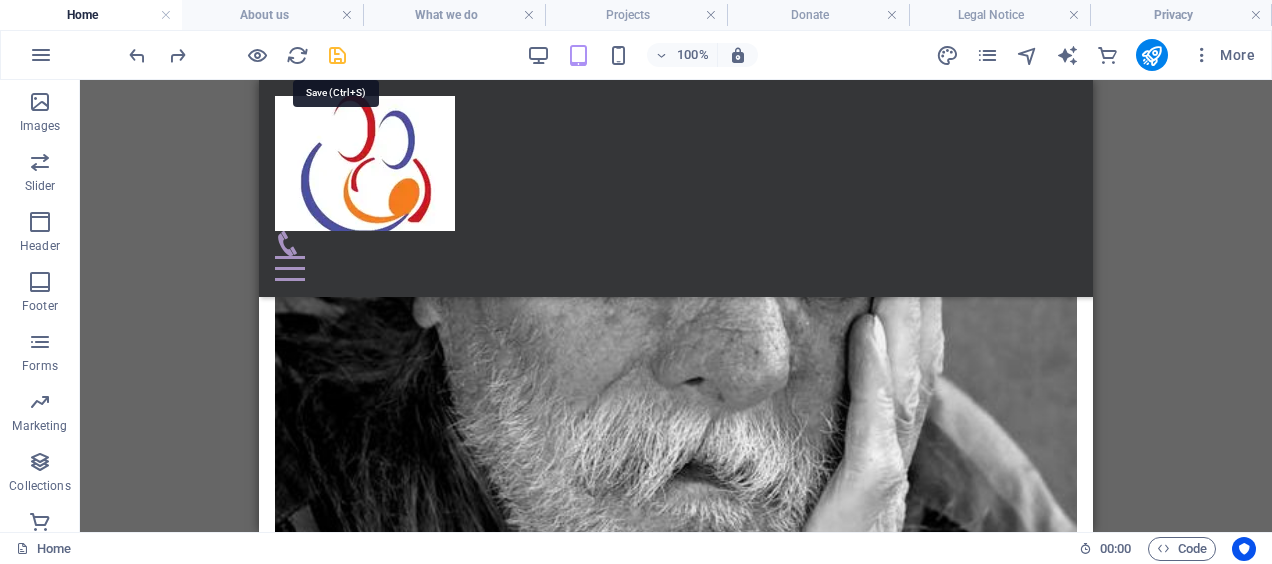 click at bounding box center [337, 55] 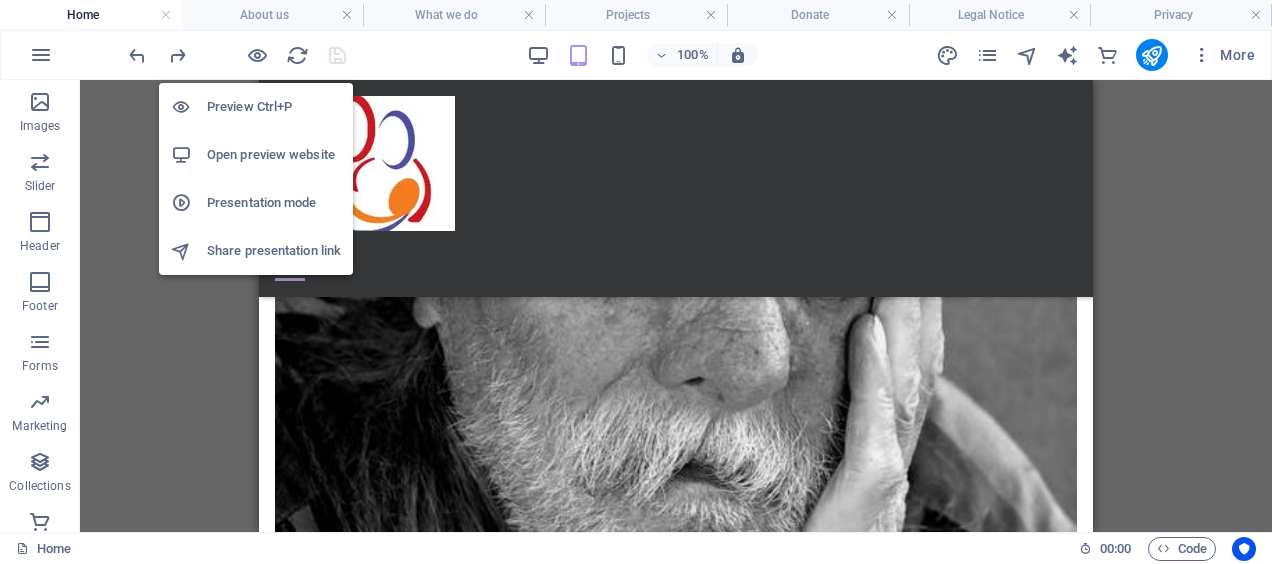 click on "Open preview website" at bounding box center (274, 155) 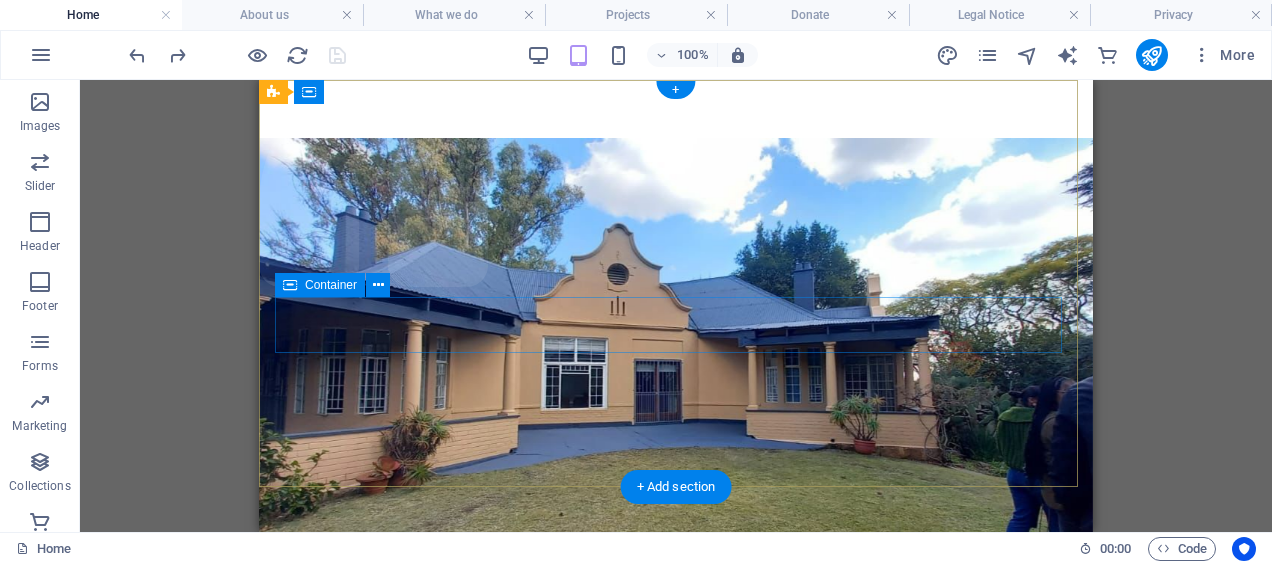 scroll, scrollTop: 0, scrollLeft: 0, axis: both 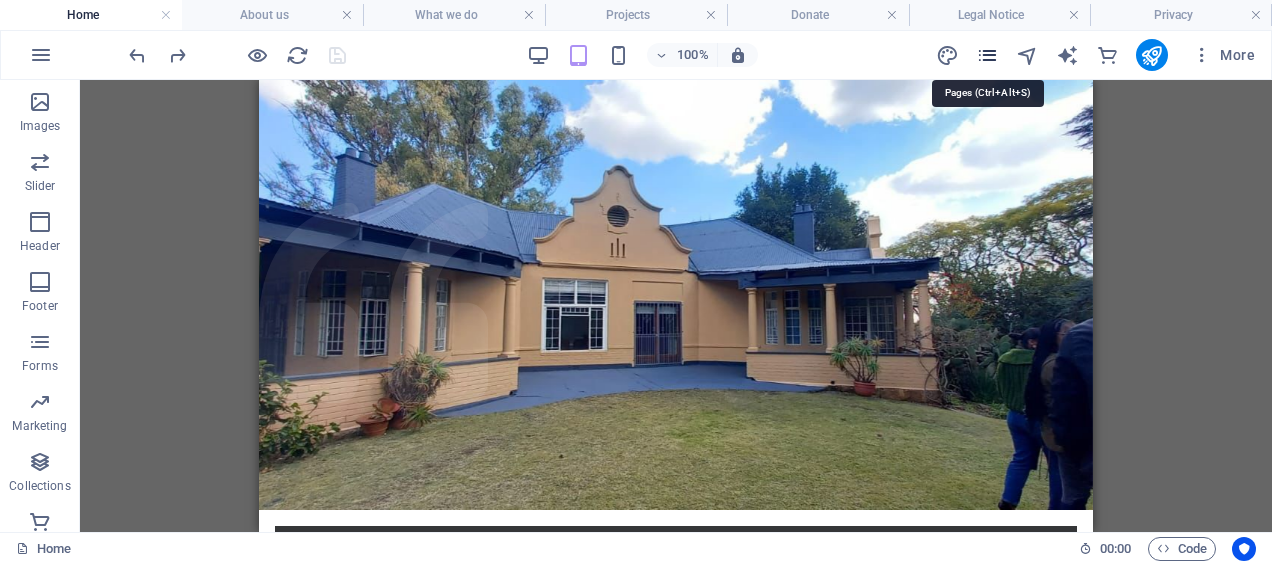 click at bounding box center (987, 55) 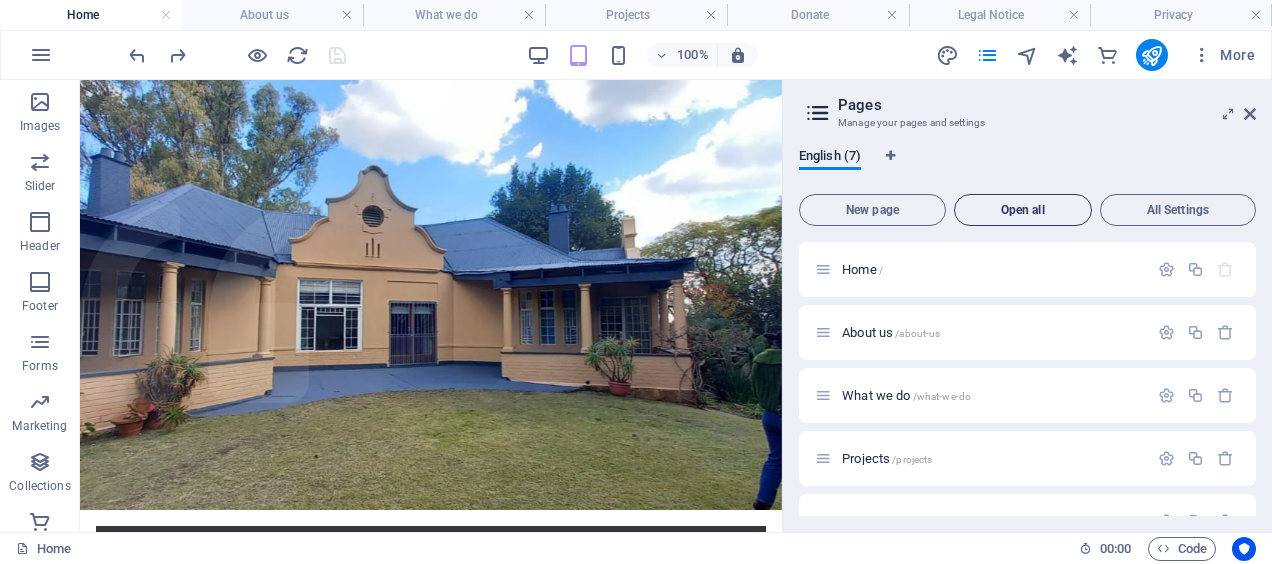 click on "Open all" at bounding box center (1023, 210) 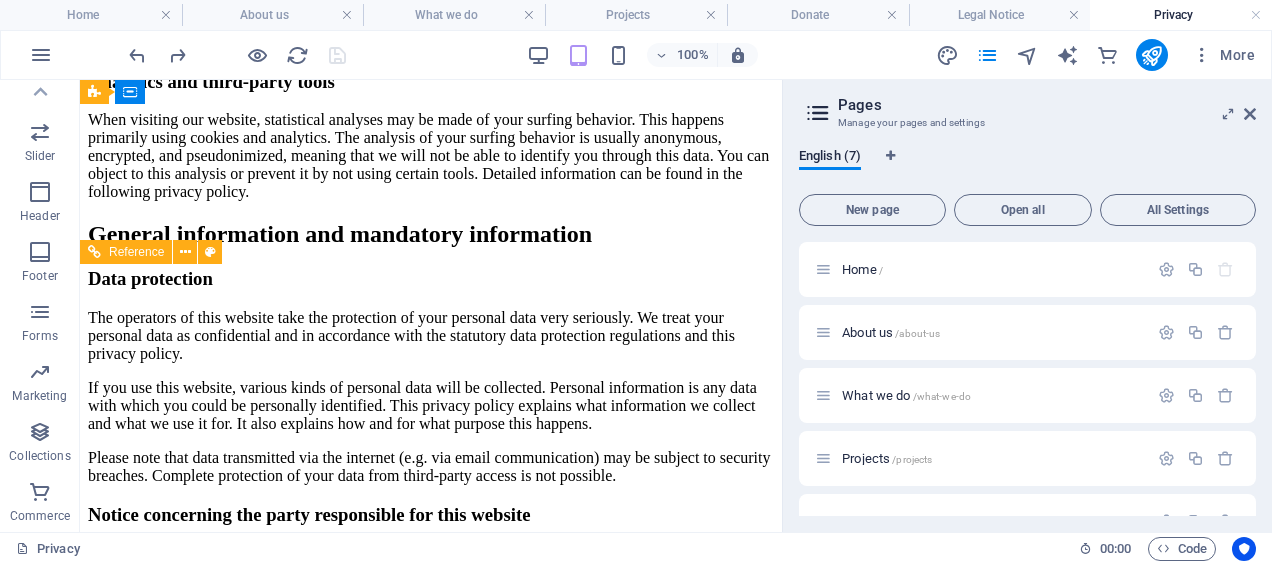 scroll, scrollTop: 2538, scrollLeft: 0, axis: vertical 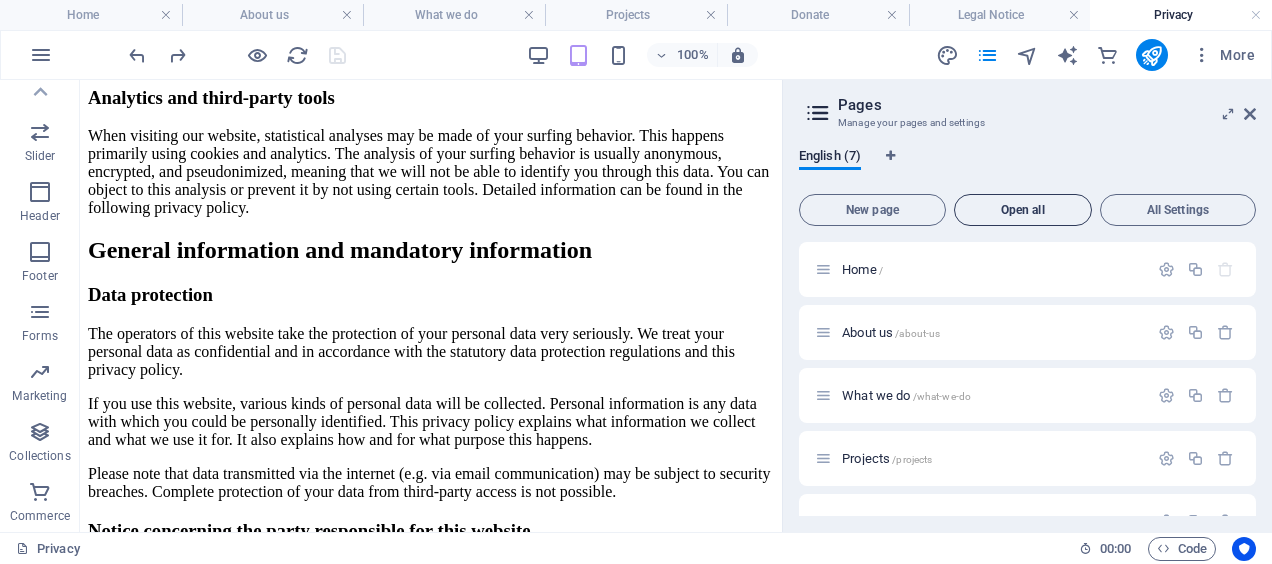 click on "Open all" at bounding box center (1023, 210) 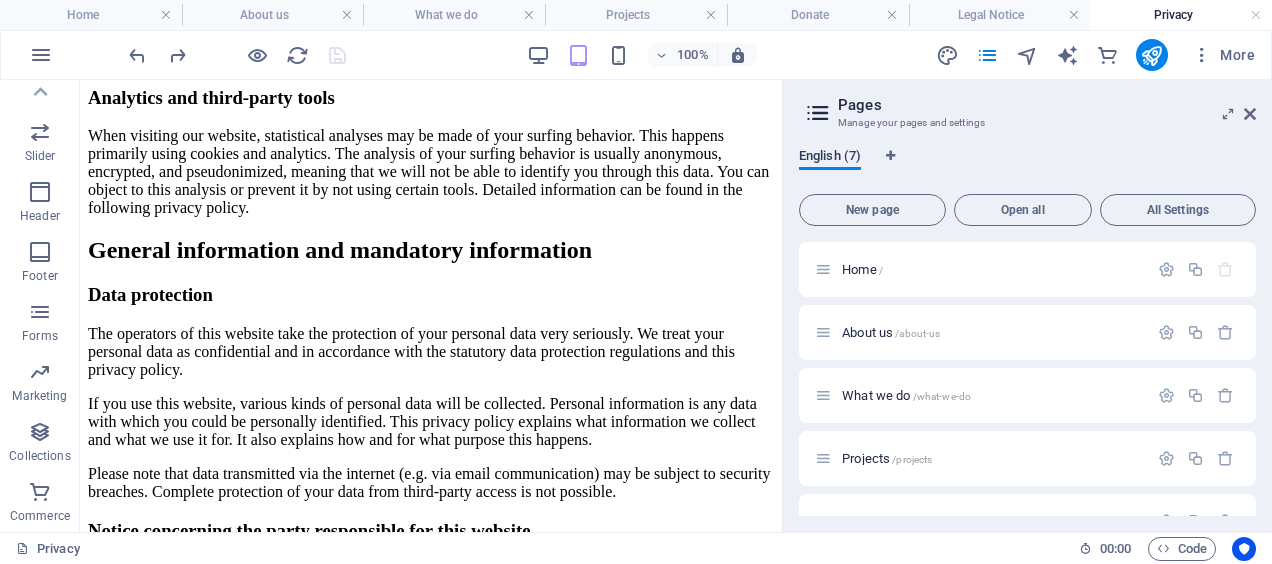 click on "English (7)" at bounding box center (830, 158) 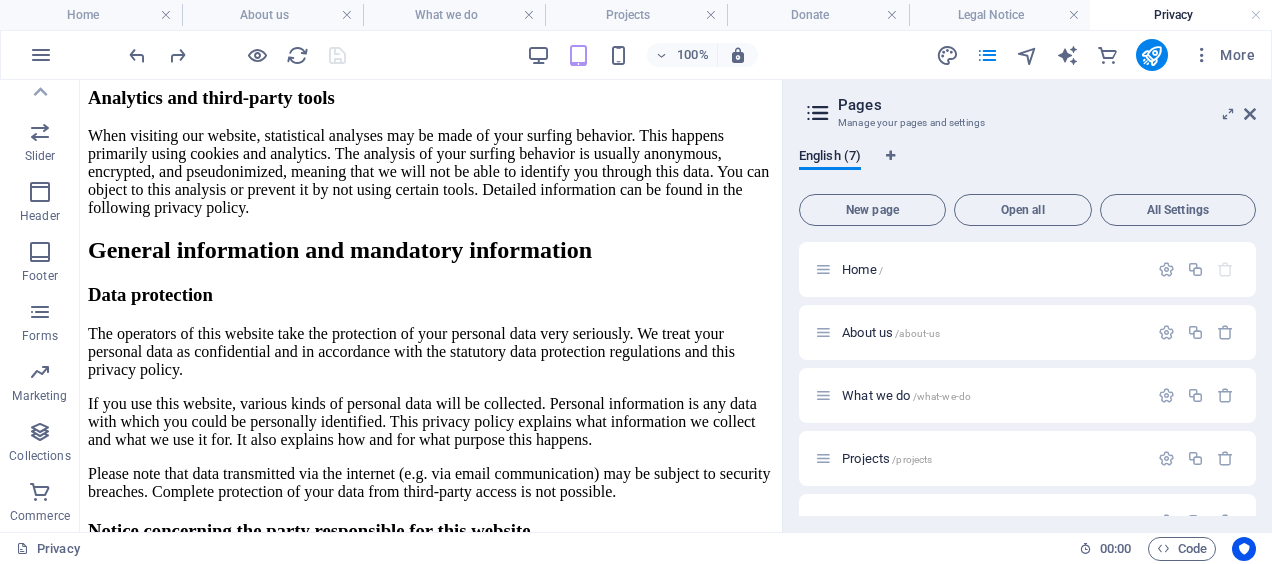 click at bounding box center (818, 113) 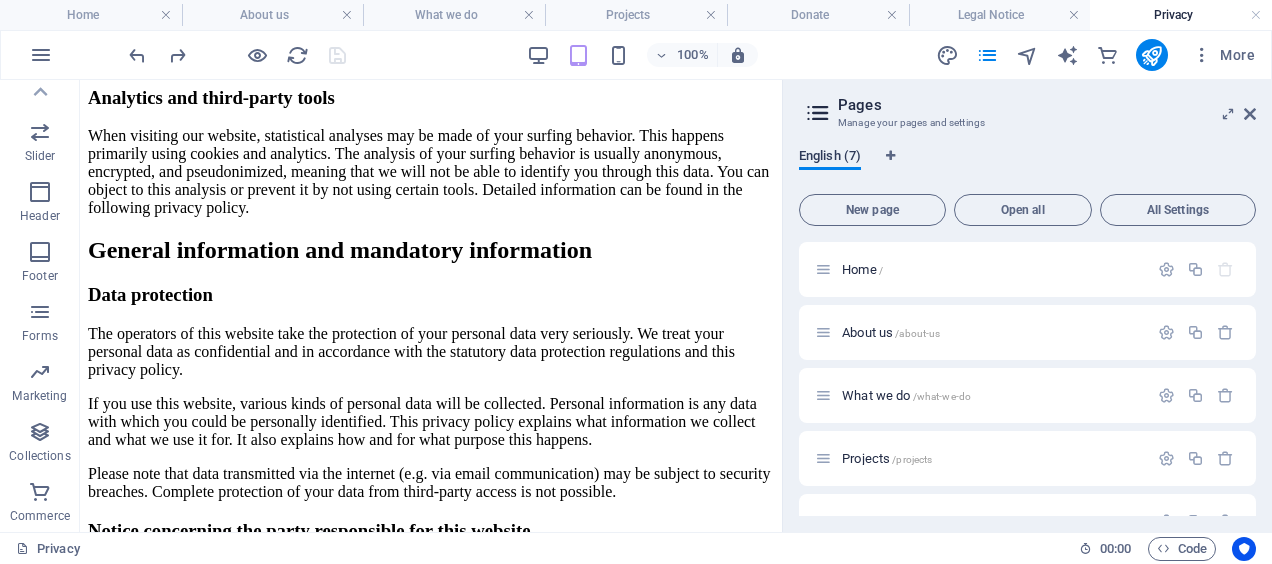 click on "English (7)" at bounding box center (830, 158) 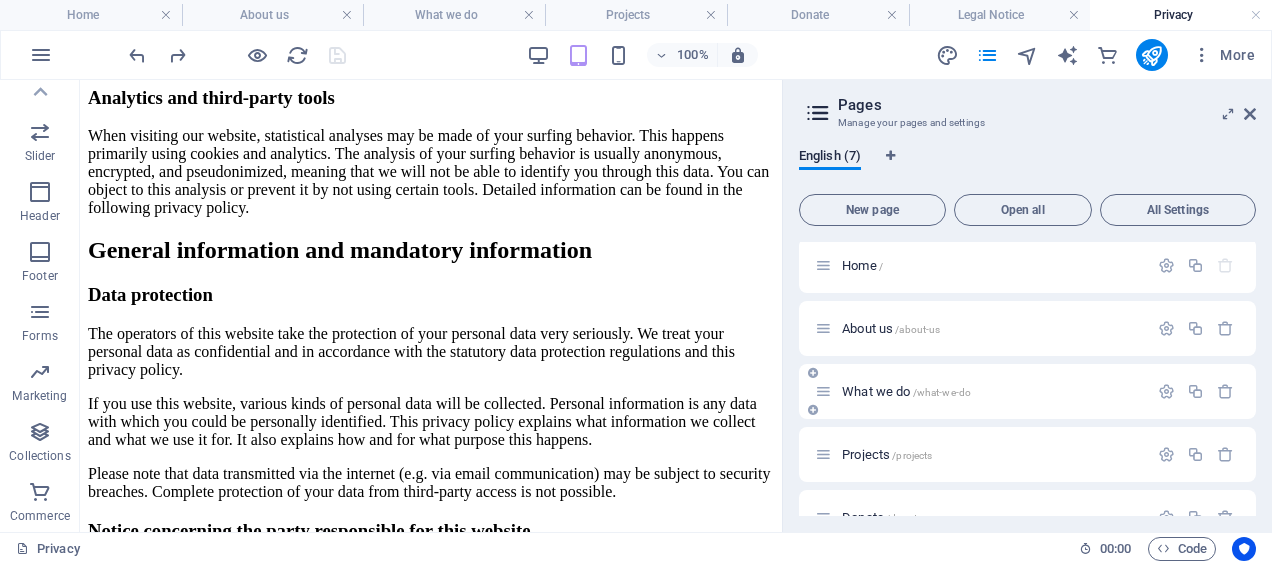 scroll, scrollTop: 0, scrollLeft: 0, axis: both 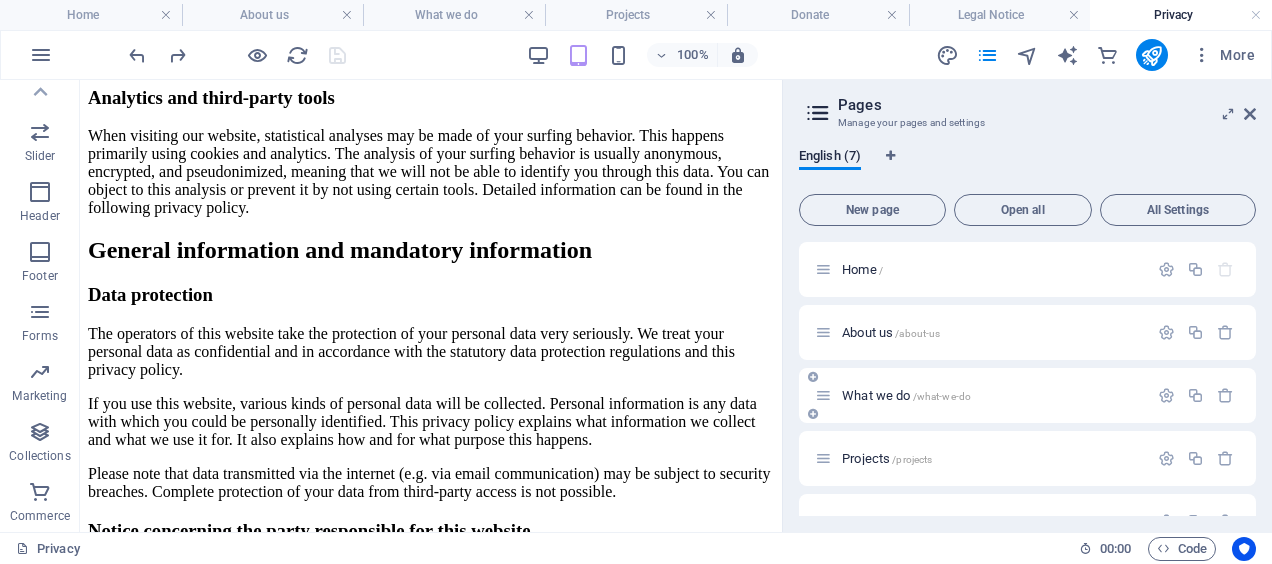 click on "What we do /what-we-do" at bounding box center (906, 395) 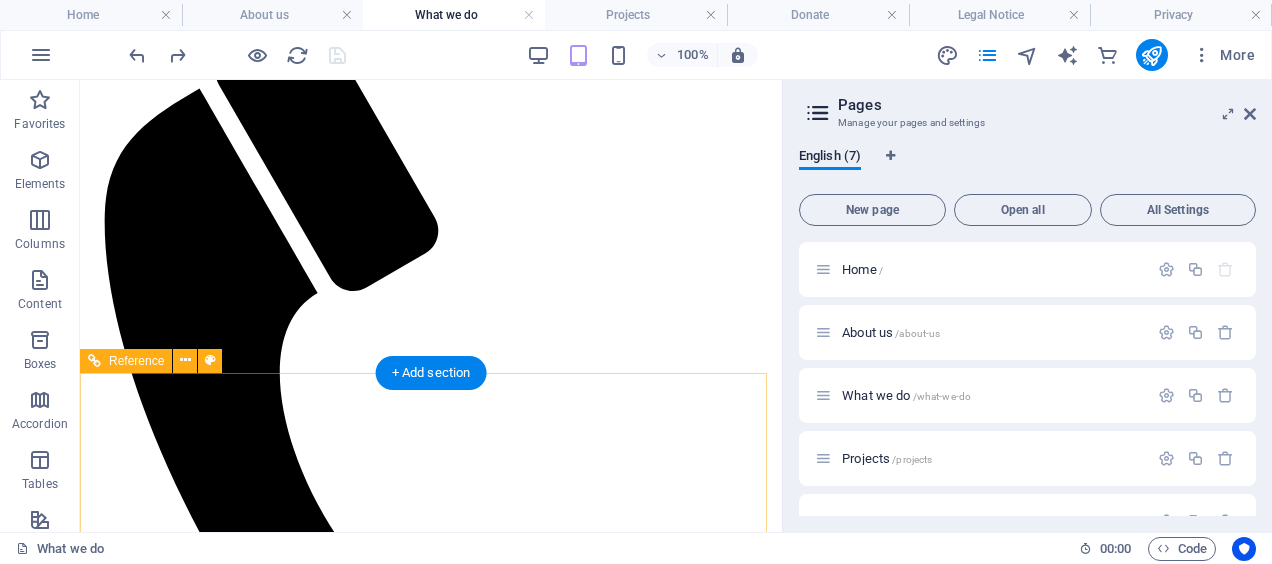 scroll, scrollTop: 1000, scrollLeft: 0, axis: vertical 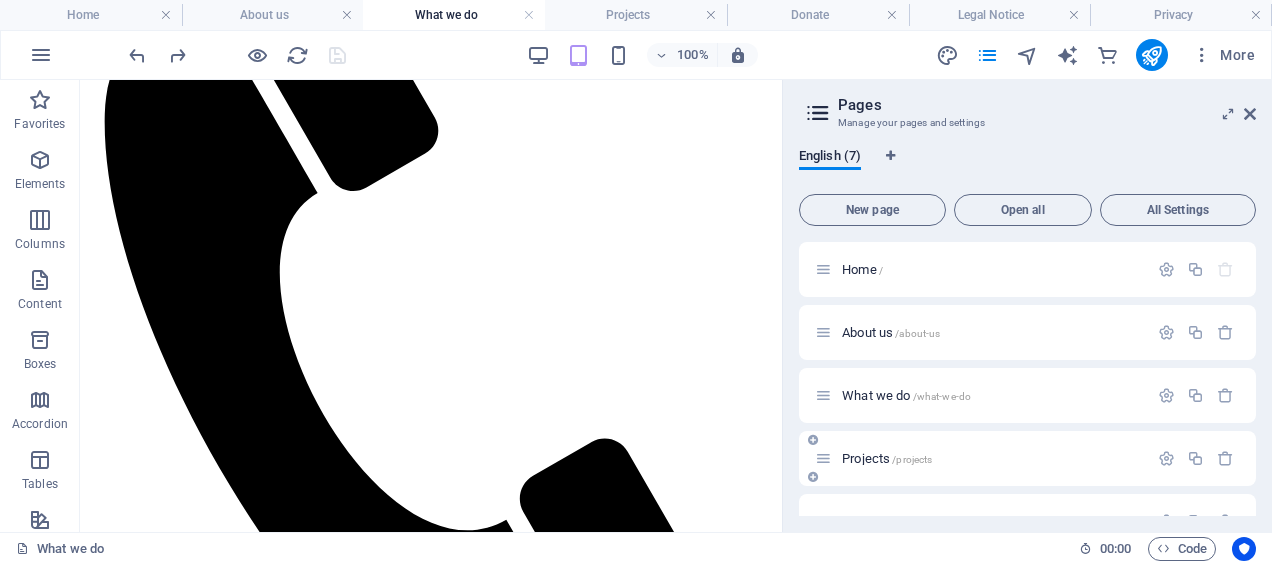 click on "Projects /projects" at bounding box center [887, 458] 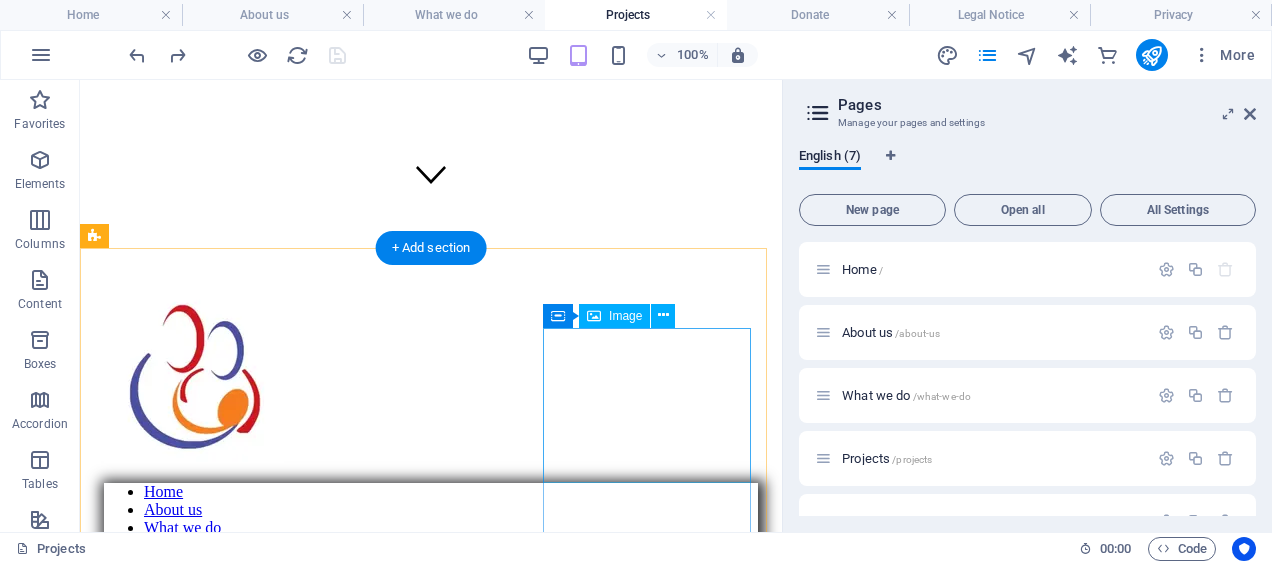 scroll, scrollTop: 300, scrollLeft: 0, axis: vertical 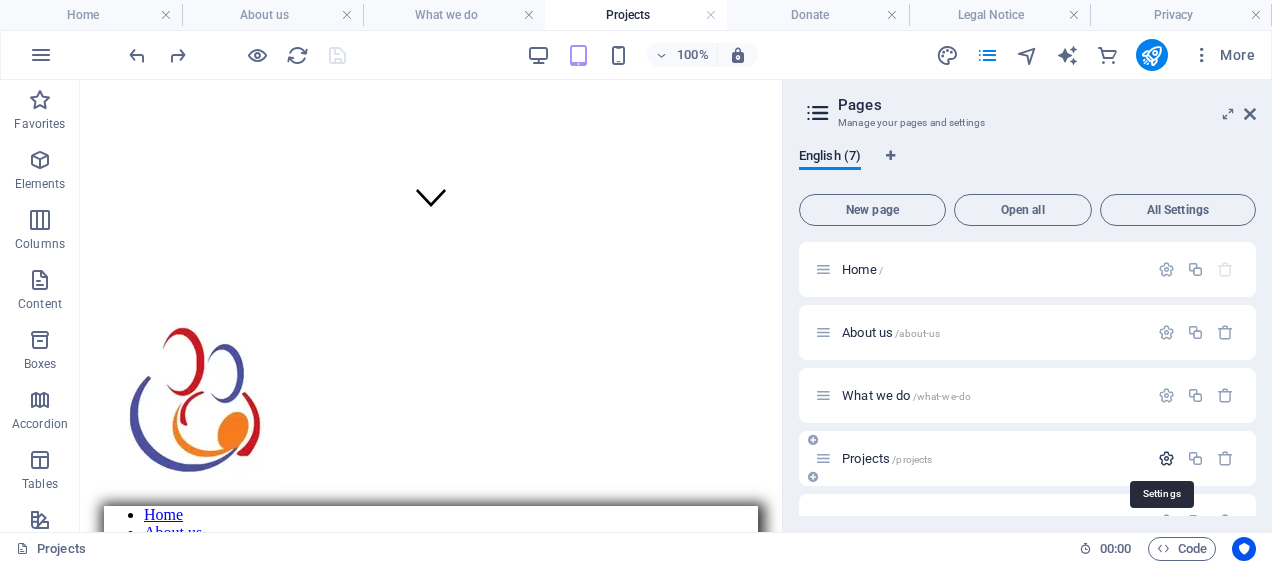 click at bounding box center (1166, 458) 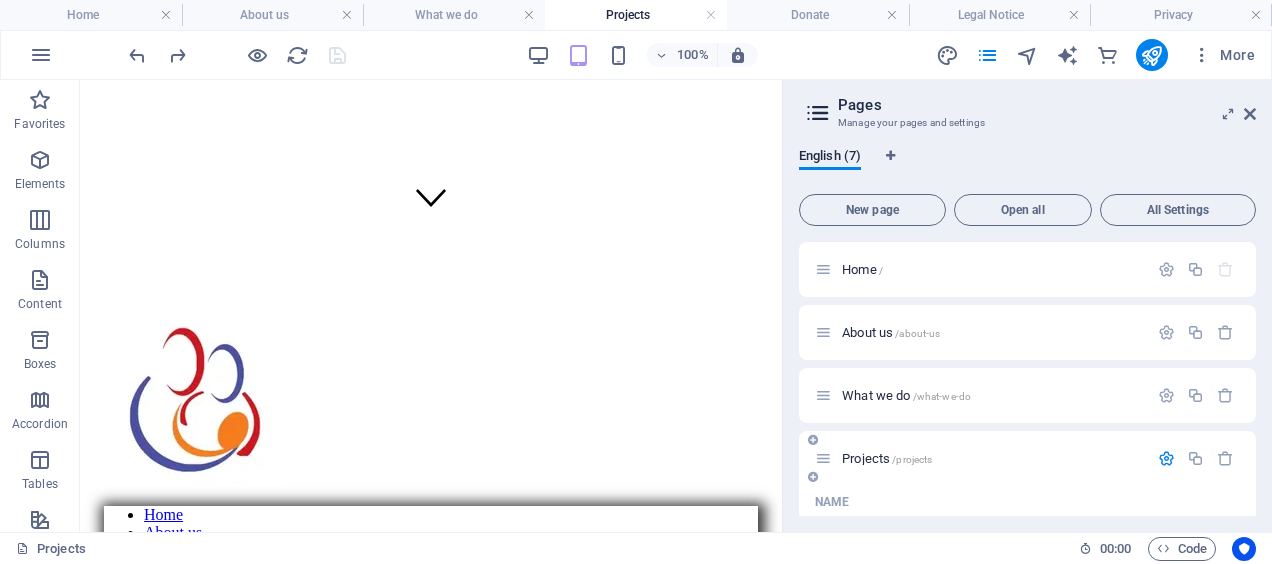 scroll, scrollTop: 155, scrollLeft: 0, axis: vertical 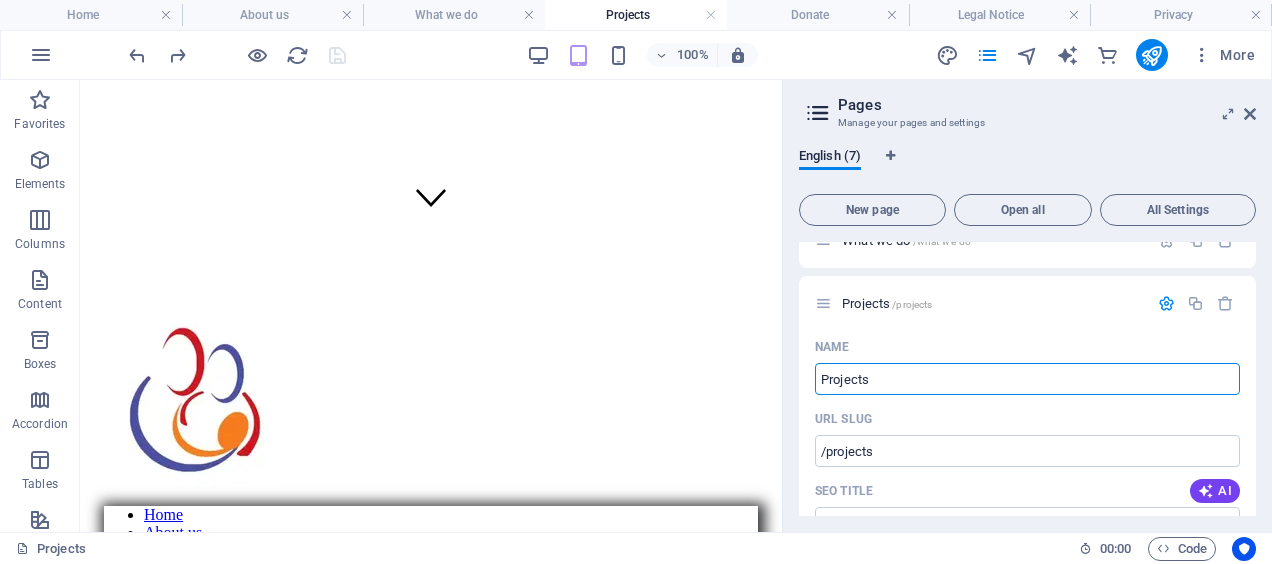 drag, startPoint x: 998, startPoint y: 458, endPoint x: 760, endPoint y: 379, distance: 250.76881 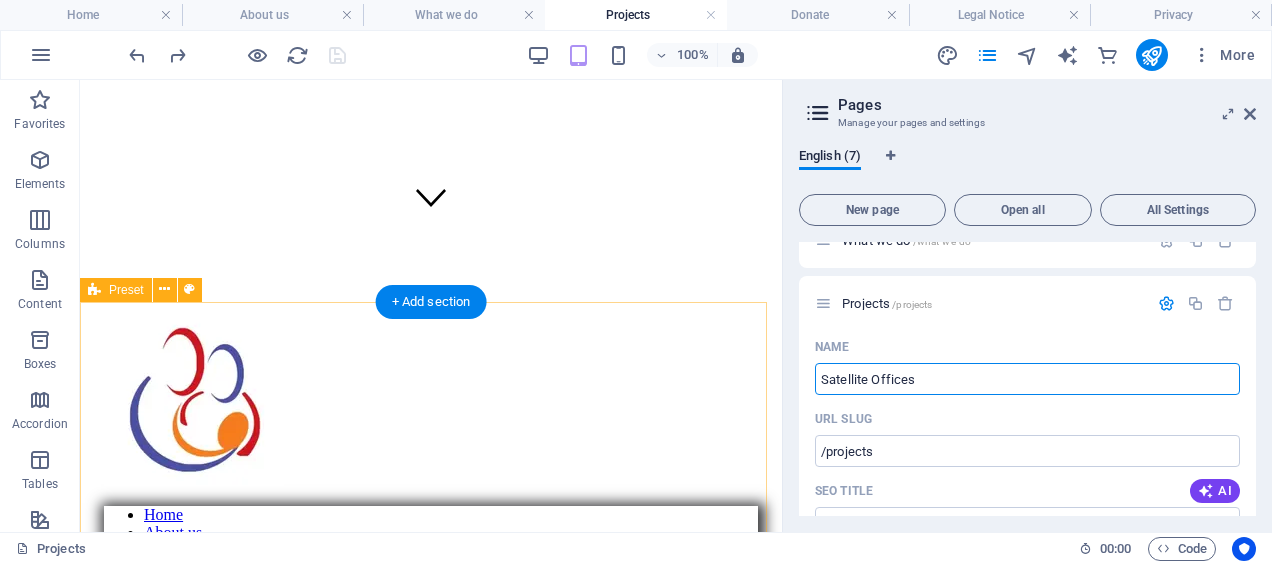 type on "Satellite Offices" 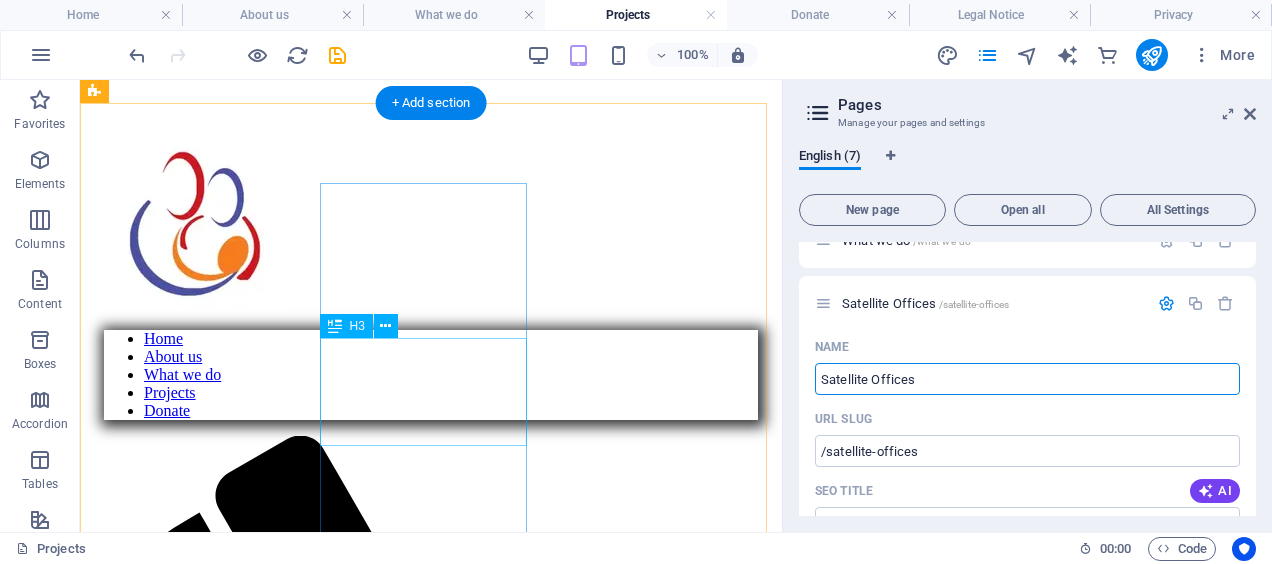 scroll, scrollTop: 500, scrollLeft: 0, axis: vertical 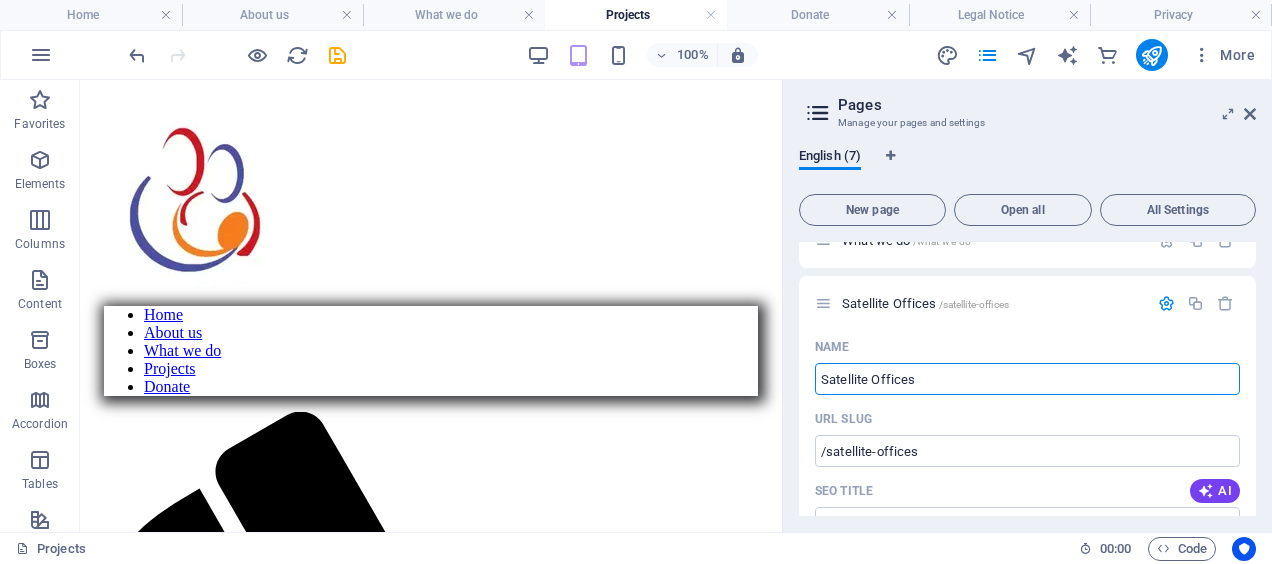 type on "Satellite Offices" 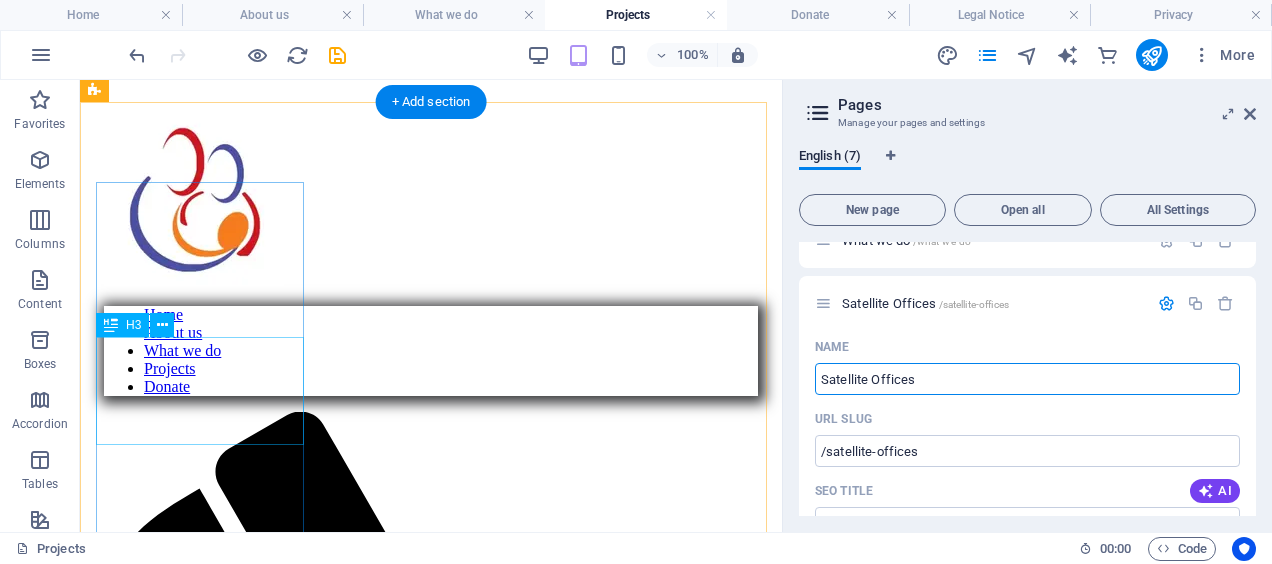 click on "Lorem ipsum dolor sit amet, consetetur." at bounding box center (431, 1974) 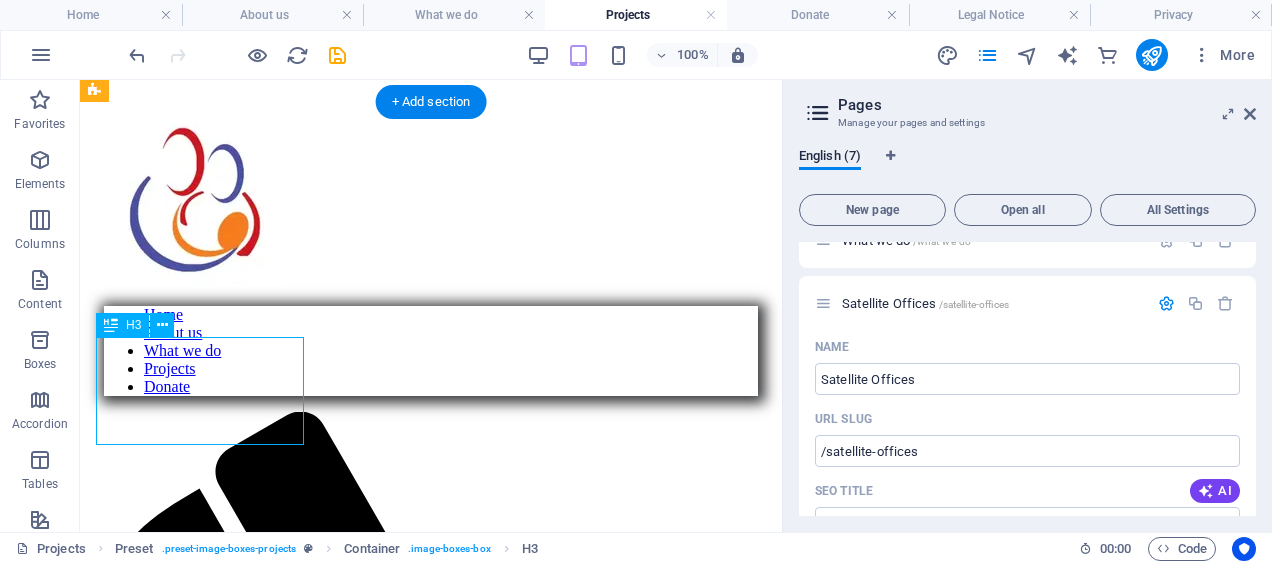 click on "Lorem ipsum dolor sit amet, consetetur." at bounding box center [431, 1974] 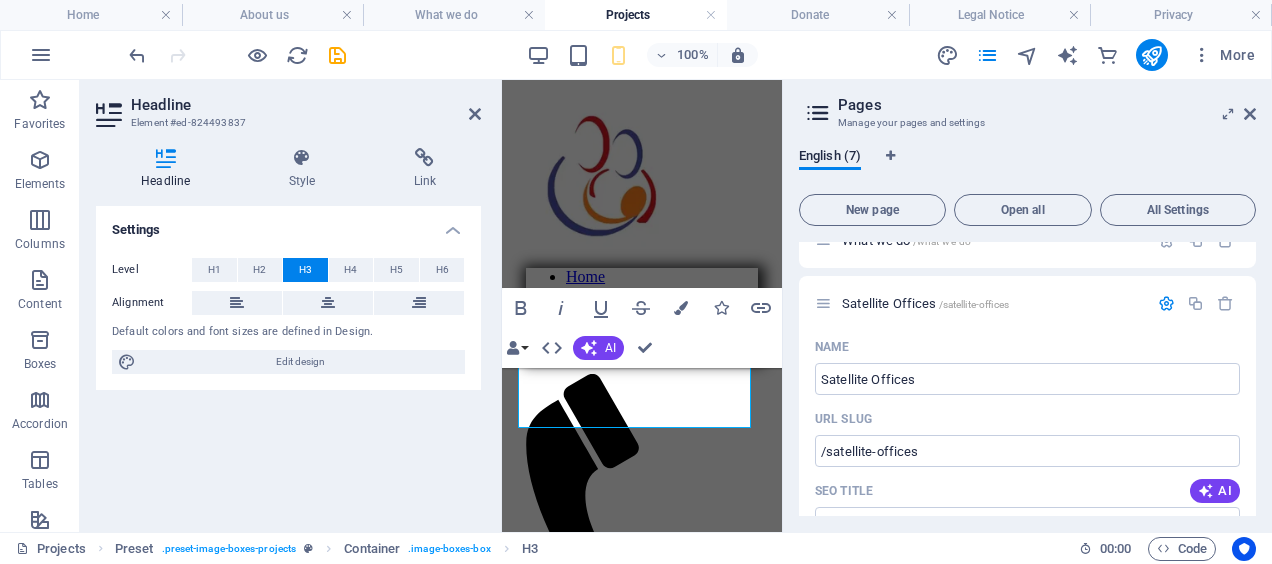 scroll, scrollTop: 470, scrollLeft: 0, axis: vertical 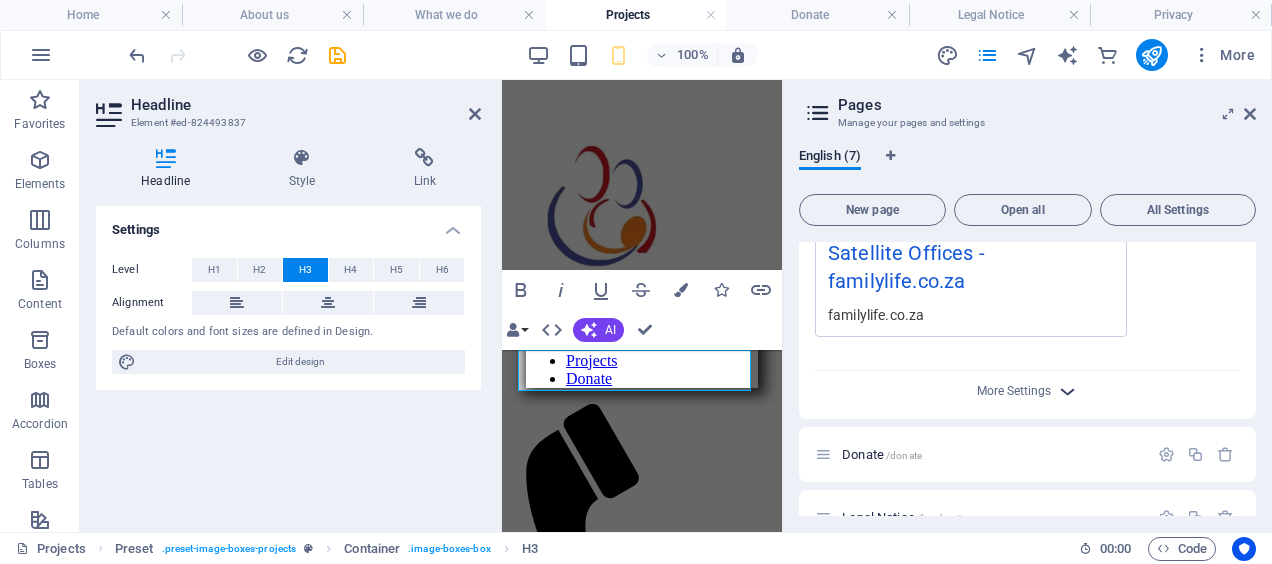 click at bounding box center [1067, 391] 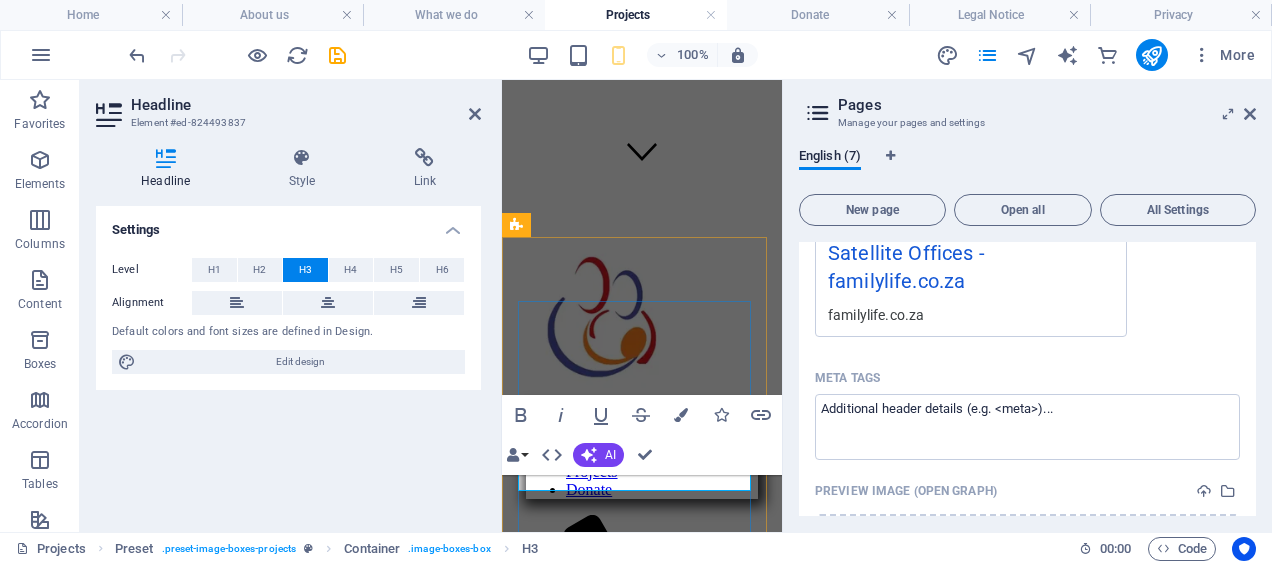 scroll, scrollTop: 446, scrollLeft: 0, axis: vertical 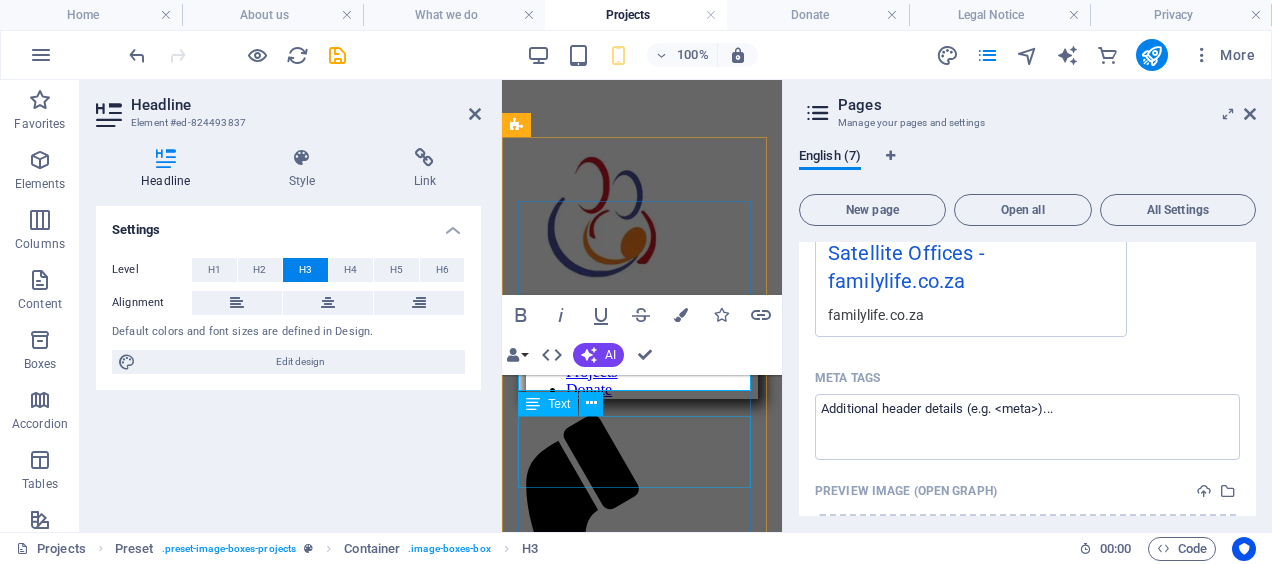 click on "Lorem ipsum dolor sit amet, consectetur adipisicing elit. Veritatis, dolorem!" at bounding box center (642, 1148) 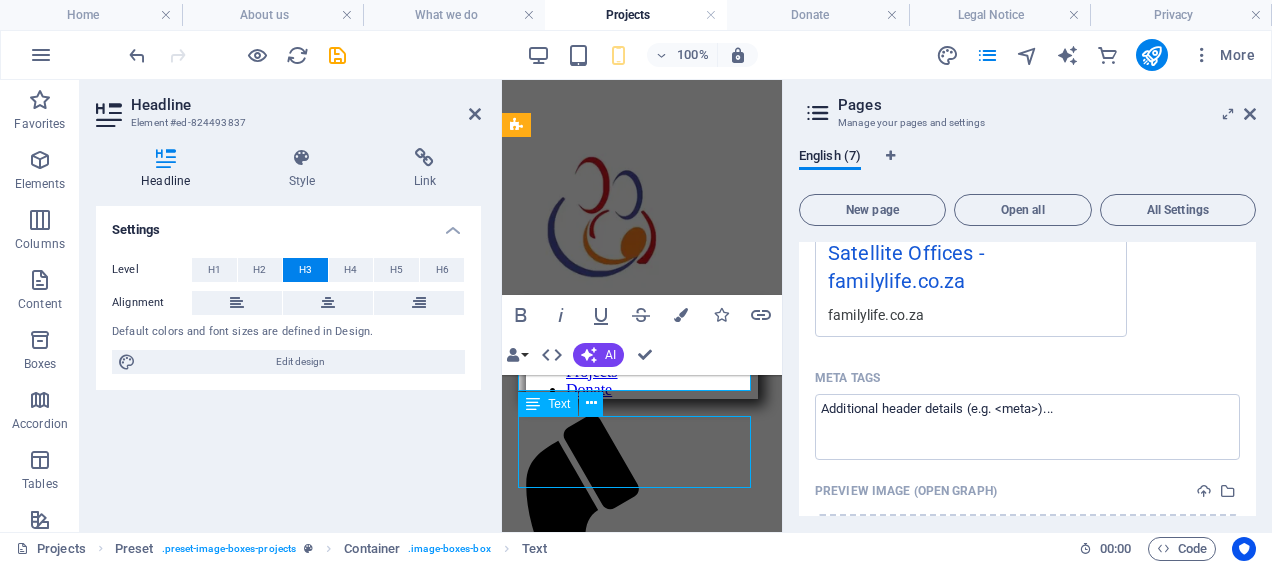 click on "[AREA] Lorem ipsum dolor sit amet, consectetur adipisicing elit. Veritatis, dolorem! + Read More Lorem ipsum dolor sit amet, consetetur. Lorem ipsum dolor sit amet, consectetur adipisicing elit. Veritatis, dolorem! + Read More Lorem ipsum dolor sit amet, consetetur. Lorem ipsum dolor sit amet, consectetur adipisicing elit. Veritatis, dolorem! + Read More Lorem ipsum dolor sit amet, consetetur. Lorem ipsum dolor sit amet, consectetur adipisicing elit. Veritatis, dolorem! + Read More Lorem ipsum dolor sit amet, consetetur. Lorem ipsum dolor sit amet, consectetur adipisicing elit. Veritatis, dolorem! + Read More Lorem ipsum dolor sit amet, consetetur. Lorem ipsum dolor sit amet, consectetur adipisicing elit. Veritatis, dolorem! + Read More" at bounding box center (642, 1962) 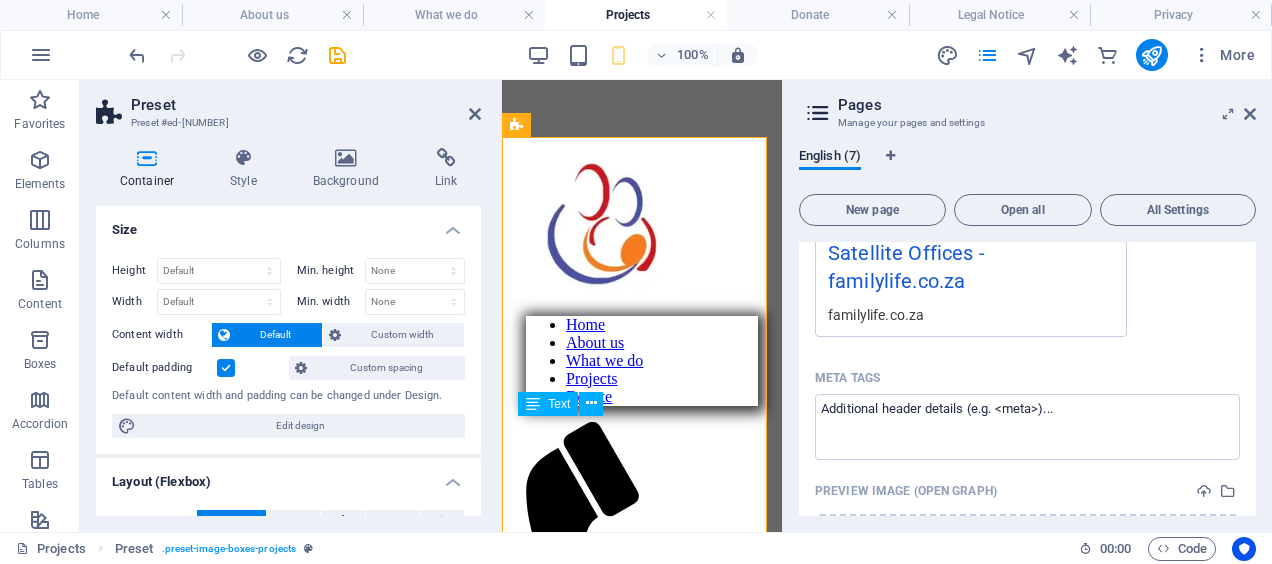 click on "Lorem ipsum dolor sit amet, consectetur adipisicing elit. Veritatis, dolorem!" at bounding box center (642, 1155) 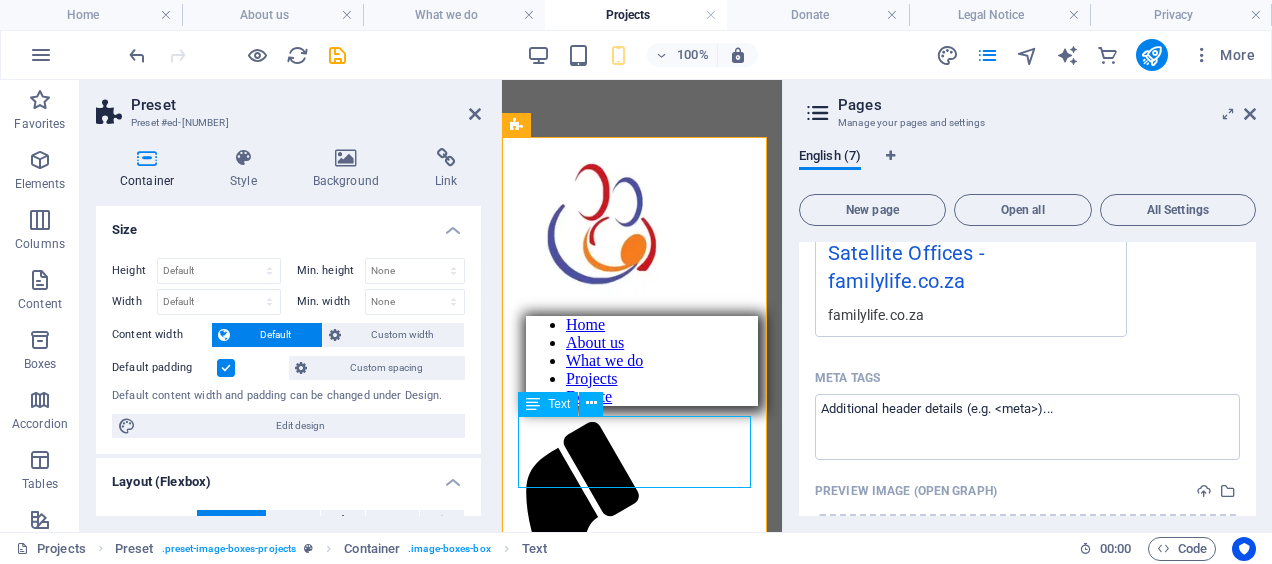 click on "Lorem ipsum dolor sit amet, consectetur adipisicing elit. Veritatis, dolorem!" at bounding box center [642, 1155] 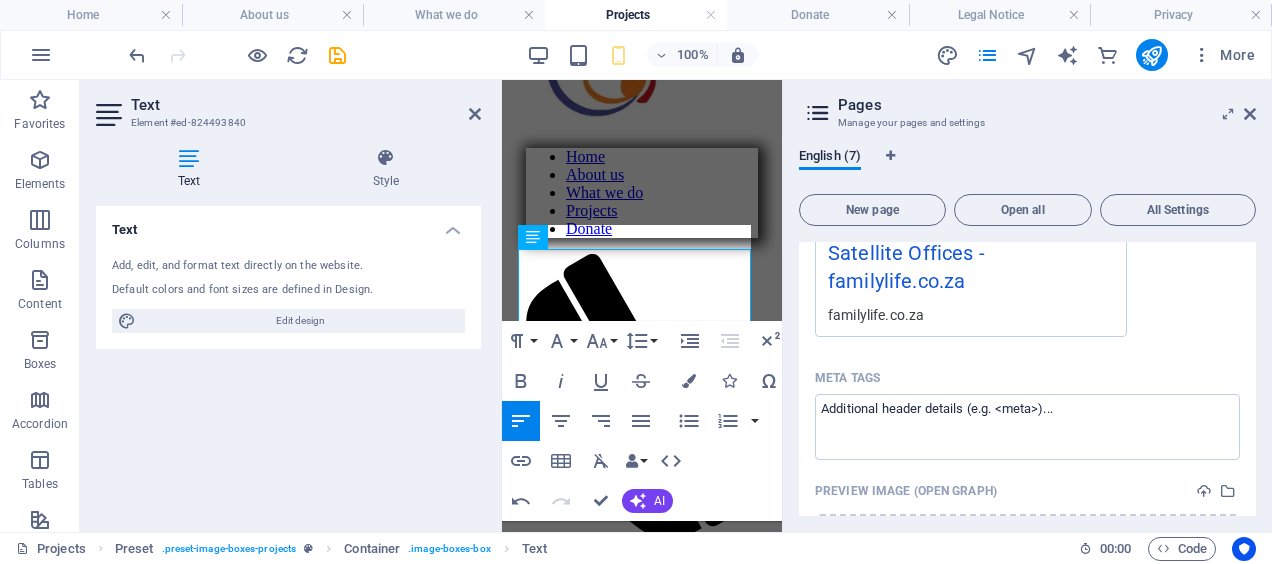 scroll, scrollTop: 621, scrollLeft: 0, axis: vertical 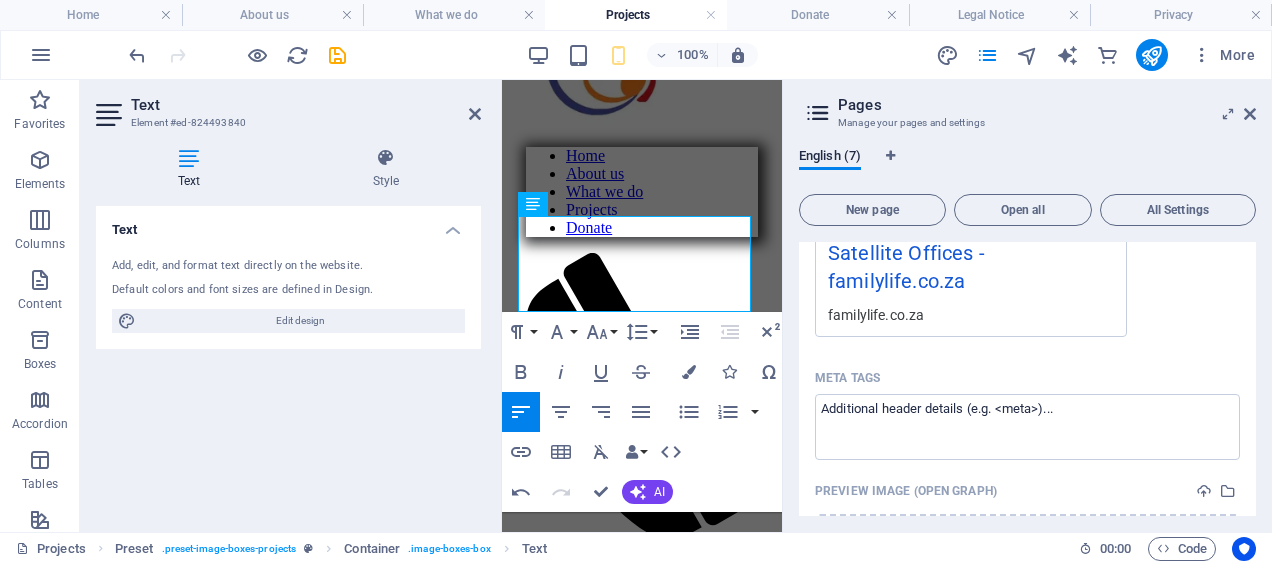 click on "Name Satellite Offices ​ URL SLUG /satellite-offices ​ SEO Title AI Satellite Offices ​ 298 / 580 Px SEO Description AI ​ 94 / 990 Px SEO Keywords AI ​ Settings Menu Noindex Preview Mobile Desktop www.example.com satellite-offices Satellite Offices  - familylife.co.za familylife.co.za Meta tags ​ Preview Image (Open Graph) Drag files here, click to choose files or select files from Files or our free stock photos & videos More Settings" at bounding box center [1027, 176] 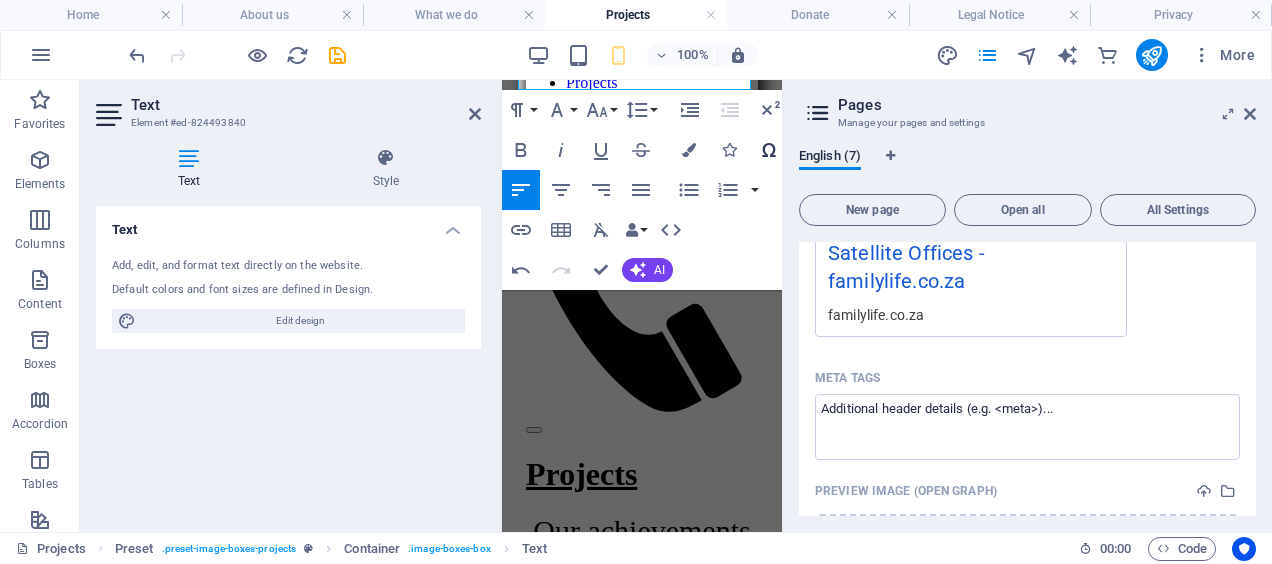 scroll, scrollTop: 721, scrollLeft: 0, axis: vertical 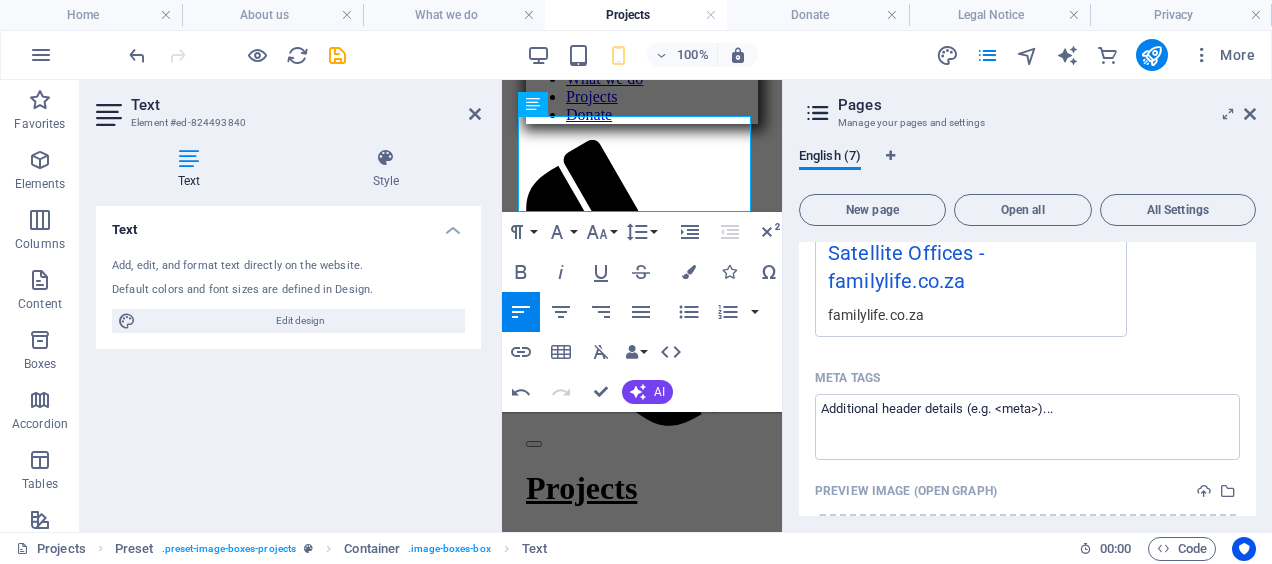 click on "English (7) New page Open all All Settings Home / About us /about-us What we do /what-we-do Satellite Offices  /satellite-offices Name Satellite Offices ​ URL SLUG /satellite-offices ​ SEO Title AI Satellite Offices ​ 298 / 580 Px SEO Description AI ​ 94 / 990 Px SEO Keywords AI ​ Settings Menu Noindex Preview Mobile Desktop www.example.com satellite-offices Satellite Offices  - familylife.co.za familylife.co.za Meta tags ​ Preview Image (Open Graph) Drag files here, click to choose files or select files from Files or our free stock photos & videos More Settings Donate /donate Legal Notice /legal-notice Privacy /privacy" at bounding box center (1027, 332) 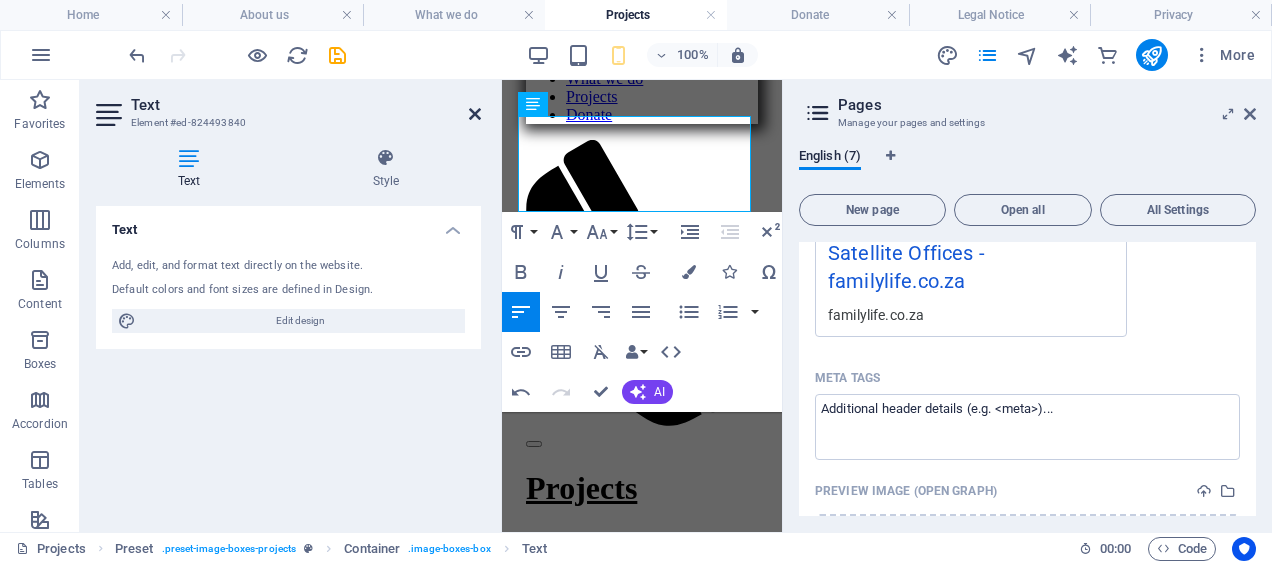 drag, startPoint x: 472, startPoint y: 114, endPoint x: 392, endPoint y: 34, distance: 113.137085 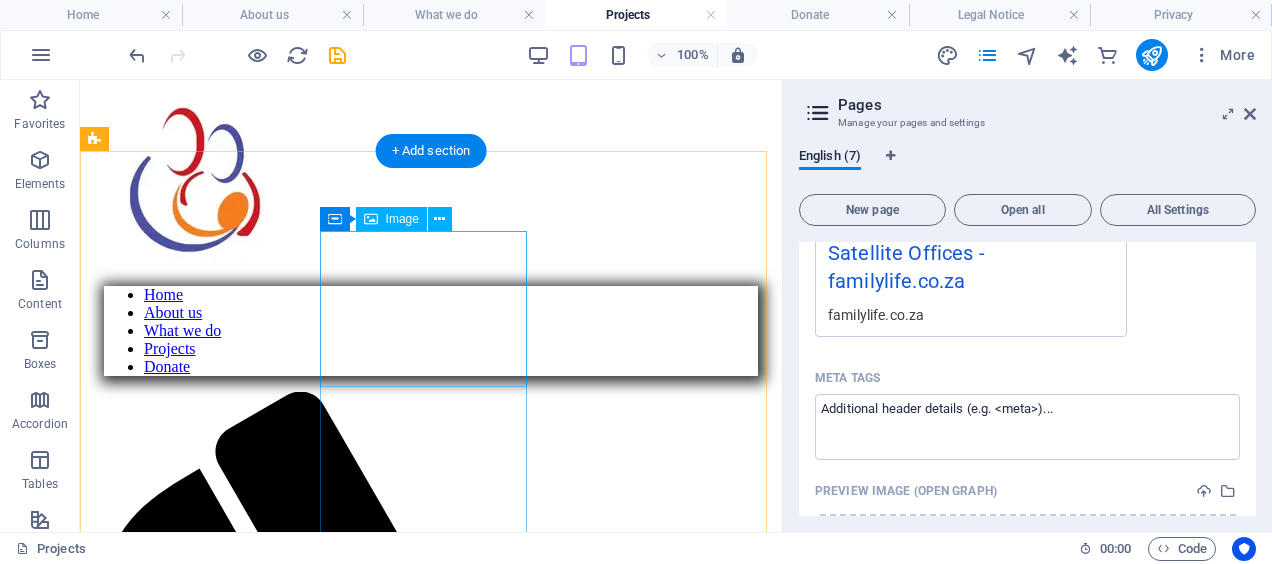 scroll, scrollTop: 550, scrollLeft: 0, axis: vertical 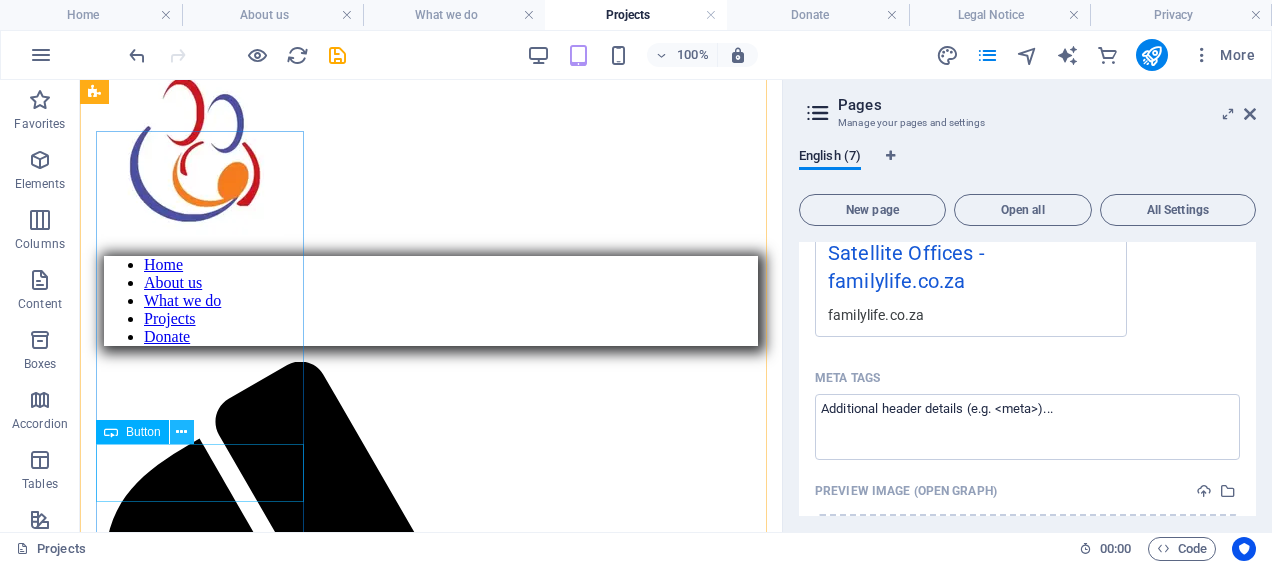 click at bounding box center (181, 432) 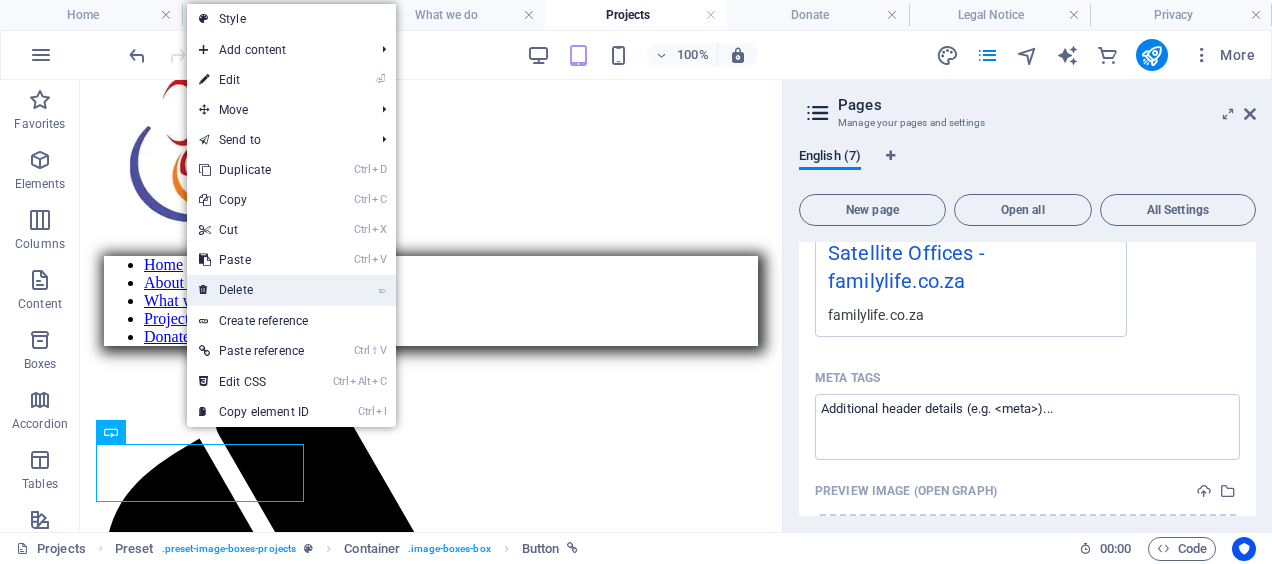click on "⌦  Delete" at bounding box center [254, 290] 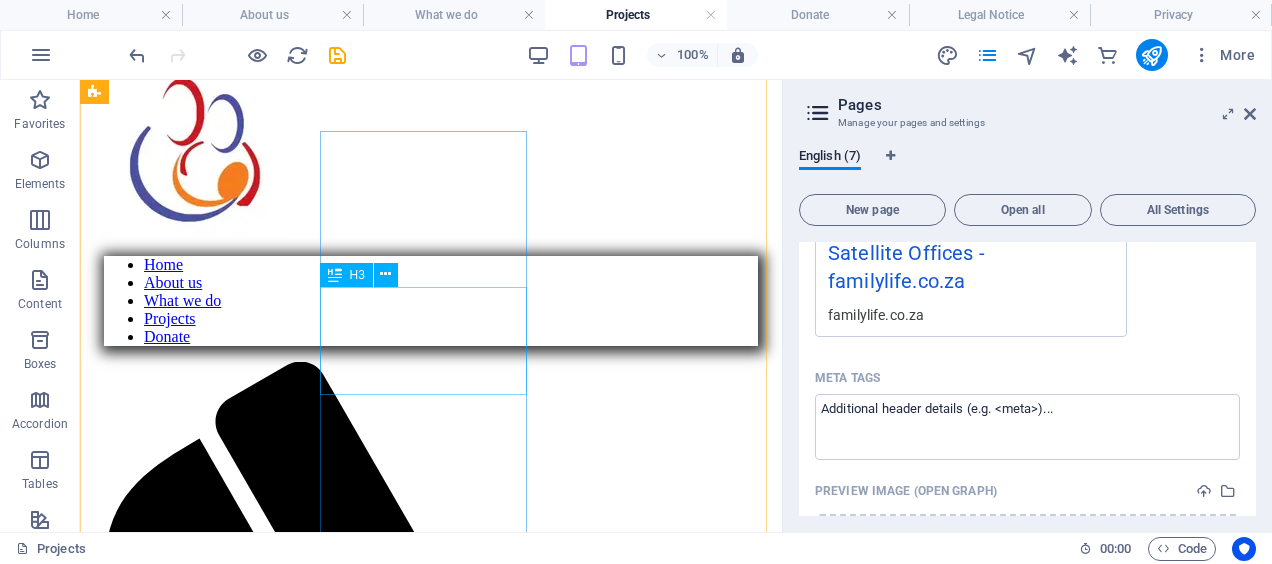 click on "Lorem ipsum dolor sit amet, consetetur." at bounding box center (431, 2568) 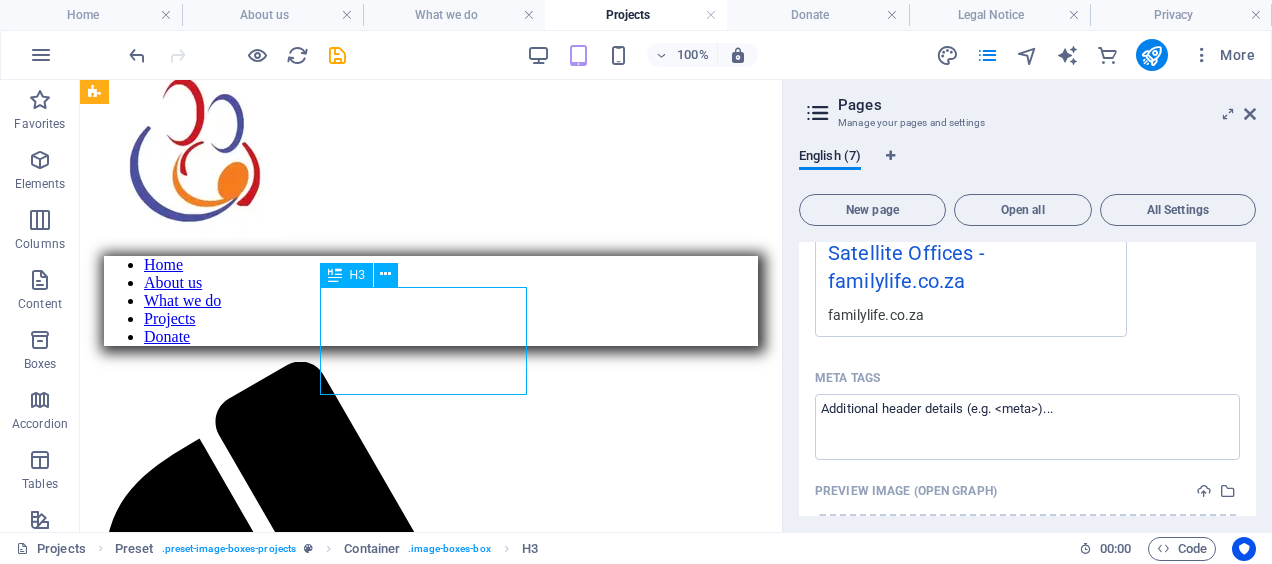 click on "Lorem ipsum dolor sit amet, consetetur." at bounding box center (431, 2568) 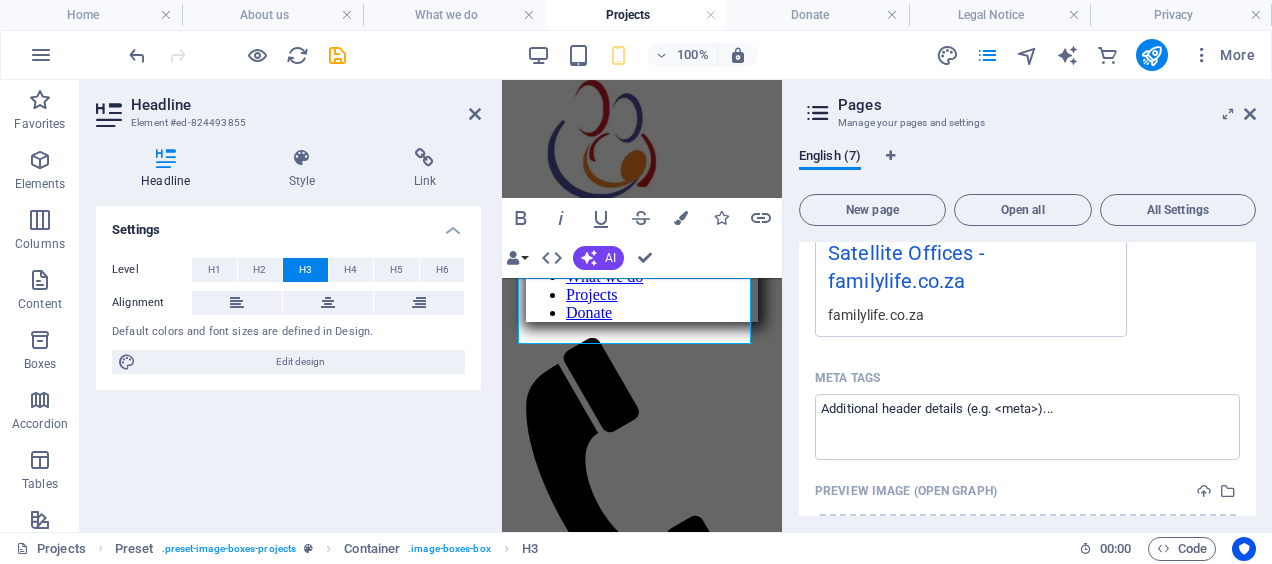 scroll, scrollTop: 876, scrollLeft: 0, axis: vertical 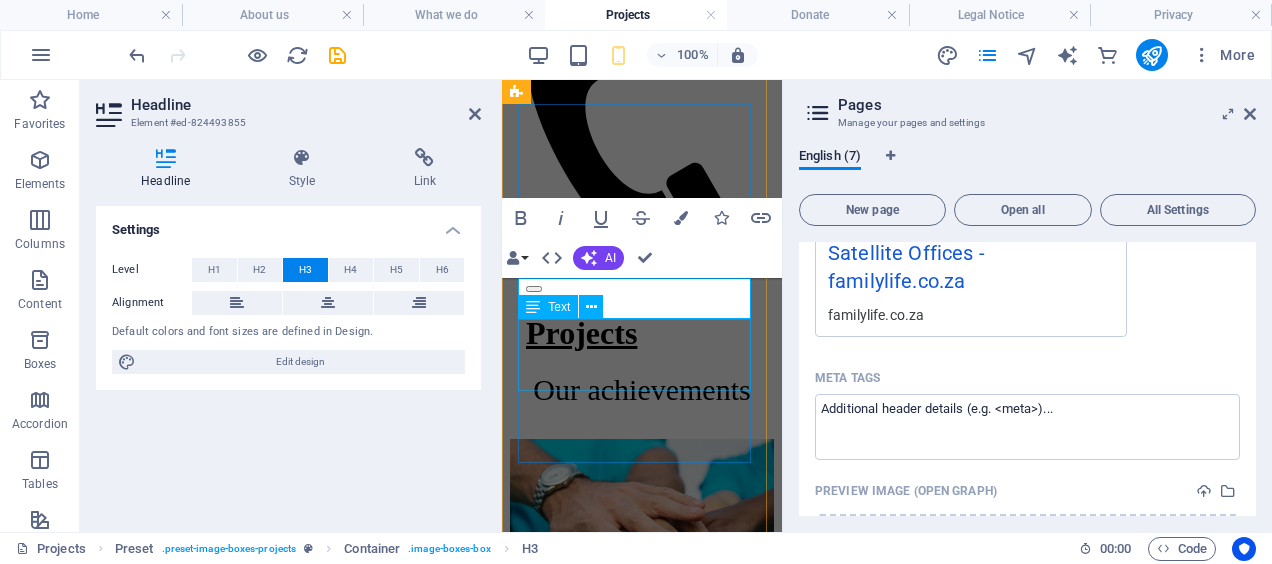 click on "Lorem ipsum dolor sit amet, consectetur adipisicing elit. Veritatis, dolorem!" at bounding box center [642, 1064] 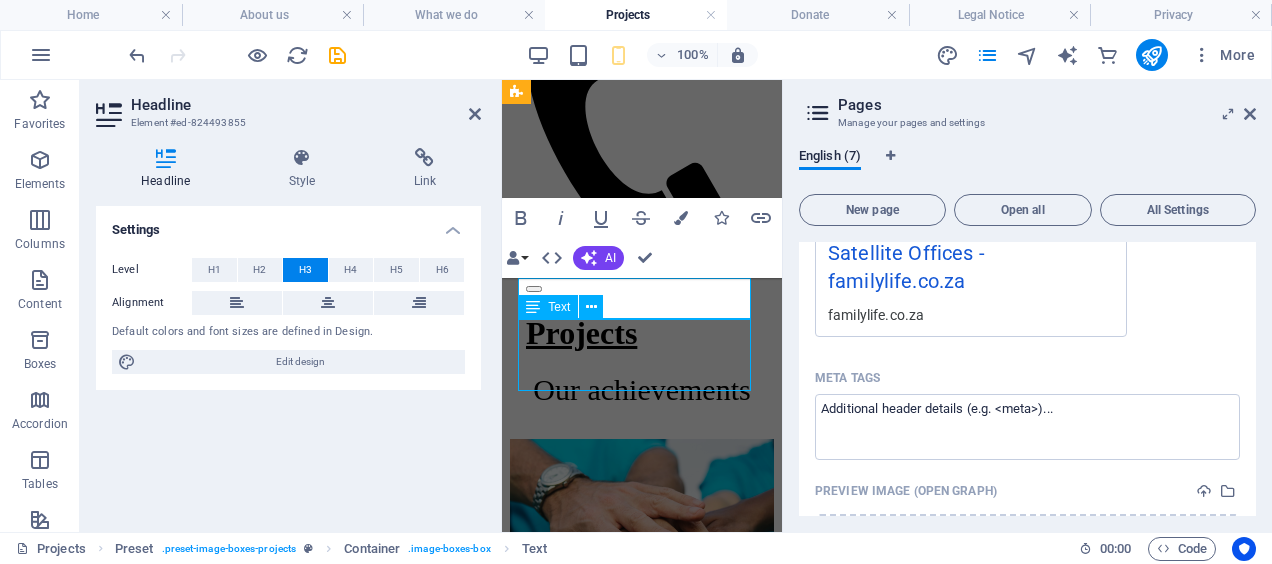 click on "Lorem ipsum dolor sit amet, consectetur adipisicing elit. Veritatis, dolorem!" at bounding box center (642, 1064) 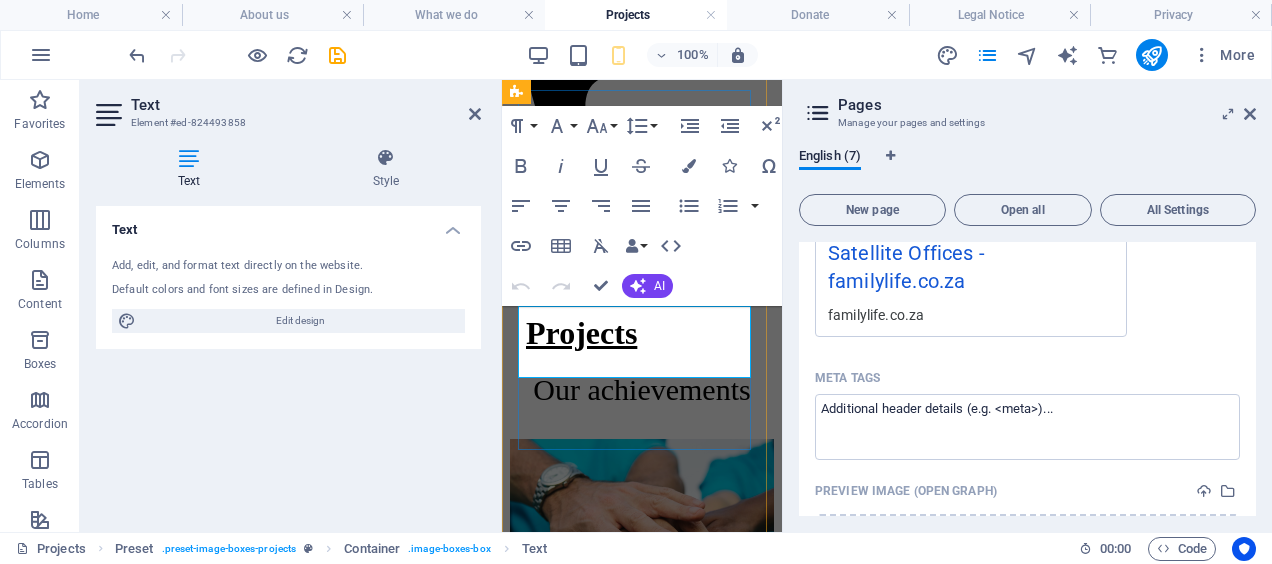 scroll, scrollTop: 890, scrollLeft: 0, axis: vertical 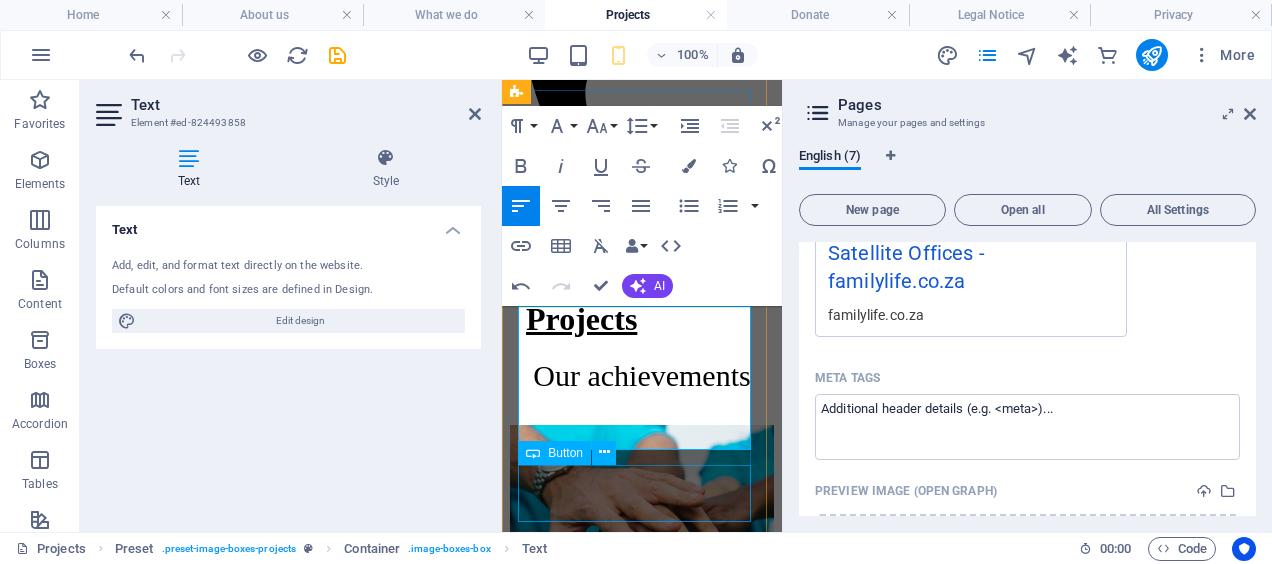 click on "+ Read More" at bounding box center (642, 1162) 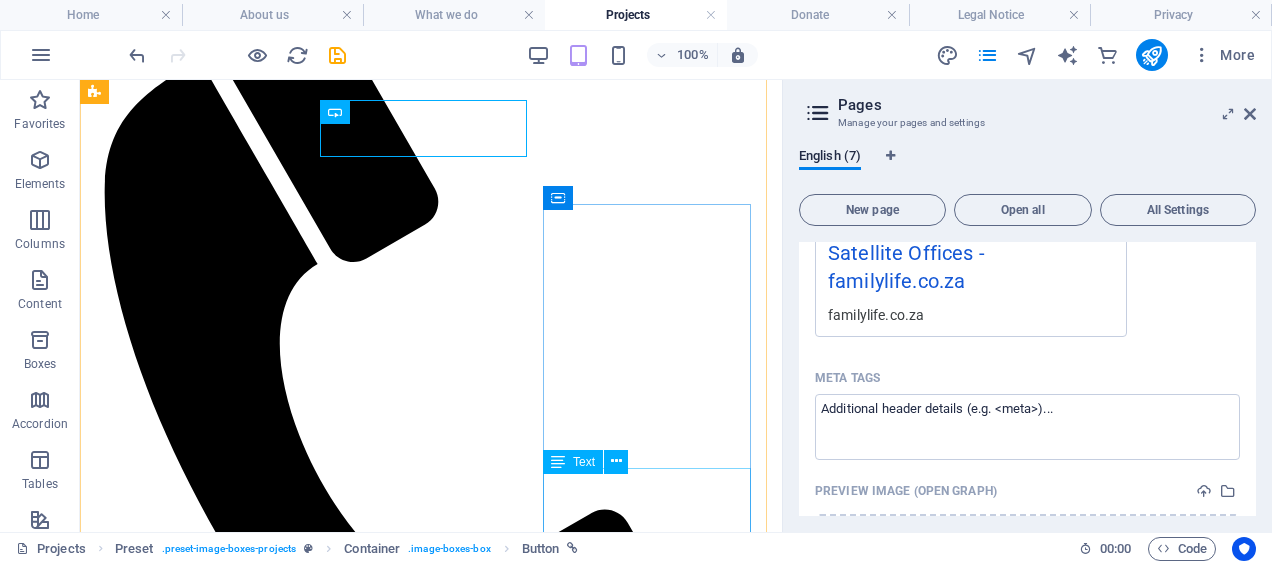 scroll, scrollTop: 919, scrollLeft: 0, axis: vertical 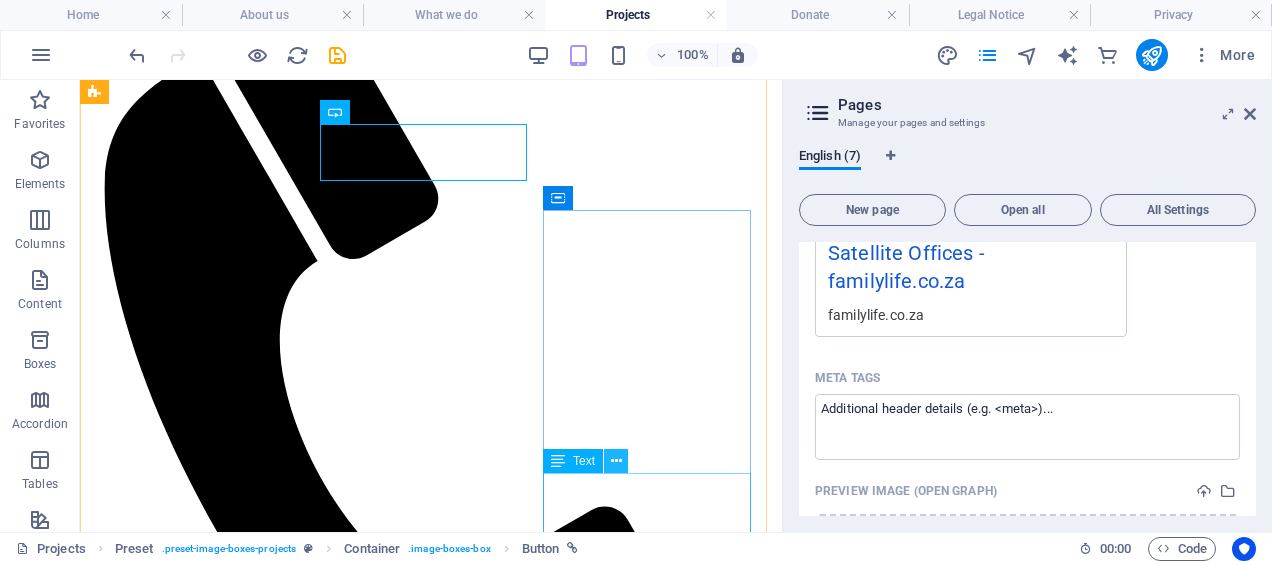click at bounding box center (616, 461) 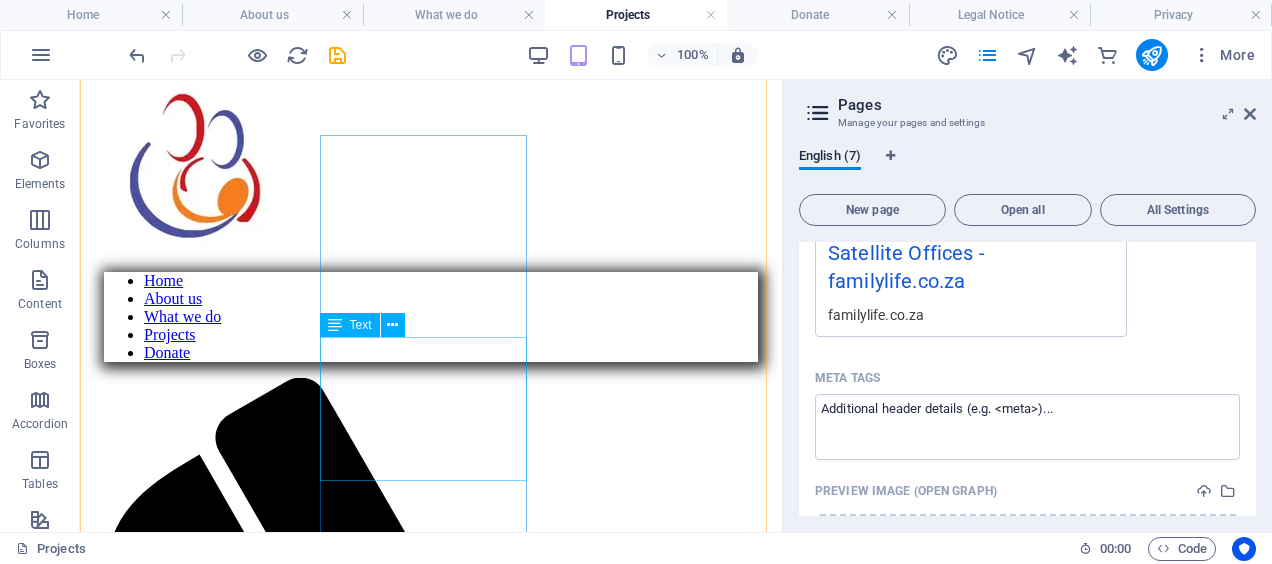 scroll, scrollTop: 619, scrollLeft: 0, axis: vertical 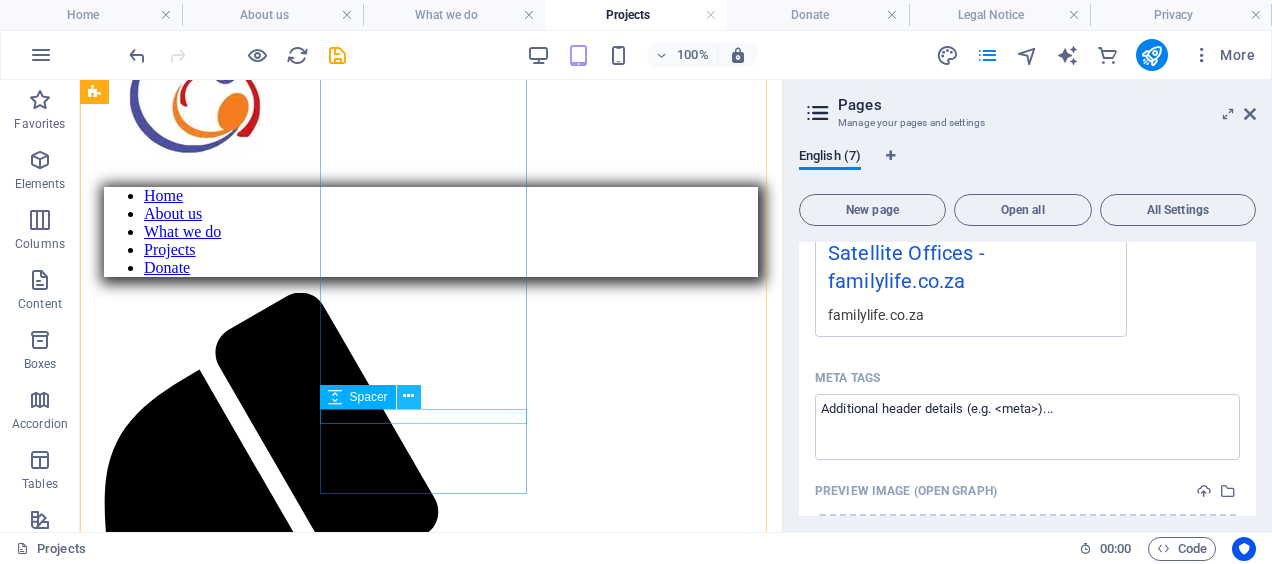 click at bounding box center [408, 396] 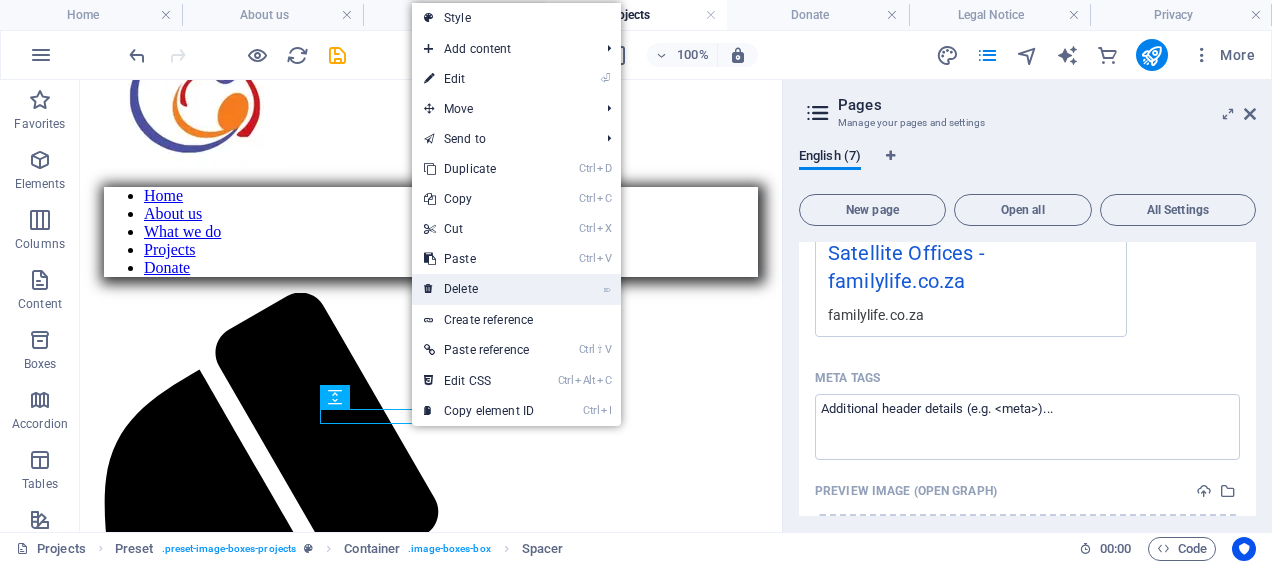 click on "⌦  Delete" at bounding box center (479, 289) 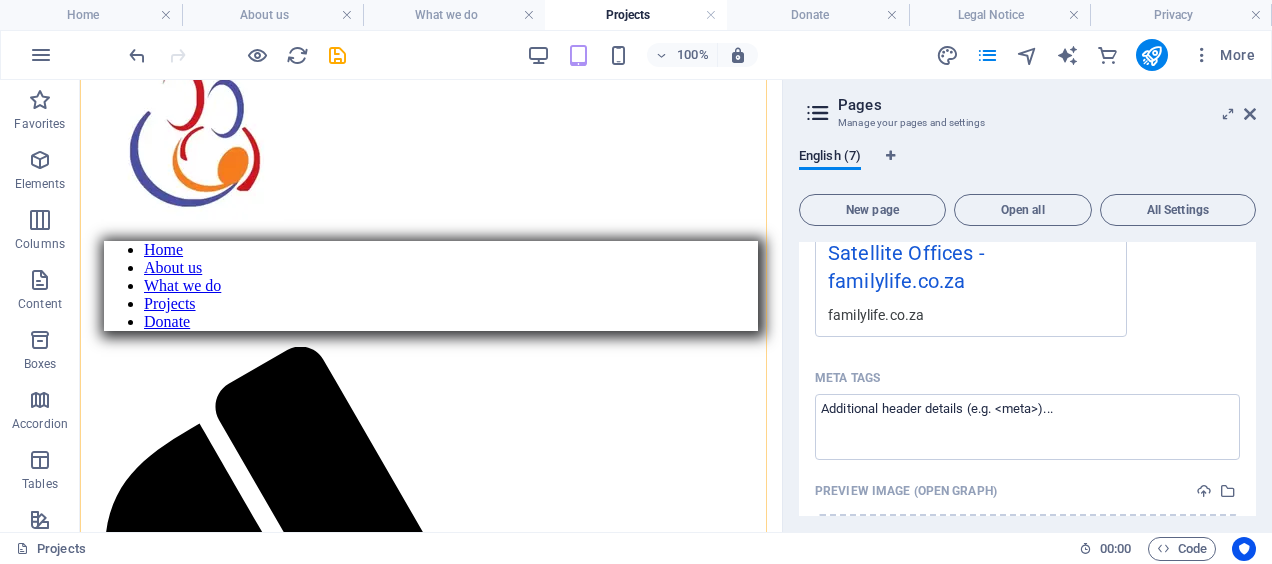 scroll, scrollTop: 619, scrollLeft: 0, axis: vertical 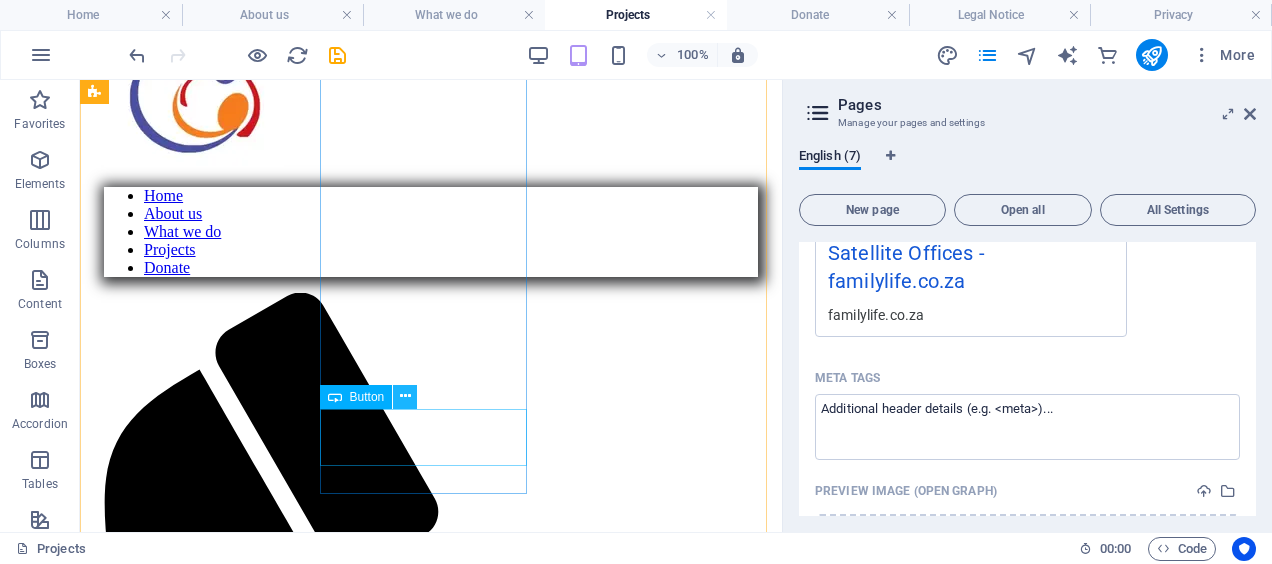 click at bounding box center (405, 396) 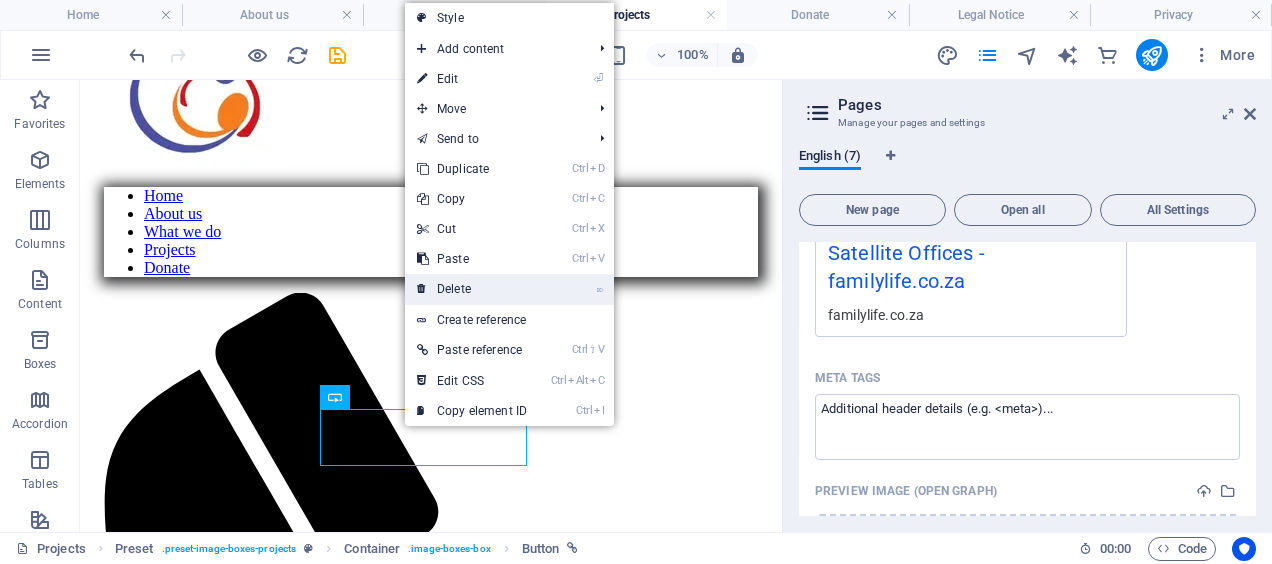 drag, startPoint x: 472, startPoint y: 291, endPoint x: 392, endPoint y: 212, distance: 112.432205 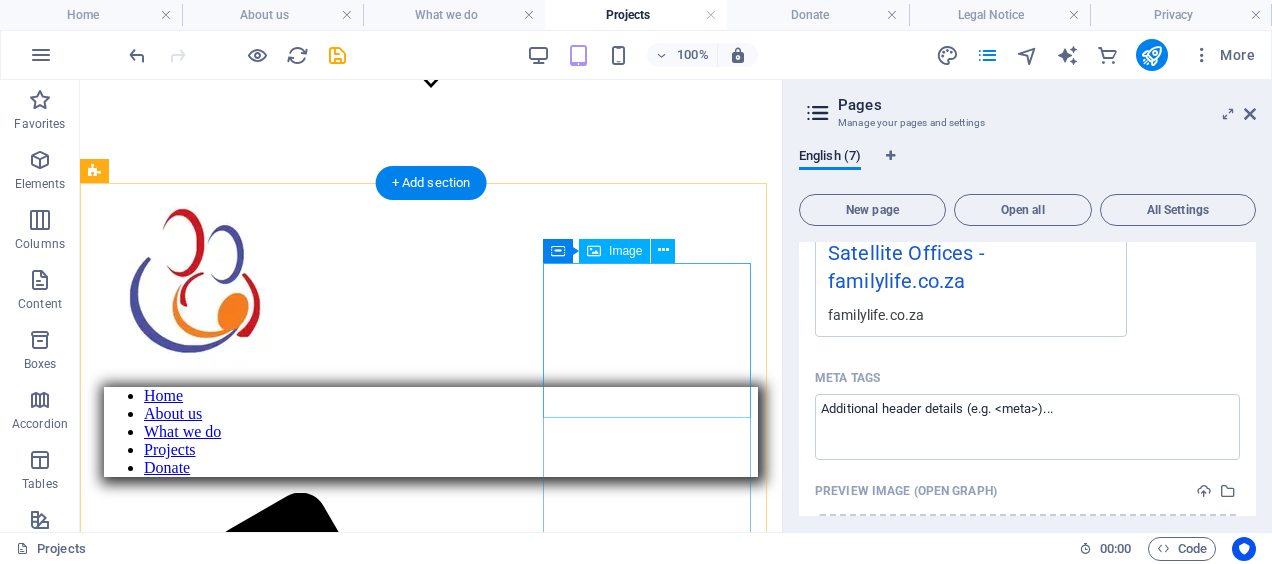scroll, scrollTop: 519, scrollLeft: 0, axis: vertical 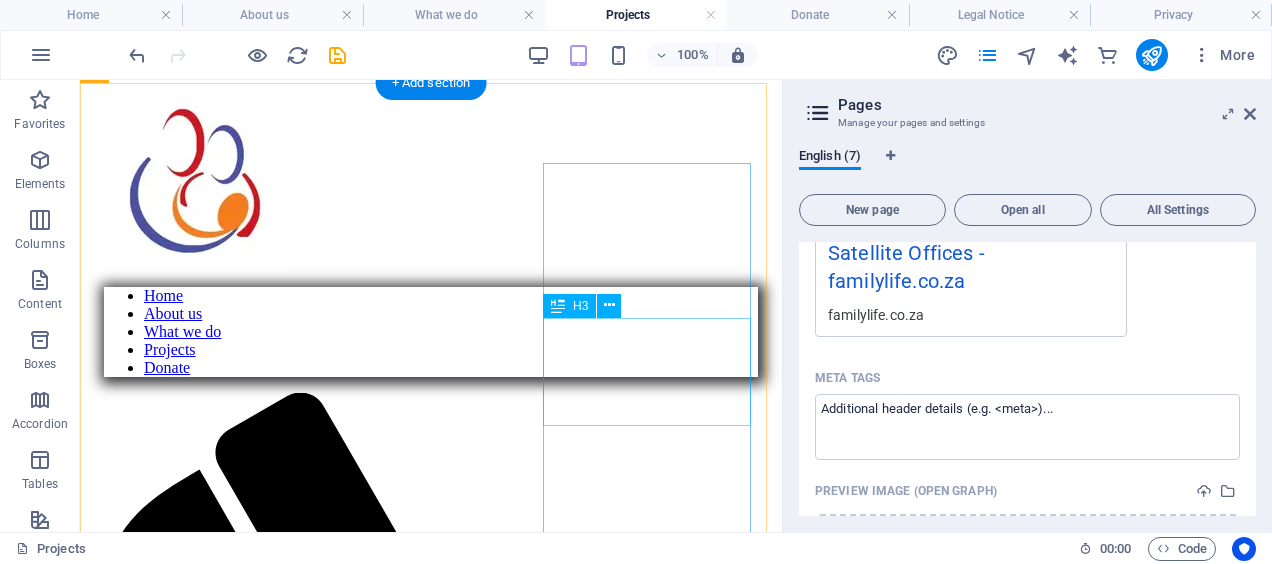 click on "Lorem ipsum dolor sit amet, consetetur." at bounding box center [431, 3246] 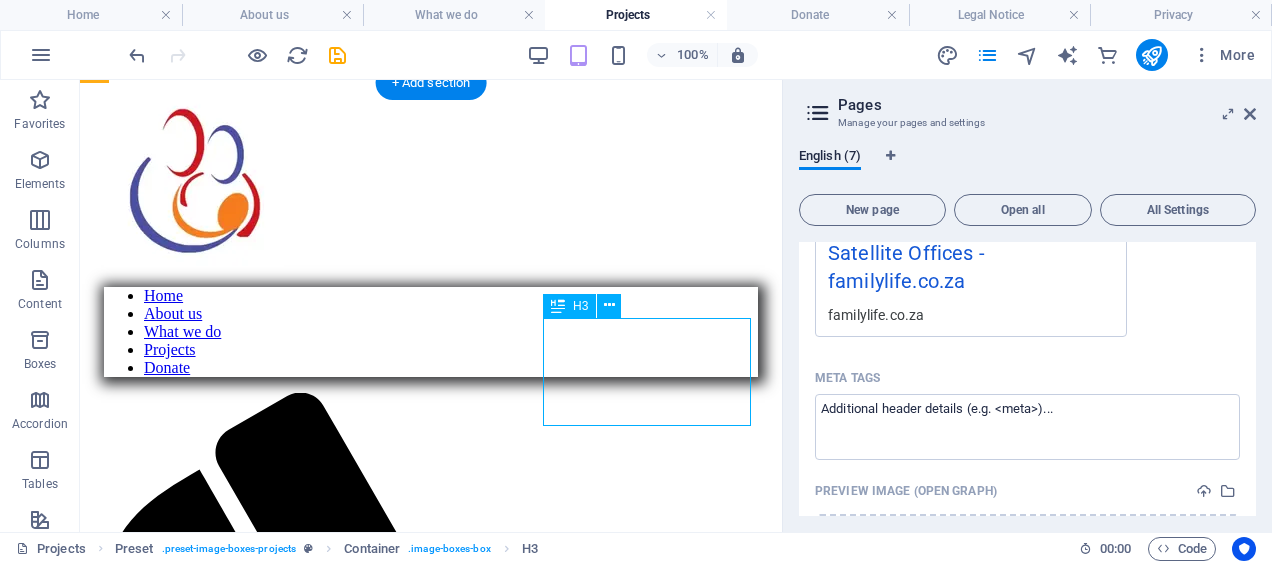 click on "Lorem ipsum dolor sit amet, consetetur." at bounding box center [431, 3246] 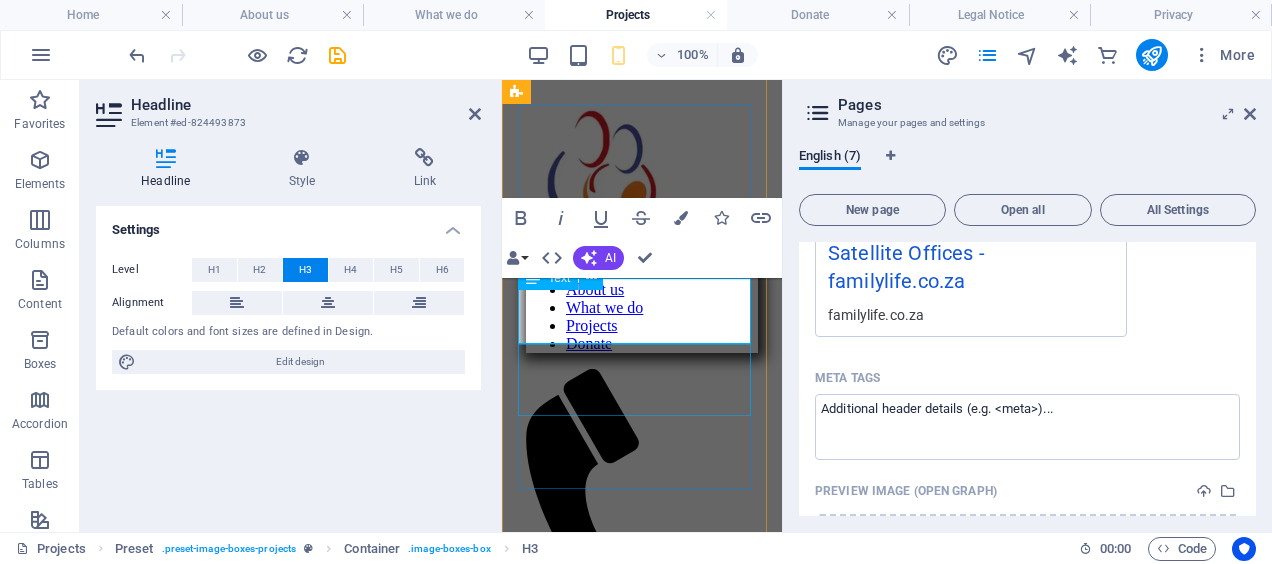 scroll, scrollTop: 1268, scrollLeft: 0, axis: vertical 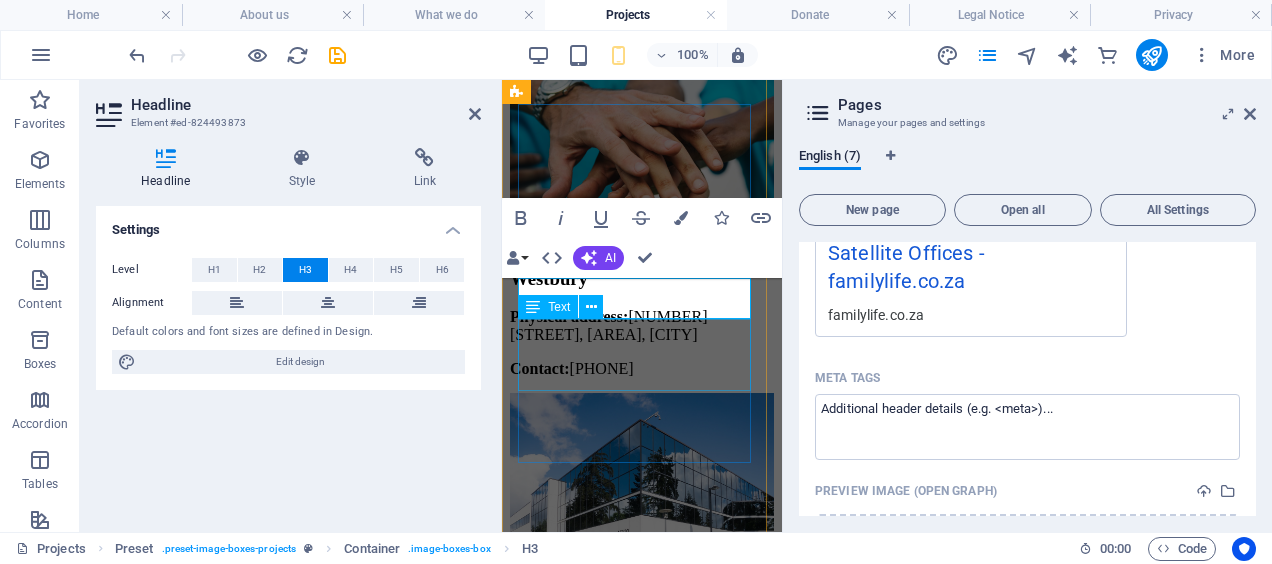 drag, startPoint x: 689, startPoint y: 368, endPoint x: 1109, endPoint y: 367, distance: 420.0012 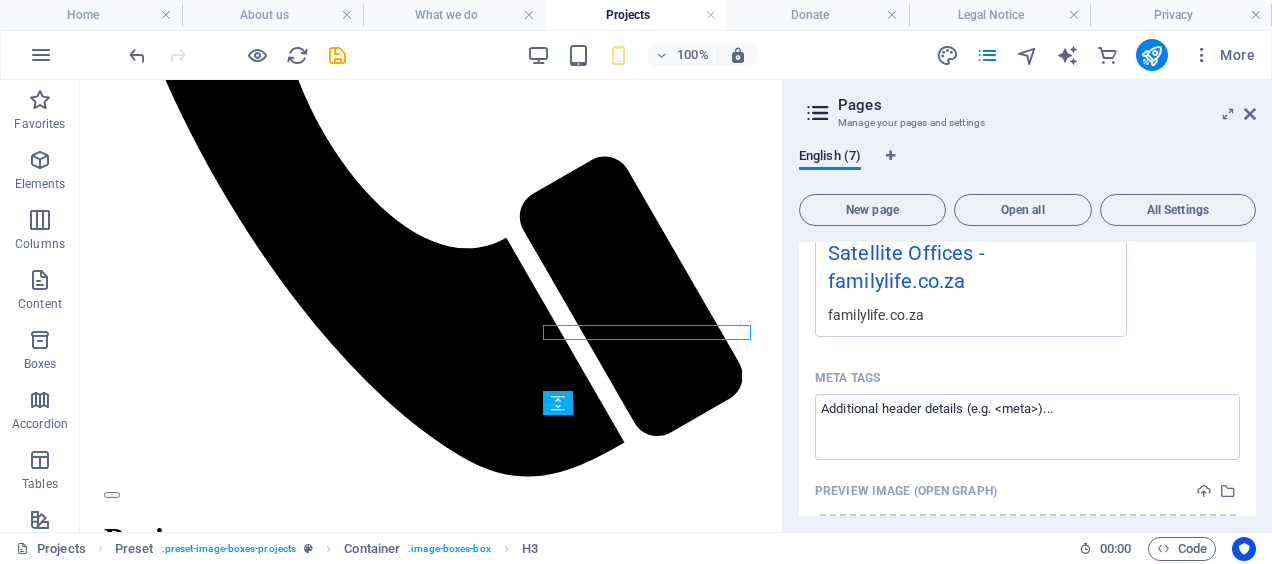 scroll, scrollTop: 626, scrollLeft: 0, axis: vertical 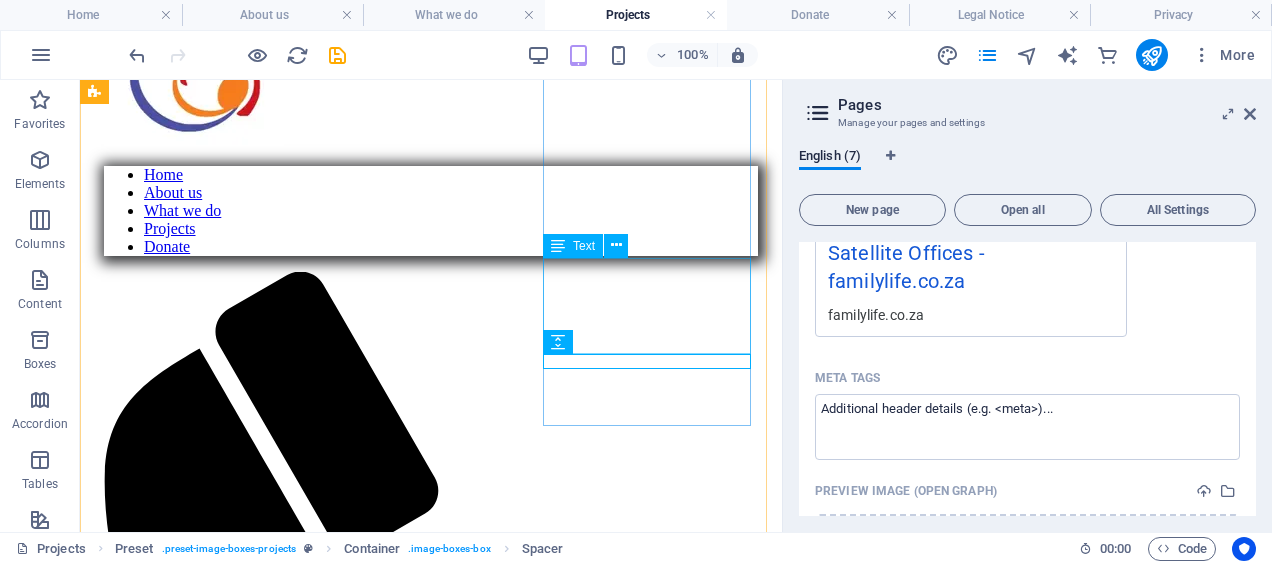 click on "Lorem ipsum dolor sit amet, consectetur adipisicing elit. Veritatis, dolorem!" at bounding box center (431, 3164) 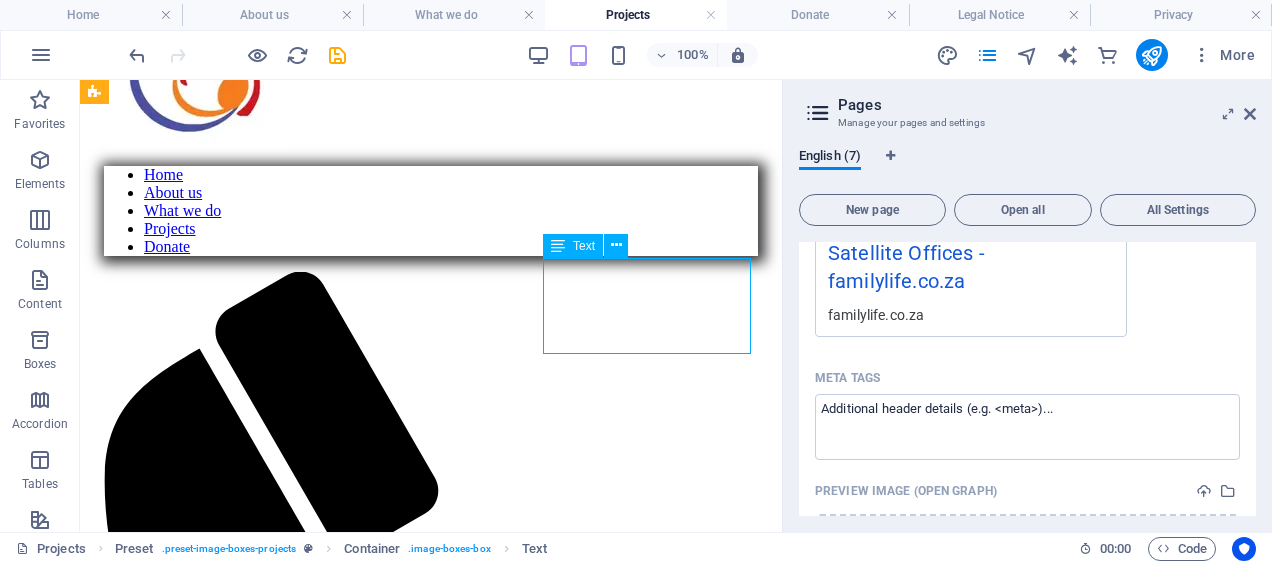click on "Lorem ipsum dolor sit amet, consectetur adipisicing elit. Veritatis, dolorem!" at bounding box center [431, 3164] 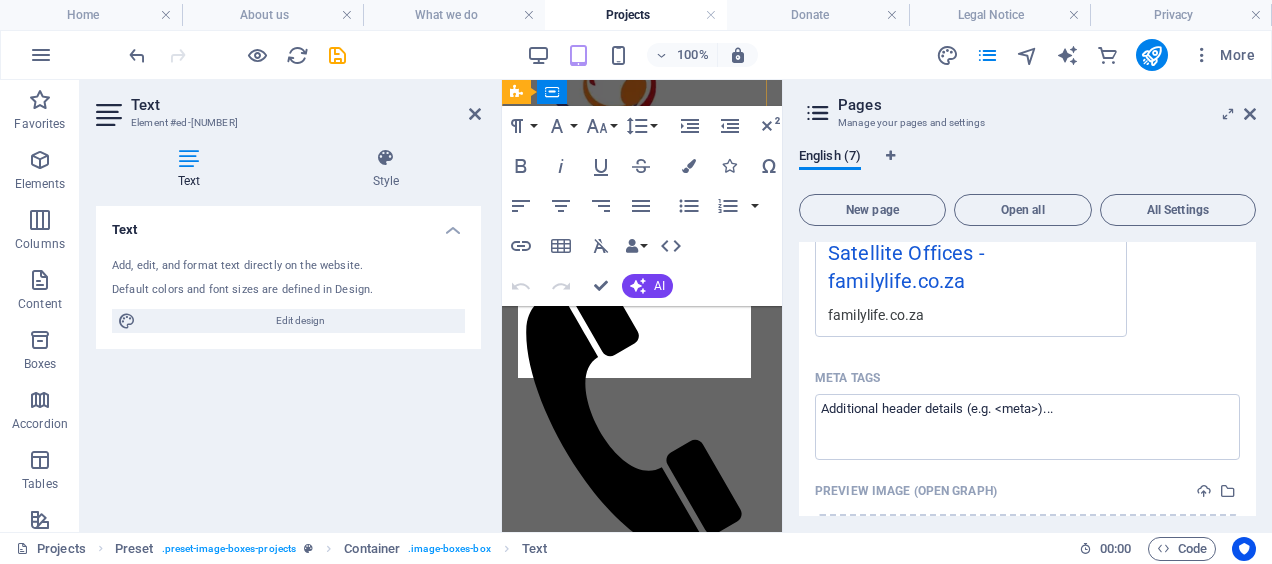 scroll, scrollTop: 1281, scrollLeft: 0, axis: vertical 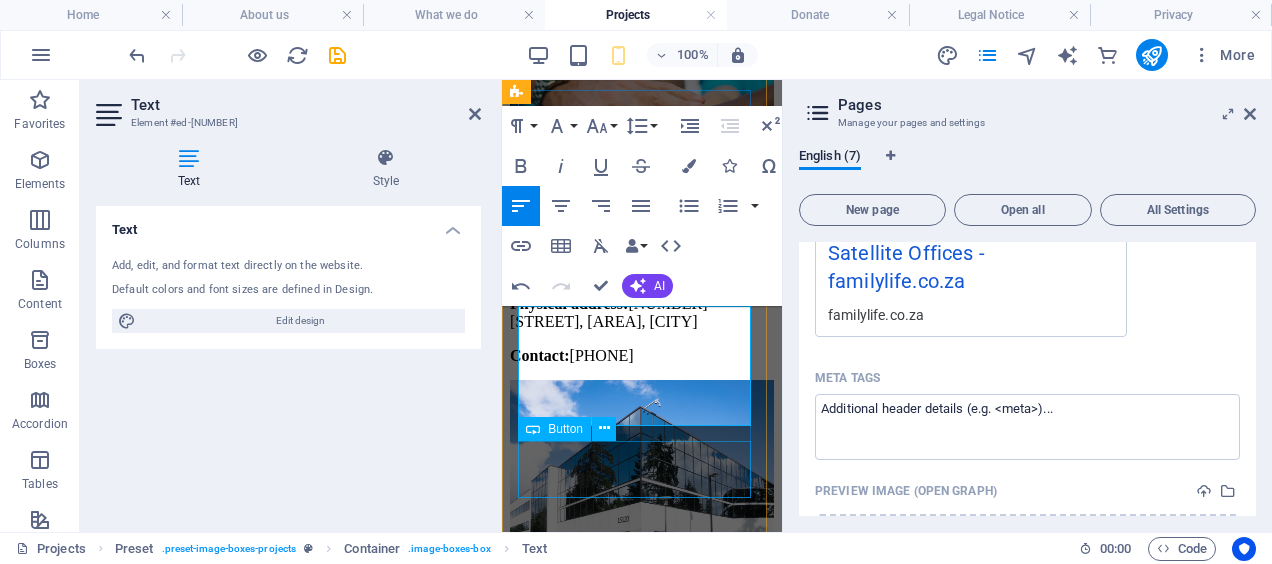 click on "+ Read More" at bounding box center [642, 1120] 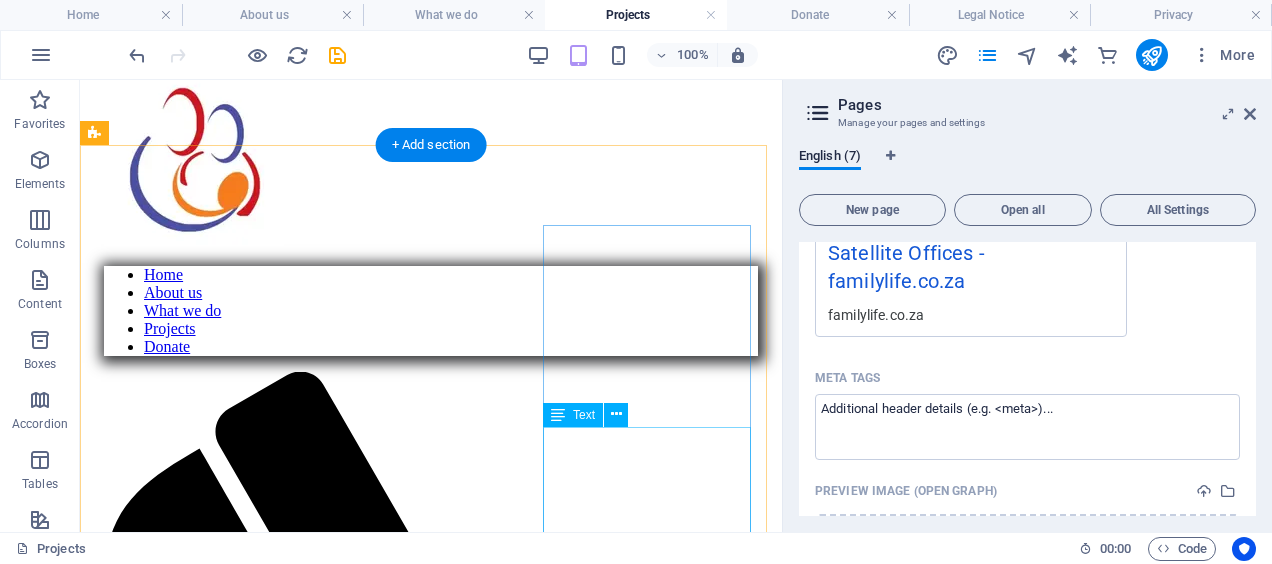 scroll, scrollTop: 557, scrollLeft: 0, axis: vertical 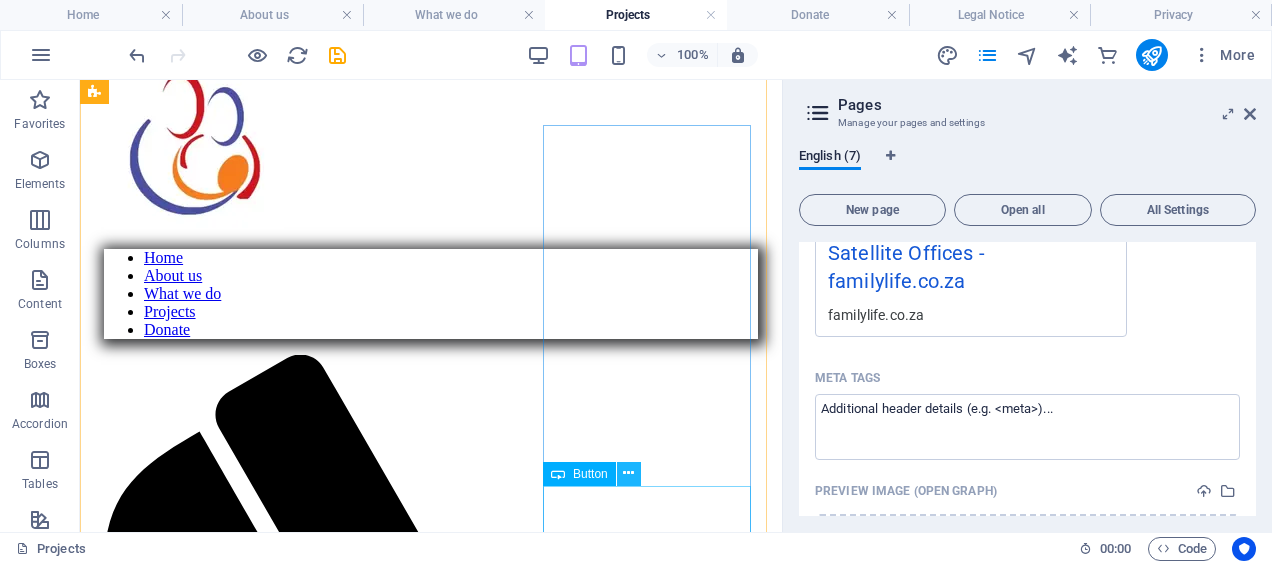 click at bounding box center (628, 473) 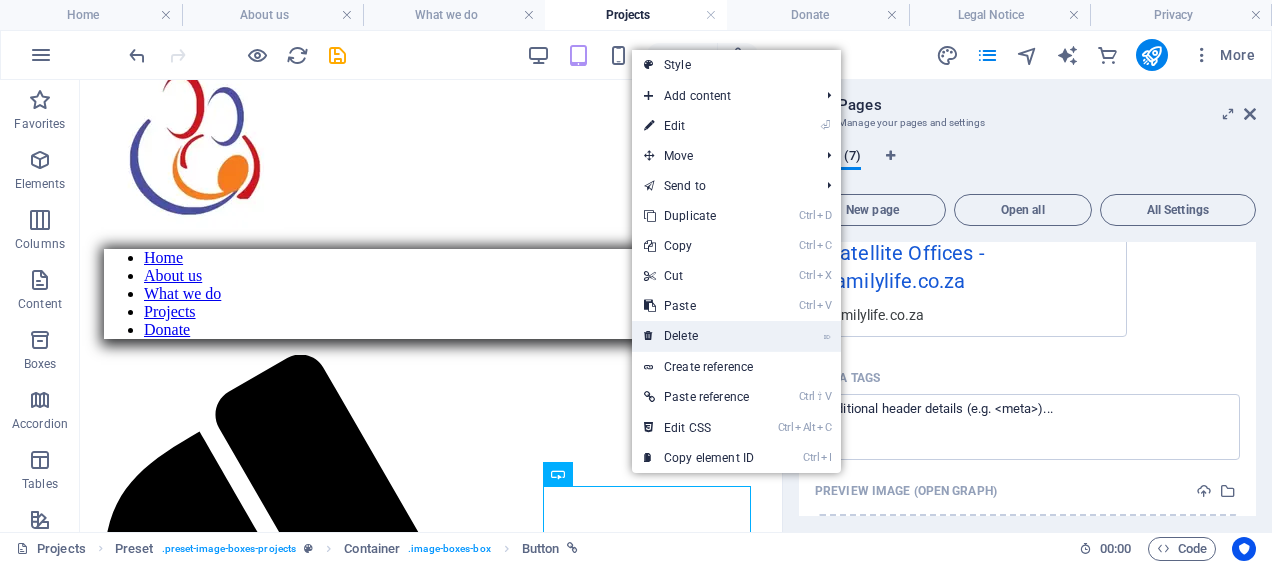 click on "⌦  Delete" at bounding box center (699, 336) 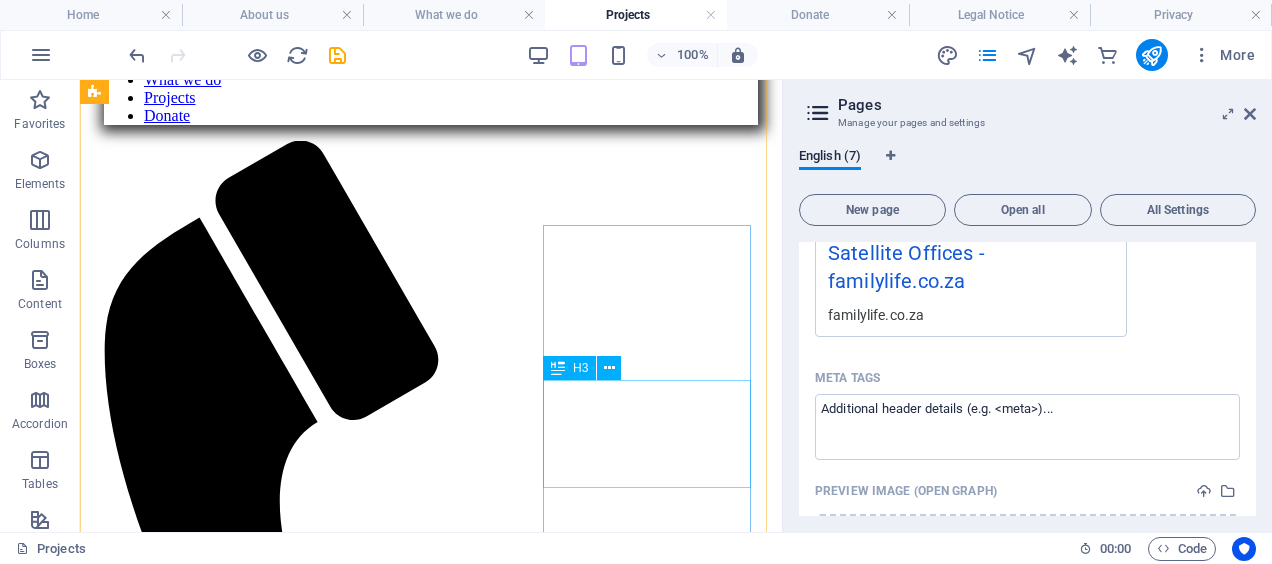 scroll, scrollTop: 657, scrollLeft: 0, axis: vertical 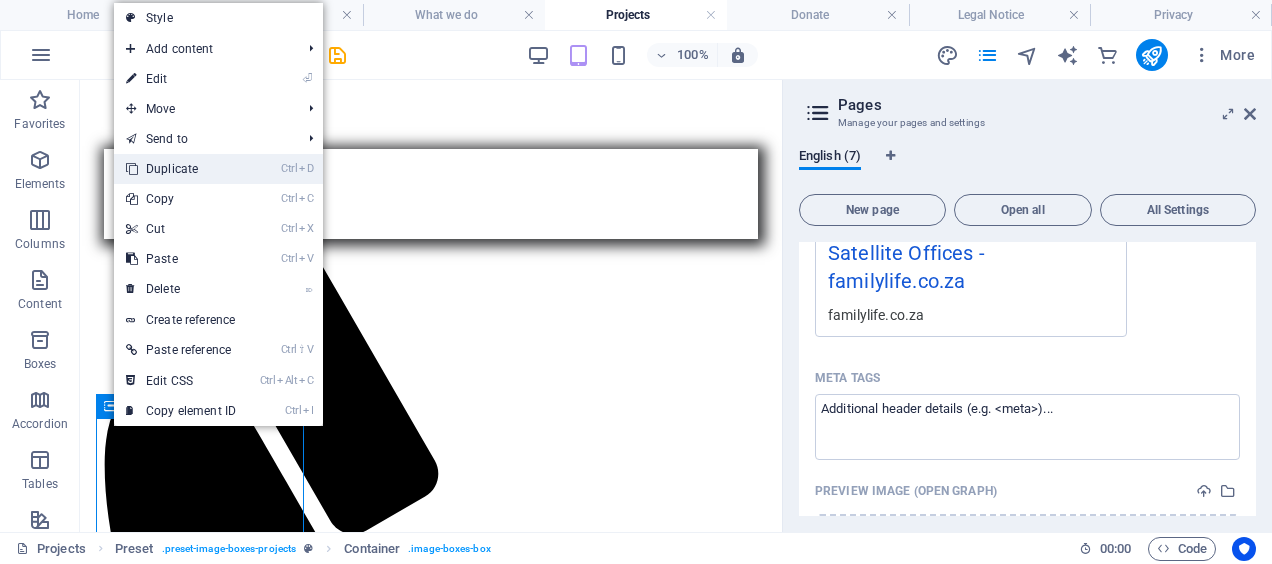 click on "Ctrl D  Duplicate" at bounding box center (181, 169) 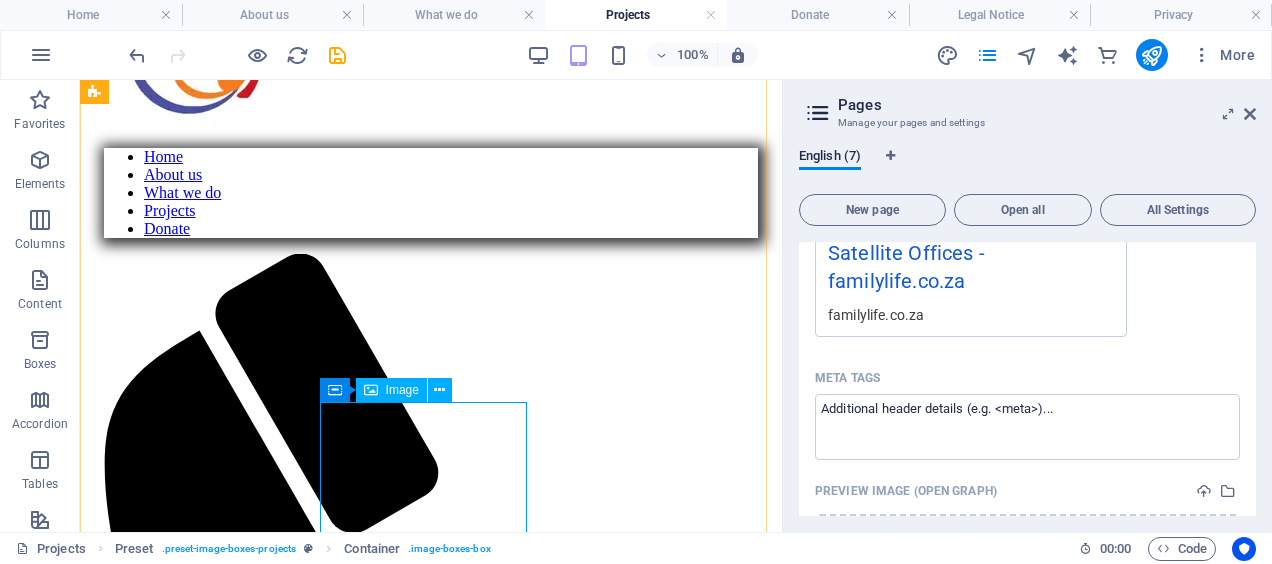 scroll, scrollTop: 757, scrollLeft: 0, axis: vertical 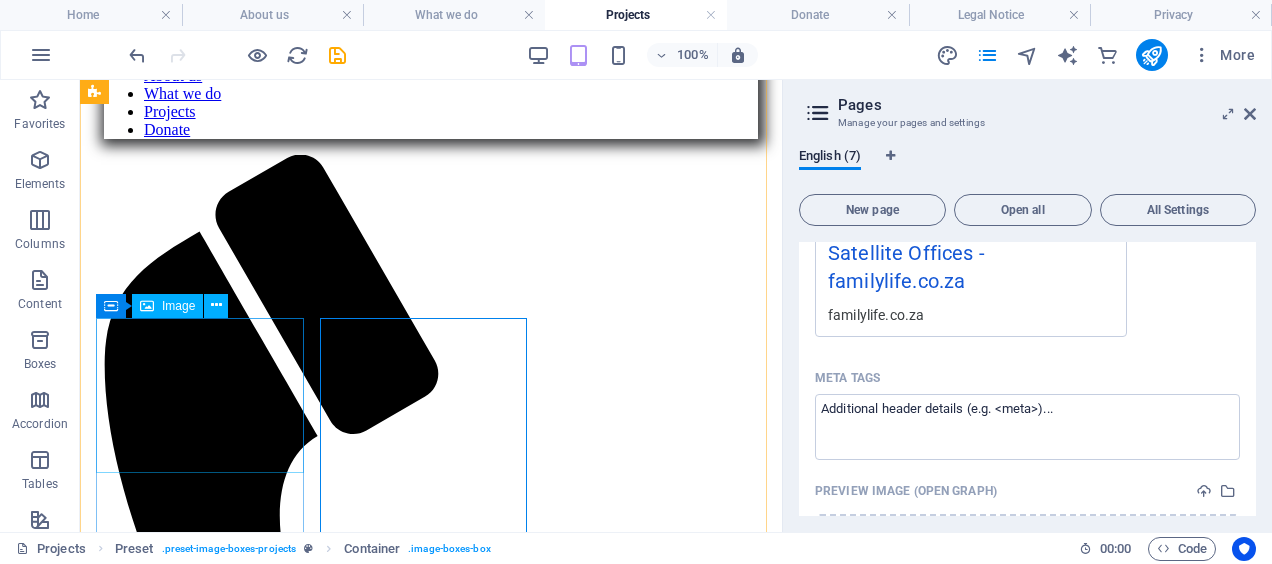 click at bounding box center [431, 3363] 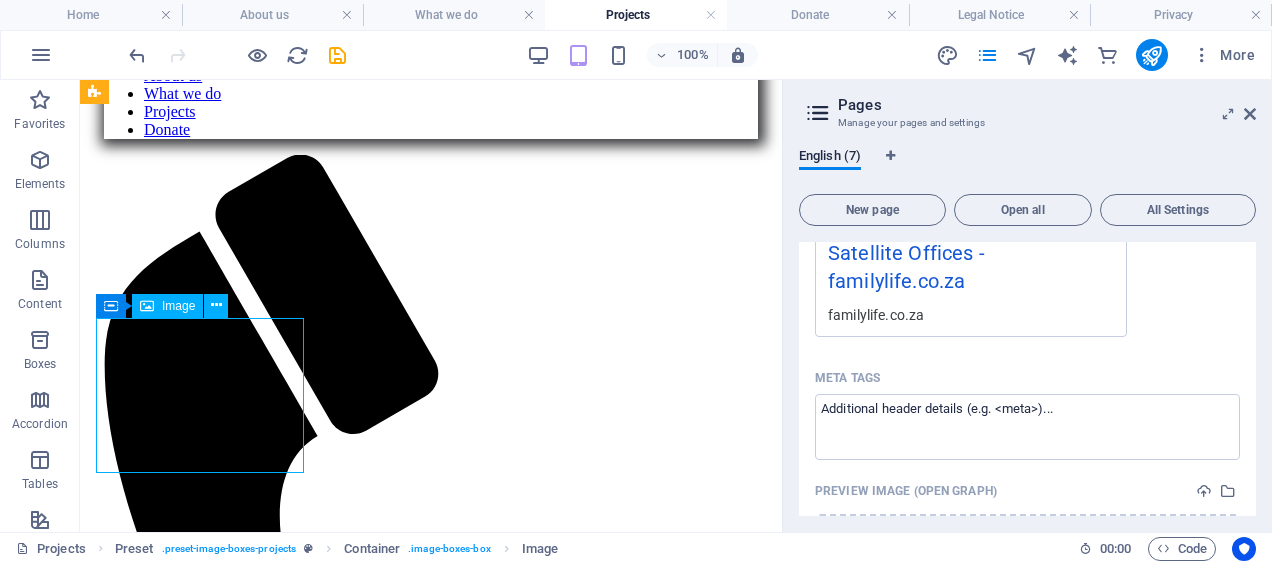 click at bounding box center (431, 3363) 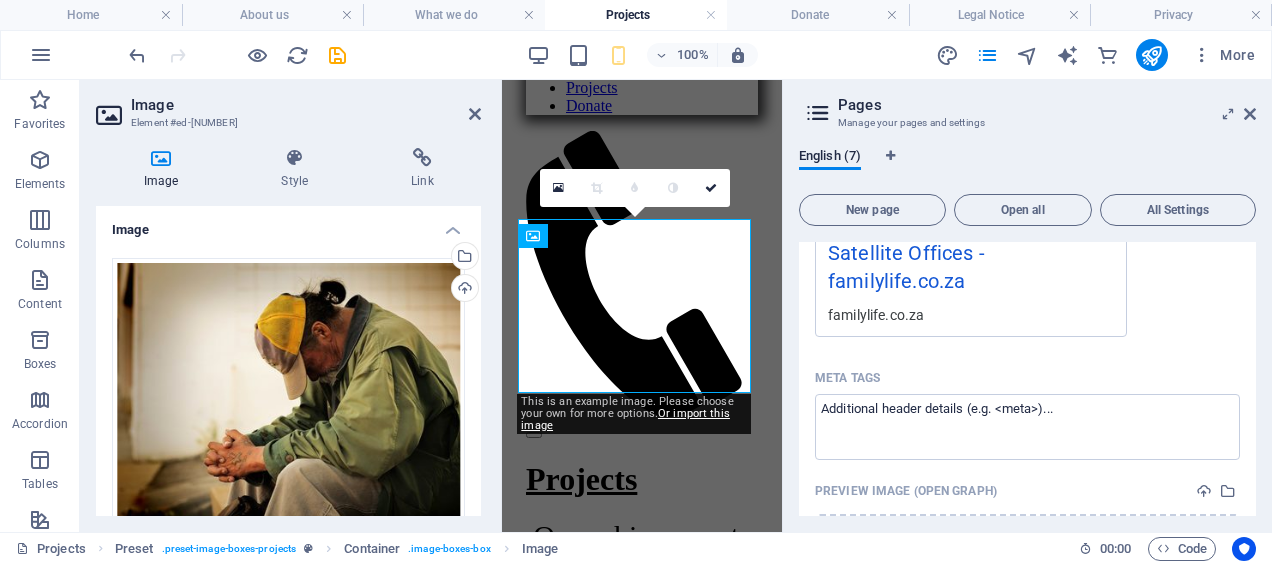 scroll, scrollTop: 1535, scrollLeft: 0, axis: vertical 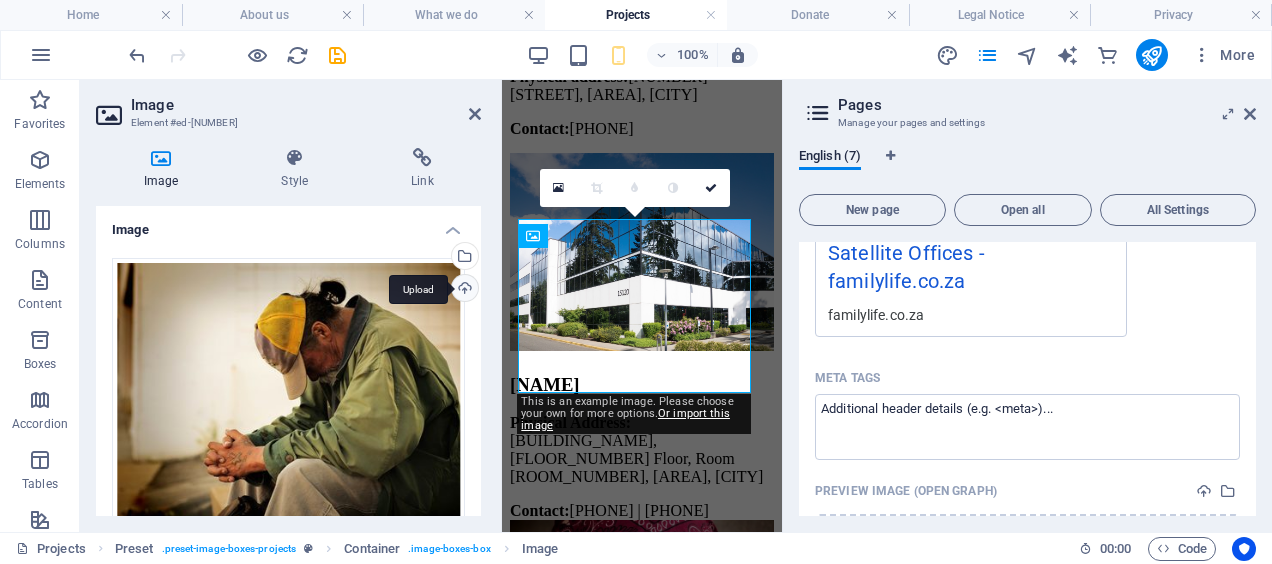 click on "Upload" at bounding box center [463, 290] 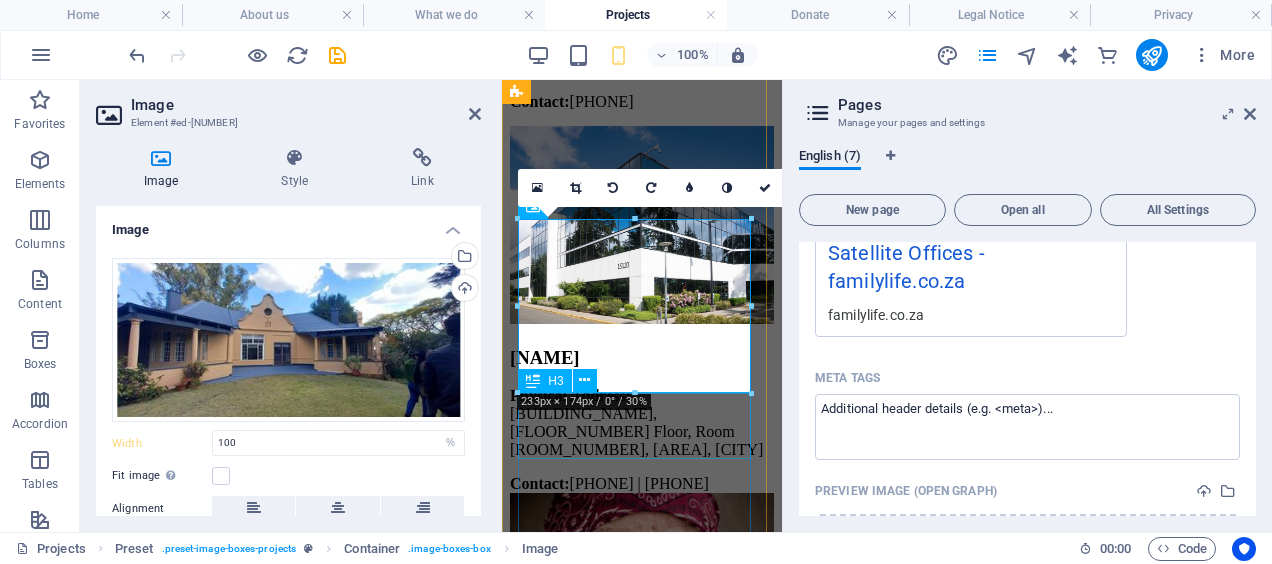 click on "Lorem ipsum dolor sit amet, consetetur." at bounding box center [642, 1100] 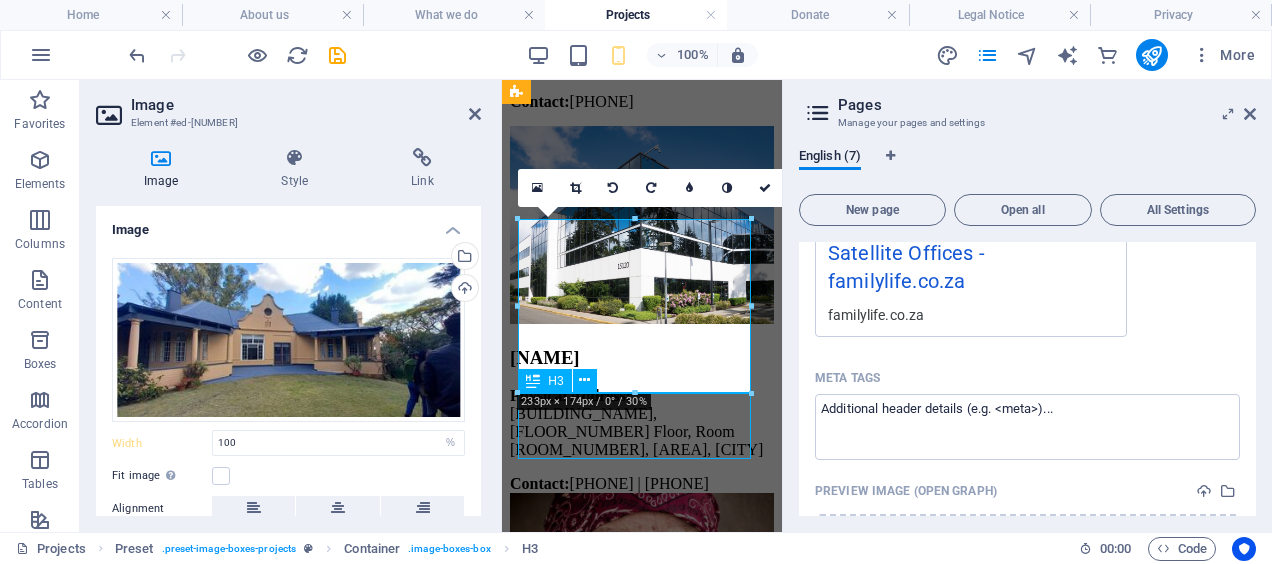 click on "[AREA] Physical address:  [NUMBER] [STREET], [AREA], [CITY] Contact:  [PHONE] [AREA] Physical Address:  [BUILDING_NAME], [FLOOR_NUMBER] Floor, Room [ROOM_NUMBER], [AREA], [CITY] Contact:  [PHONE] | [PHONE] [AREA] Physical Address:  [AREA] Clinic, Cnr. [STREET] & [STREET] Street, [CITY], [CITY] Lorem ipsum dolor sit amet, consetetur. Lorem ipsum dolor sit amet, consectetur adipisicing elit. Veritatis, dolorem! + Read More Lorem ipsum dolor sit amet, consetetur. Lorem ipsum dolor sit amet, consectetur adipisicing elit. Veritatis, dolorem! + Read More Lorem ipsum dolor sit amet, consetetur. Lorem ipsum dolor sit amet, consectetur adipisicing elit. Veritatis, dolorem! + Read More Lorem ipsum dolor sit amet, consetetur. Lorem ipsum dolor sit amet, consectetur adipisicing elit. Veritatis, dolorem! + Read More" at bounding box center [642, 1054] 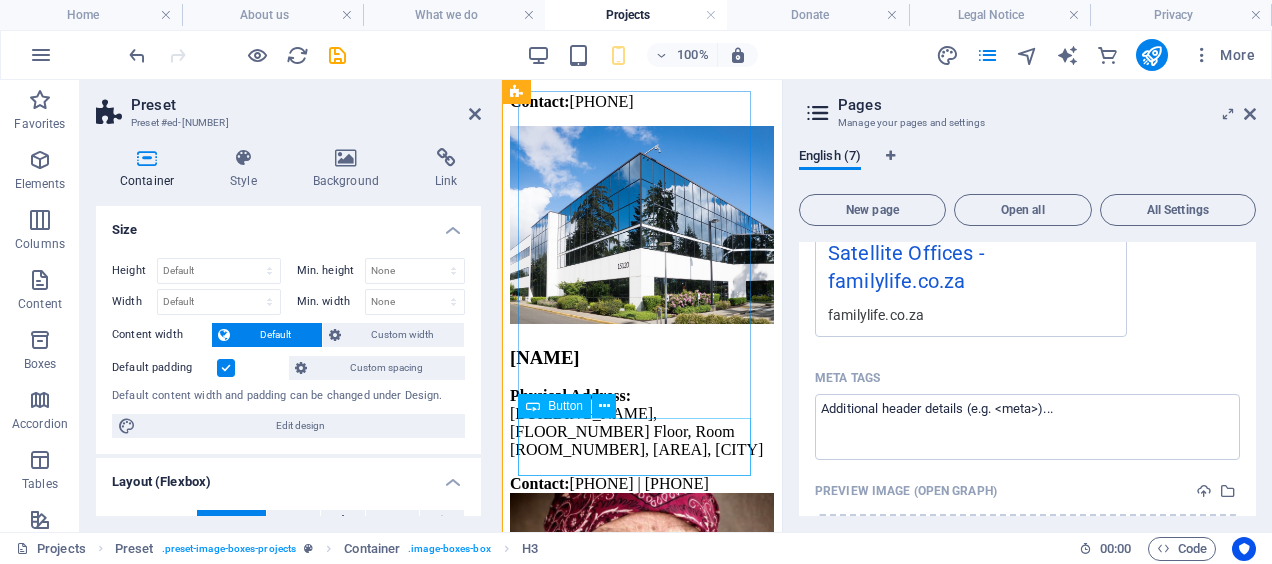 scroll, scrollTop: 1663, scrollLeft: 0, axis: vertical 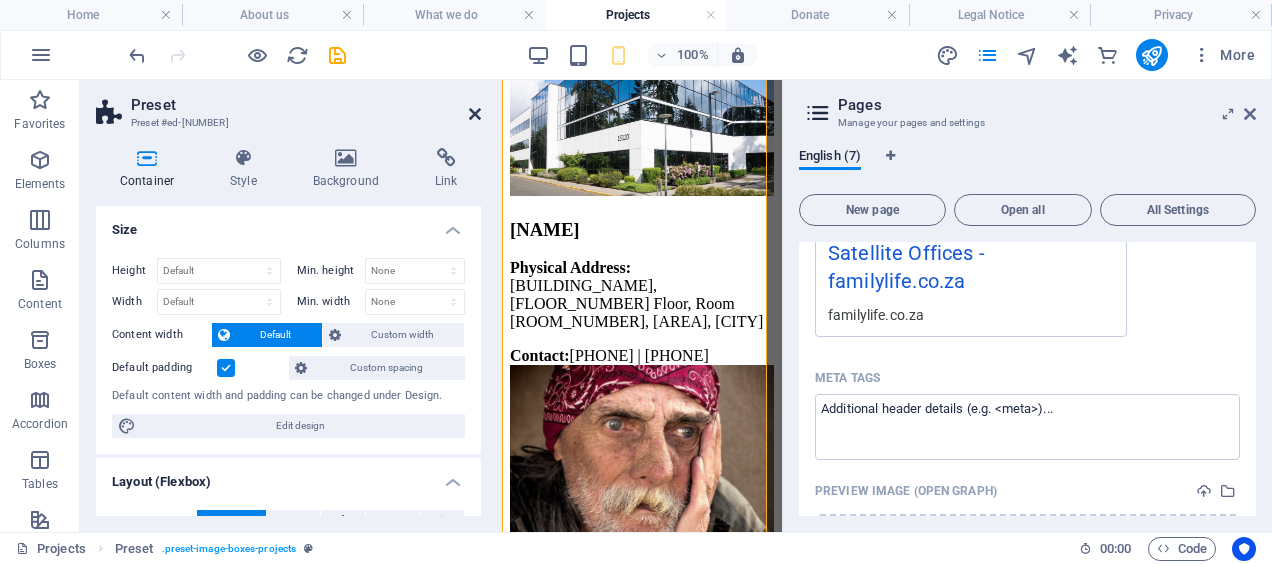 click at bounding box center (475, 114) 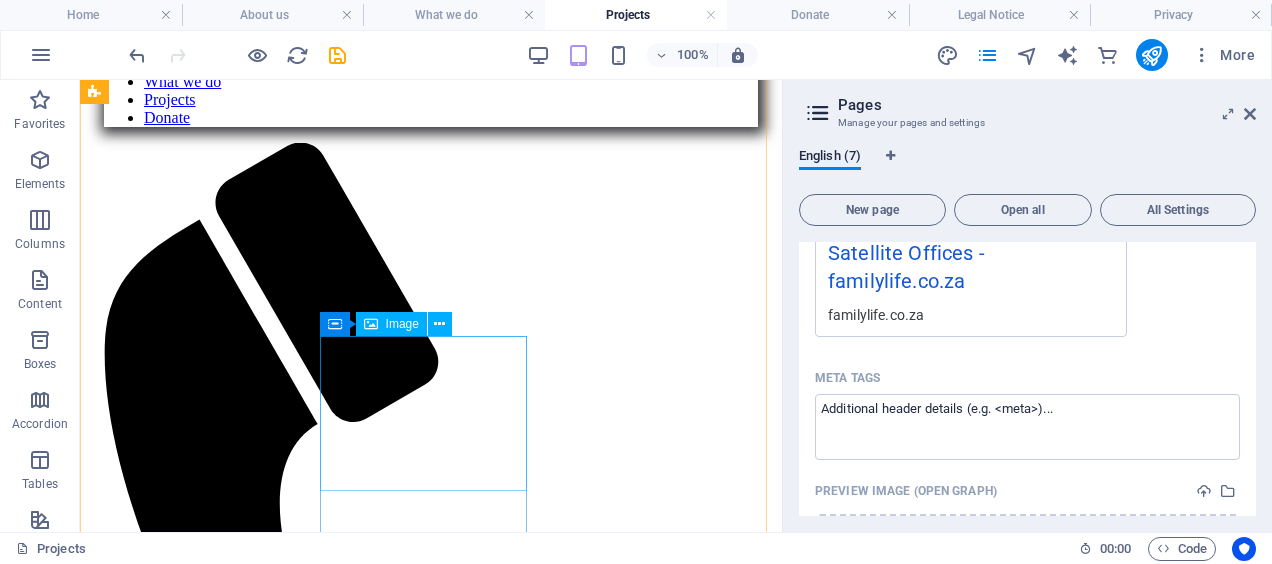 scroll, scrollTop: 792, scrollLeft: 0, axis: vertical 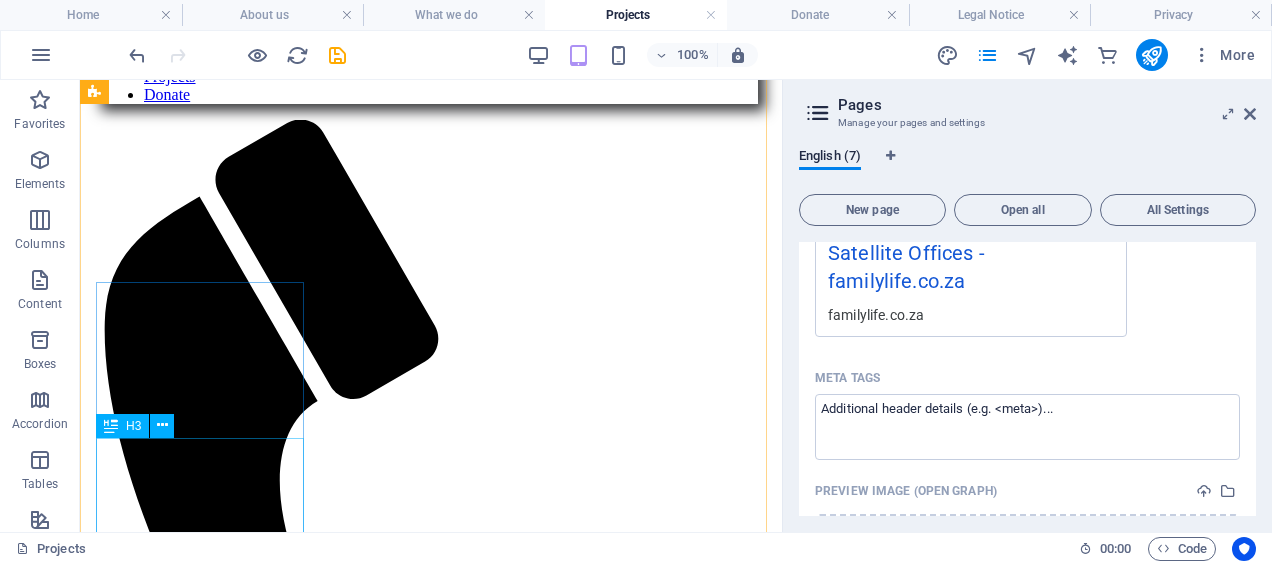 click on "Lorem ipsum dolor sit amet, consetetur." at bounding box center (431, 3617) 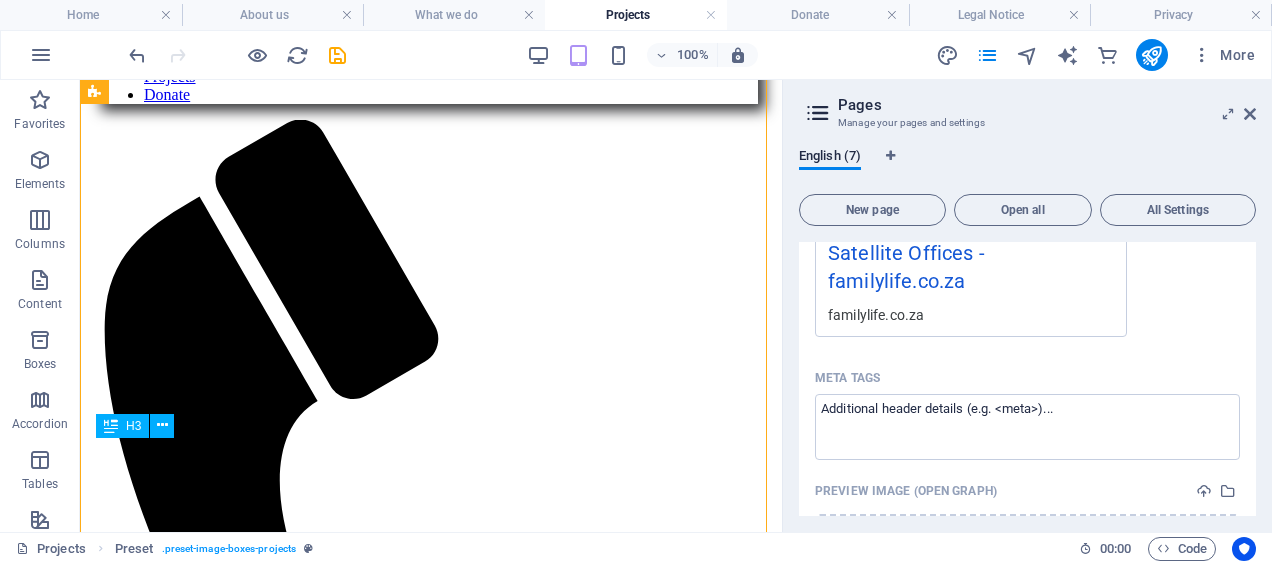 click on "Lorem ipsum dolor sit amet, consetetur." at bounding box center [431, 3617] 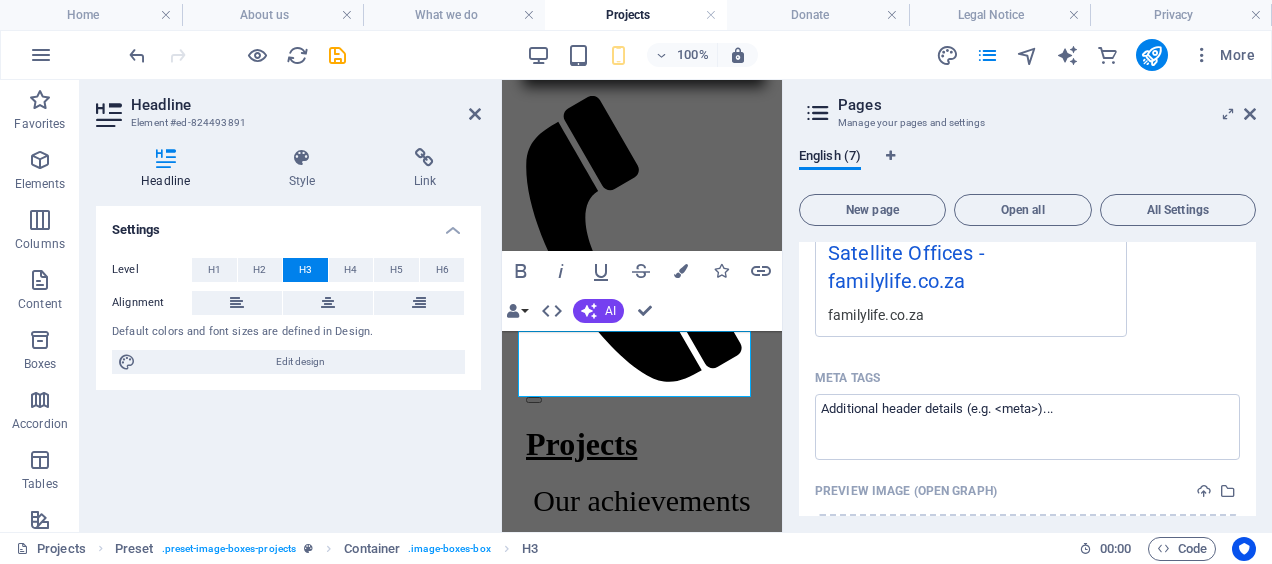scroll, scrollTop: 1650, scrollLeft: 0, axis: vertical 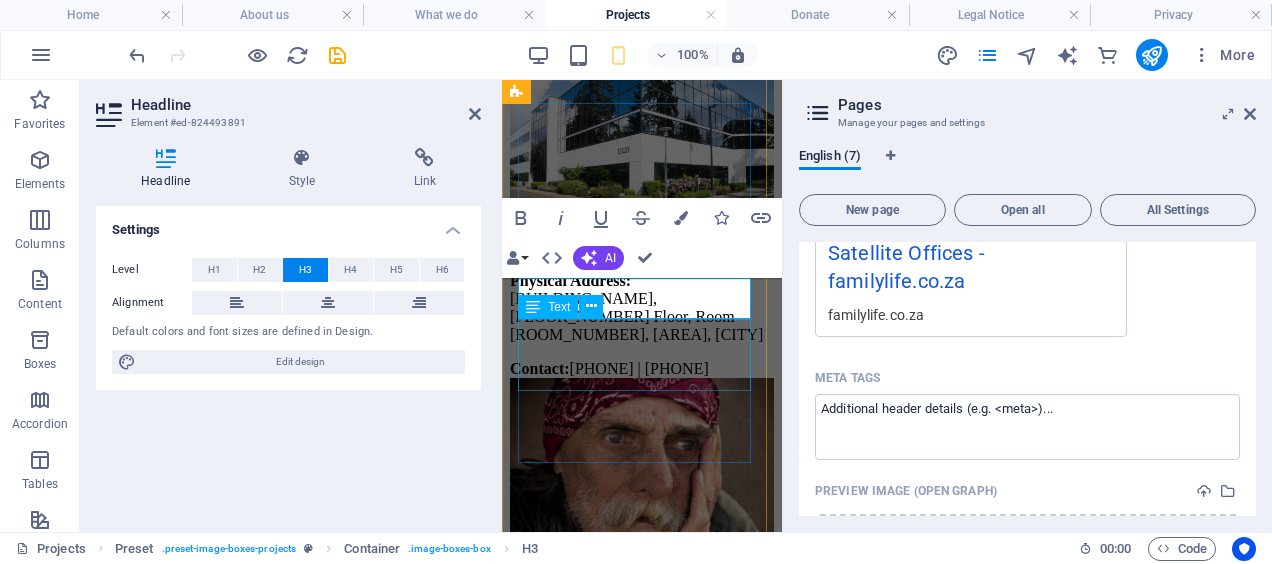 click on "Lorem ipsum dolor sit amet, consectetur adipisicing elit. Veritatis, dolorem!" at bounding box center [642, 1022] 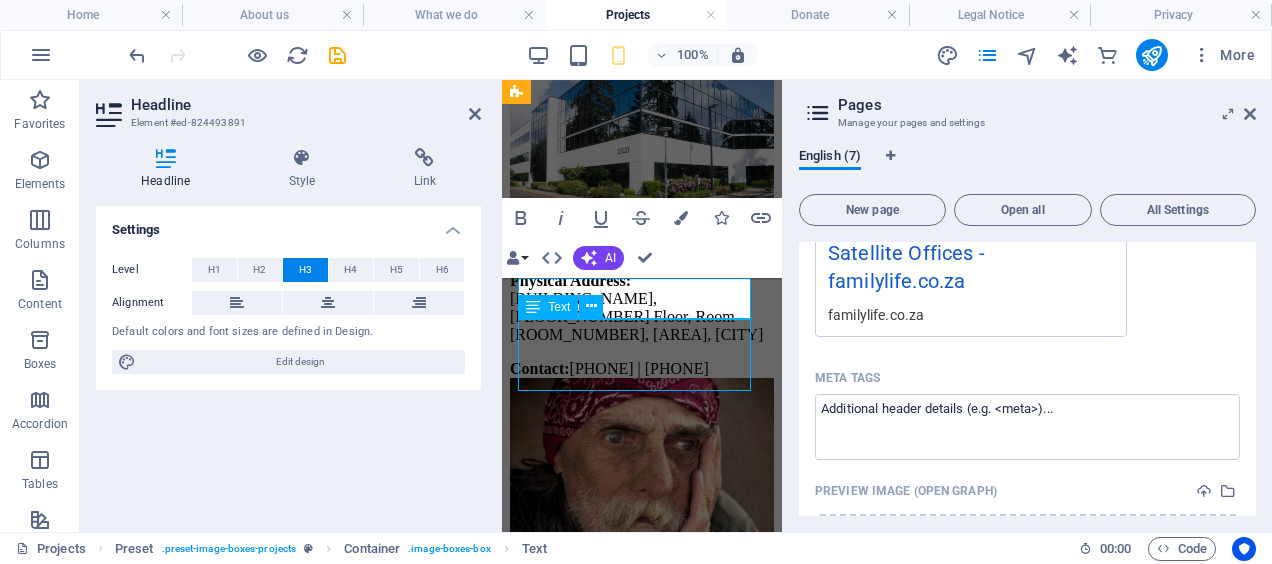 click on "[AREA] Physical address:  [NUMBER] [STREET], [AREA], [CITY] Contact:  [PHONE] [AREA] Physical Address:  [BUILDING_NAME], [FLOOR_NUMBER] Floor, Room [ROOM_NUMBER], [AREA], [CITY] Contact:  [PHONE] | [PHONE] [AREA] Physical Address:  [AREA] Clinic, Cnr. [STREET] & [STREET] Street, [CITY], [CITY] Contact:  [PHONE] [AREA] Lorem ipsum dolor sit amet, consectetur adipisicing elit. Veritatis, dolorem! + Read More Lorem ipsum dolor sit amet, consetetur. Lorem ipsum dolor sit amet, consectetur adipisicing elit. Veritatis, dolorem! + Read More Lorem ipsum dolor sit amet, consetetur. Lorem ipsum dolor sit amet, consectetur adipisicing elit. Veritatis, dolorem! + Read More Lorem ipsum dolor sit amet, consetetur. Lorem ipsum dolor sit amet, consectetur adipisicing elit. Veritatis, dolorem! + Read More" at bounding box center [642, 928] 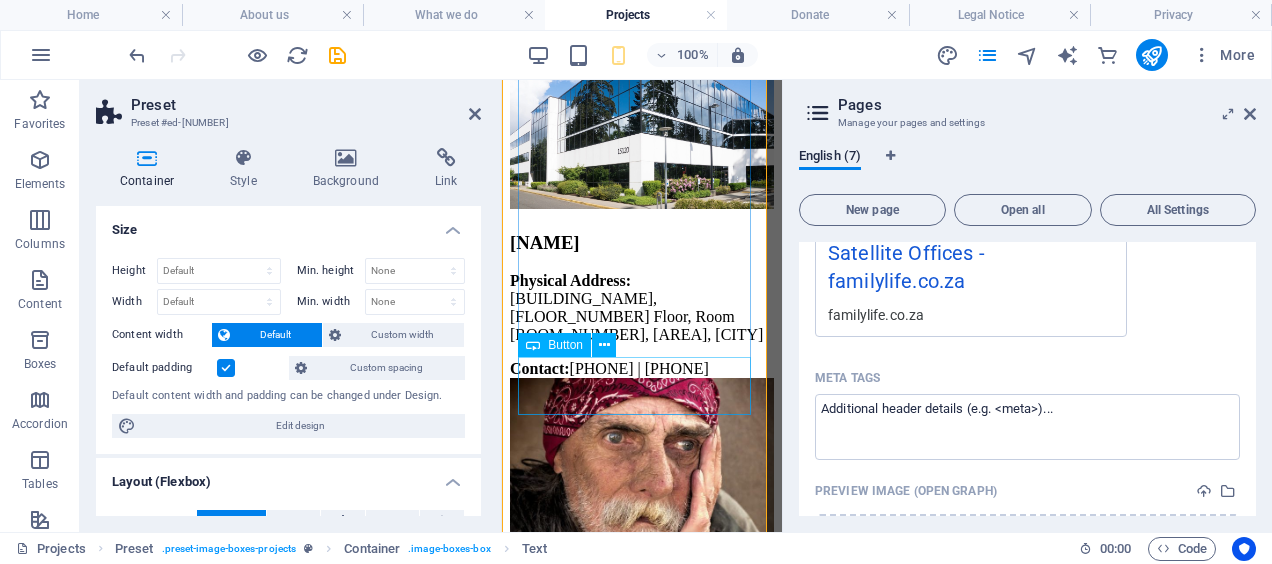 scroll, scrollTop: 1699, scrollLeft: 0, axis: vertical 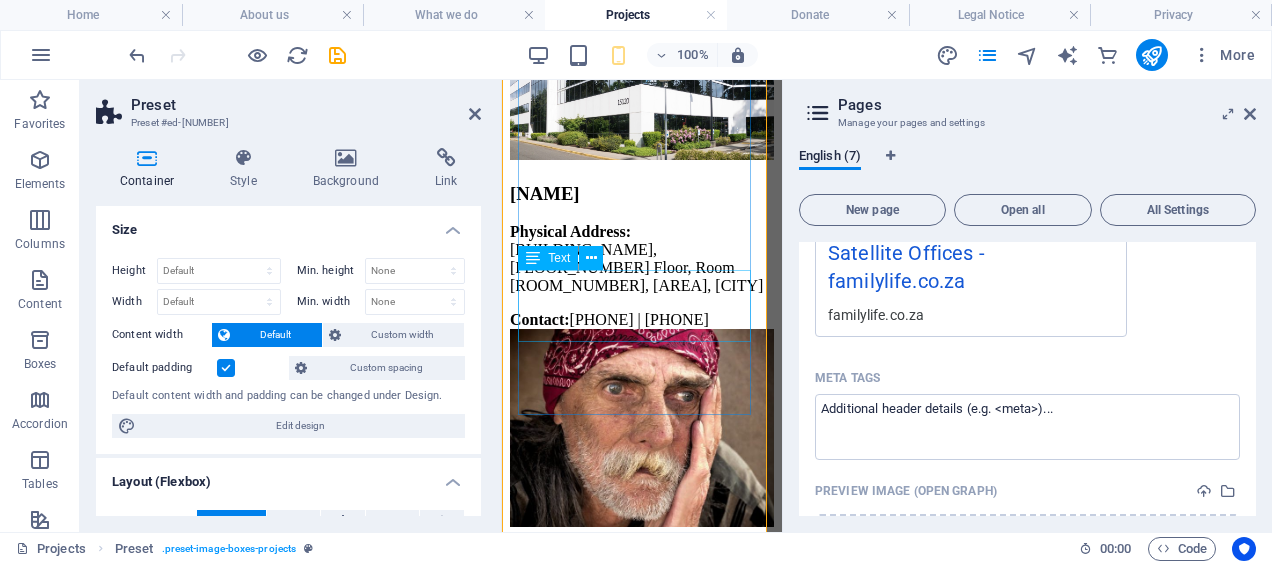 click on "Lorem ipsum dolor sit amet, consectetur adipisicing elit. Veritatis, dolorem!" at bounding box center (642, 973) 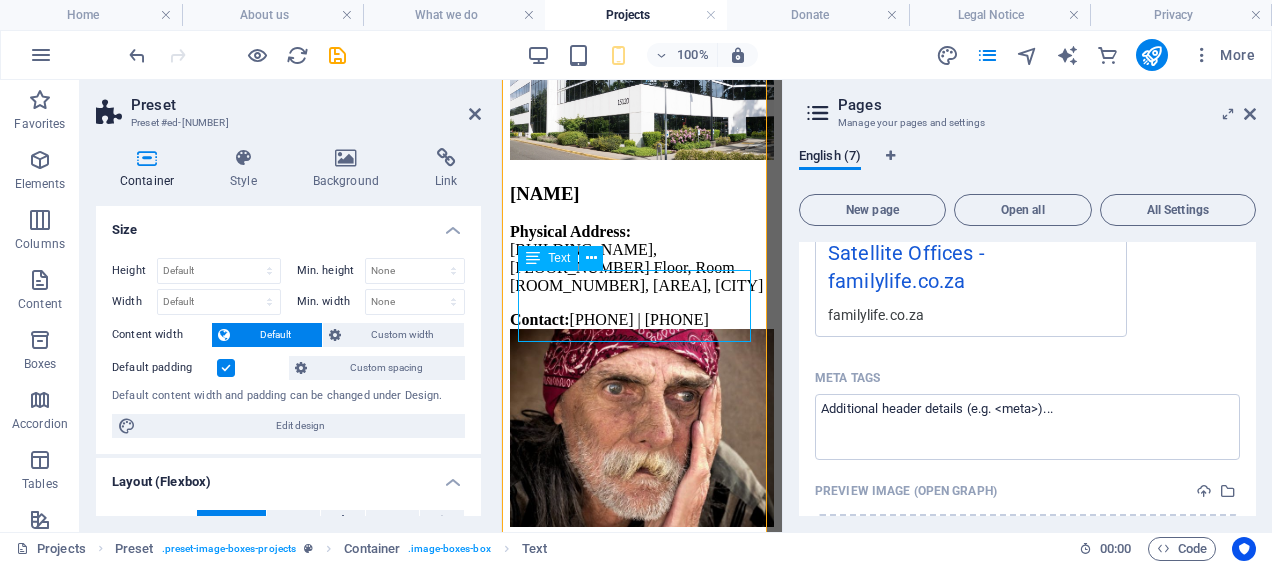 click on "Lorem ipsum dolor sit amet, consectetur adipisicing elit. Veritatis, dolorem!" at bounding box center (642, 973) 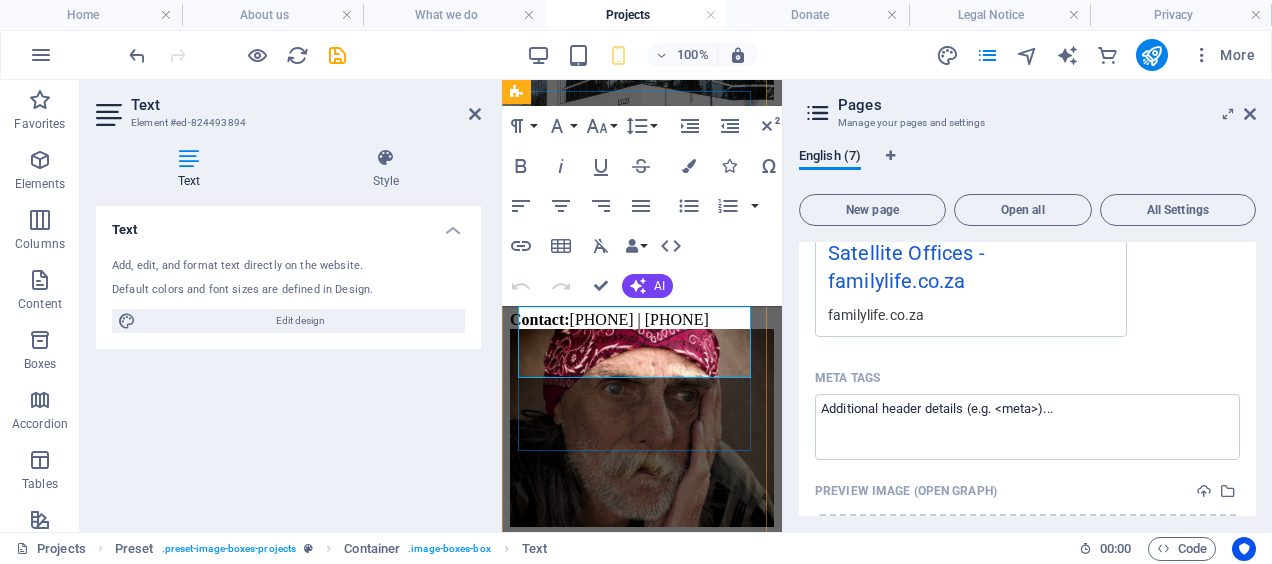 scroll, scrollTop: 1663, scrollLeft: 0, axis: vertical 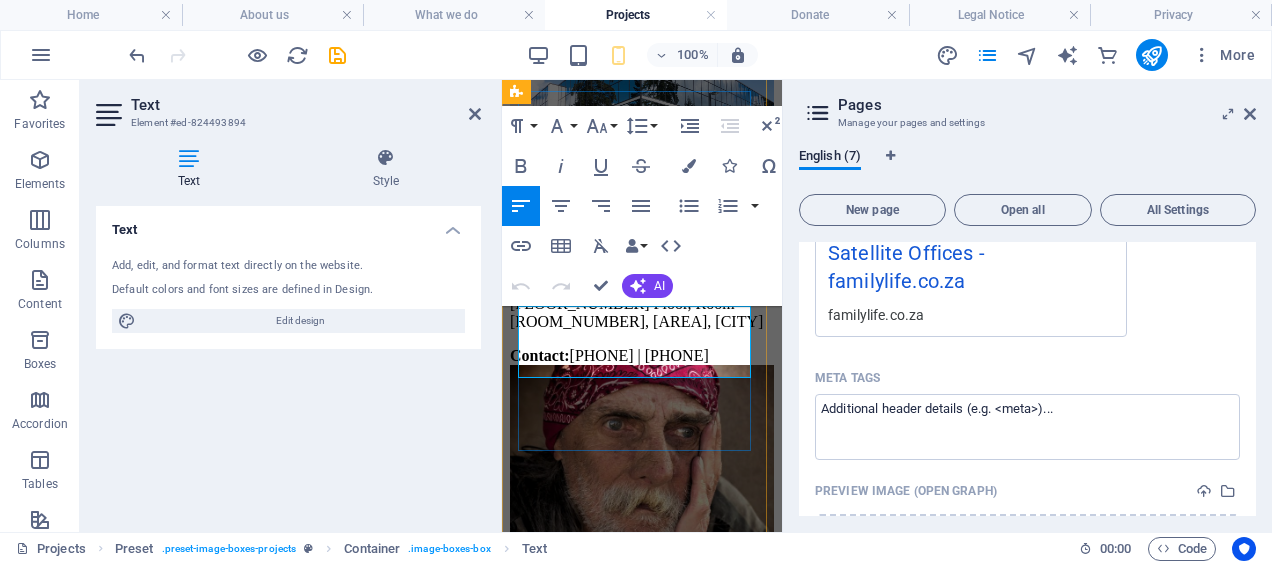 click on "Lorem ipsum dolor sit amet, consectetur adipisicing elit. Veritatis, dolorem!" at bounding box center [642, 1009] 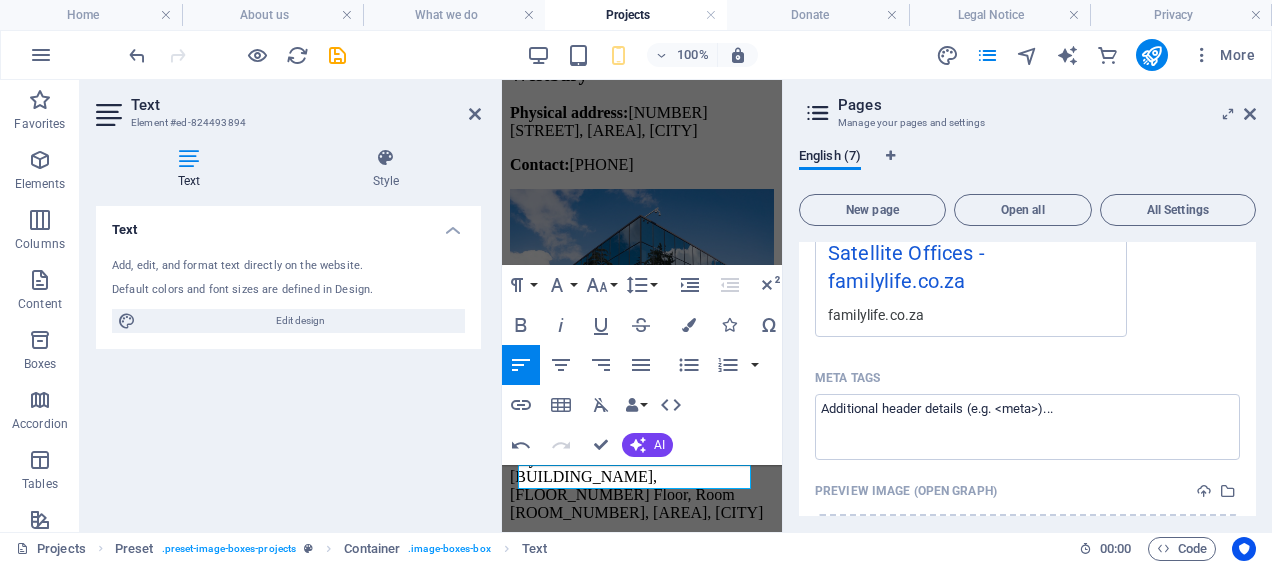 scroll, scrollTop: 1463, scrollLeft: 0, axis: vertical 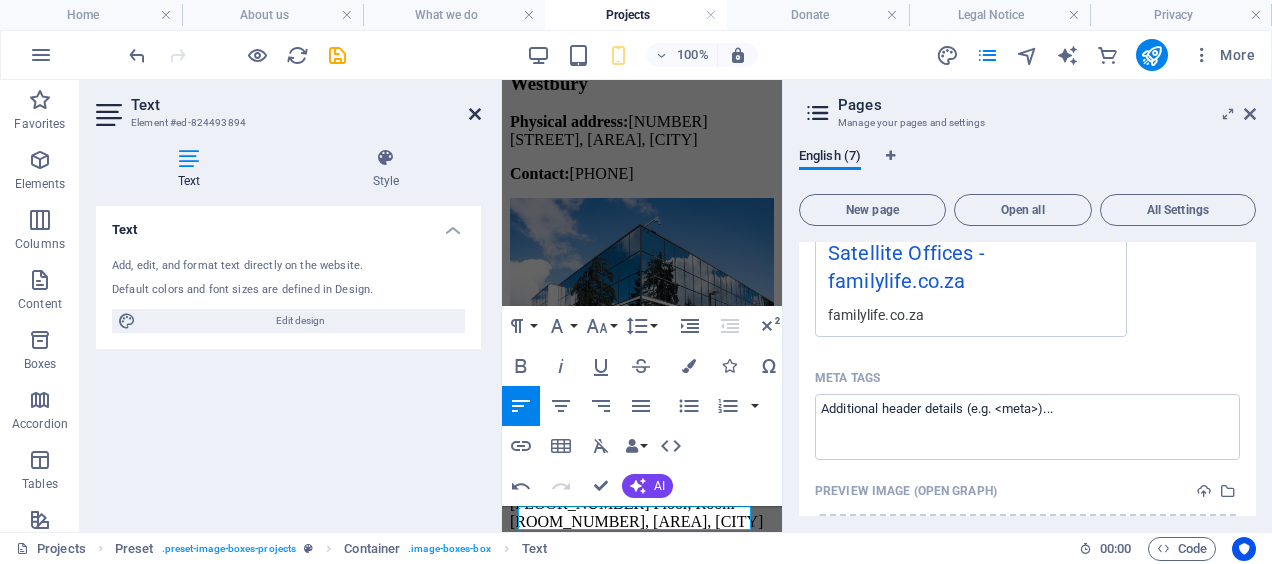 drag, startPoint x: 476, startPoint y: 109, endPoint x: 398, endPoint y: 36, distance: 106.83164 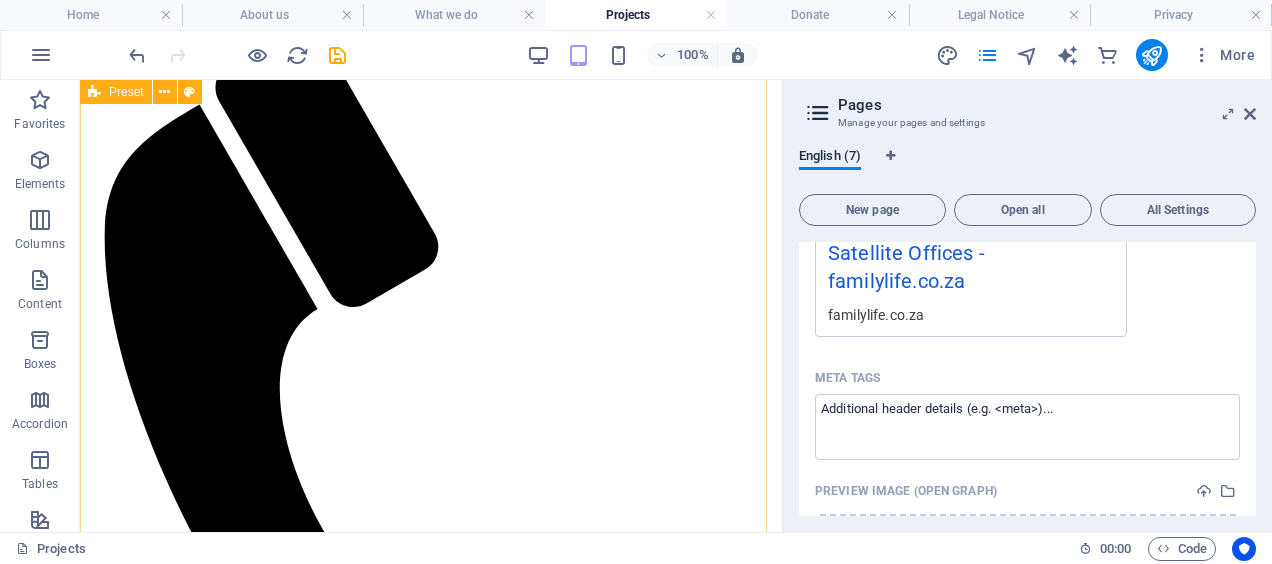 scroll, scrollTop: 918, scrollLeft: 0, axis: vertical 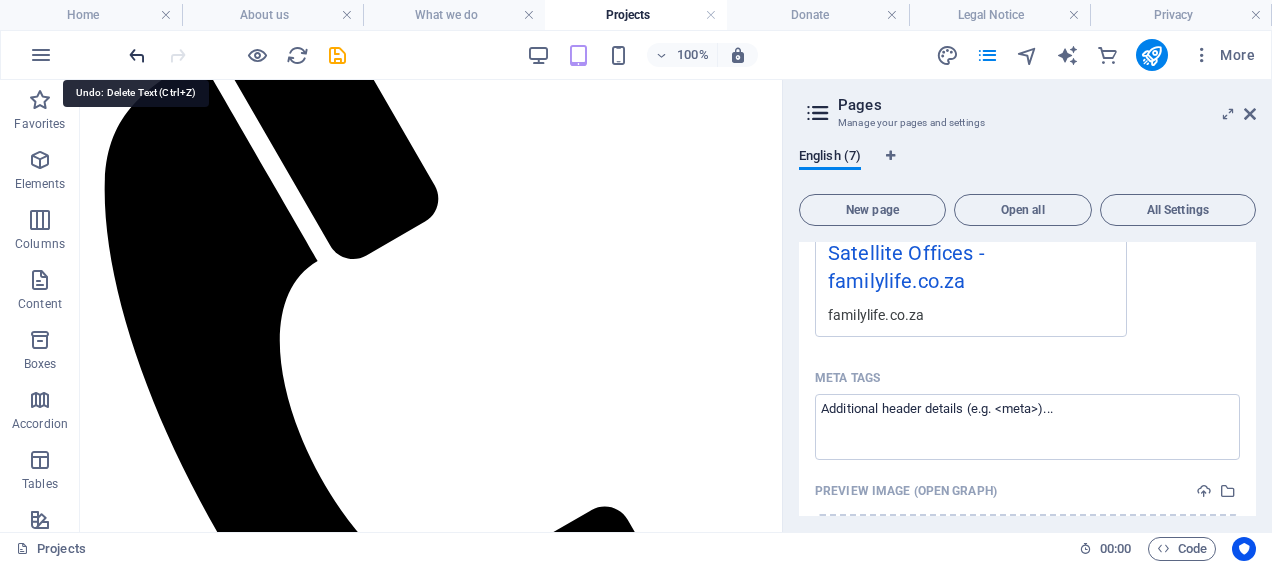 click at bounding box center [137, 55] 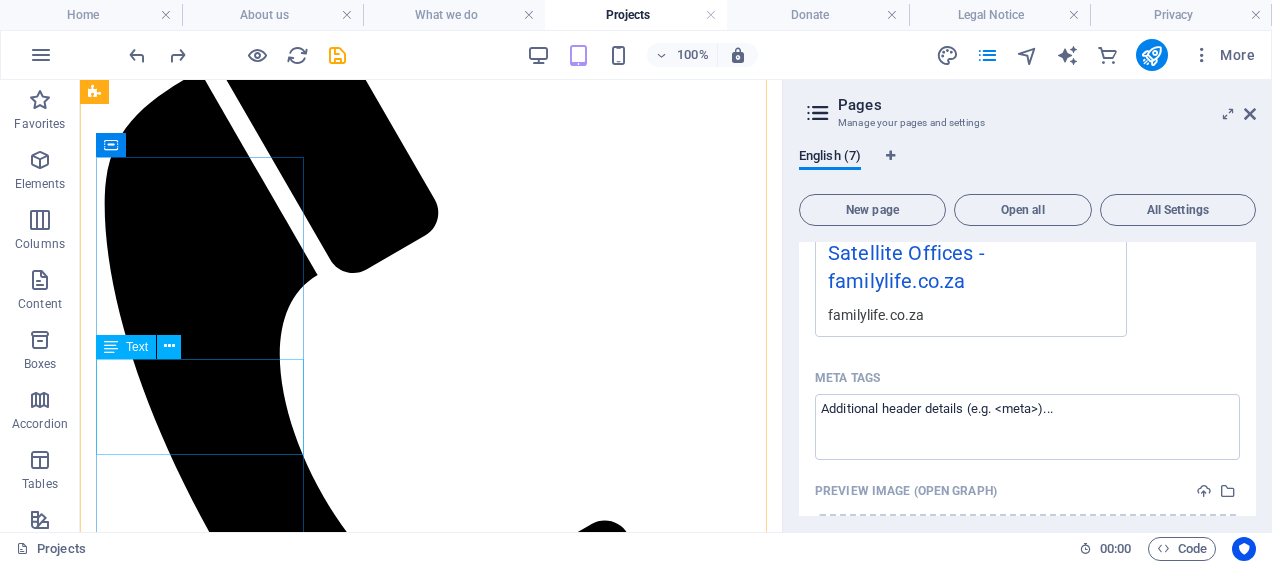 click on "Lorem ipsum dolor sit amet, consectetur adipisicing elit. Veritatis, dolorem!" at bounding box center [431, 3530] 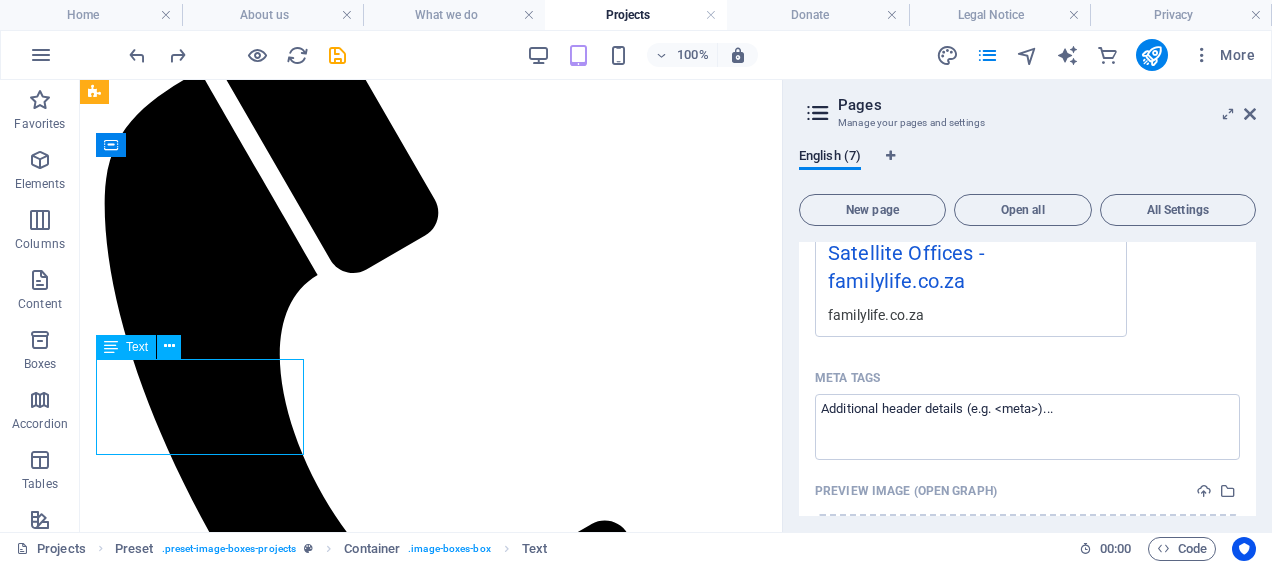 click on "Lorem ipsum dolor sit amet, consectetur adipisicing elit. Veritatis, dolorem!" at bounding box center [431, 3530] 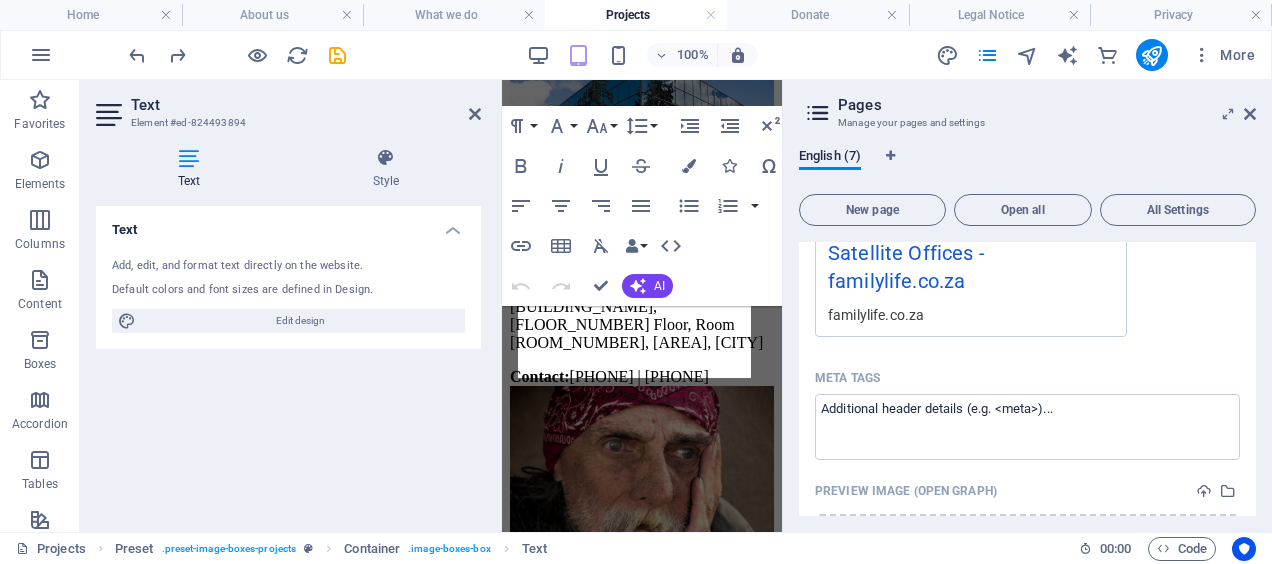 scroll, scrollTop: 1663, scrollLeft: 0, axis: vertical 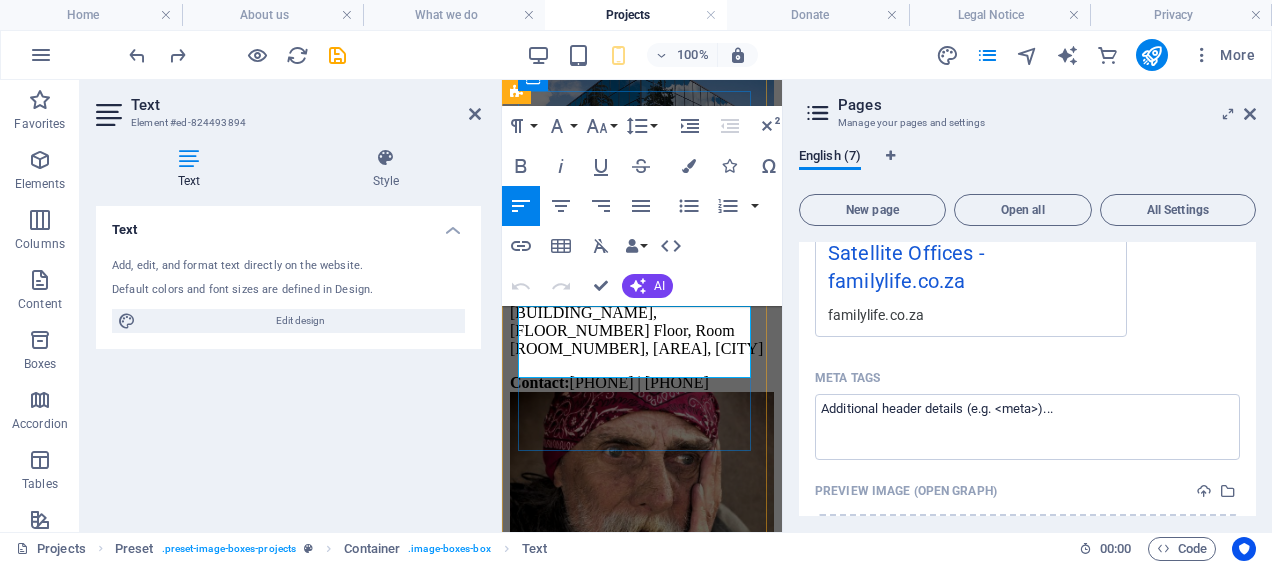 drag, startPoint x: 662, startPoint y: 359, endPoint x: 534, endPoint y: 314, distance: 135.67976 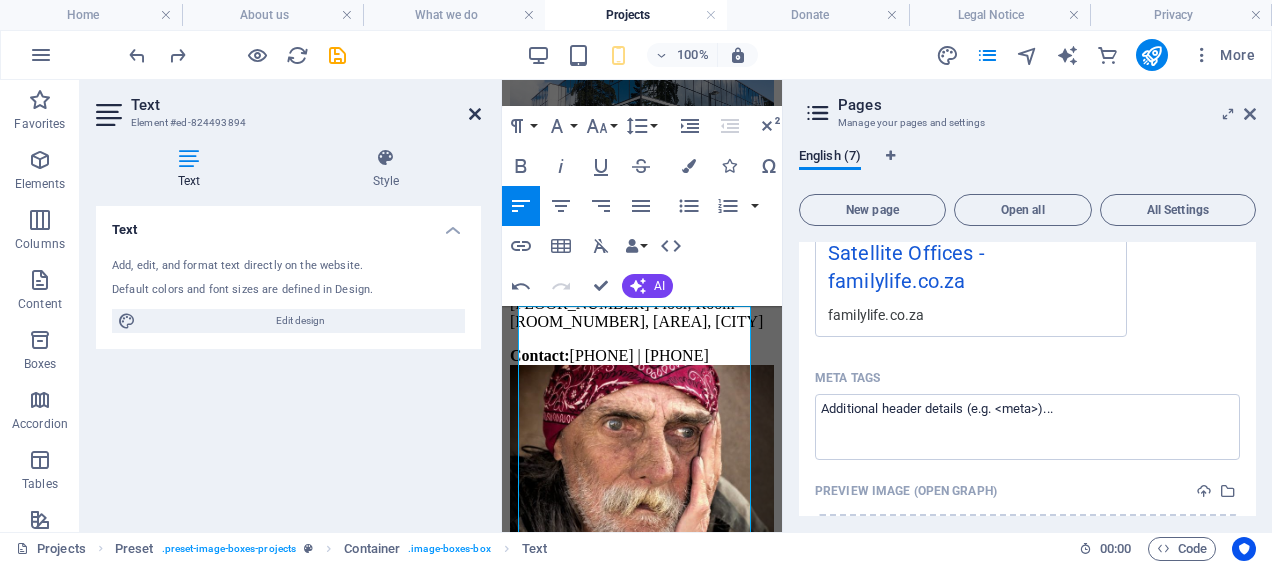 drag, startPoint x: 478, startPoint y: 110, endPoint x: 394, endPoint y: 34, distance: 113.27842 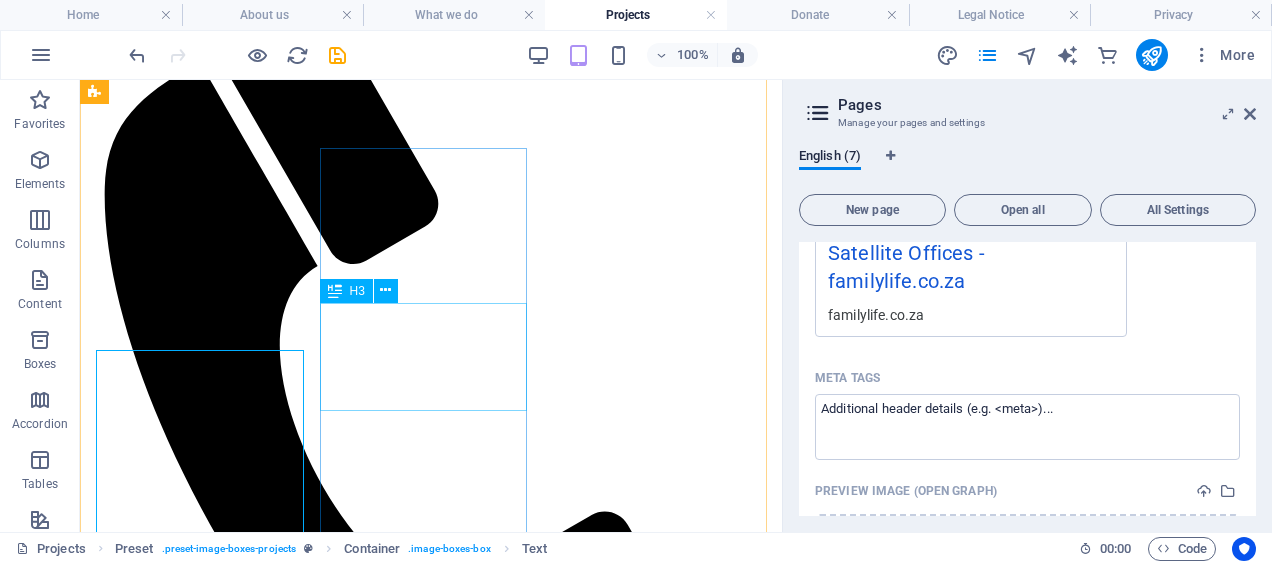 scroll, scrollTop: 992, scrollLeft: 0, axis: vertical 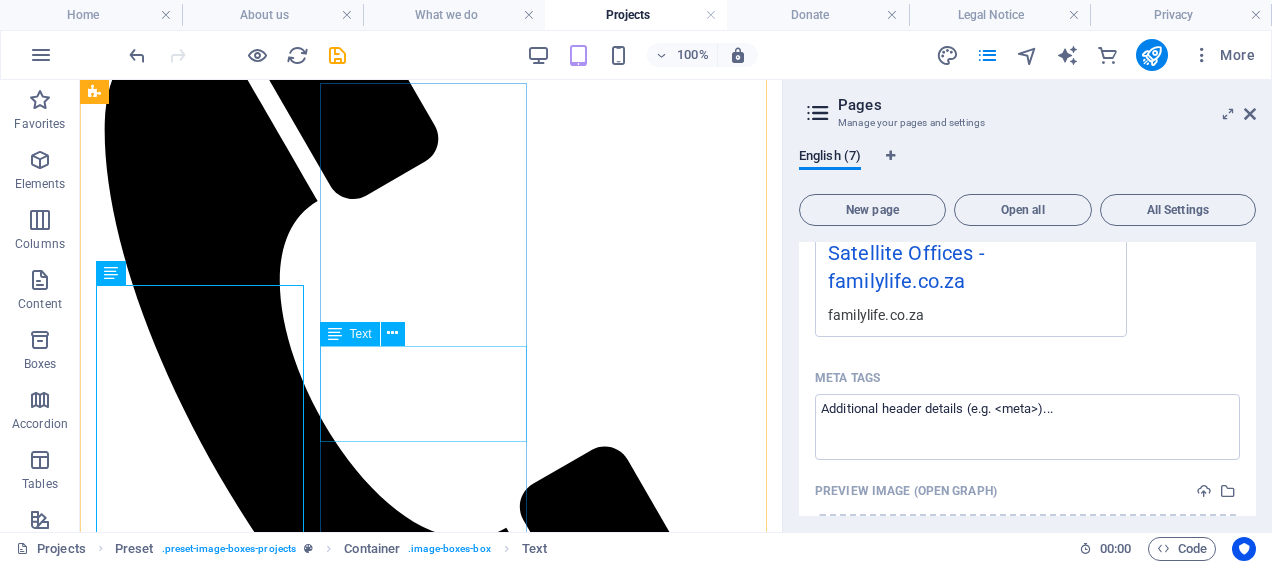 click on "Lorem ipsum dolor sit amet, consectetur adipisicing elit. Veritatis, dolorem!" at bounding box center (431, 4188) 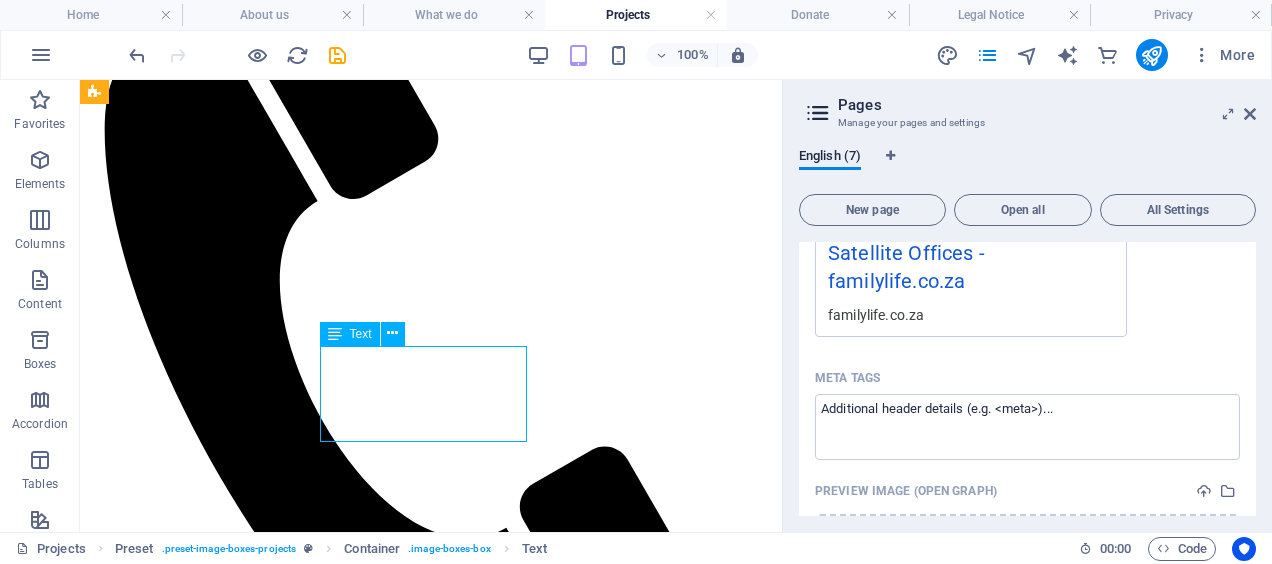 click on "Lorem ipsum dolor sit amet, consectetur adipisicing elit. Veritatis, dolorem!" at bounding box center [431, 4188] 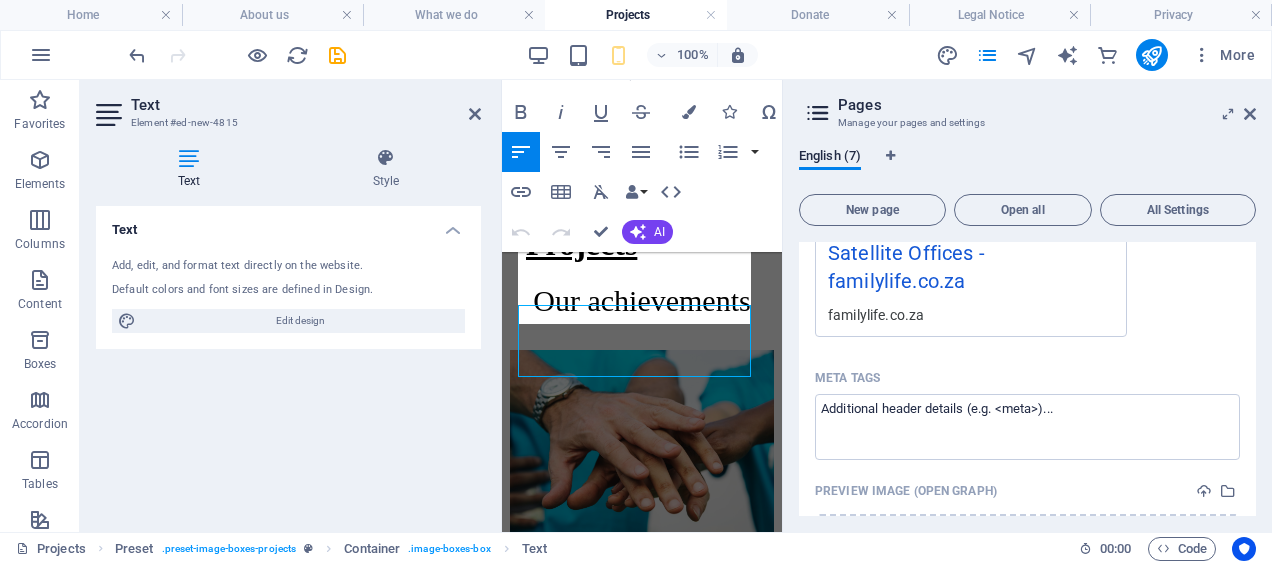 scroll, scrollTop: 2538, scrollLeft: 0, axis: vertical 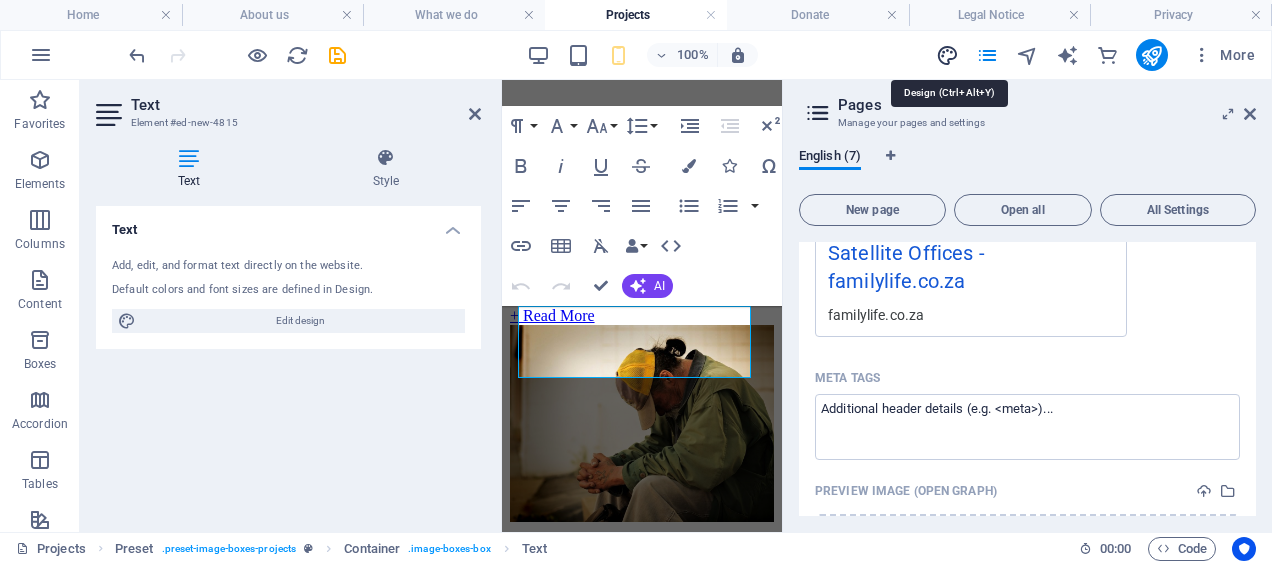 click at bounding box center [947, 55] 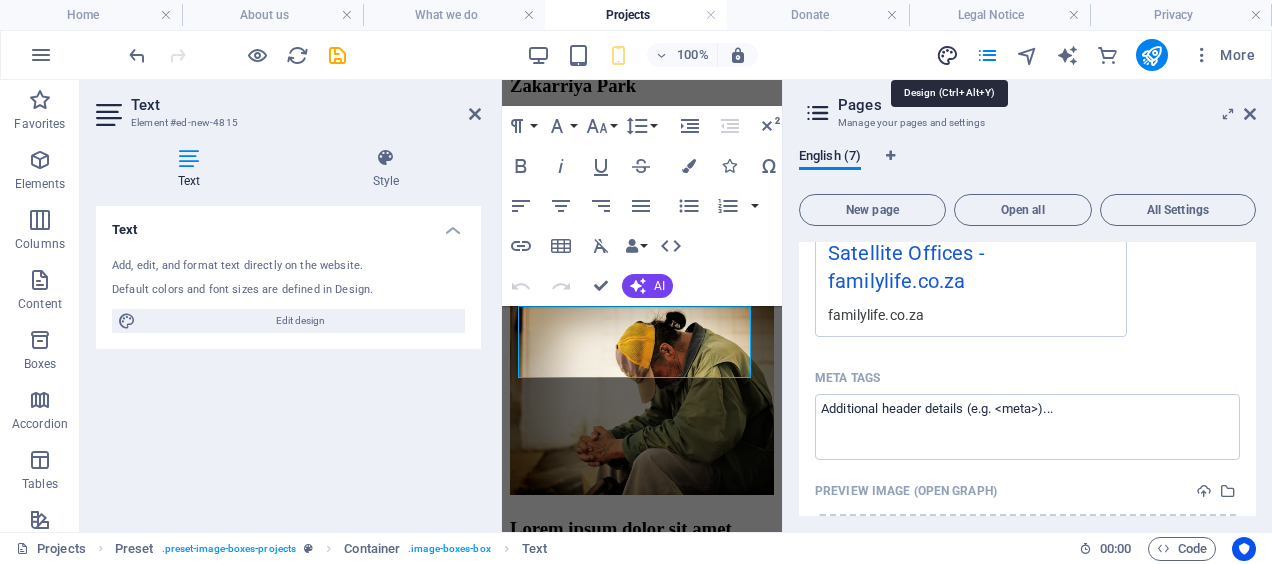 select on "rem" 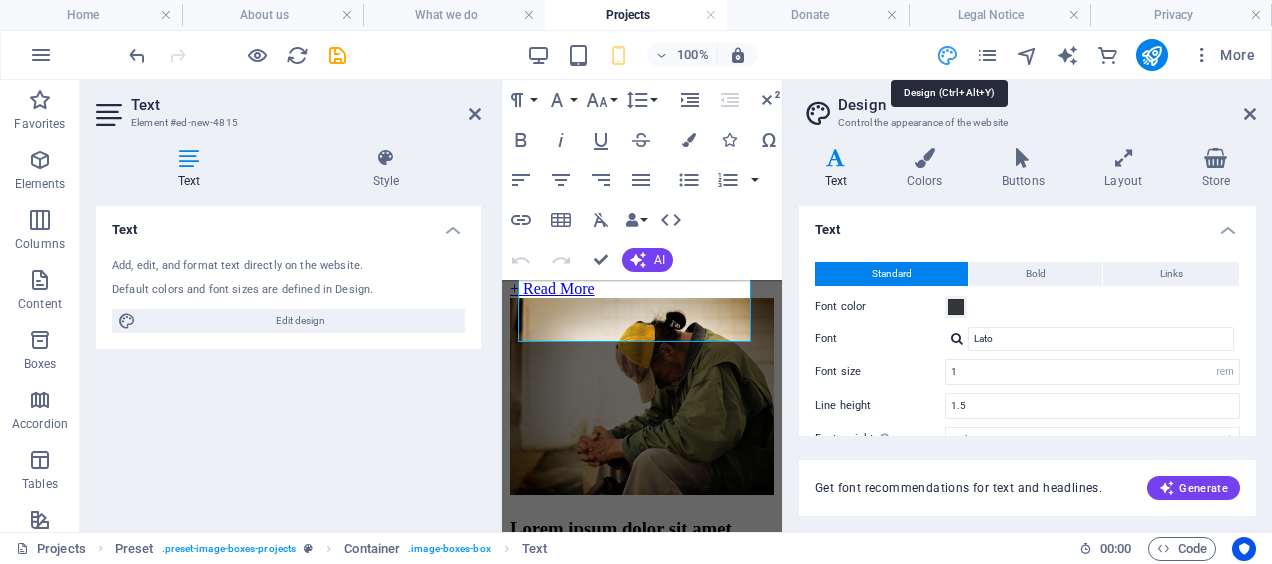 scroll, scrollTop: 2574, scrollLeft: 0, axis: vertical 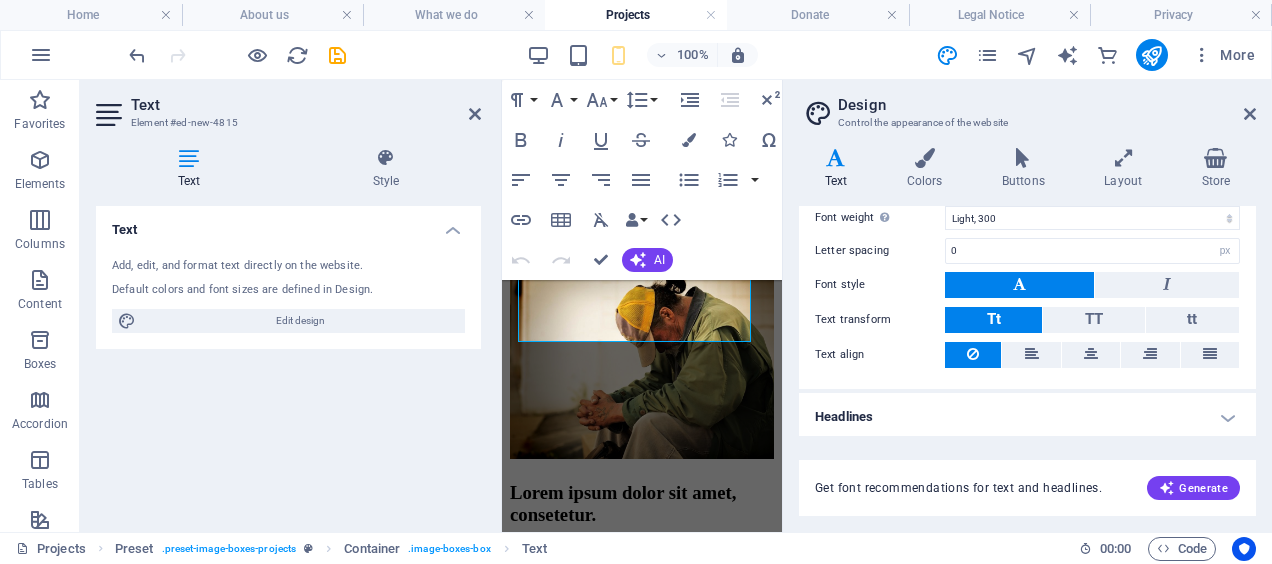 click on "Headlines" at bounding box center [1027, 417] 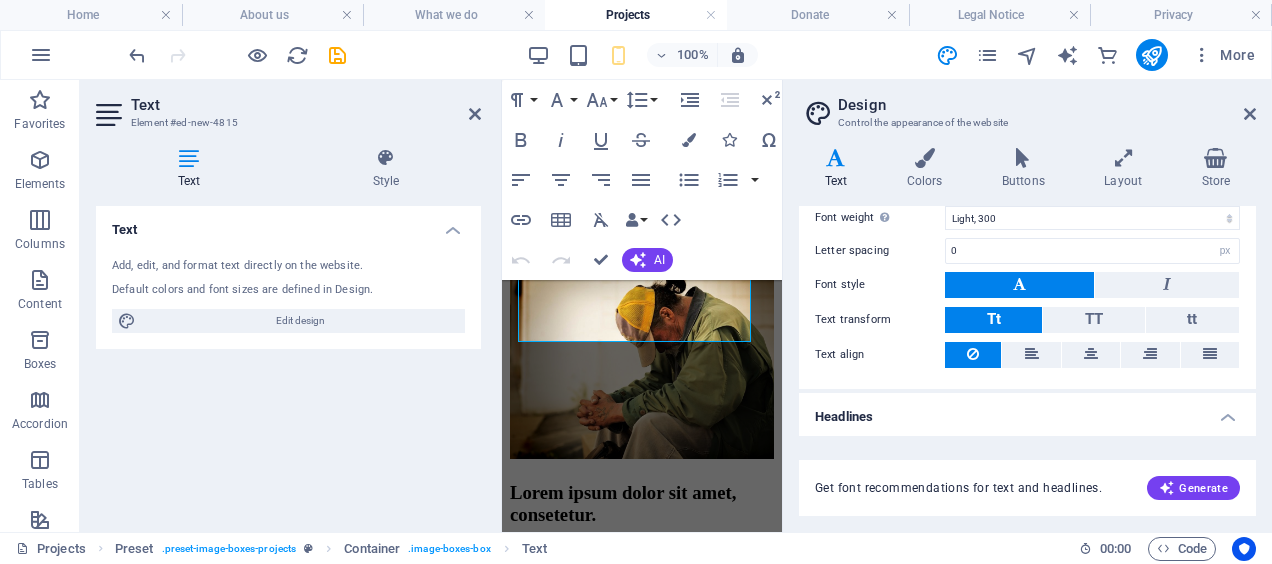 click on "Headlines" at bounding box center (1027, 411) 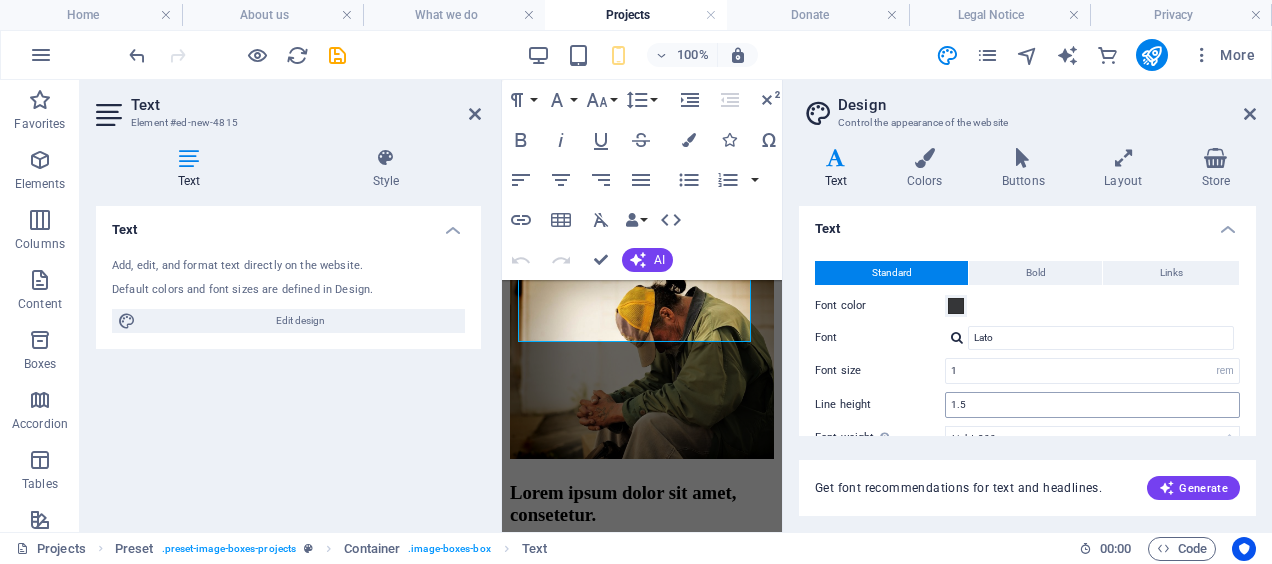 scroll, scrollTop: 0, scrollLeft: 0, axis: both 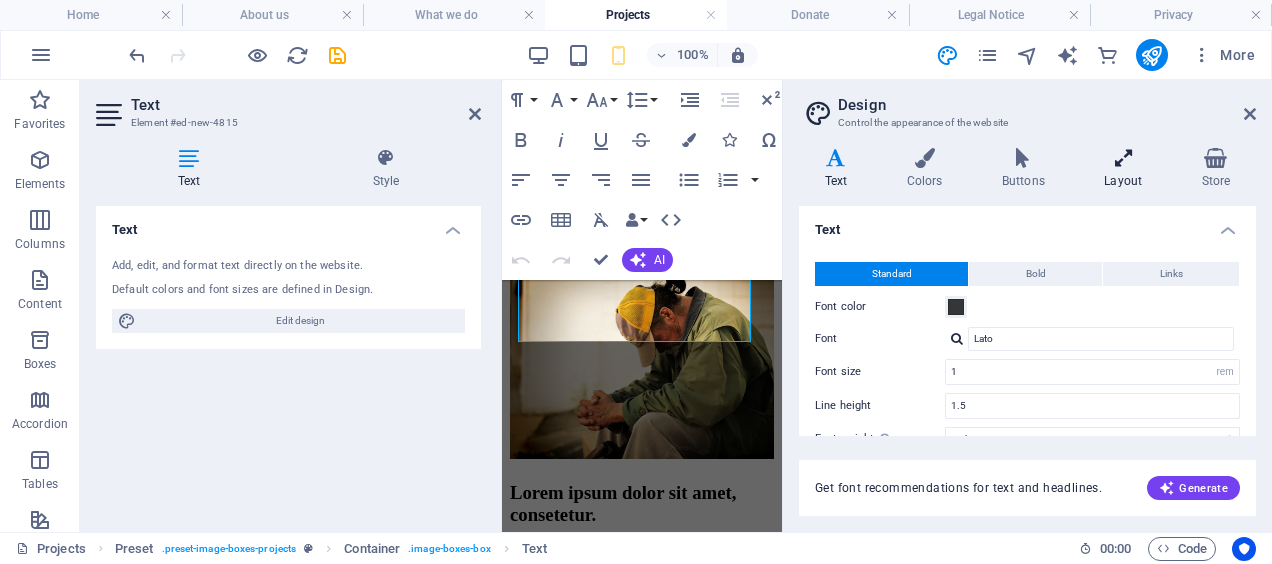 click on "Layout" at bounding box center [1127, 169] 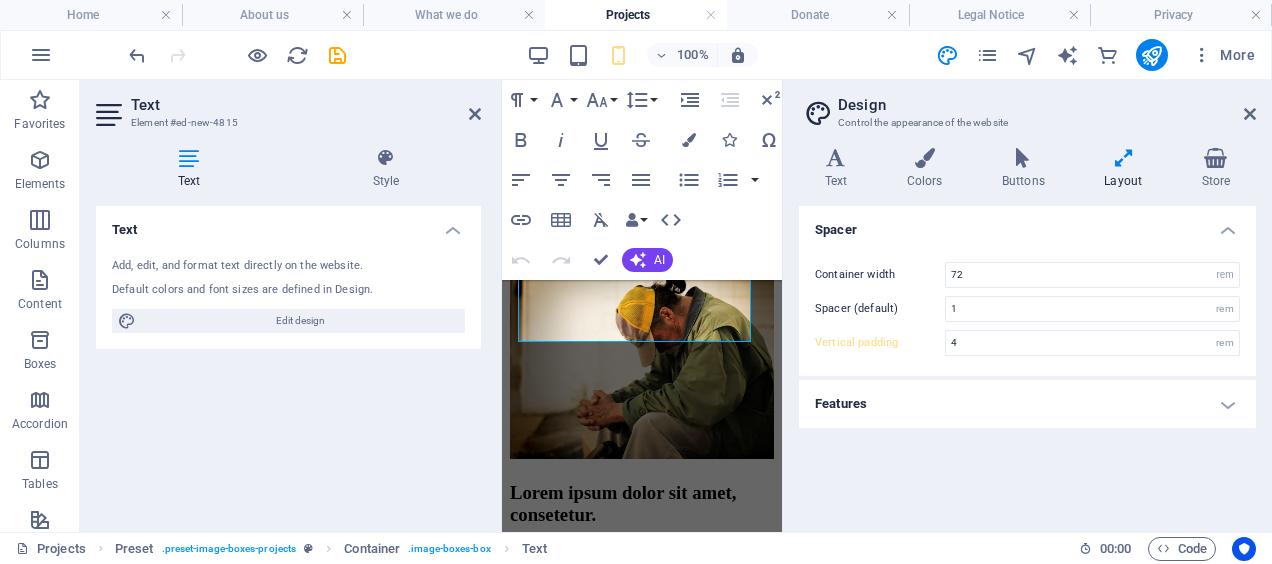 click on "Features" at bounding box center (1027, 404) 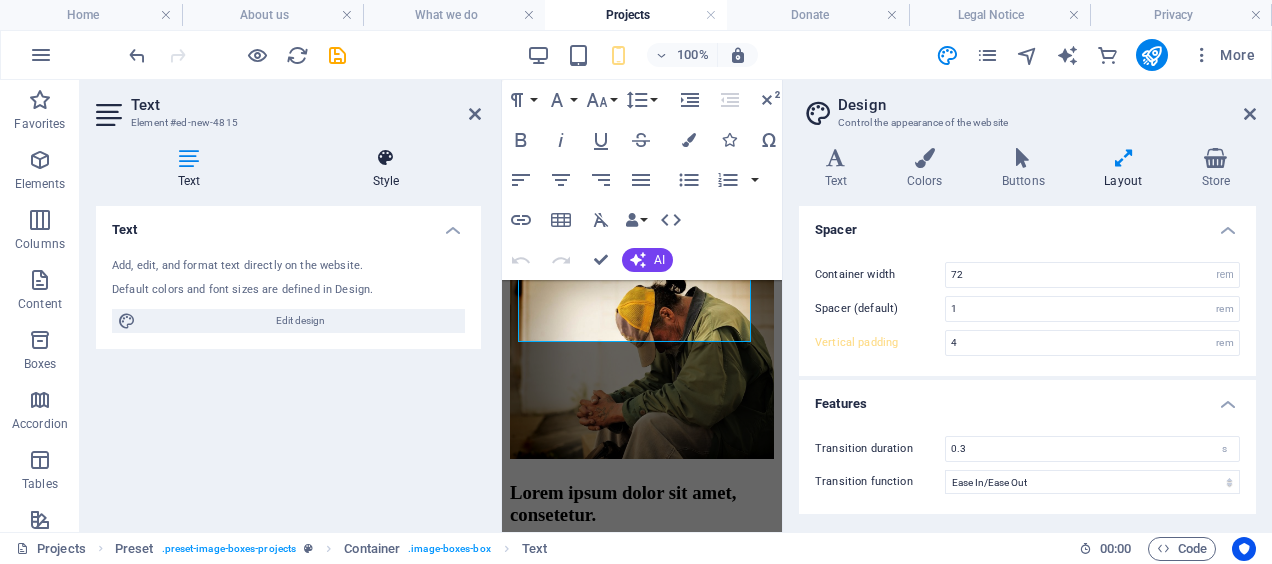 click on "Style" at bounding box center [386, 169] 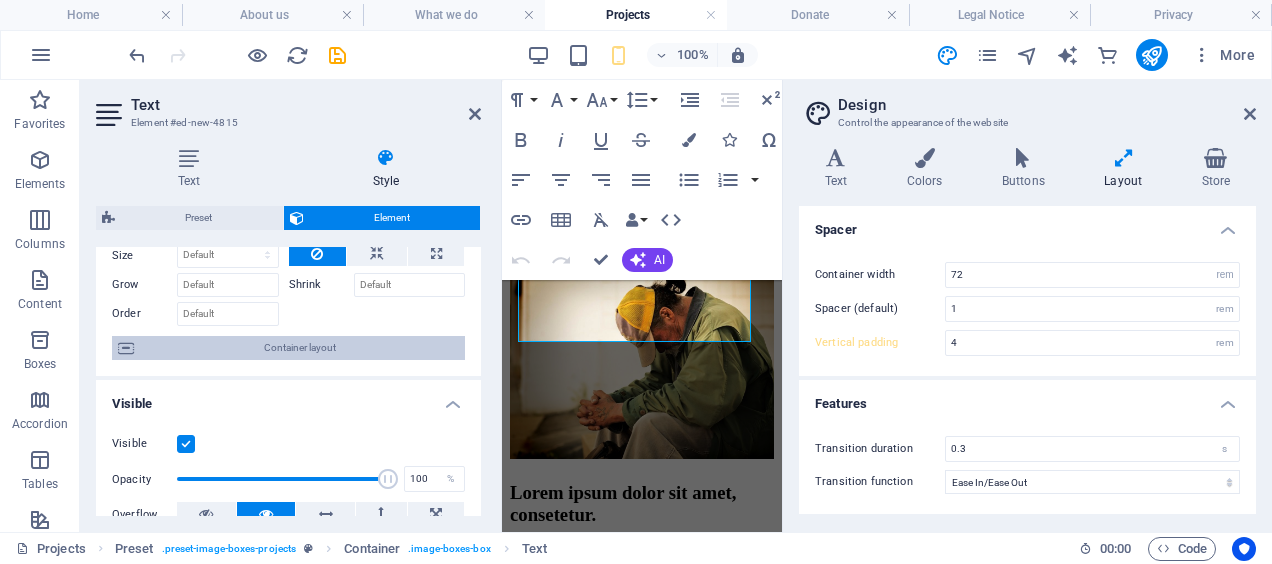 scroll, scrollTop: 0, scrollLeft: 0, axis: both 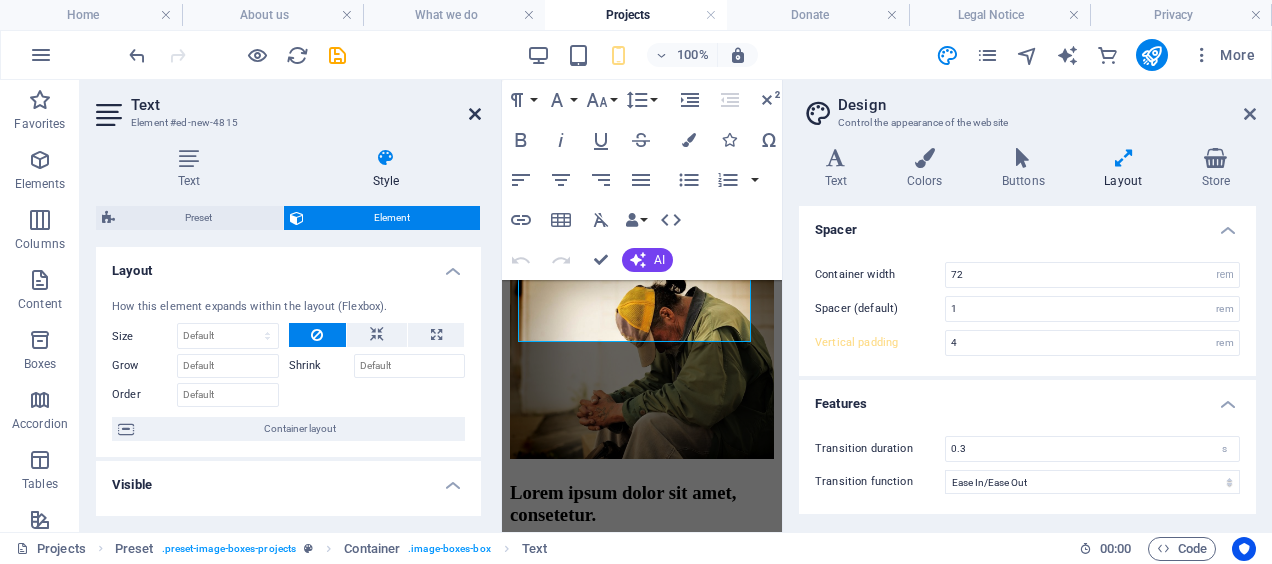 click at bounding box center (475, 114) 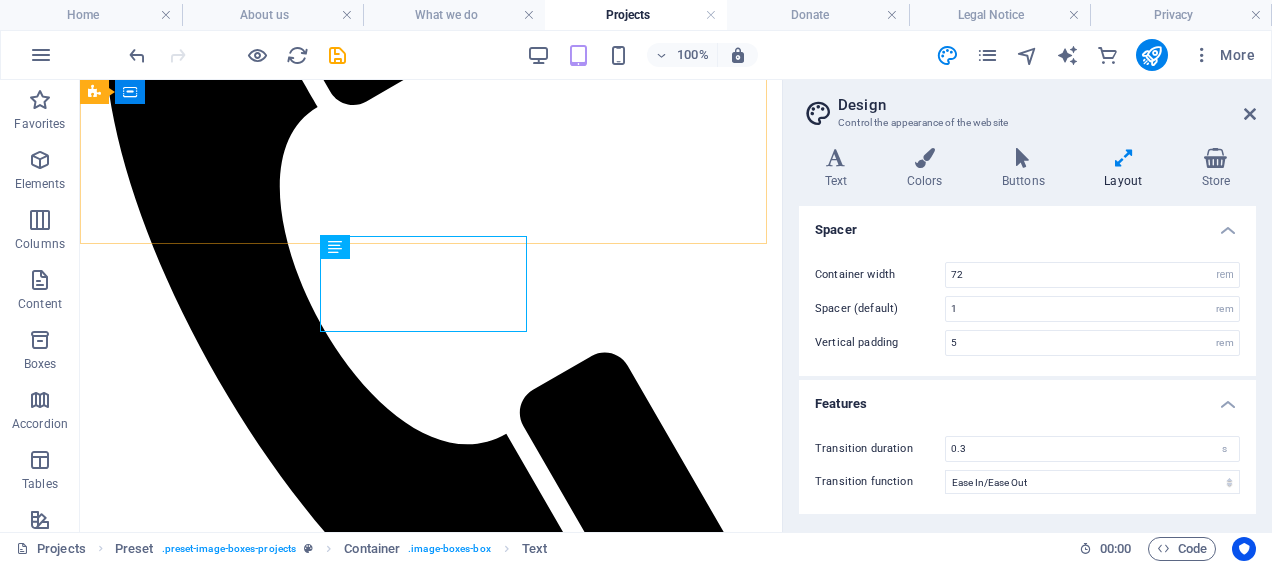 scroll, scrollTop: 1079, scrollLeft: 0, axis: vertical 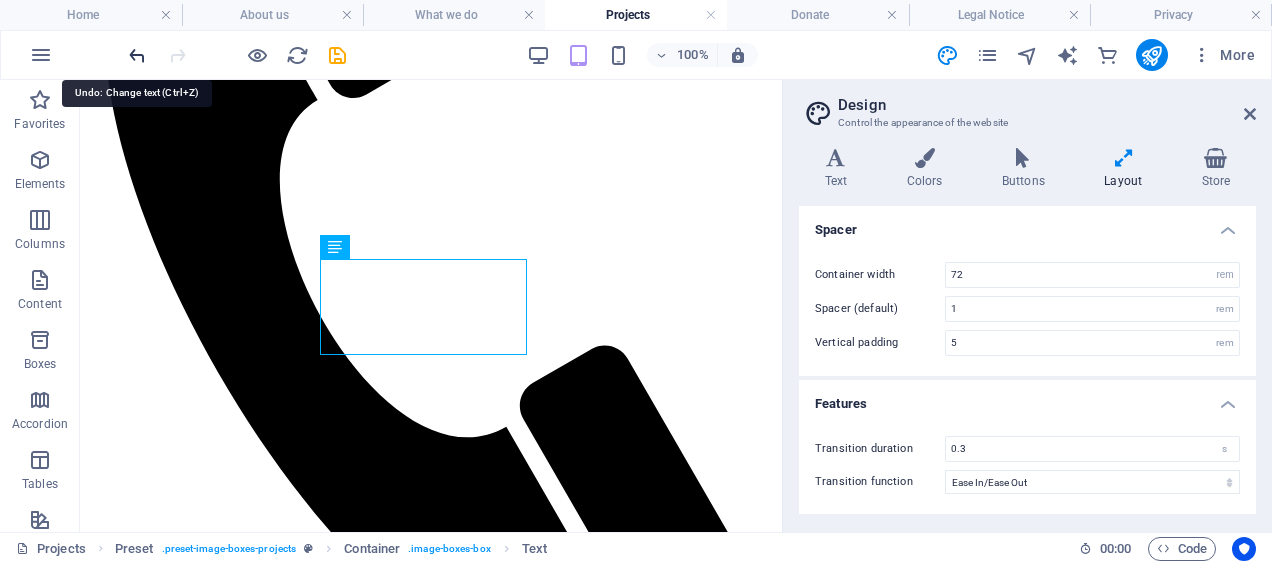 click at bounding box center [137, 55] 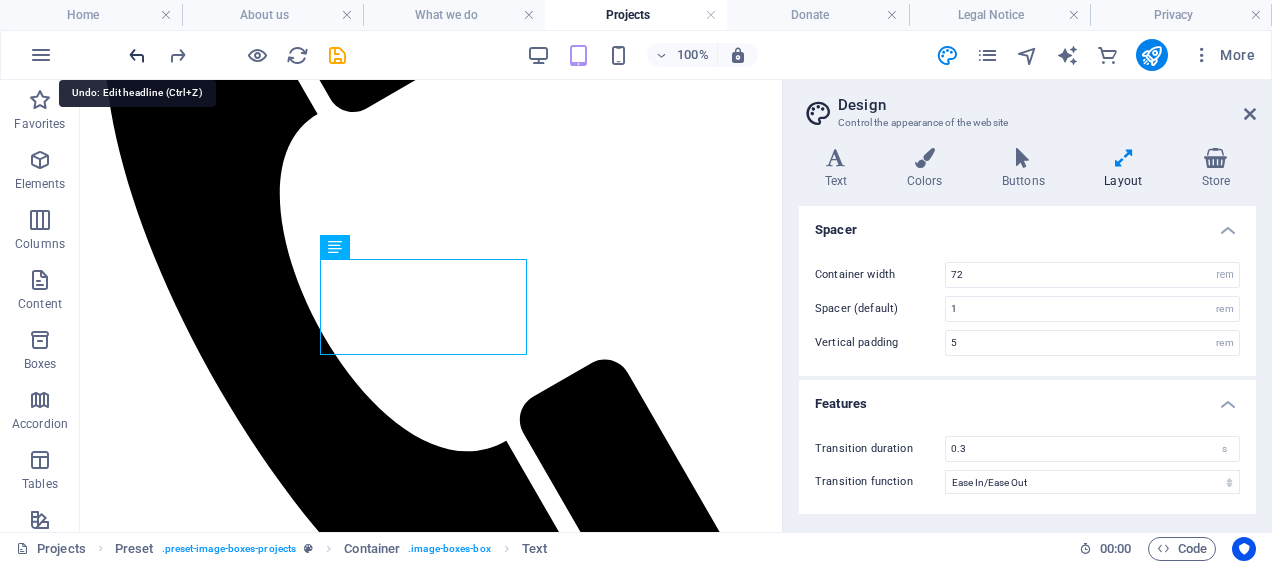 click at bounding box center [137, 55] 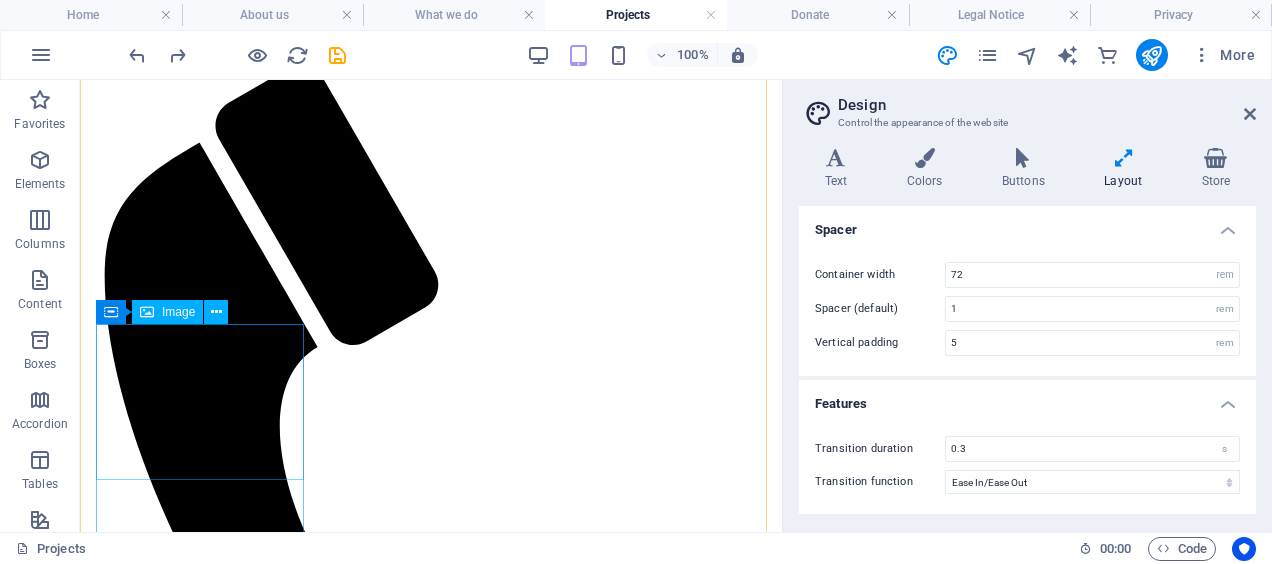 scroll, scrollTop: 879, scrollLeft: 0, axis: vertical 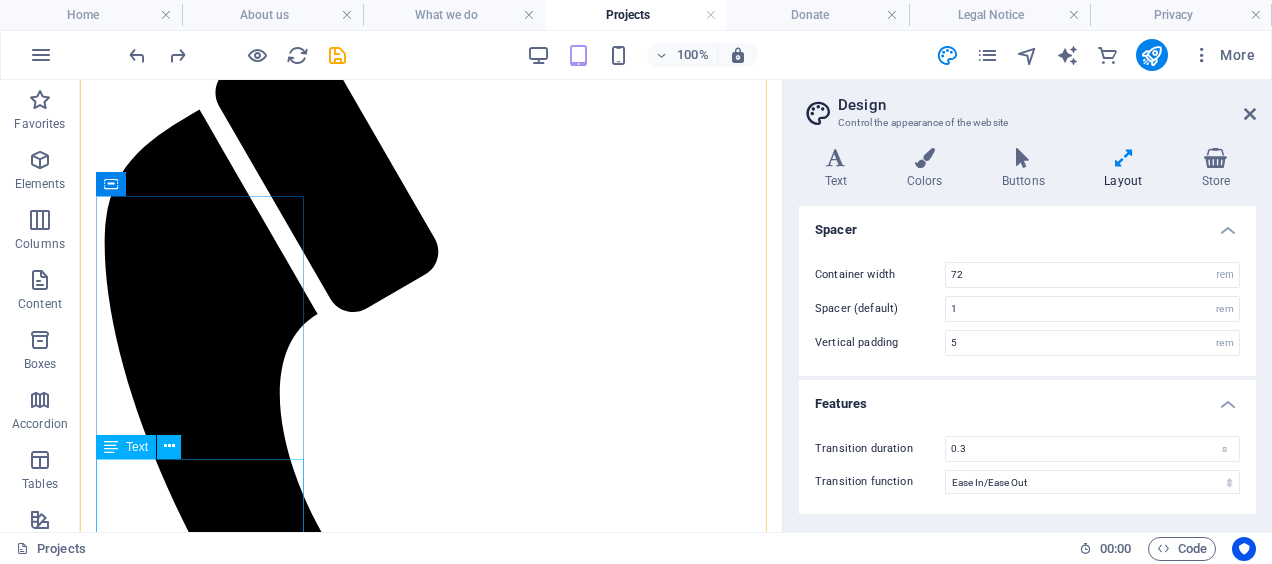 click on "Lorem ipsum dolor sit amet, consectetur adipisicing elit. Veritatis, dolorem!" at bounding box center (431, 3569) 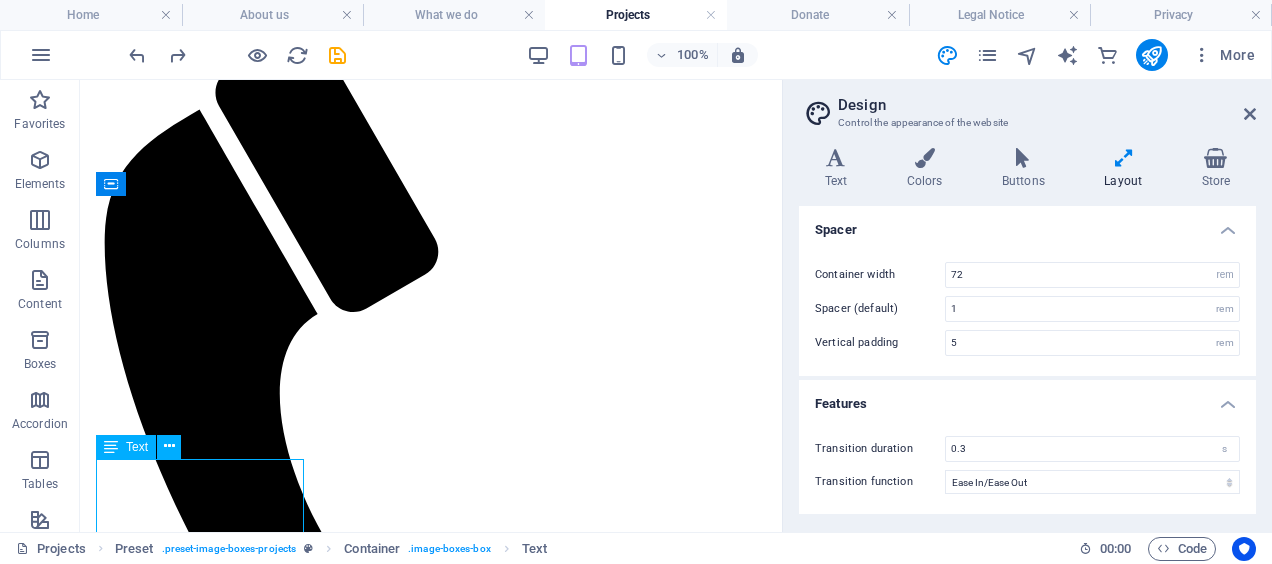 click on "Lorem ipsum dolor sit amet, consectetur adipisicing elit. Veritatis, dolorem!" at bounding box center [431, 3569] 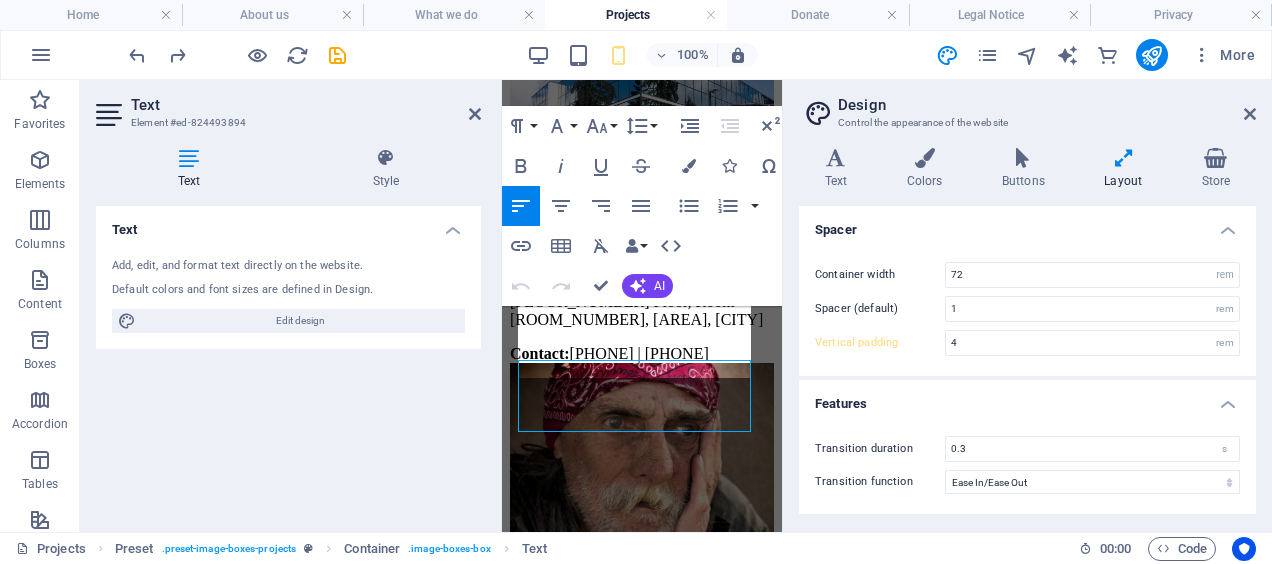 scroll, scrollTop: 1688, scrollLeft: 0, axis: vertical 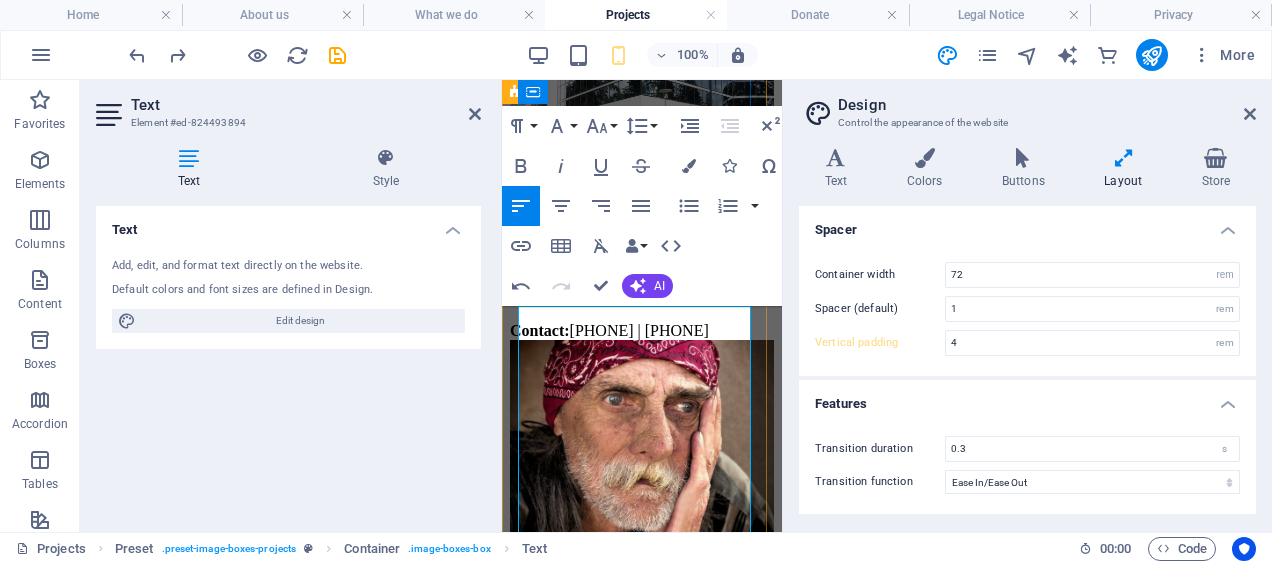 drag, startPoint x: 683, startPoint y: 339, endPoint x: 656, endPoint y: 344, distance: 27.45906 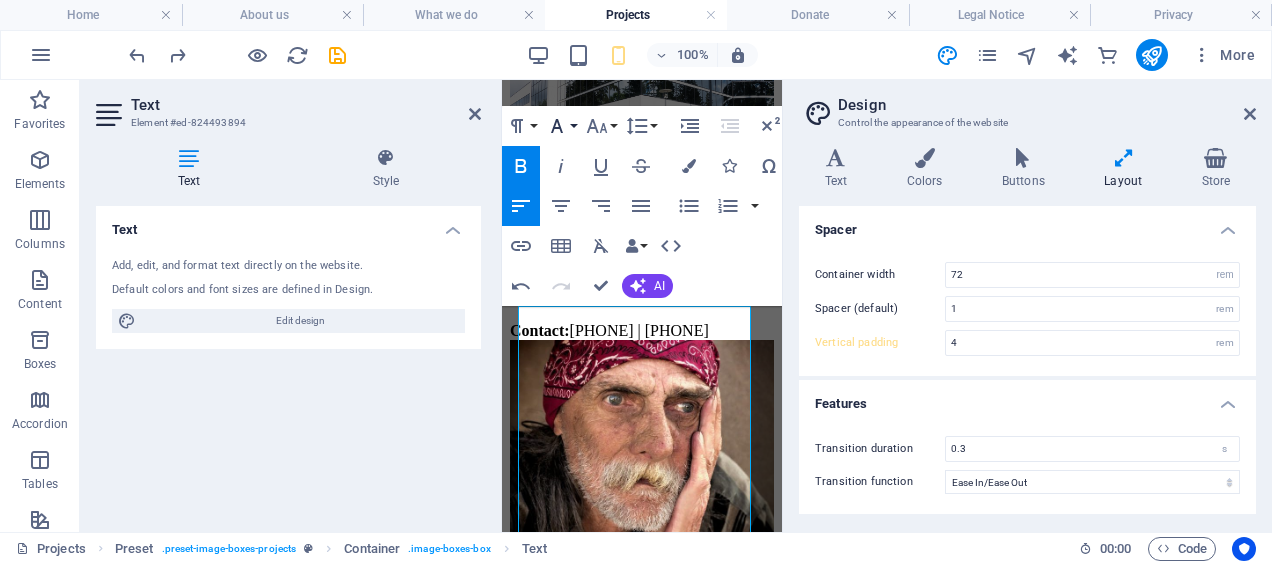 click 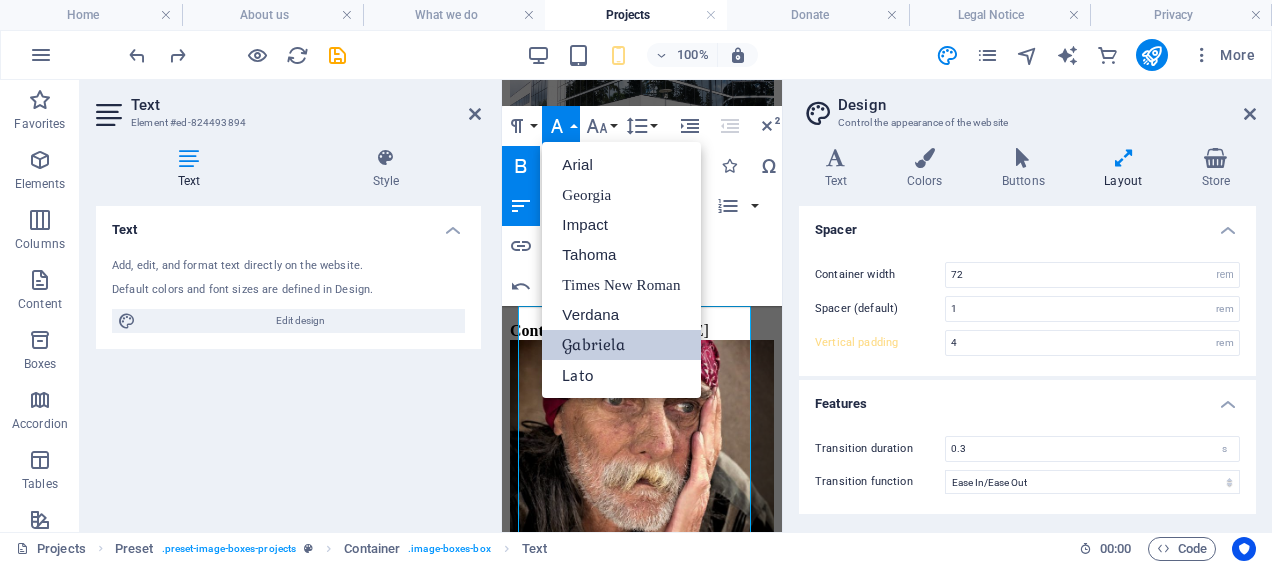 scroll, scrollTop: 0, scrollLeft: 0, axis: both 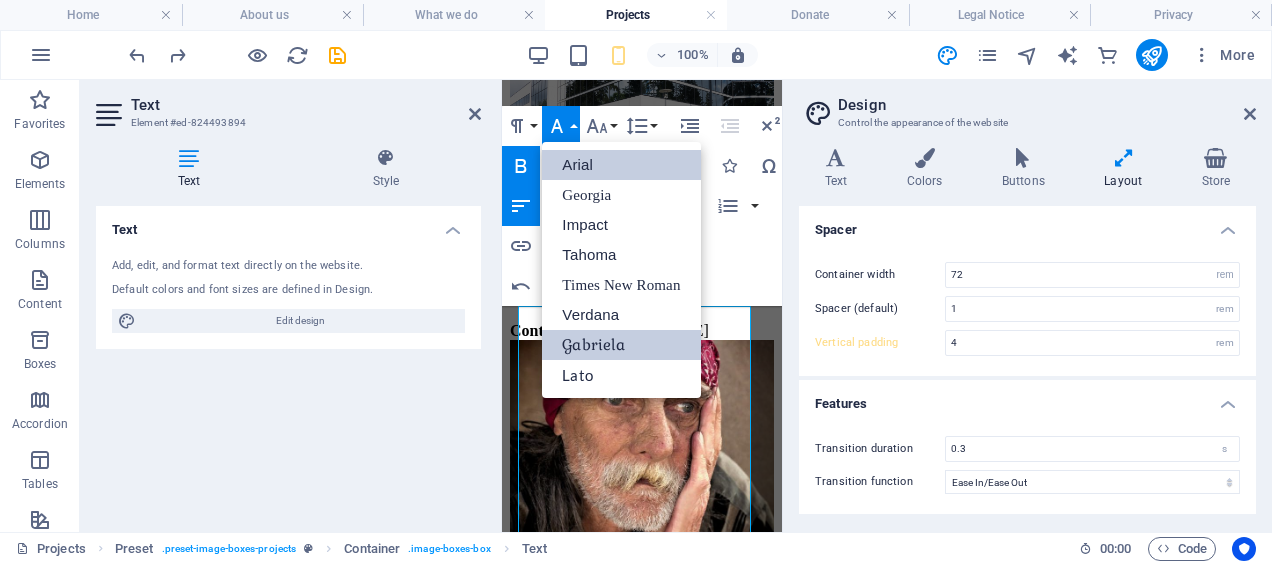 click on "Arial" at bounding box center [621, 165] 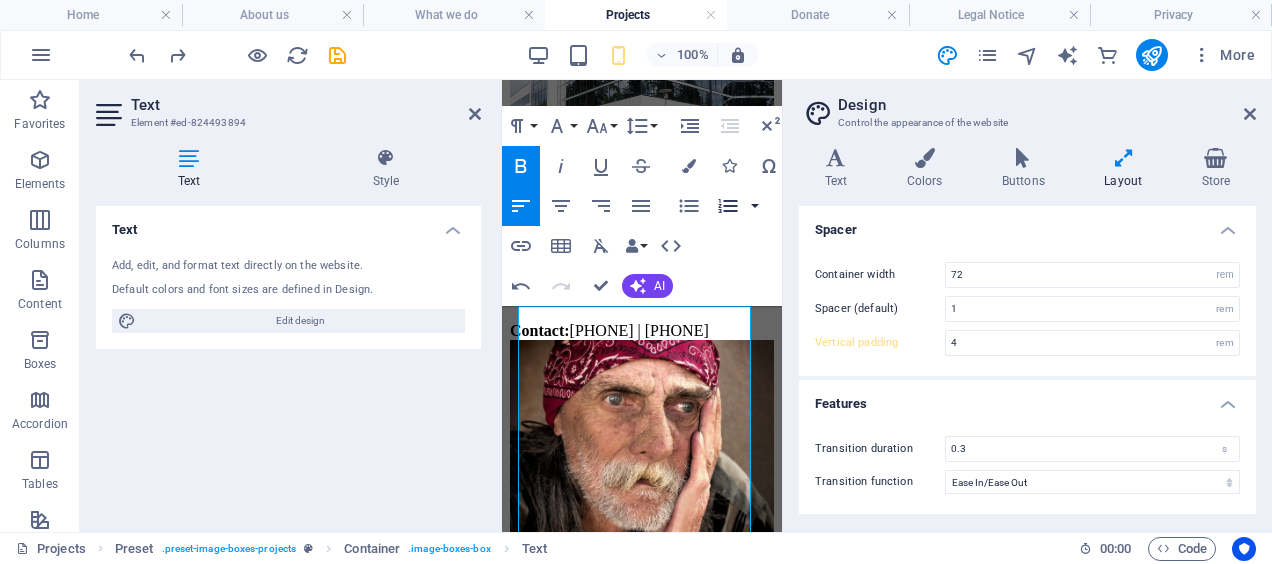 click at bounding box center (755, 206) 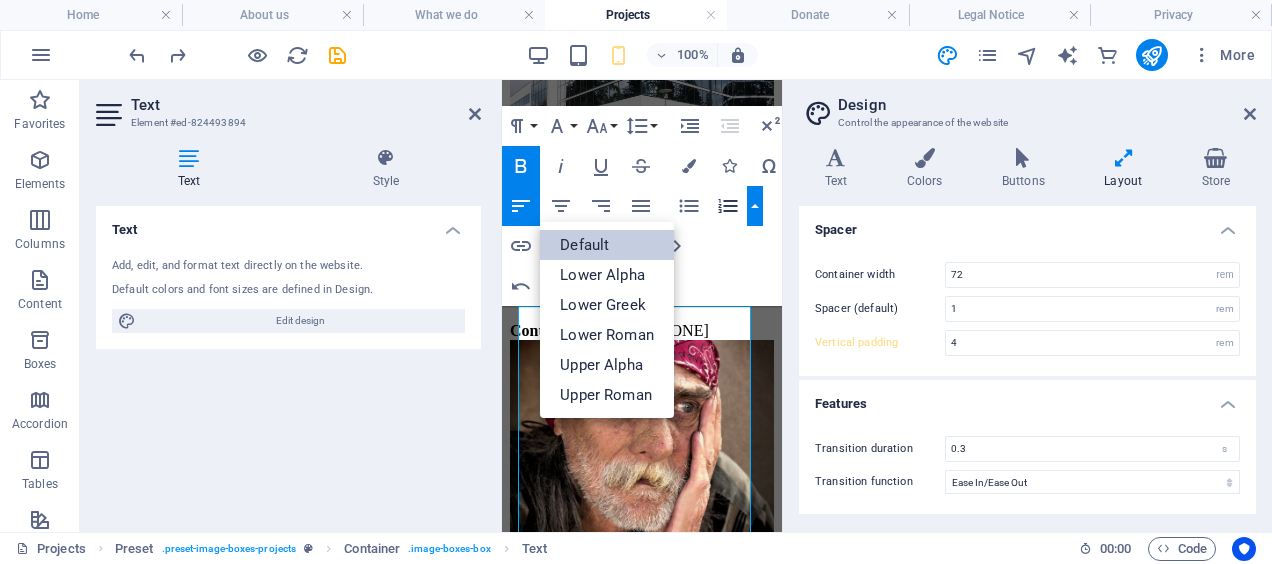 click on "Default" at bounding box center (607, 245) 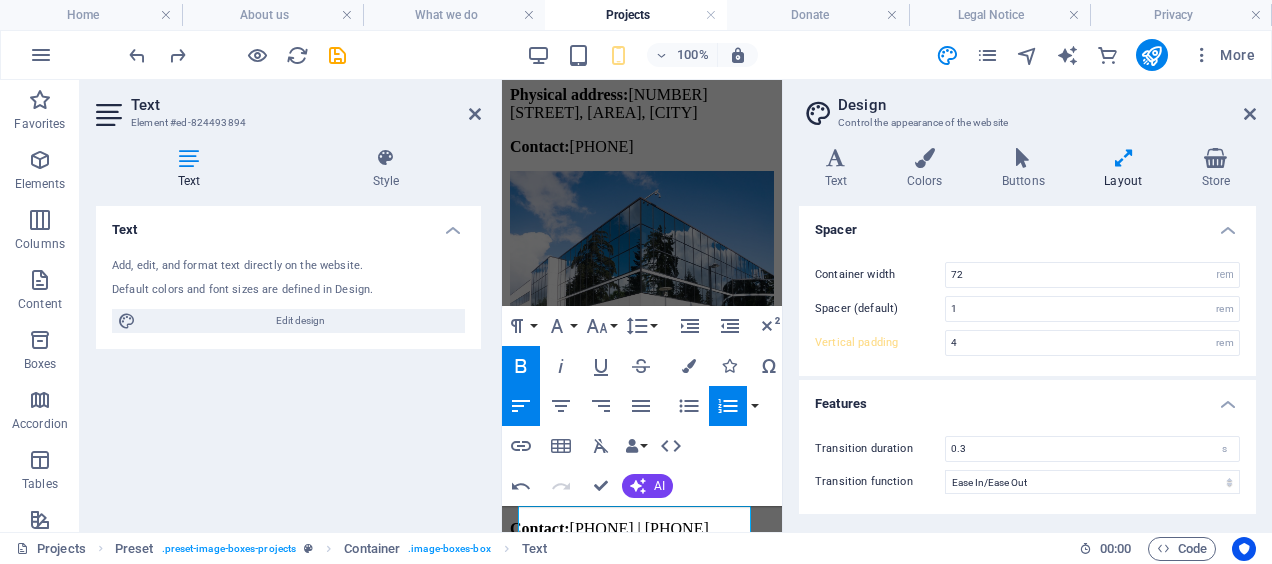 scroll, scrollTop: 1488, scrollLeft: 0, axis: vertical 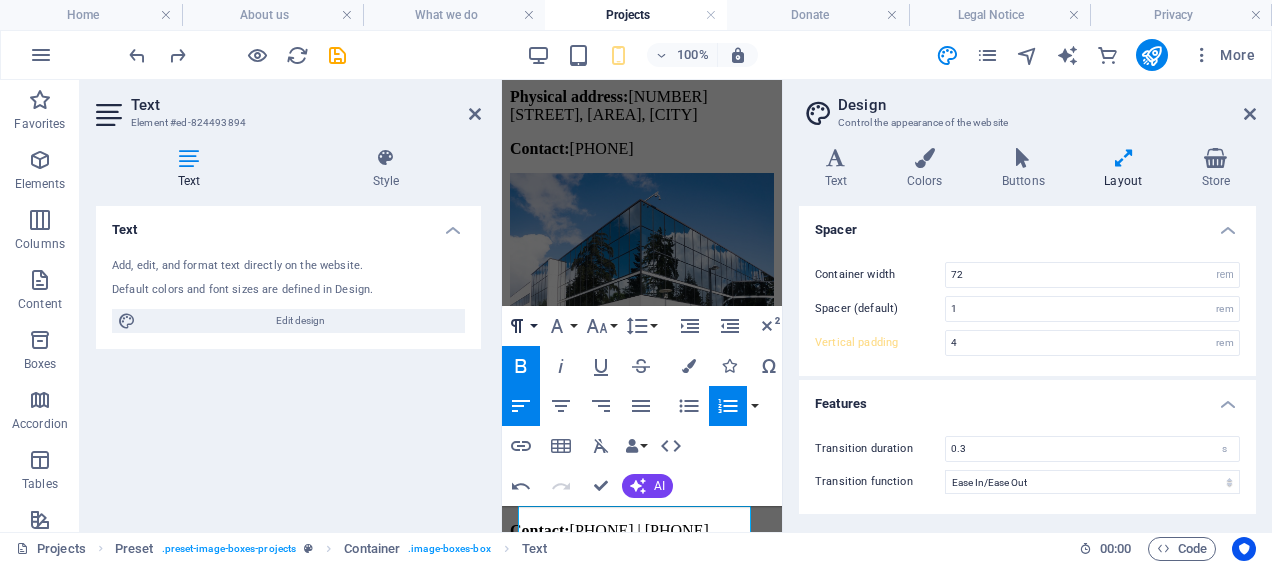 click on "Paragraph Format" at bounding box center (521, 326) 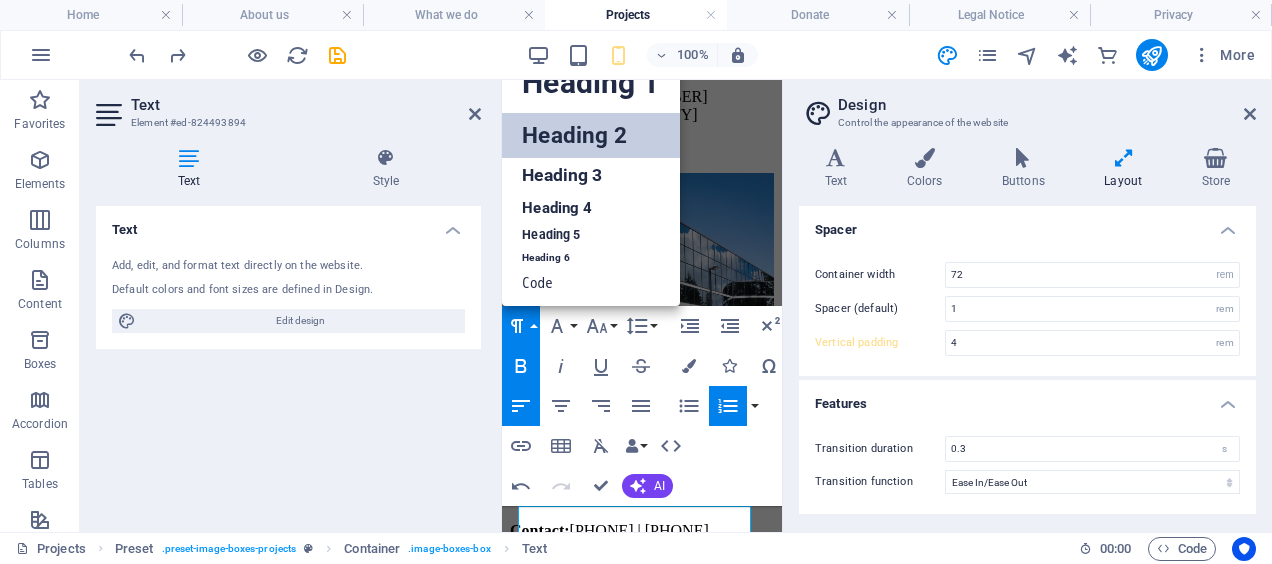 scroll, scrollTop: 16, scrollLeft: 0, axis: vertical 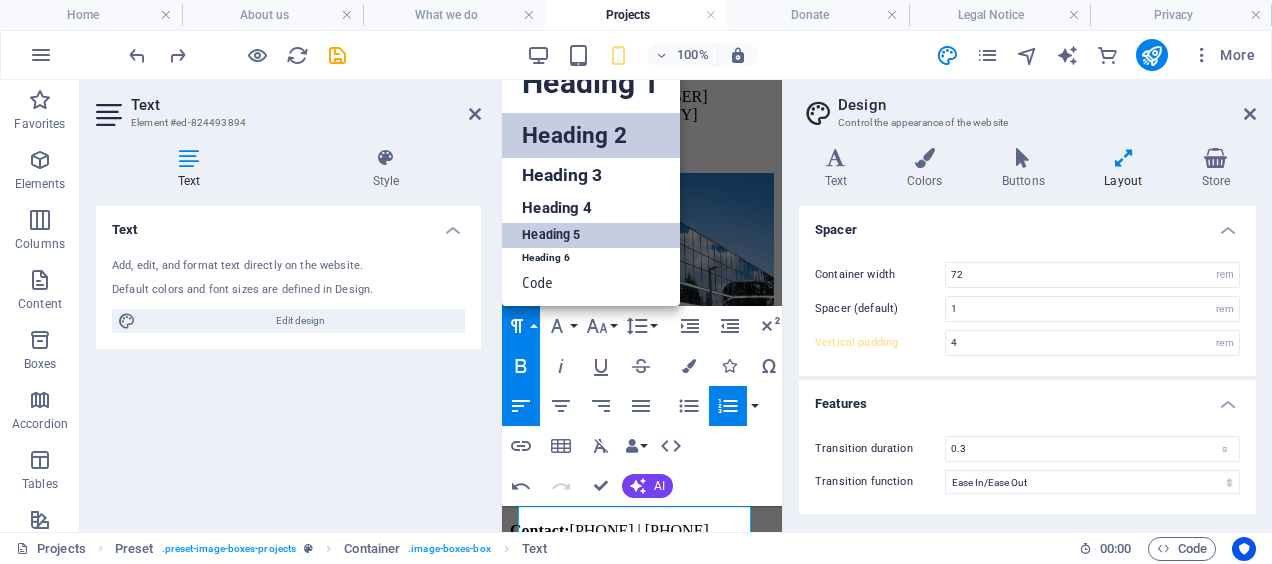 click on "Heading 5" at bounding box center (590, 235) 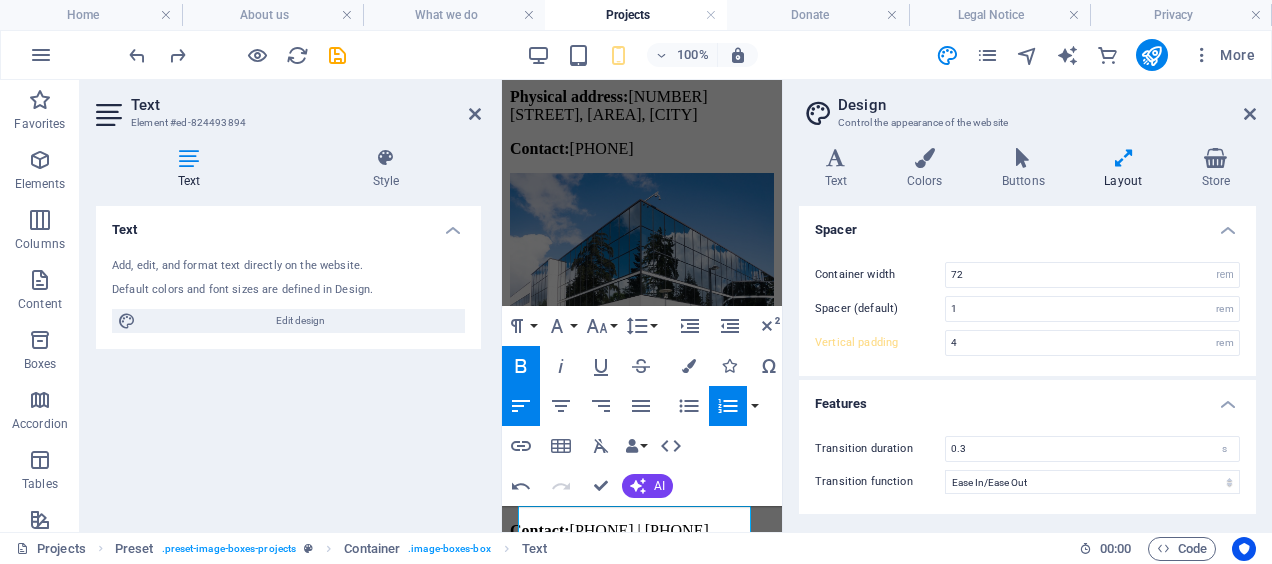 click on "Text Add, edit, and format text directly on the website. Default colors and font sizes are defined in Design. Edit design Alignment Left aligned Centered Right aligned" at bounding box center (288, 361) 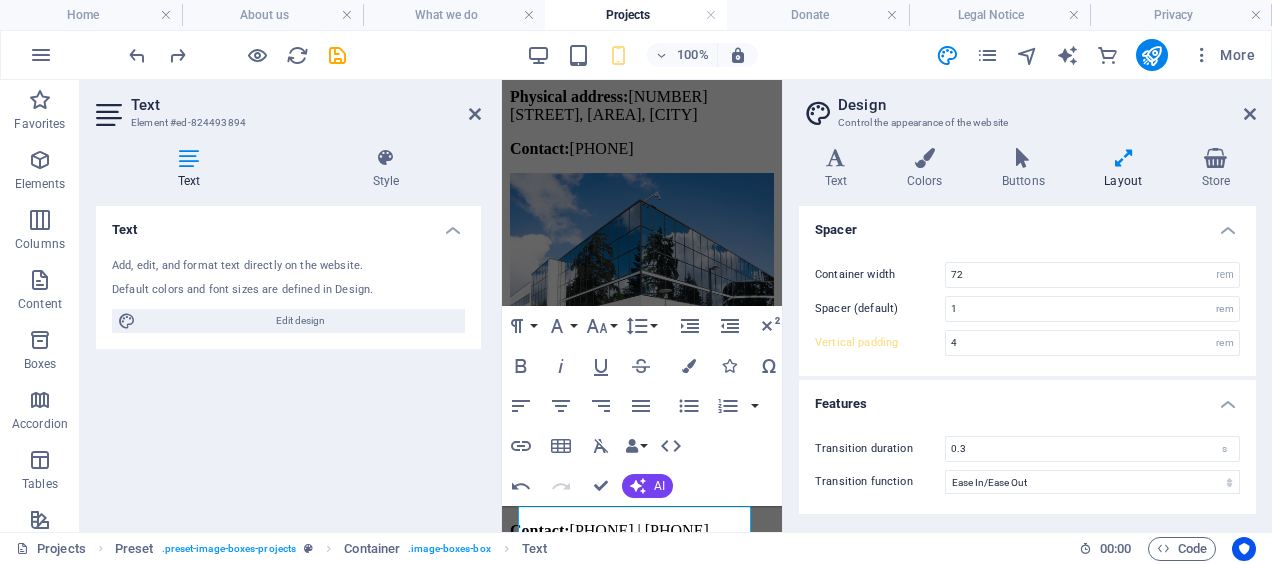 click on "Text Element #ed-824493894" at bounding box center (288, 106) 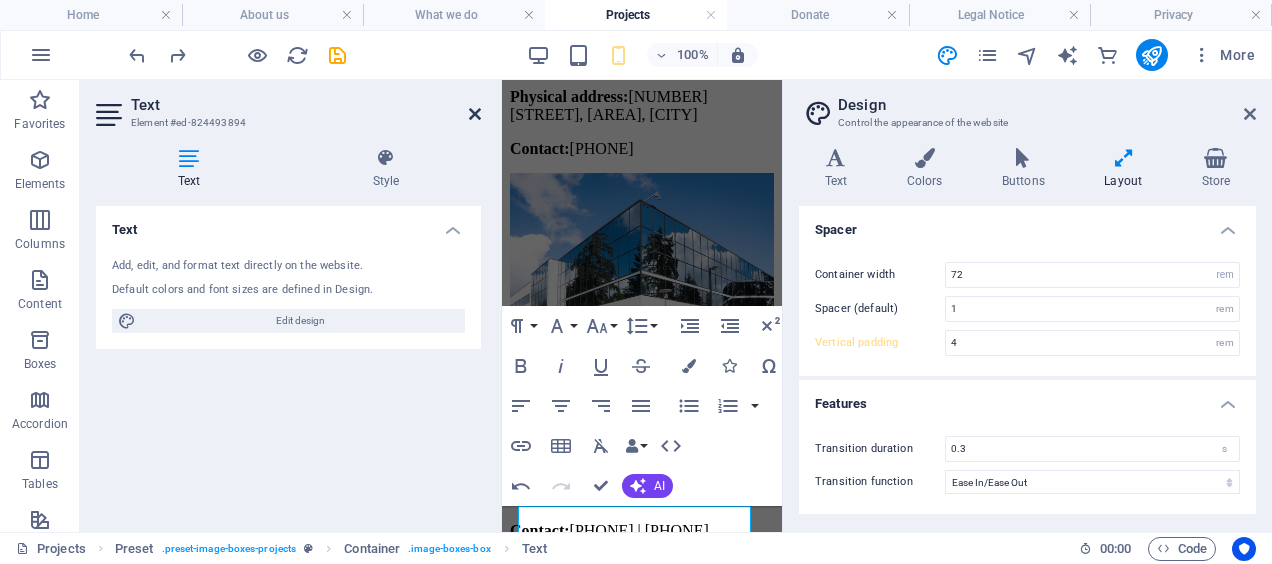 click at bounding box center (475, 114) 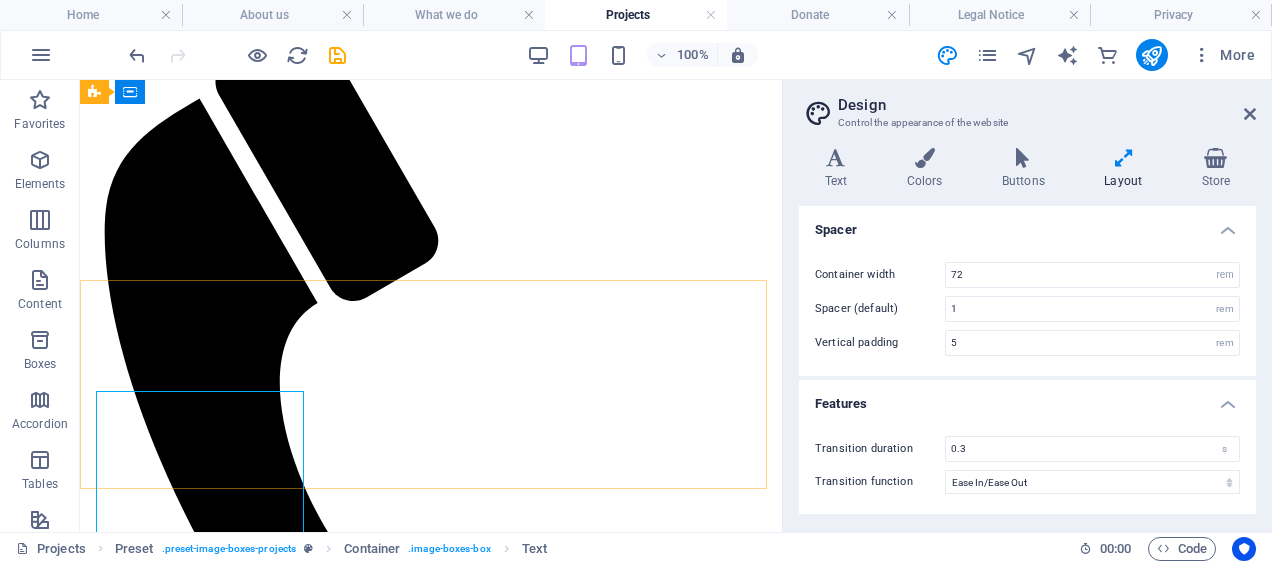 scroll, scrollTop: 847, scrollLeft: 0, axis: vertical 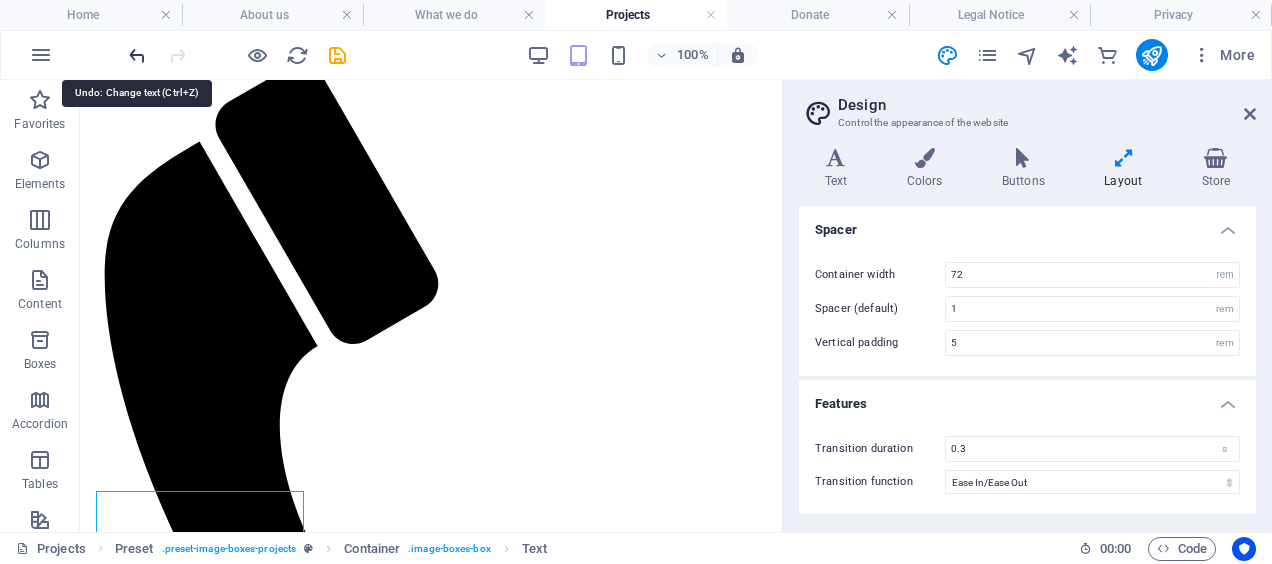 click at bounding box center [137, 55] 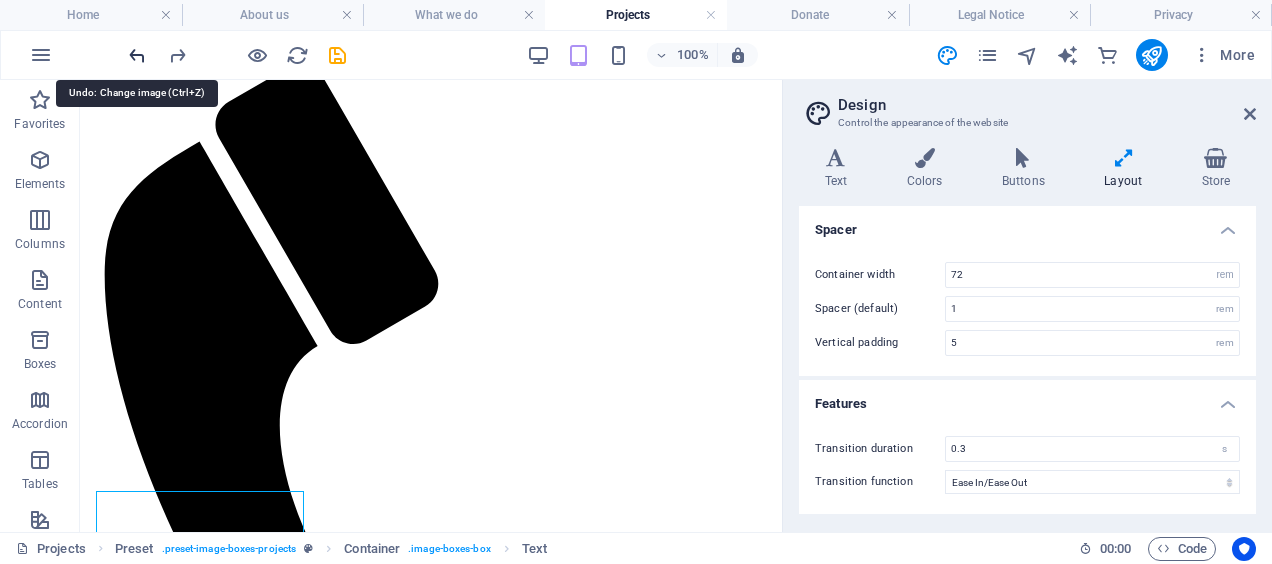 click at bounding box center [137, 55] 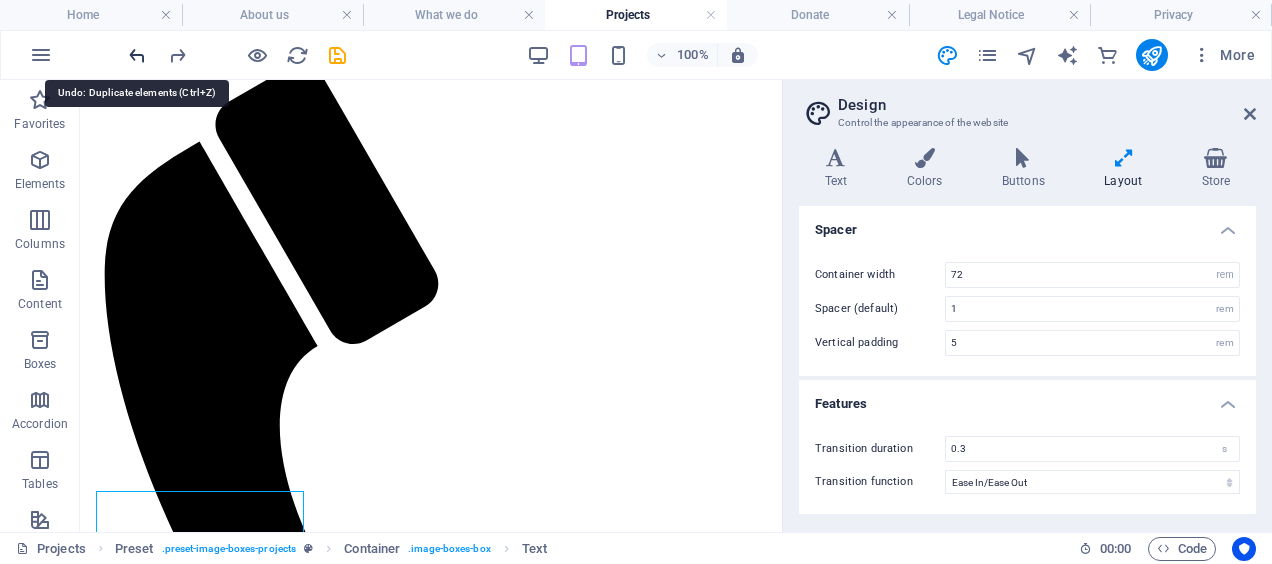 click at bounding box center (137, 55) 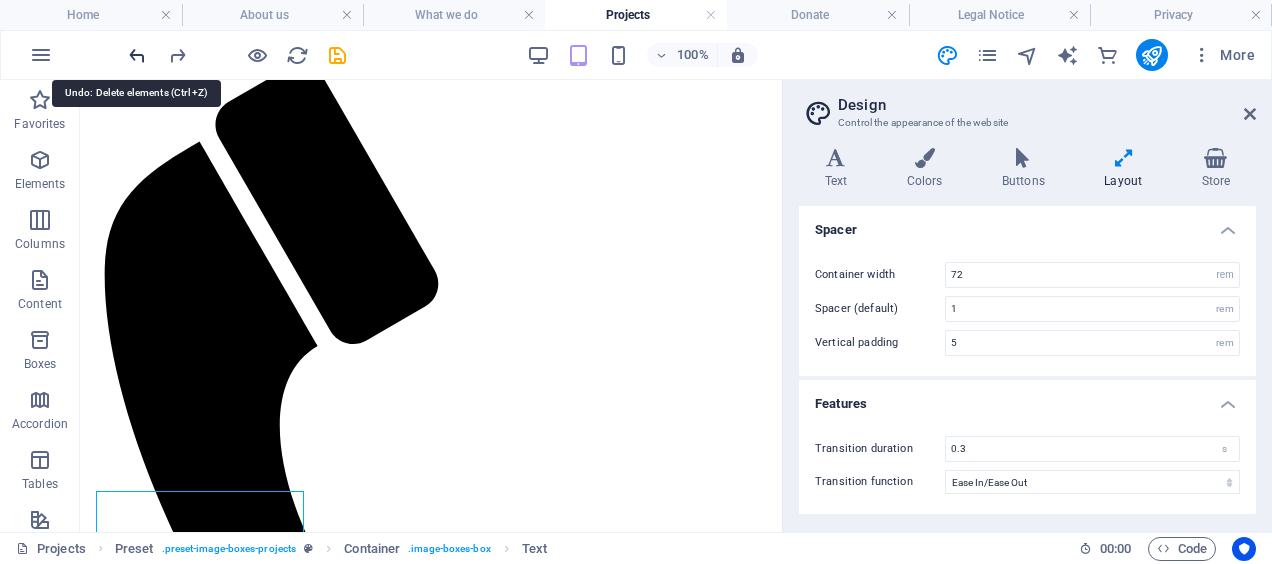 click at bounding box center [137, 55] 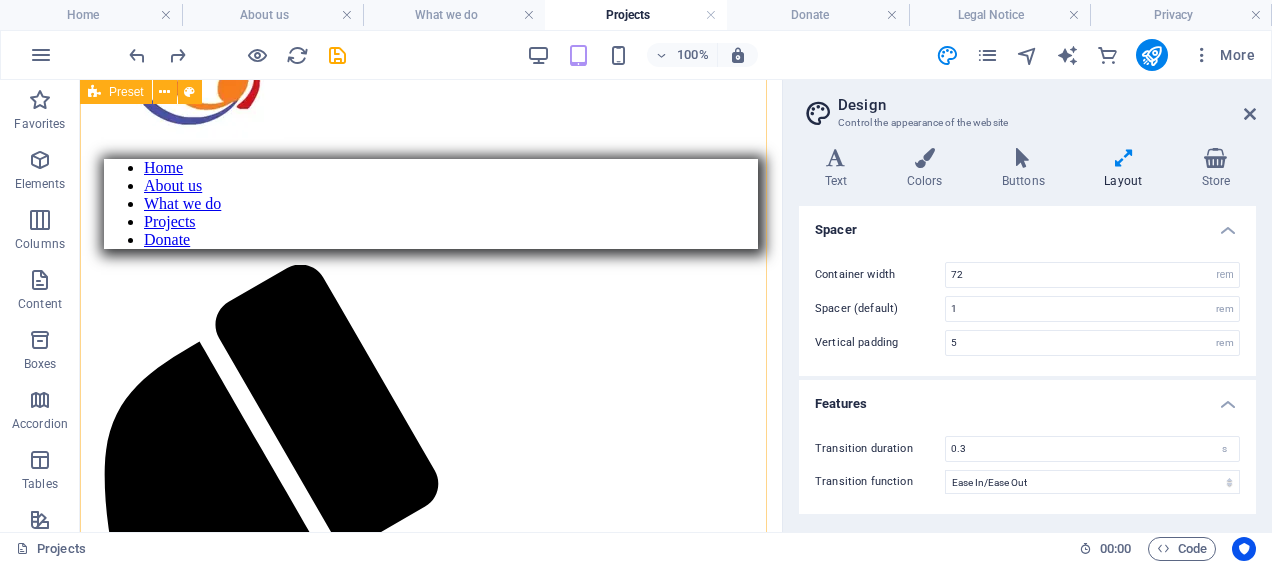 scroll, scrollTop: 547, scrollLeft: 0, axis: vertical 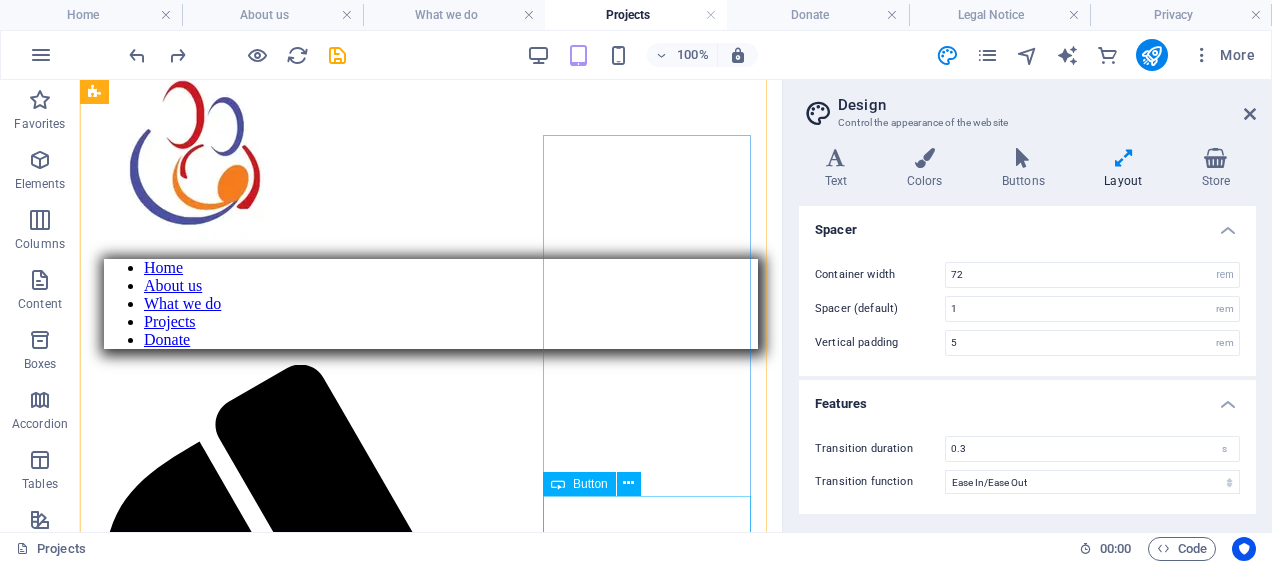 click on "+ Read More" at bounding box center (431, 3324) 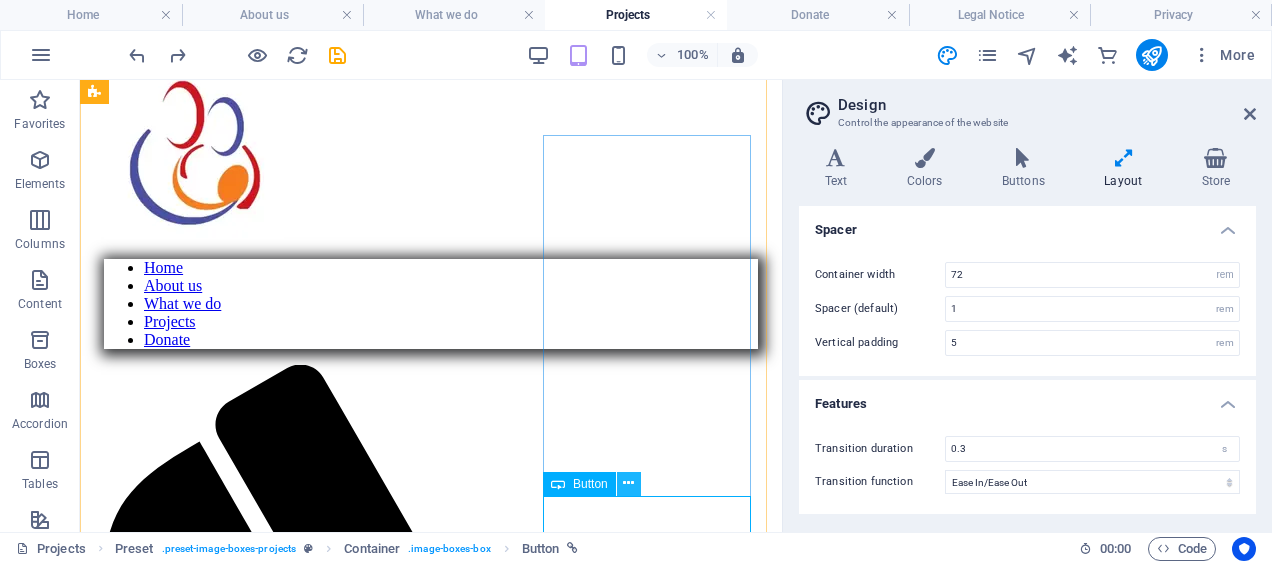 click at bounding box center (628, 483) 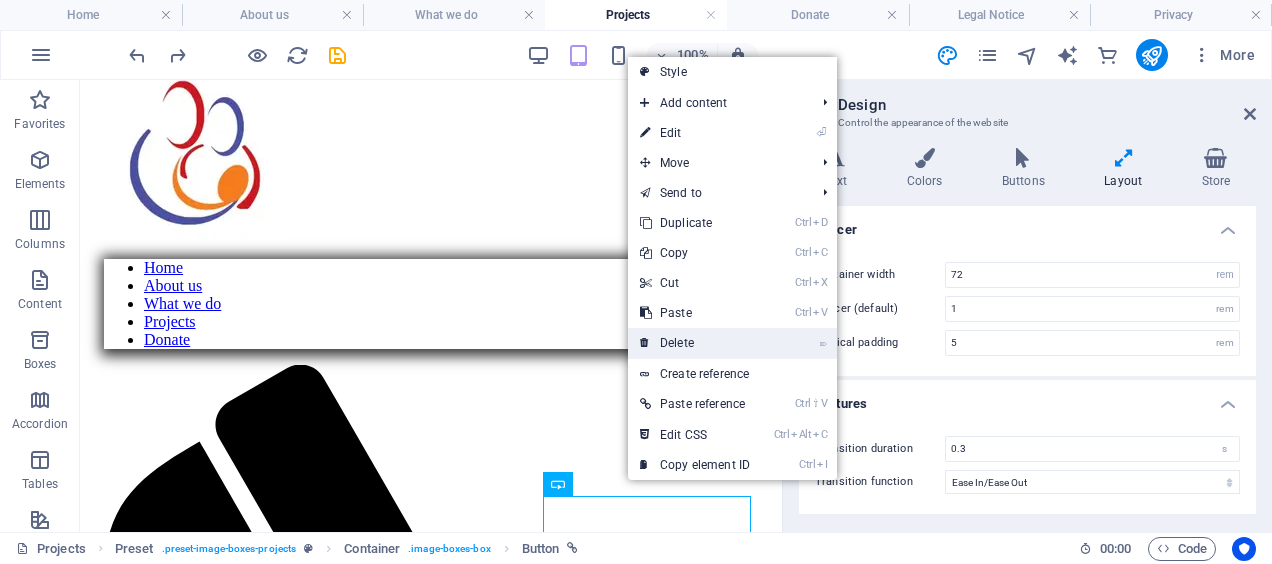 drag, startPoint x: 719, startPoint y: 339, endPoint x: 639, endPoint y: 260, distance: 112.432205 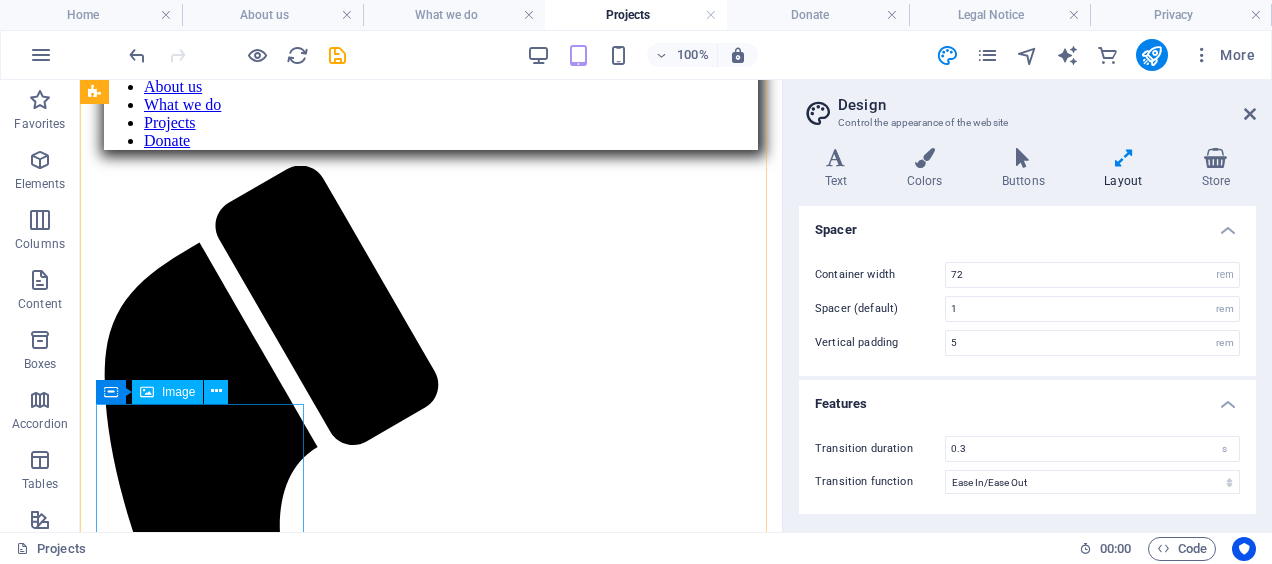 scroll, scrollTop: 747, scrollLeft: 0, axis: vertical 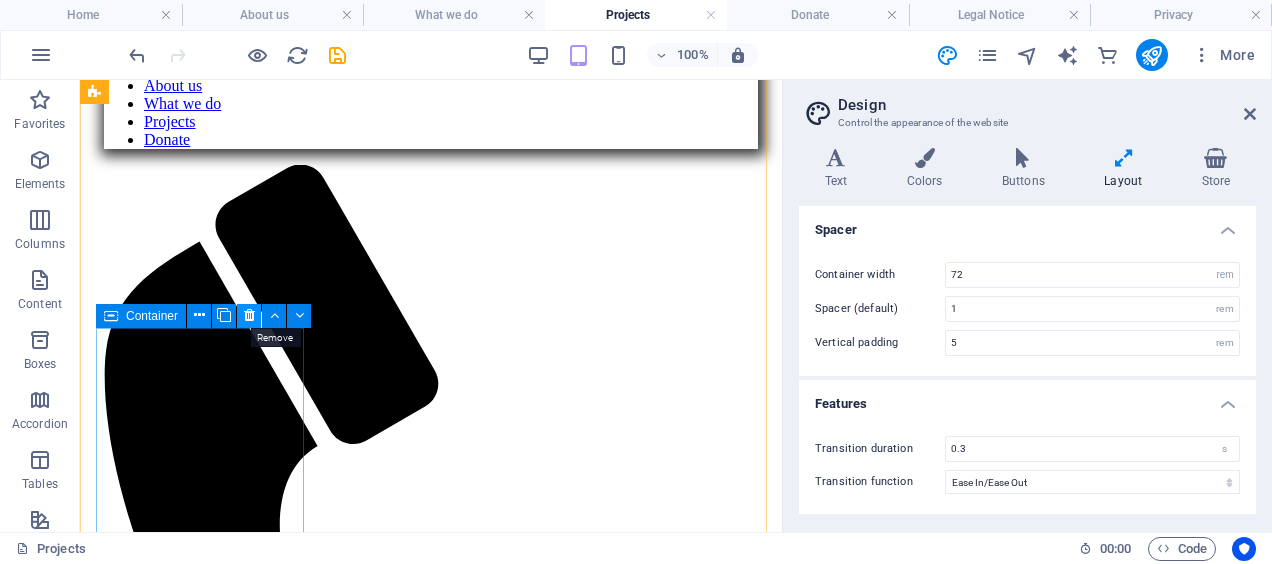 click at bounding box center [249, 315] 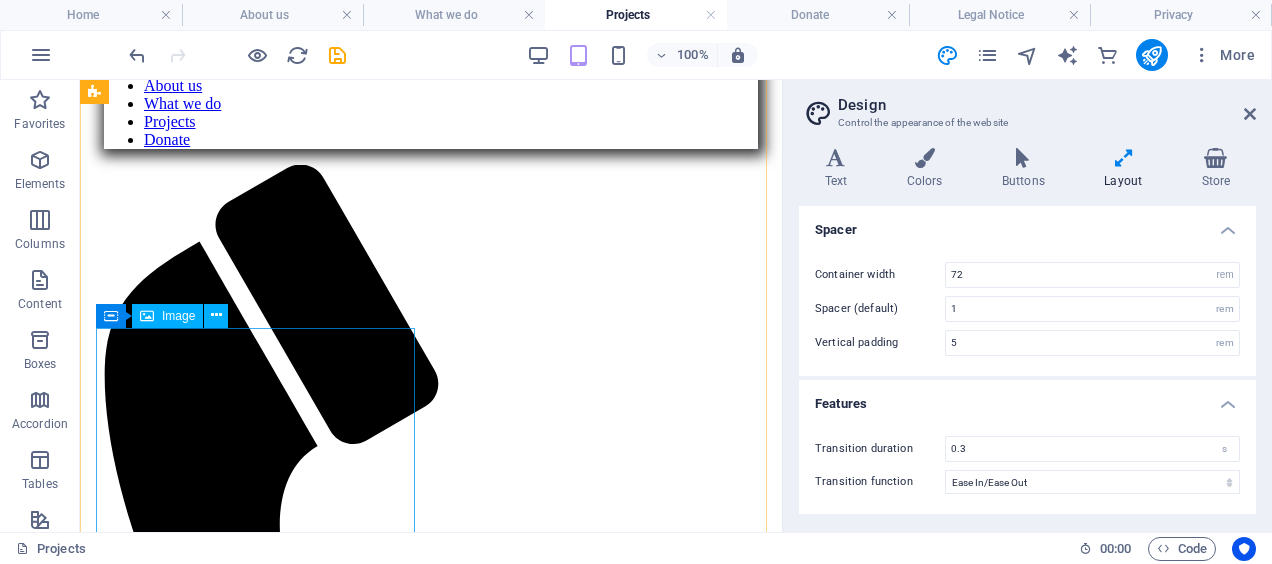 scroll, scrollTop: 647, scrollLeft: 0, axis: vertical 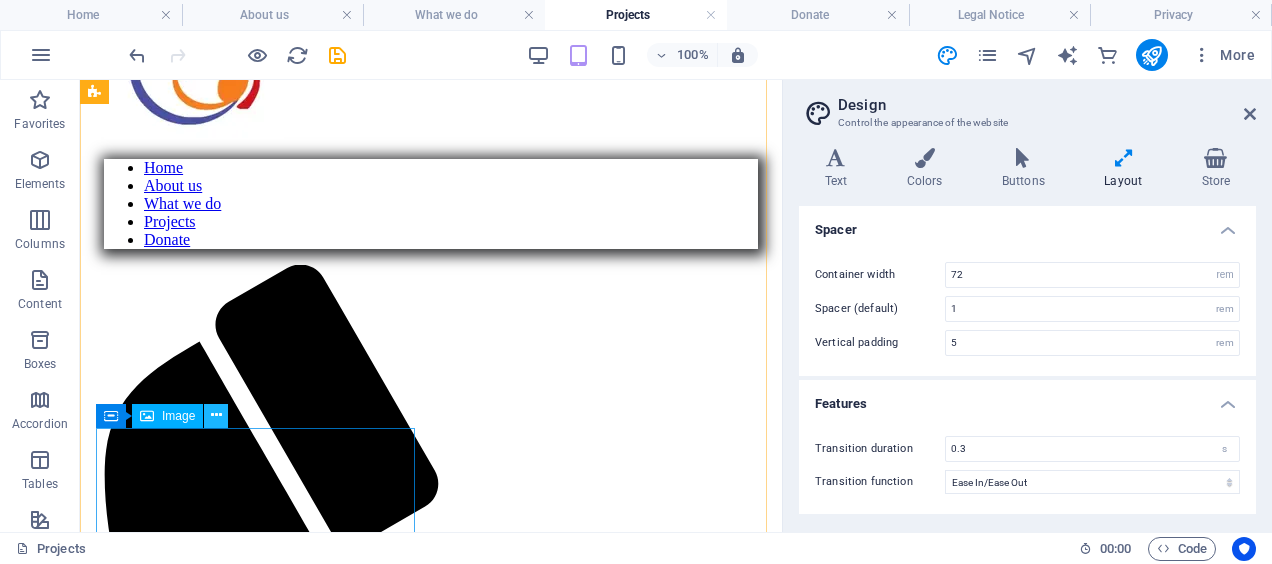 click at bounding box center (216, 415) 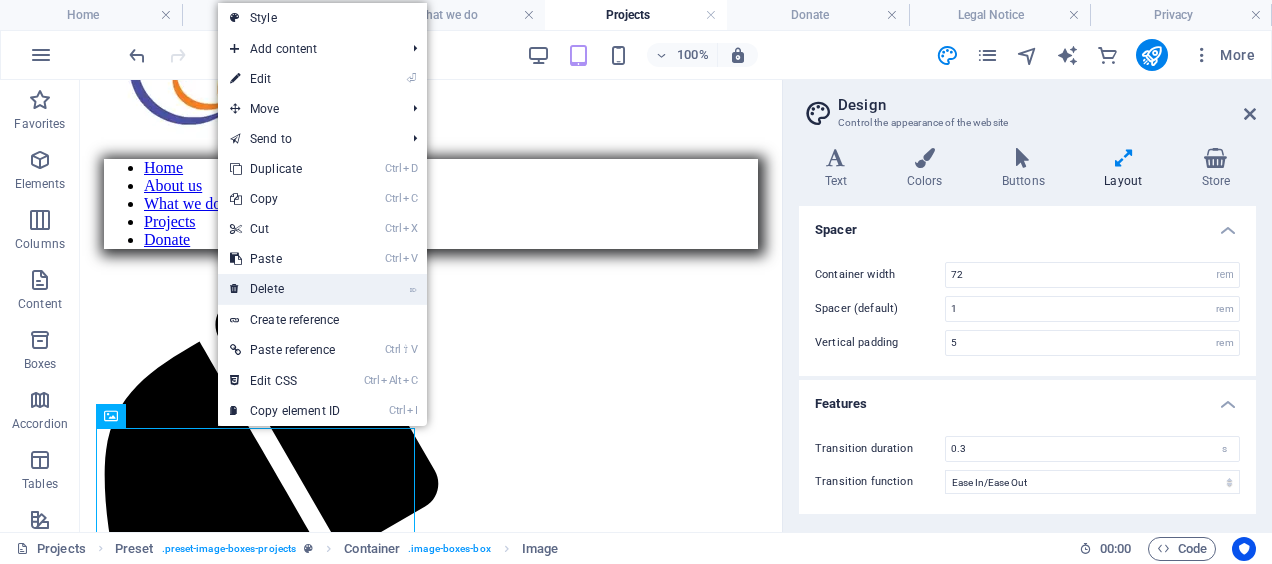 drag, startPoint x: 297, startPoint y: 289, endPoint x: 218, endPoint y: 211, distance: 111.01801 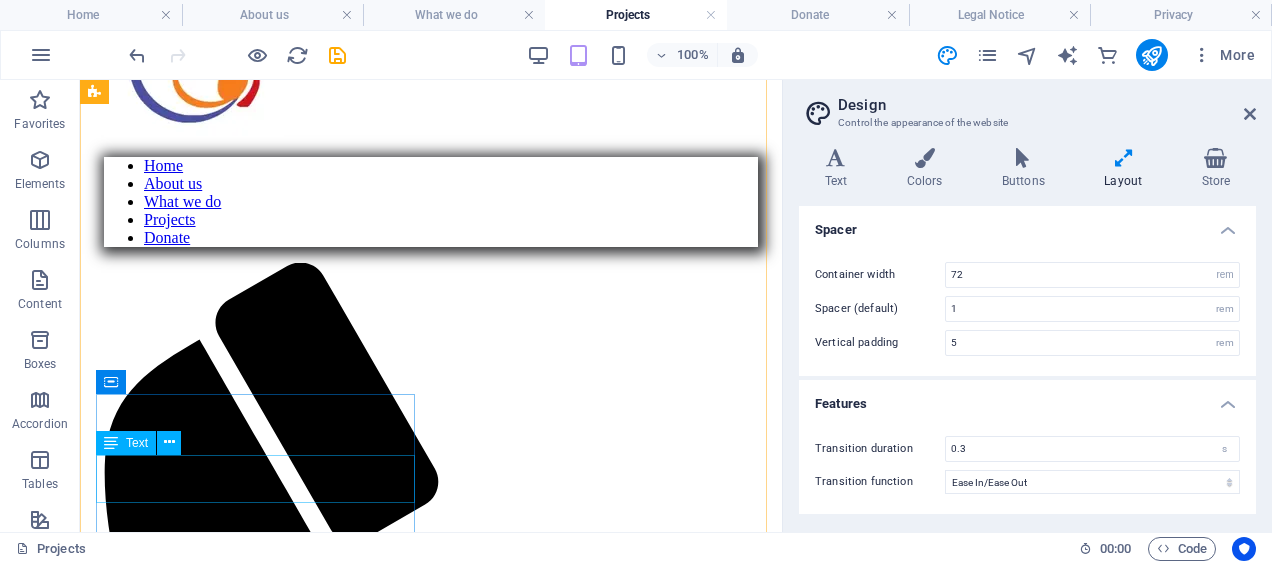 scroll, scrollTop: 647, scrollLeft: 0, axis: vertical 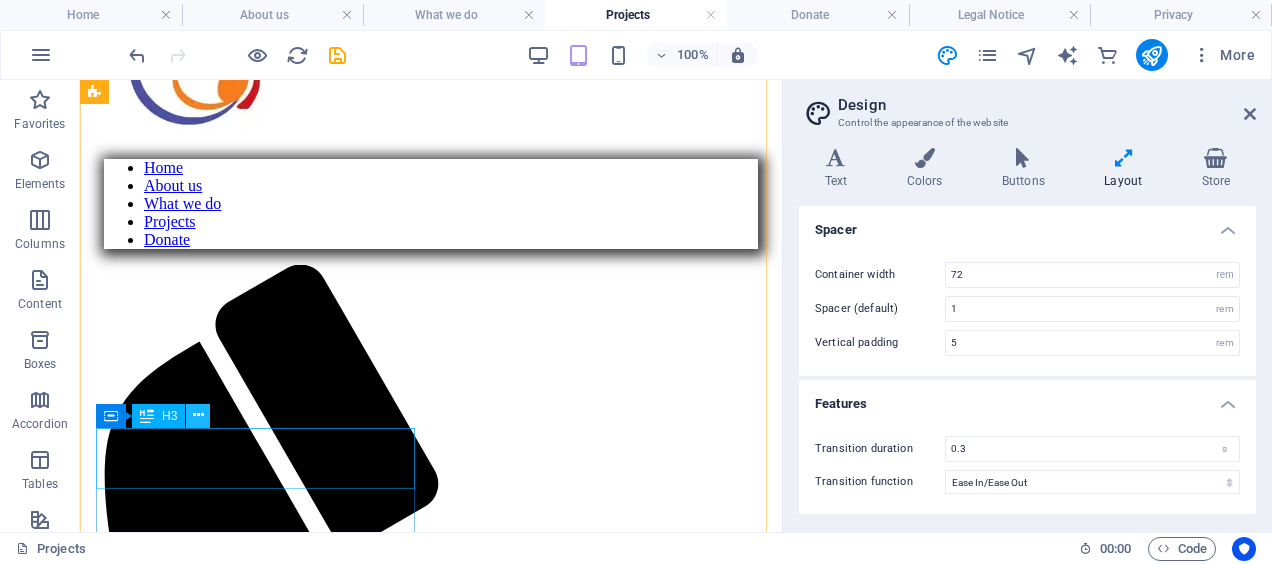 click at bounding box center [198, 415] 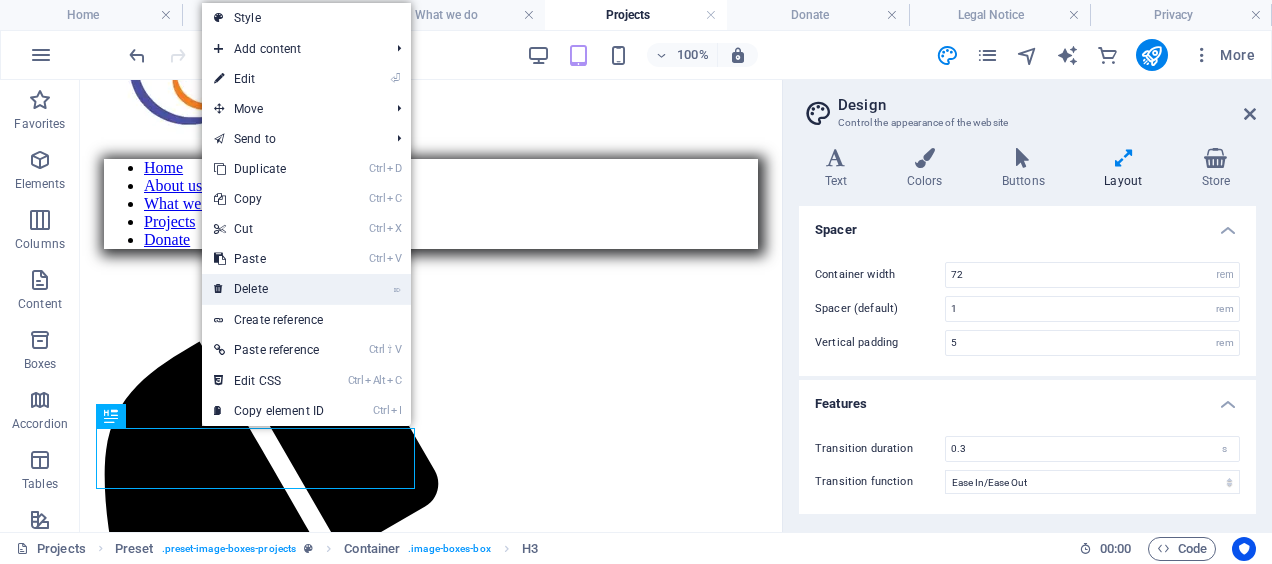 click on "⌦  Delete" at bounding box center [269, 289] 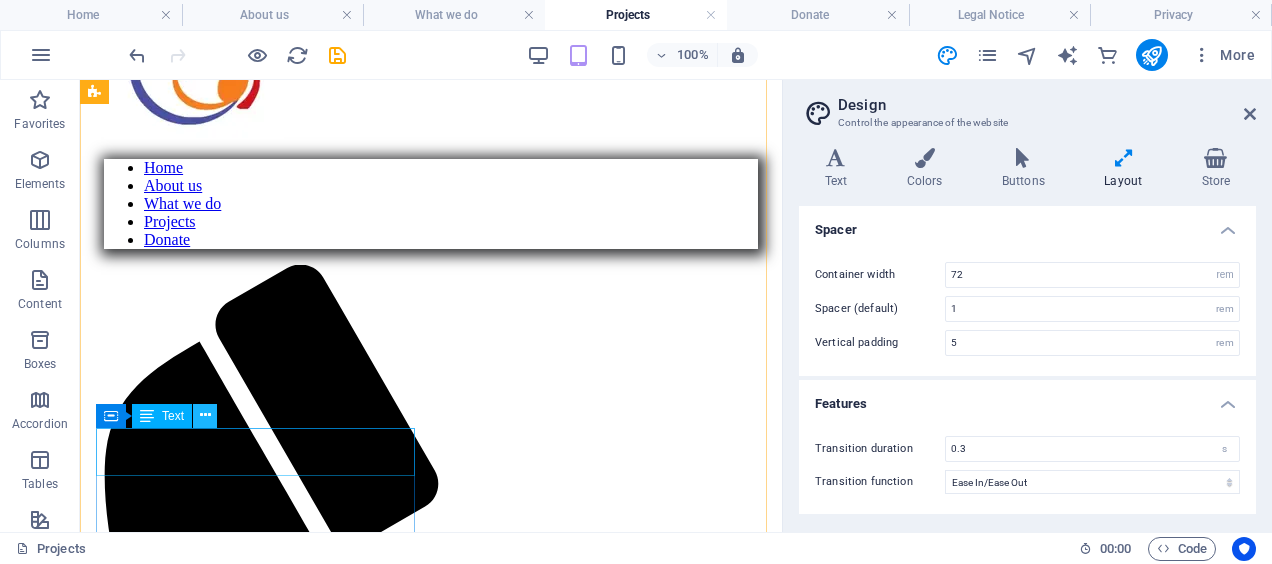 click at bounding box center (205, 415) 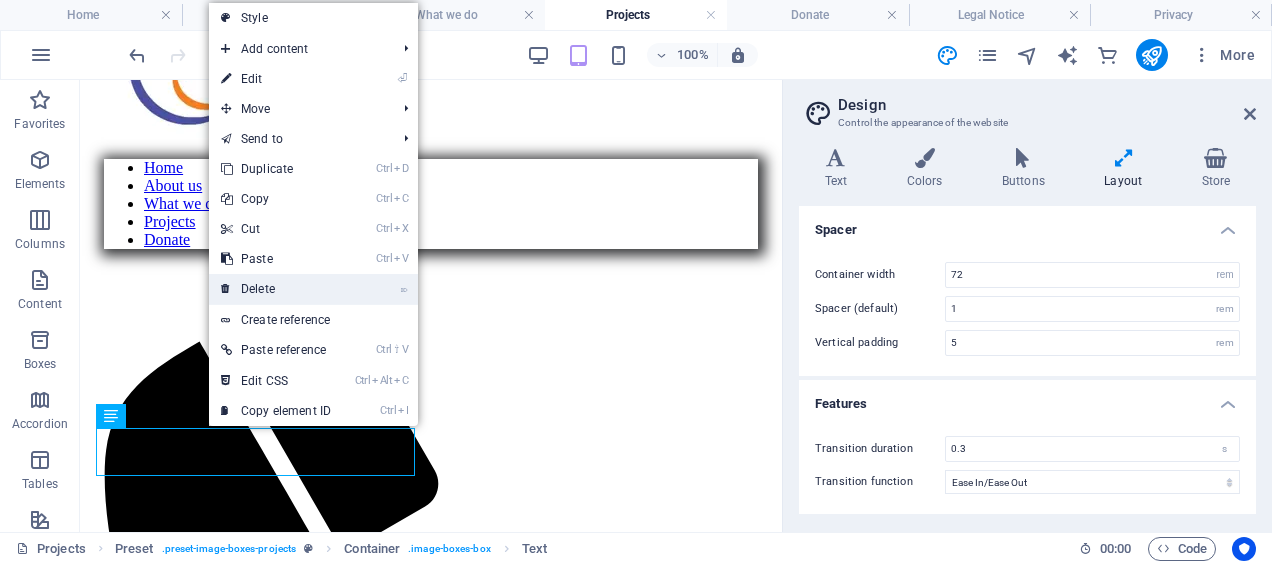 click on "⌦  Delete" at bounding box center [276, 289] 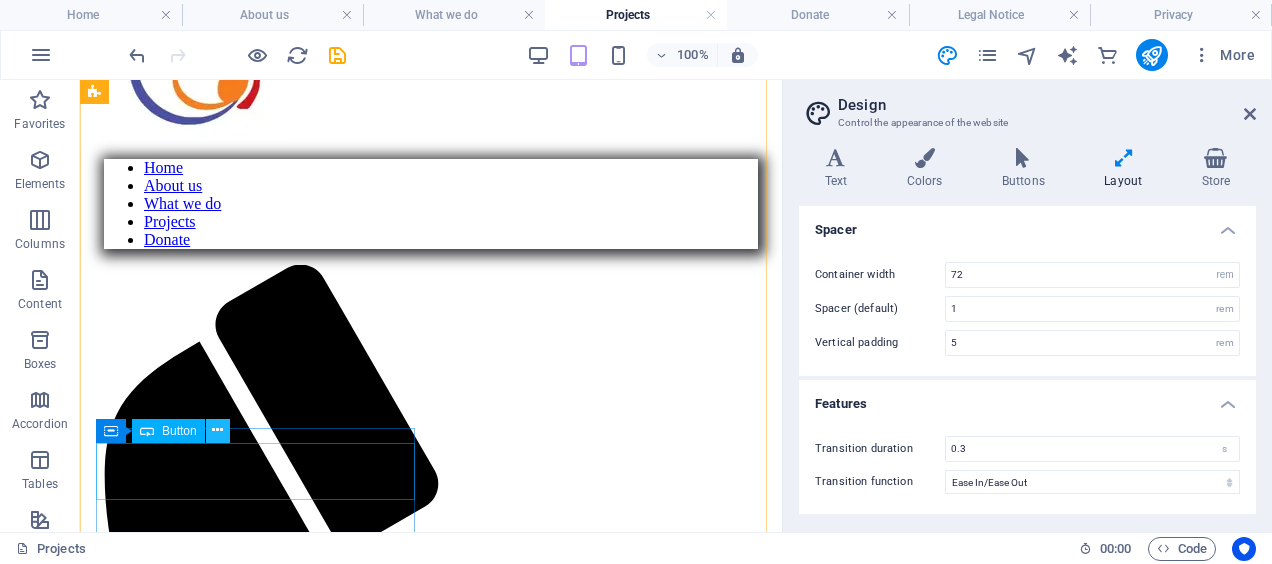 click at bounding box center [217, 430] 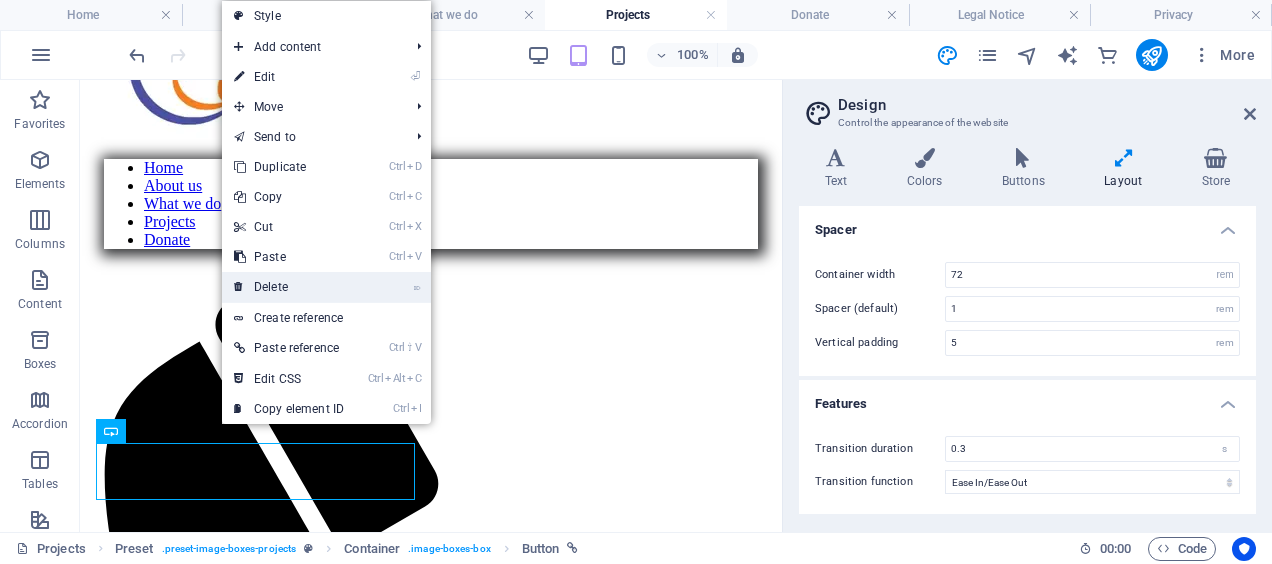 drag, startPoint x: 303, startPoint y: 292, endPoint x: 220, endPoint y: 216, distance: 112.53888 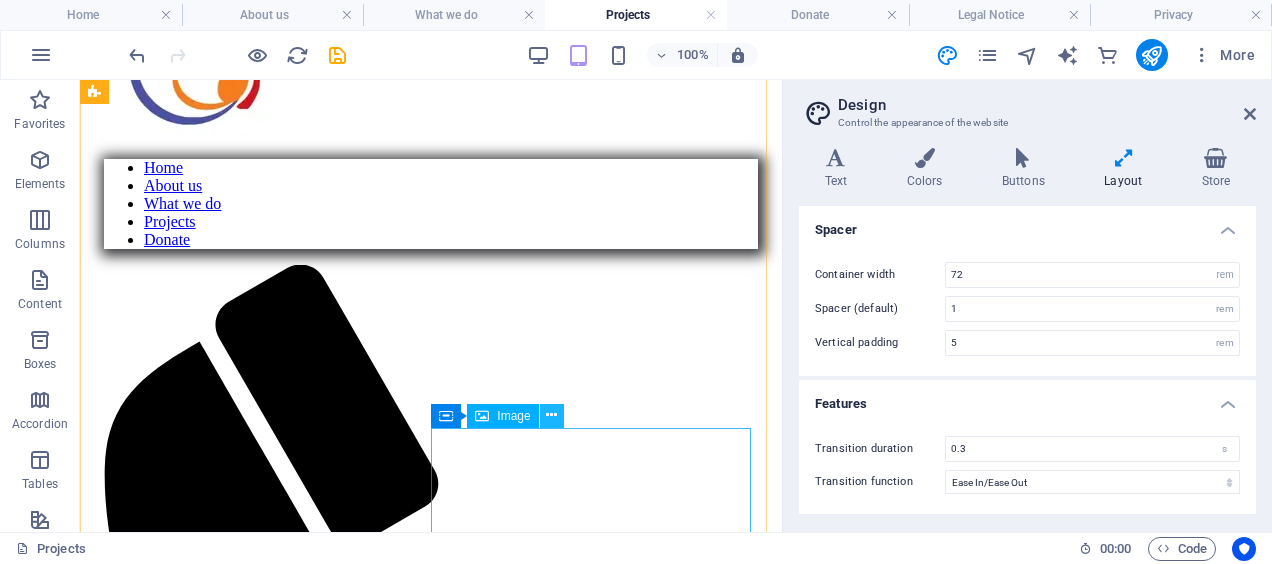 click at bounding box center (551, 415) 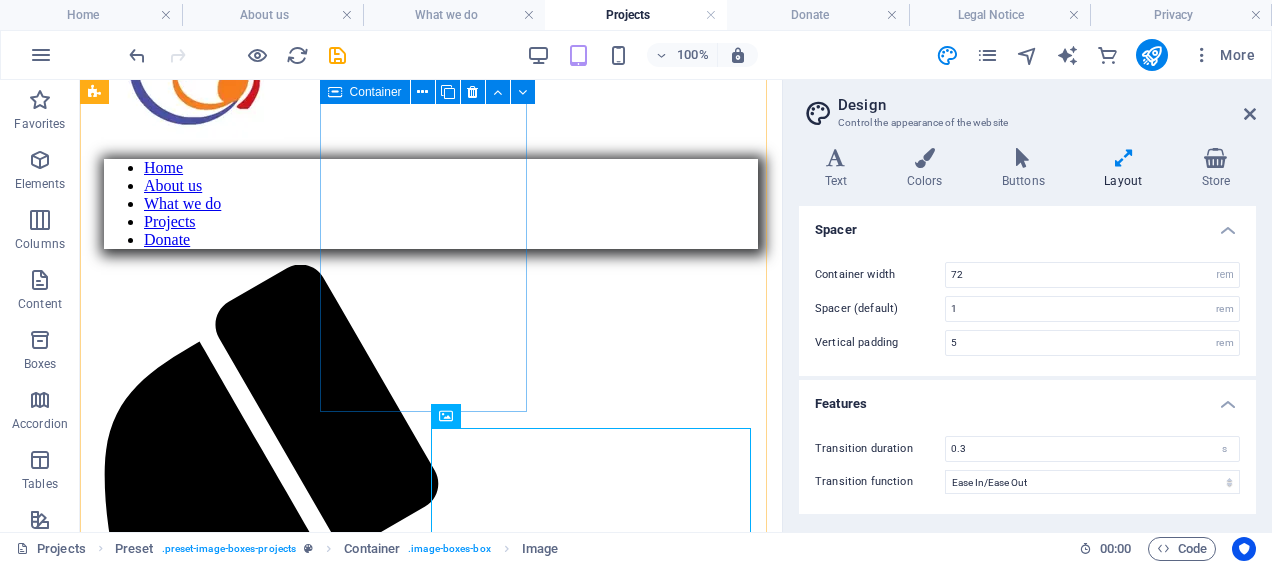 click on "Physical Address:  [BUILDING_NAME], [FLOOR_NUMBER] Floor, Room [ROOM_NUMBER], [AREA], [CITY] Contact:  [PHONE] | [PHONE]" at bounding box center (431, 2247) 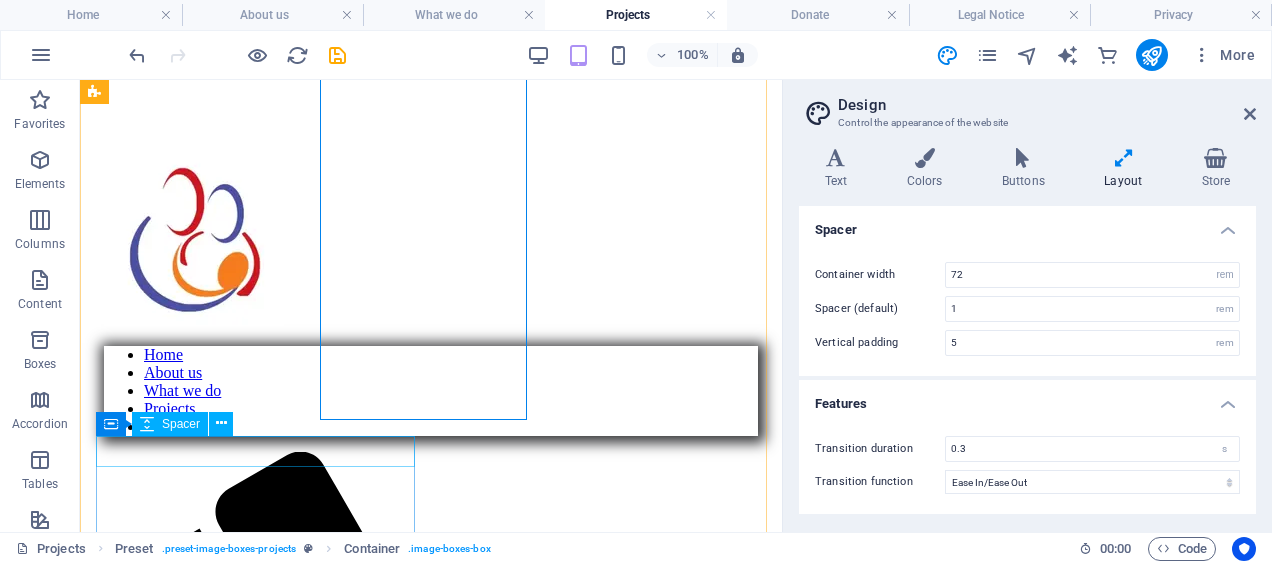 scroll, scrollTop: 347, scrollLeft: 0, axis: vertical 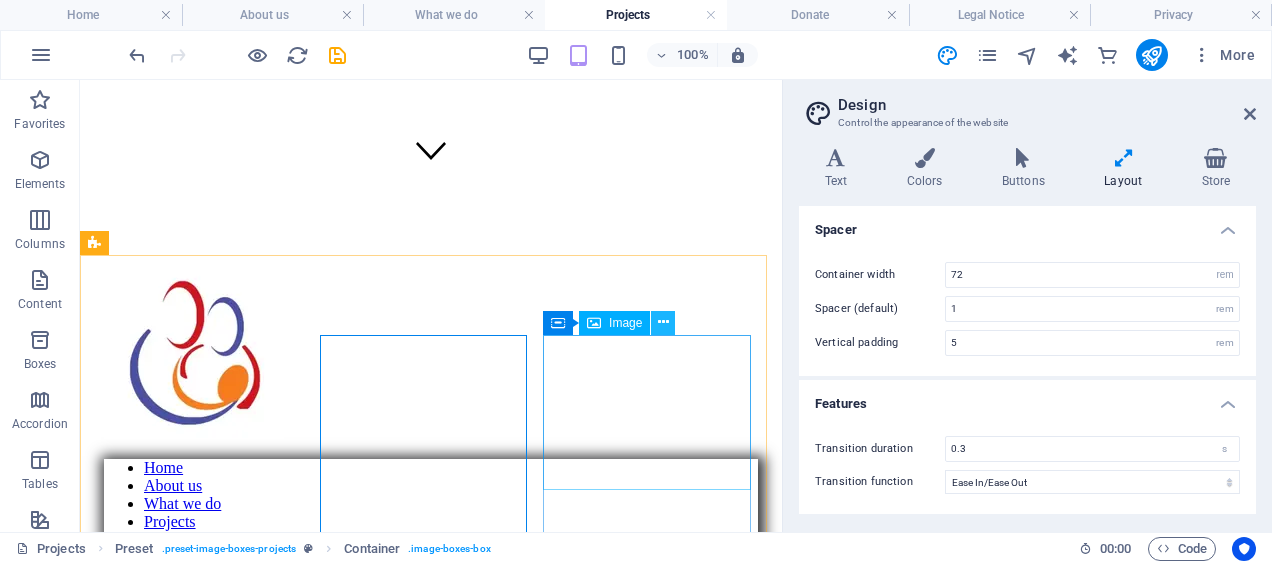 click at bounding box center [663, 322] 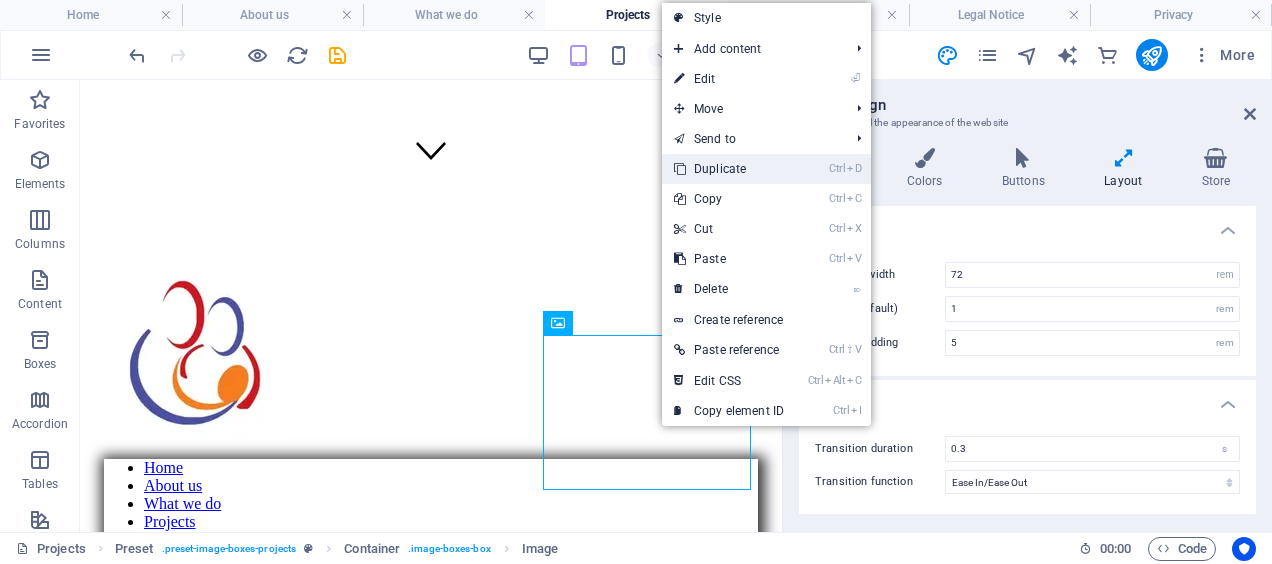 click on "Ctrl D  Duplicate" at bounding box center (729, 169) 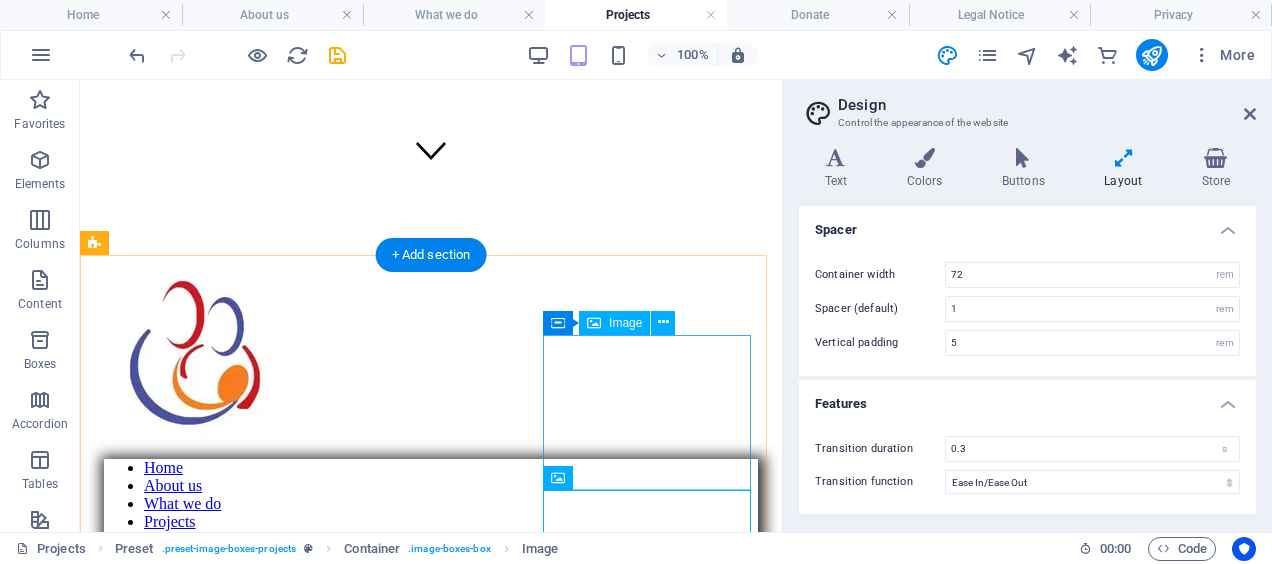 scroll, scrollTop: 447, scrollLeft: 0, axis: vertical 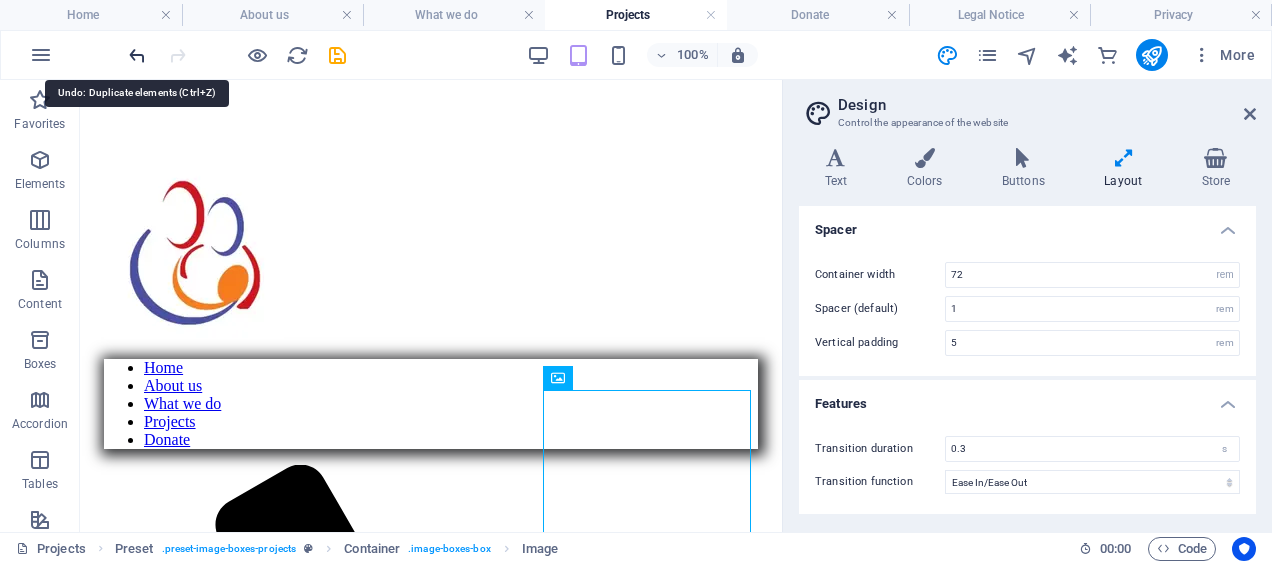 click at bounding box center (137, 55) 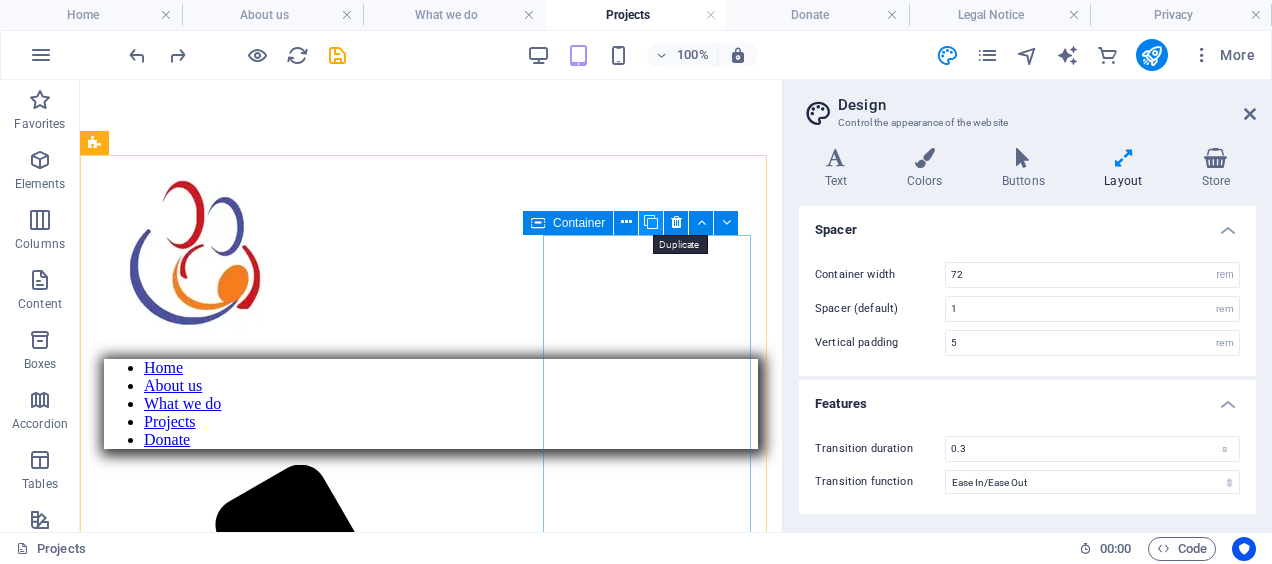 click at bounding box center [651, 222] 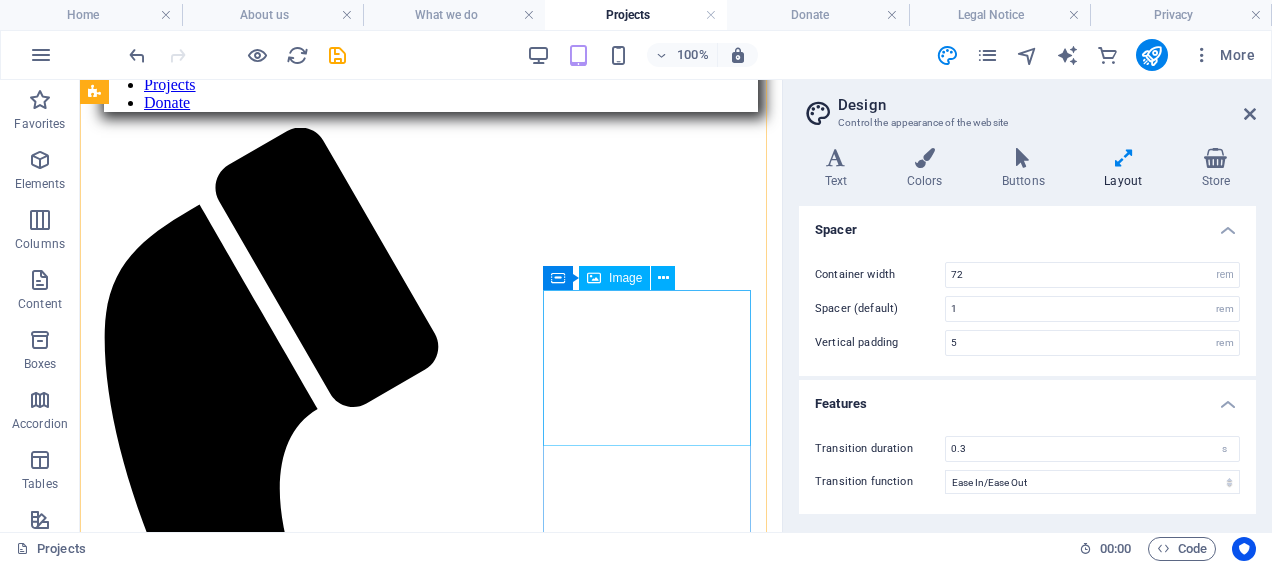 scroll, scrollTop: 884, scrollLeft: 0, axis: vertical 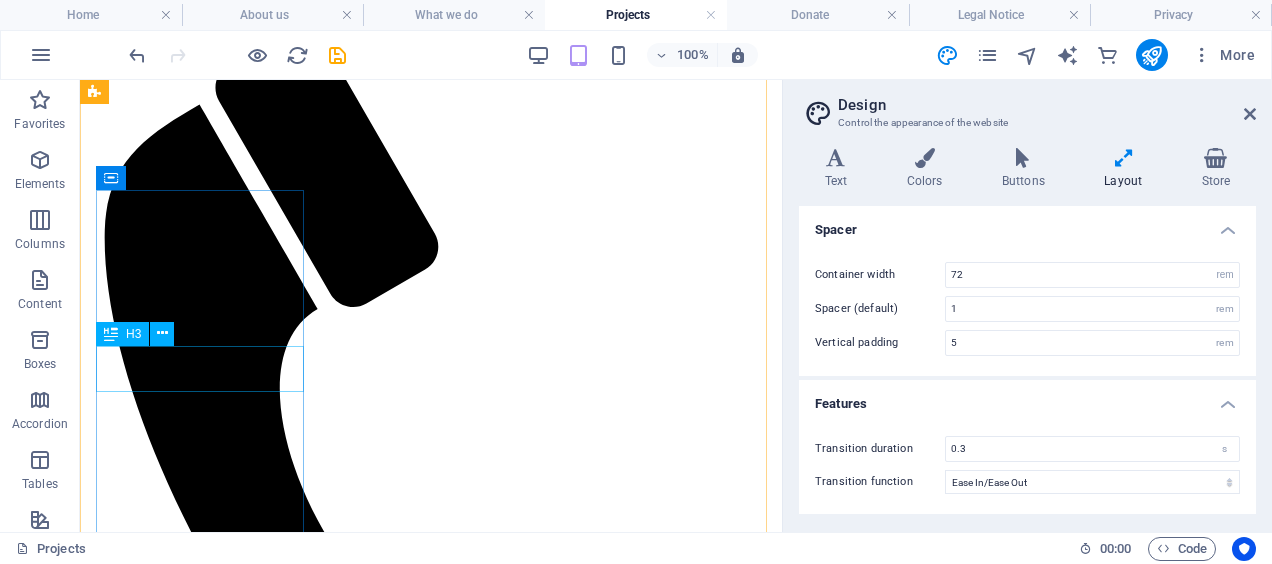 click on "[AREA]" at bounding box center [431, 3525] 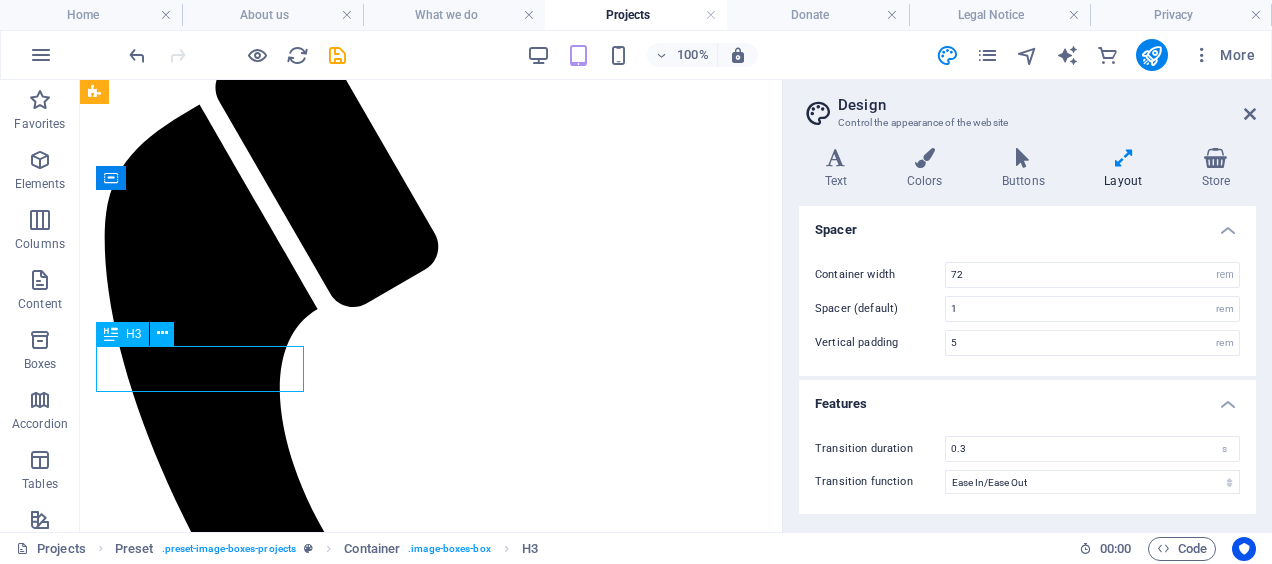 click on "[AREA]" at bounding box center (431, 3525) 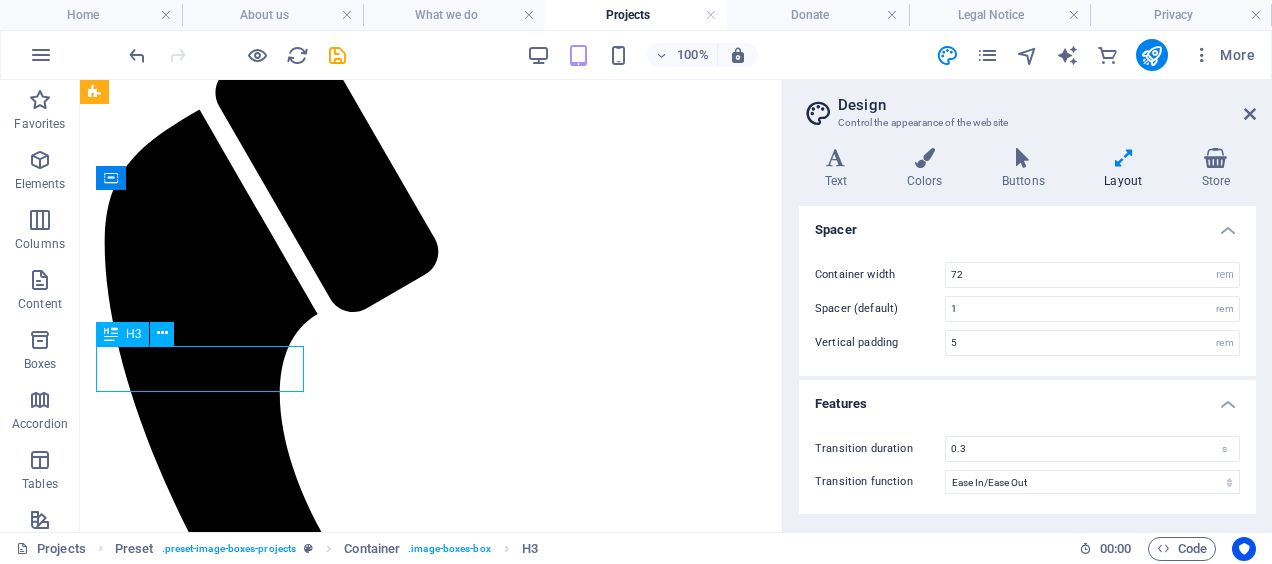 scroll, scrollTop: 1650, scrollLeft: 0, axis: vertical 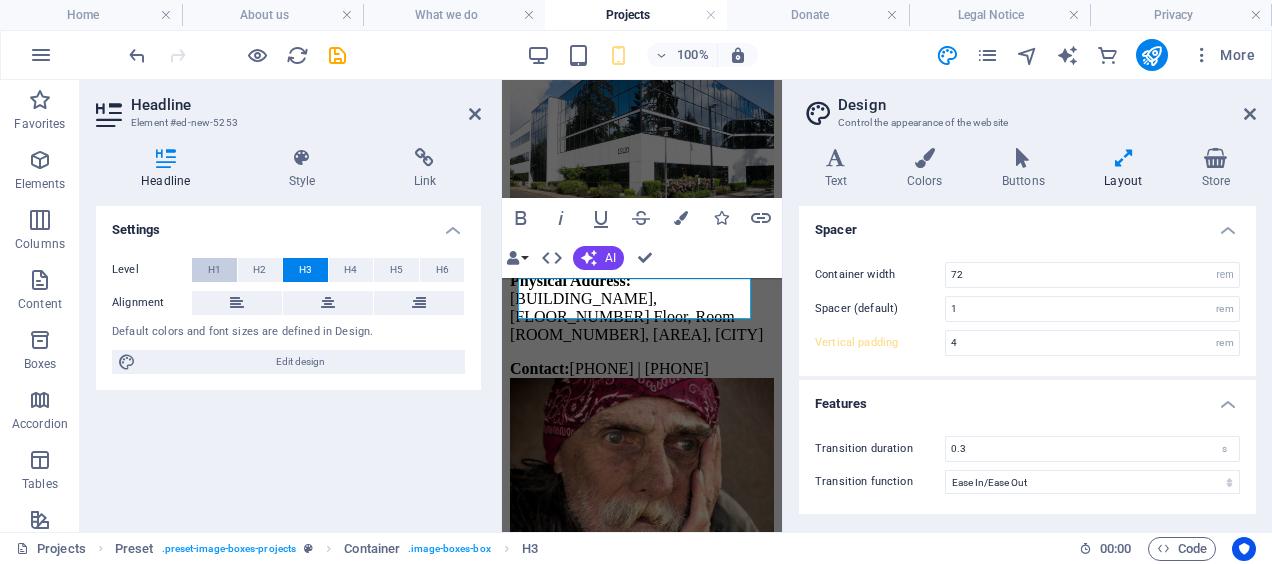 click on "H1" at bounding box center [214, 270] 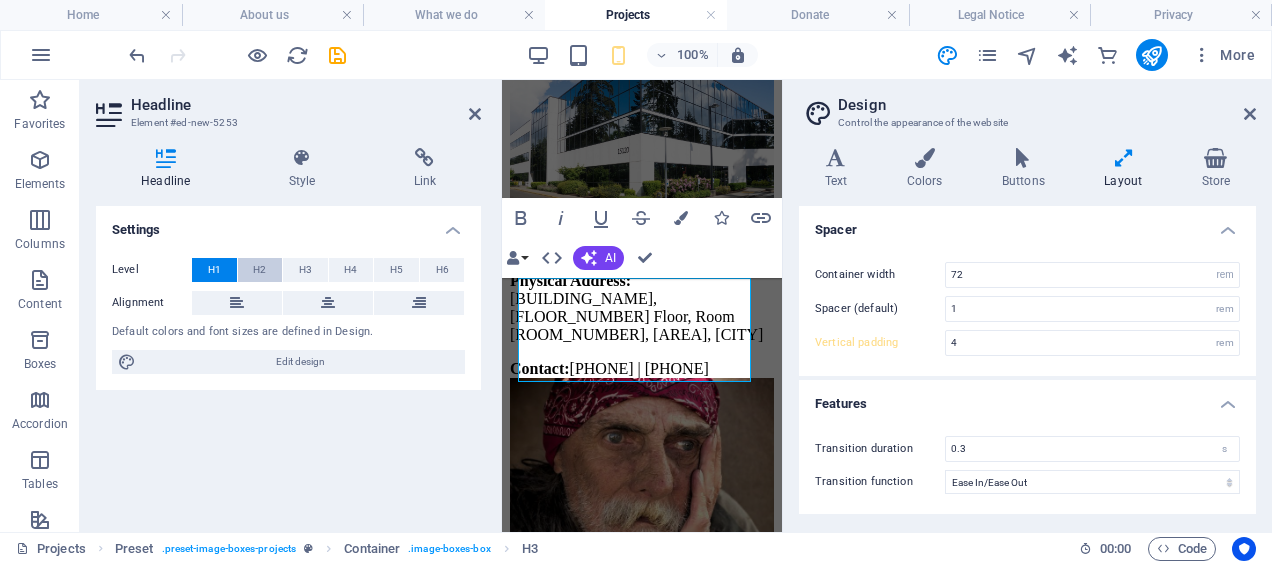 click on "H2" at bounding box center (259, 270) 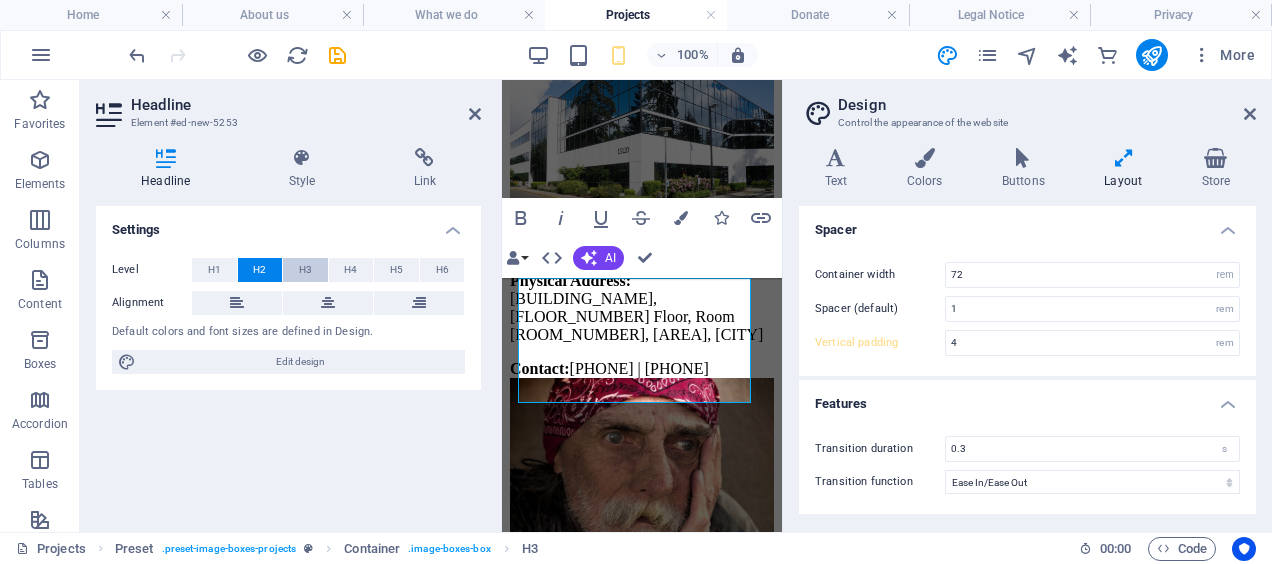 click on "H3" at bounding box center [305, 270] 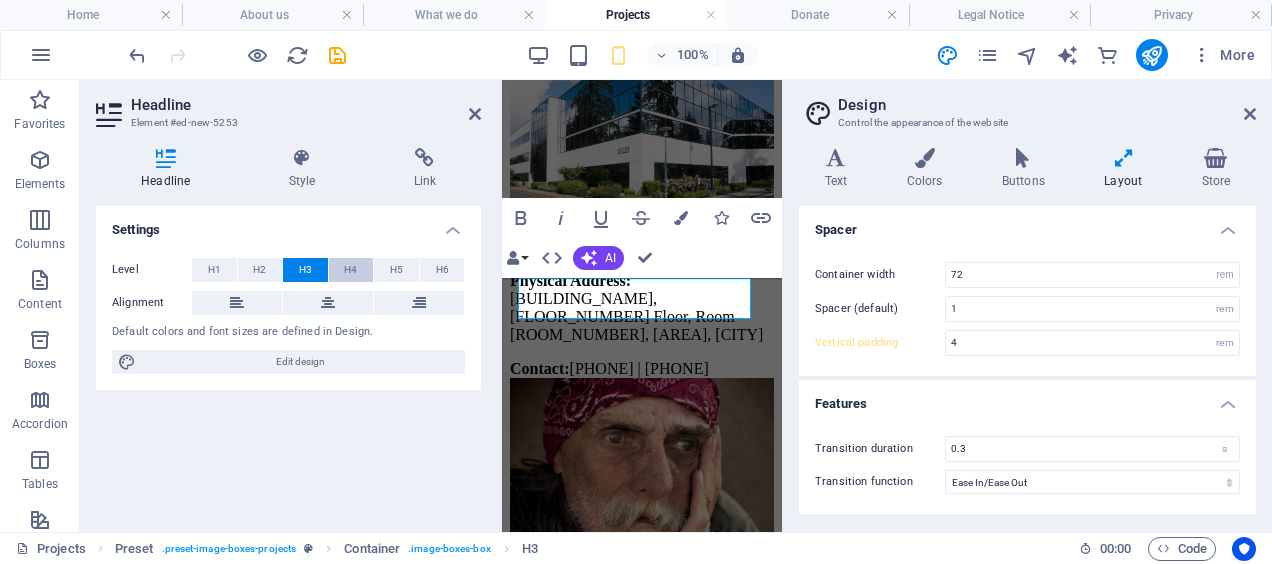 click on "H4" at bounding box center (350, 270) 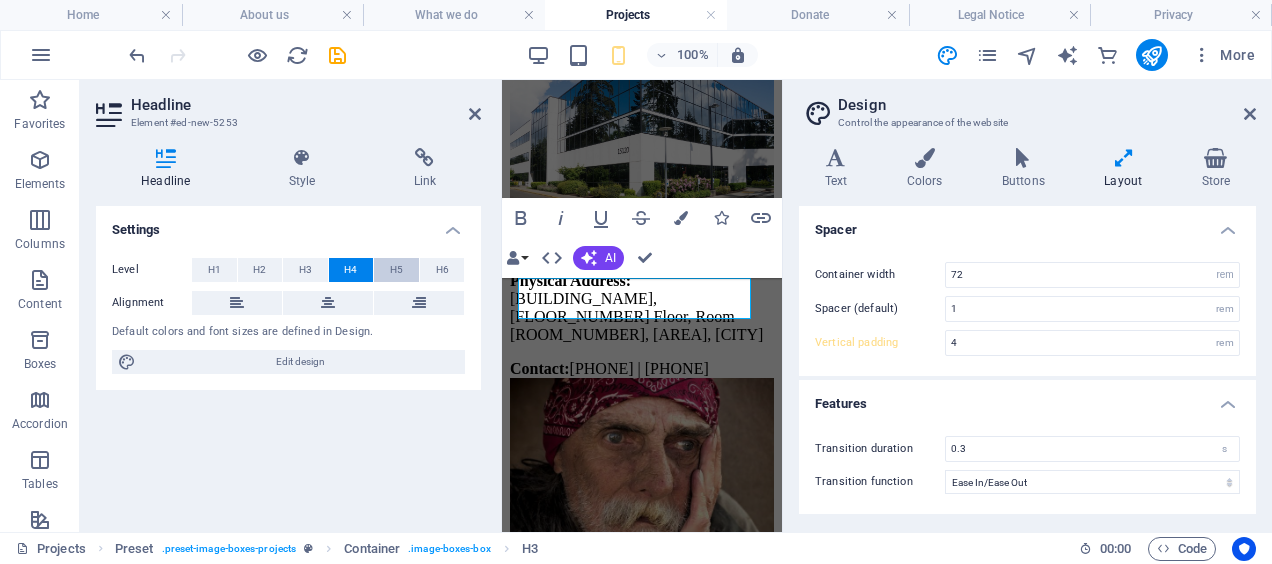 click on "H5" at bounding box center (396, 270) 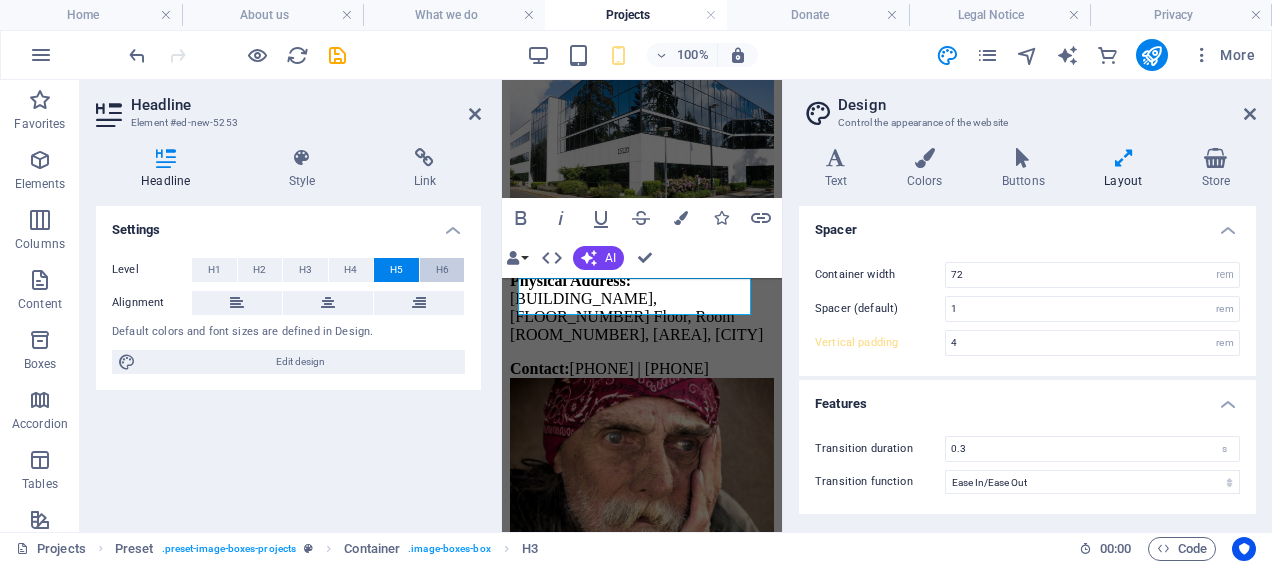 click on "H6" at bounding box center [442, 270] 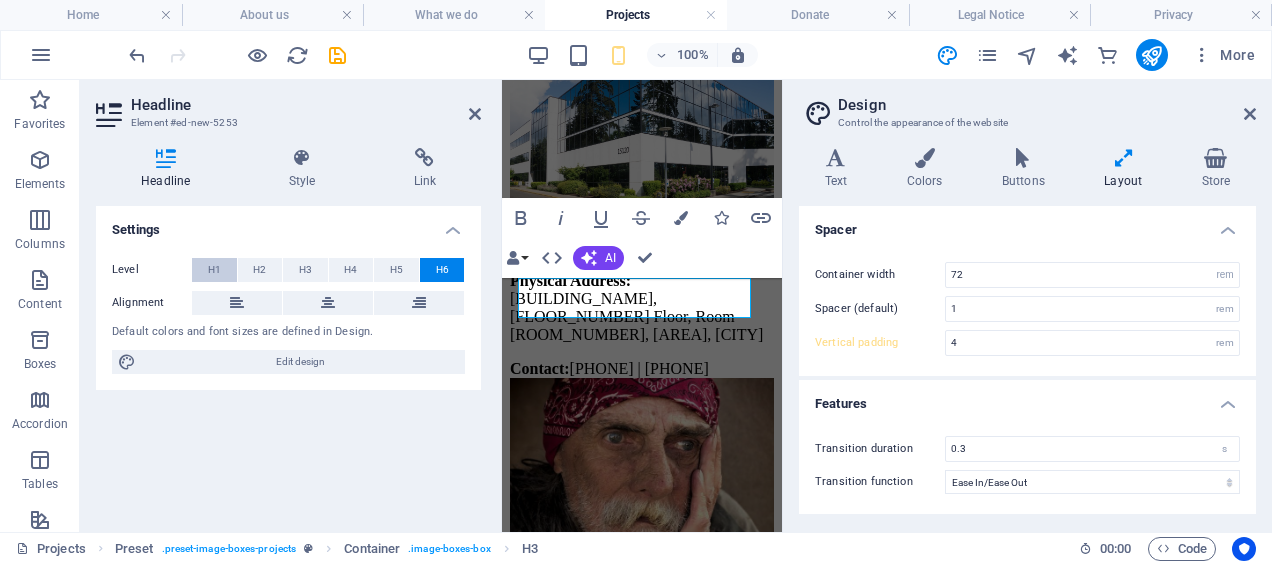 click on "H1" at bounding box center [214, 270] 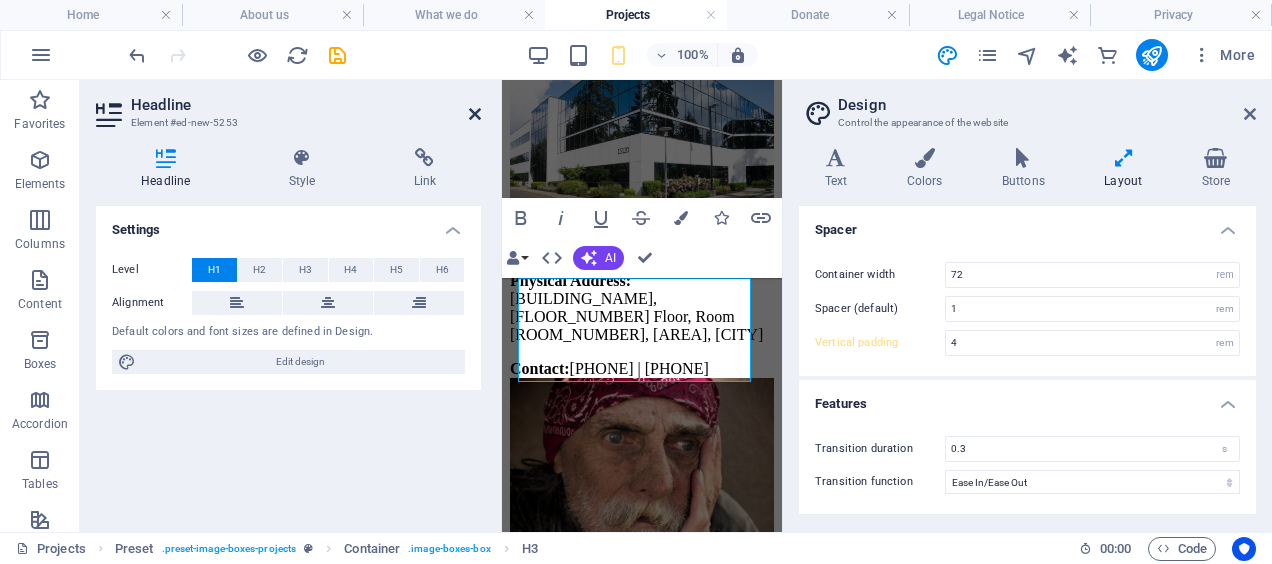 drag, startPoint x: 478, startPoint y: 107, endPoint x: 397, endPoint y: 28, distance: 113.14592 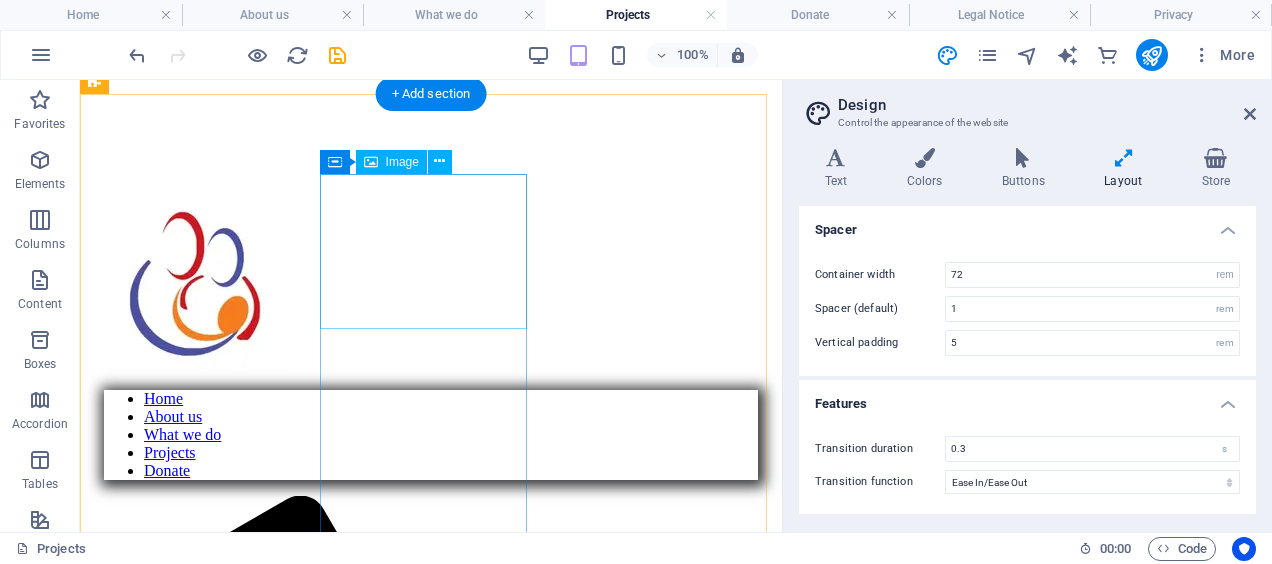 scroll, scrollTop: 408, scrollLeft: 0, axis: vertical 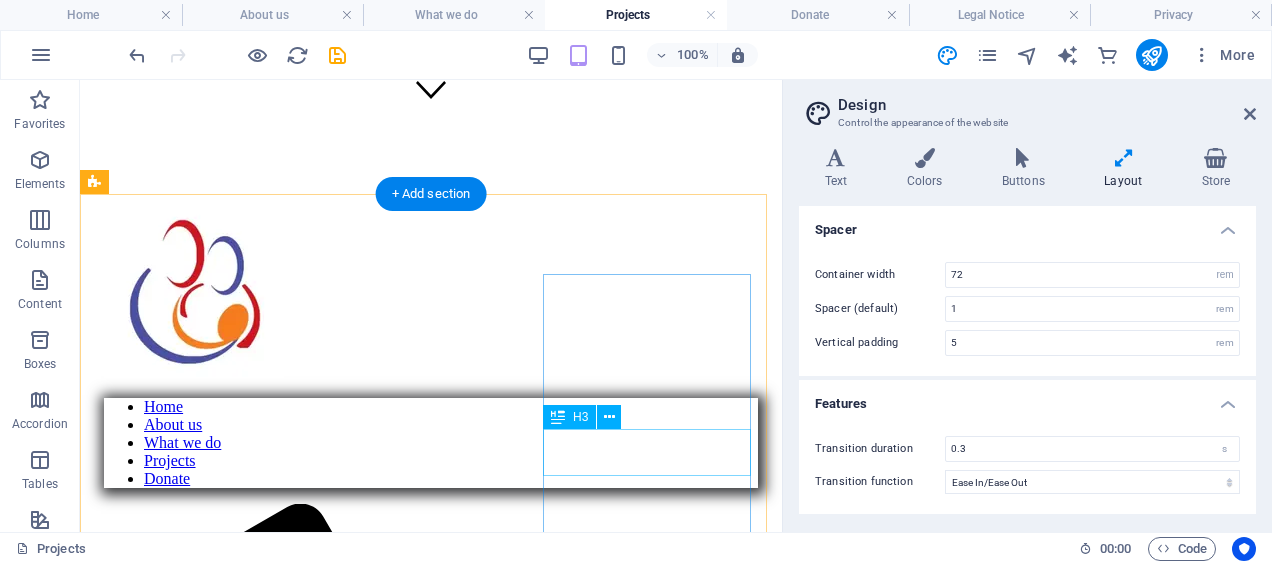 click on "[AREA]" at bounding box center (431, 3357) 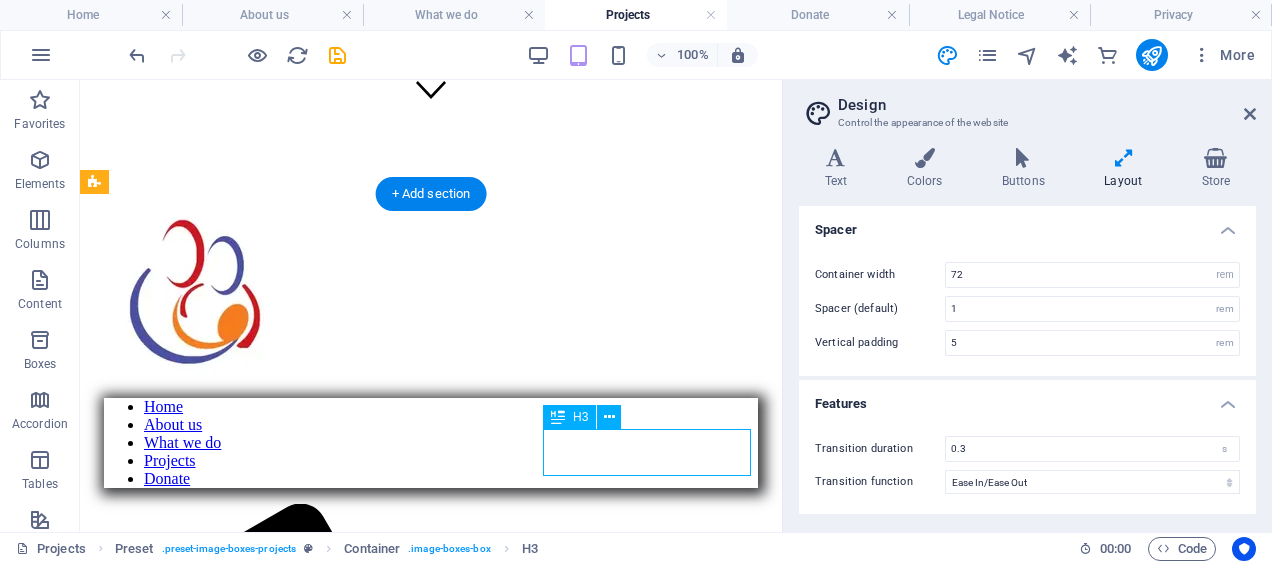 click on "[AREA]" at bounding box center [431, 3357] 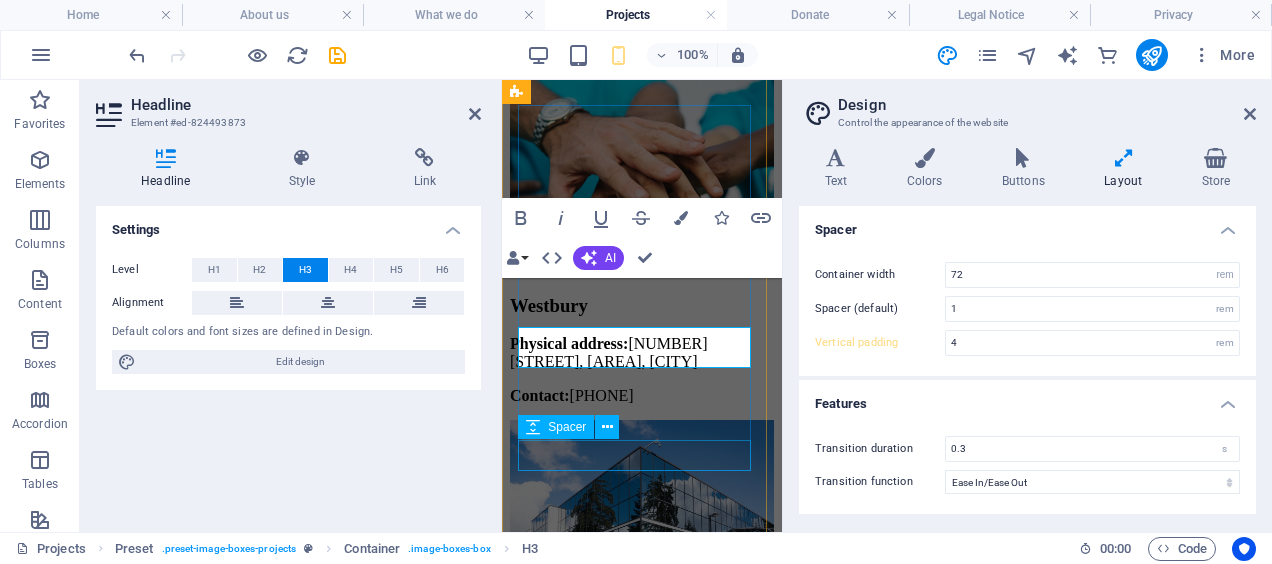 scroll, scrollTop: 1268, scrollLeft: 0, axis: vertical 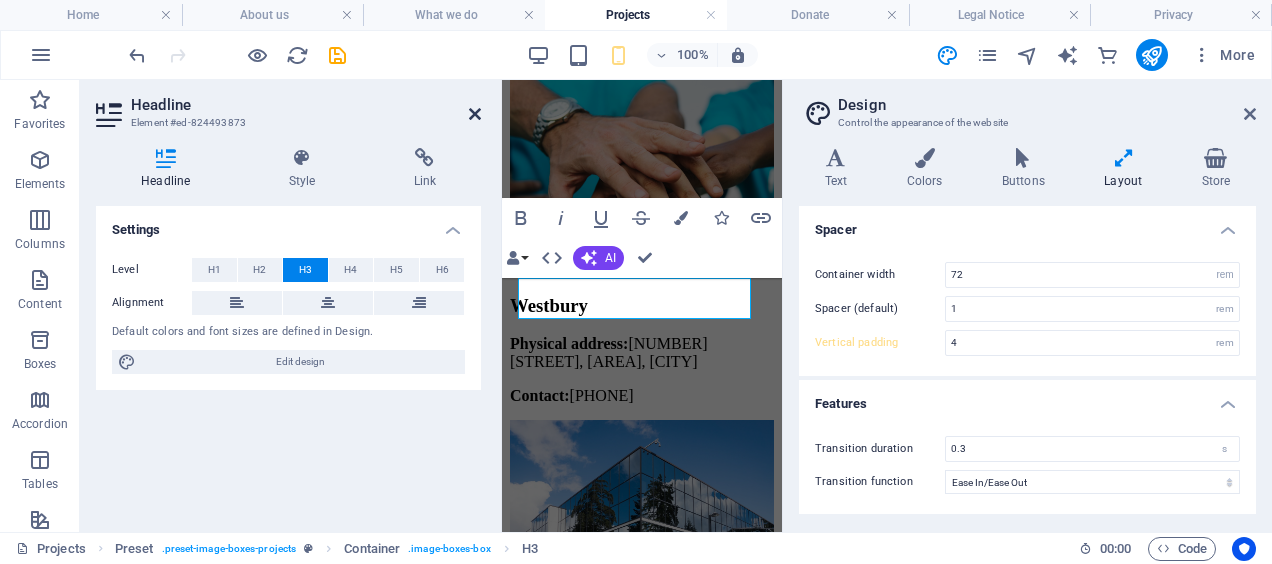 drag, startPoint x: 476, startPoint y: 110, endPoint x: 396, endPoint y: 33, distance: 111.03603 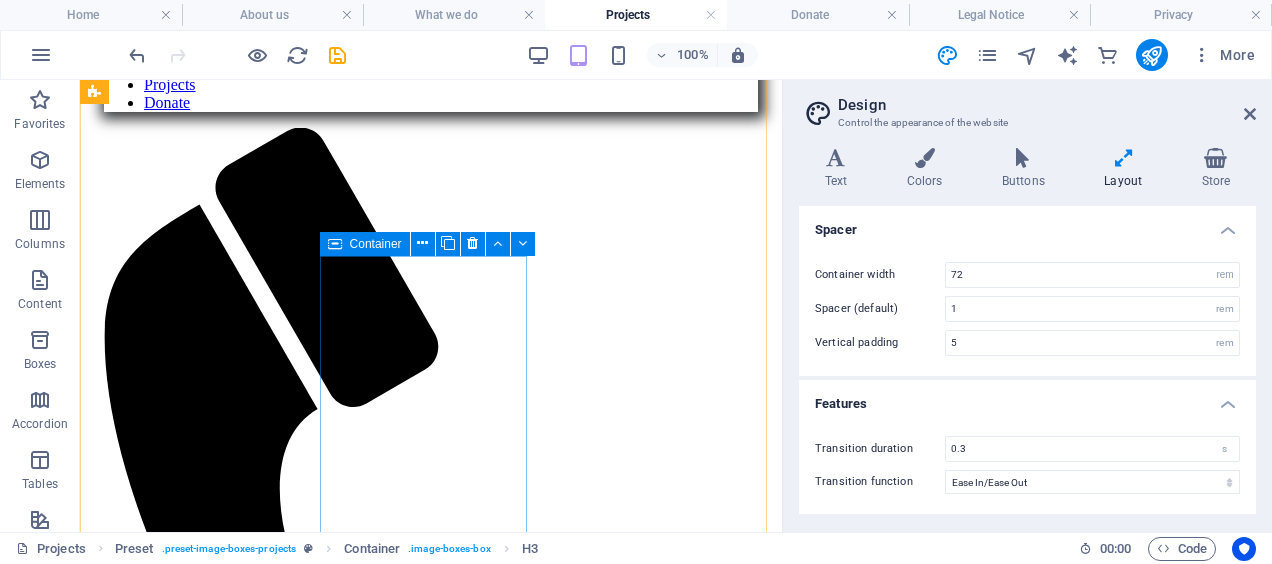 scroll, scrollTop: 863, scrollLeft: 0, axis: vertical 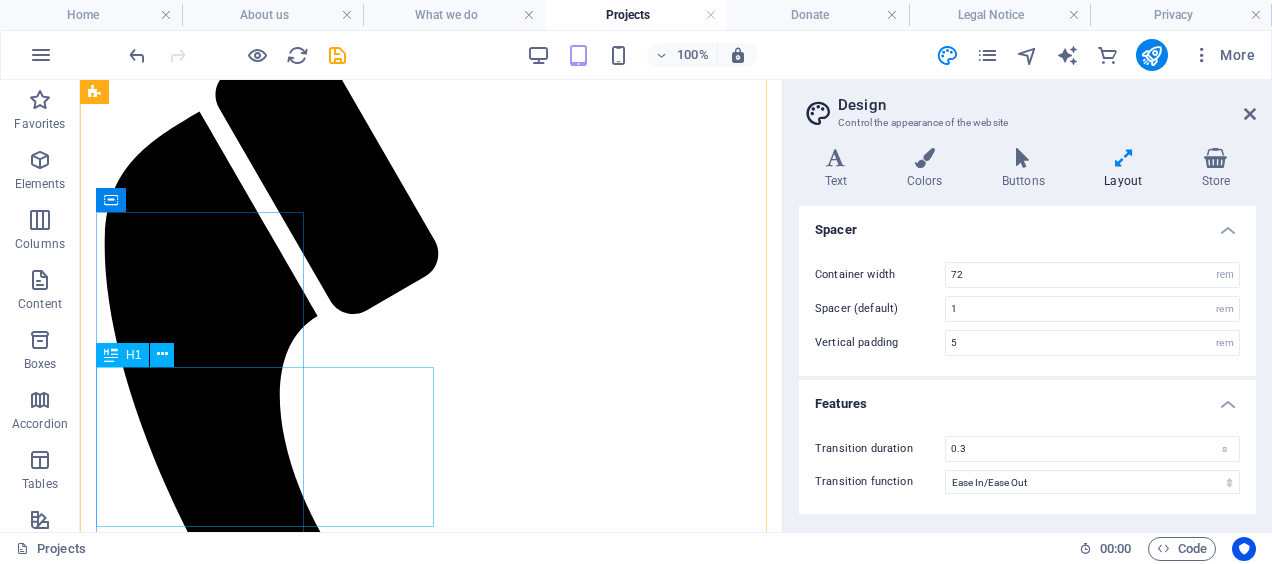 click on "Zakarriya Park" at bounding box center (431, 3542) 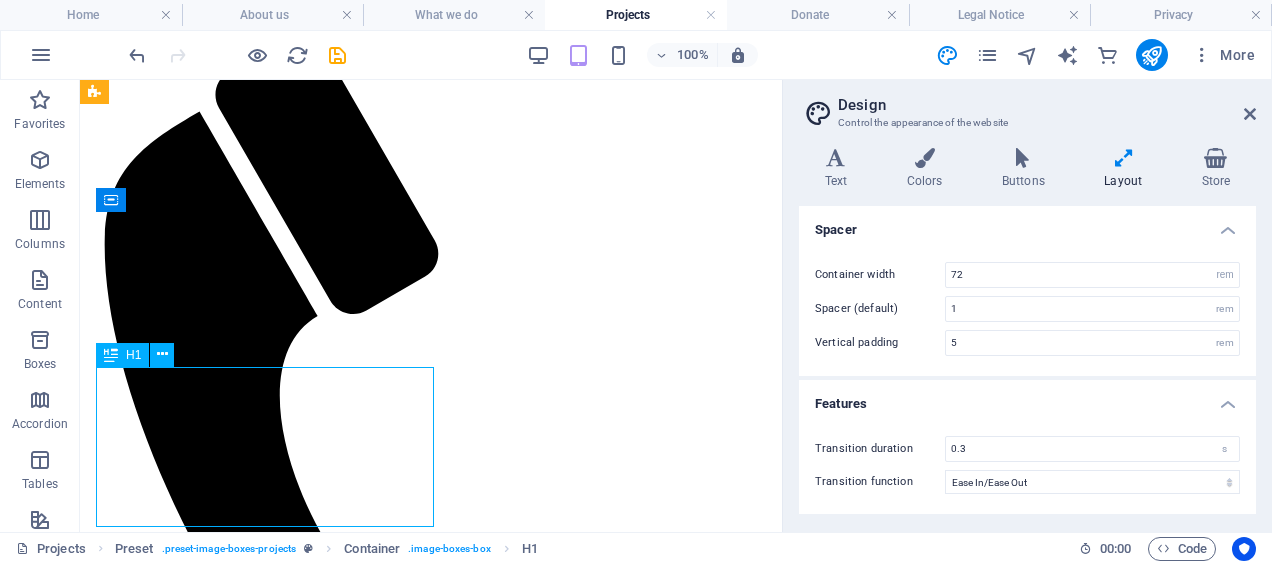 click on "Zakarriya Park" at bounding box center (431, 3542) 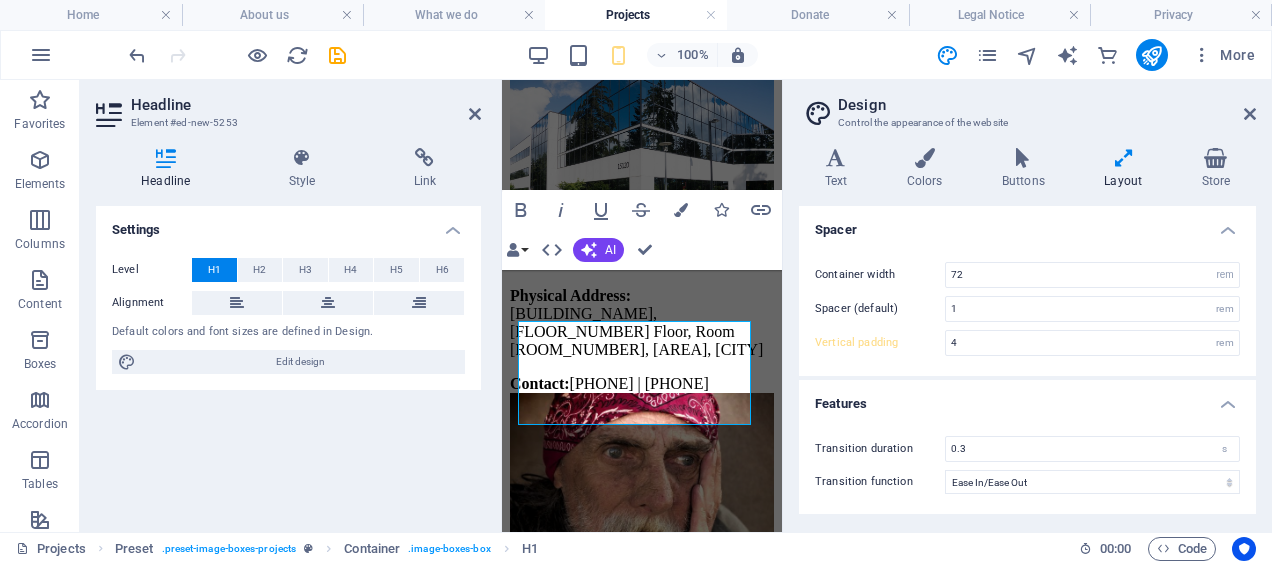 scroll, scrollTop: 1658, scrollLeft: 0, axis: vertical 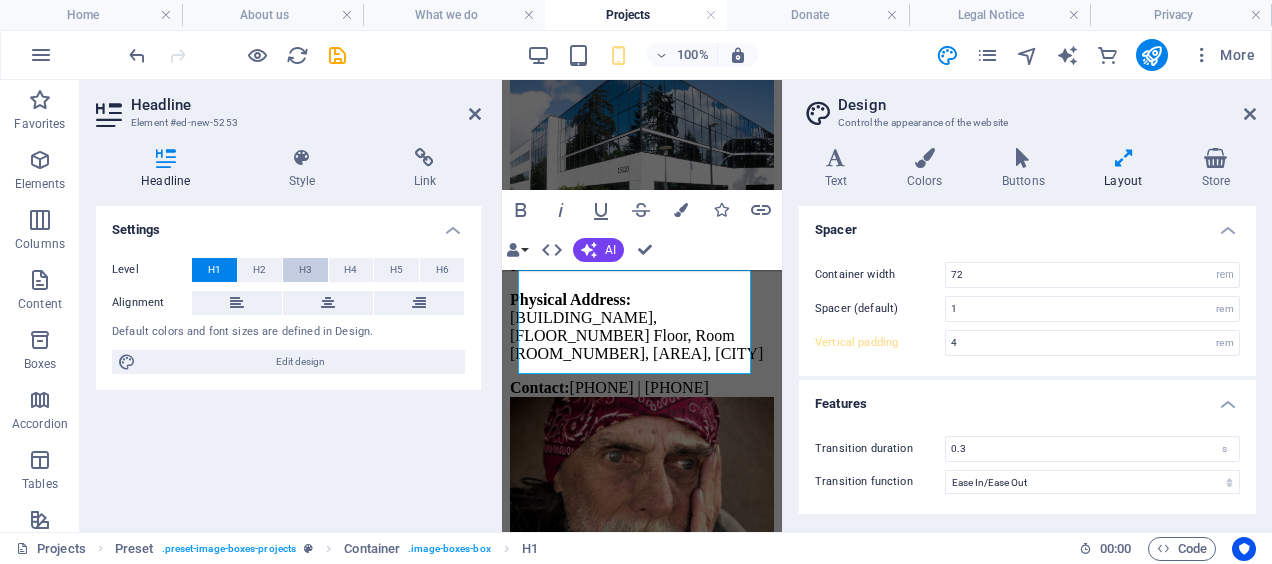 click on "H3" at bounding box center [305, 270] 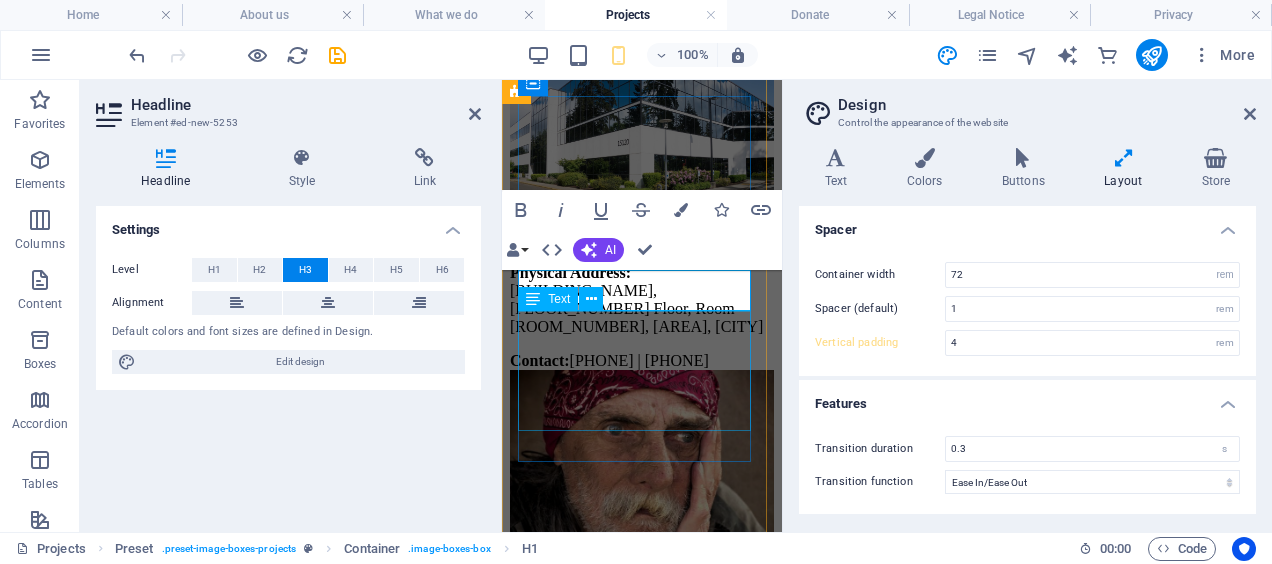 click on "Physical Address:  [AREA] Clinic, Cnr. [STREET] & [STREET] Street, [CITY], [CITY] Contact:  [PHONE]" at bounding box center [642, 1039] 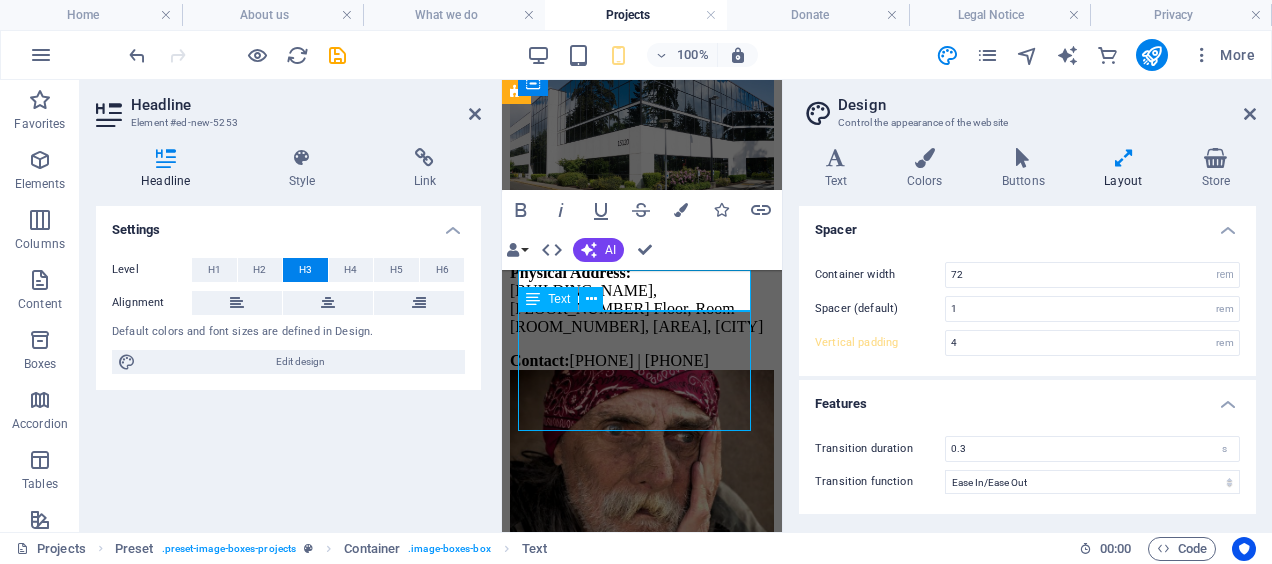 click on "Physical Address:  [AREA] Clinic, Cnr. [STREET] & [STREET] Street, [CITY], [CITY] Contact:  [PHONE]" at bounding box center [642, 1039] 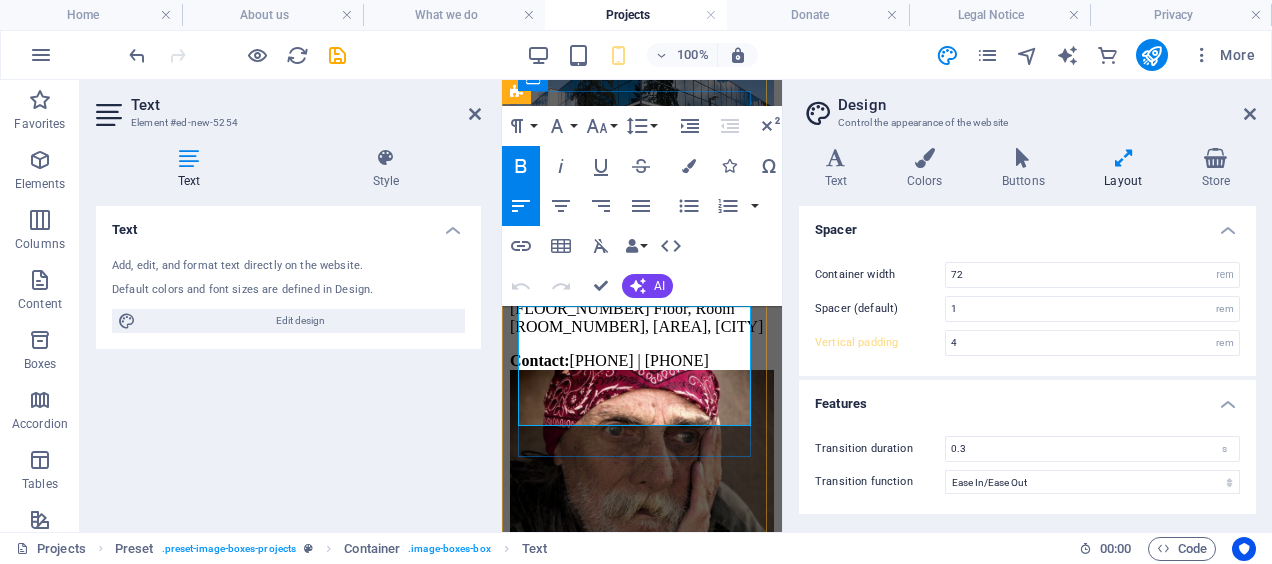 scroll, scrollTop: 1663, scrollLeft: 0, axis: vertical 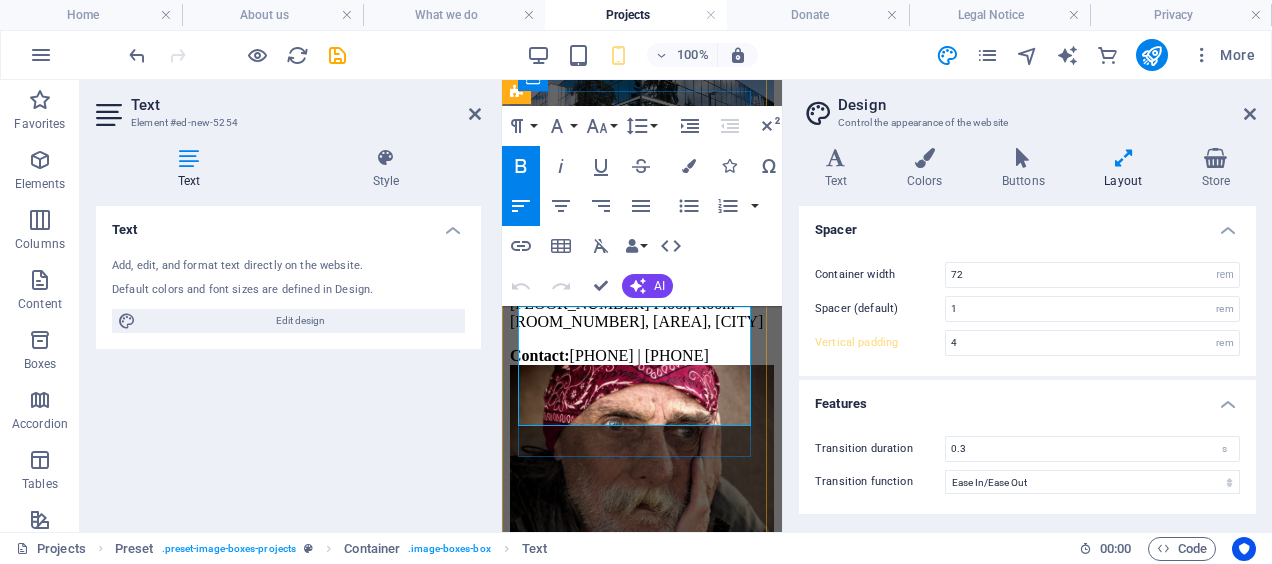 drag, startPoint x: 717, startPoint y: 412, endPoint x: 526, endPoint y: 324, distance: 210.29741 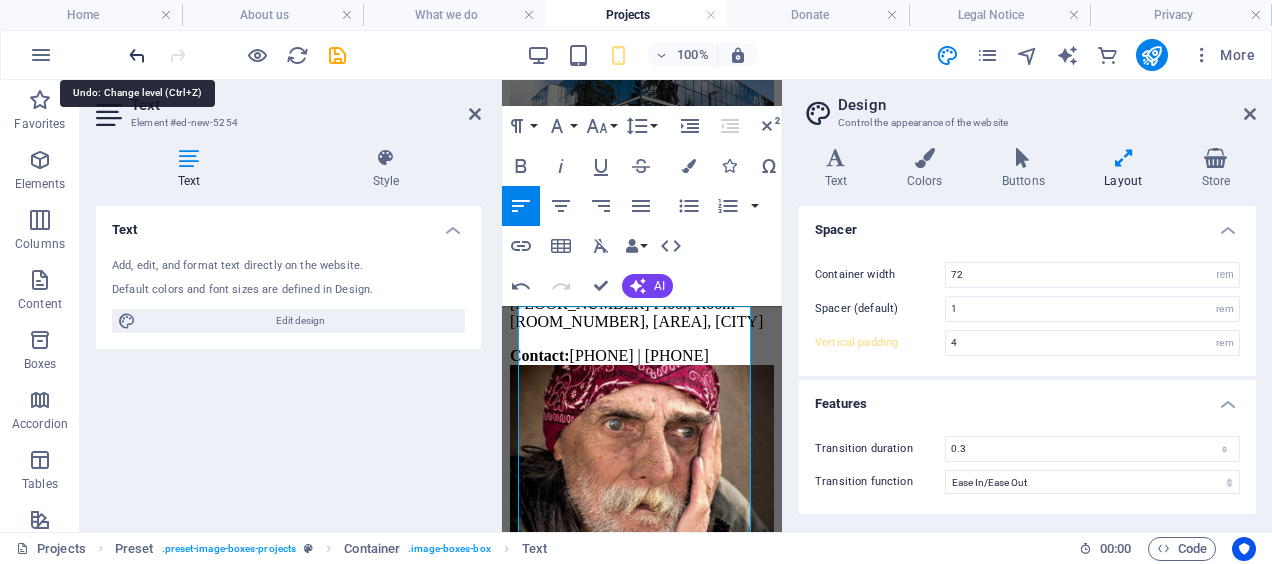click at bounding box center [137, 55] 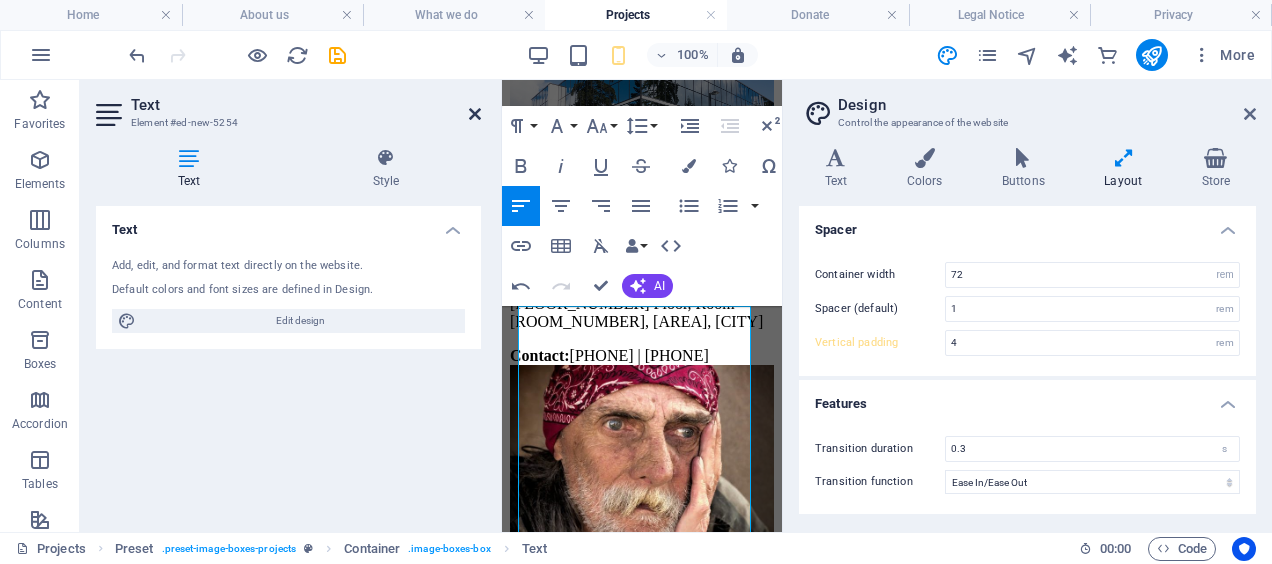 click at bounding box center (475, 114) 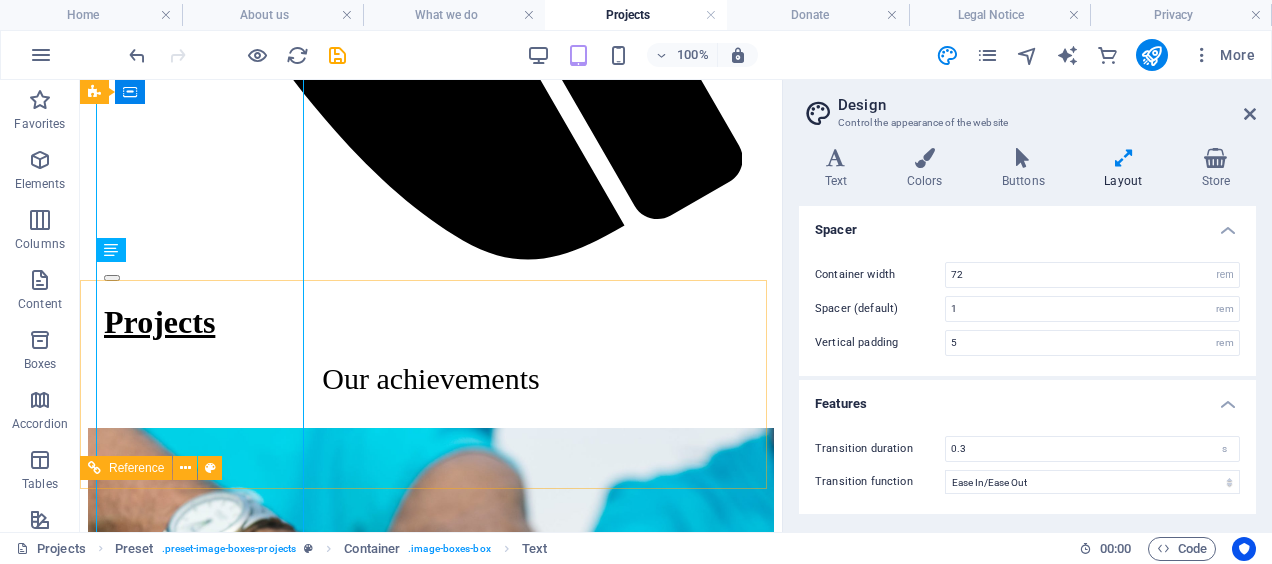 scroll, scrollTop: 1492, scrollLeft: 0, axis: vertical 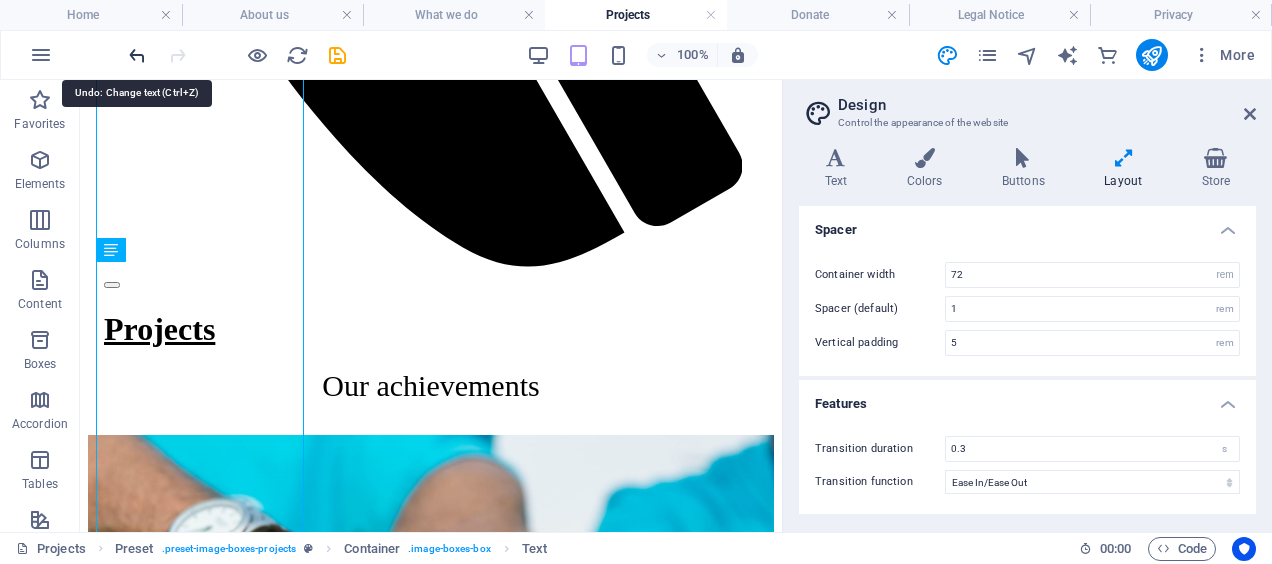 click at bounding box center (137, 55) 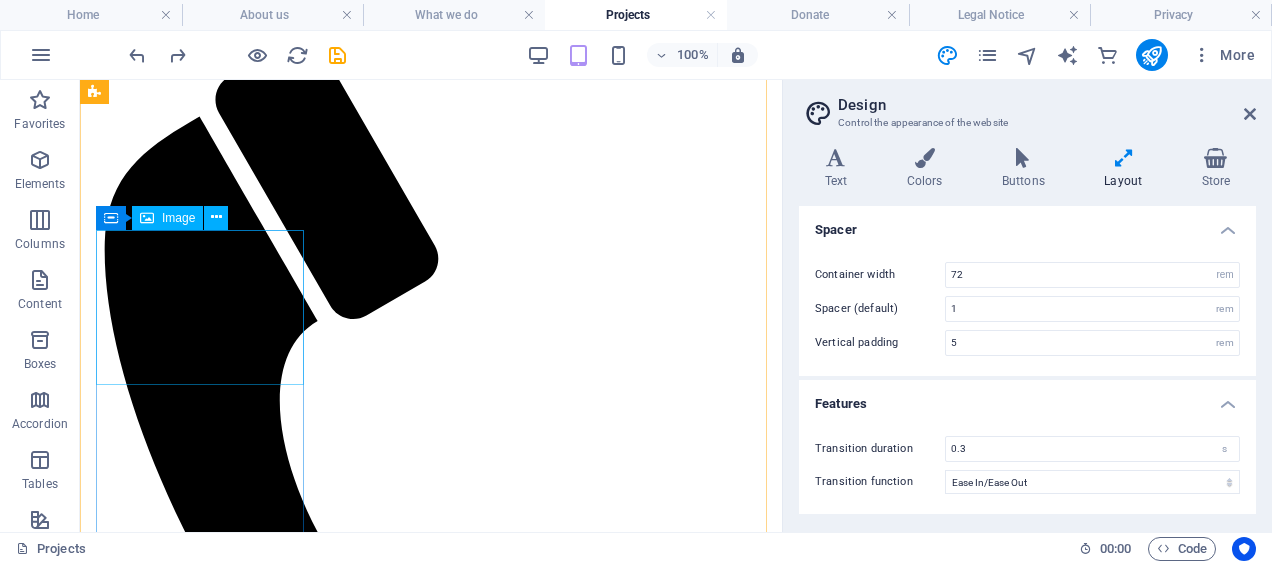 scroll, scrollTop: 942, scrollLeft: 0, axis: vertical 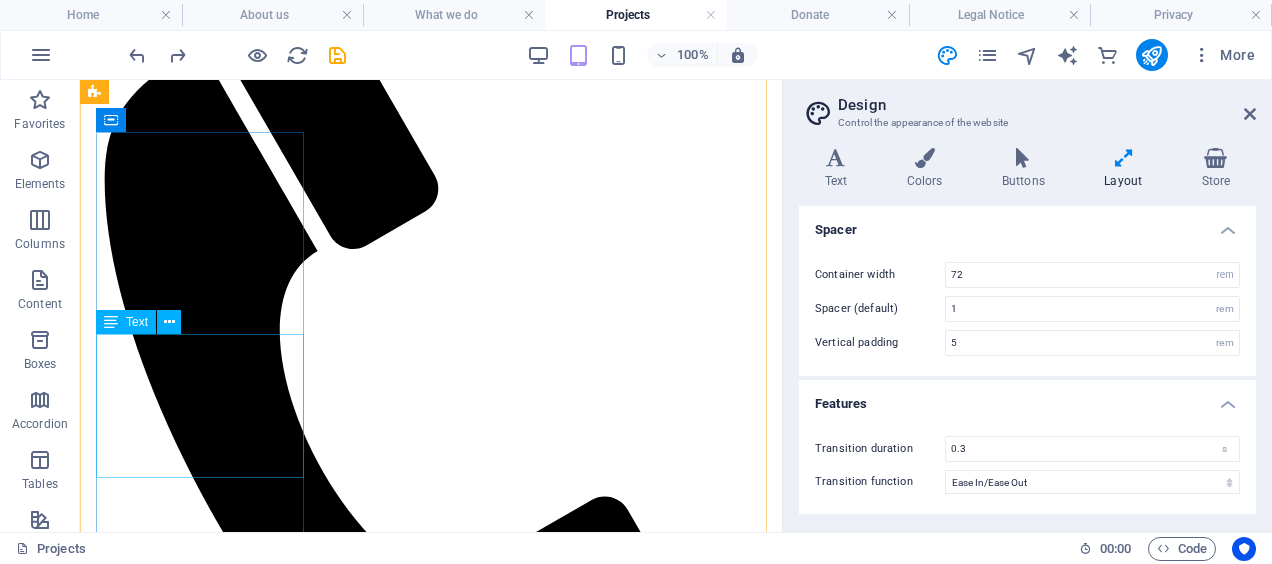 click on "Physical Address:  [AREA] Clinic, Cnr. [STREET] & [STREET] Street, [CITY], [CITY] Contact:  [PHONE]" at bounding box center (431, 3523) 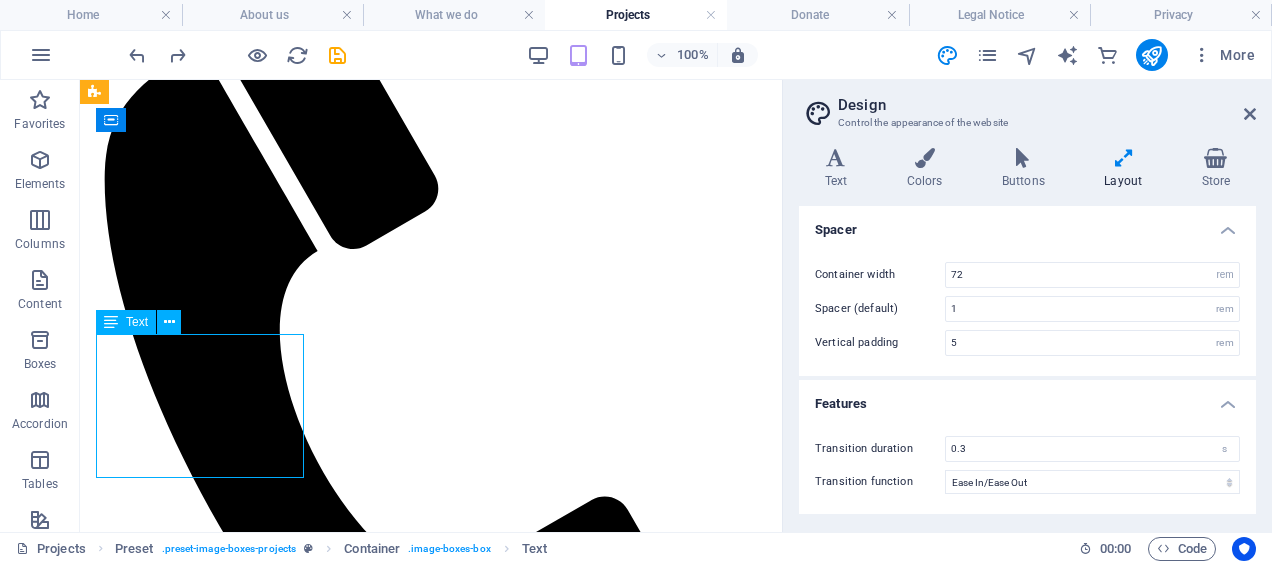 click on "Physical Address:  [AREA] Clinic, Cnr. [STREET] & [STREET] Street, [CITY], [CITY] Contact:  [PHONE]" at bounding box center [431, 3523] 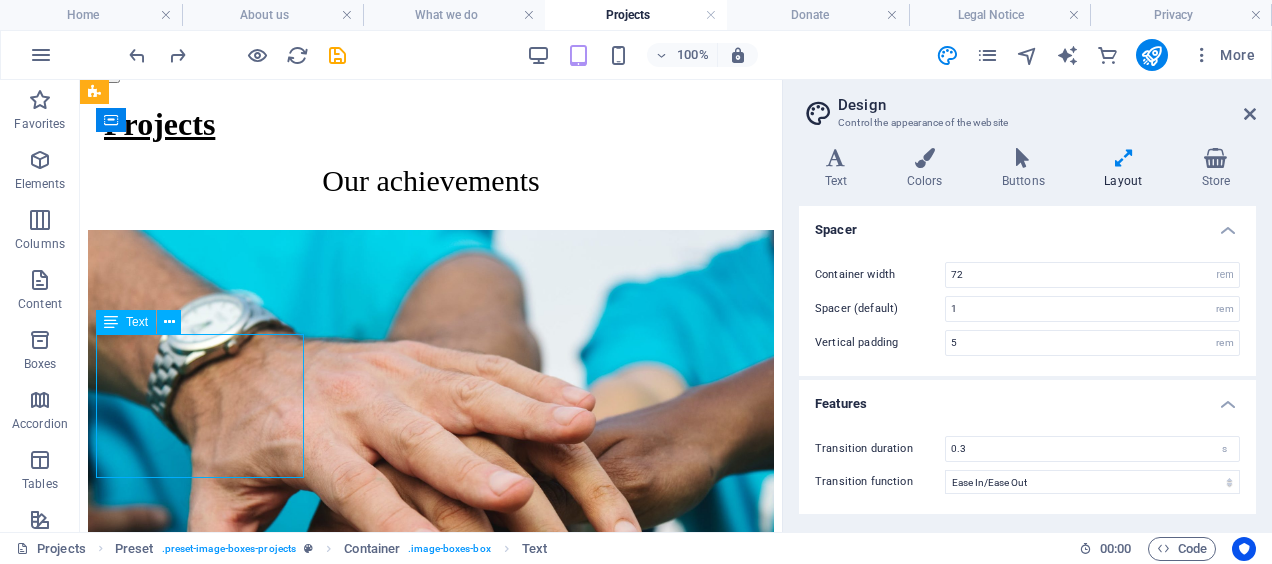 scroll, scrollTop: 1663, scrollLeft: 0, axis: vertical 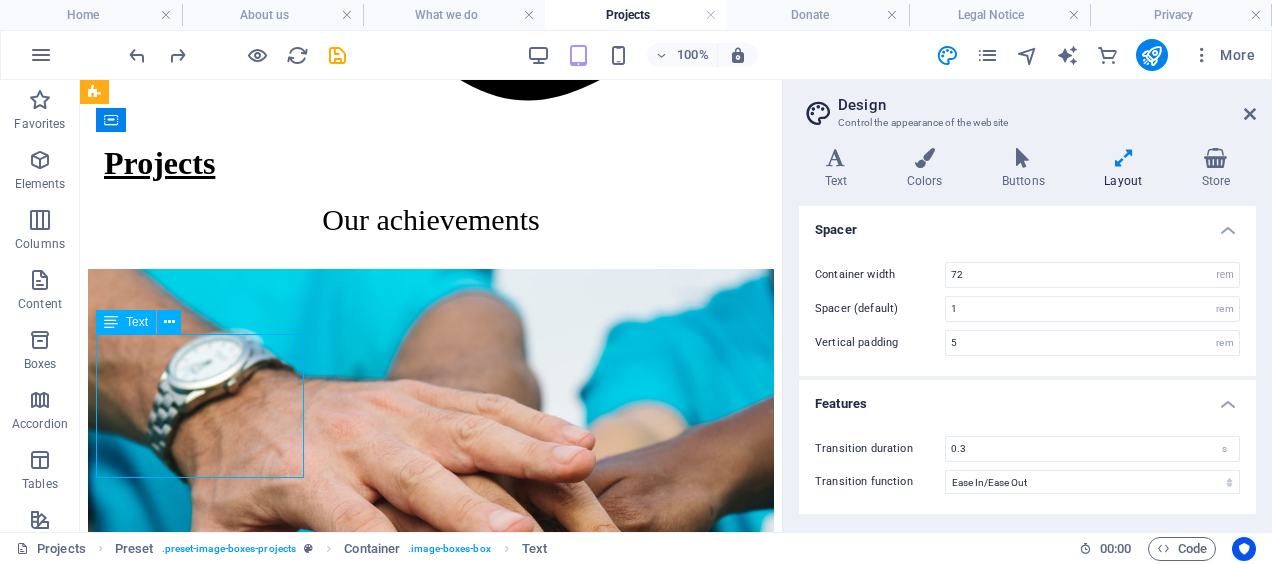 type on "4" 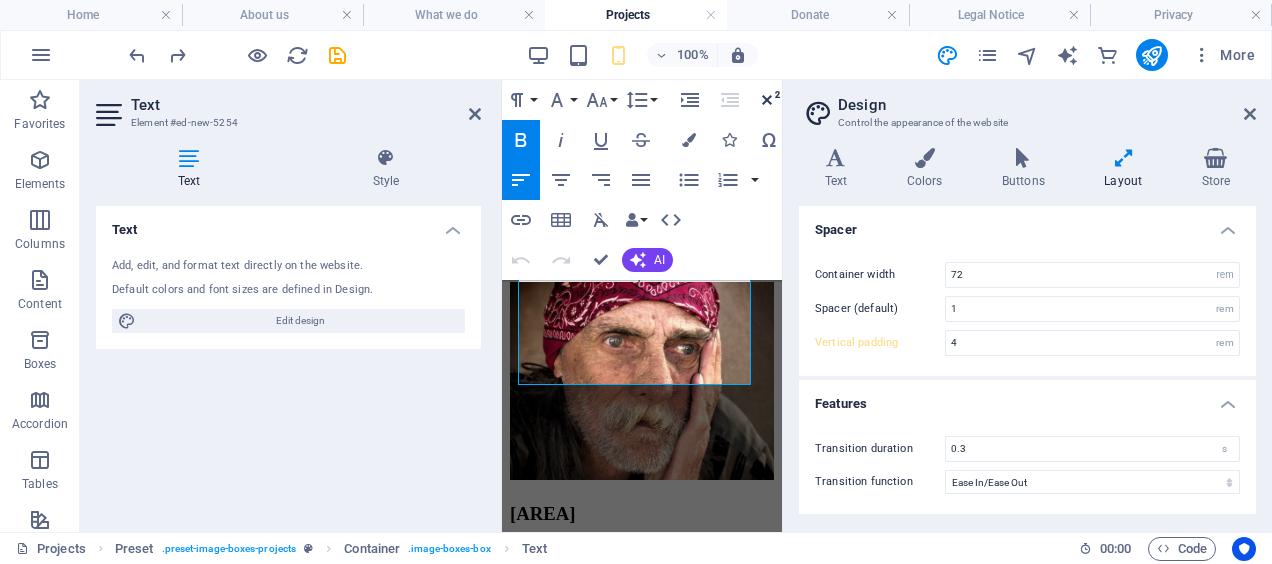scroll, scrollTop: 1763, scrollLeft: 0, axis: vertical 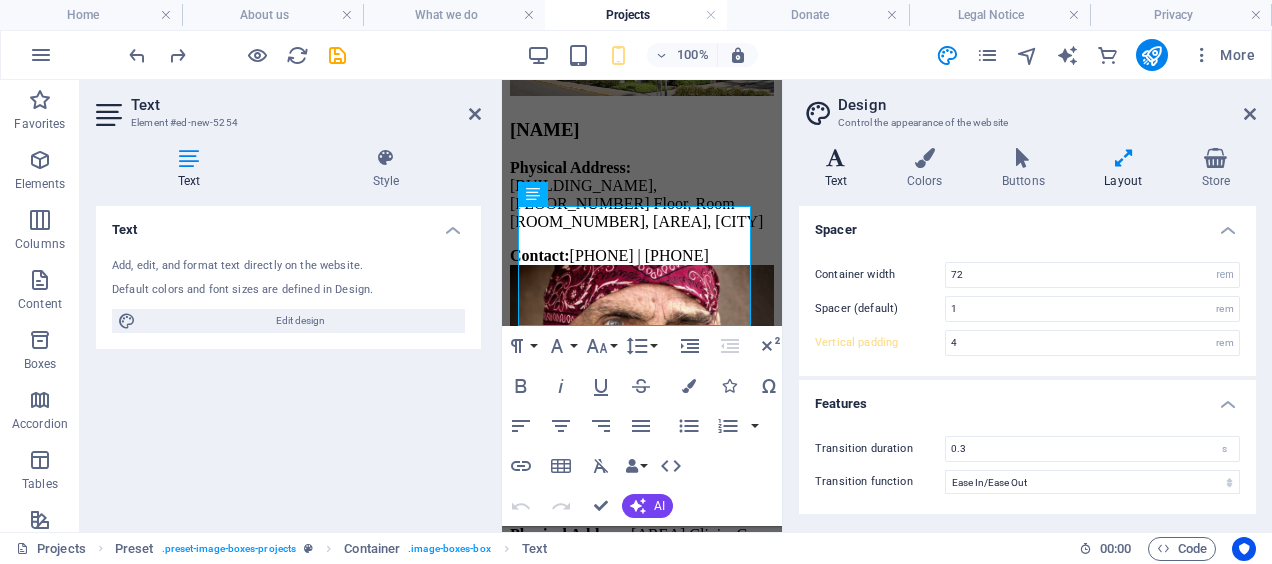 click at bounding box center (836, 158) 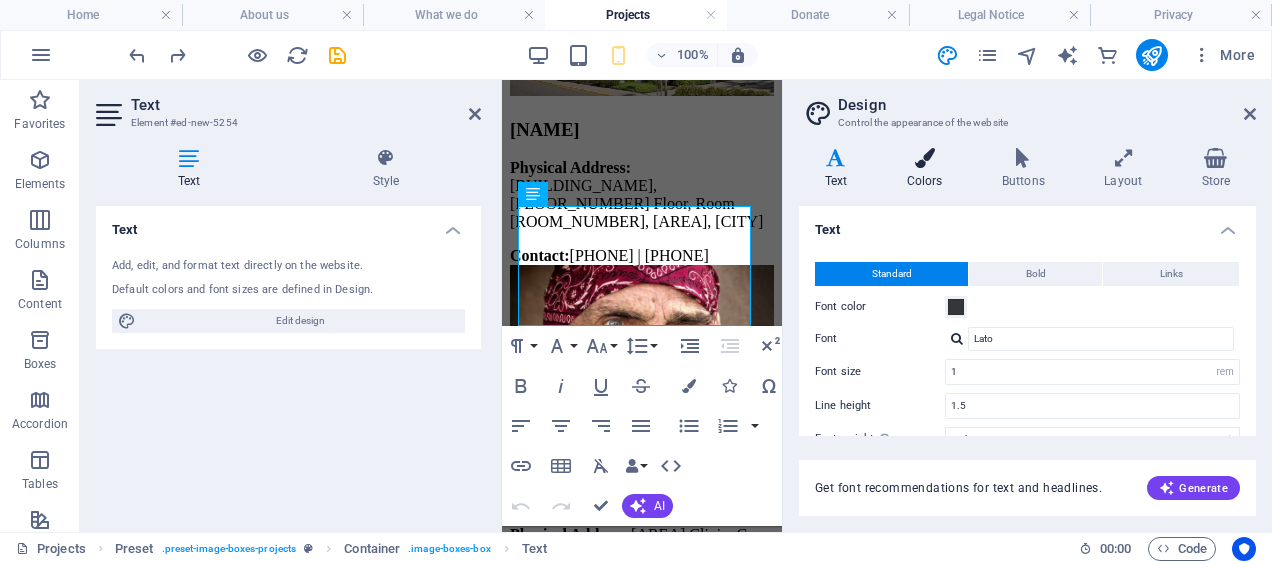click at bounding box center (924, 158) 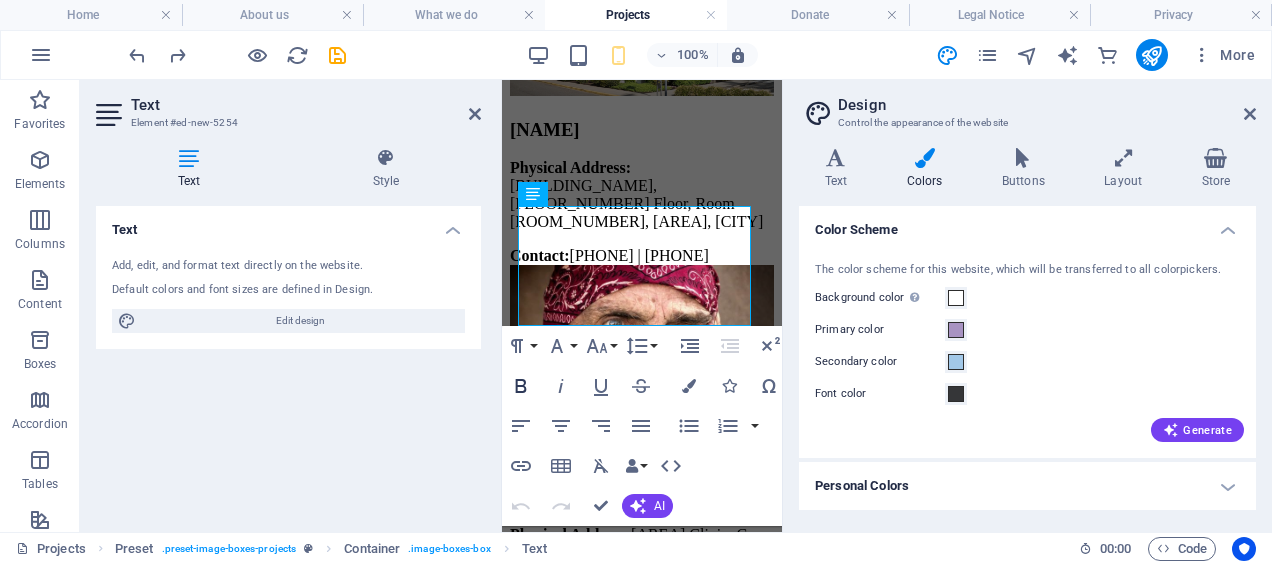 click on "Bold" at bounding box center (521, 386) 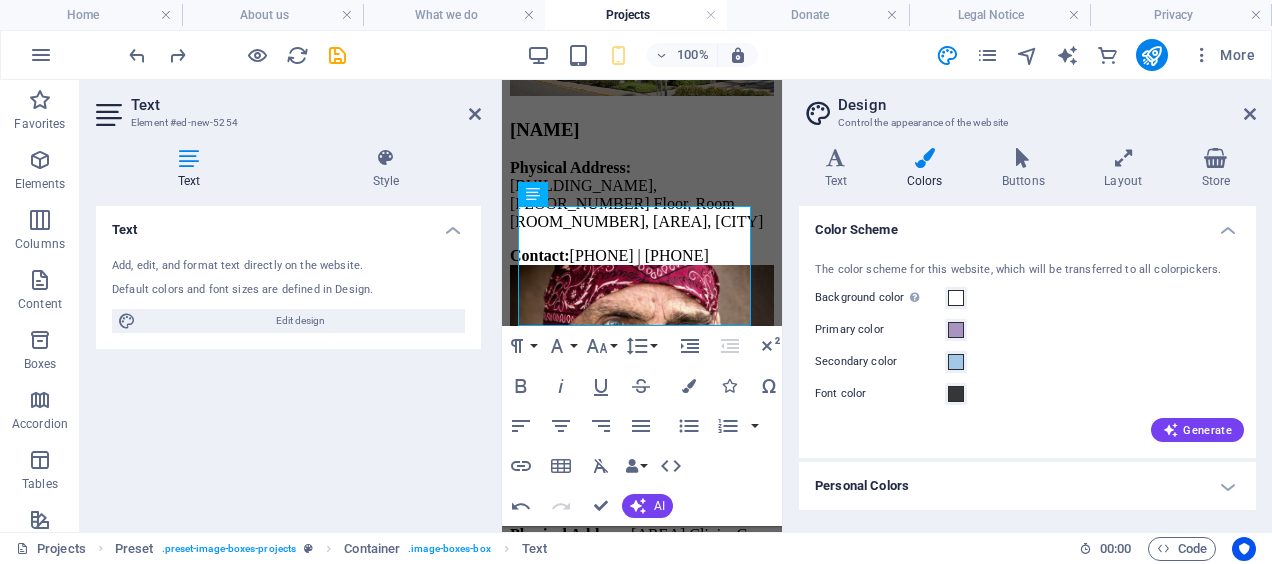 click on "Design" at bounding box center (1047, 105) 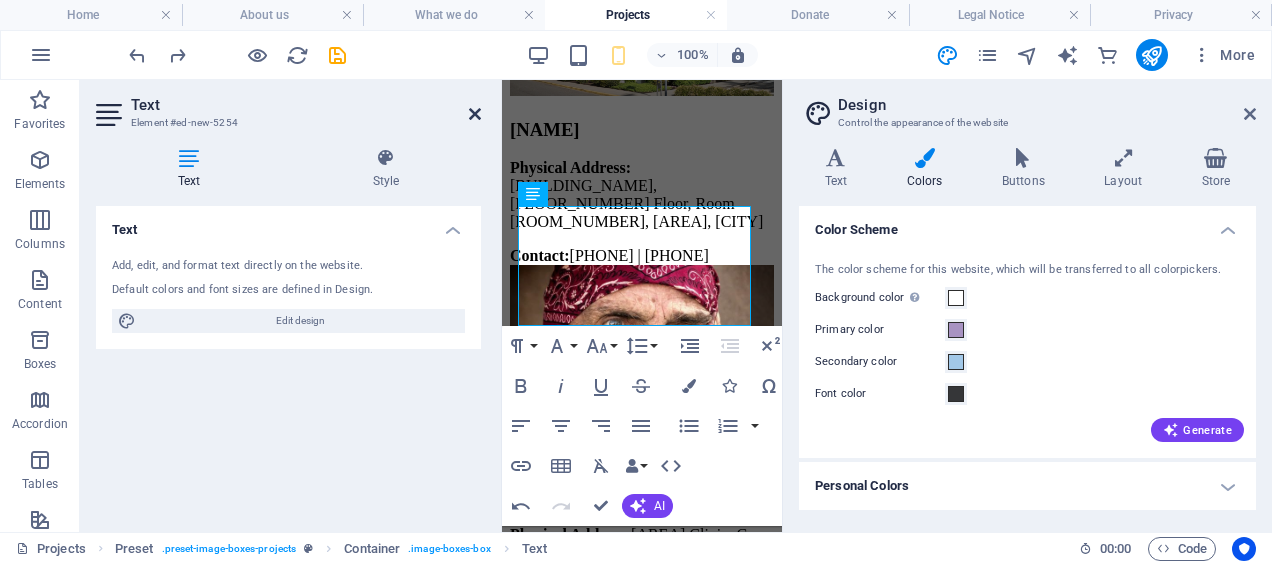 click at bounding box center [475, 114] 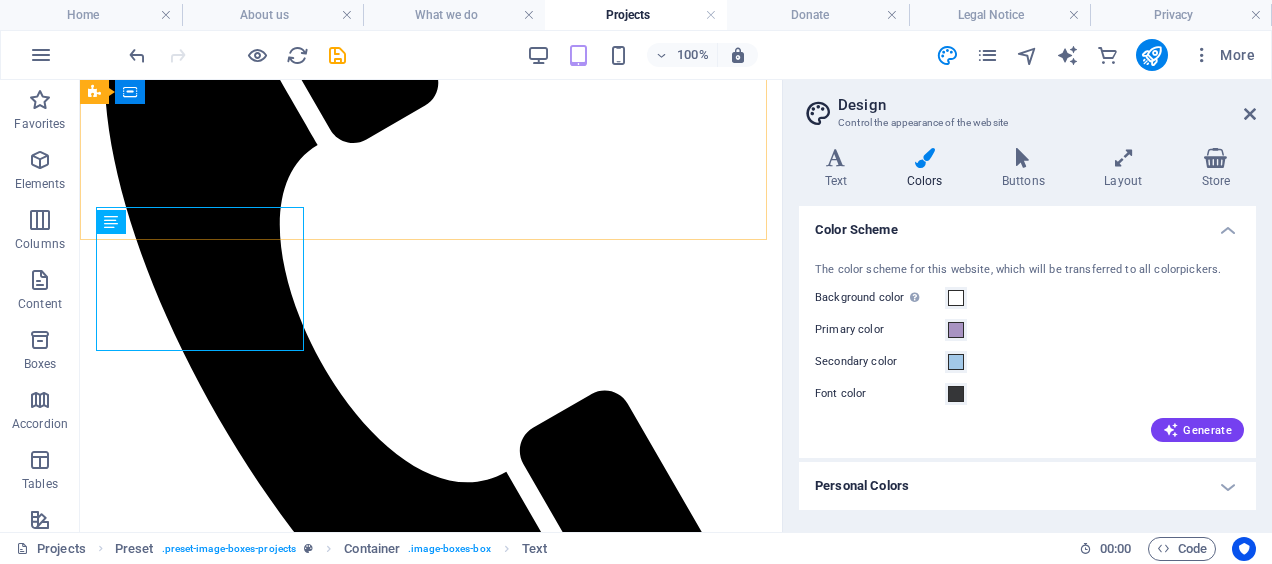 scroll, scrollTop: 1042, scrollLeft: 0, axis: vertical 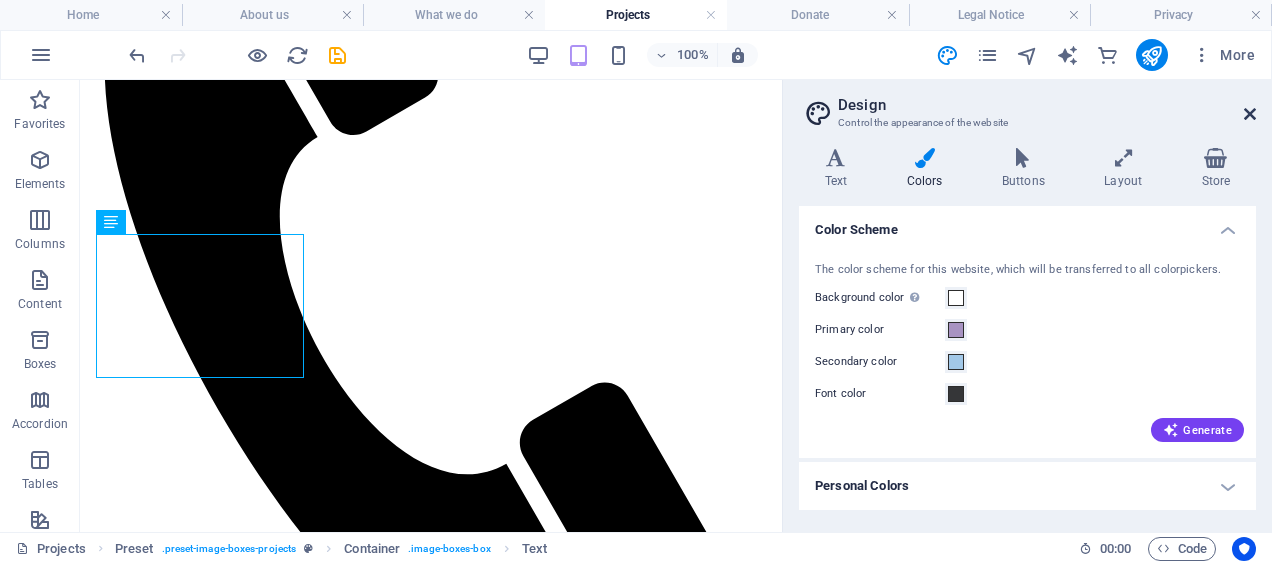 click at bounding box center [1250, 114] 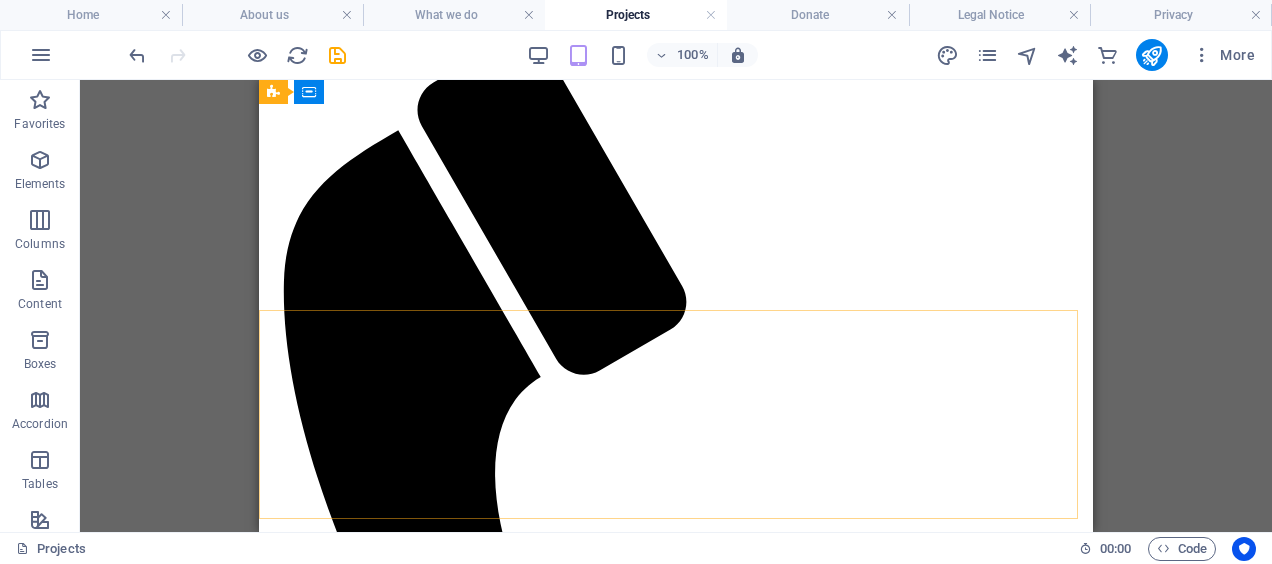 scroll, scrollTop: 952, scrollLeft: 0, axis: vertical 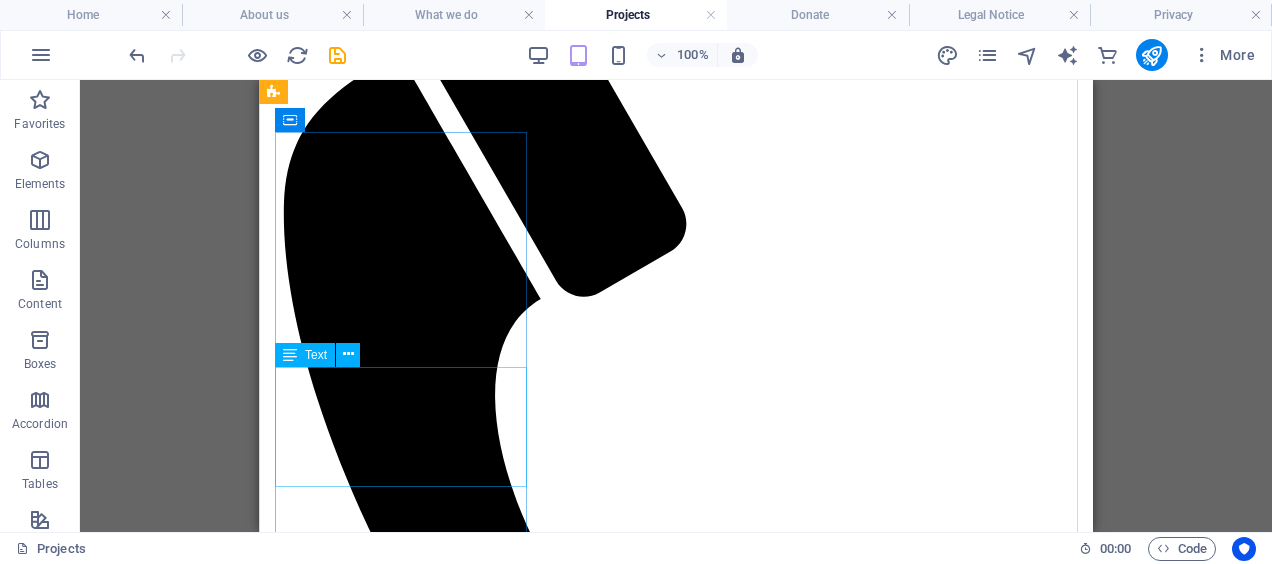 click on "Physical Address:  [AREA] Clinic, Cnr. [STREET] & [STREET] Street, [CITY], [CITY] Contact:  [PHONE]" at bounding box center [676, 4065] 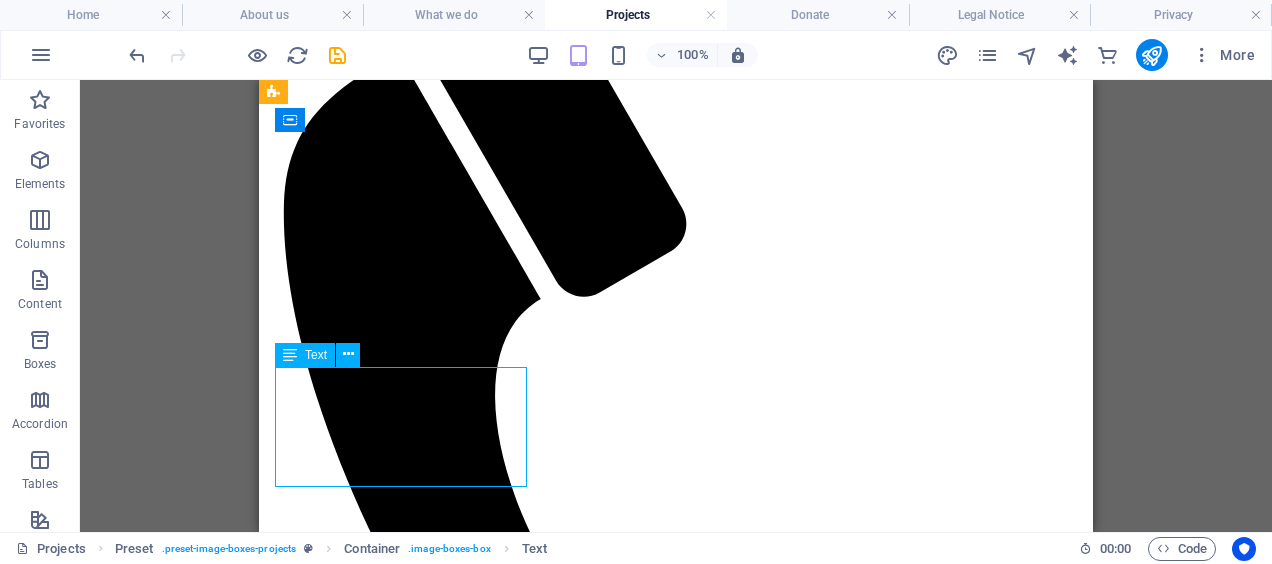 click on "Physical Address:  [AREA] Clinic, Cnr. [STREET] & [STREET] Street, [CITY], [CITY] Contact:  [PHONE]" at bounding box center (676, 4065) 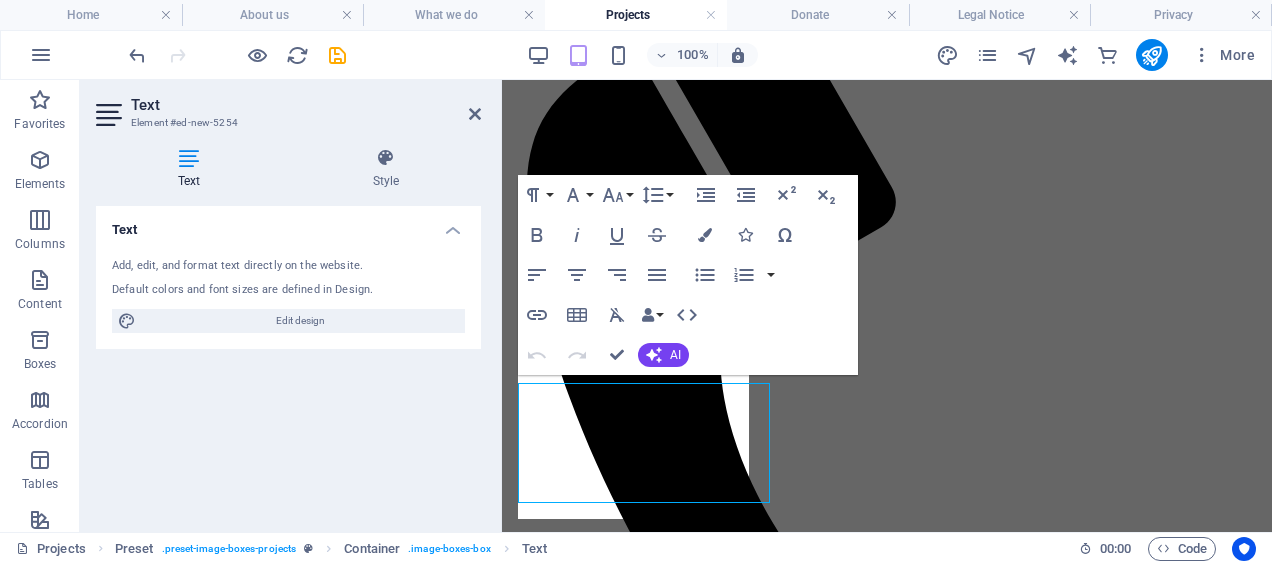 scroll, scrollTop: 936, scrollLeft: 0, axis: vertical 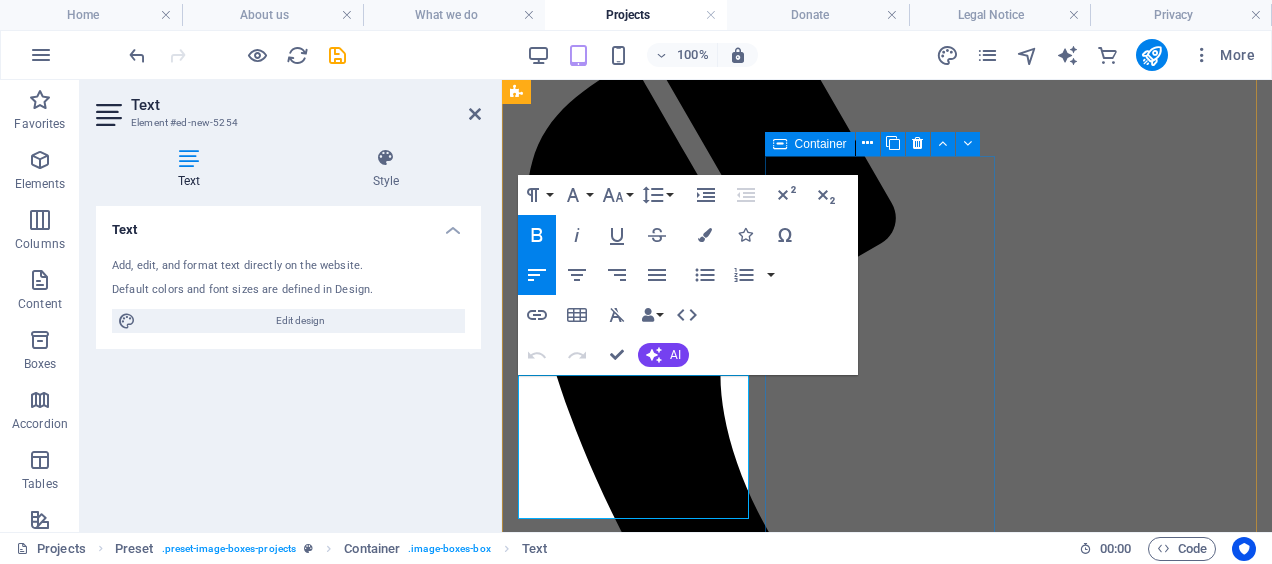 click at bounding box center (887, 3871) 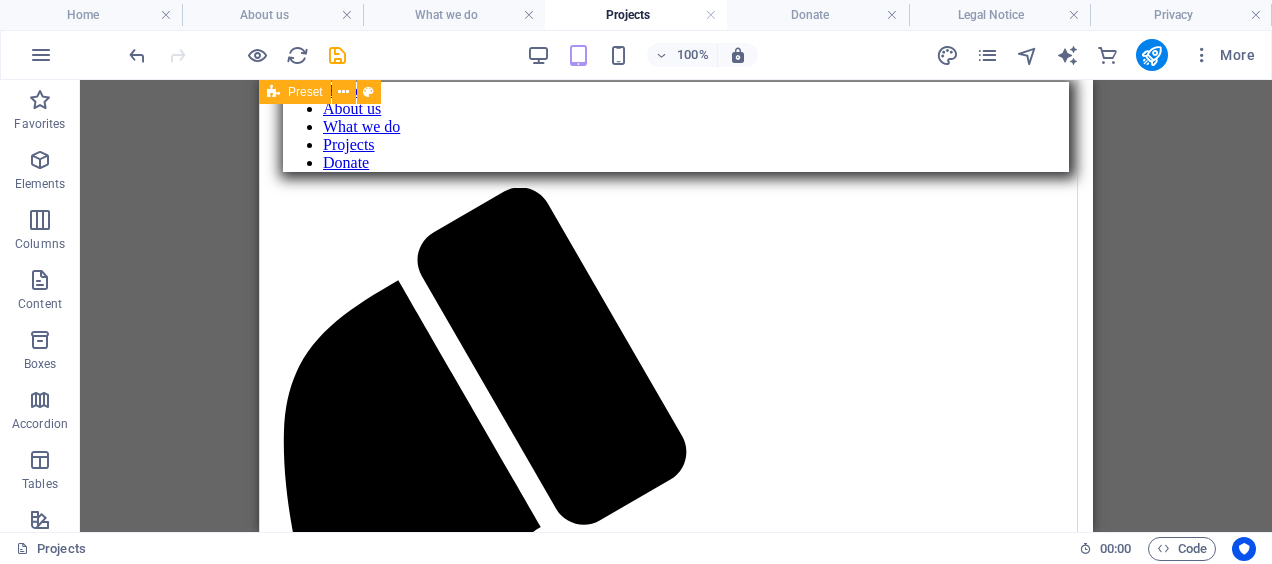 scroll, scrollTop: 752, scrollLeft: 0, axis: vertical 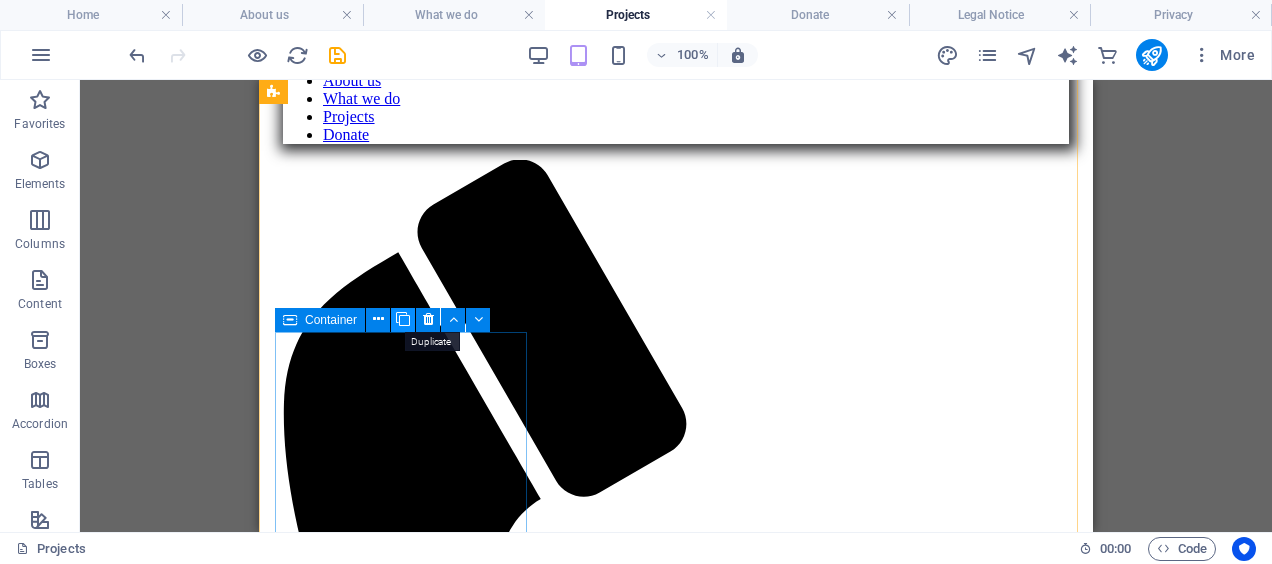 click at bounding box center [403, 319] 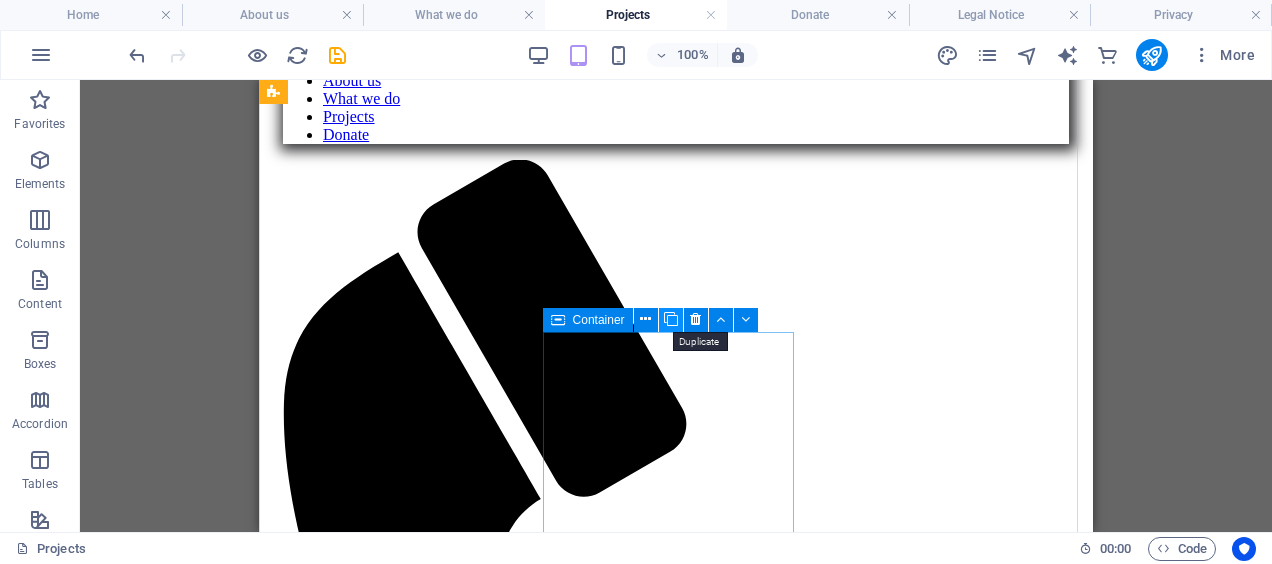 click at bounding box center [671, 319] 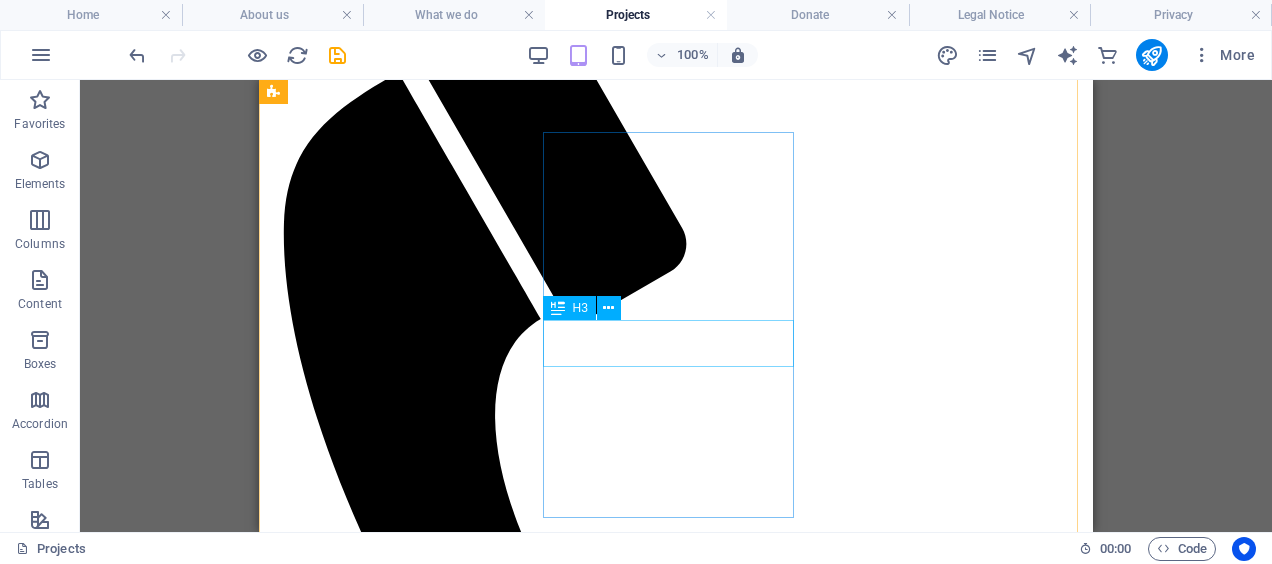 scroll, scrollTop: 952, scrollLeft: 0, axis: vertical 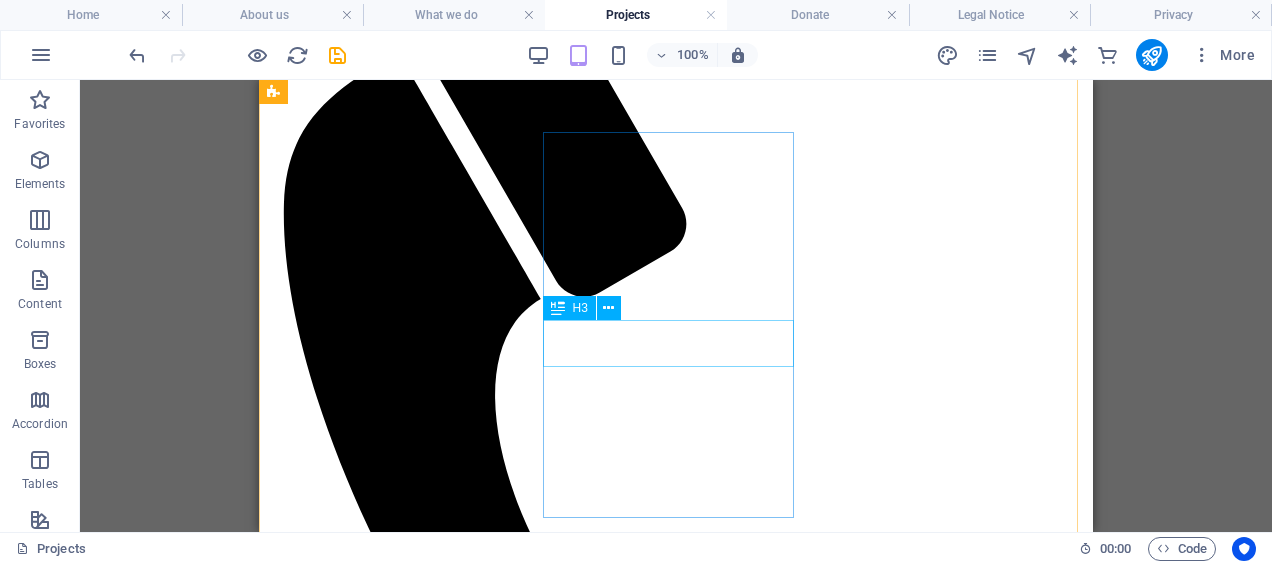 click on "Zakarriya Park" at bounding box center (676, 4752) 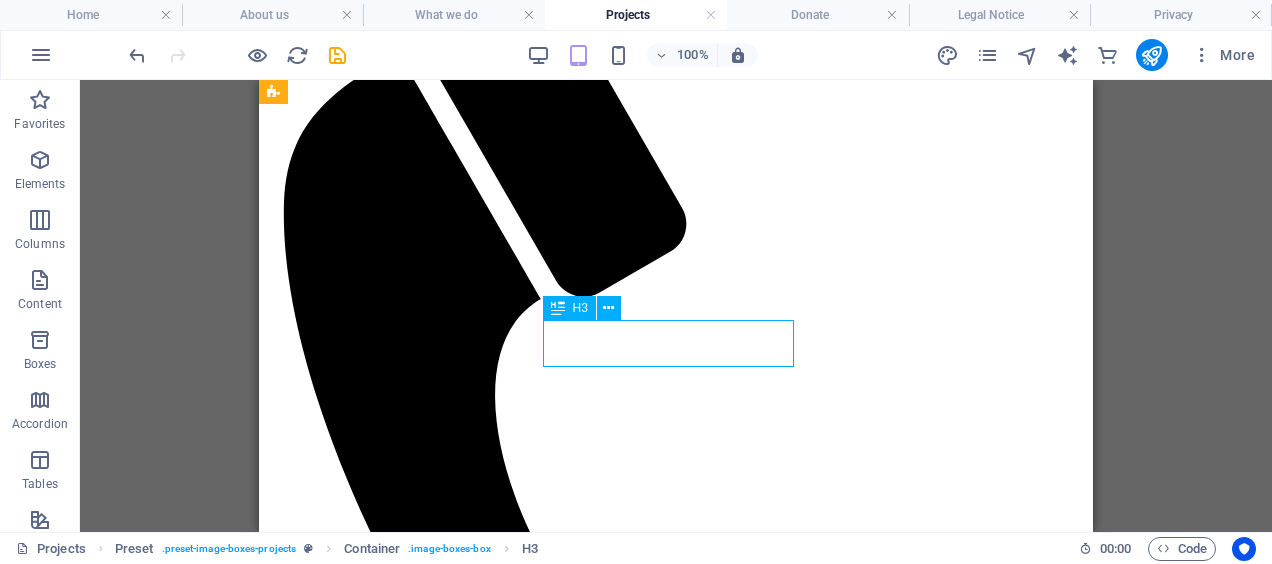 click on "Zakarriya Park" at bounding box center (676, 4752) 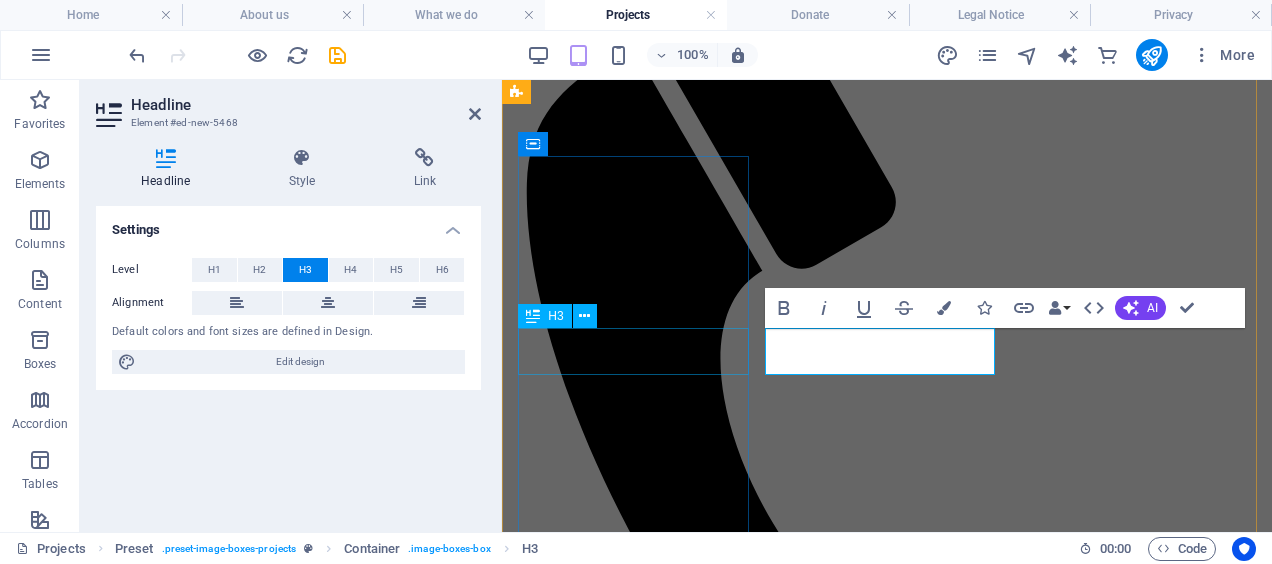scroll, scrollTop: 936, scrollLeft: 0, axis: vertical 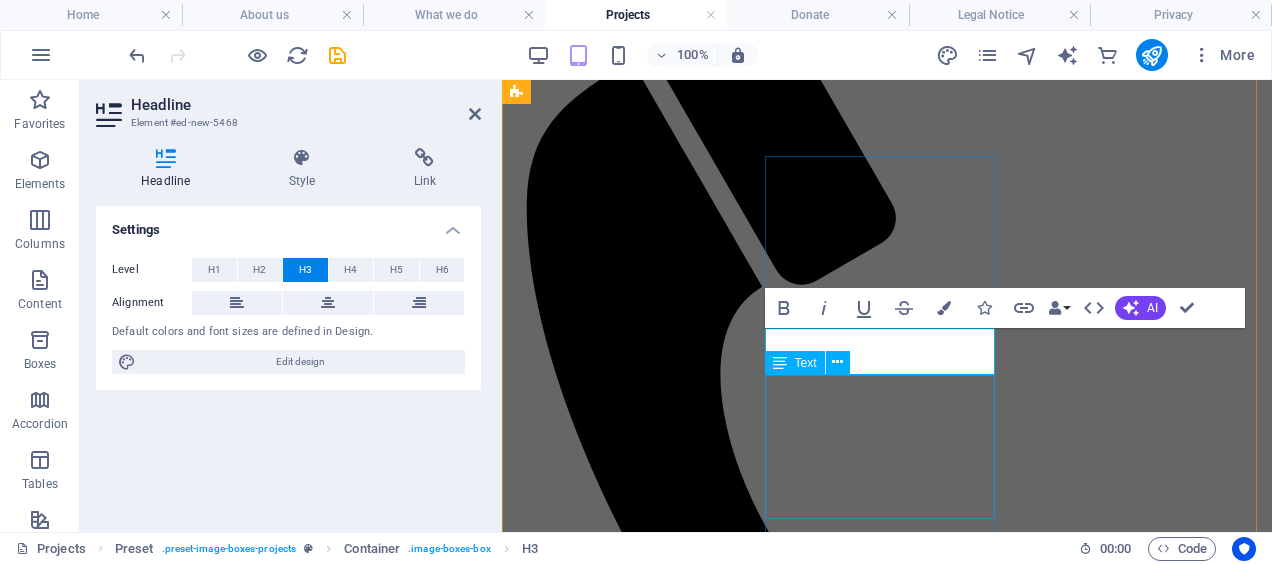 click on "Physical Address:  [AREA] Clinic, Cnr. [STREET] & [STREET] Street, [CITY], [CITY] Contact:  [PHONE]" at bounding box center (887, 4517) 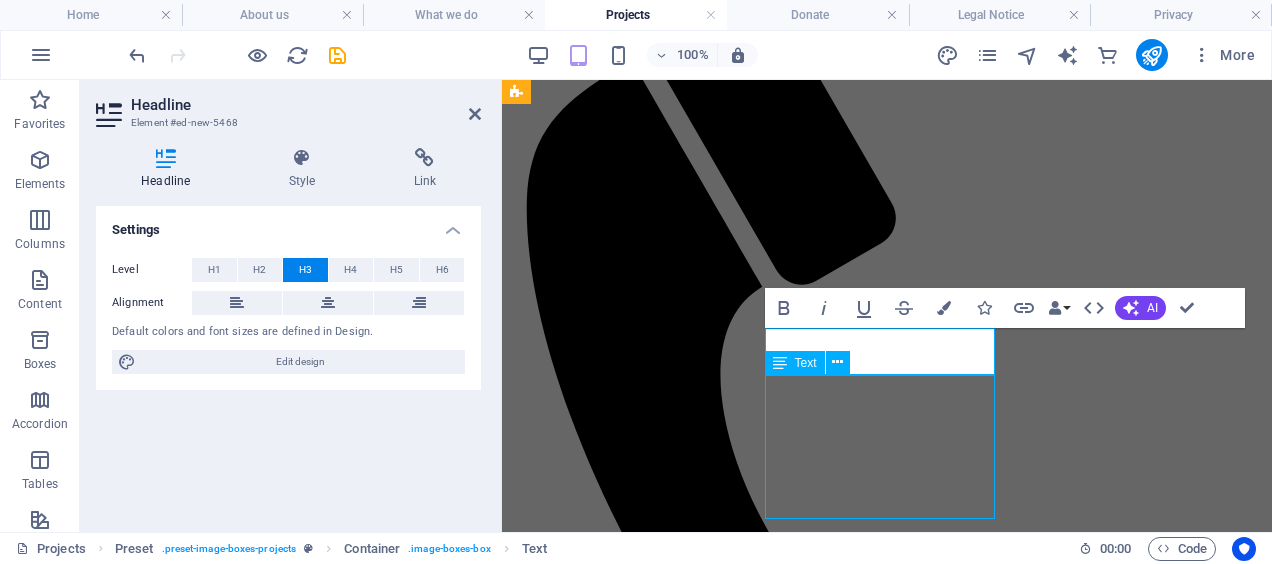 scroll, scrollTop: 952, scrollLeft: 0, axis: vertical 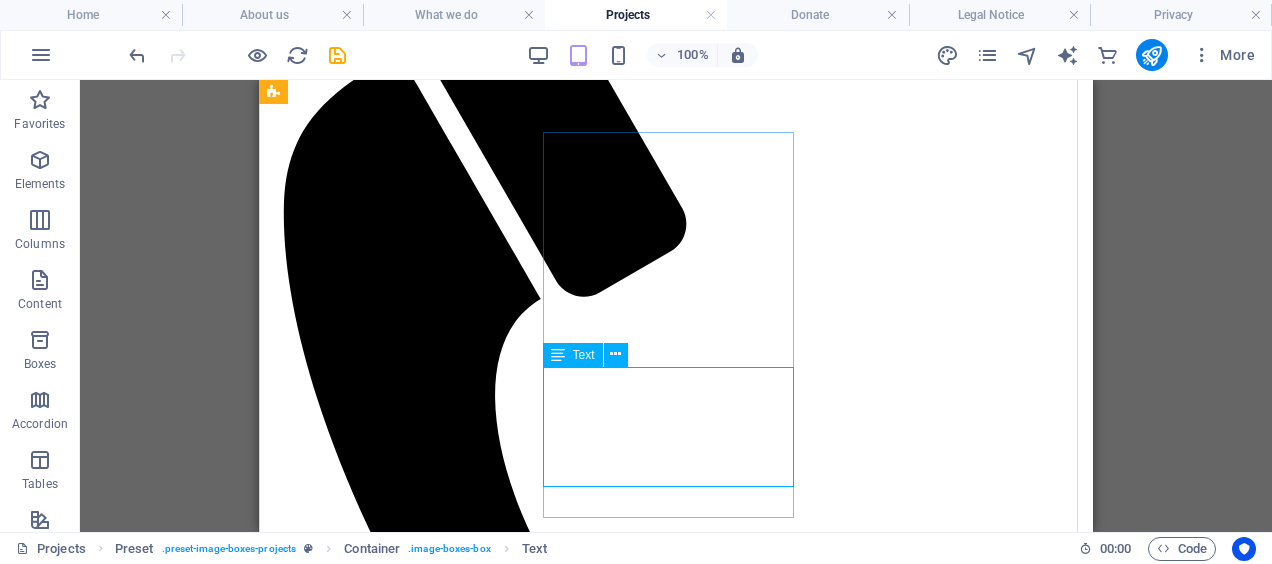 click on "Physical Address:  [AREA] Clinic, Cnr. [STREET] & [STREET] Street, [CITY], [CITY] Contact:  [PHONE]" at bounding box center (676, 4808) 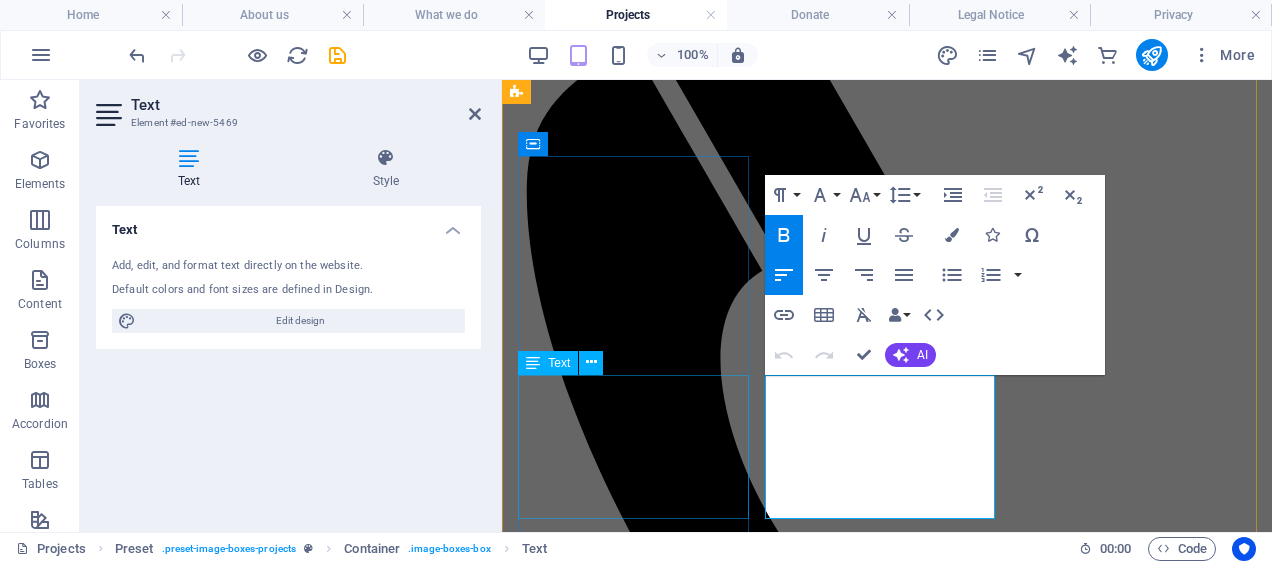 scroll, scrollTop: 936, scrollLeft: 0, axis: vertical 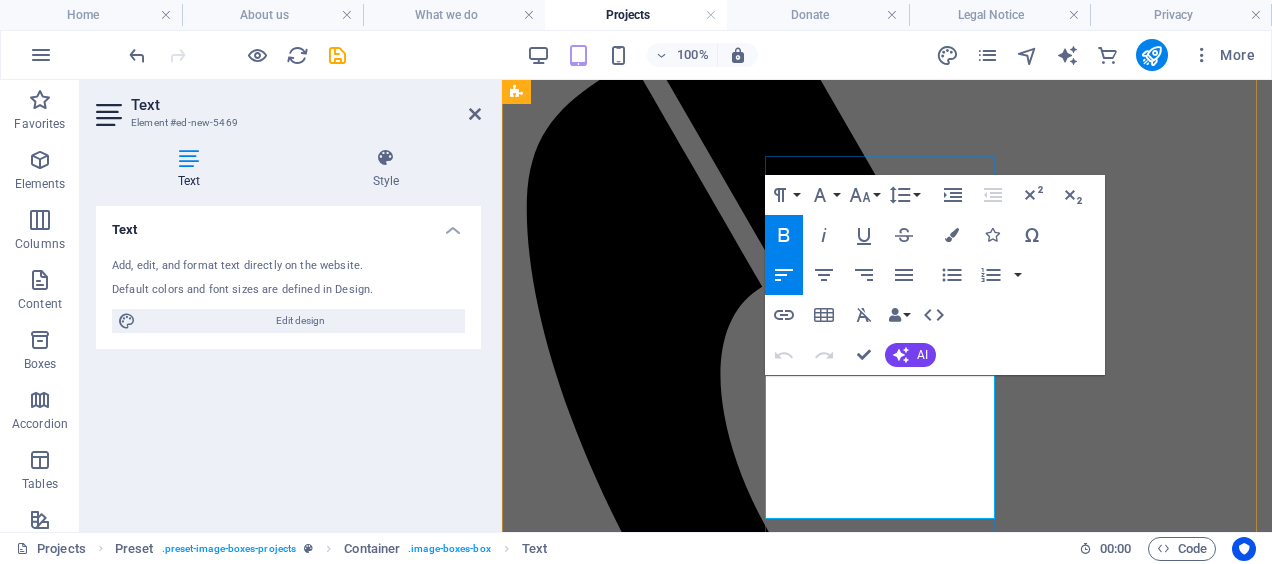 click on "Physical Address:  [AREA] Clinic, Cnr. [STREET] & [STREET] Street, [CITY], [CITY]" at bounding box center [887, 4500] 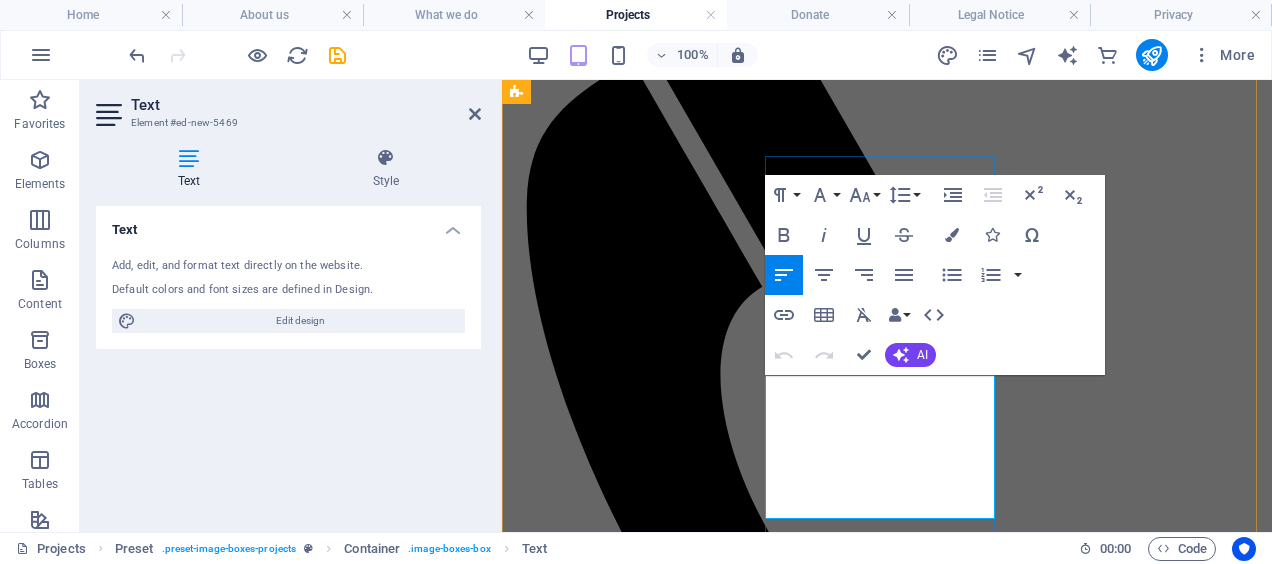 click on "Physical Address:  [AREA] Clinic, Cnr. [STREET] & [STREET] Street, [CITY], [CITY]" at bounding box center (887, 4500) 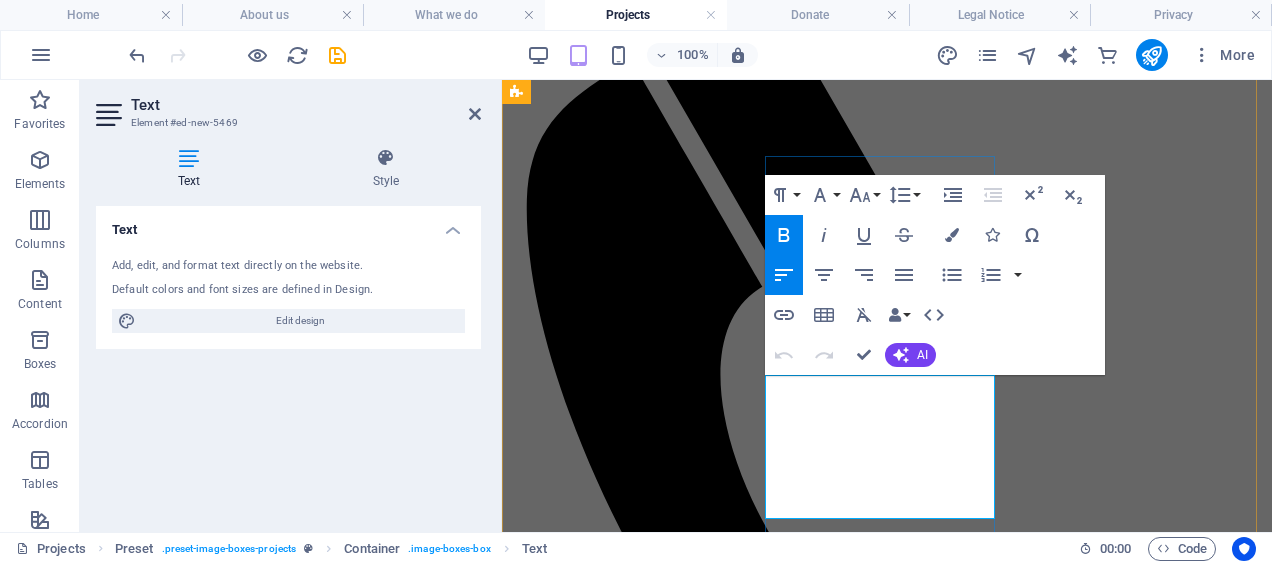 copy on "Physical Address:  [AREA] Clinic, Cnr. [STREET] & [STREET] Street, [CITY], [CITY] Contact:  [PHONE]" 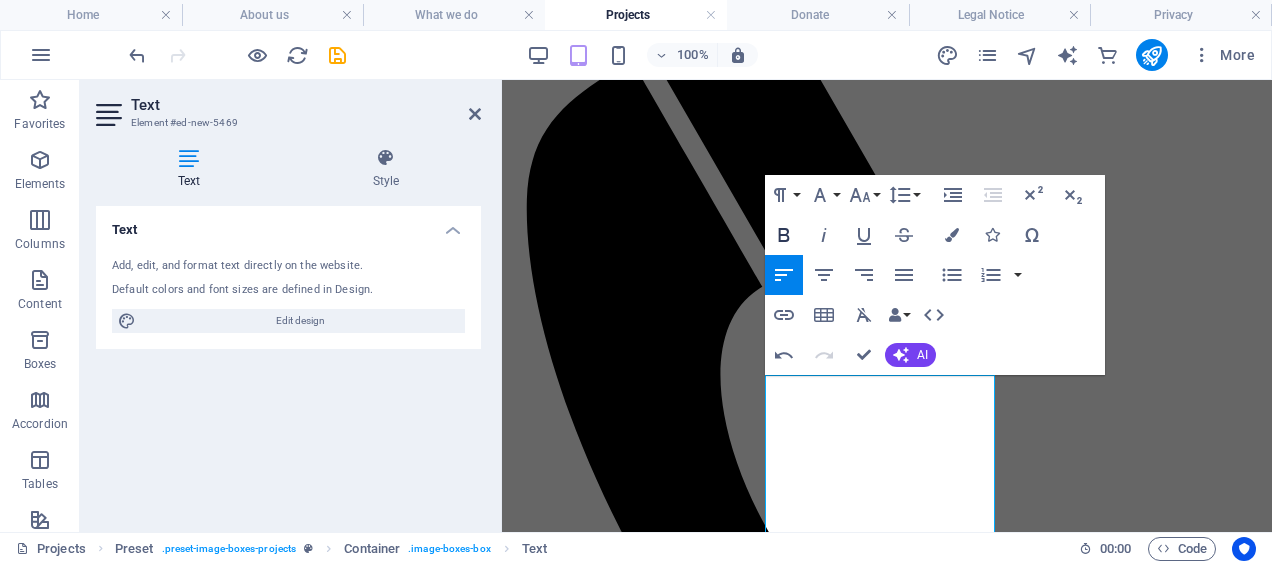 click 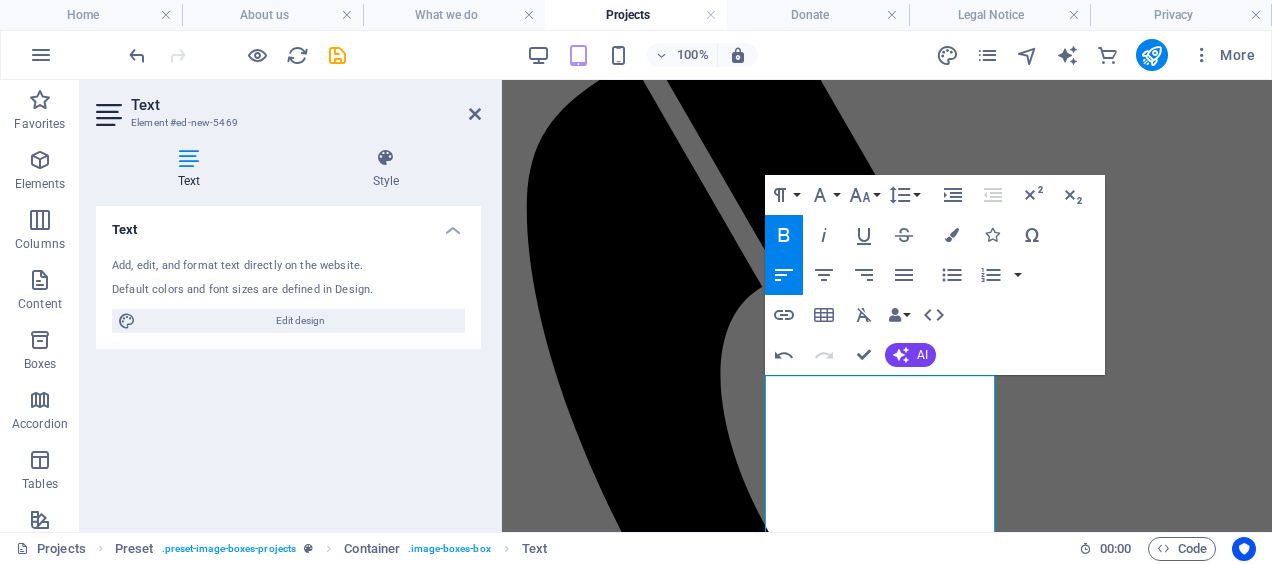 click 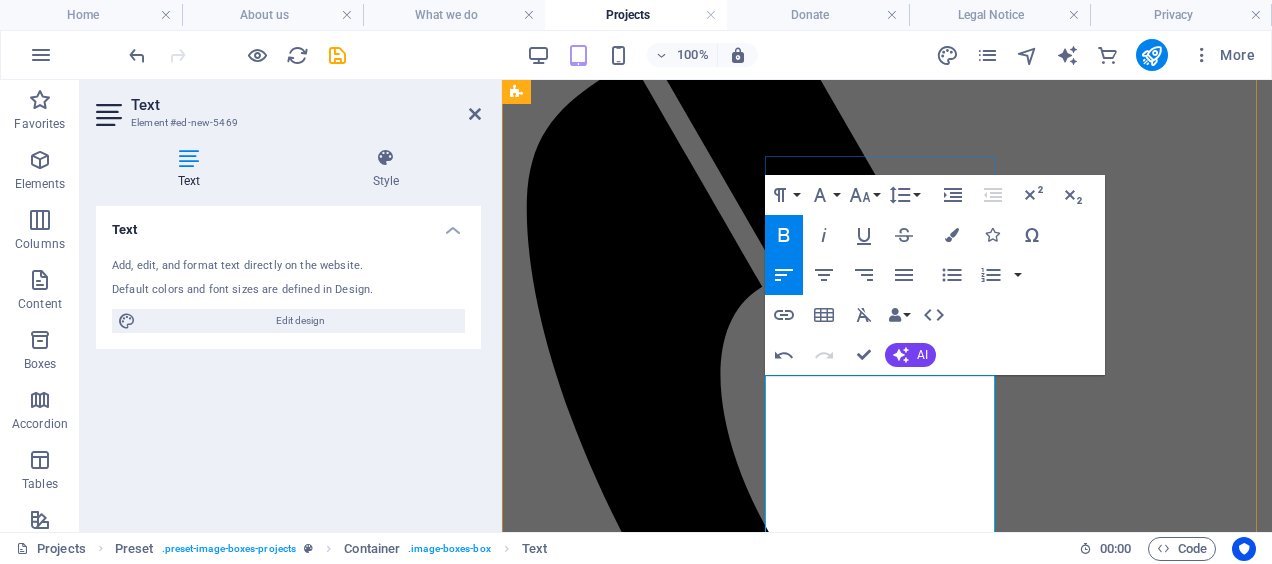 click on "Physical Address:" at bounding box center [601, 4505] 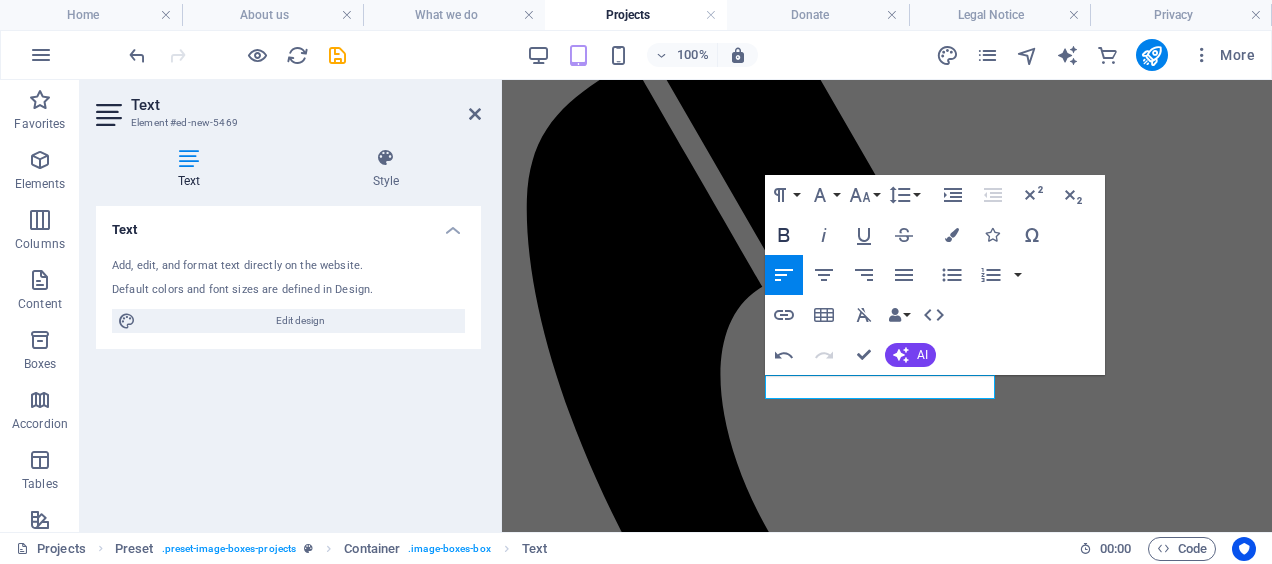 click 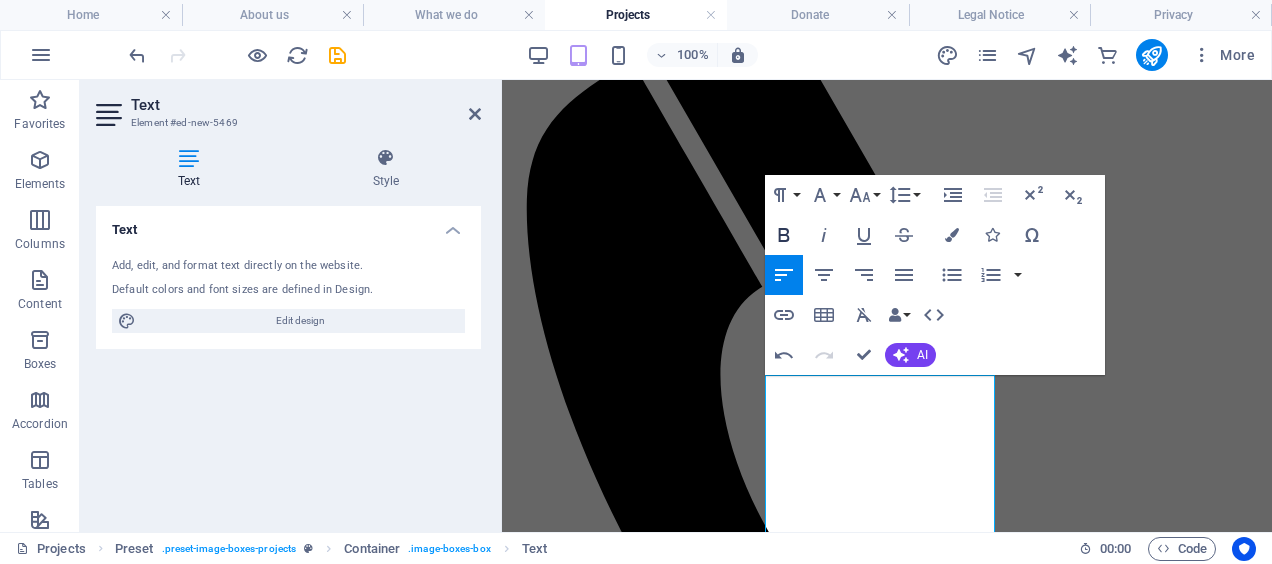 click 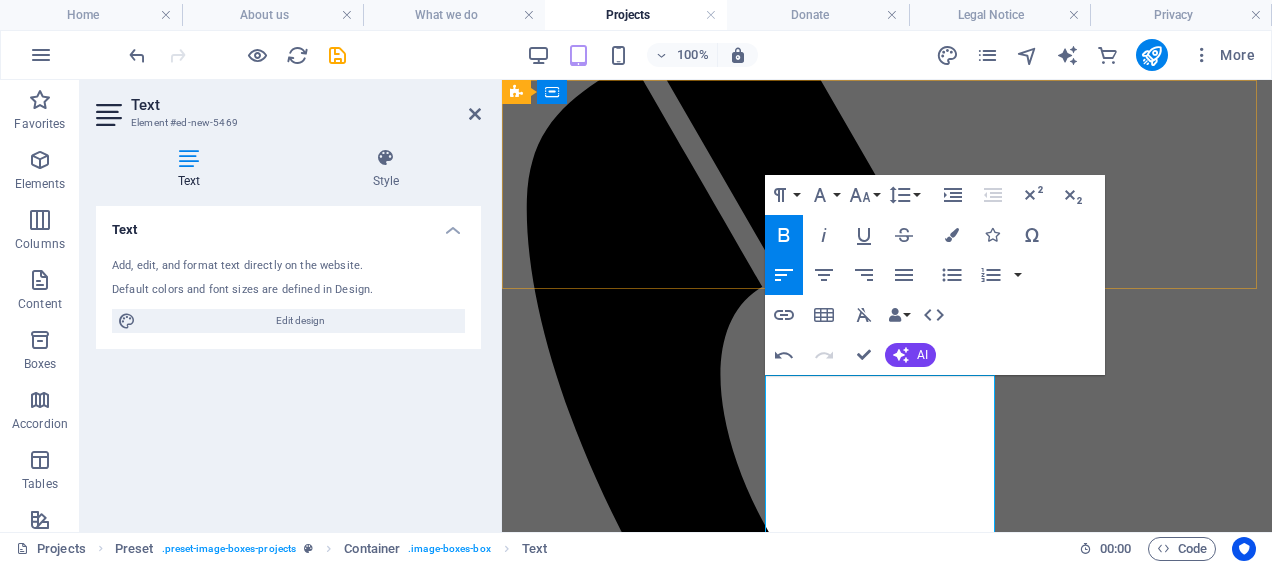 click on "Home About us What we do Projects Donate" at bounding box center (887, 304) 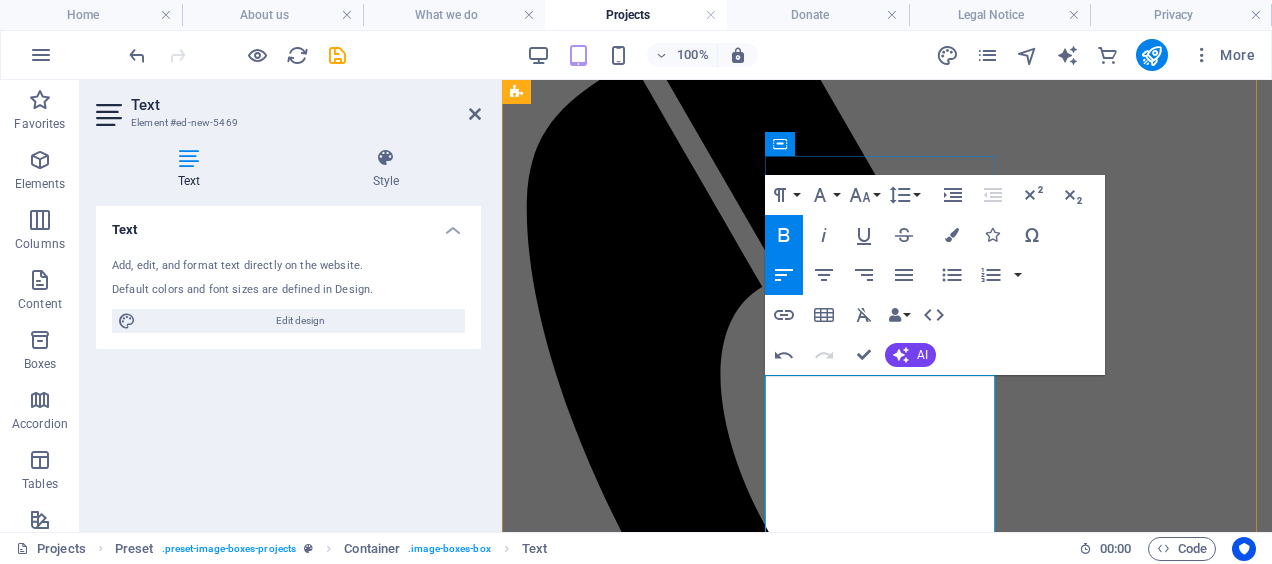 click on "Physical Address:" at bounding box center (601, 4505) 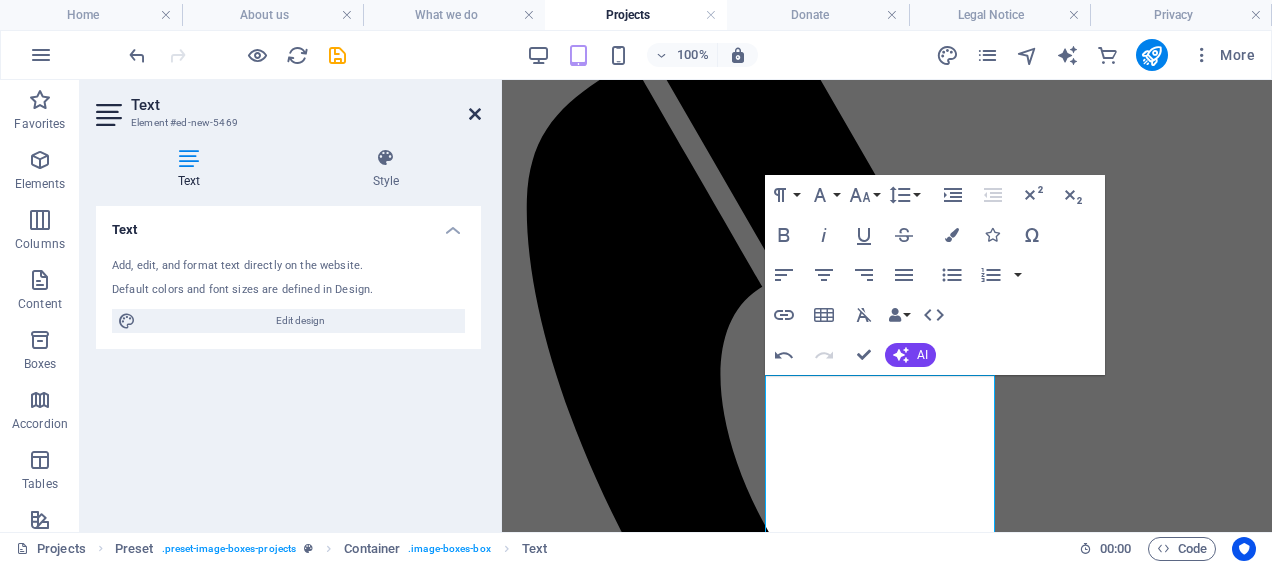 click at bounding box center (475, 114) 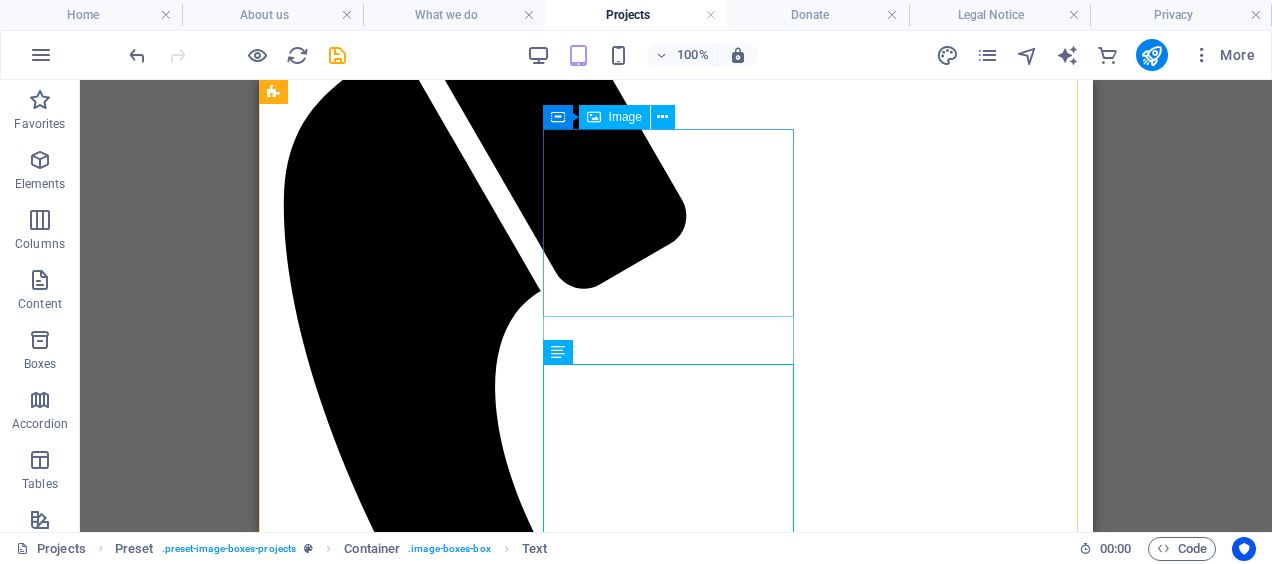 scroll, scrollTop: 952, scrollLeft: 0, axis: vertical 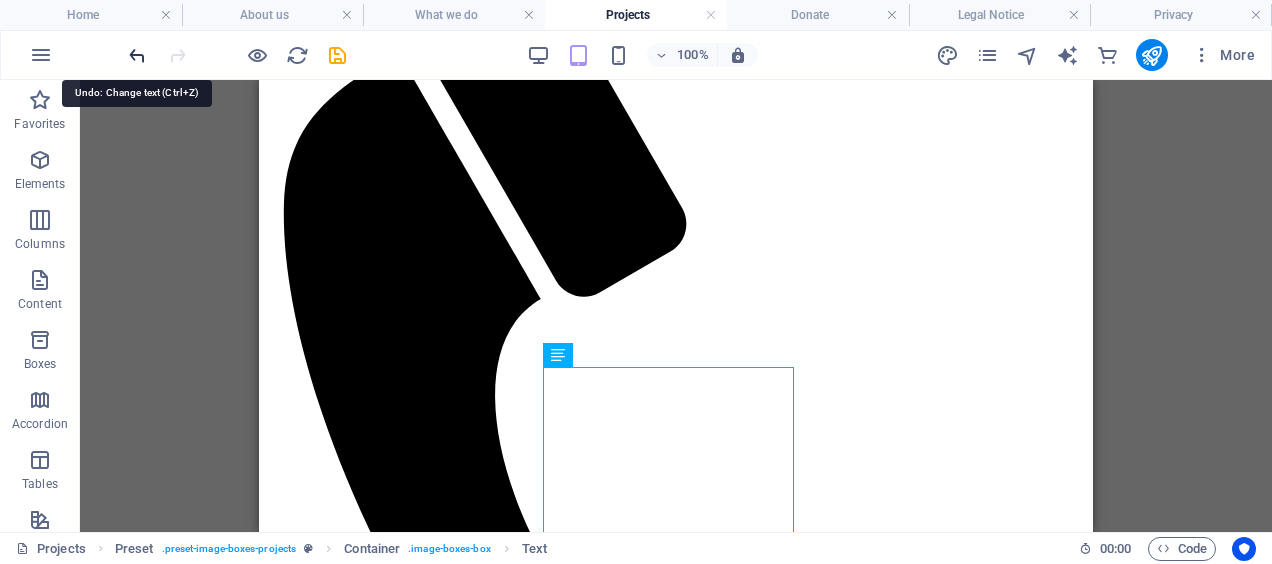 click at bounding box center (137, 55) 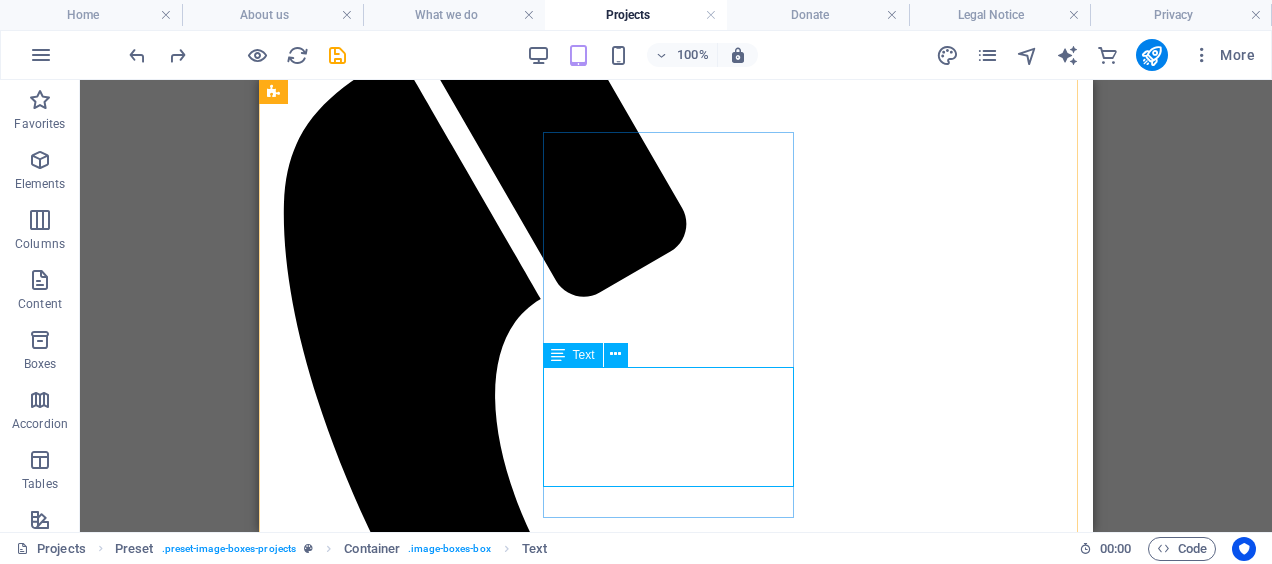 click on "Physical Address:  [AREA] Clinic, Cnr. [STREET] & [STREET] Street, [CITY], [CITY] Contact:  [PHONE]" at bounding box center (676, 4808) 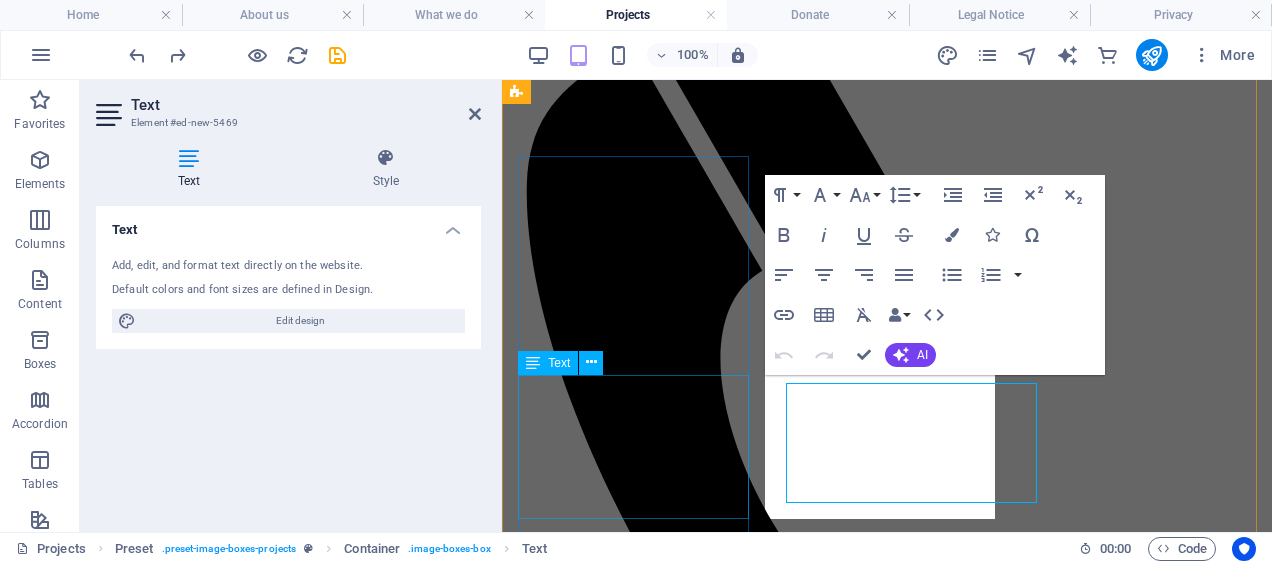 scroll, scrollTop: 936, scrollLeft: 0, axis: vertical 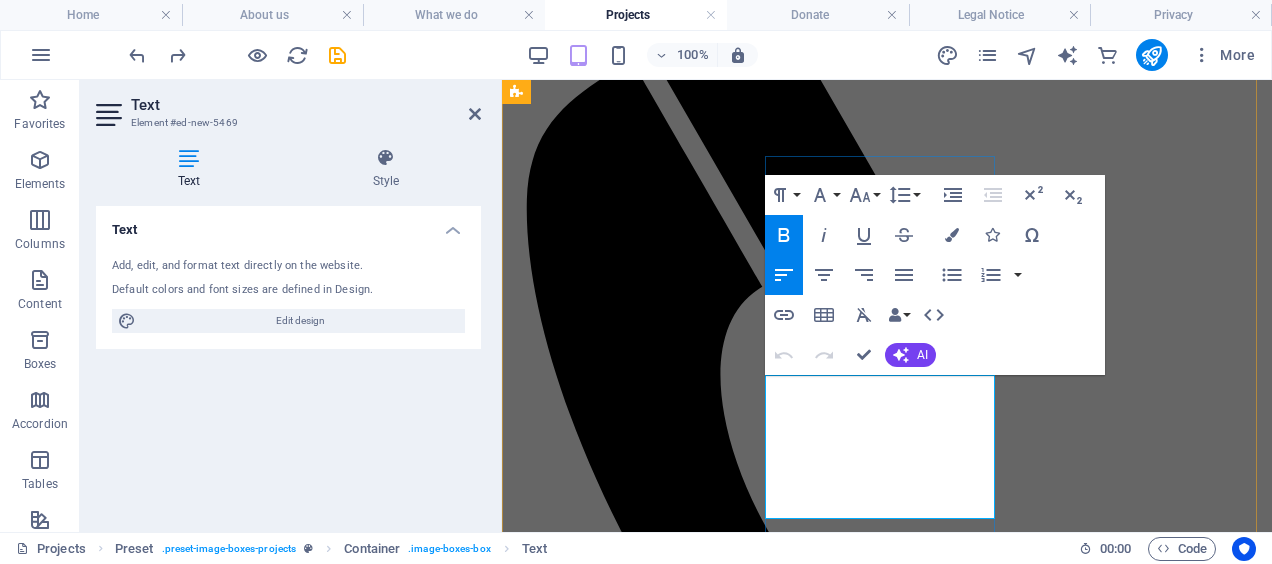 drag, startPoint x: 884, startPoint y: 477, endPoint x: 909, endPoint y: 388, distance: 92.44458 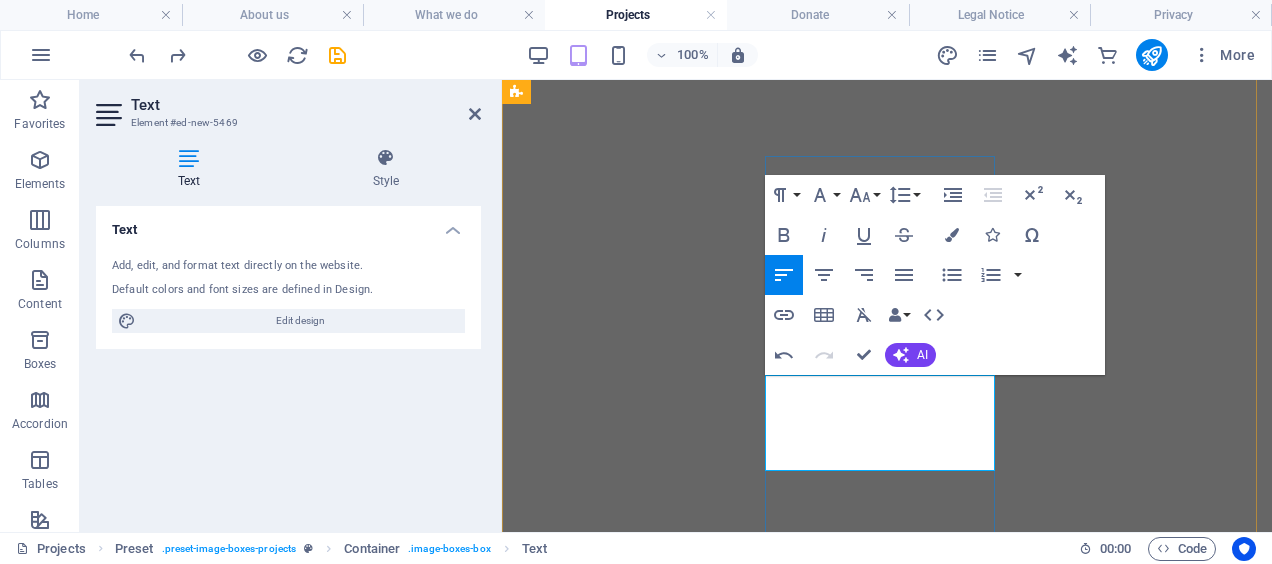scroll, scrollTop: 0, scrollLeft: 0, axis: both 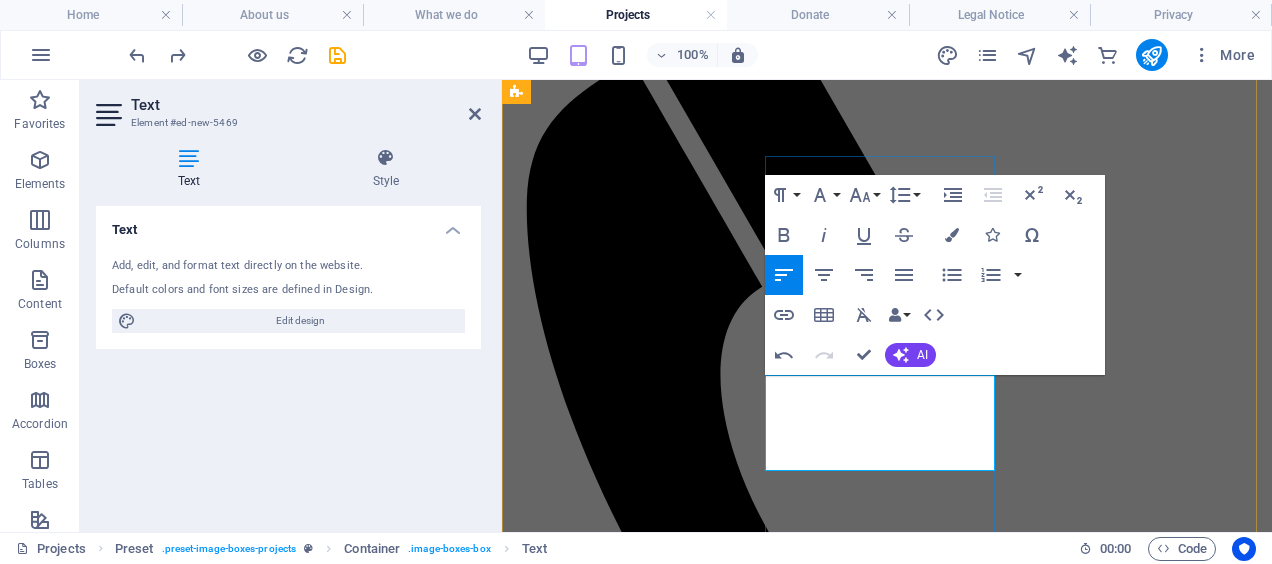drag, startPoint x: 952, startPoint y: 457, endPoint x: 849, endPoint y: 455, distance: 103.01942 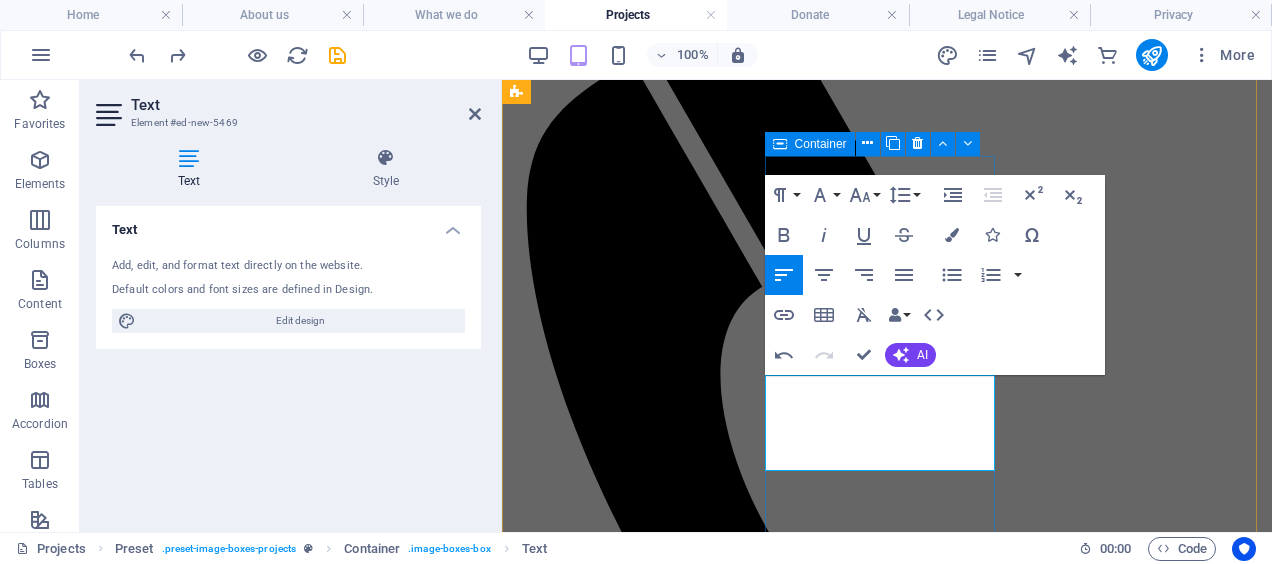 click on "Diepsloot Physical Address:  1131 Ingonyama Street, Diepsloot, Ext 2 Contact:  068 060 5463" at bounding box center (887, 4193) 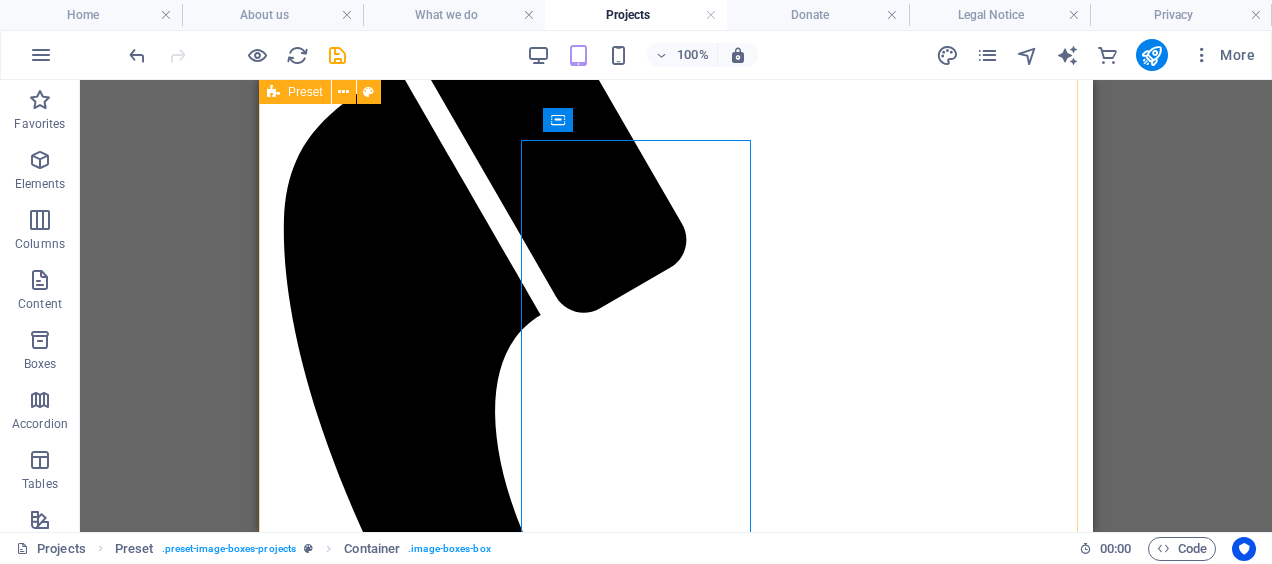 scroll, scrollTop: 952, scrollLeft: 0, axis: vertical 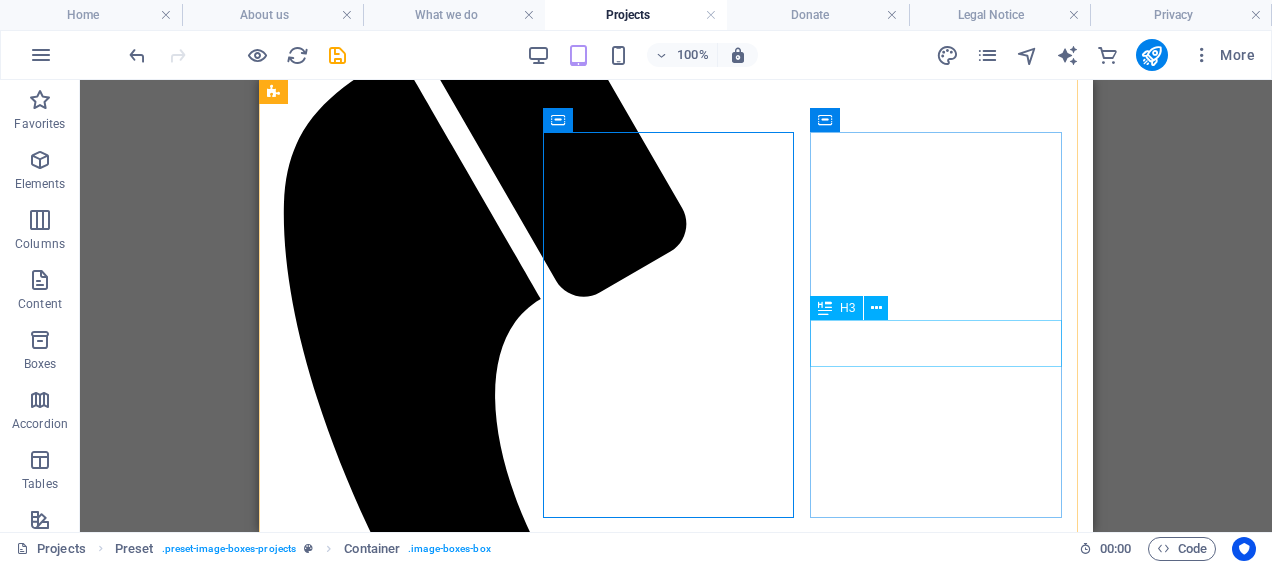 click on "Zakarriya Park" at bounding box center (676, 5495) 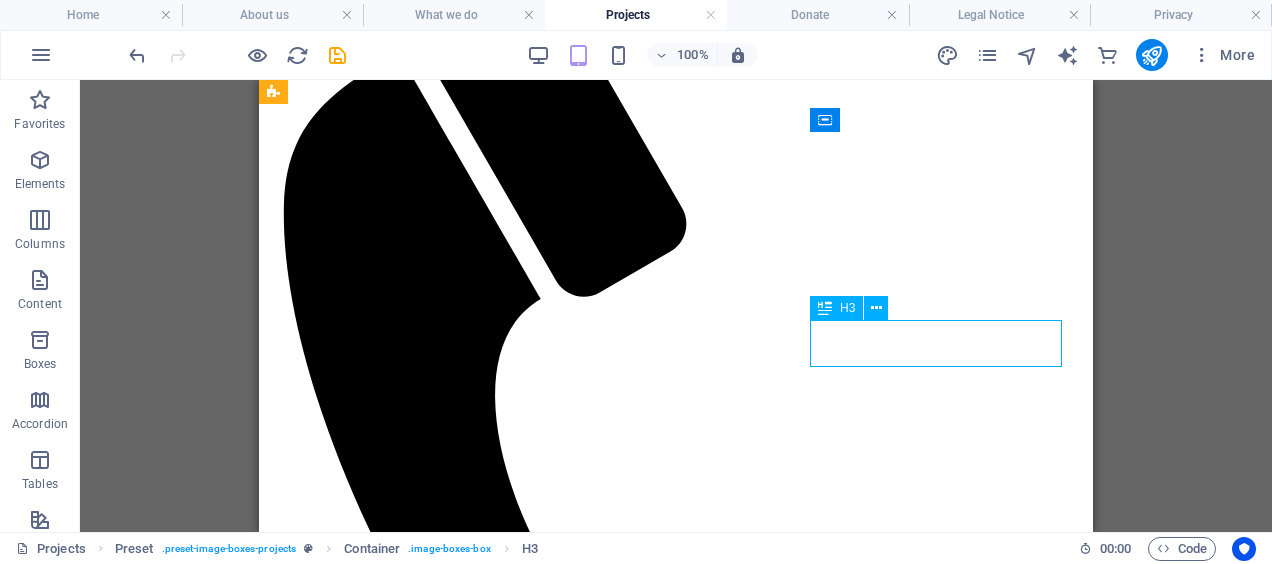 click on "Zakarriya Park" at bounding box center [676, 5495] 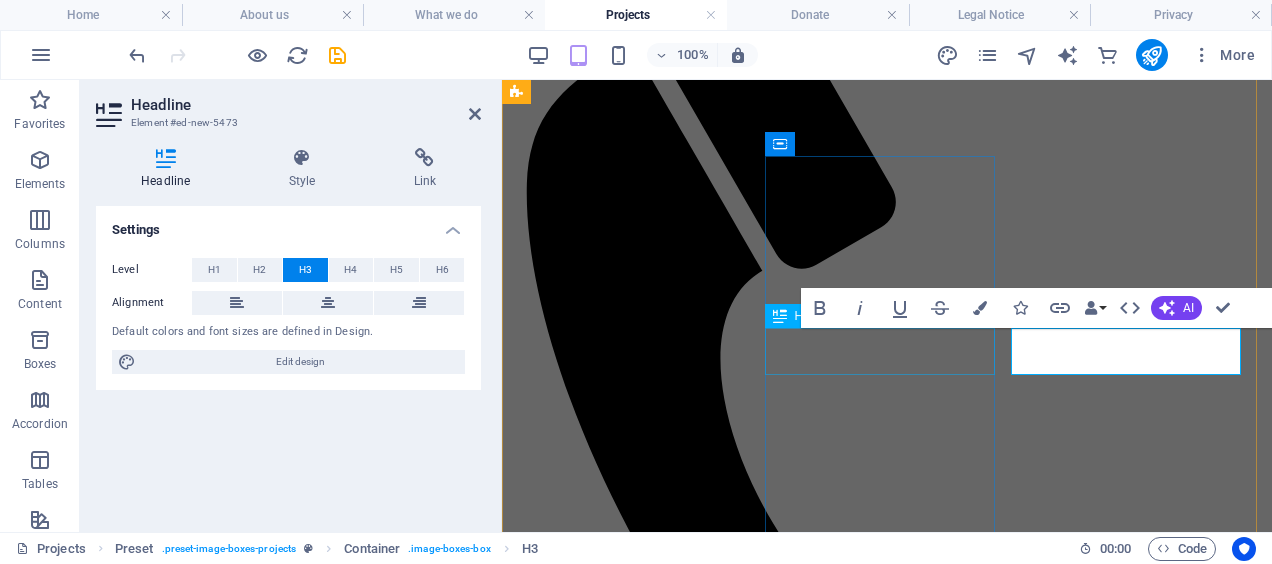scroll, scrollTop: 936, scrollLeft: 0, axis: vertical 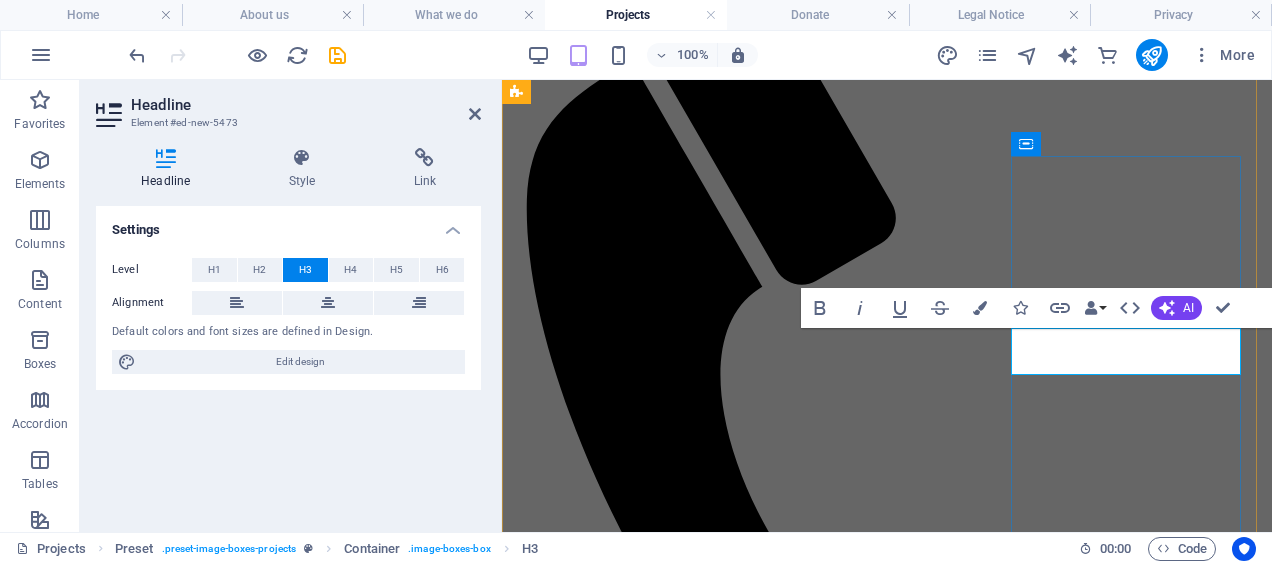 click on "Zakarriya Park" at bounding box center (887, 5139) 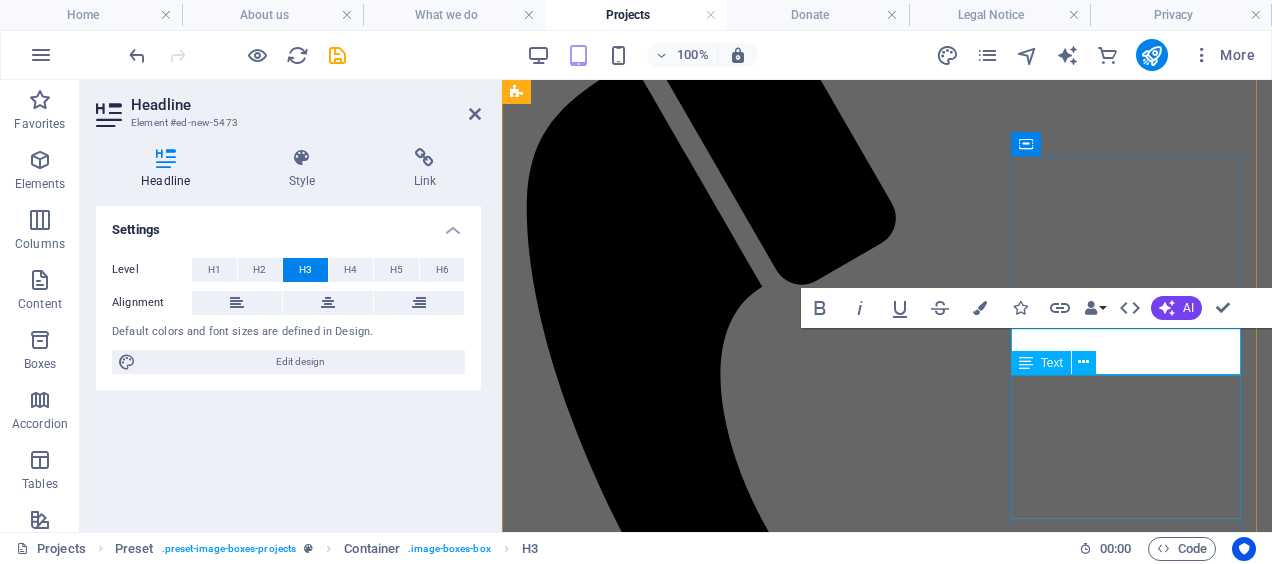 click on "Physical Address:  [AREA] Clinic, Cnr. [STREET] & [STREET] Street, [CITY], [CITY] Contact:  [PHONE]" at bounding box center [887, 5194] 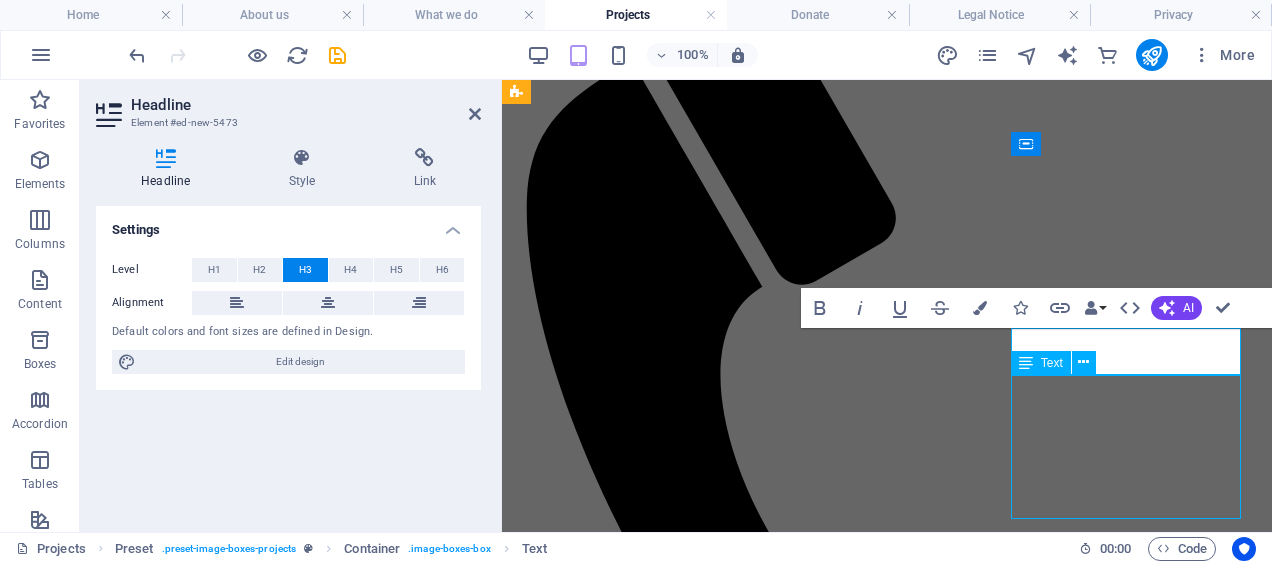 scroll, scrollTop: 952, scrollLeft: 0, axis: vertical 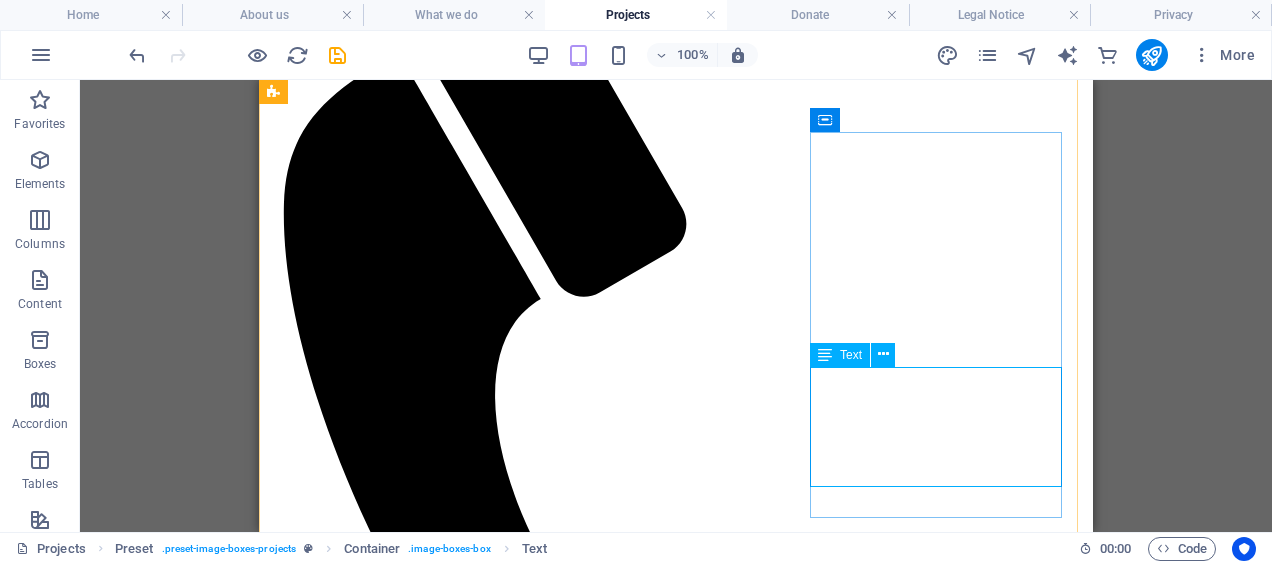 click on "Physical Address:  [AREA] Clinic, Cnr. [STREET] & [STREET] Street, [CITY], [CITY] Contact:  [PHONE]" at bounding box center (676, 5551) 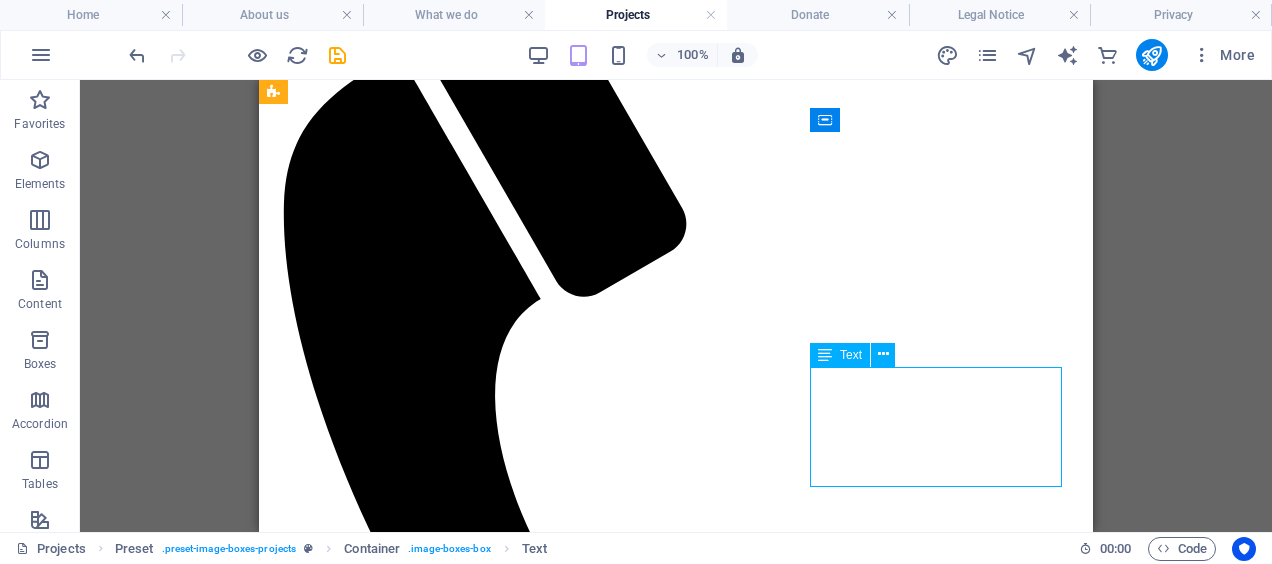 drag, startPoint x: 932, startPoint y: 452, endPoint x: 903, endPoint y: 452, distance: 29 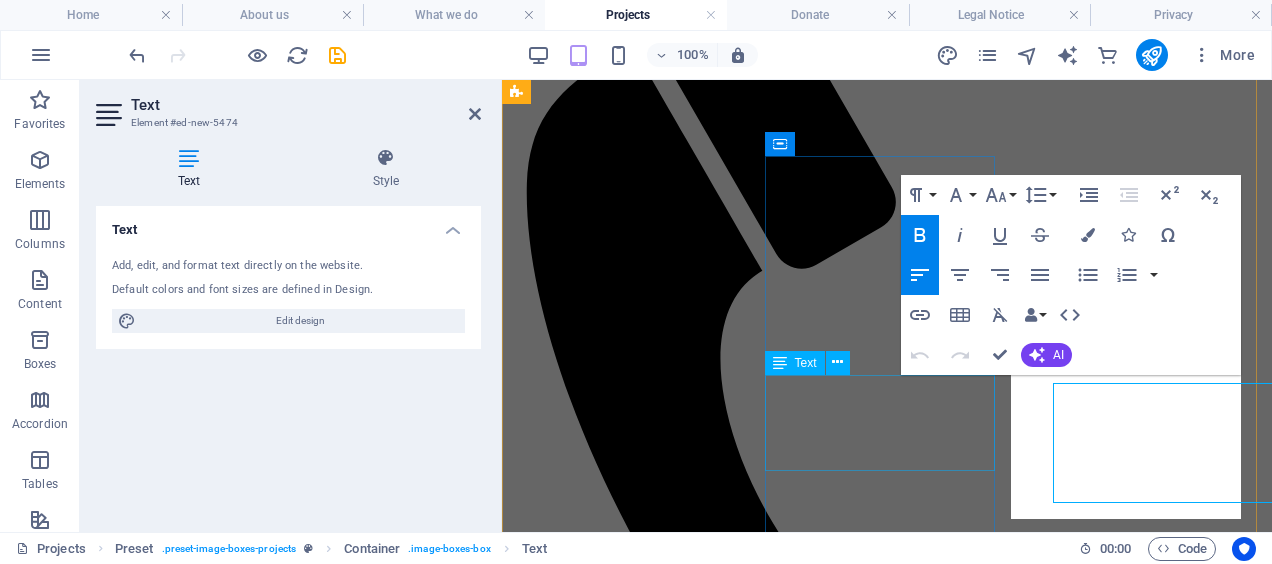 scroll, scrollTop: 936, scrollLeft: 0, axis: vertical 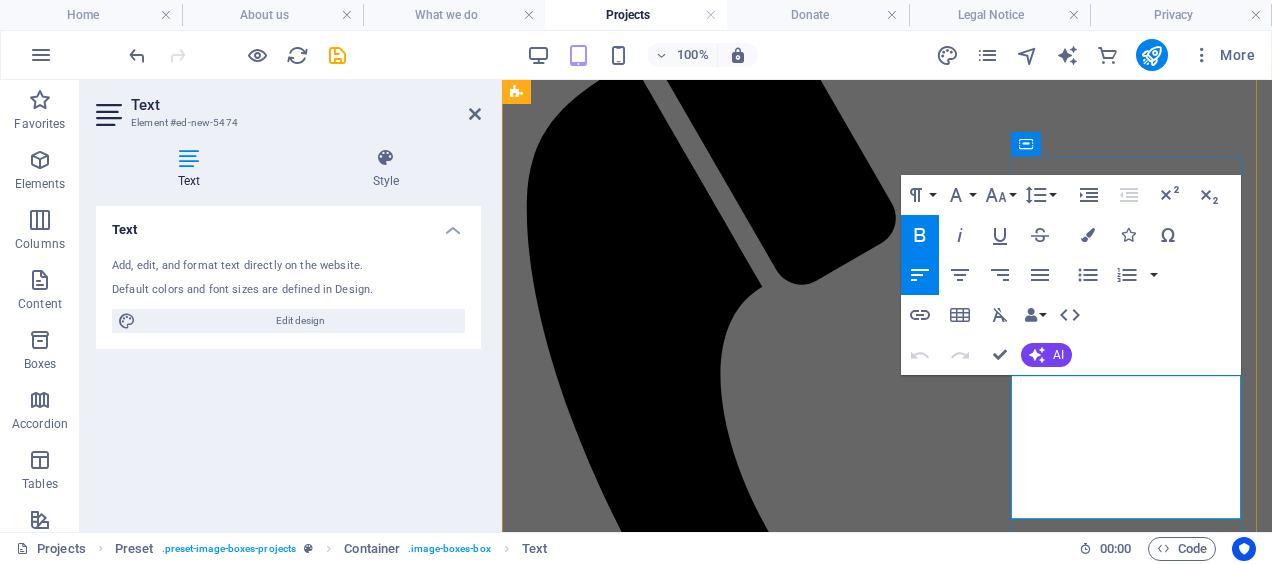 drag, startPoint x: 1126, startPoint y: 478, endPoint x: 1155, endPoint y: 376, distance: 106.04244 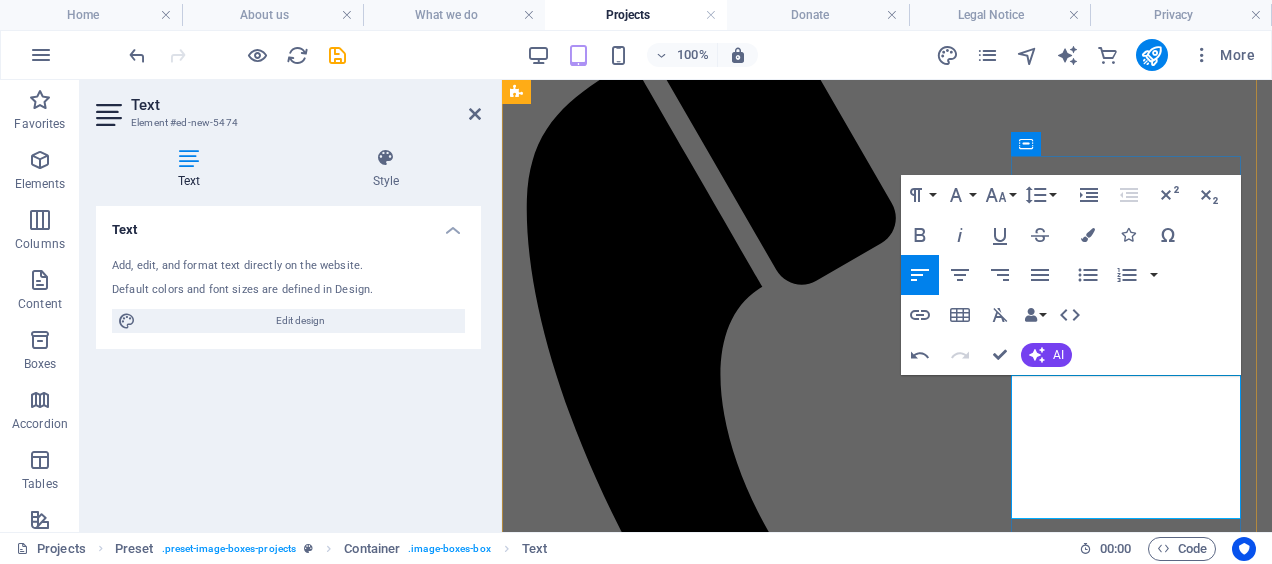 drag, startPoint x: 1193, startPoint y: 505, endPoint x: 1093, endPoint y: 508, distance: 100.04499 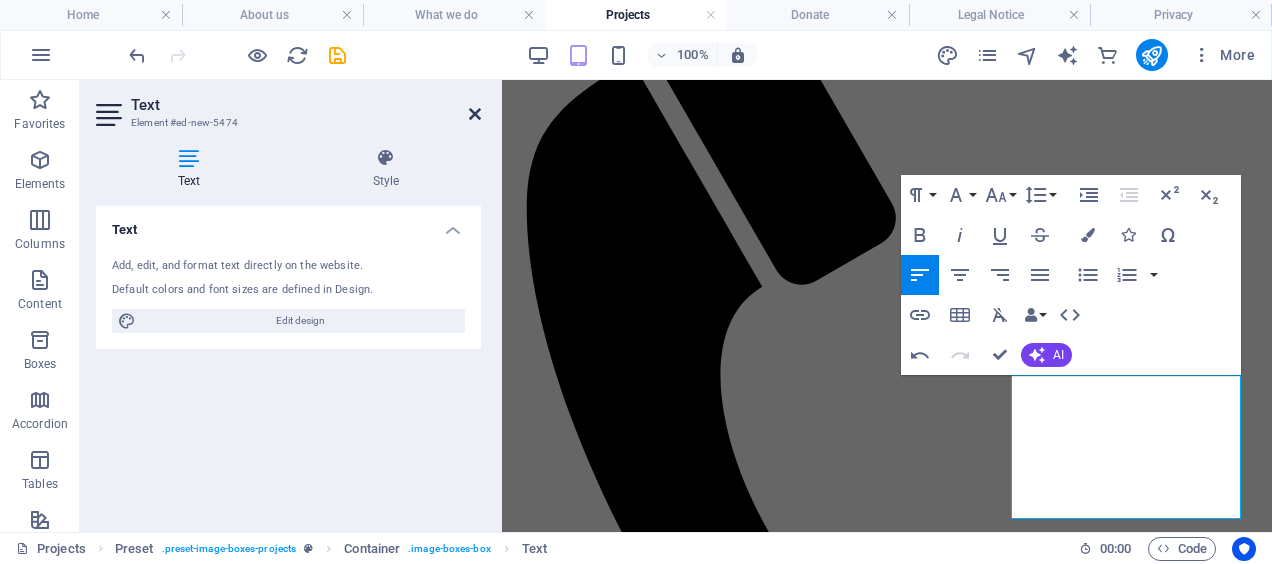 click at bounding box center (475, 114) 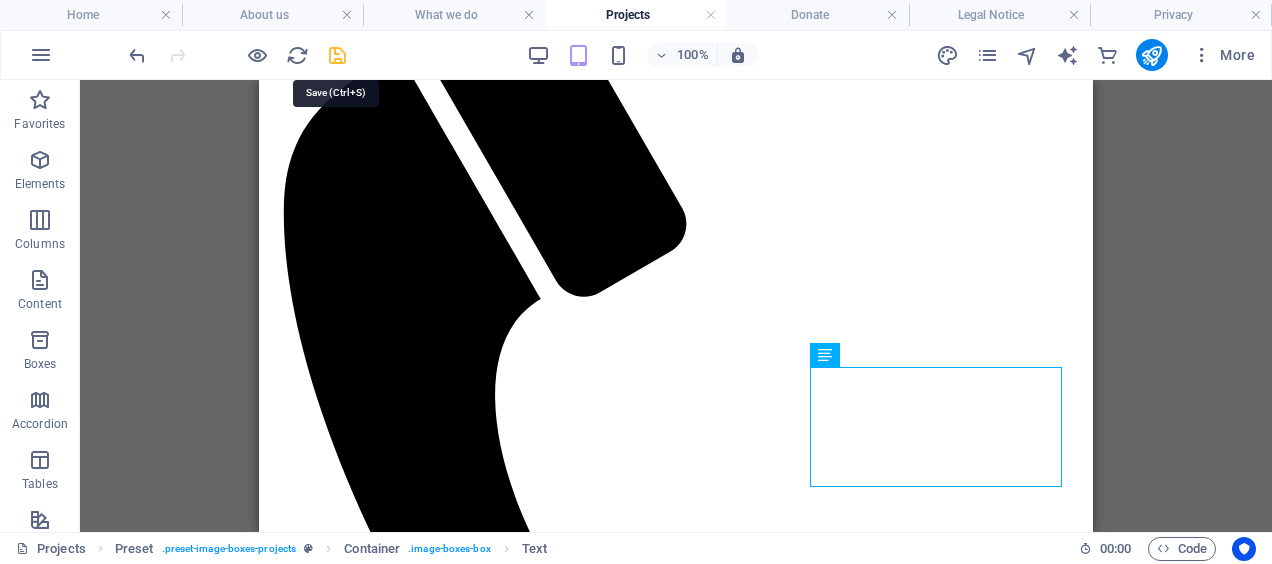 click at bounding box center (337, 55) 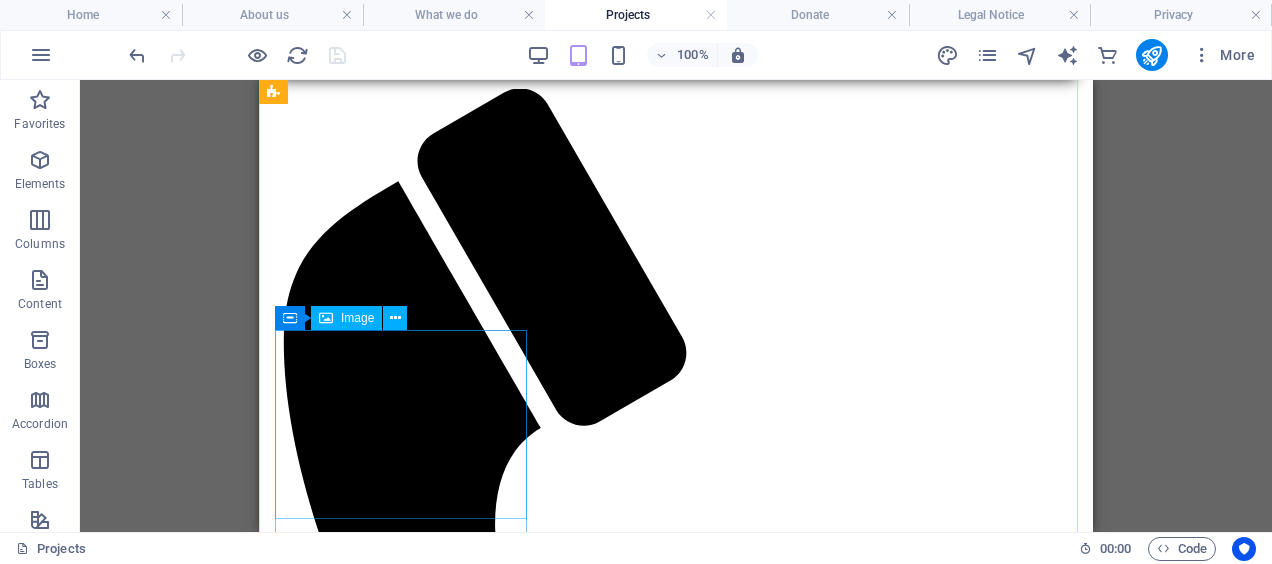 scroll, scrollTop: 852, scrollLeft: 0, axis: vertical 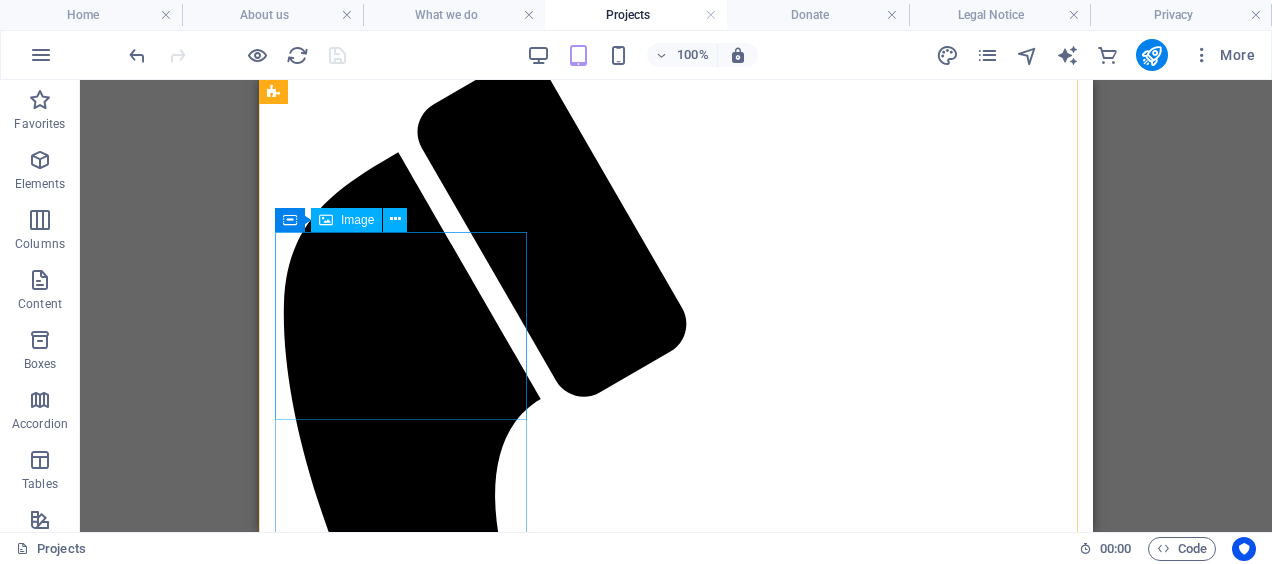 click at bounding box center [676, 3772] 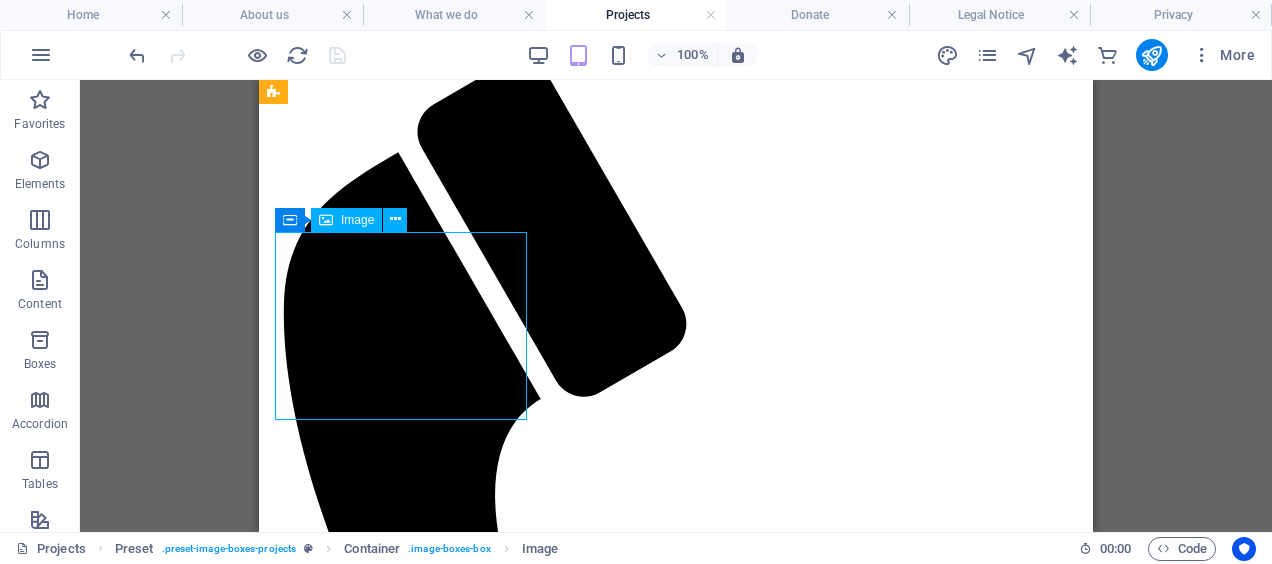 click at bounding box center [676, 3772] 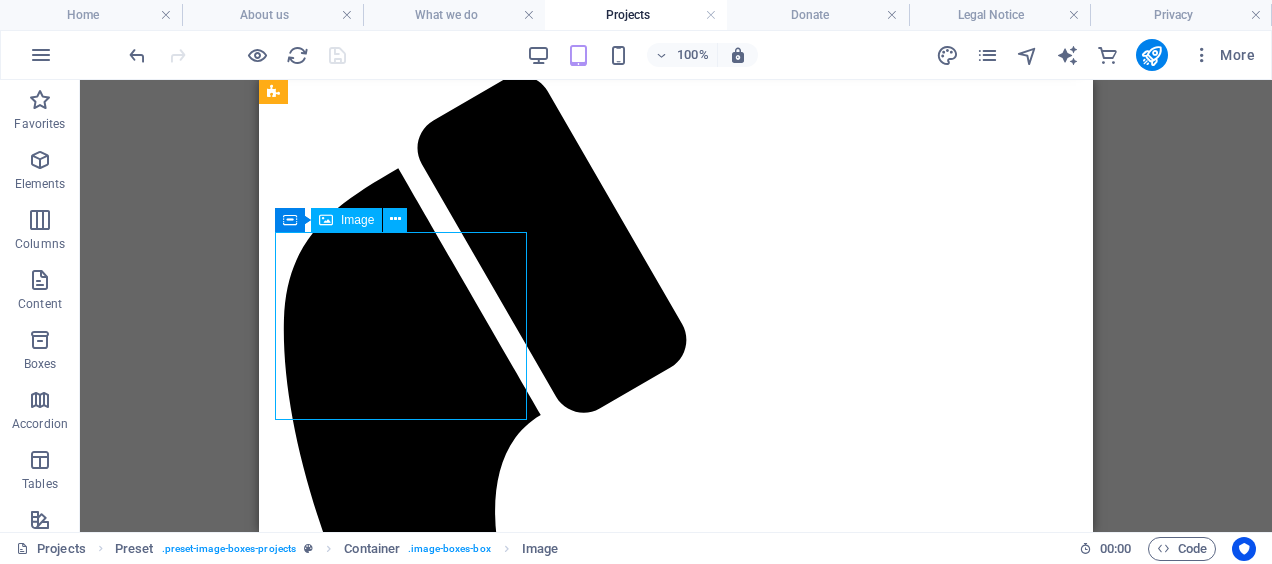 select on "%" 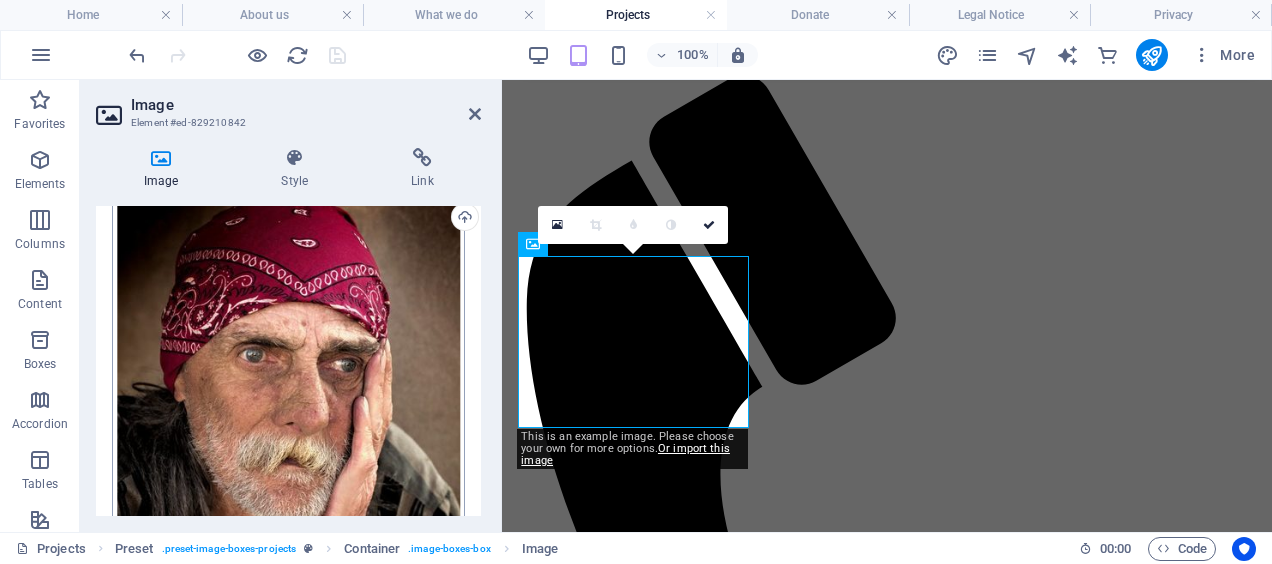 scroll, scrollTop: 0, scrollLeft: 0, axis: both 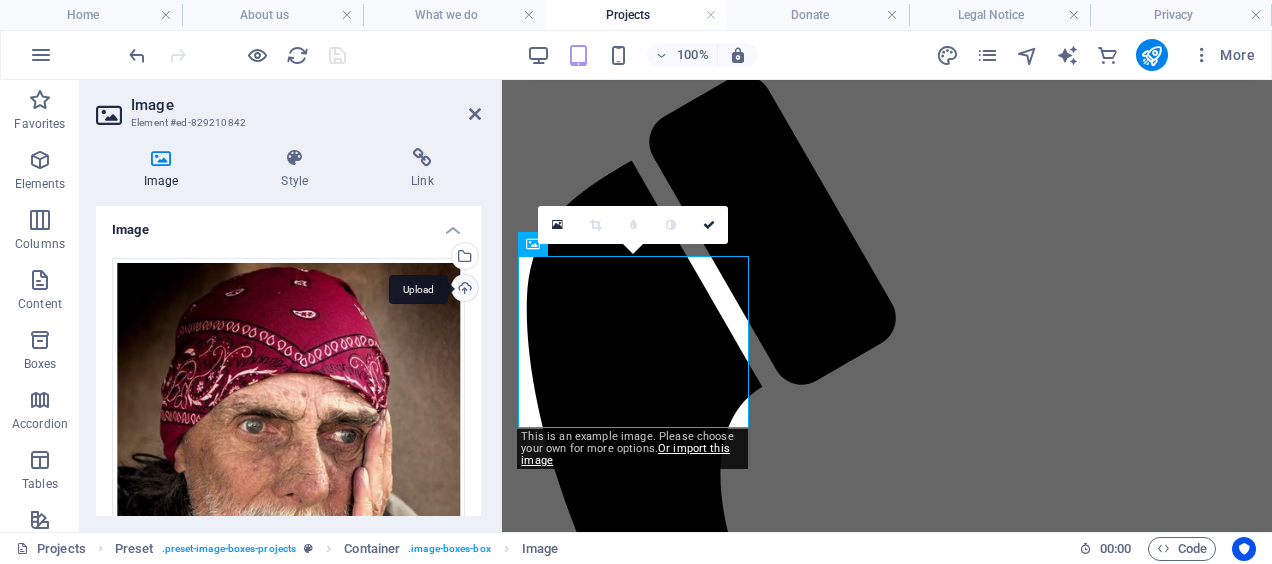 click on "Upload" at bounding box center [463, 290] 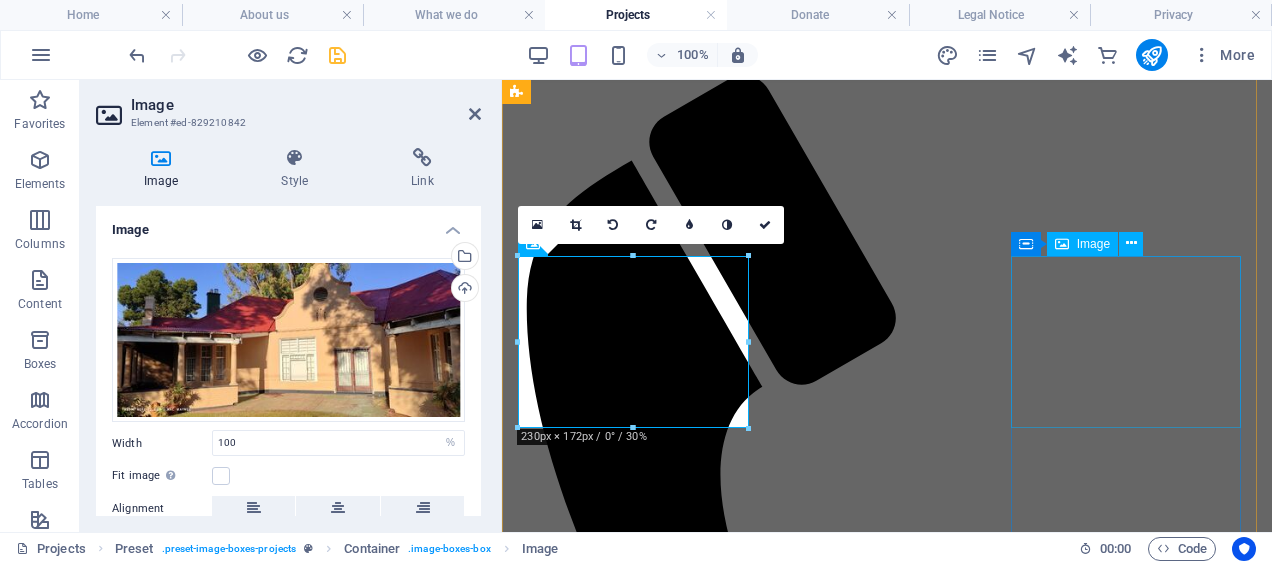 click at bounding box center (887, 4925) 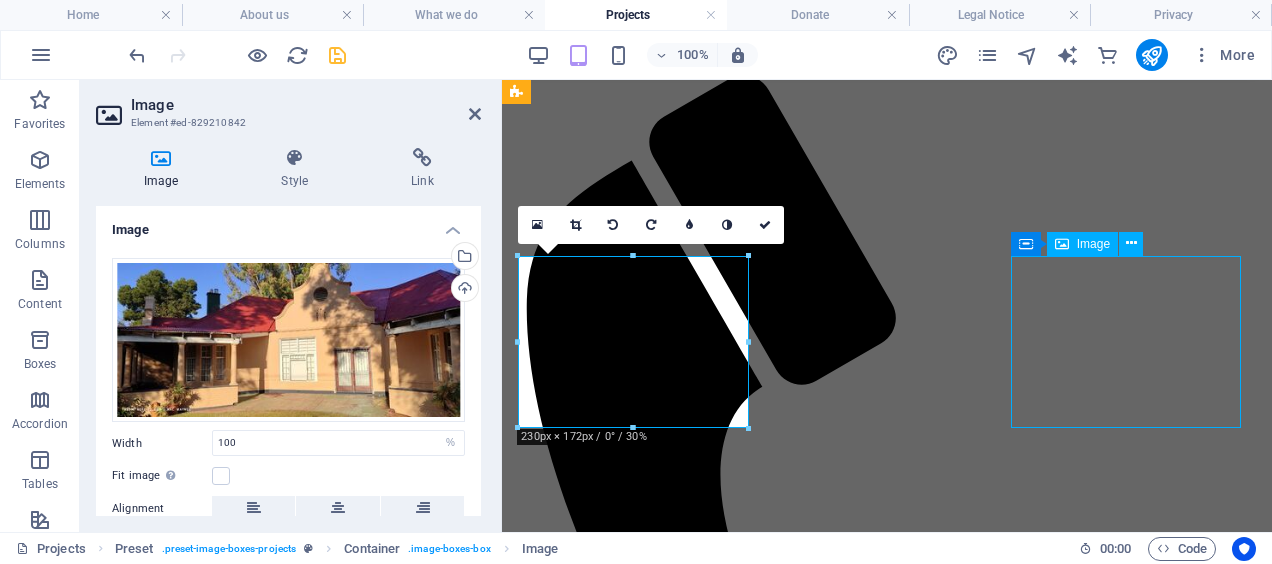 click on "Skip to main content
Home About us What we do Projects Donate Projects Our achievements Westbury Physical address:  73 Dowling Avenue, Westbury, Johannesburg Contact:  079 677 2673 Alexandra Physical Address:  Prosperous Building, 2nd Floor, Room 215, Wynberg, Johannesburg Contact:  068 061 1162 | 067 167 7869 Lenasia South Physical Address:  Lenasia South Clinic, Cnr. Wimbledon & Wellington Street, Lenasia, Johannesburg Contact:  061 497 7672 Zakarriya Park Physical Address:  Lenasia South Clinic, Cnr. Wimbledon & Wellington Street, Lenasia, Johannesburg Contact:  061 497 7672 Diepsloot Physical Address:  1131 Ingonyama Street, Diepsloot, Ext 2 Contact:  068 060 5463 Soweto Physical Address:  Meadowlands Police Station, Corner Hencock and Odendal Street, Zone 2, Soweto Contact:  061 494 5992 Lorem ipsum dolor sit amet, consetetur. Lorem ipsum dolor sit amet, consectetur adipisicing elit. Veritatis, dolorem! + Read More LOREM IPSUM DOLOR SIT AMET, CONSETETUR. Donating is important   Donate Contact ,     |" at bounding box center (887, 3982) 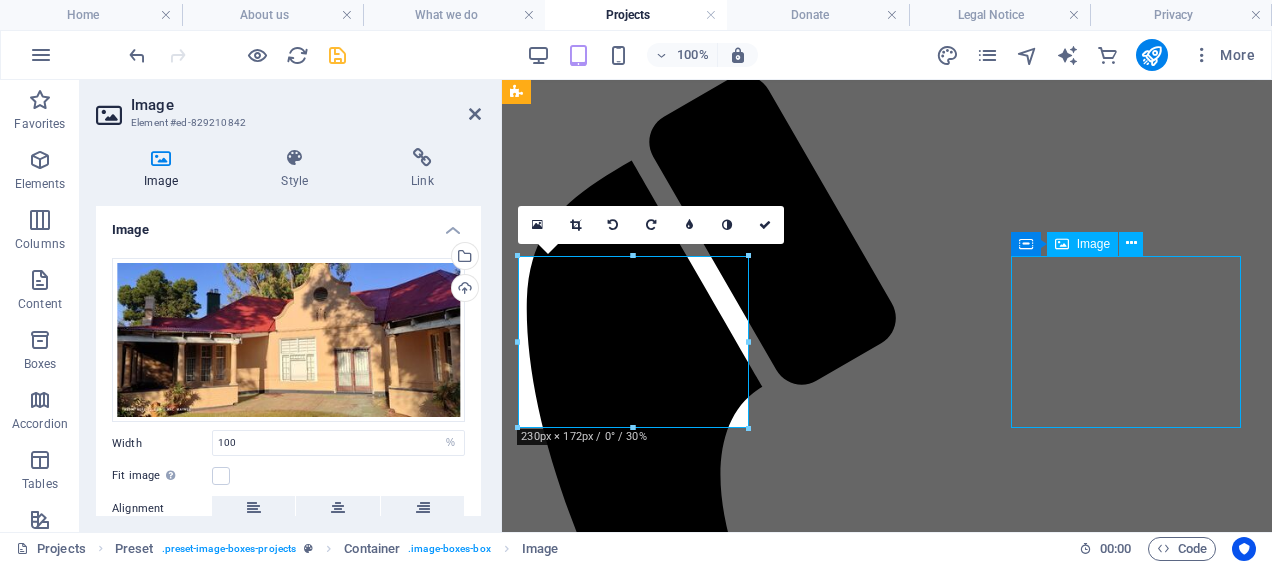 scroll, scrollTop: 852, scrollLeft: 0, axis: vertical 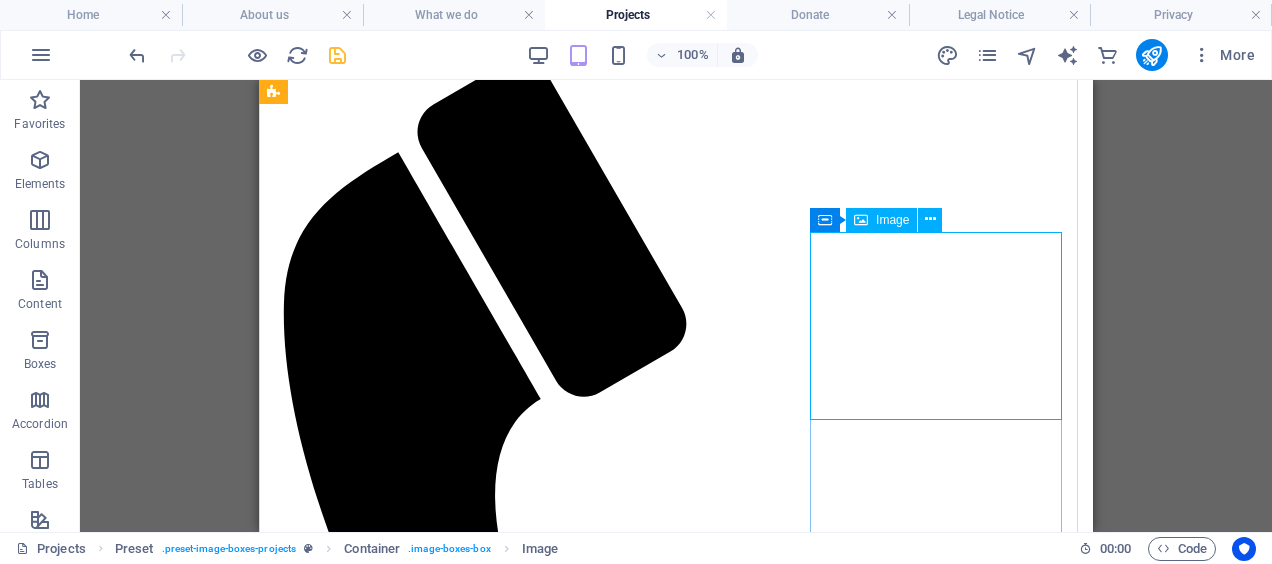 click at bounding box center (676, 5258) 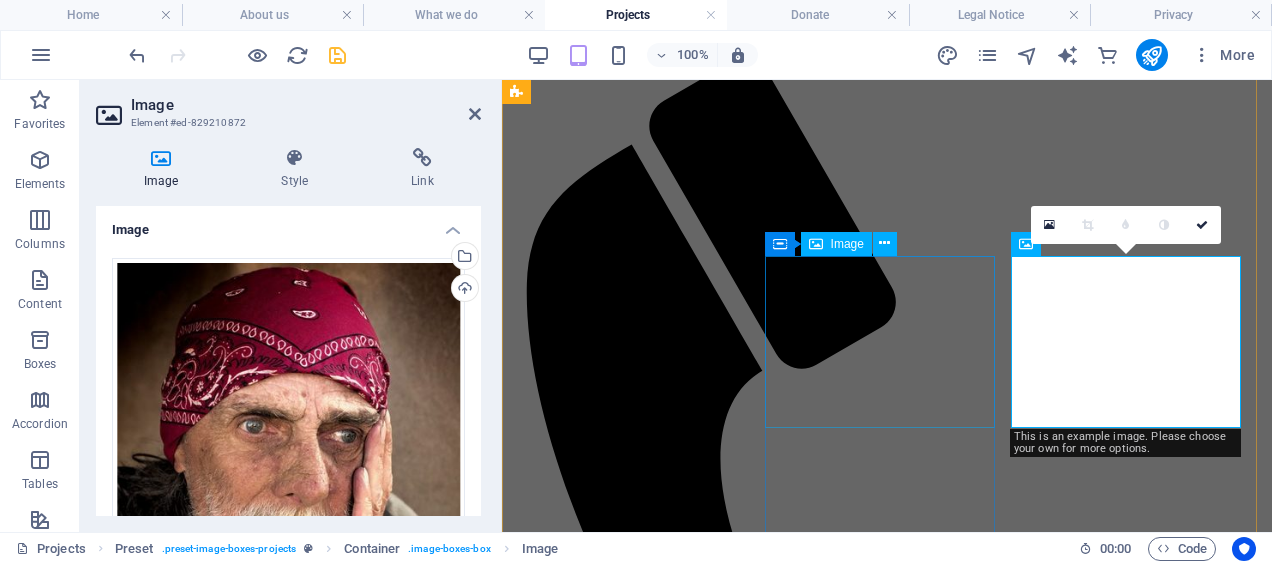 scroll, scrollTop: 836, scrollLeft: 0, axis: vertical 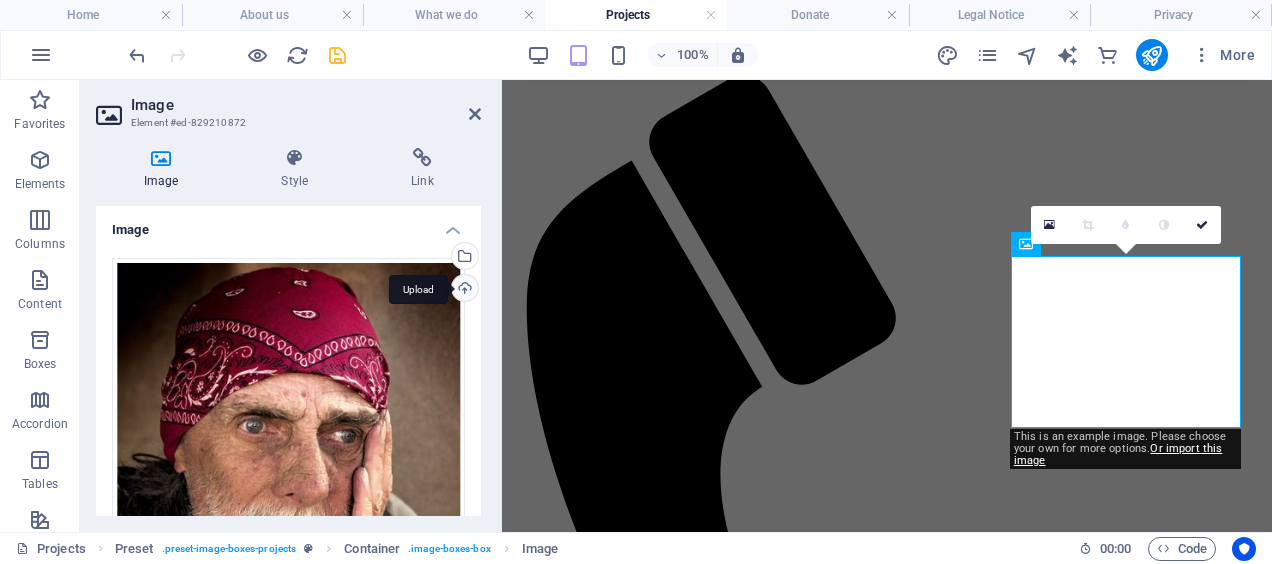 click on "Upload" at bounding box center (463, 290) 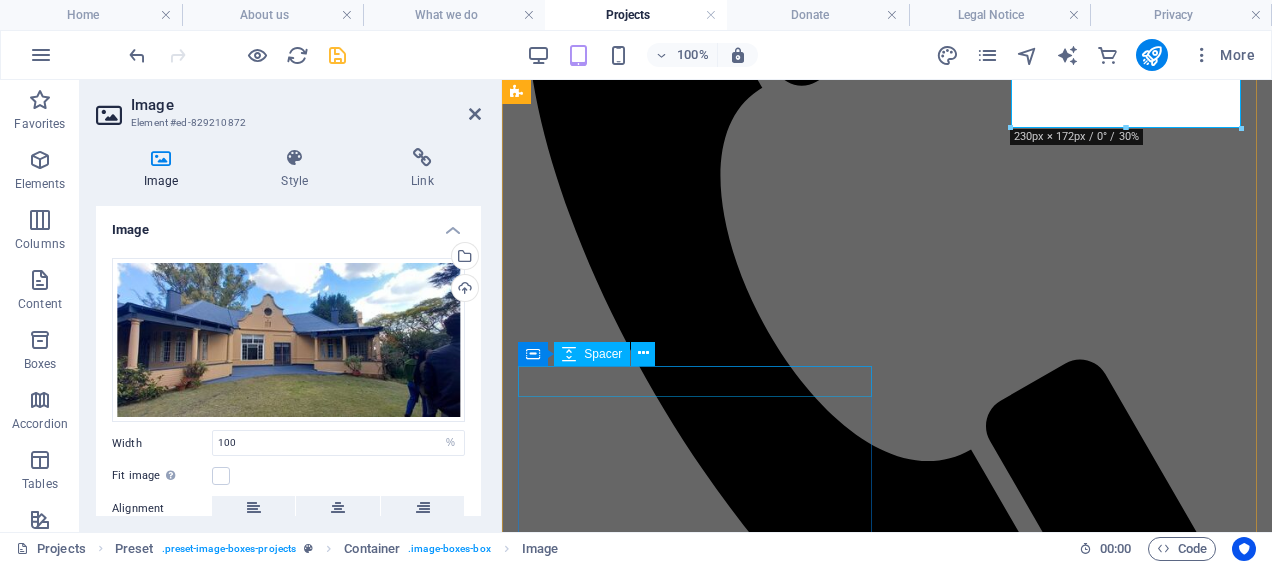 scroll, scrollTop: 1136, scrollLeft: 0, axis: vertical 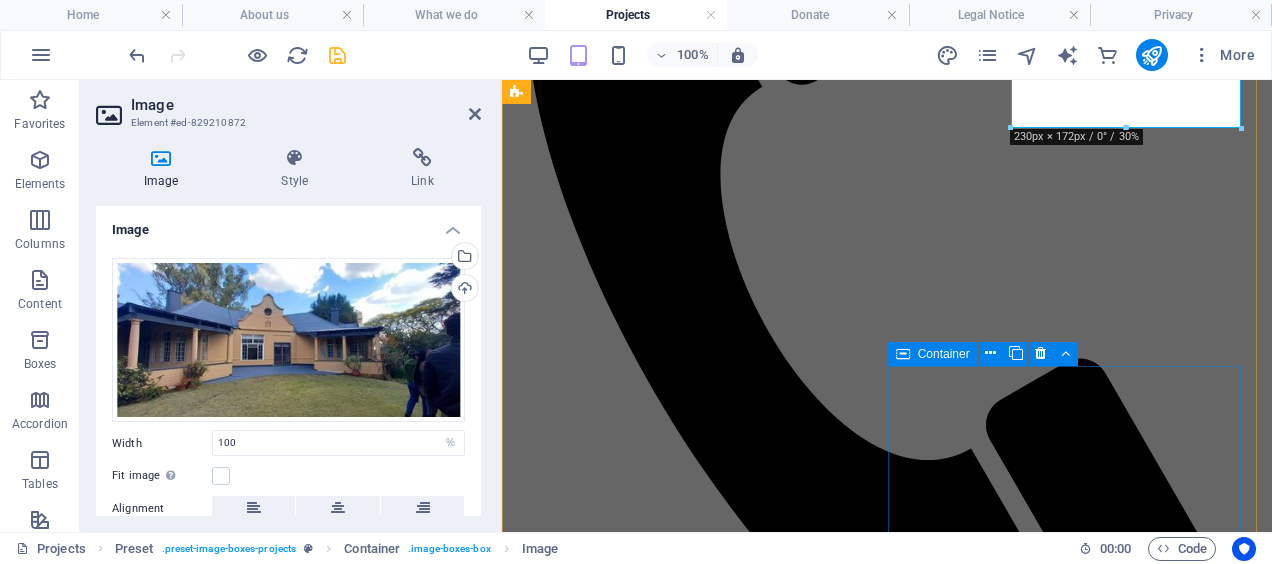 click at bounding box center [903, 354] 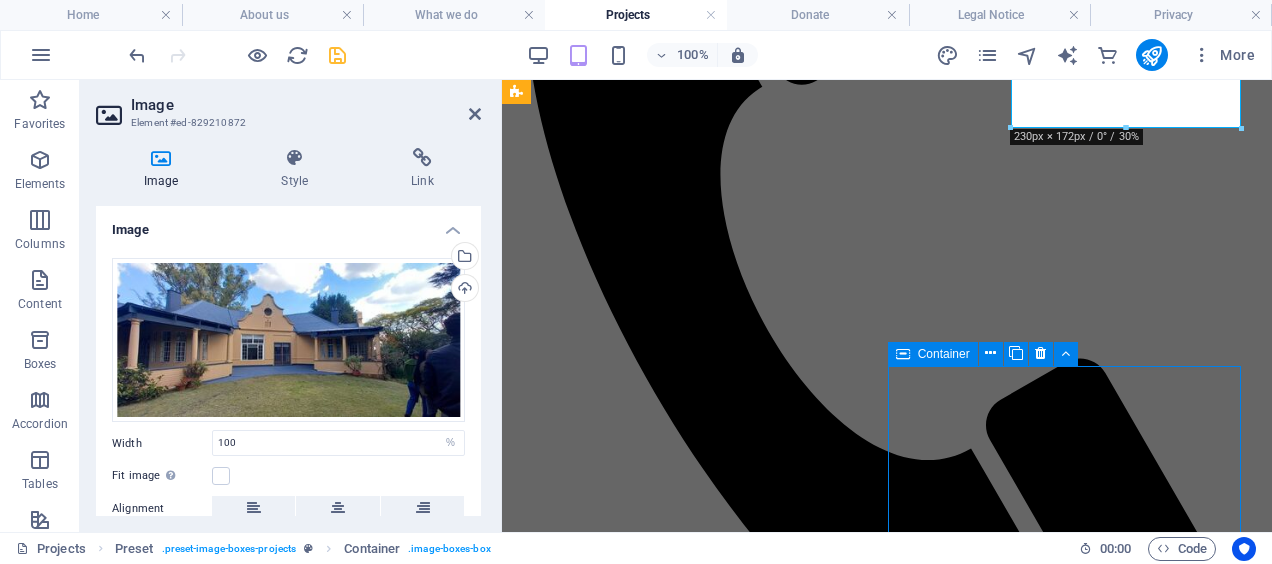 scroll, scrollTop: 1128, scrollLeft: 0, axis: vertical 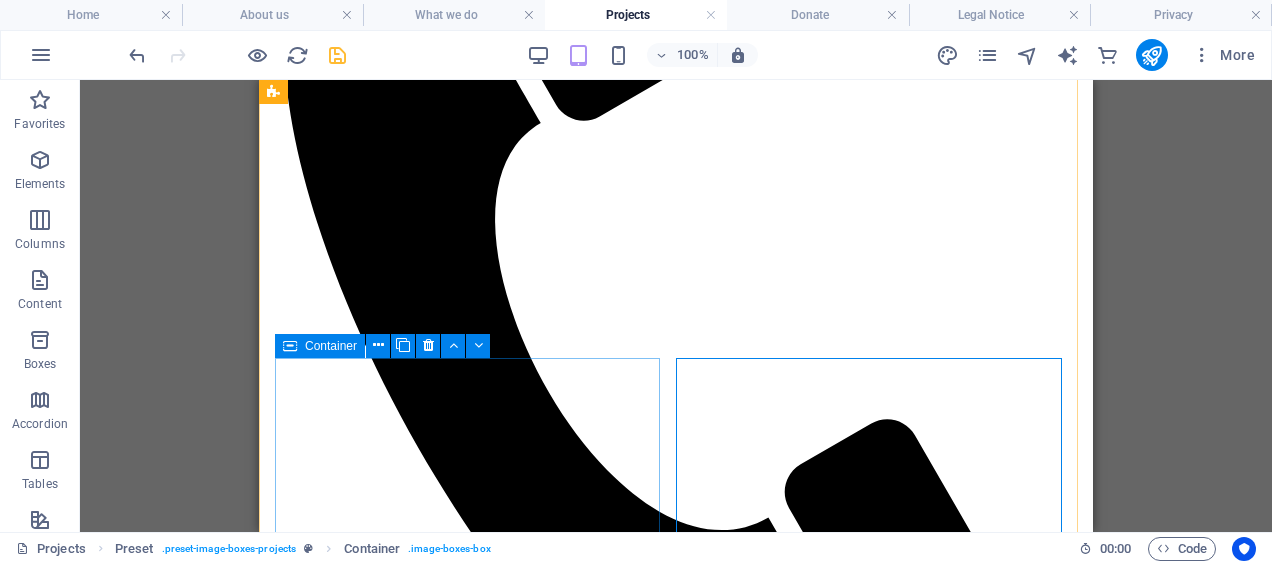 click at bounding box center (676, 5424) 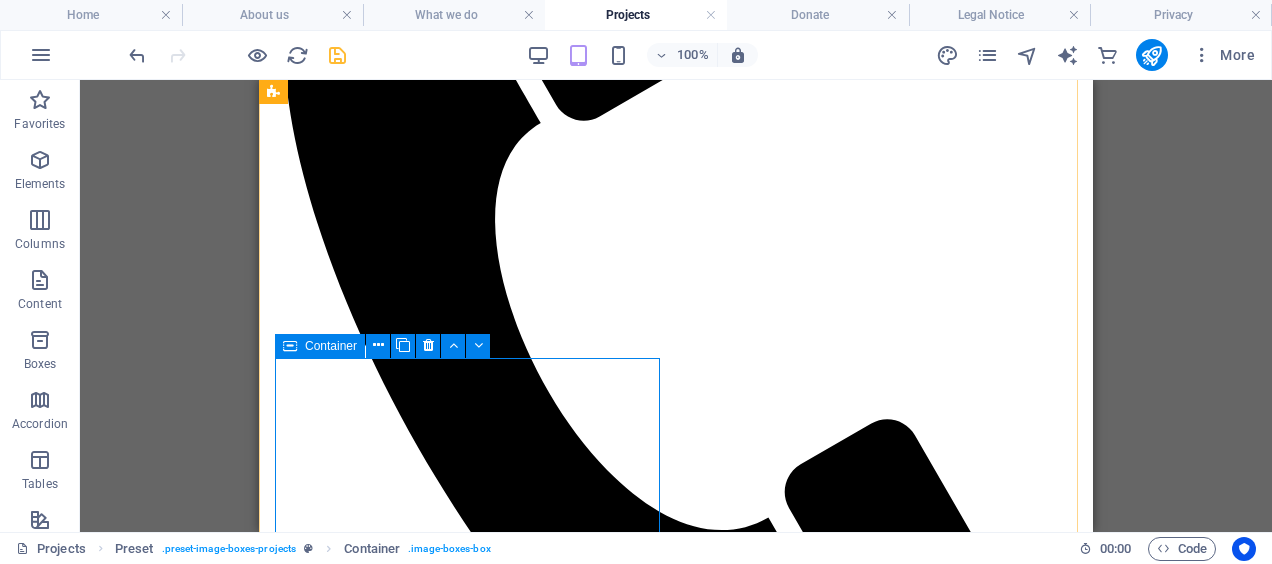 click at bounding box center (290, 346) 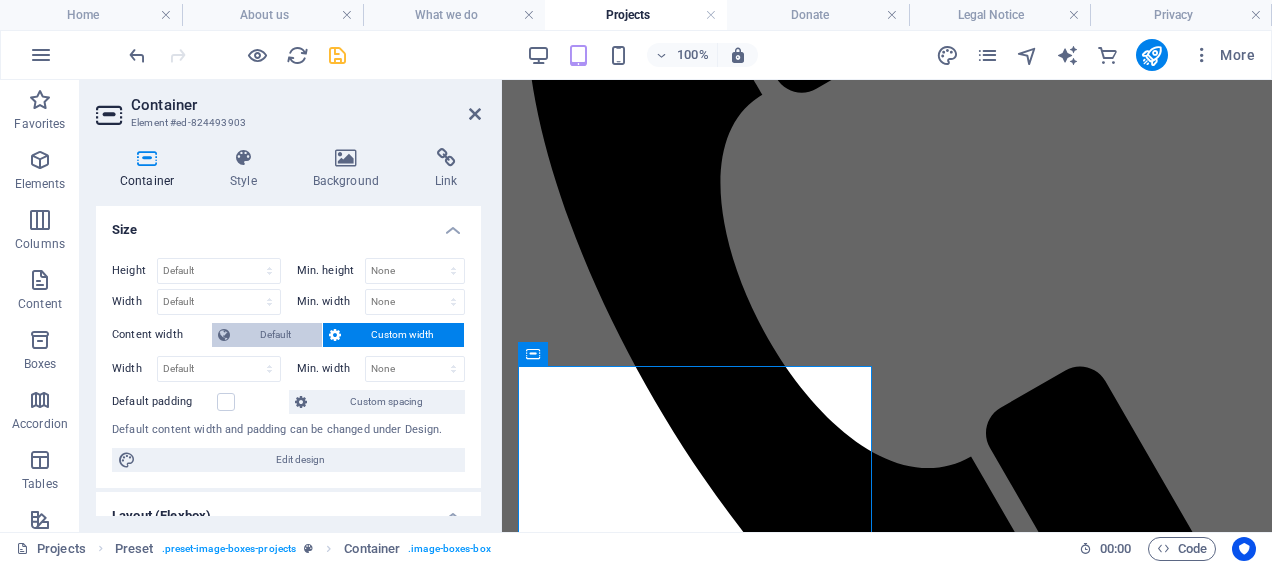 scroll, scrollTop: 1136, scrollLeft: 0, axis: vertical 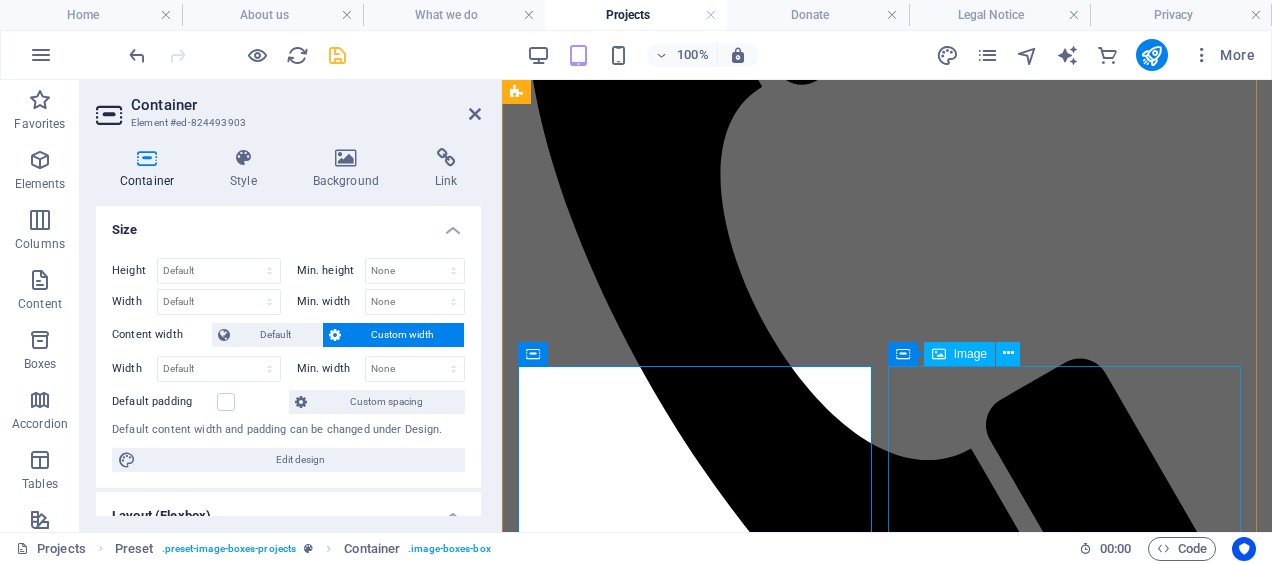 click at bounding box center (887, 5335) 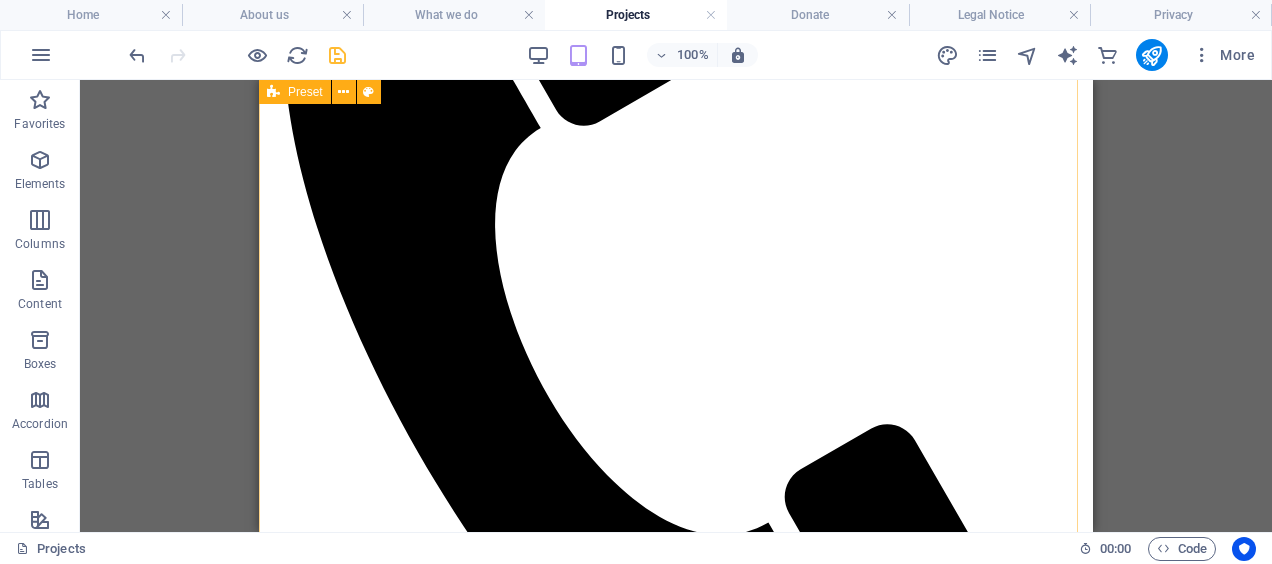 scroll, scrollTop: 1128, scrollLeft: 0, axis: vertical 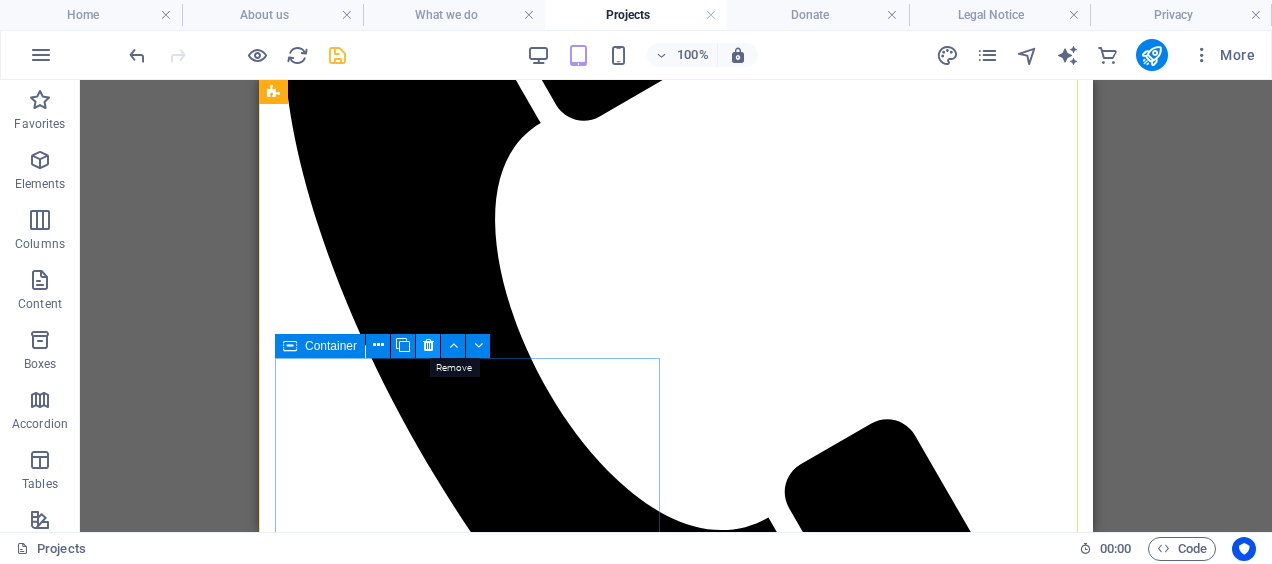 click at bounding box center [428, 345] 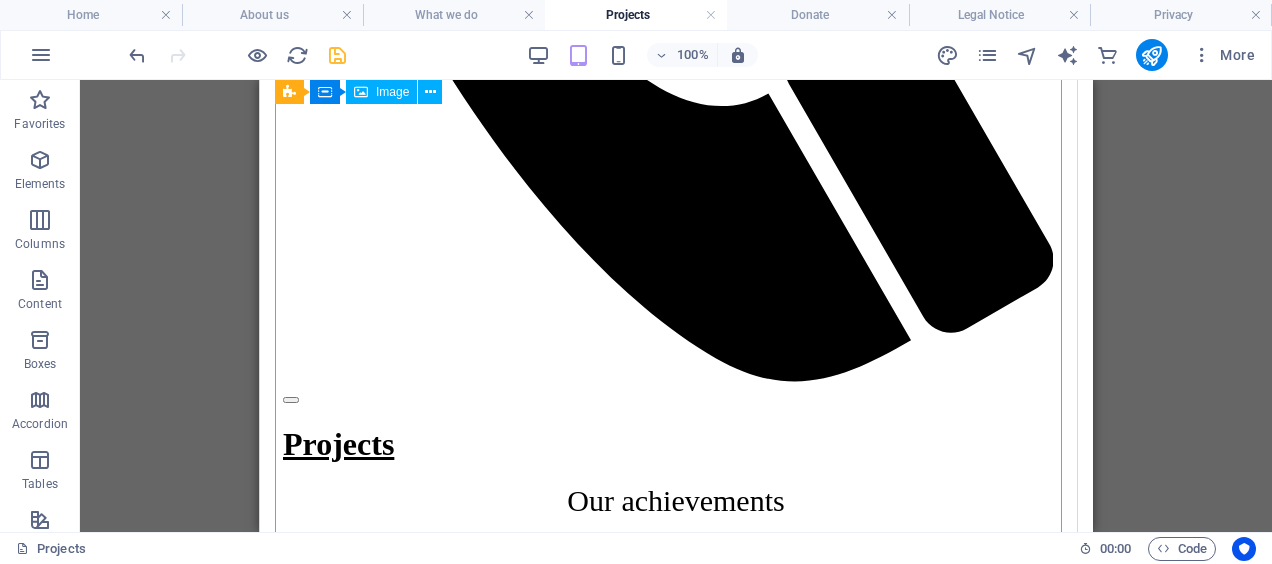 scroll, scrollTop: 1728, scrollLeft: 0, axis: vertical 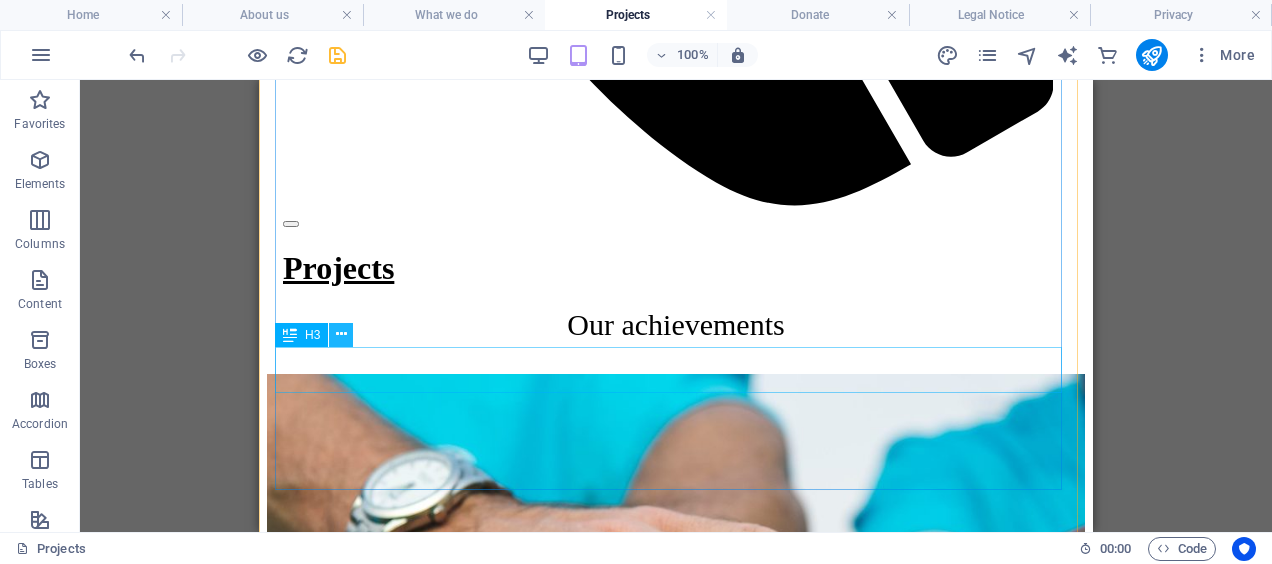 click at bounding box center (341, 334) 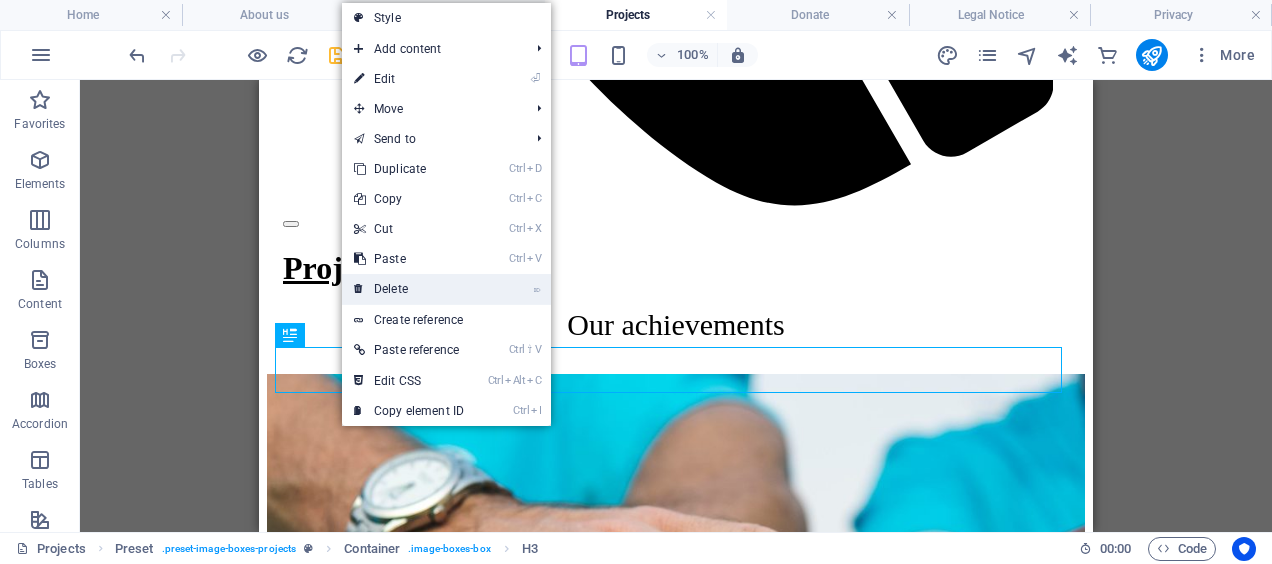 click on "⌦  Delete" at bounding box center (409, 289) 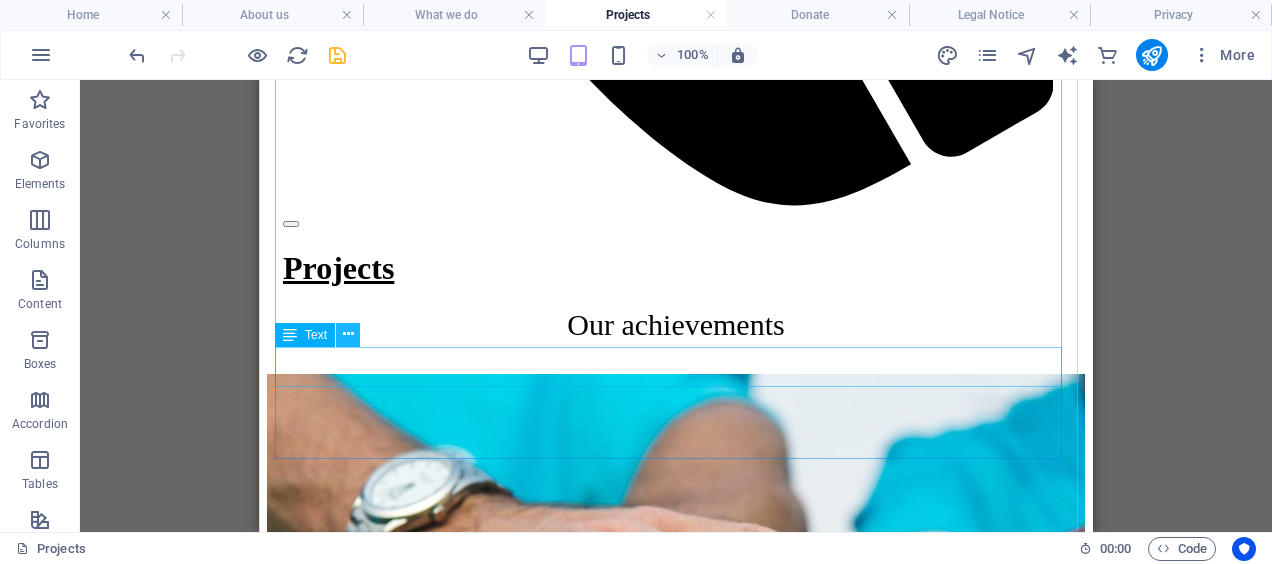 click at bounding box center (348, 334) 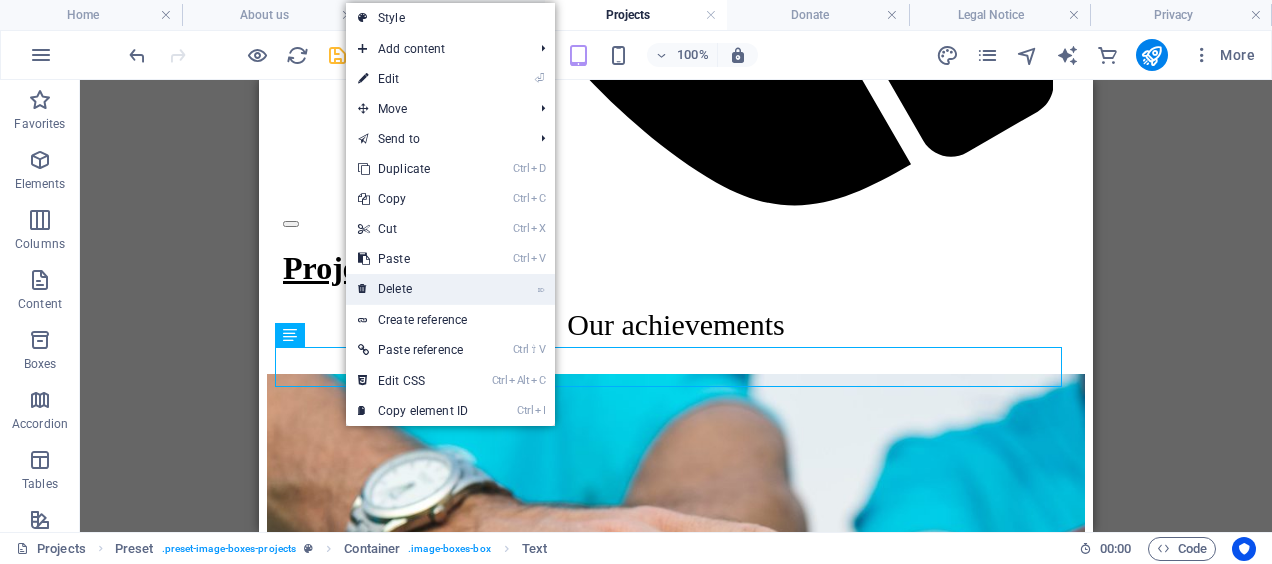 click on "⌦  Delete" at bounding box center (413, 289) 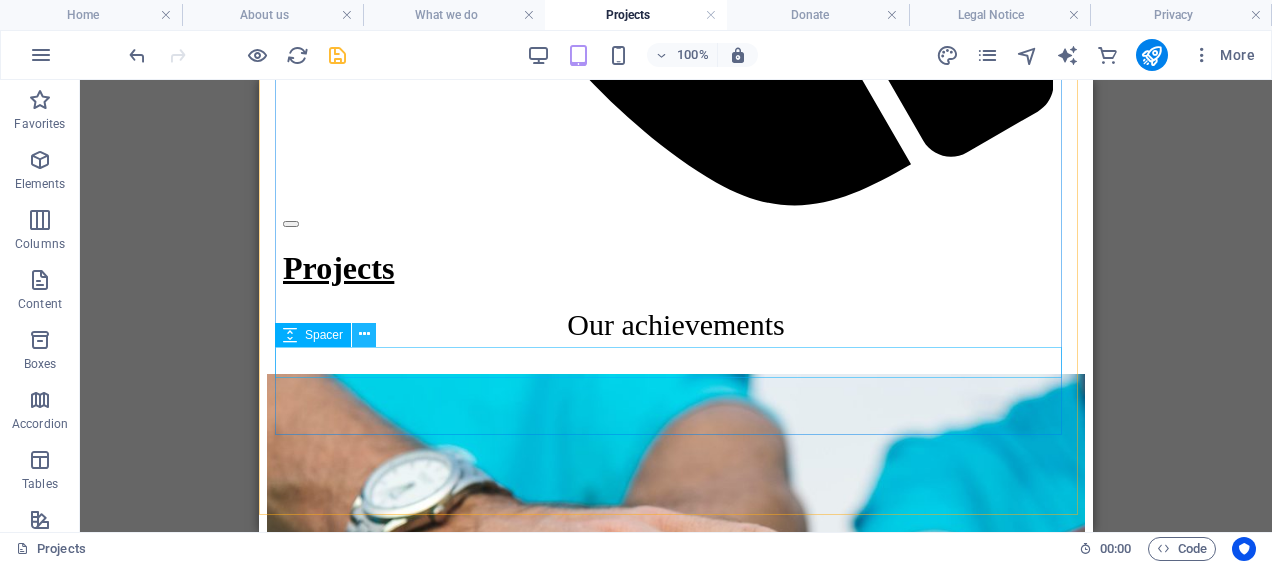 click at bounding box center (364, 334) 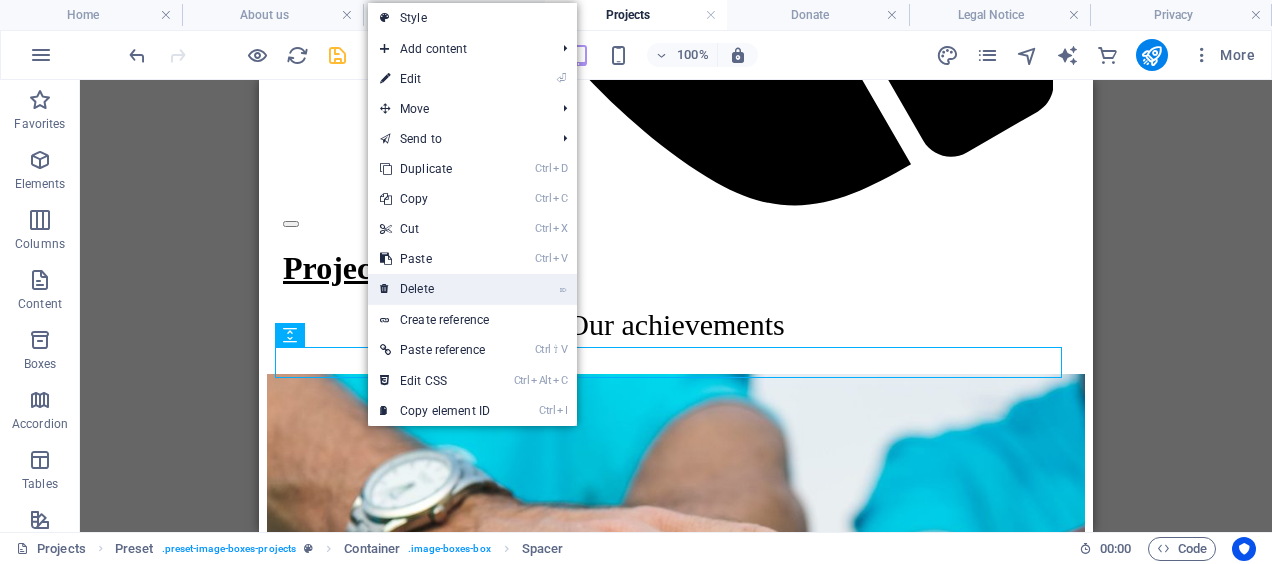 drag, startPoint x: 444, startPoint y: 287, endPoint x: 187, endPoint y: 208, distance: 268.868 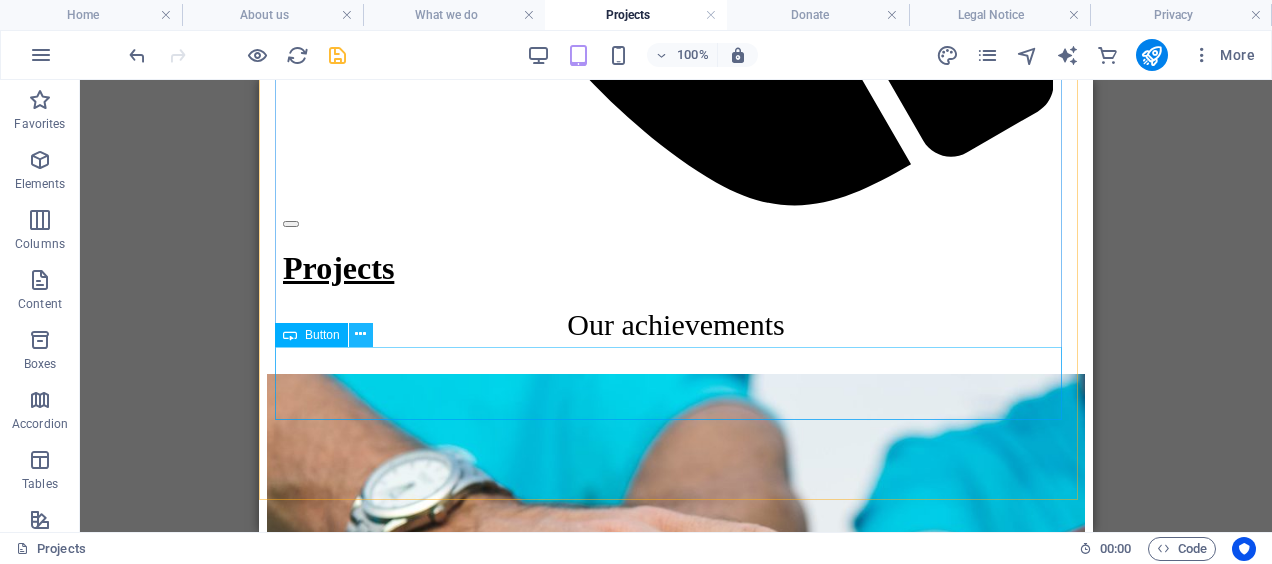 click at bounding box center (360, 334) 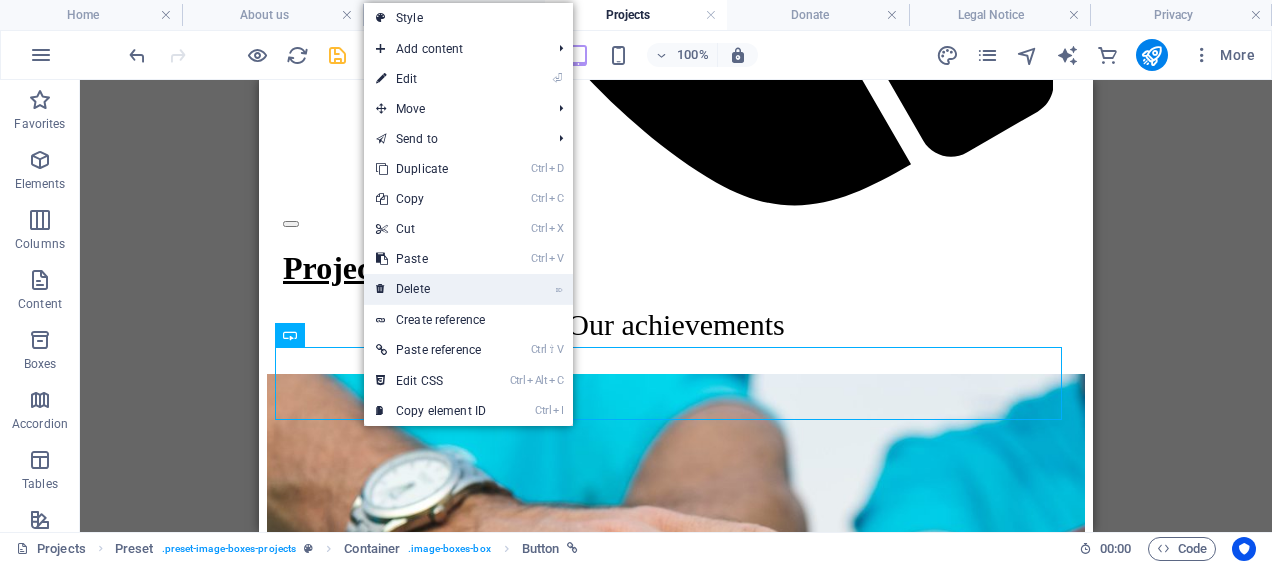 click on "⌦  Delete" at bounding box center (431, 289) 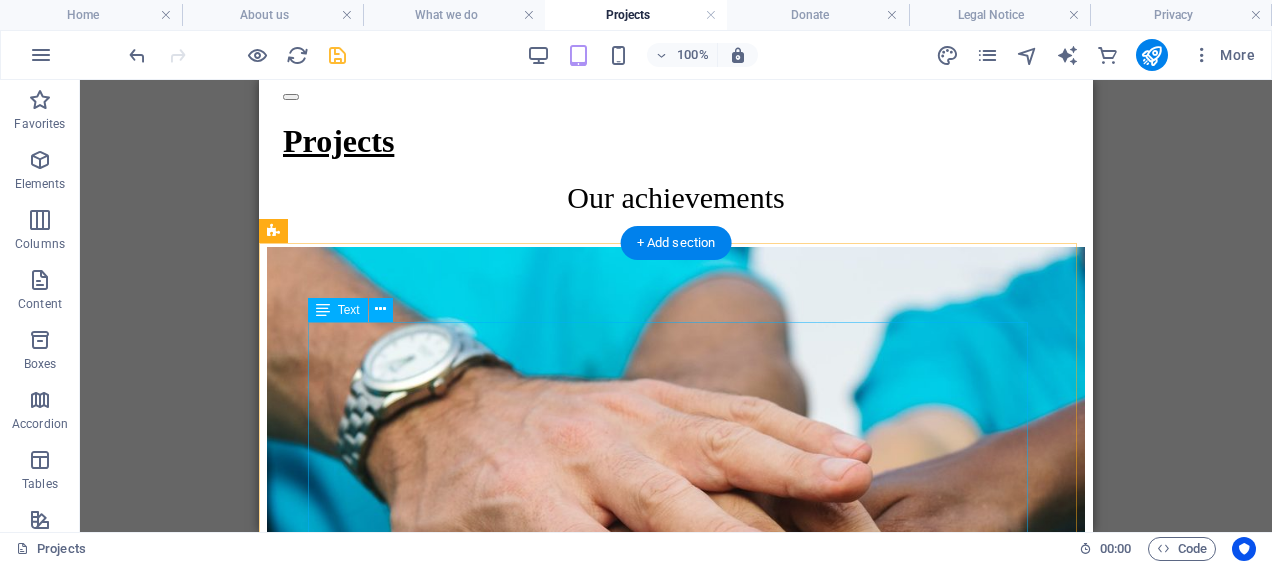 scroll, scrollTop: 1828, scrollLeft: 0, axis: vertical 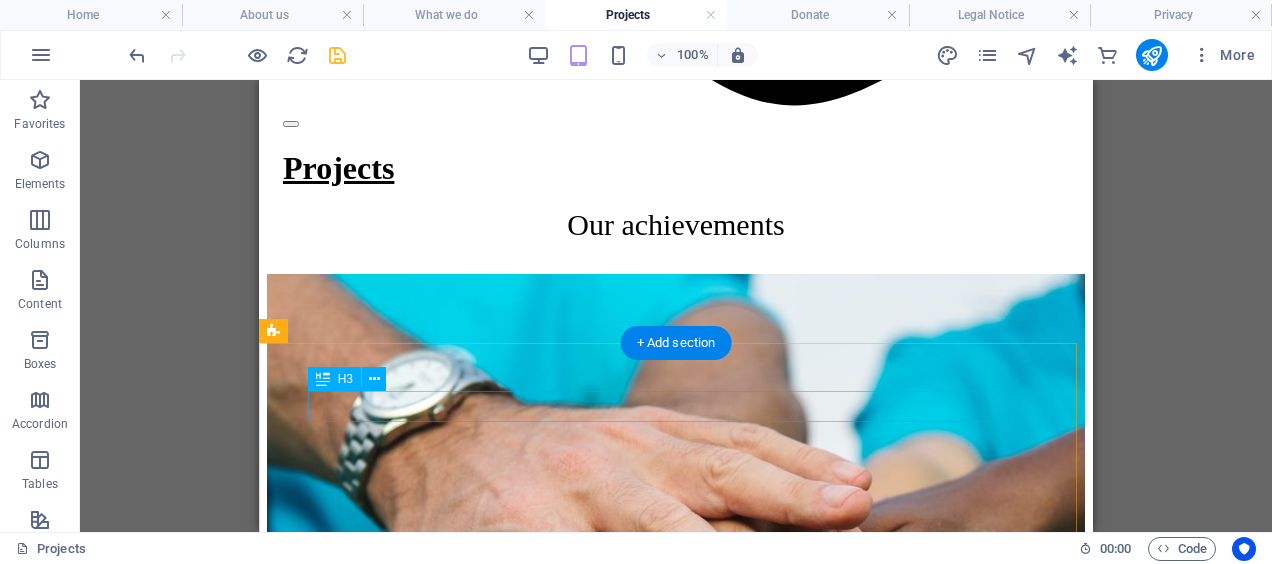 click on "LOREM IPSUM DOLOR SIT AMET, CONSETETUR." at bounding box center (676, 5363) 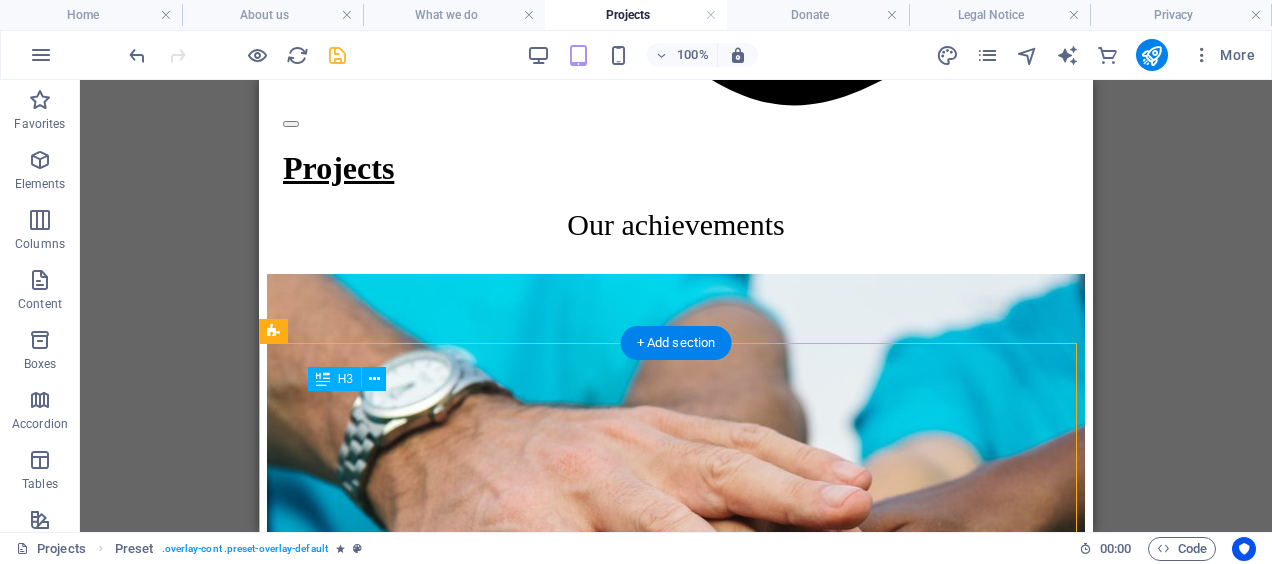 click on "LOREM IPSUM DOLOR SIT AMET, CONSETETUR." at bounding box center [676, 5363] 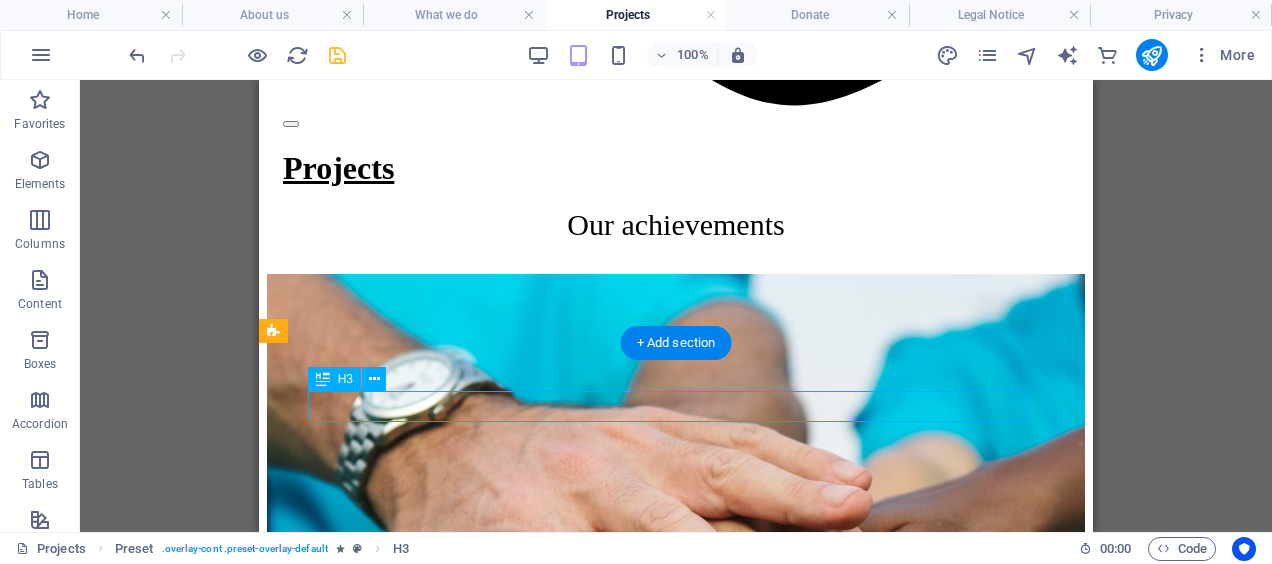 click on "LOREM IPSUM DOLOR SIT AMET, CONSETETUR." at bounding box center [676, 5363] 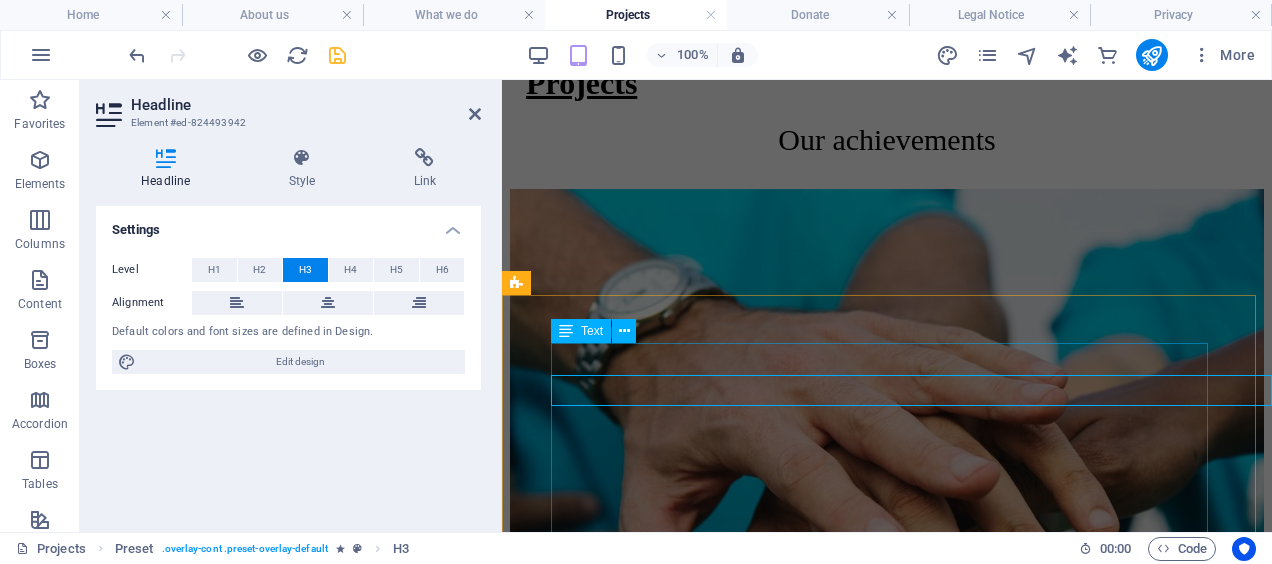 scroll, scrollTop: 1844, scrollLeft: 0, axis: vertical 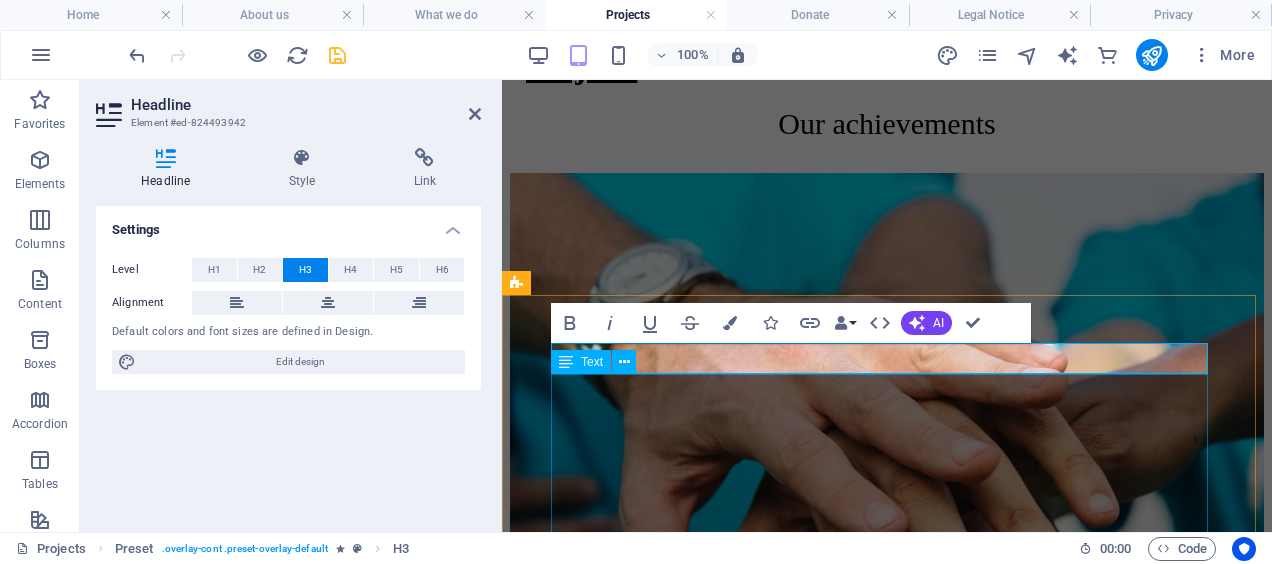 click on "Lorem ipsum dolor sit amet, consetetur sadipscing elitr, sed diam nonumy eirmod tempor invidunt ut labore et dolore magna aliquyam erat, sed diam voluptua. At vero eos et accusam et justo duo dolores et ea rebum. Stet clita kasd gubergren, no sea takimata sanctus est Lorem ipsum dolor sit amet. Lorem ipsum dolor sit amet, consetetur sadipscing elitr, sed diam nonumy eirmod tempor invidunt ut labore et dolore magna aliquyam erat, sed diam voluptua. At vero eos et accusam et justo duo dolores et ea rebum. Stet clita kasd gubergren, no sea takimata sanctus est Lorem ipsum dolor sit amet. Lorem ipsum dolor sit amet, consetetur sadipscing elitr, sed diam nonumy eirmod tempor invidunt ut labore et dolore magna aliquyam erat, sed diam voluptua. At vero eos et accusam et justo duo dolores et ea rebum. Stet clita kasd gubergren, no sea takimata sanctus est Lorem ipsum dolor sit amet." at bounding box center [887, 5342] 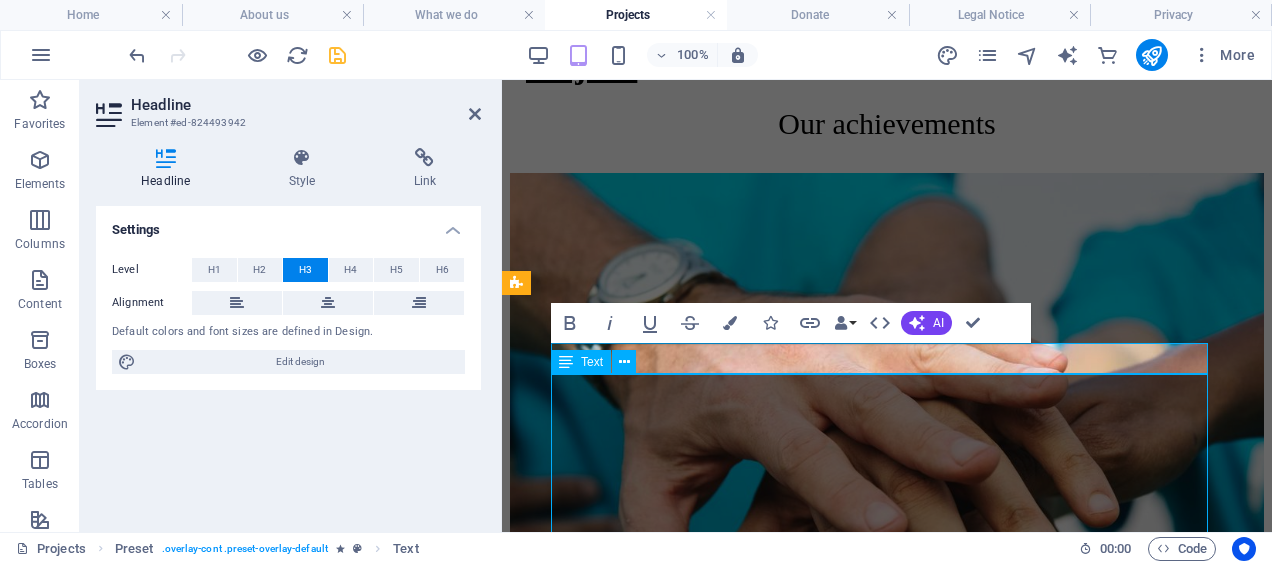 click on "Lorem ipsum dolor sit amet, consetetur sadipscing elitr, sed diam nonumy eirmod tempor invidunt ut labore et dolore magna aliquyam erat, sed diam voluptua. At vero eos et accusam et justo duo dolores et ea rebum. Stet clita kasd gubergren, no sea takimata sanctus est Lorem ipsum dolor sit amet. Lorem ipsum dolor sit amet, consetetur sadipscing elitr, sed diam nonumy eirmod tempor invidunt ut labore et dolore magna aliquyam erat, sed diam voluptua. At vero eos et accusam et justo duo dolores et ea rebum. Stet clita kasd gubergren, no sea takimata sanctus est Lorem ipsum dolor sit amet. Lorem ipsum dolor sit amet, consetetur sadipscing elitr, sed diam nonumy eirmod tempor invidunt ut labore et dolore magna aliquyam erat, sed diam voluptua. At vero eos et accusam et justo duo dolores et ea rebum. Stet clita kasd gubergren, no sea takimata sanctus est Lorem ipsum dolor sit amet." at bounding box center [887, 5342] 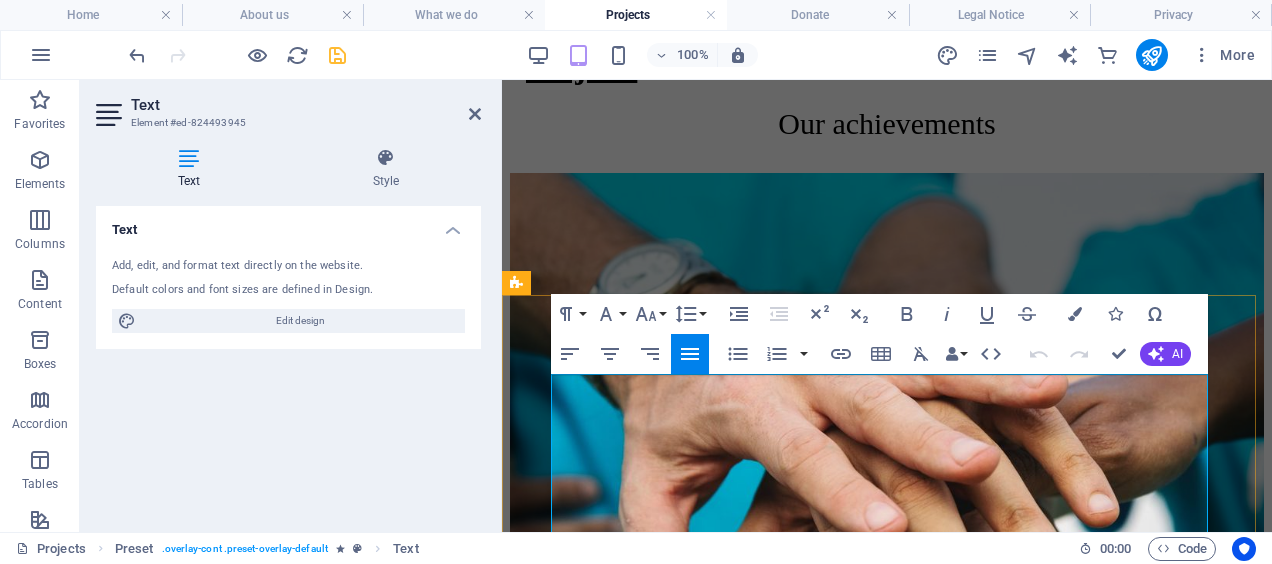 click on "Lorem ipsum dolor sit amet, consetetur sadipscing elitr, sed diam nonumy eirmod tempor invidunt ut labore et dolore magna aliquyam erat, sed diam voluptua. At vero eos et accusam et justo duo dolores et ea rebum. Stet clita kasd gubergren, no sea takimata sanctus est Lorem ipsum dolor sit amet. Lorem ipsum dolor sit amet, consetetur sadipscing elitr, sed diam nonumy eirmod tempor invidunt ut labore et dolore magna aliquyam erat, sed diam voluptua. At vero eos et accusam et justo duo dolores et ea rebum. Stet clita kasd gubergren, no sea takimata sanctus est Lorem ipsum dolor sit amet. Lorem ipsum dolor sit amet, consetetur sadipscing elitr, sed diam nonumy eirmod tempor invidunt ut labore et dolore magna aliquyam erat, sed diam voluptua. At vero eos et accusam et justo duo dolores et ea rebum. Stet clita kasd gubergren, no sea takimata sanctus est Lorem ipsum dolor sit amet." at bounding box center (887, 5028) 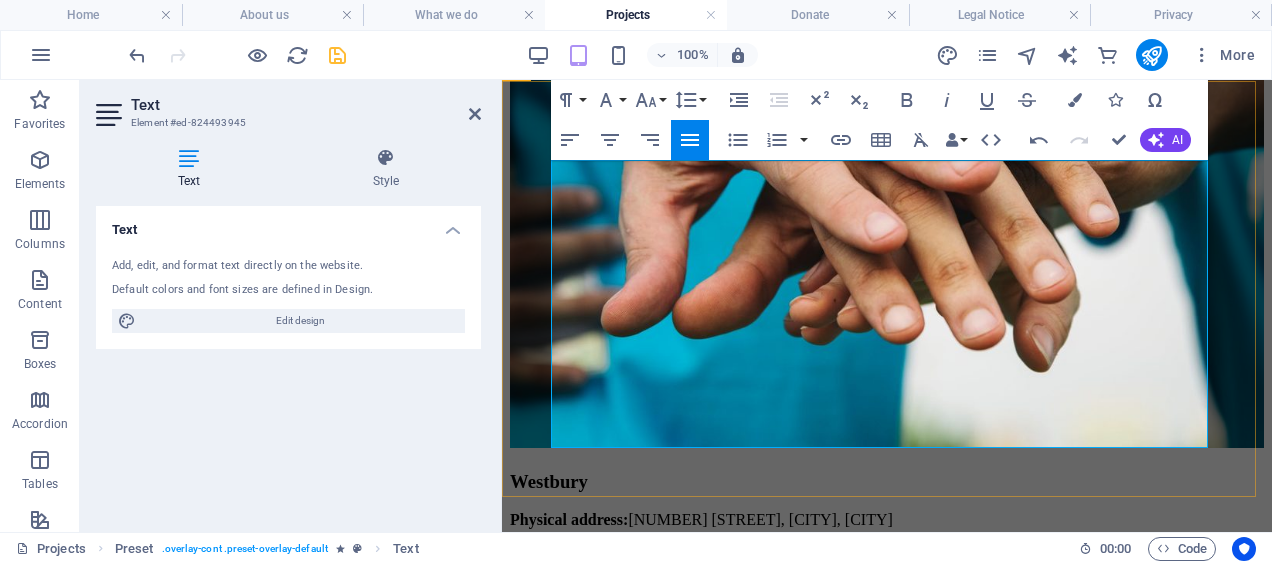 scroll, scrollTop: 2144, scrollLeft: 0, axis: vertical 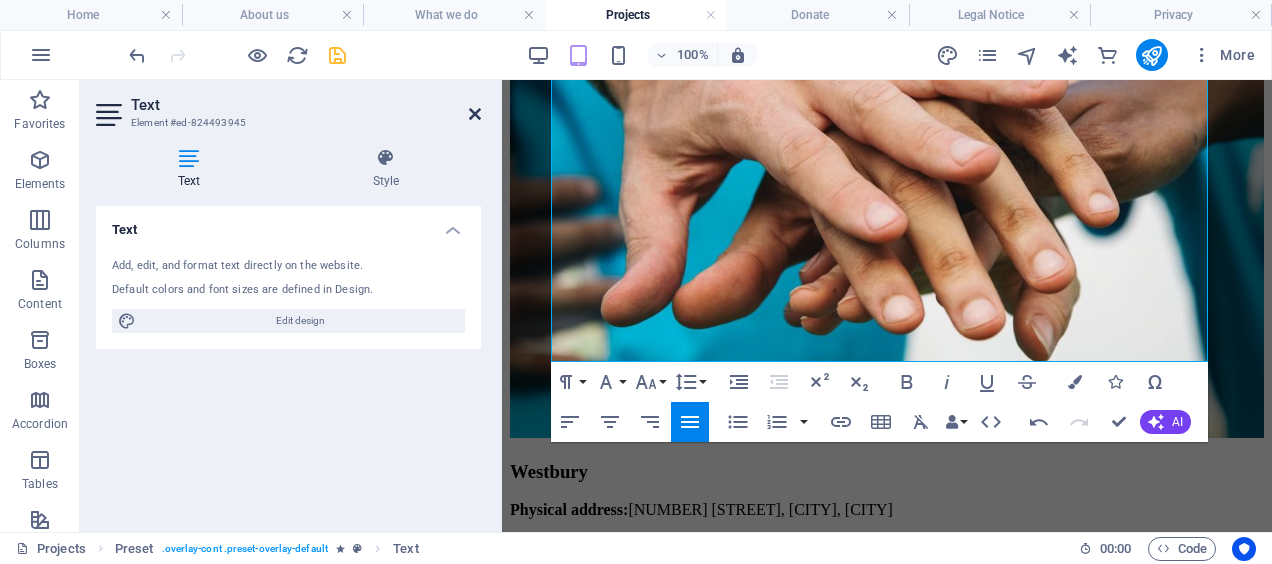 drag, startPoint x: 474, startPoint y: 110, endPoint x: 215, endPoint y: 29, distance: 271.3706 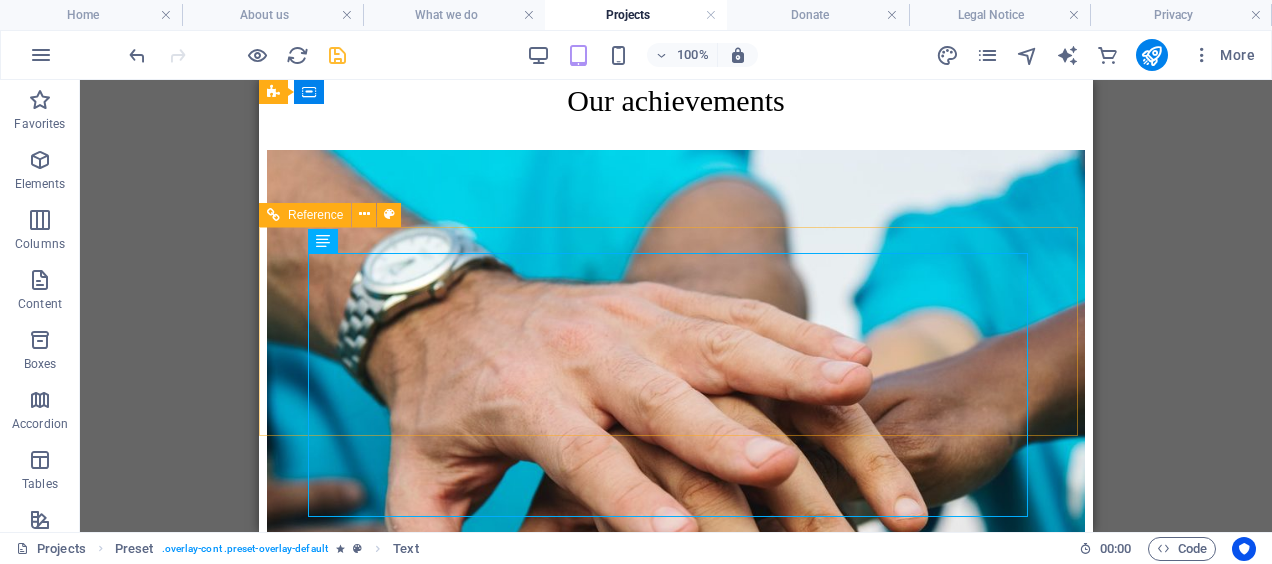 scroll, scrollTop: 1944, scrollLeft: 0, axis: vertical 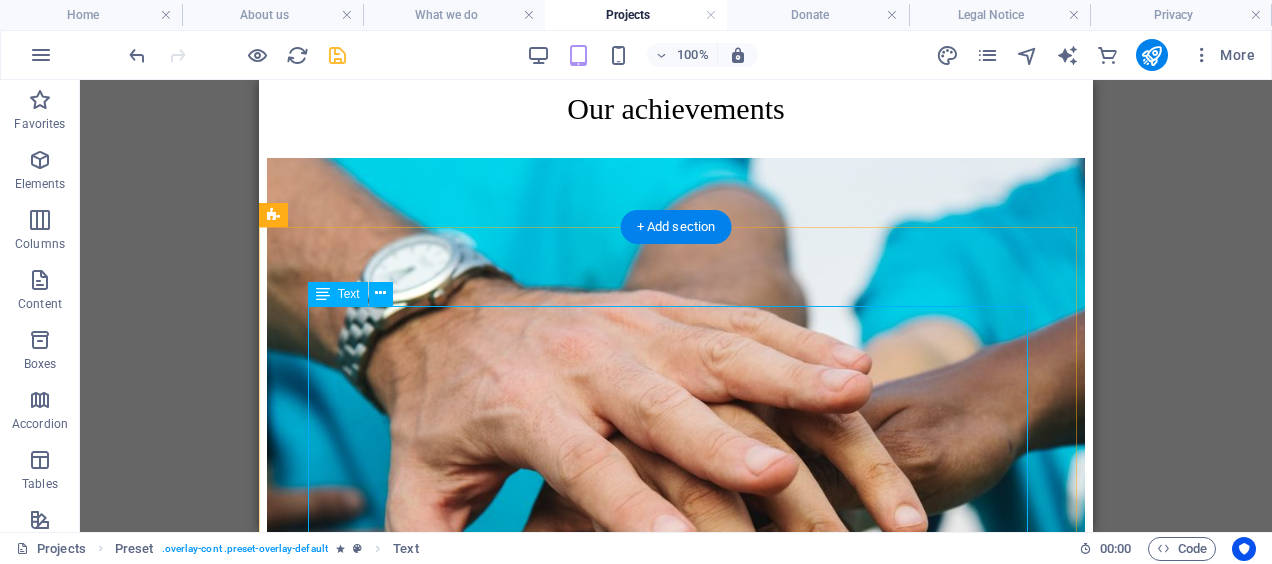 click on "The Family Life Centre is committed to fighting the HIV/AIDS pandemic. It offers support groups for HIV positive people, individual counseling, training of educators and lay counselors, and it conducts ongoing drives in the community. We also provide support for the affected families and friends and work with WITS Research Centre to address the needs of Sex Workers. Employee Wellness Programme The organisation has long-standing, trusted relationships with many companies that choose us to take care of their employees' and their families’ needs throughout the year. Purpose of the programme •            Providing preventative and therapeutic services •            Developing and delivering empowerment programmes •            Provide Mediation Services to affected parties. •            Facilitate a healthy work environment." at bounding box center [676, 5441] 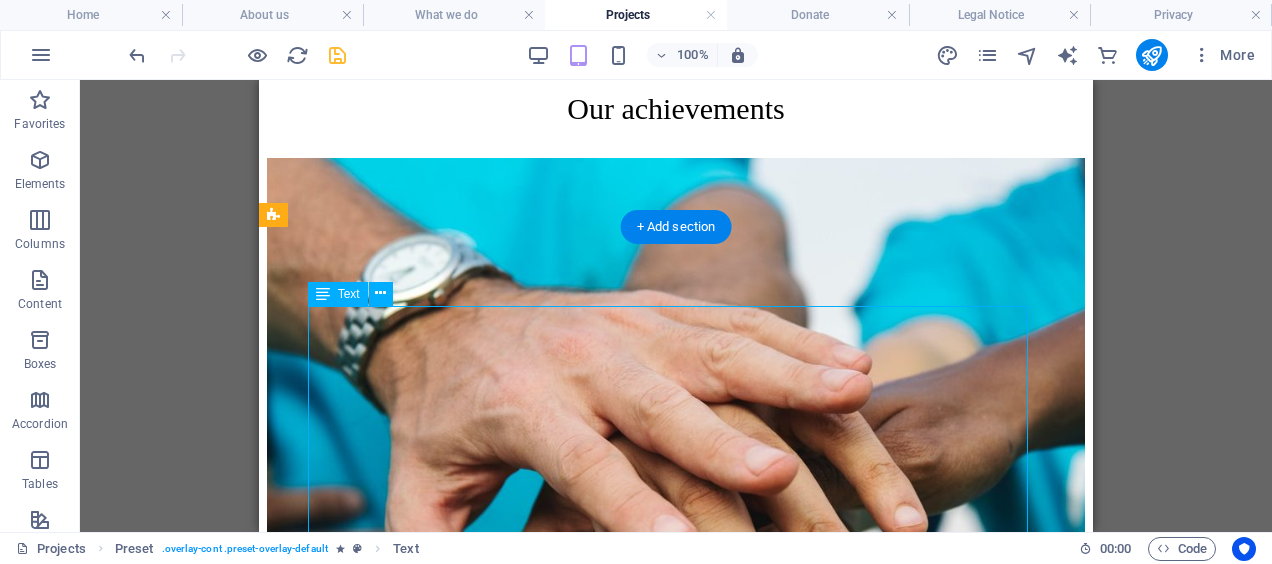 click on "The Family Life Centre is committed to fighting the HIV/AIDS pandemic. It offers support groups for HIV positive people, individual counseling, training of educators and lay counselors, and it conducts ongoing drives in the community. We also provide support for the affected families and friends and work with WITS Research Centre to address the needs of Sex Workers. Employee Wellness Programme The organisation has long-standing, trusted relationships with many companies that choose us to take care of their employees' and their families’ needs throughout the year. Purpose of the programme •            Providing preventative and therapeutic services •            Developing and delivering empowerment programmes •            Provide Mediation Services to affected parties. •            Facilitate a healthy work environment." at bounding box center [676, 5441] 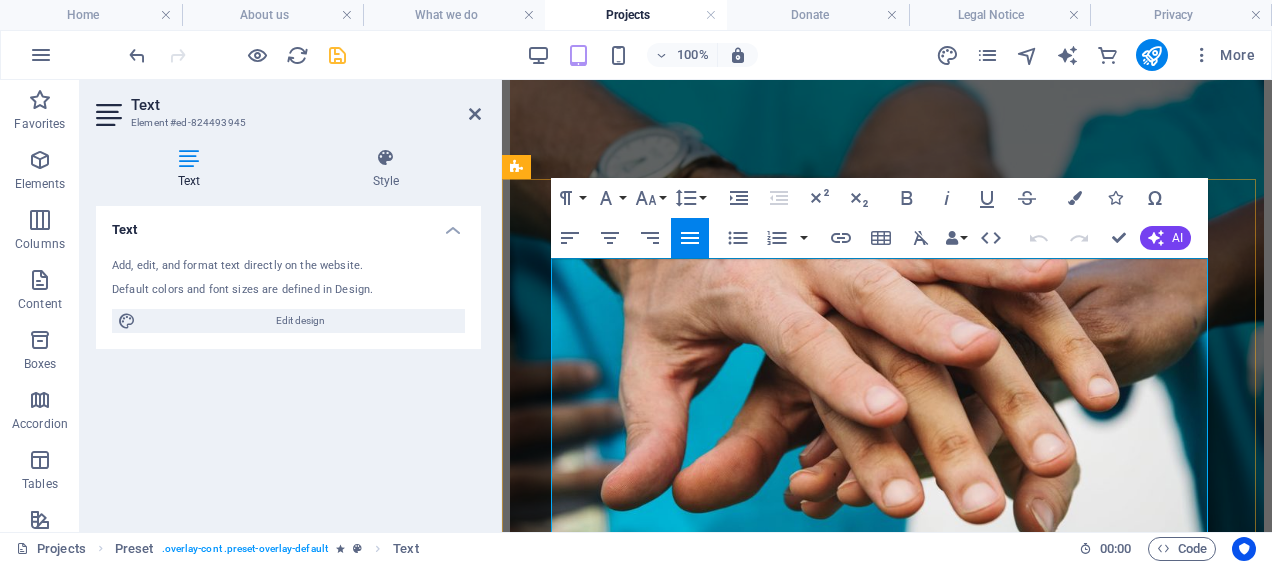 click on "•            Developing and delivering empowerment programmes" at bounding box center (887, 5091) 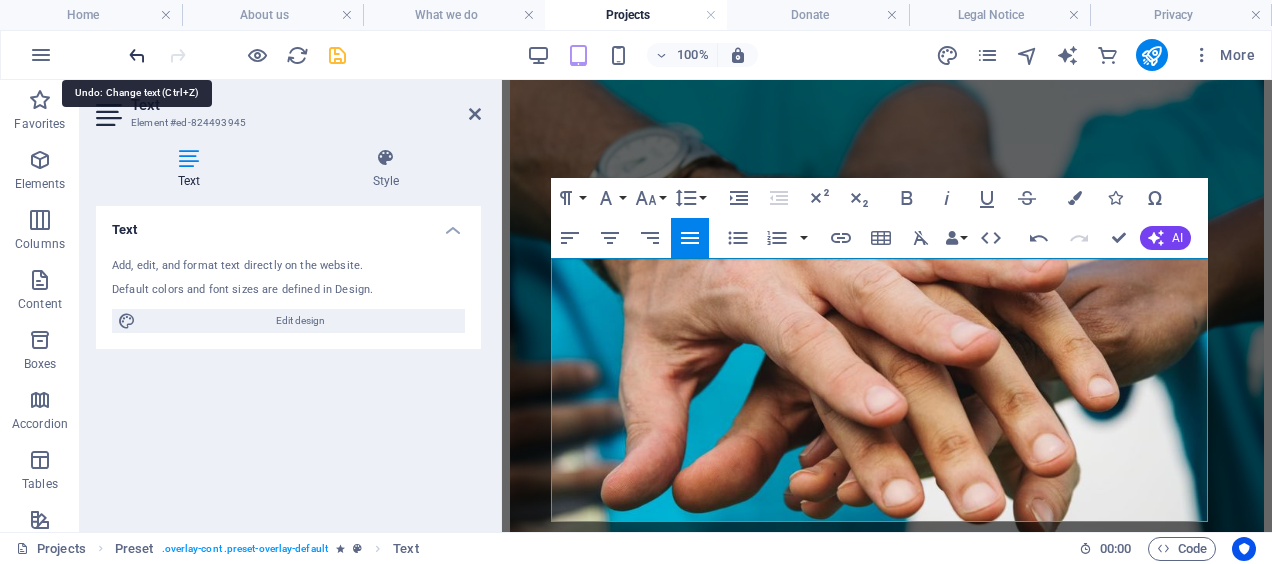 click at bounding box center (137, 55) 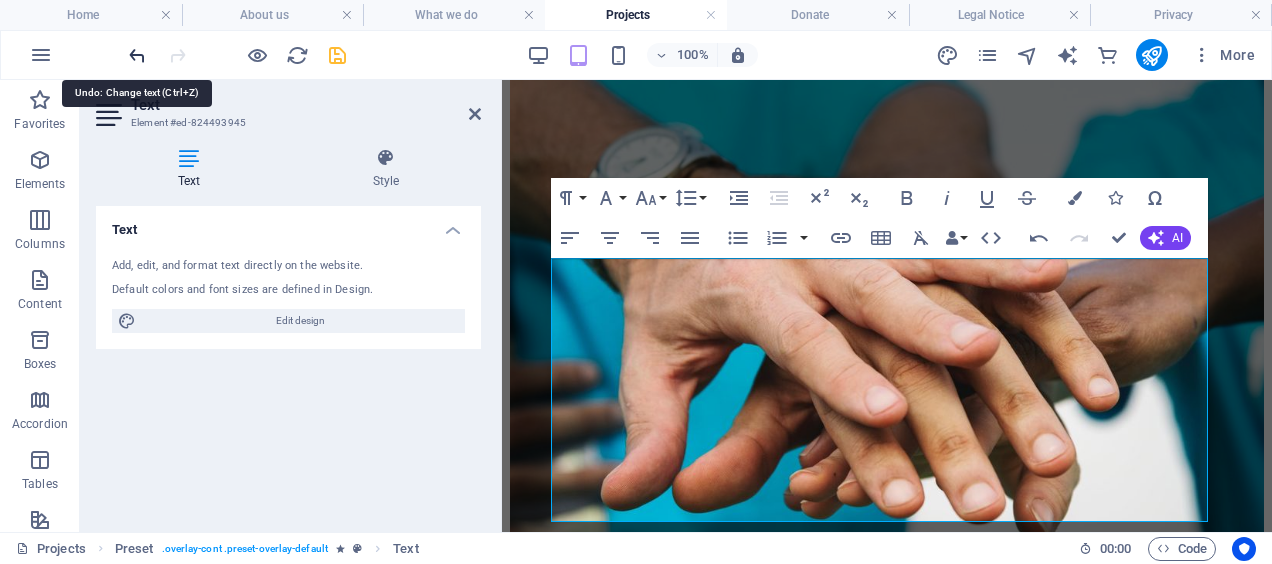 click at bounding box center (137, 55) 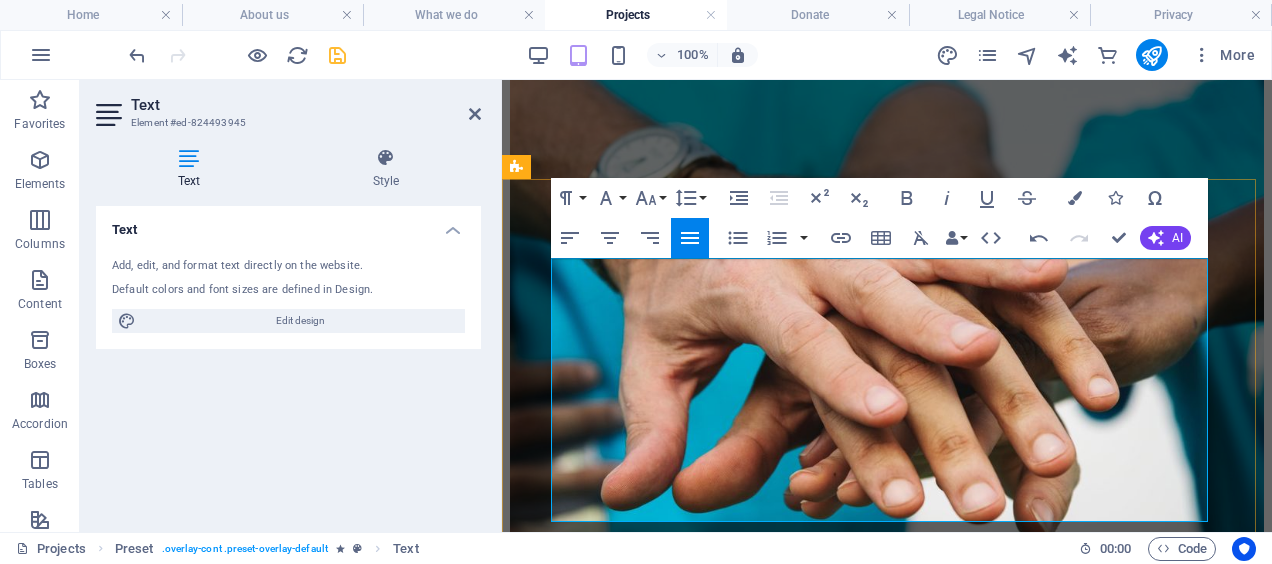 click on "•            Providing preventative and therapeutic serviceDeveloping and delivering empowerment programmes" at bounding box center (887, 5057) 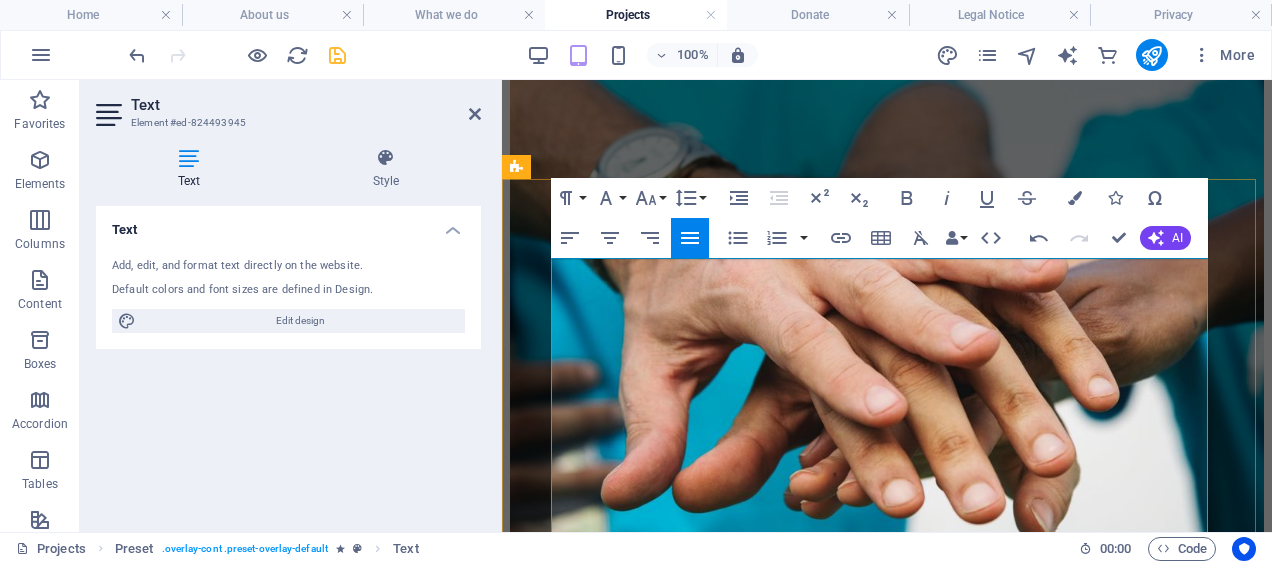 click on "•            Providing preventative and therapeutic services" at bounding box center [887, 5057] 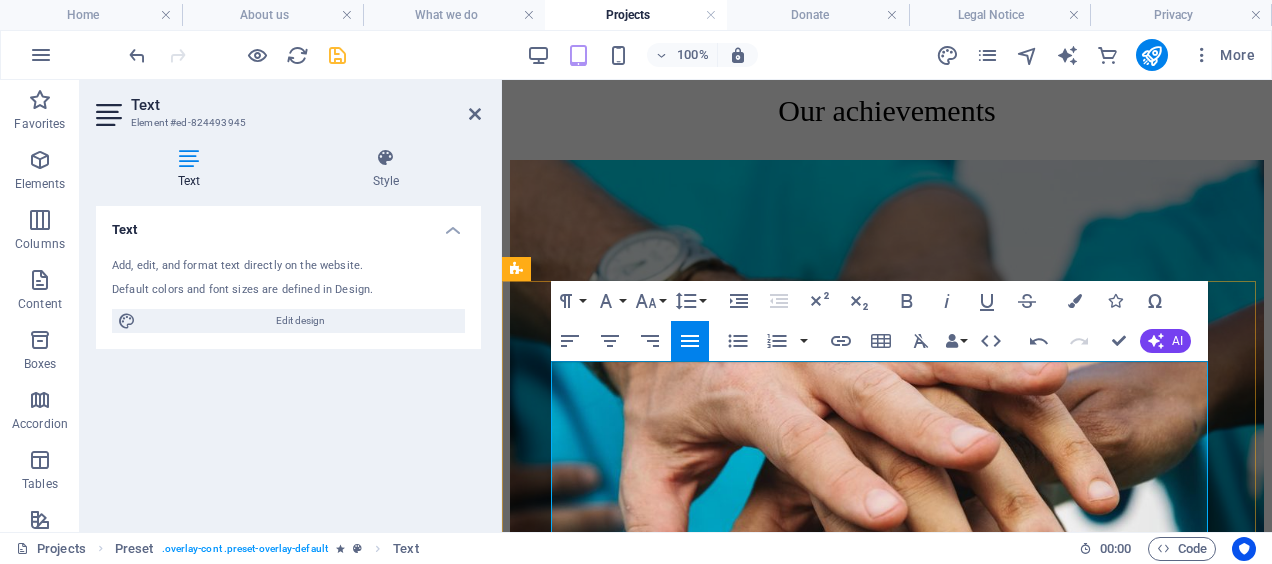 scroll, scrollTop: 1828, scrollLeft: 0, axis: vertical 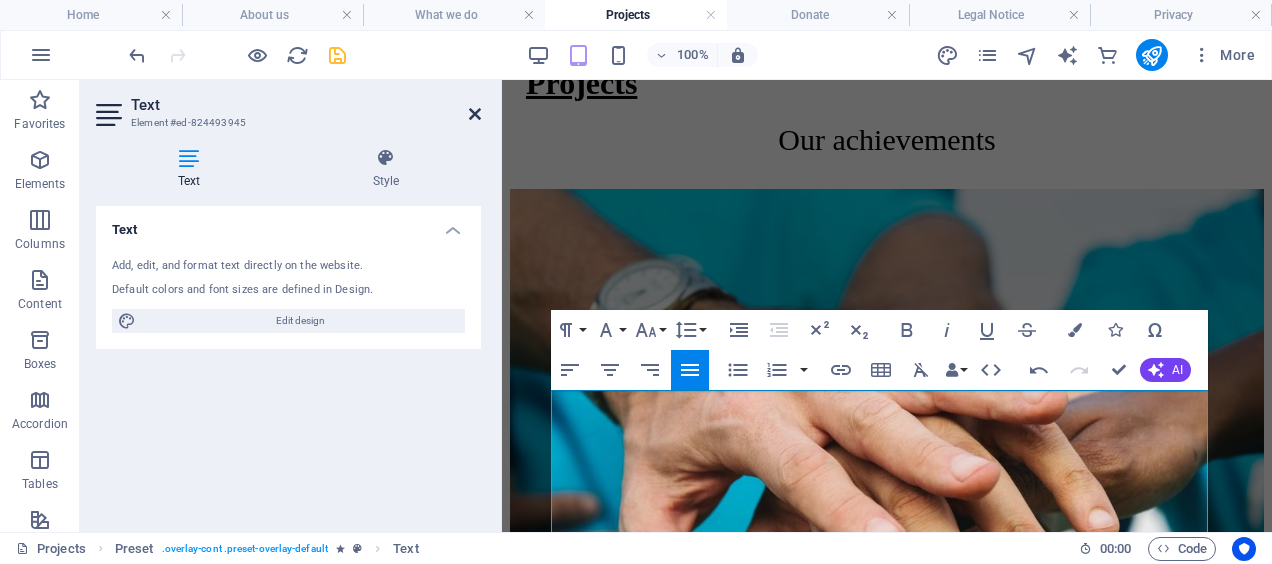 click at bounding box center [475, 114] 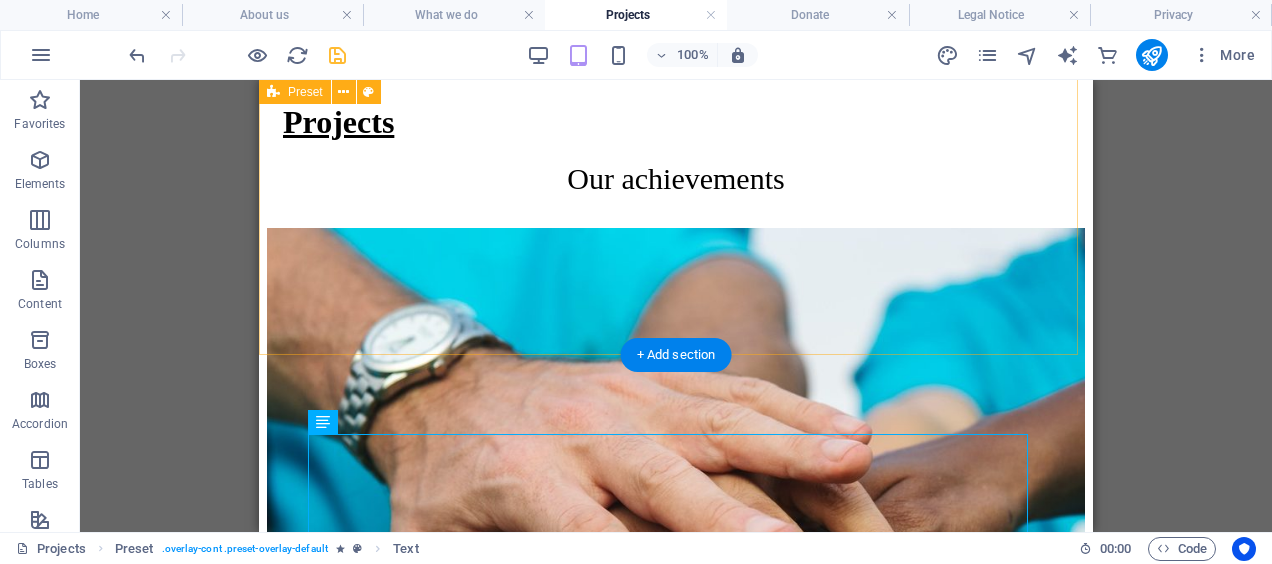 scroll, scrollTop: 1812, scrollLeft: 0, axis: vertical 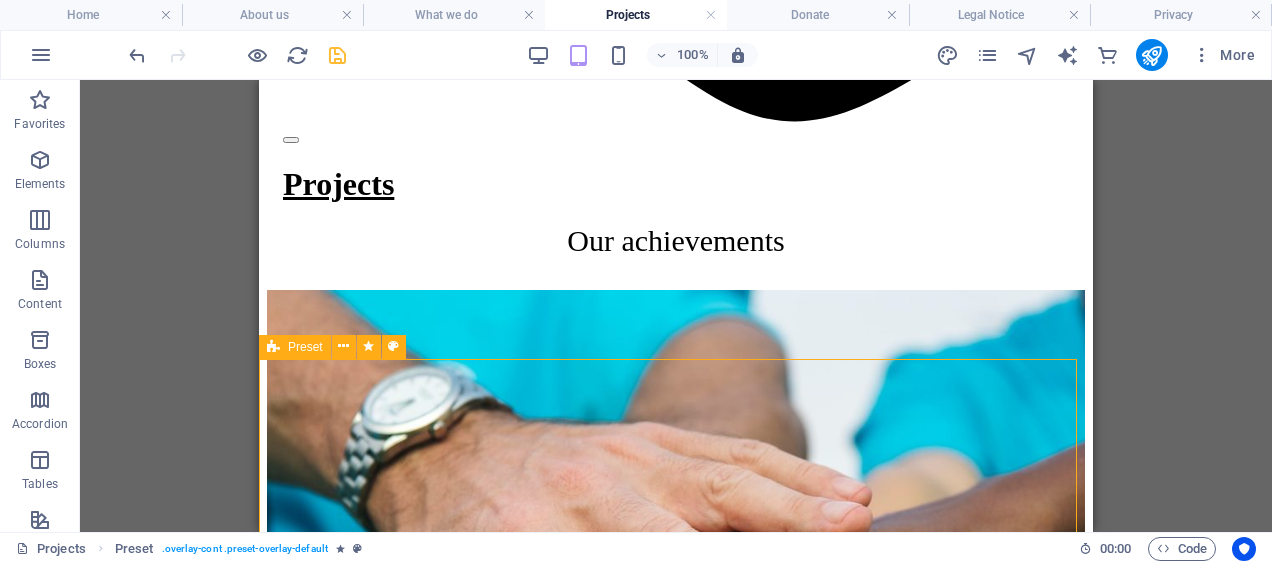 click on "Preset" at bounding box center [305, 347] 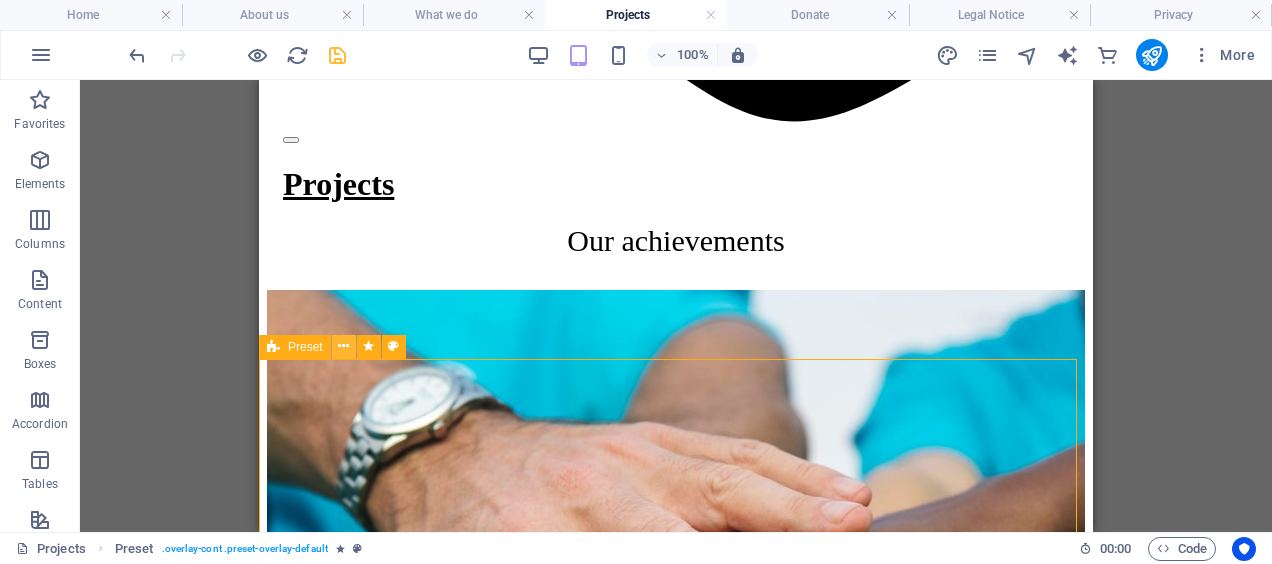 click at bounding box center (343, 346) 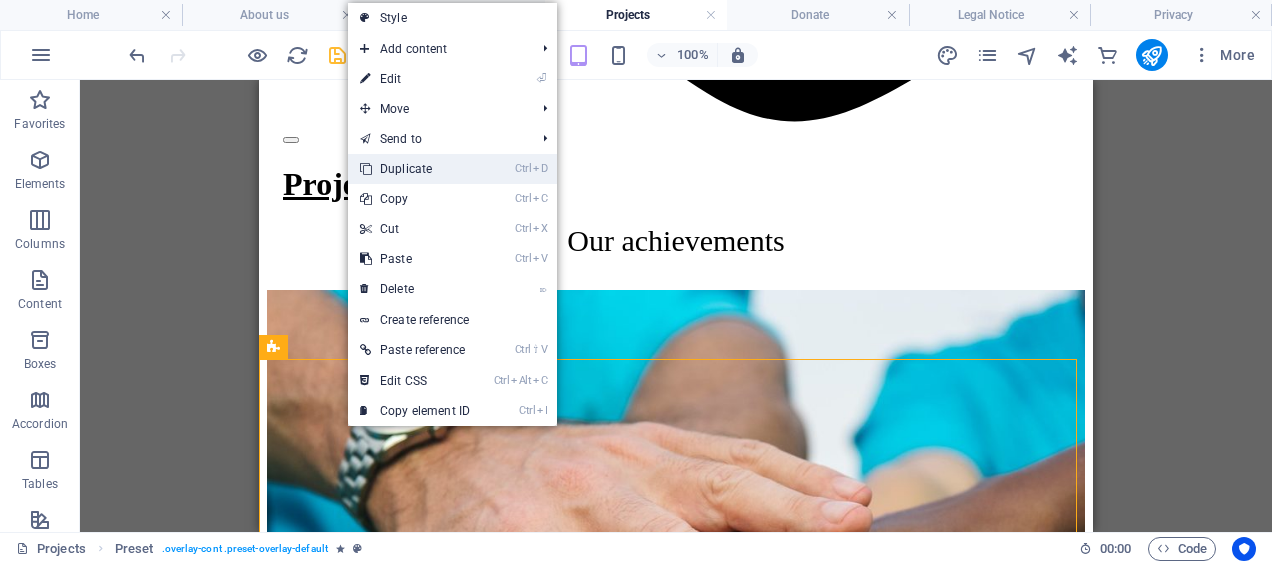 drag, startPoint x: 424, startPoint y: 168, endPoint x: 164, endPoint y: 88, distance: 272.02942 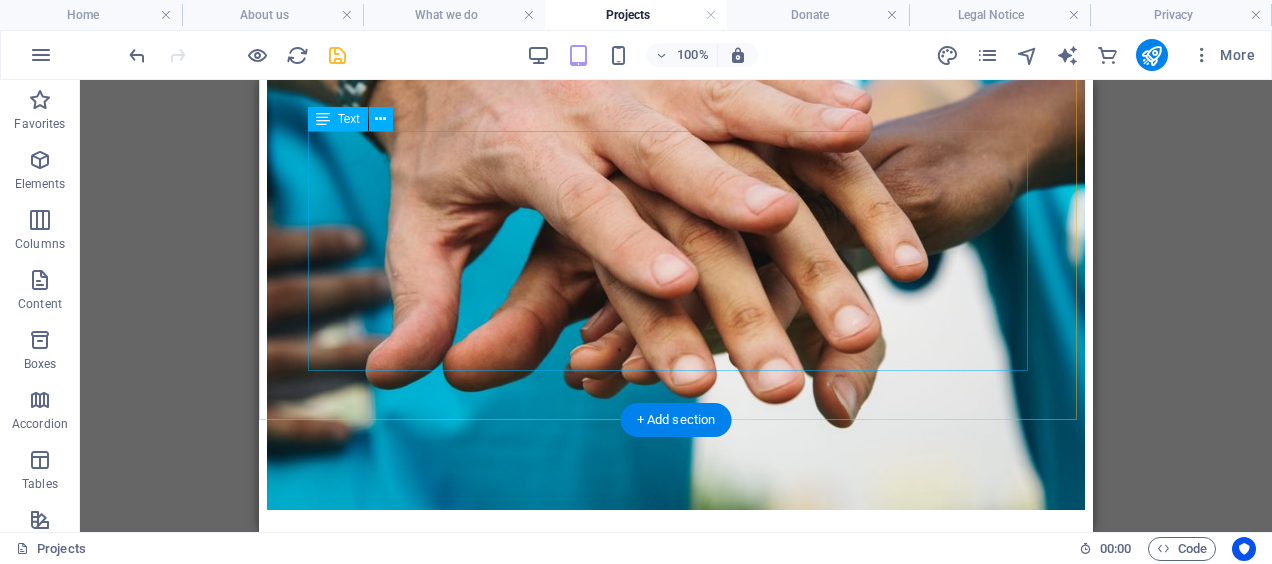 scroll, scrollTop: 2216, scrollLeft: 0, axis: vertical 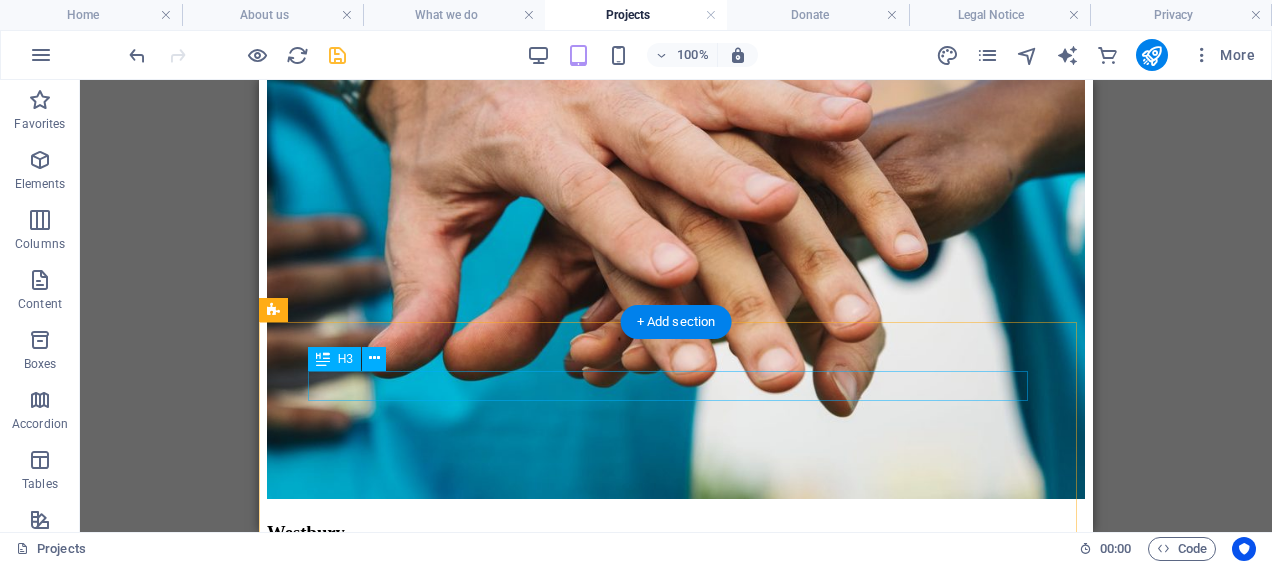 click on "HIV/AIDS PROGRAMME" at bounding box center [676, 5363] 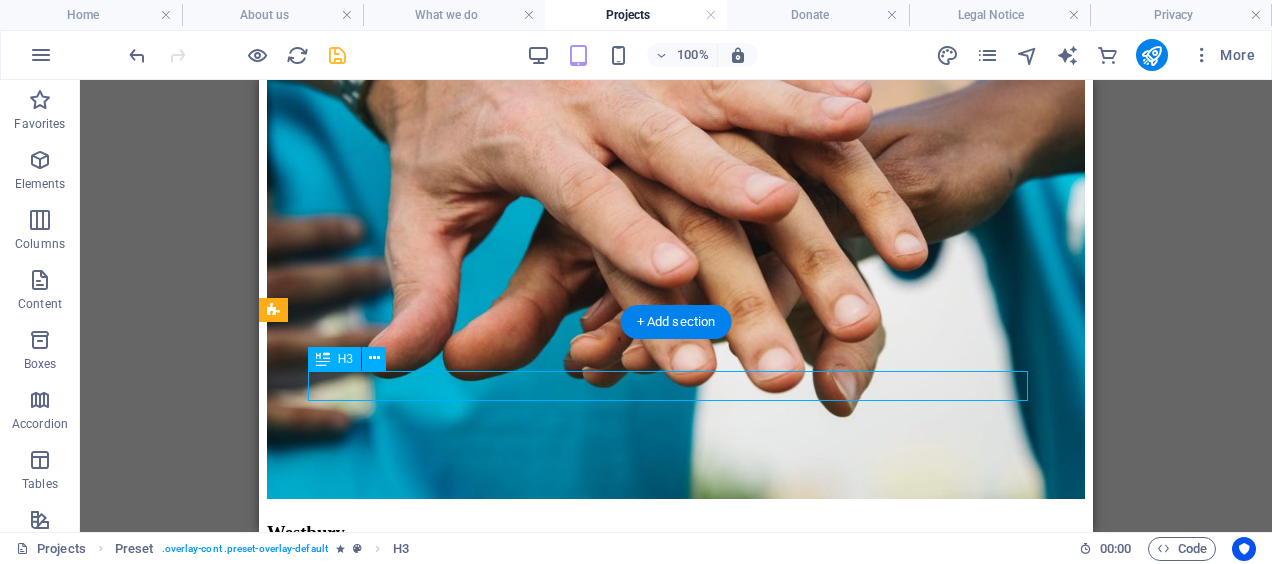 click on "HIV/AIDS PROGRAMME" at bounding box center [676, 5363] 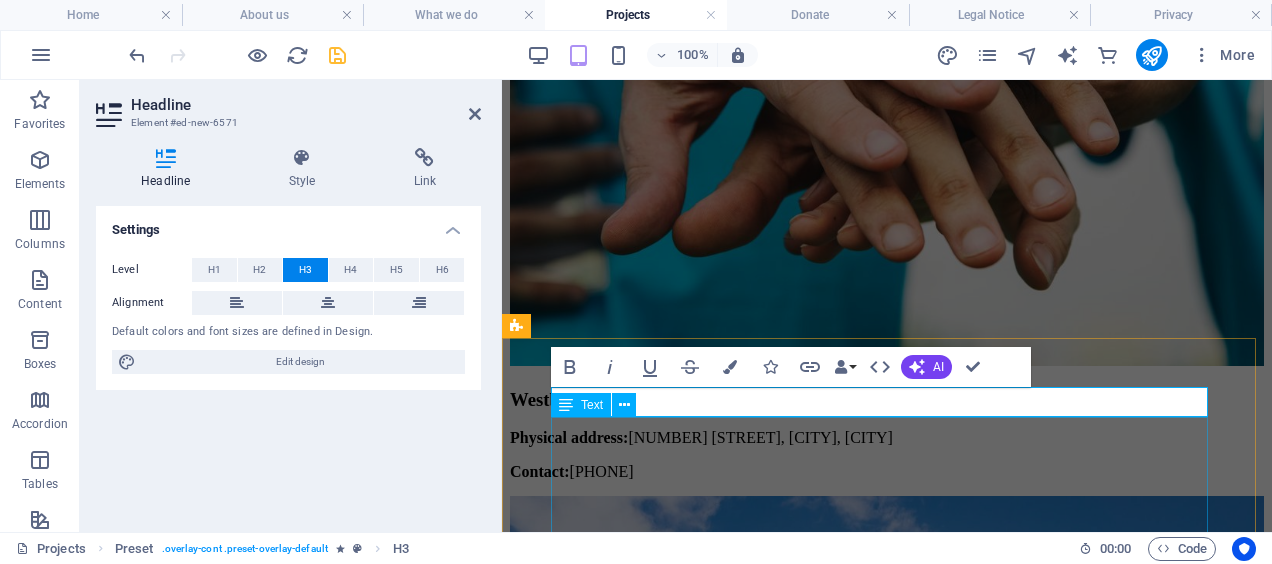 click on "The Family Life Centre is committed to fighting the HIV/AIDS pandemic. It offers support groups for HIV positive people, individual counseling, training of educators and lay counselors, and it conducts ongoing drives in the community. We also provide support for the affected families and friends and work with WITS Research Centre to address the needs of Sex Workers. Employee Wellness Programme The organisation has long-standing, trusted relationships with many companies that choose us to take care of their employees' and their families’ needs throughout the year. Purpose of the programme •Providing preventative and therapeutic services • Developing and delivering empowerment programmes • Provide Mediation Services to affected parties. •  Facilitate a healthy work environment." at bounding box center [887, 5136] 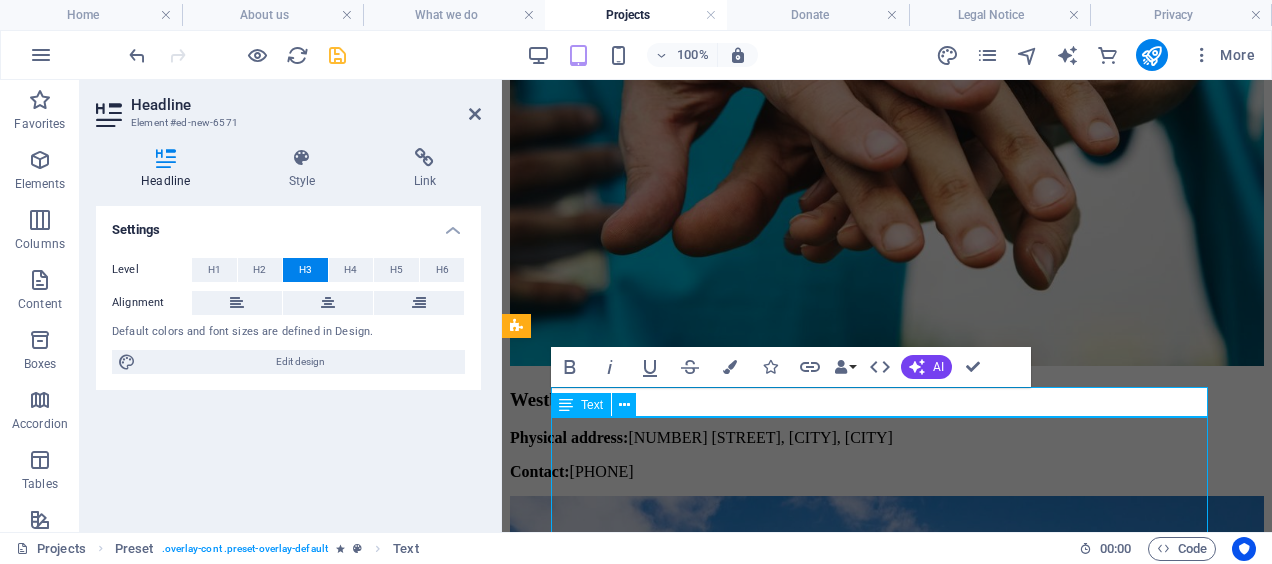 click on "The Family Life Centre is committed to fighting the HIV/AIDS pandemic. It offers support groups for HIV positive people, individual counseling, training of educators and lay counselors, and it conducts ongoing drives in the community. We also provide support for the affected families and friends and work with WITS Research Centre to address the needs of Sex Workers. Employee Wellness Programme The organisation has long-standing, trusted relationships with many companies that choose us to take care of their employees' and their families’ needs throughout the year. Purpose of the programme •Providing preventative and therapeutic services • Developing and delivering empowerment programmes • Provide Mediation Services to affected parties. •  Facilitate a healthy work environment." at bounding box center (887, 5136) 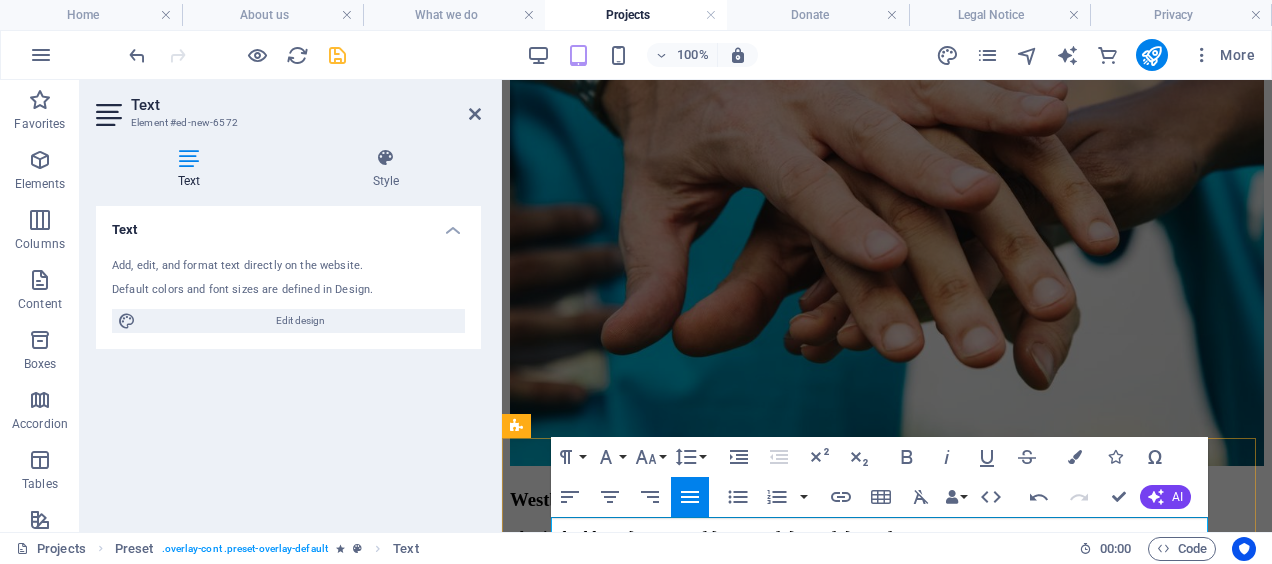 scroll, scrollTop: 2216, scrollLeft: 0, axis: vertical 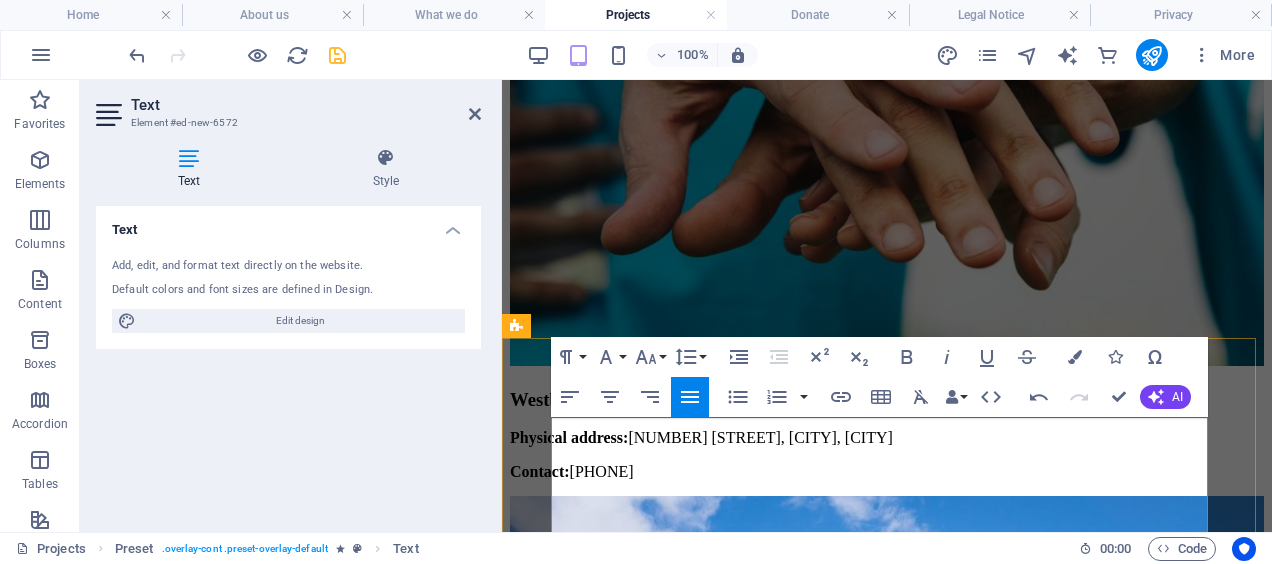 click on "•            A healthy family life requires healthy relations within a family, the social milieu and the work environment." at bounding box center [887, 5223] 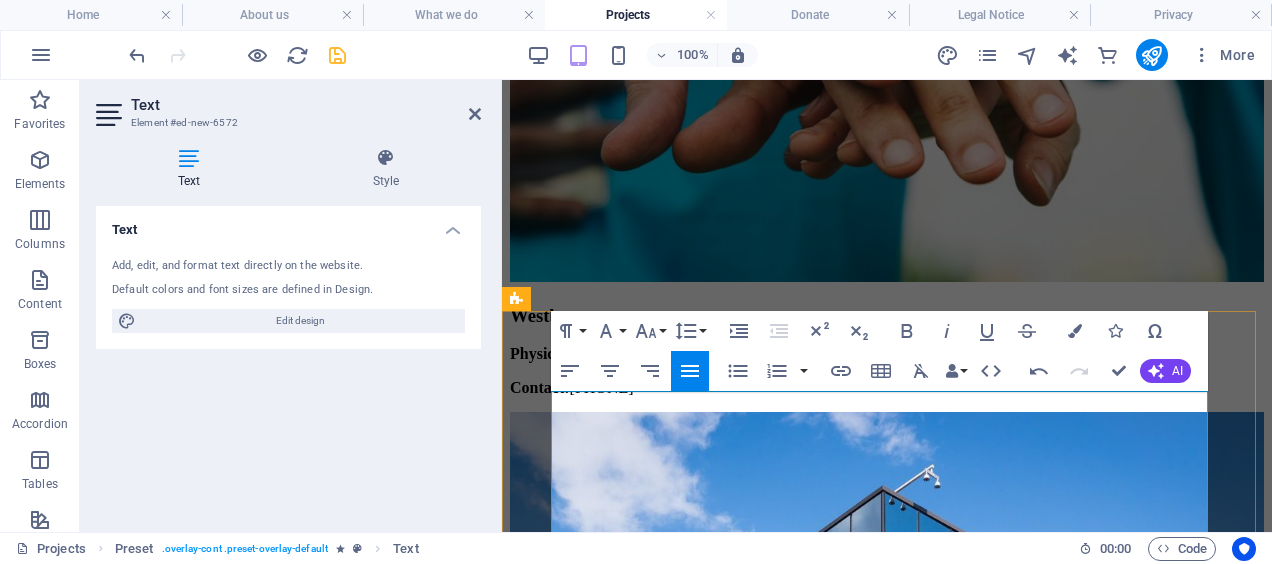 scroll, scrollTop: 2316, scrollLeft: 0, axis: vertical 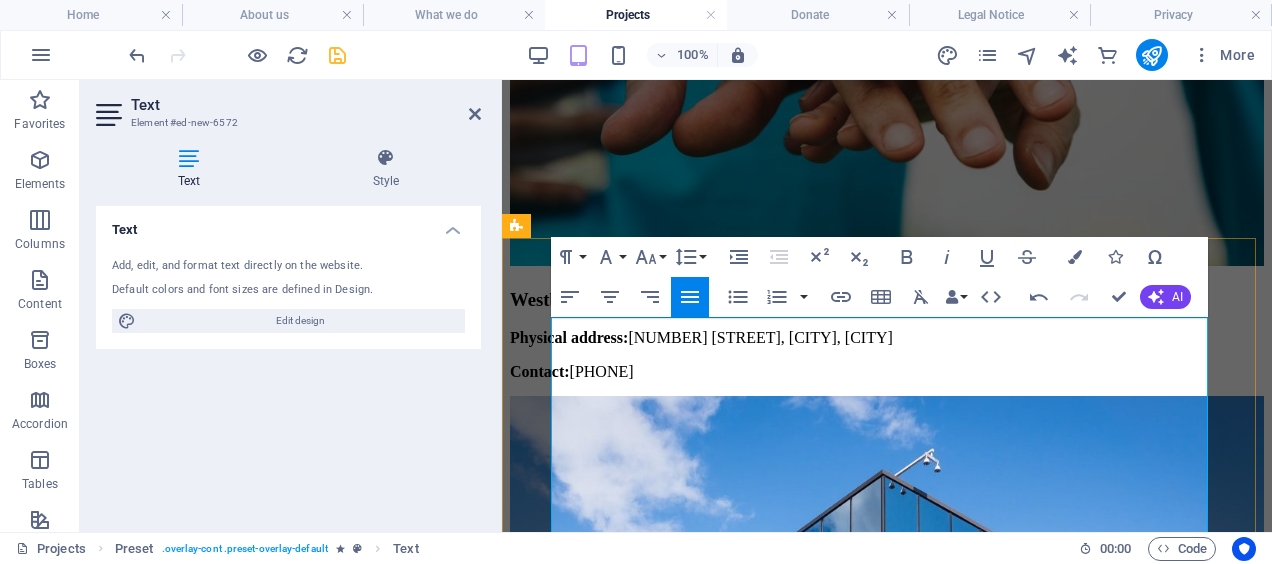 click on "•            Individuals have the right to services that are confidential, accessible, and provided by skilled professionals." at bounding box center (887, 5225) 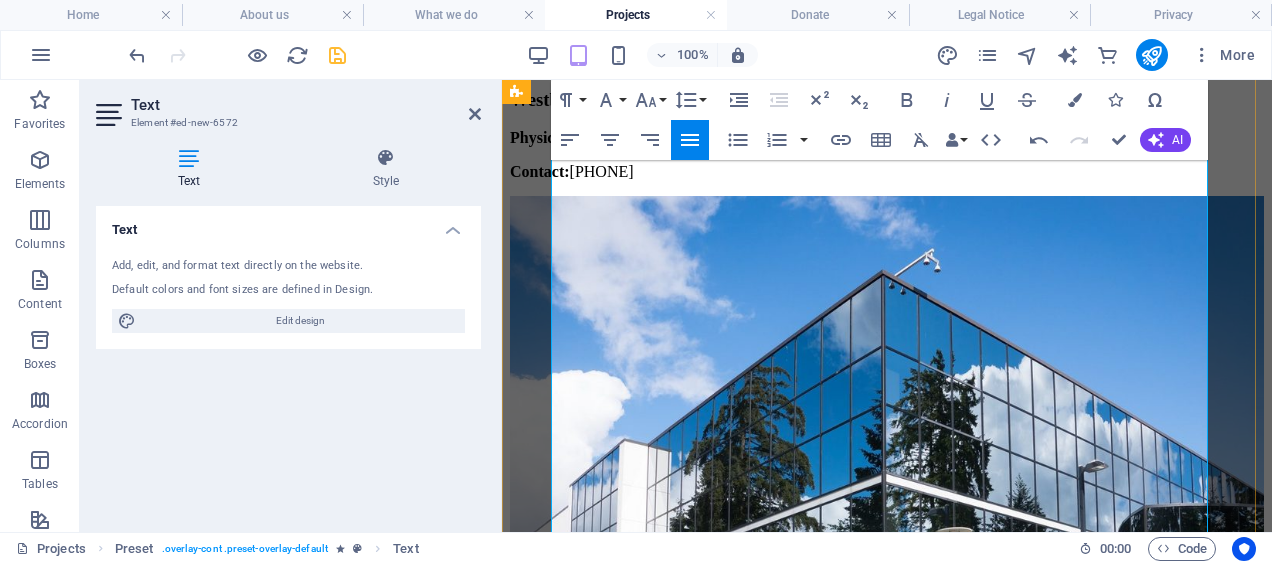 scroll, scrollTop: 2416, scrollLeft: 0, axis: vertical 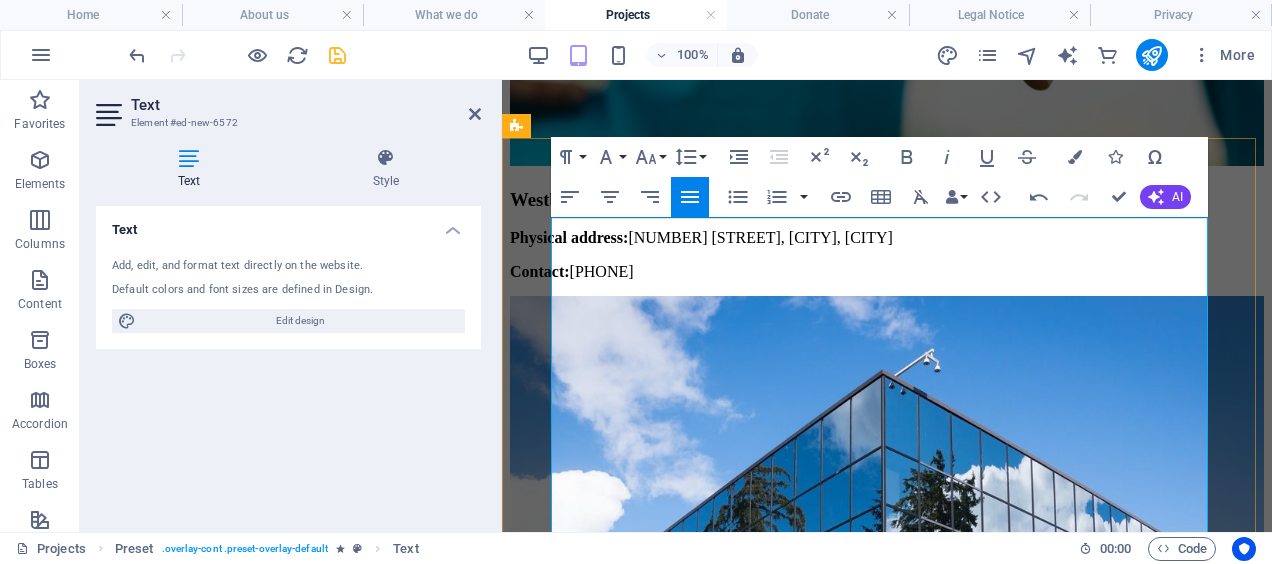 click on "•            A professional, quality service based on more than 70 years of experience." at bounding box center [887, 5227] 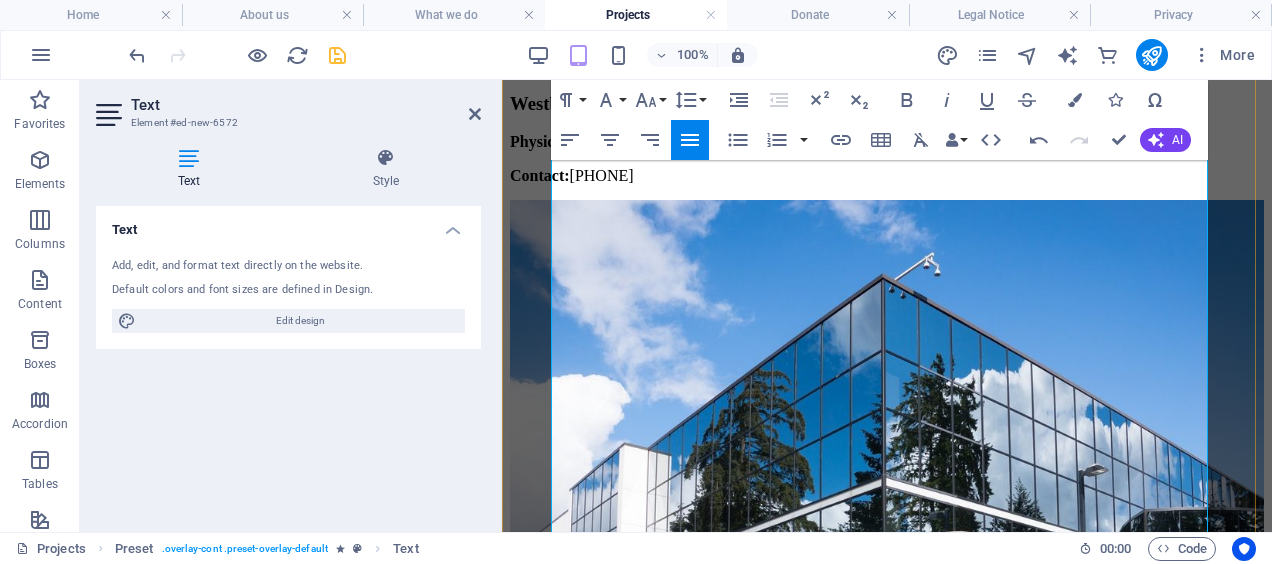 scroll, scrollTop: 2516, scrollLeft: 0, axis: vertical 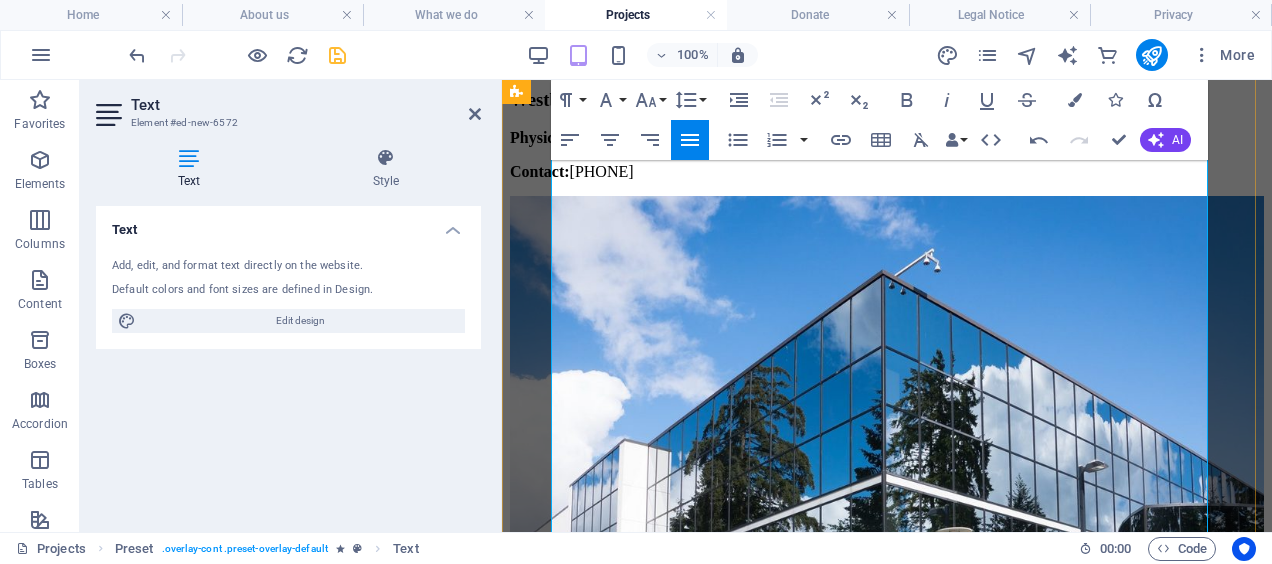 click on "•            A wide range of services." at bounding box center (887, 5161) 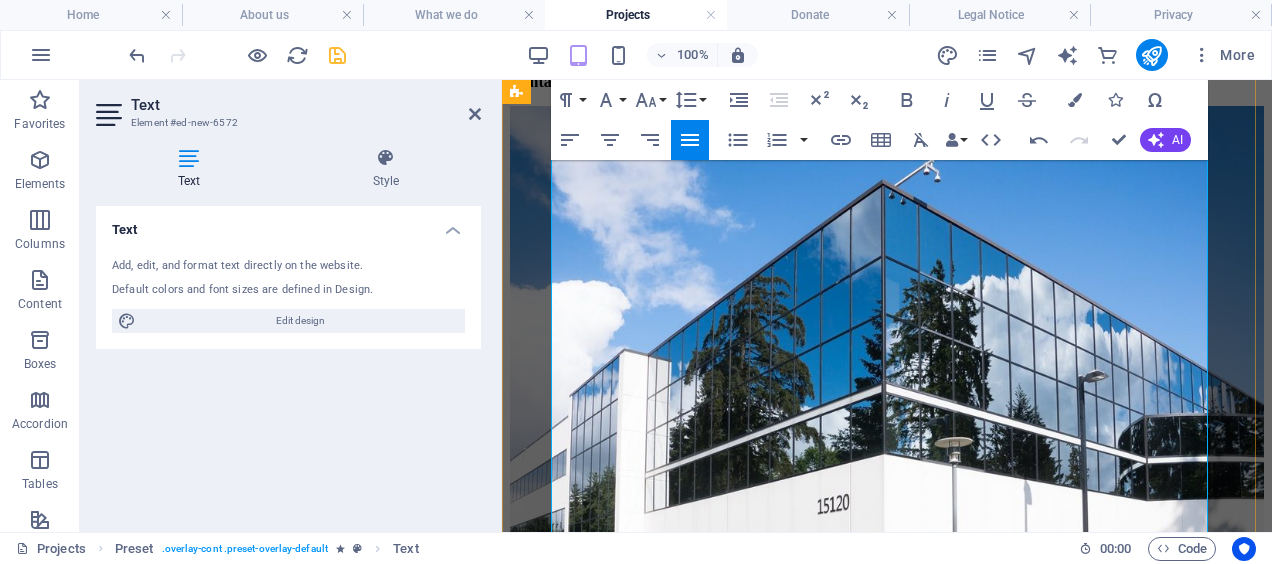 scroll, scrollTop: 2616, scrollLeft: 0, axis: vertical 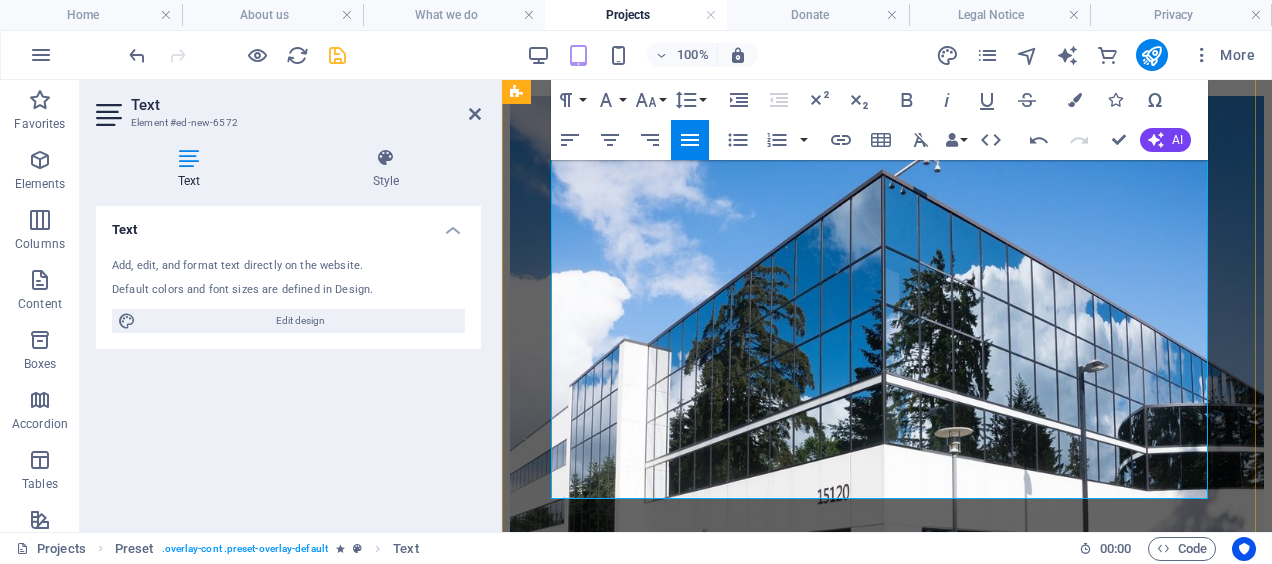 click on "•            An organization with credibility both in the community and in business." at bounding box center (887, 5163) 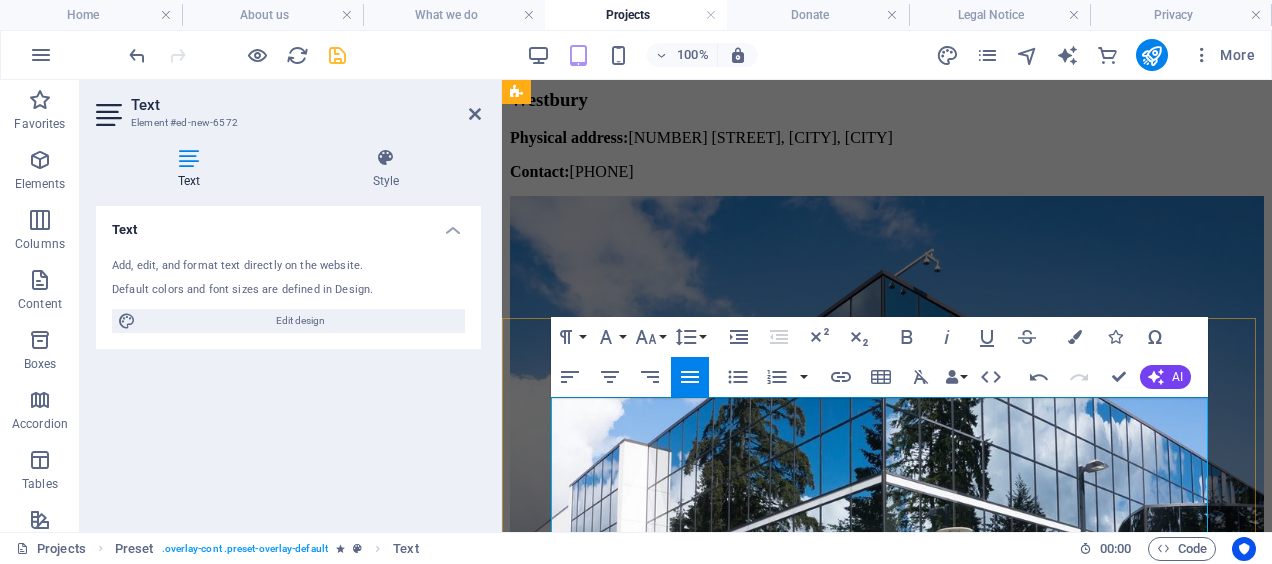 scroll, scrollTop: 2216, scrollLeft: 0, axis: vertical 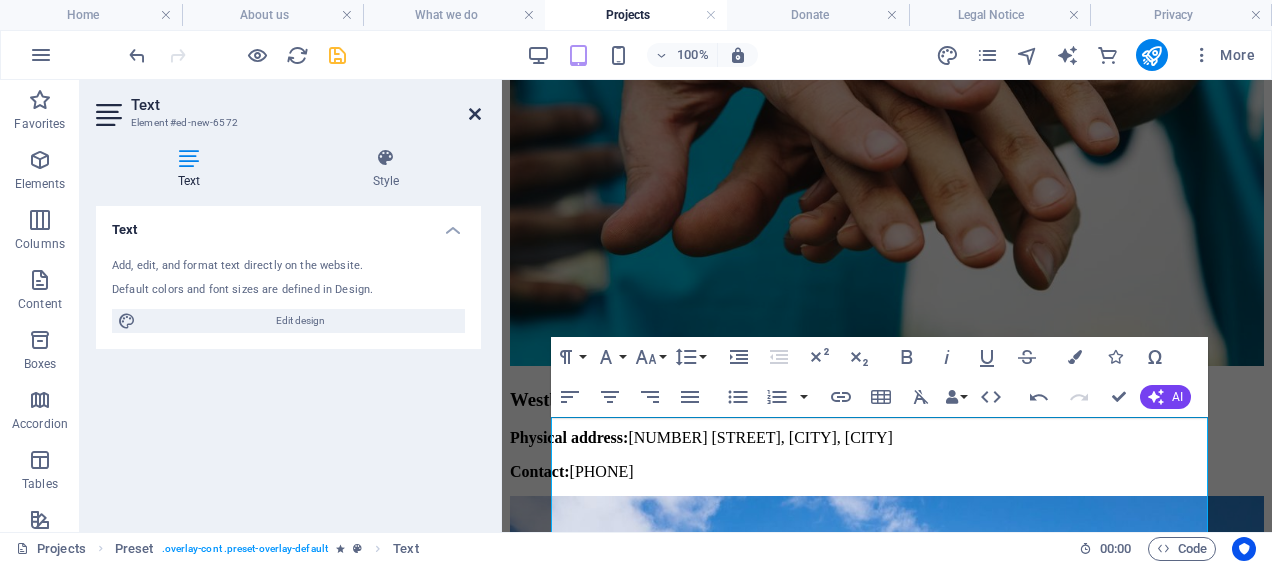 click at bounding box center [475, 114] 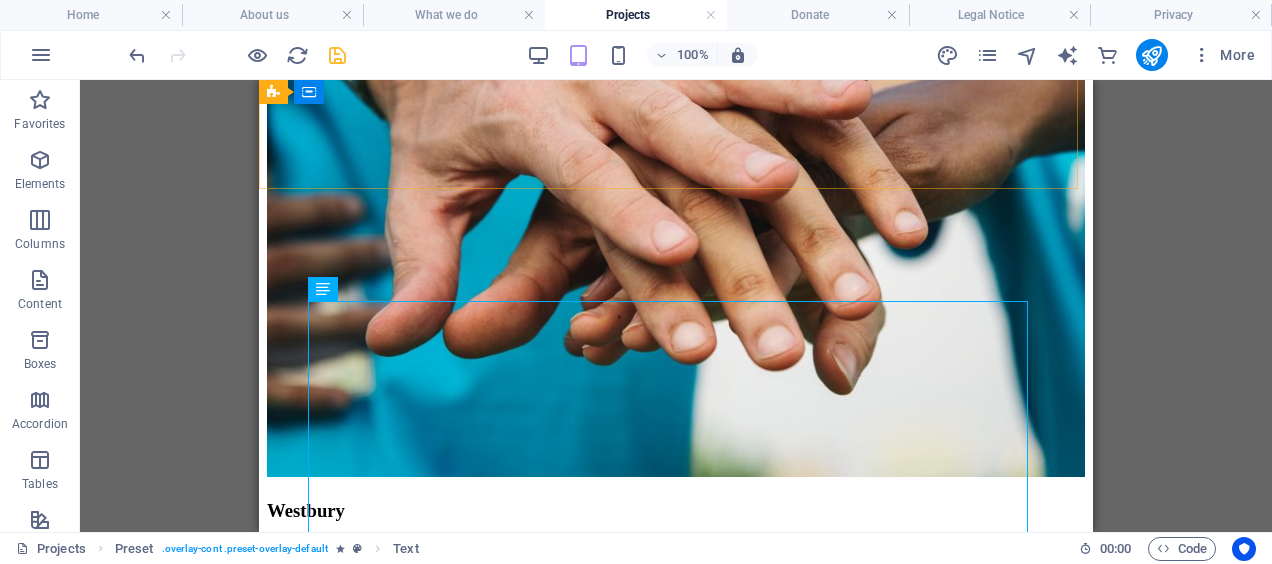 scroll, scrollTop: 2216, scrollLeft: 0, axis: vertical 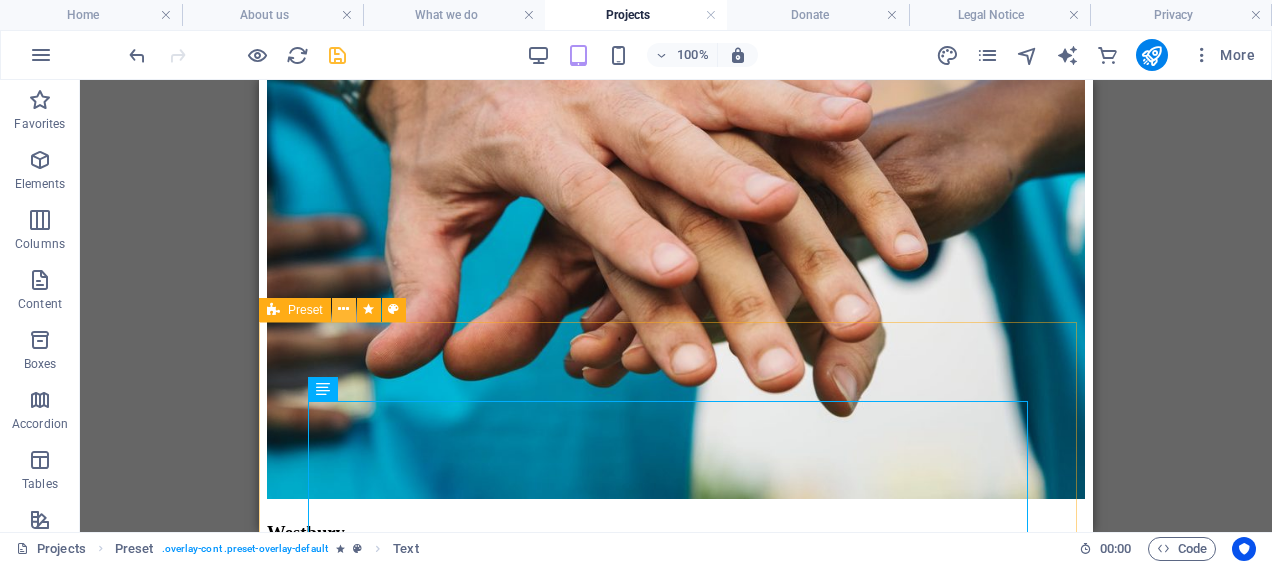 click at bounding box center (343, 309) 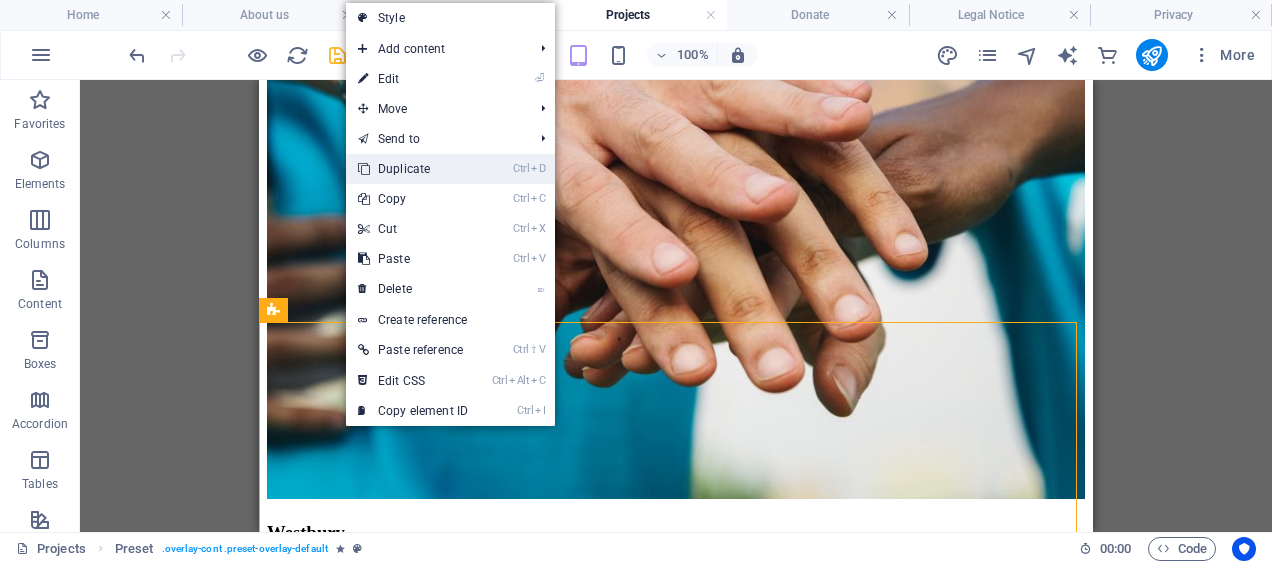 click on "Ctrl D  Duplicate" at bounding box center (413, 169) 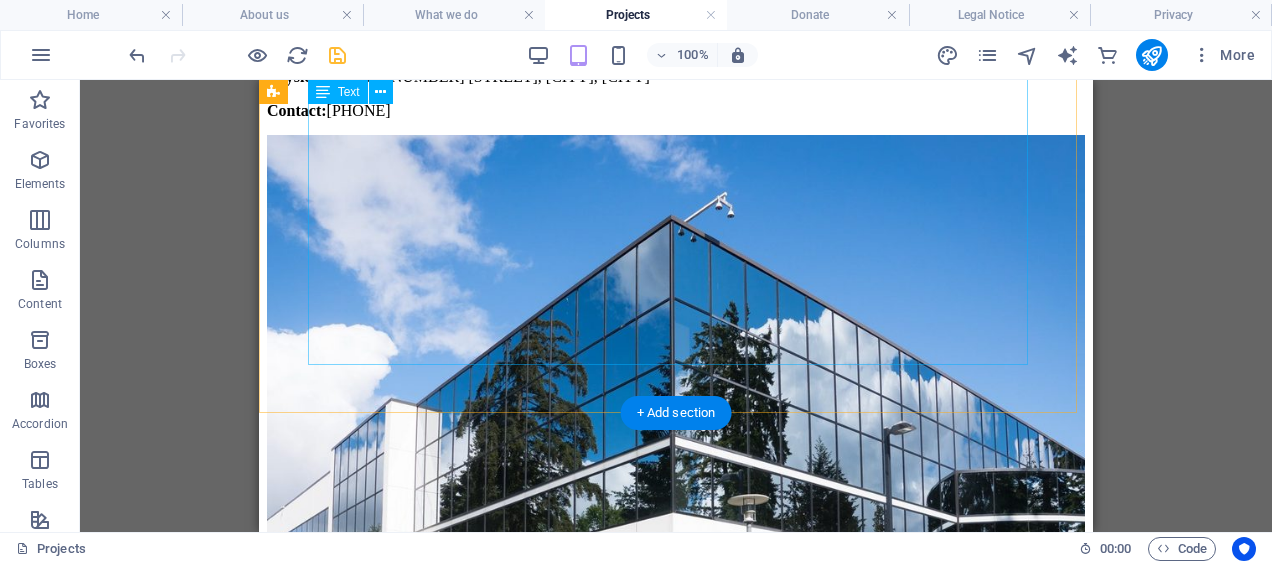 scroll, scrollTop: 2810, scrollLeft: 0, axis: vertical 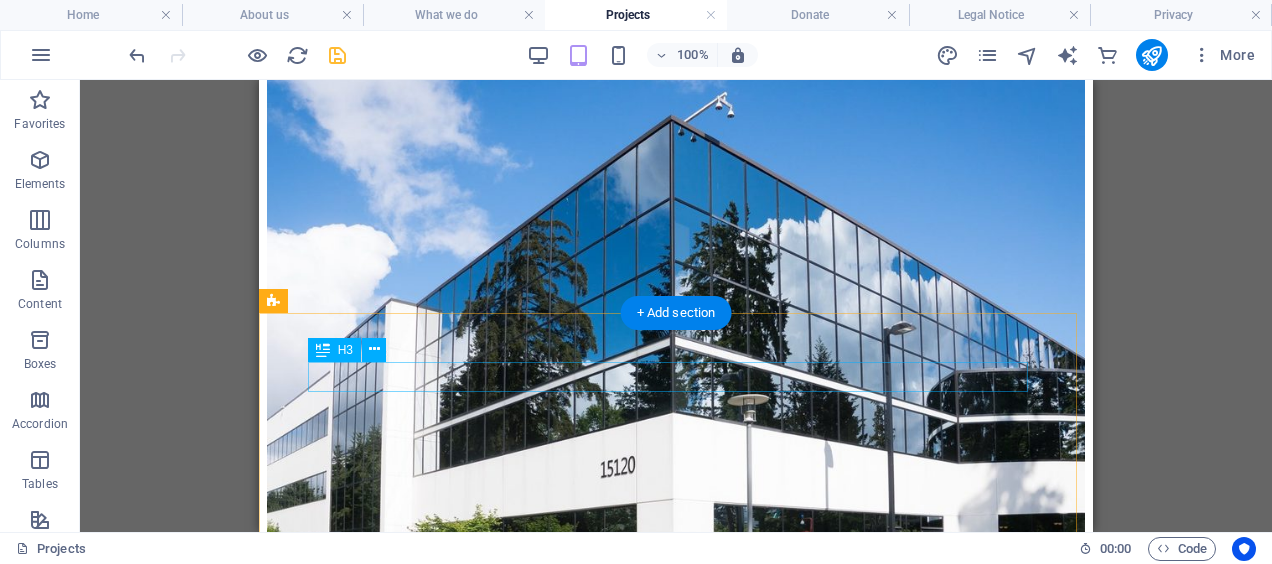 click on "Employee Support Services" at bounding box center [676, 5410] 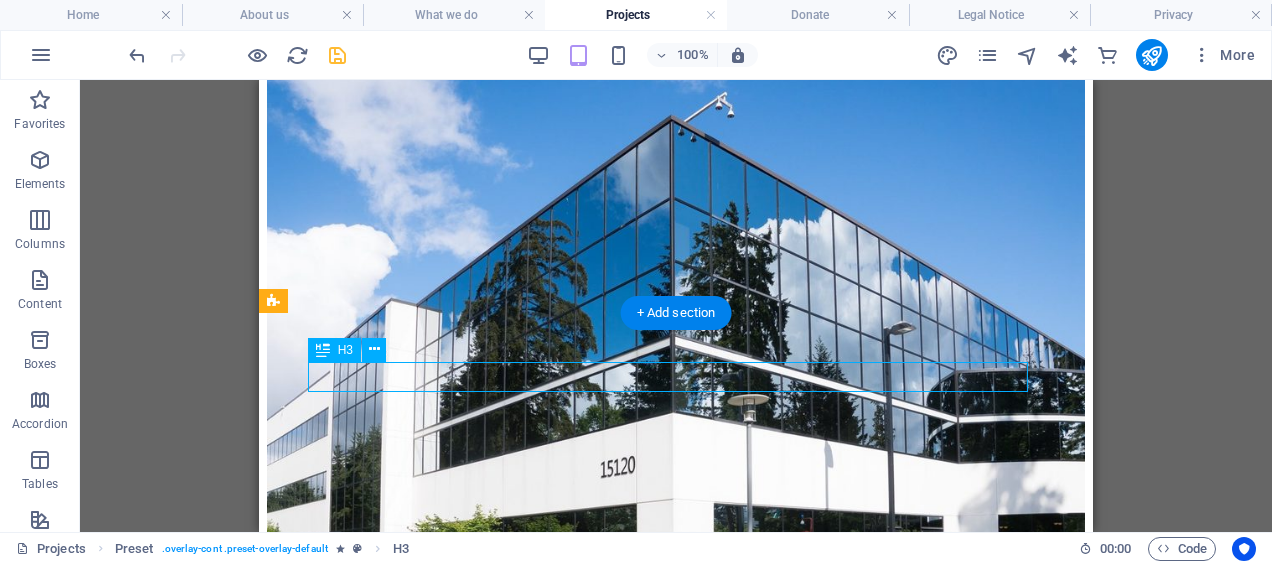 click on "Employee Support Services" at bounding box center [676, 5410] 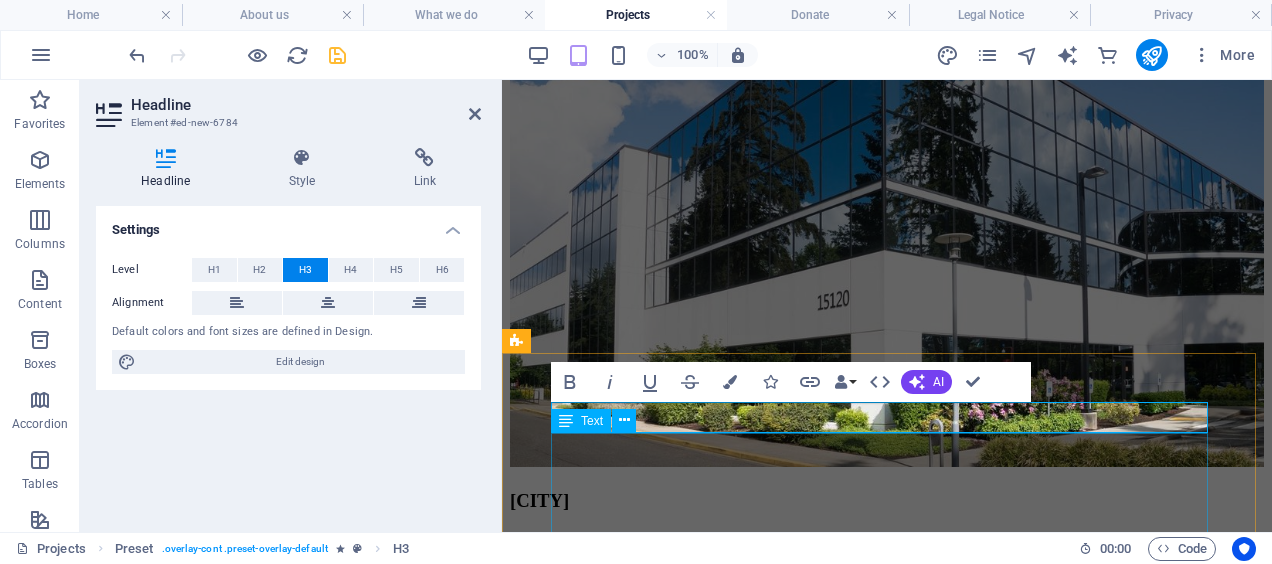 click on "The employee support services, which were established in 1988, are a division of the Family Life Centre- FAMSA JHB. Employee Support Services may be defined as “MANPOWER MANAGEMENT SYSTEMS” designed to assist employees with personal problems affecting or with the potential to affect job performance. Many organizations/companies assume that they do not have troubled employees, but according to studies worldwide, 20% of the population suffers from some type of emotional disability. In South Africa, 50% of the road accidents are alcohol or drug-related and absenteeism can cost companies up to 25% of their salary bill. The Employee Support Service is based on the understanding that: •            A healthy society is dependent upon healthy family life. •A healthy family life requires healthy relations within a family, the social milieu and the work environment. •Difficulties experienced within the family impact on the workplace. Family Life Centre’s Employee Support Services Provide:" at bounding box center [887, 5337] 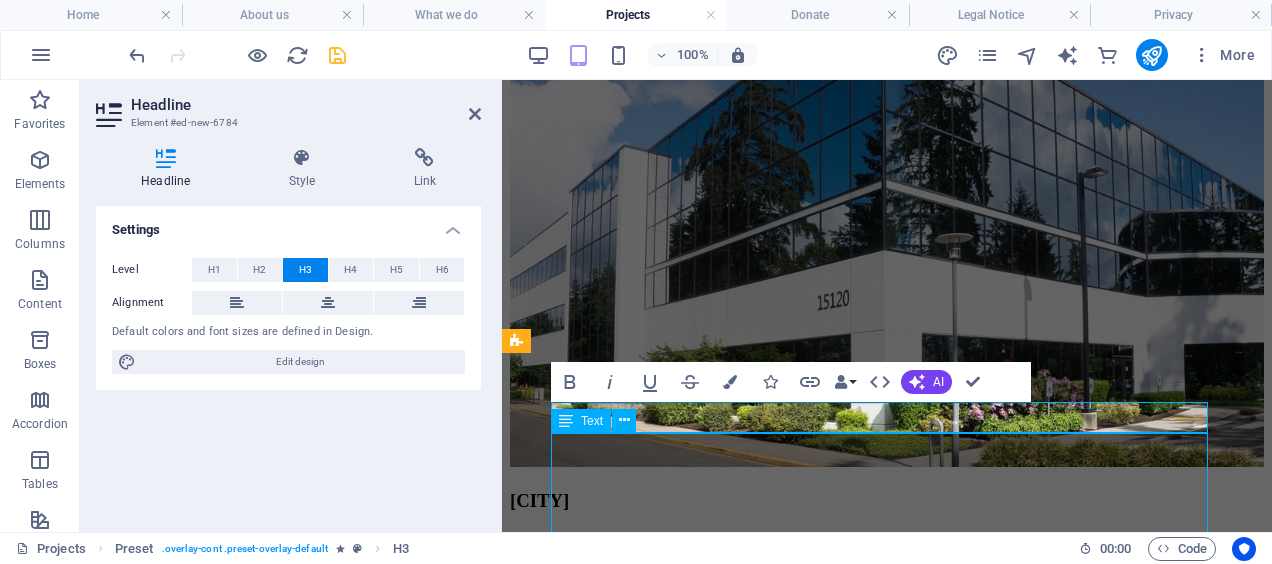 click on "The employee support services, which were established in 1988, are a division of the Family Life Centre- FAMSA JHB. Employee Support Services may be defined as “MANPOWER MANAGEMENT SYSTEMS” designed to assist employees with personal problems affecting or with the potential to affect job performance. Many organizations/companies assume that they do not have troubled employees, but according to studies worldwide, 20% of the population suffers from some type of emotional disability. In South Africa, 50% of the road accidents are alcohol or drug-related and absenteeism can cost companies up to 25% of their salary bill. The Employee Support Service is based on the understanding that: •            A healthy society is dependent upon healthy family life. •A healthy family life requires healthy relations within a family, the social milieu and the work environment. •Difficulties experienced within the family impact on the workplace. Family Life Centre’s Employee Support Services Provide:" at bounding box center (887, 5337) 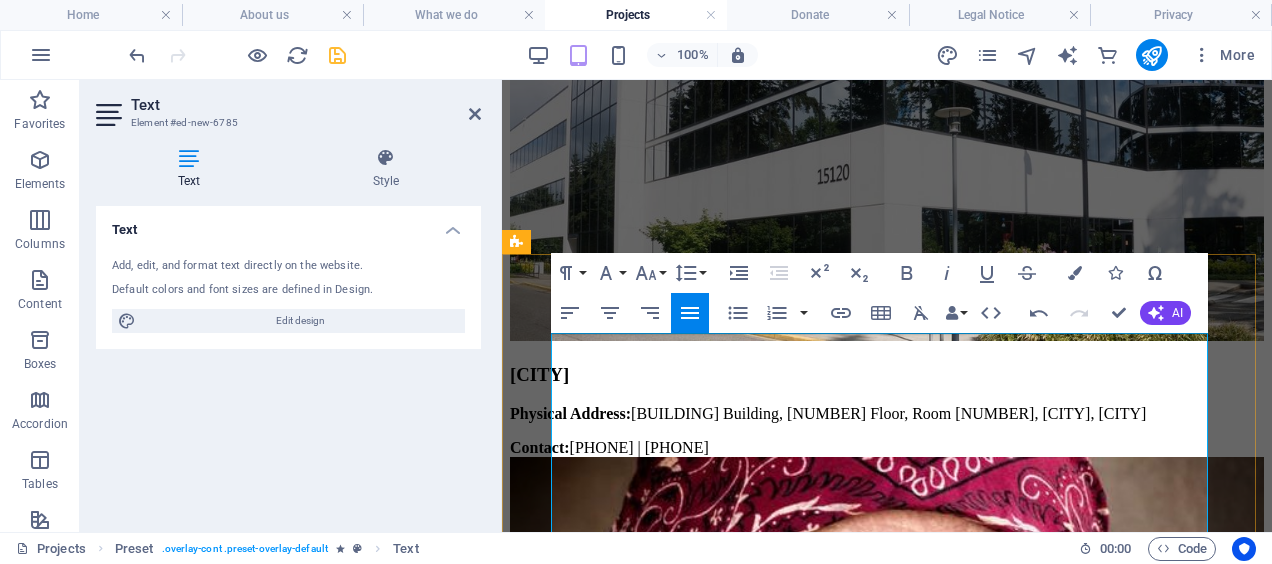 scroll, scrollTop: 3010, scrollLeft: 0, axis: vertical 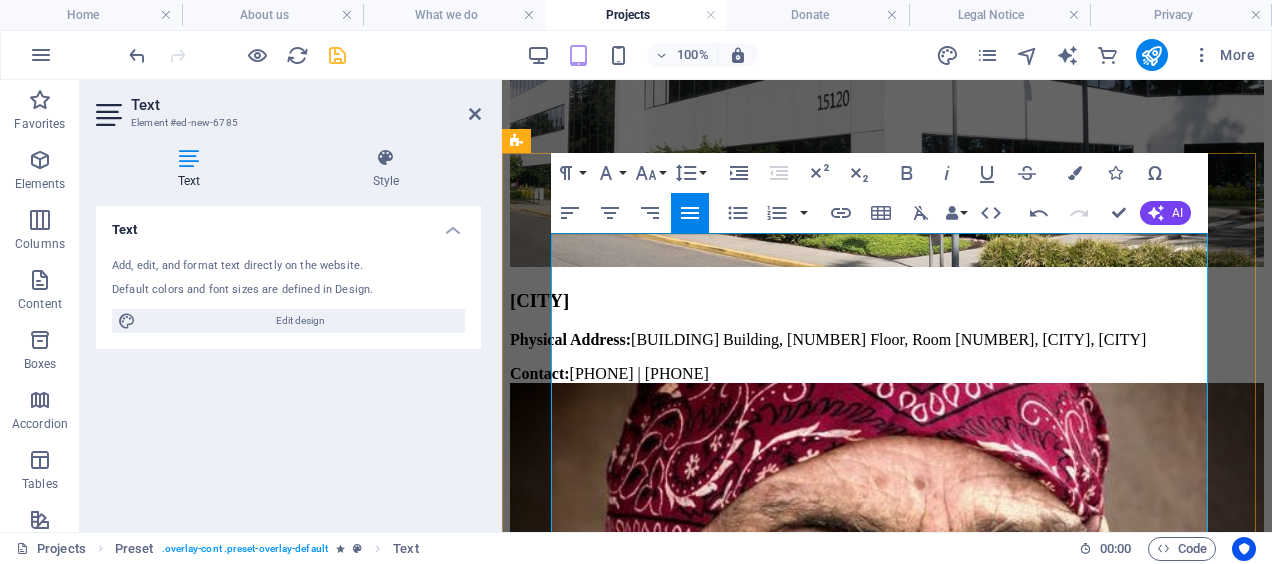 click on "•            Emotional Instability such as aggression, poor concentration, mistakes." at bounding box center [887, 5308] 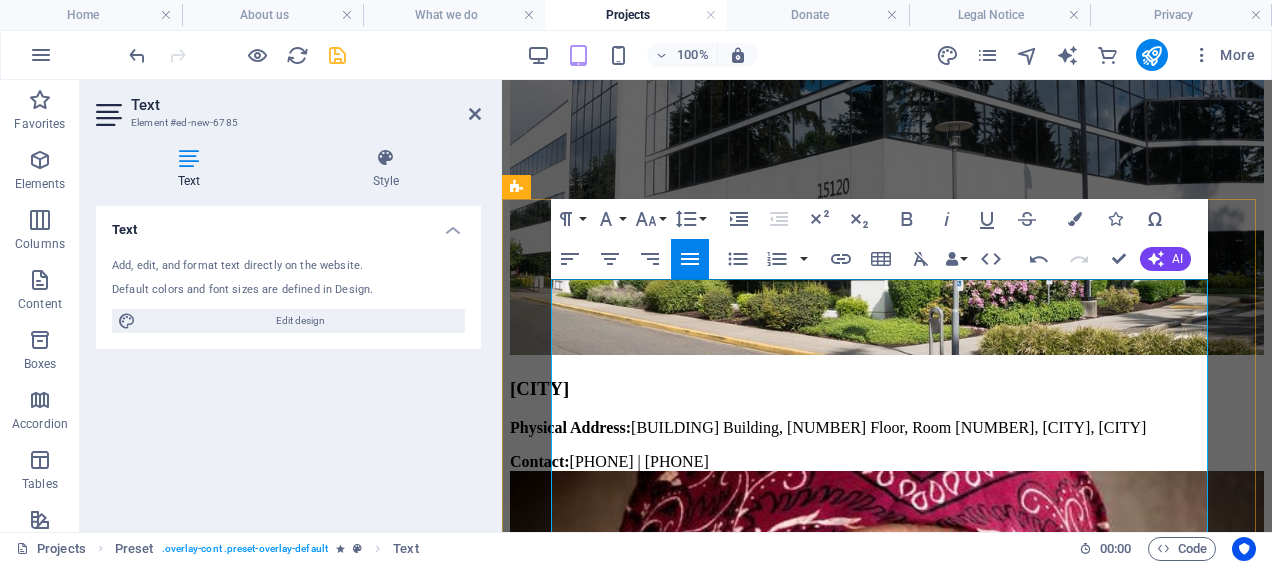 scroll, scrollTop: 2910, scrollLeft: 0, axis: vertical 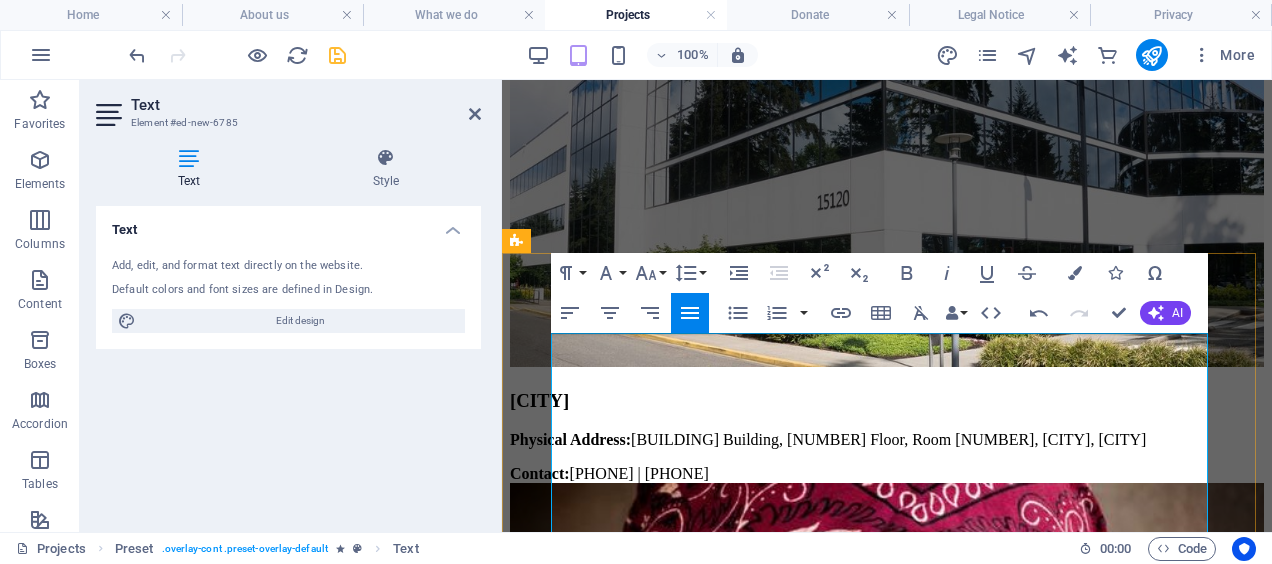 click on "•            Absenteeism" at bounding box center [887, 5306] 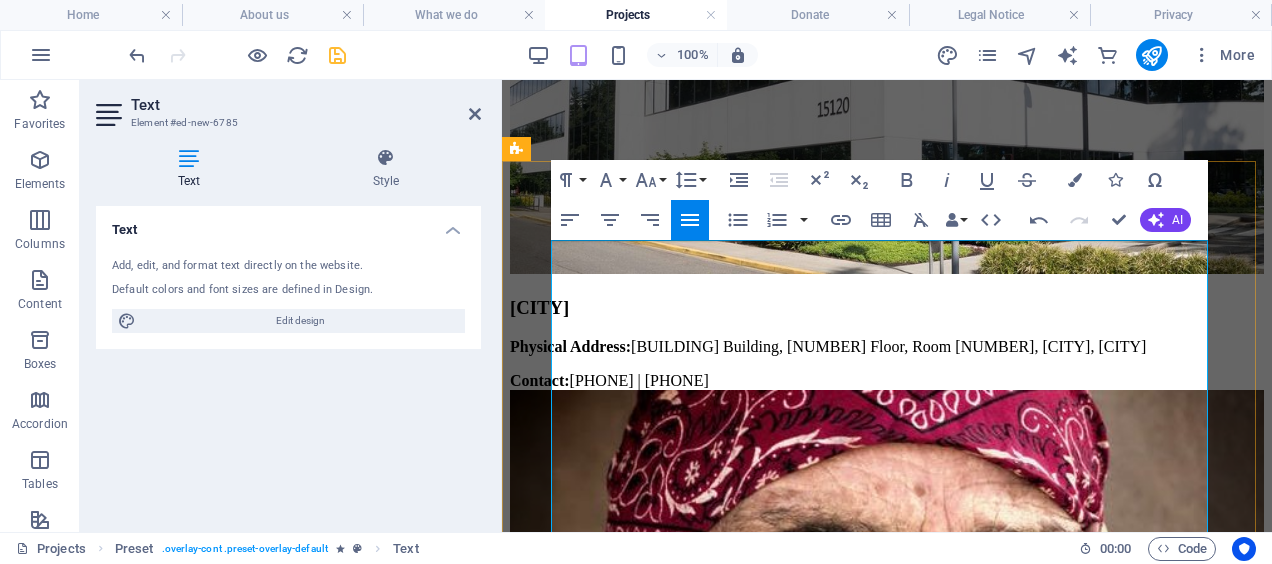 scroll, scrollTop: 3010, scrollLeft: 0, axis: vertical 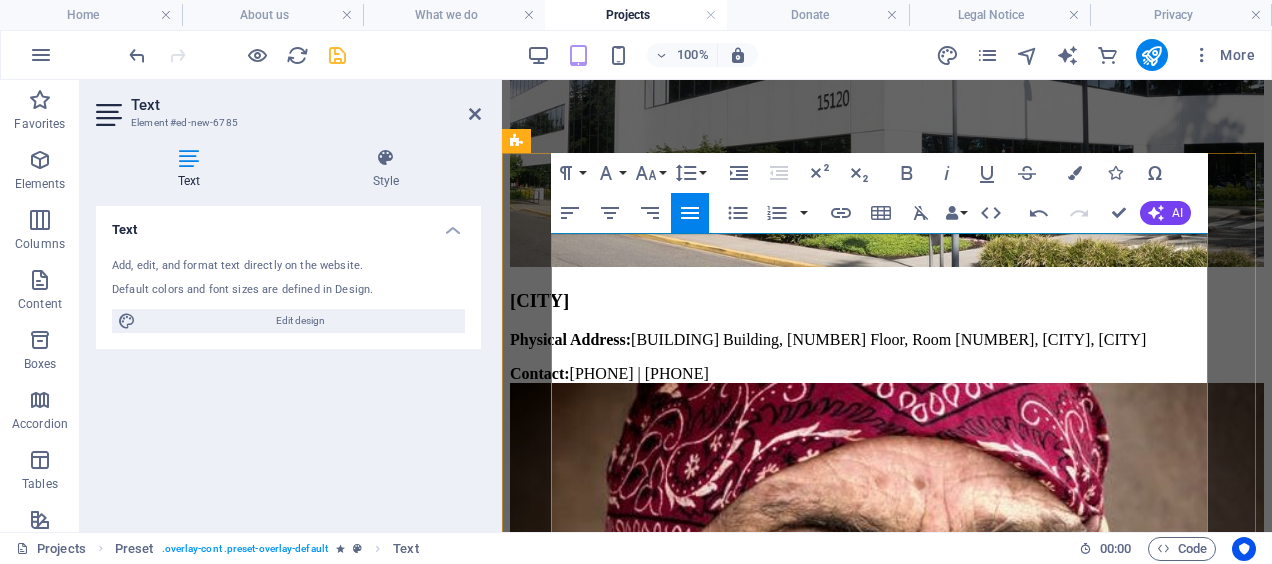 click on "•            Family Problems, e.g. Divorce" at bounding box center [887, 5342] 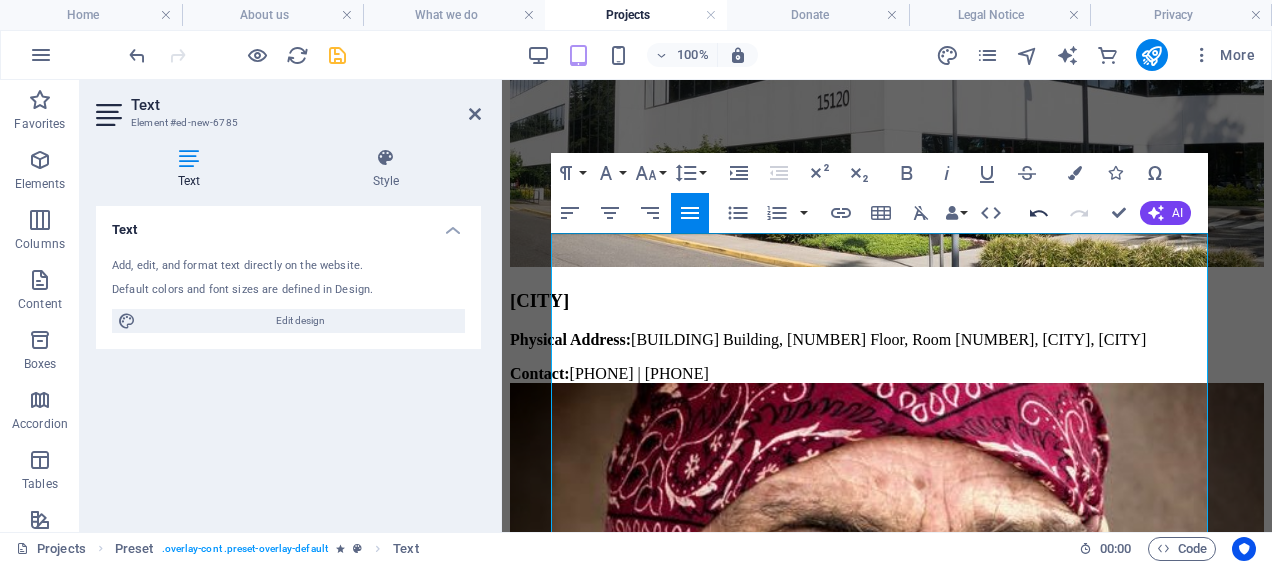 click 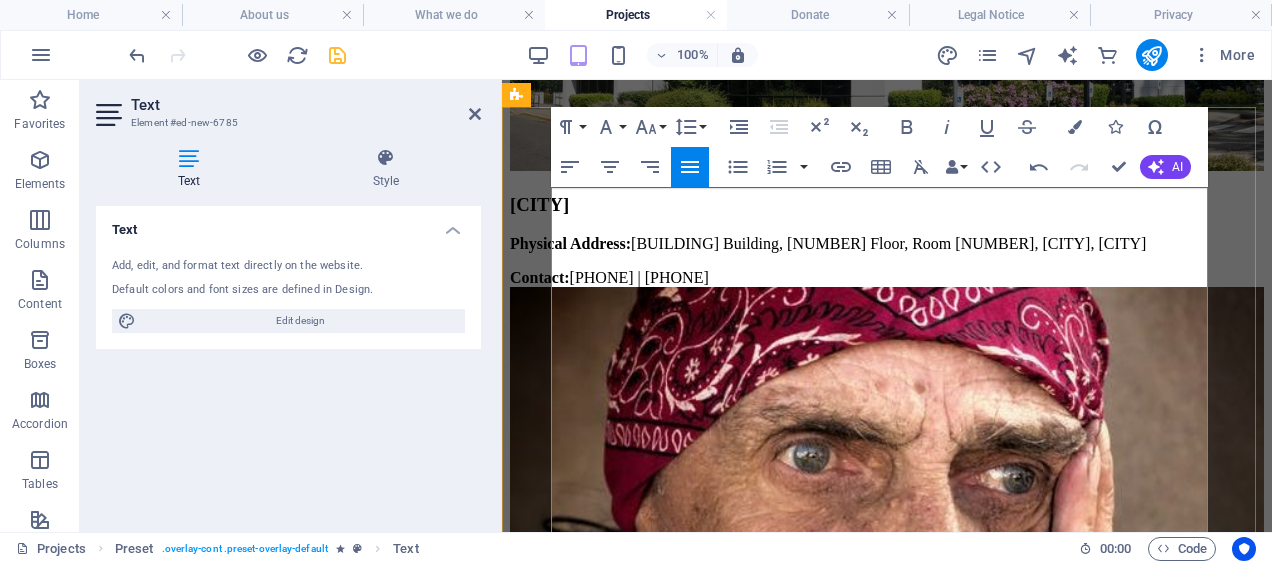 scroll, scrollTop: 3110, scrollLeft: 0, axis: vertical 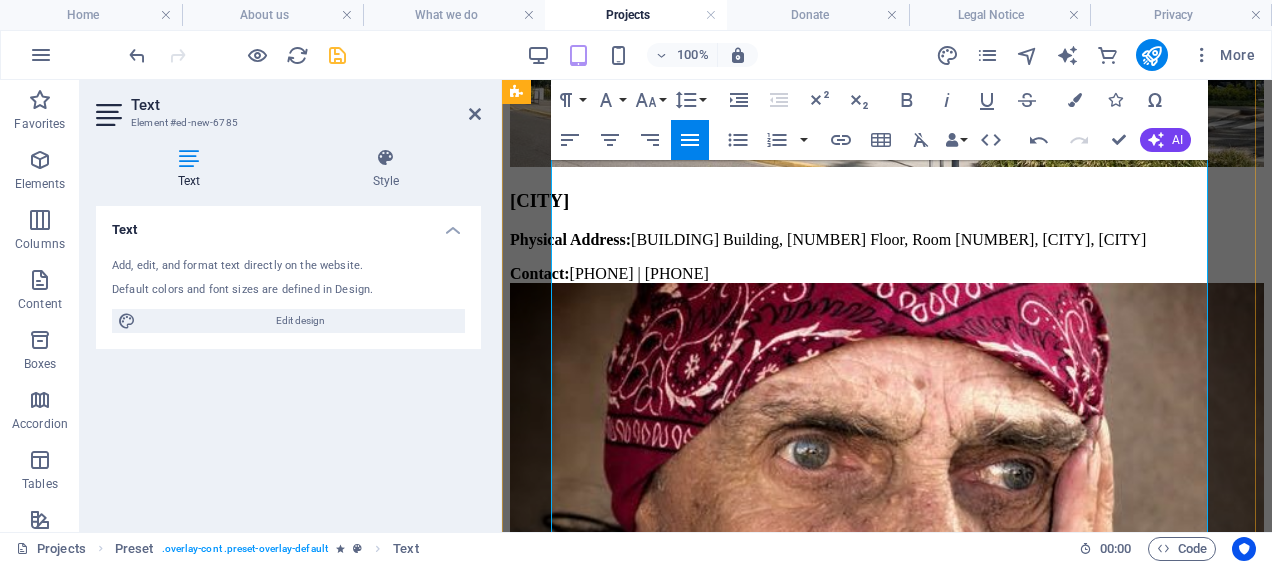 click on "•            Severe anger at the organization/company due to perceived lack of security and support." at bounding box center (887, 5412) 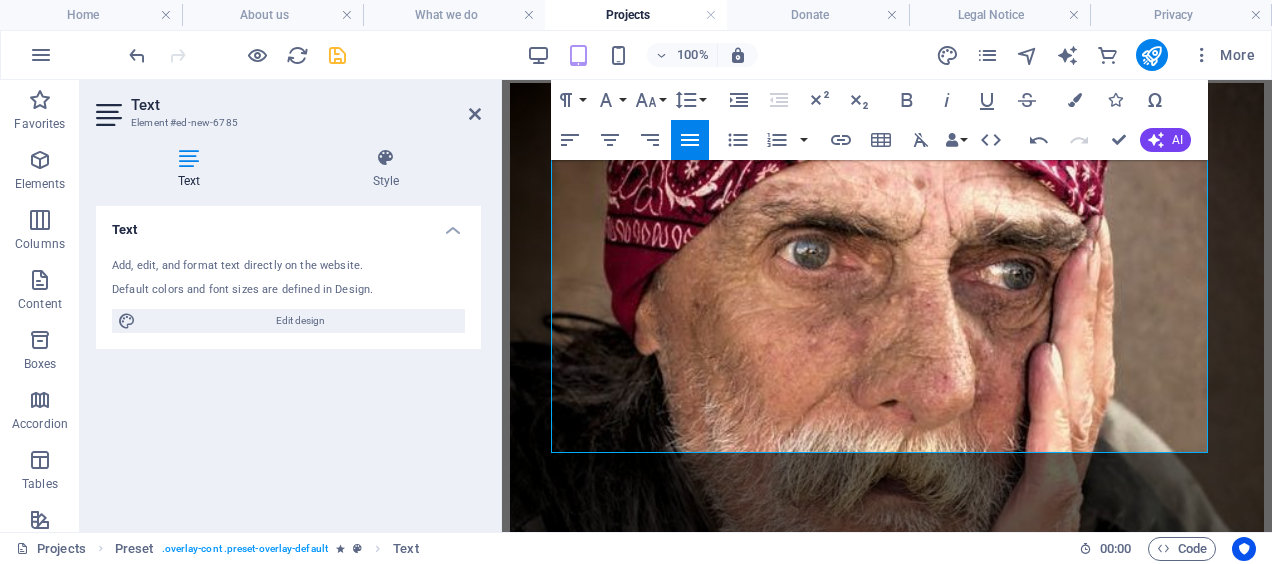 scroll, scrollTop: 3210, scrollLeft: 0, axis: vertical 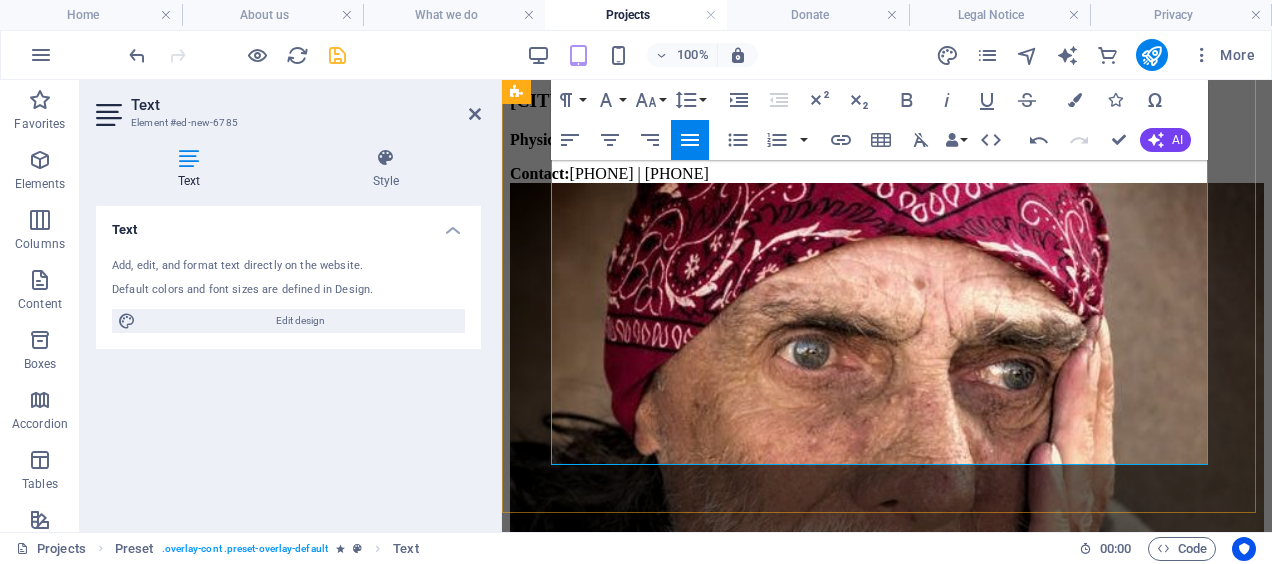 click on "•            Violence" at bounding box center [887, 5380] 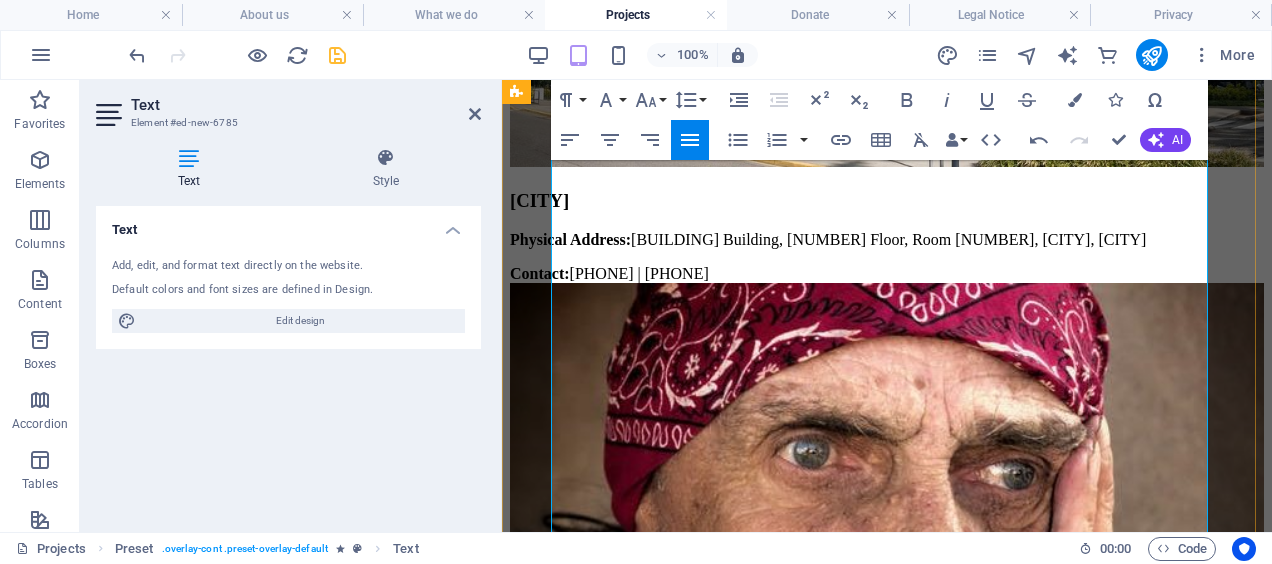 click on "•            Absenteeism" at bounding box center [887, 4884] 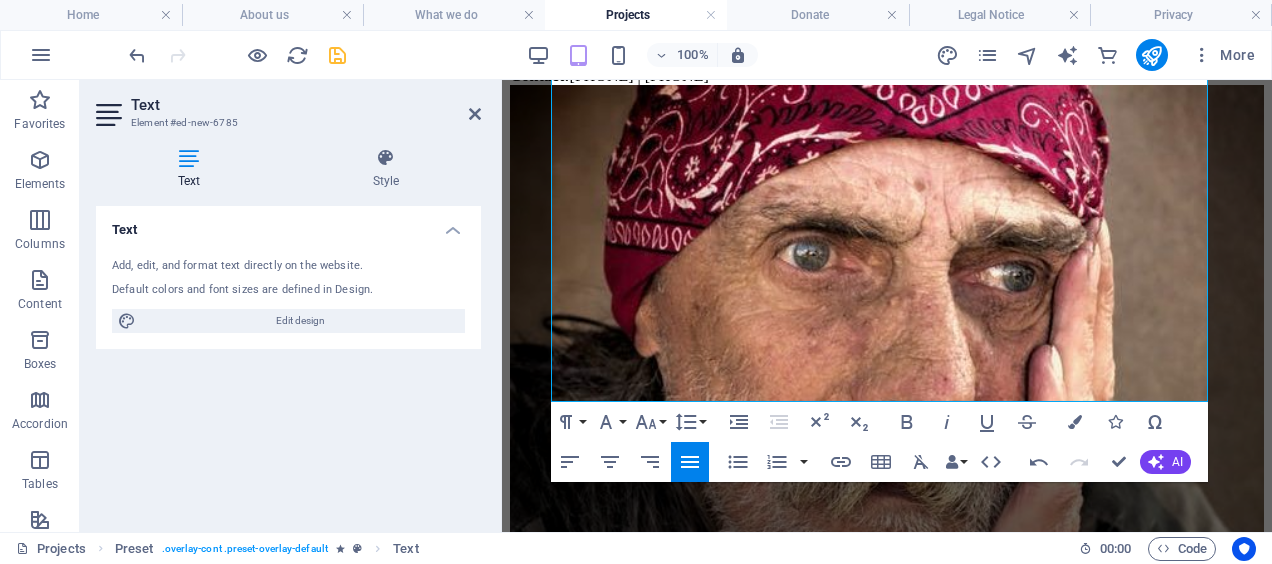 scroll, scrollTop: 3310, scrollLeft: 0, axis: vertical 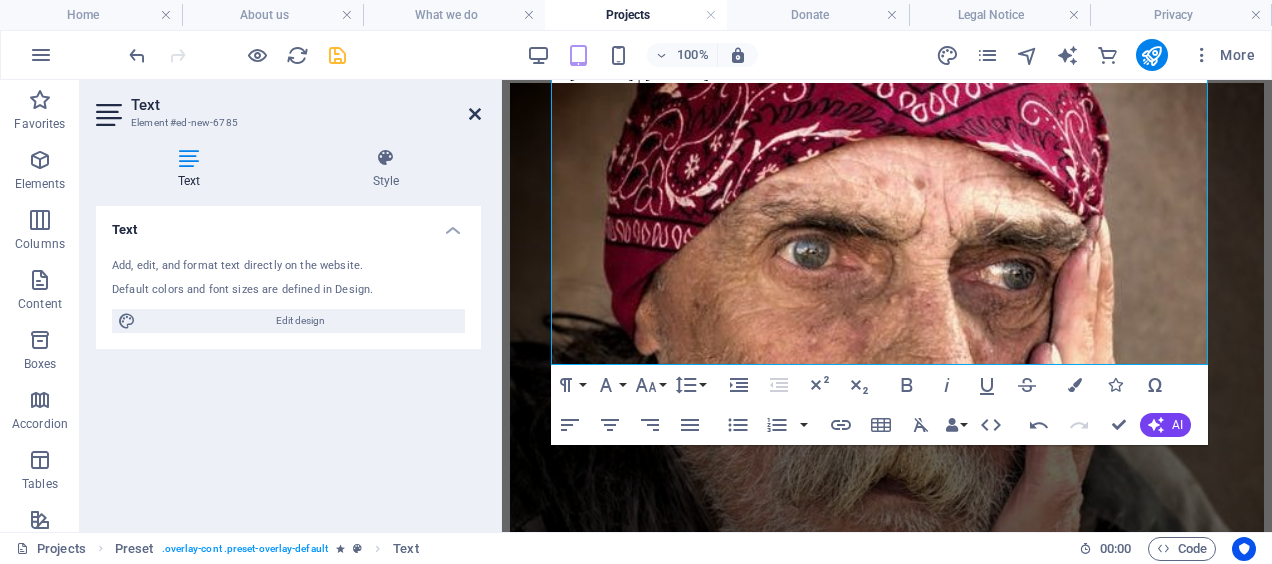 click at bounding box center (475, 114) 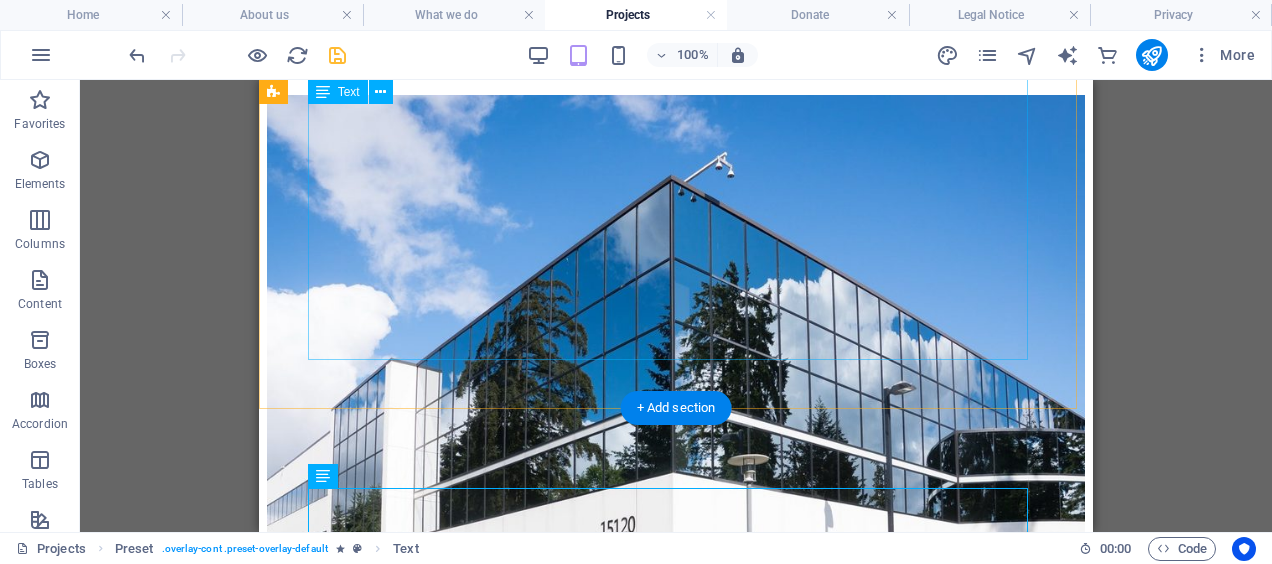 scroll, scrollTop: 2710, scrollLeft: 0, axis: vertical 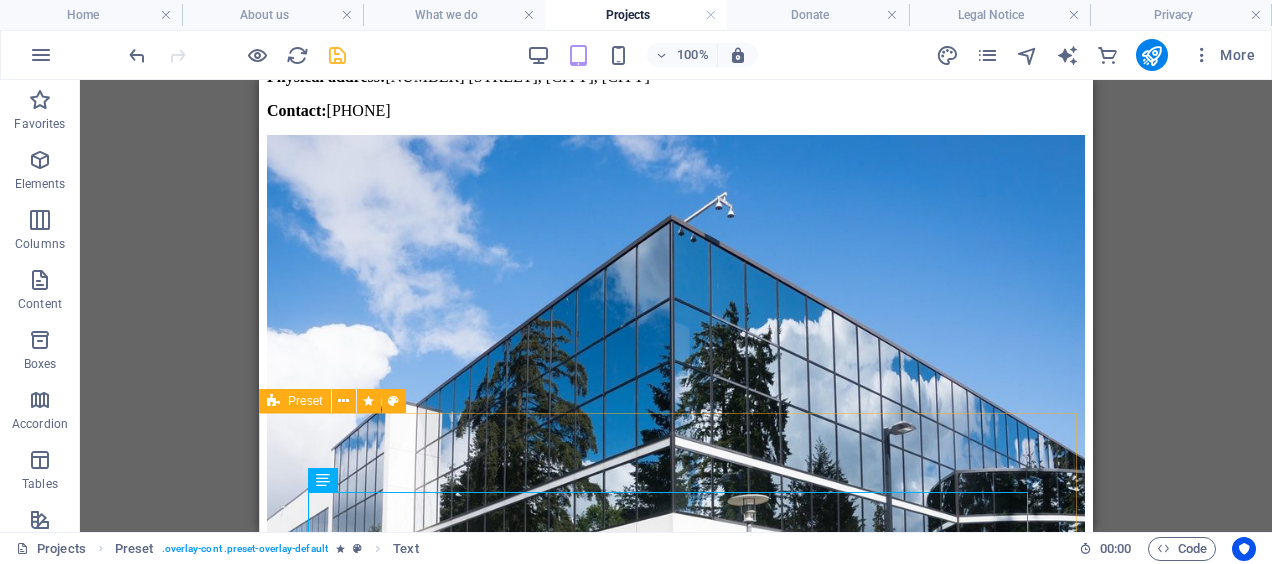 click on "Preset" at bounding box center (305, 401) 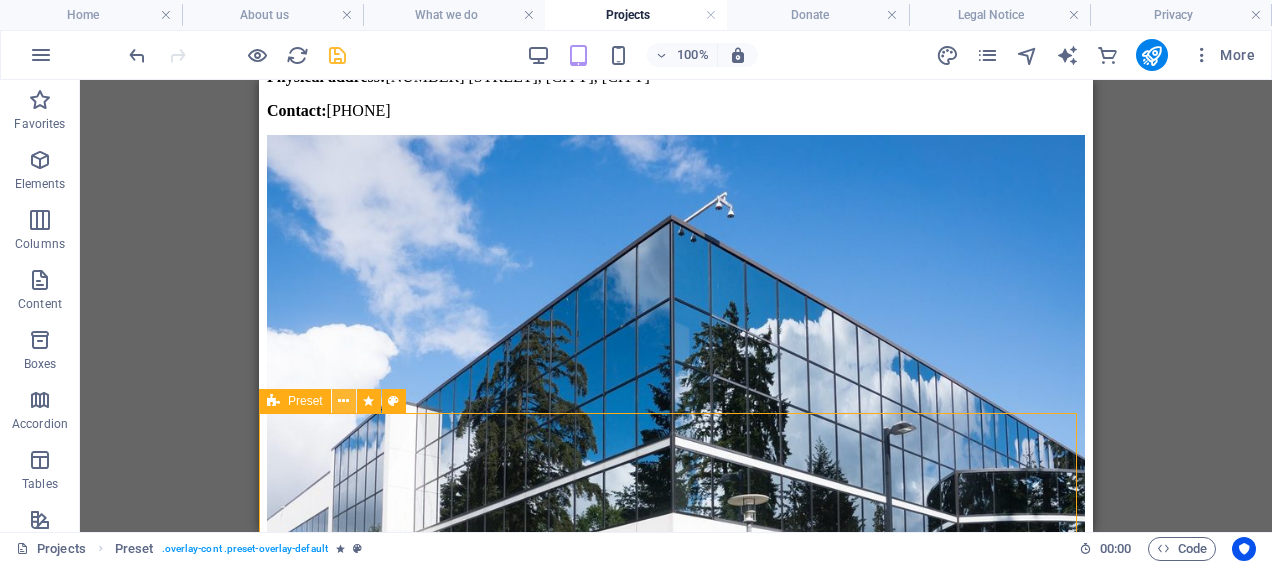 click at bounding box center [343, 401] 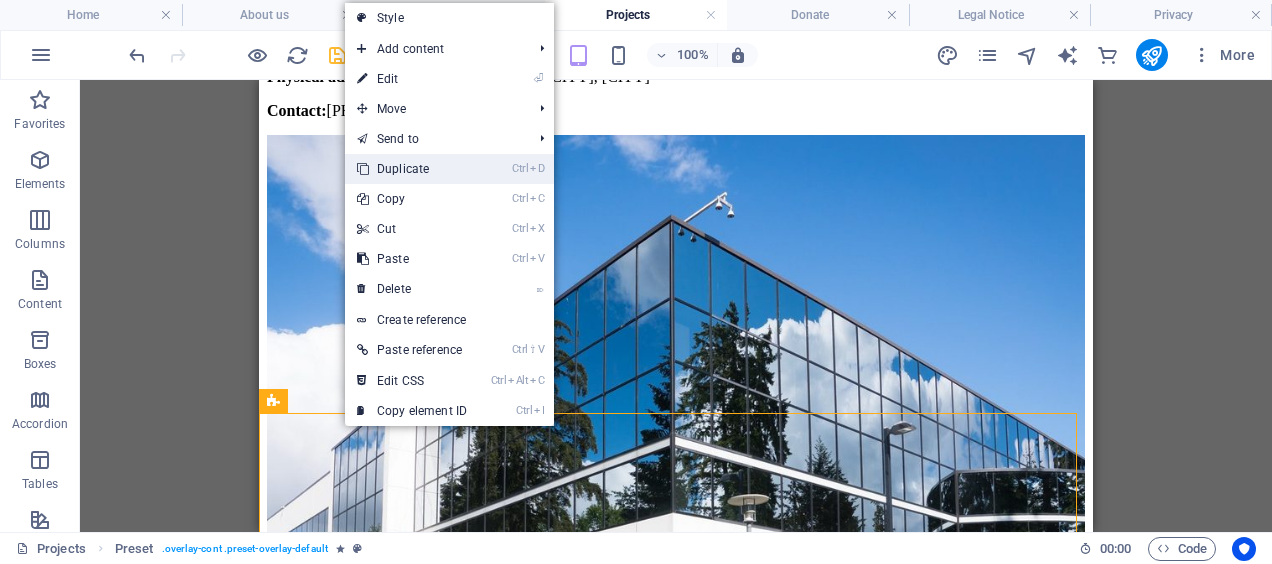 click on "Ctrl D  Duplicate" at bounding box center [412, 169] 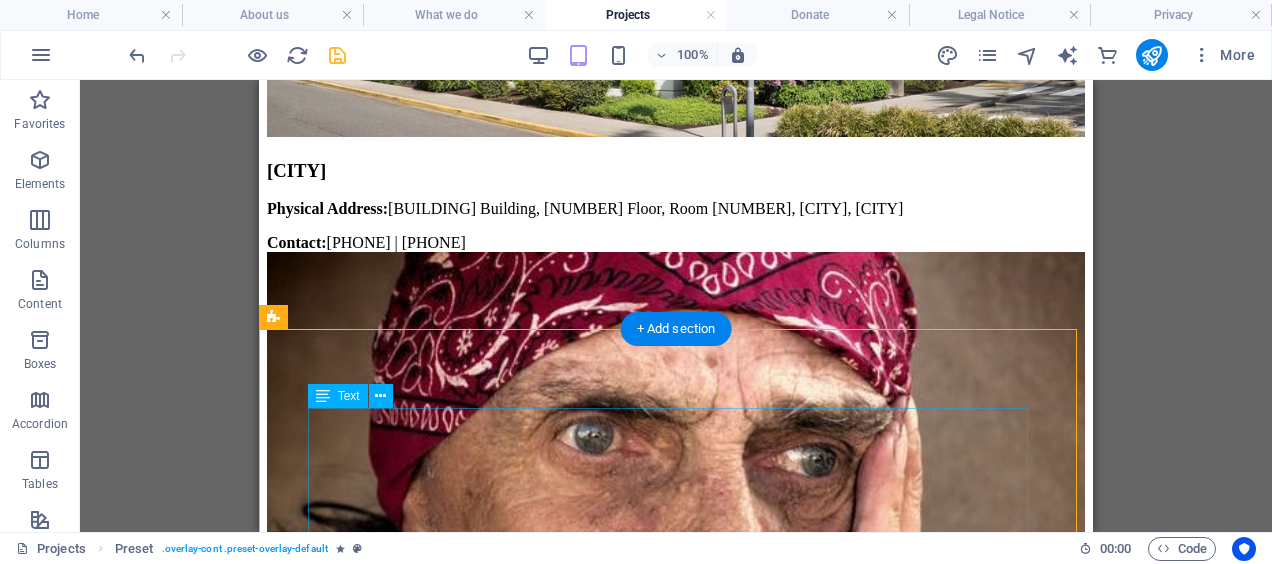 scroll, scrollTop: 3358, scrollLeft: 0, axis: vertical 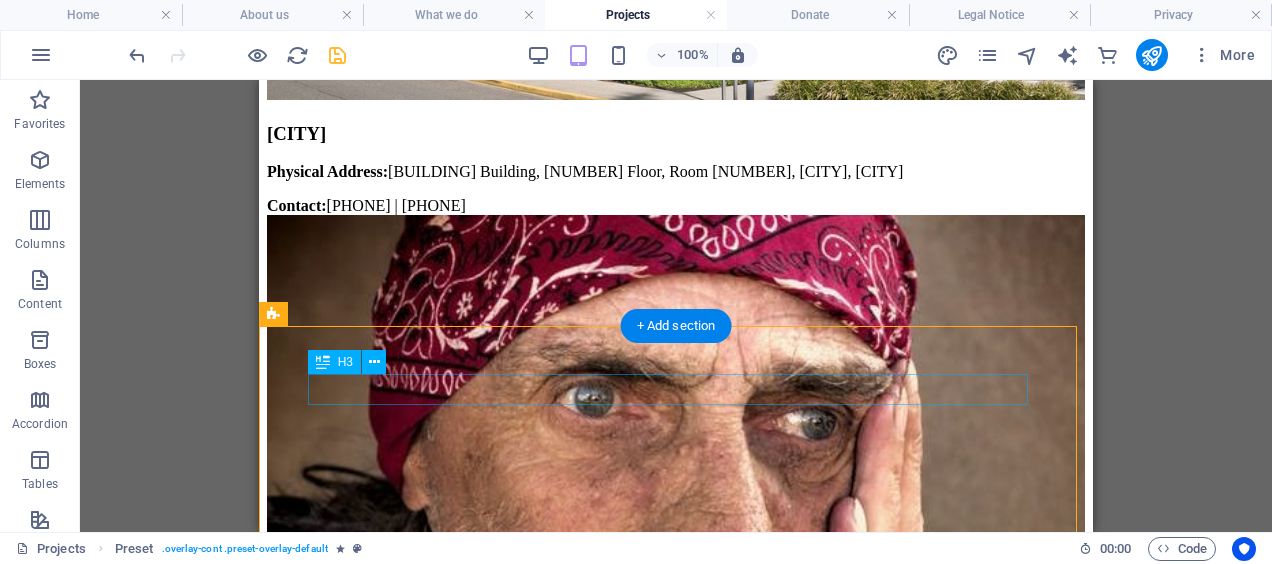 click on "Emotional Health of your Business" at bounding box center (676, 5707) 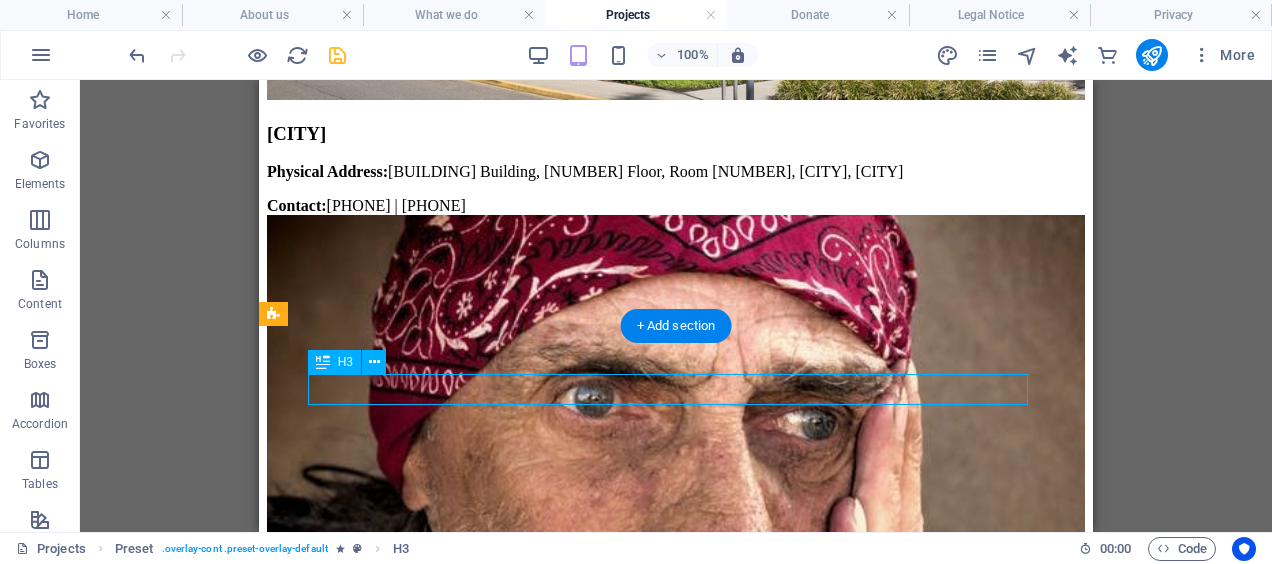 click on "Emotional Health of your Business" at bounding box center [676, 5707] 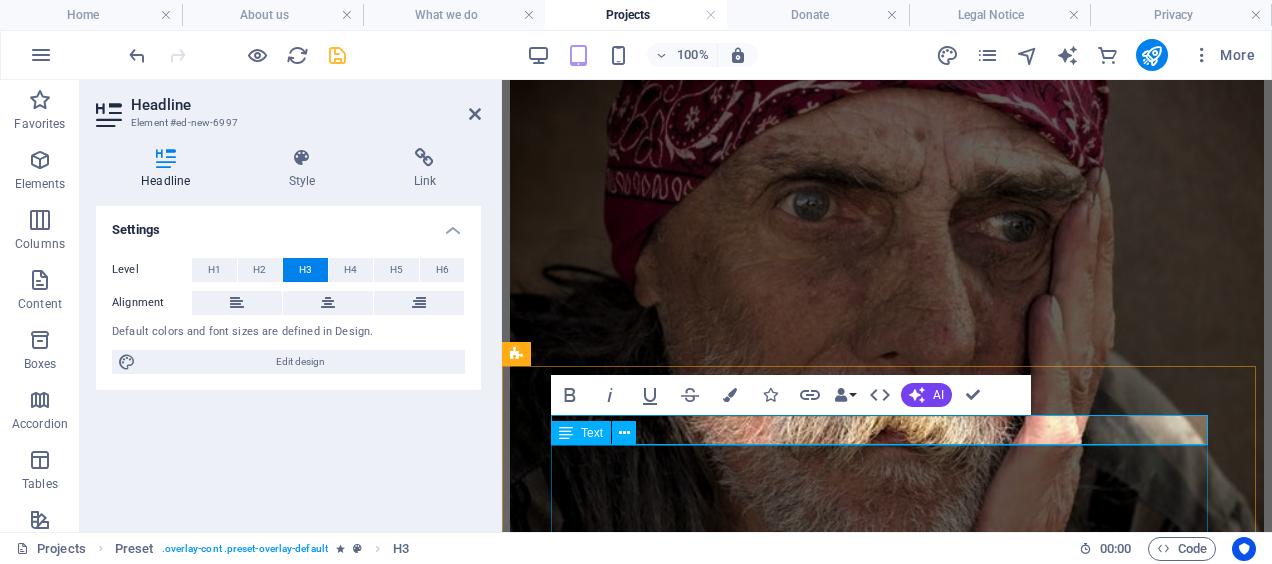 click on "The emotional health of any business is like the emotional health of any family. The people that live and work in it often have different levels of emotional health. Indicators of Emotional Temperatures When people are in relationship crises, emotions take over and they regress to primitive coping mechanisms like fighting, fleeing or freezing. This is displayed in terms of: • Absenteeism •  Stress •  Burnout •  Breakdowns Behavioural Indicators Of Emotional Health The emotional health of a company can be tested by the behaviour of its individual employees. In a company suffering from traumatic stress, the following list of behavioural symptoms can be observed: • Absenteeism • Corruption and Petty Theft • Drug/Alcohol Abuse •Emotional Instability such as aggression, poor concentration, mistakes. • Family Problems, e.g. Divorce •  High Turn Over Of Staff •  Hyper-Vigilance • Negativity of Staff, e.g. sleeping in Meetings. •Social Withdrawal and Depression • Violence" at bounding box center (887, 5728) 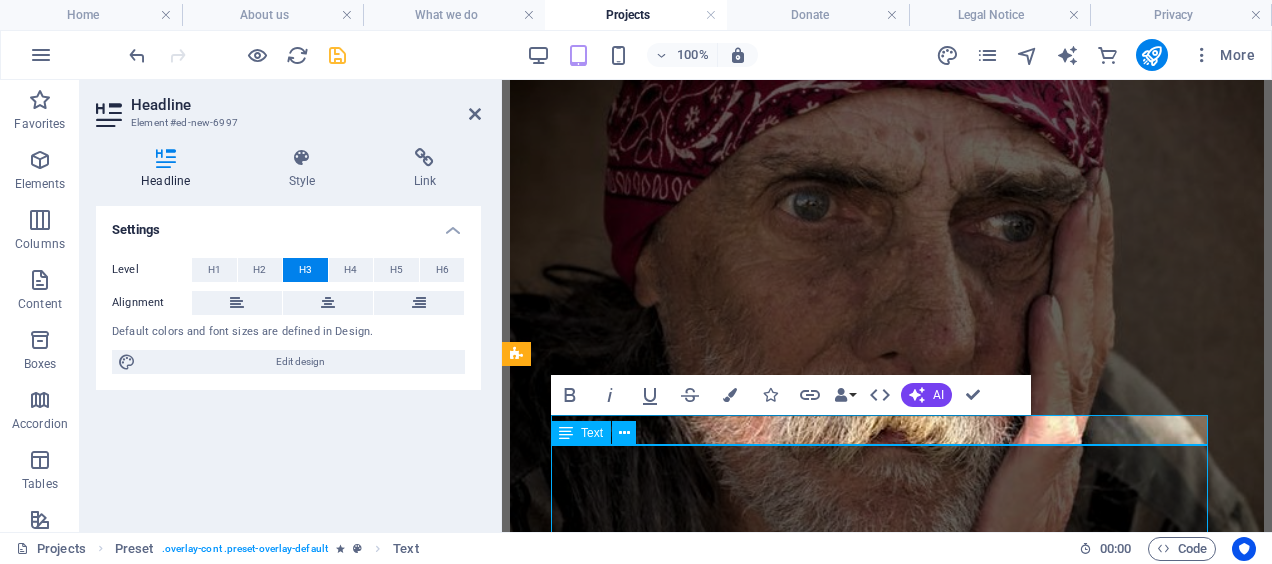 click on "The emotional health of any business is like the emotional health of any family. The people that live and work in it often have different levels of emotional health. Indicators of Emotional Temperatures When people are in relationship crises, emotions take over and they regress to primitive coping mechanisms like fighting, fleeing or freezing. This is displayed in terms of: • Absenteeism •  Stress •  Burnout •  Breakdowns Behavioural Indicators Of Emotional Health The emotional health of a company can be tested by the behaviour of its individual employees. In a company suffering from traumatic stress, the following list of behavioural symptoms can be observed: • Absenteeism • Corruption and Petty Theft • Drug/Alcohol Abuse •Emotional Instability such as aggression, poor concentration, mistakes. • Family Problems, e.g. Divorce •  High Turn Over Of Staff •  Hyper-Vigilance • Negativity of Staff, e.g. sleeping in Meetings. •Social Withdrawal and Depression • Violence" at bounding box center (887, 5728) 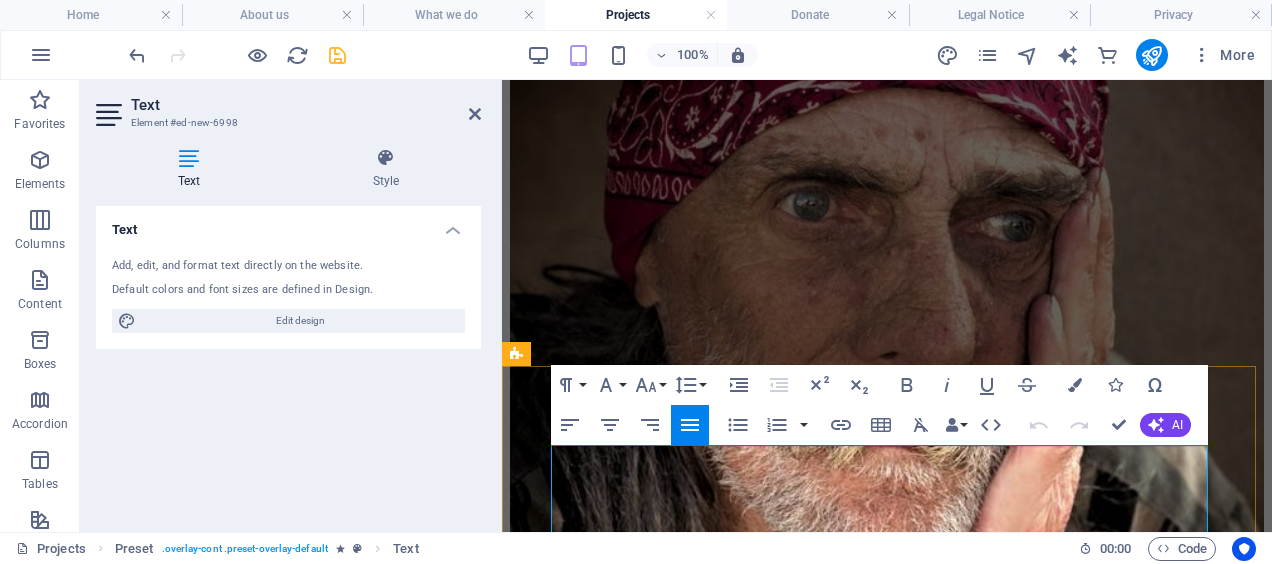 click on "The emotional health of any business is like the emotional health of any family. The people that live and work in it often have different levels of emotional health." at bounding box center (887, 5353) 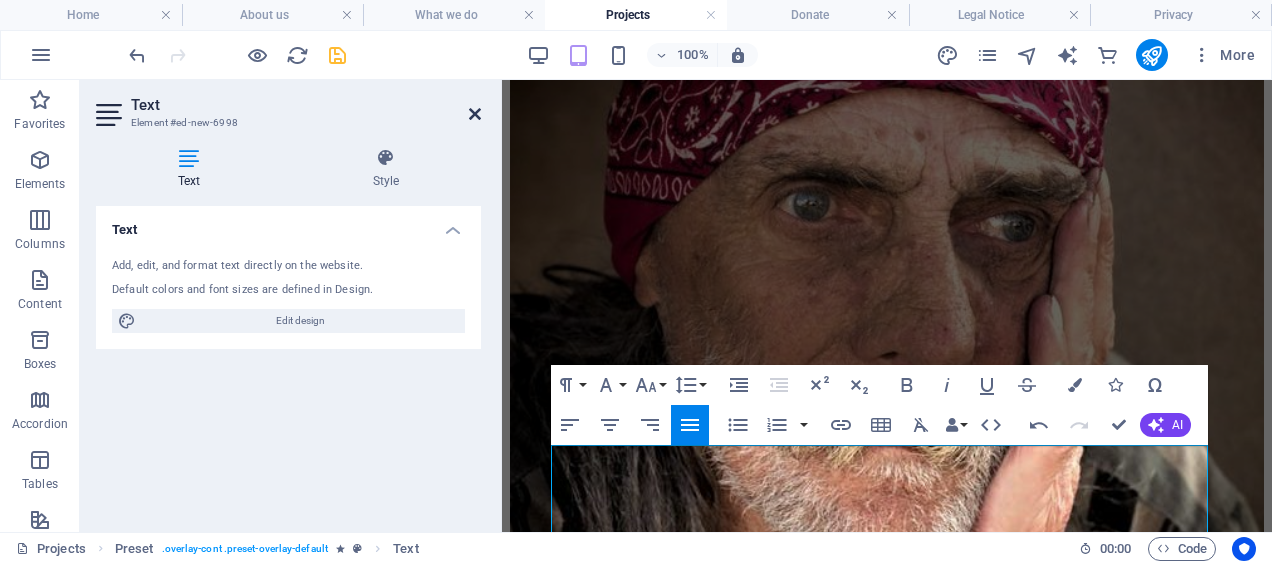 click at bounding box center (475, 114) 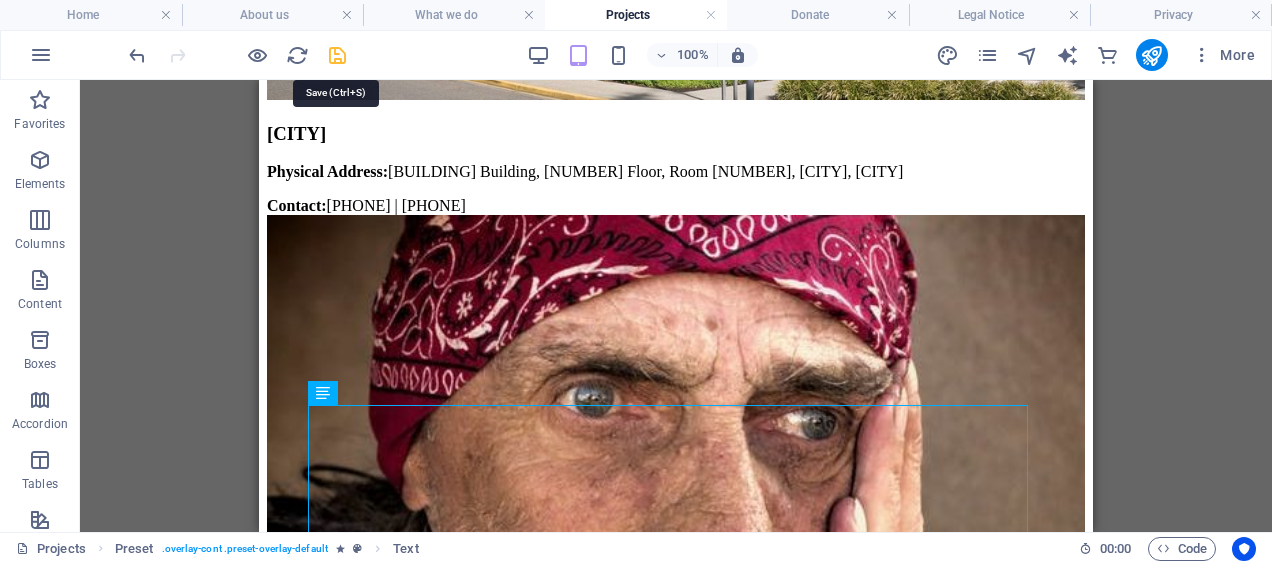 click at bounding box center [337, 55] 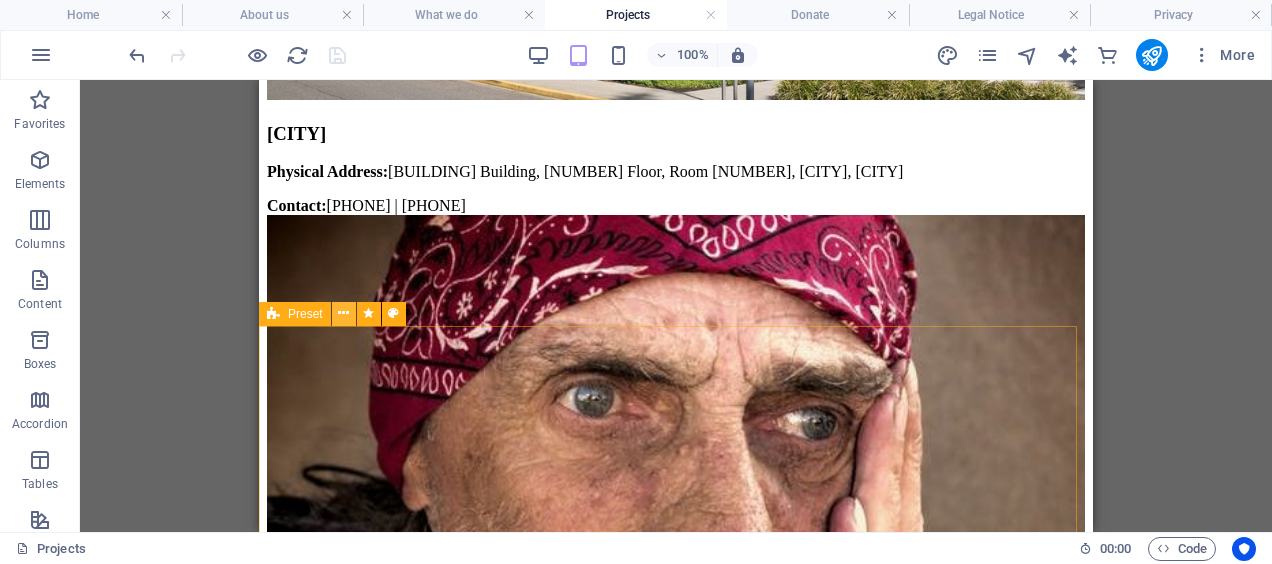 click at bounding box center [343, 313] 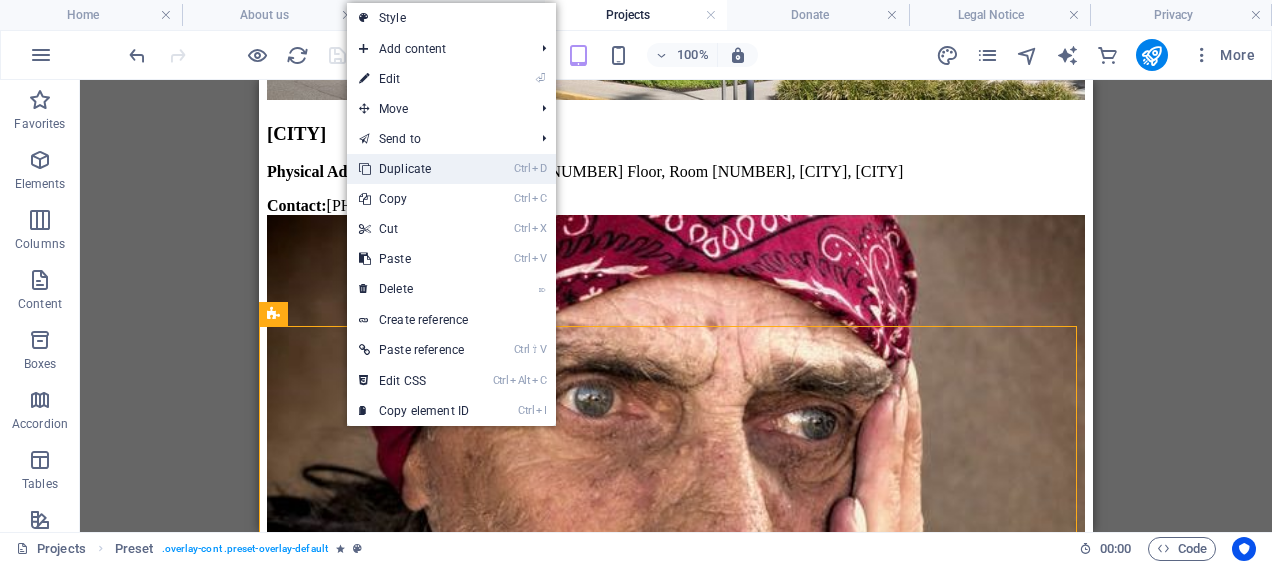 click on "Ctrl D  Duplicate" at bounding box center (414, 169) 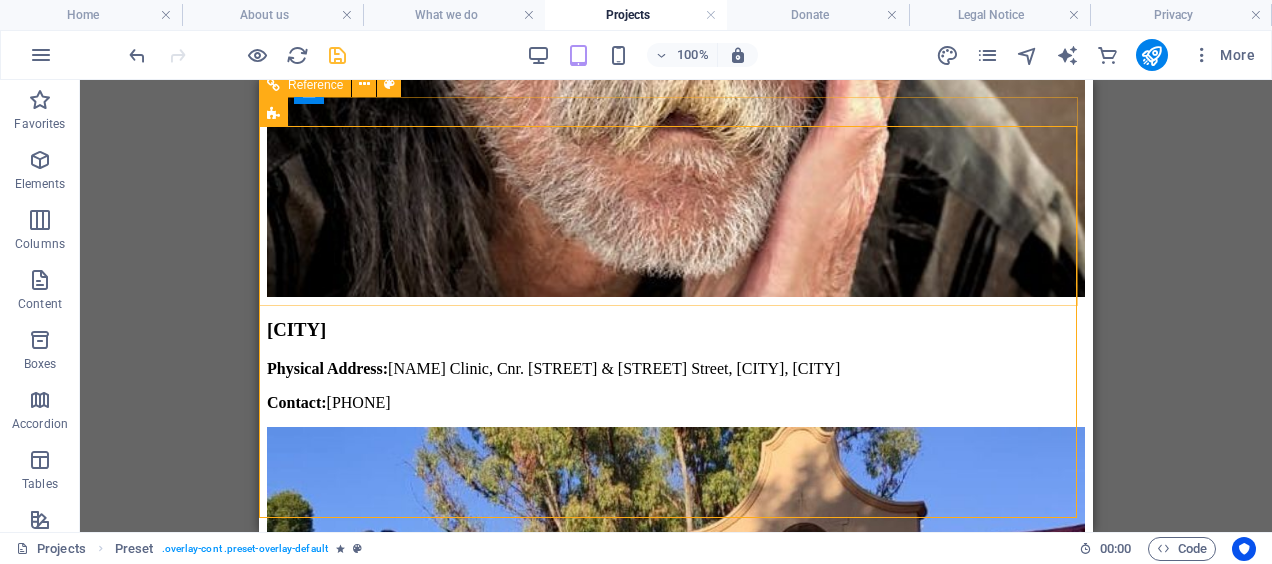 scroll, scrollTop: 3766, scrollLeft: 0, axis: vertical 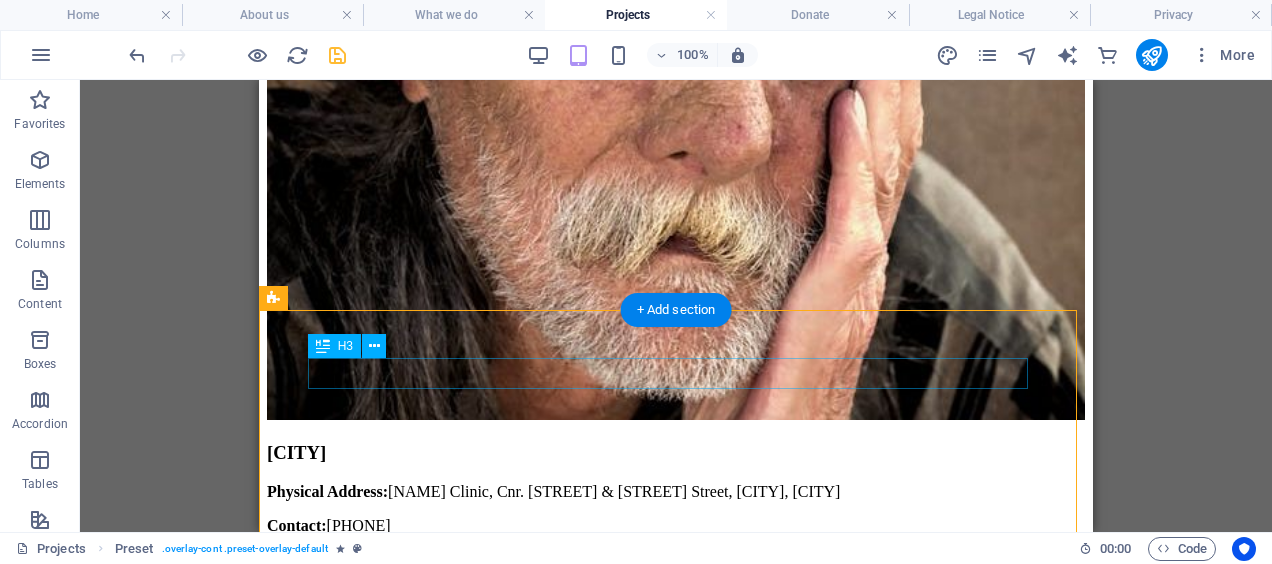 click on "WORKPLACE COUNSELLING" at bounding box center [676, 5839] 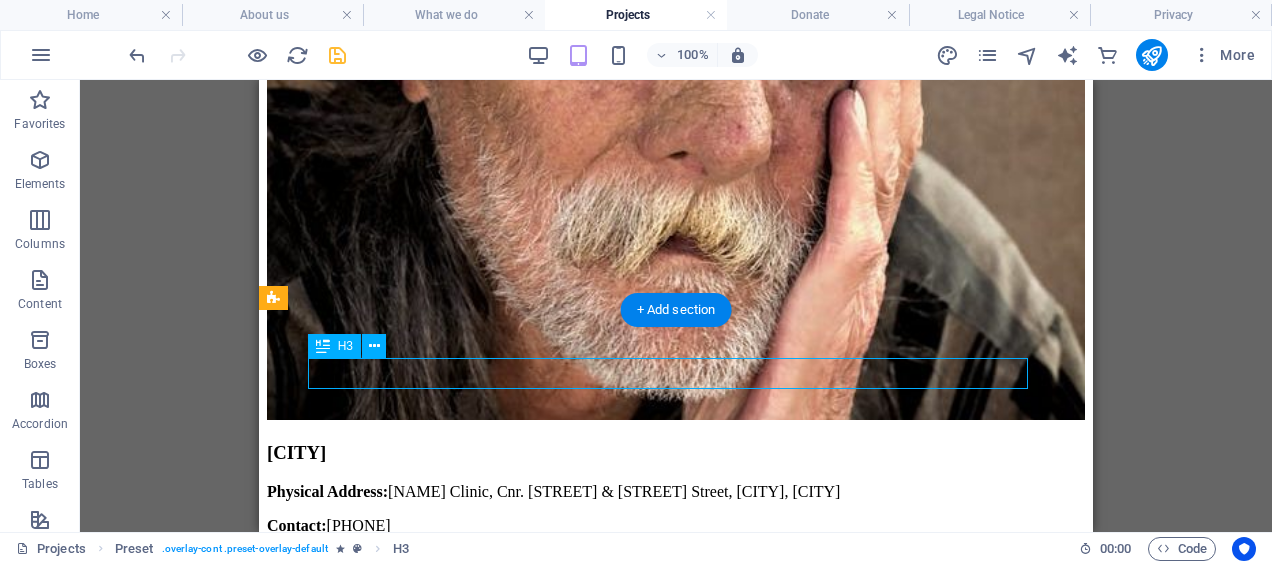 click on "WORKPLACE COUNSELLING" at bounding box center (676, 5839) 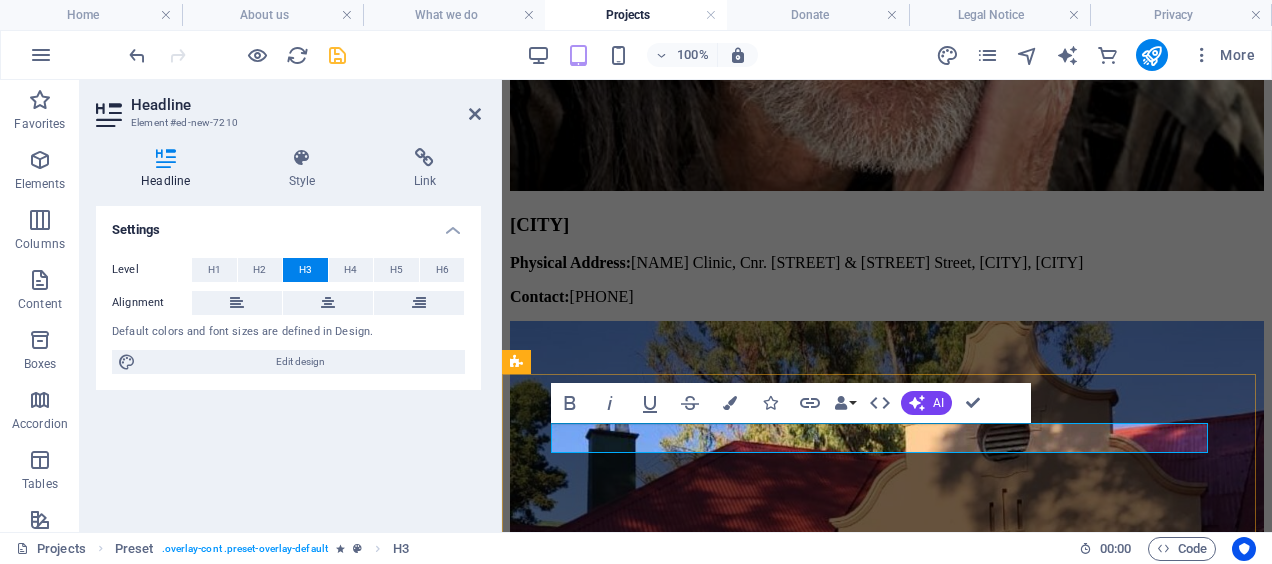 click on "WORKPLACE COUNSELLING" at bounding box center [887, 5437] 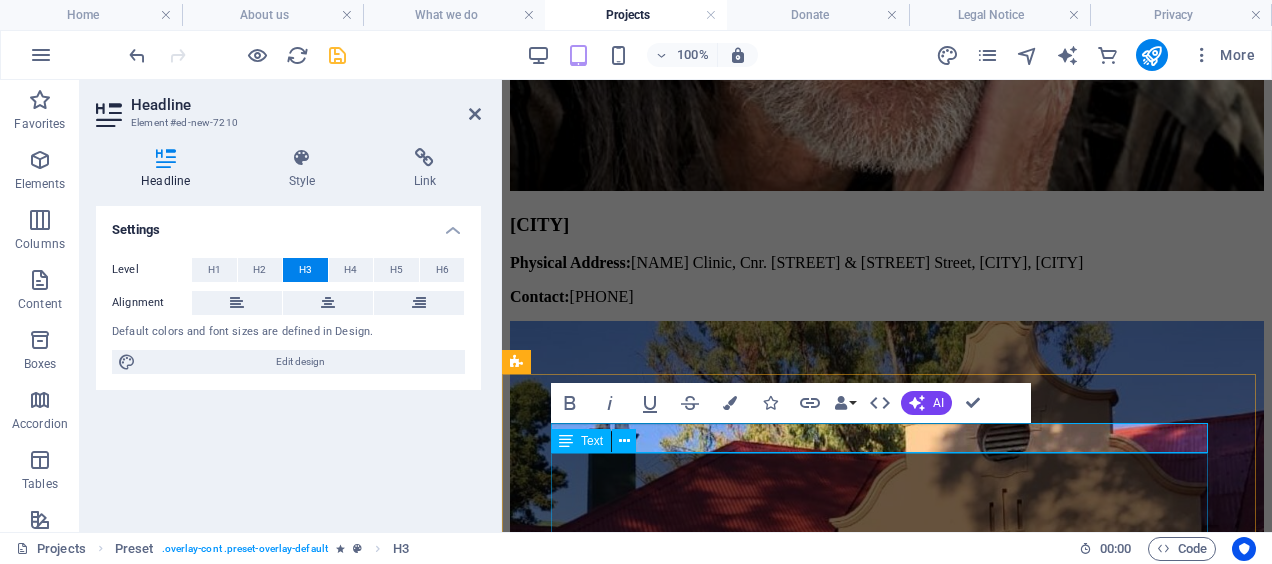 click on "Counselling is offered to individuals, couples and families and may be provided through employee self-referral, informal referrals through Management or colleagues, or formal referrals through Management. Counselling also includes onsite trauma and grief debrief sessions for employees and management staff, change management workshops and employee/employer mediation and negotiations. WORK-RELATED PROGRAMMES •            Preparing For Retrenchment •            Coping with and Surviving Retrenchment •            Change Management •            Conflict Management •            Mediating Work Relationships •            Managing Staff Restructuring •            Staff and Personal Development •            Business Development •            Financial Management •            Budgeting and Saving •            Staff Wellness" at bounding box center [887, 5706] 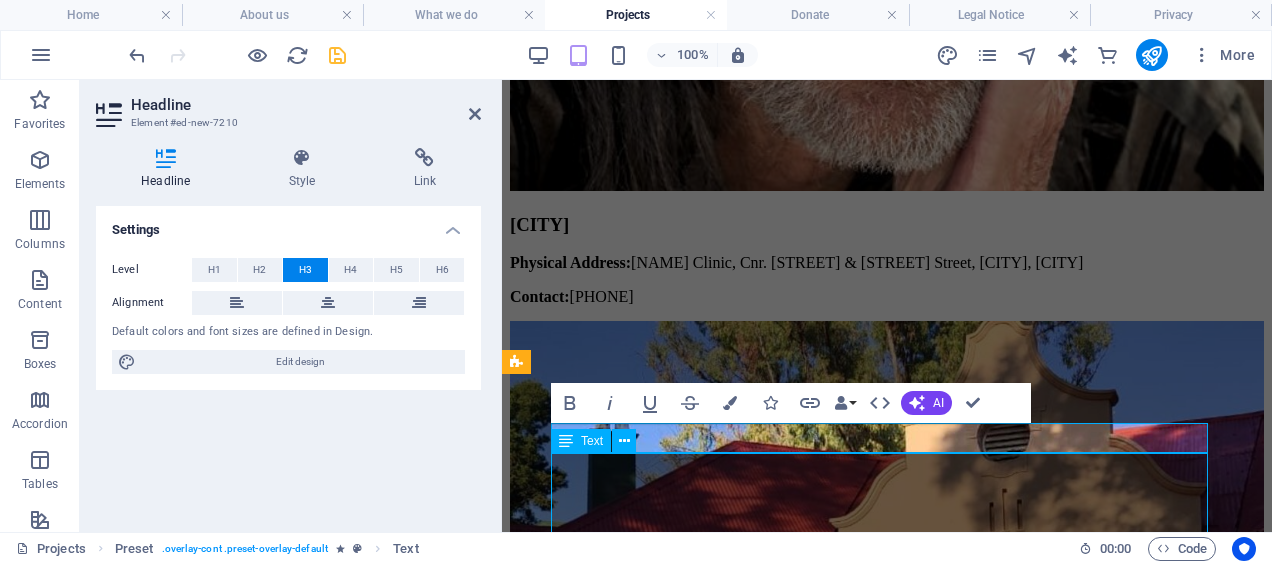 click on "Counselling is offered to individuals, couples and families and may be provided through employee self-referral, informal referrals through Management or colleagues, or formal referrals through Management. Counselling also includes onsite trauma and grief debrief sessions for employees and management staff, change management workshops and employee/employer mediation and negotiations. WORK-RELATED PROGRAMMES •            Preparing For Retrenchment •            Coping with and Surviving Retrenchment •            Change Management •            Conflict Management •            Mediating Work Relationships •            Managing Staff Restructuring •            Staff and Personal Development •            Business Development •            Financial Management •            Budgeting and Saving •            Staff Wellness" at bounding box center [887, 5706] 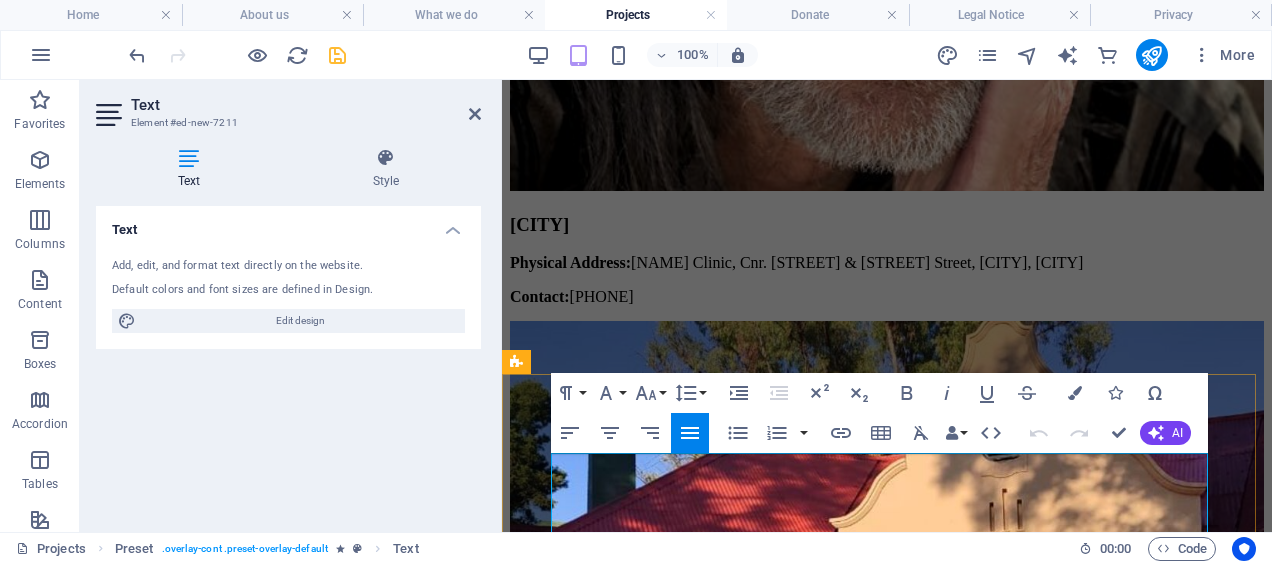 click on "Counselling is offered to individuals, couples and families and may be provided through employee self-referral, informal referrals through Management or colleagues, or formal referrals through Management. Counselling also includes onsite trauma and grief debrief sessions for employees and management staff, change management workshops and employee/employer mediation and negotiations." at bounding box center [887, 5502] 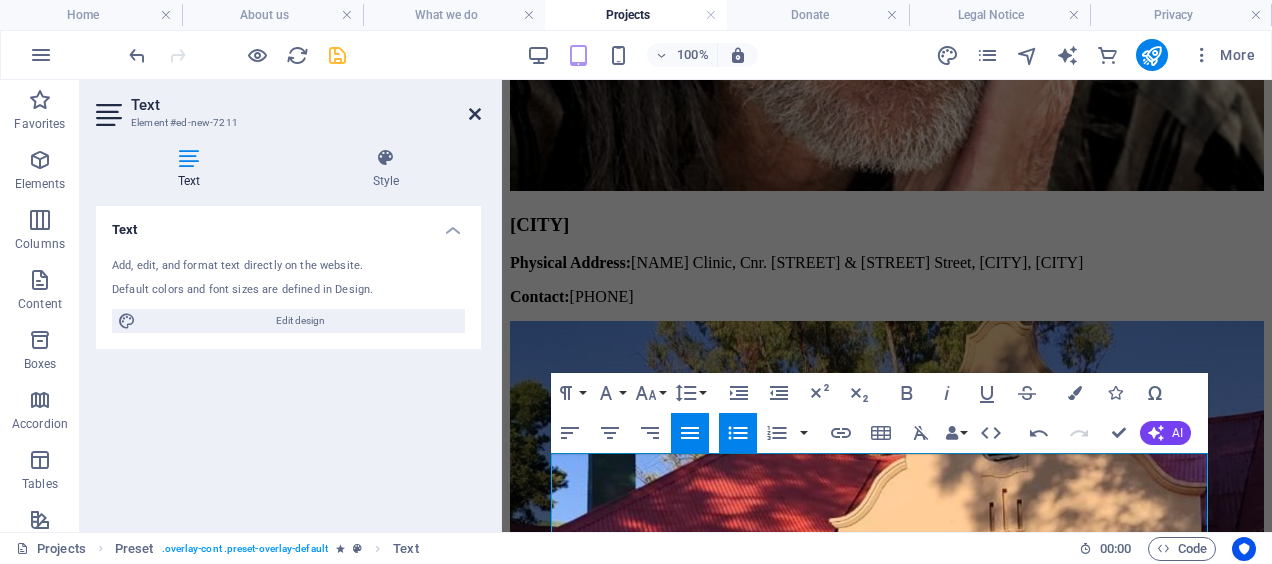 click at bounding box center [475, 114] 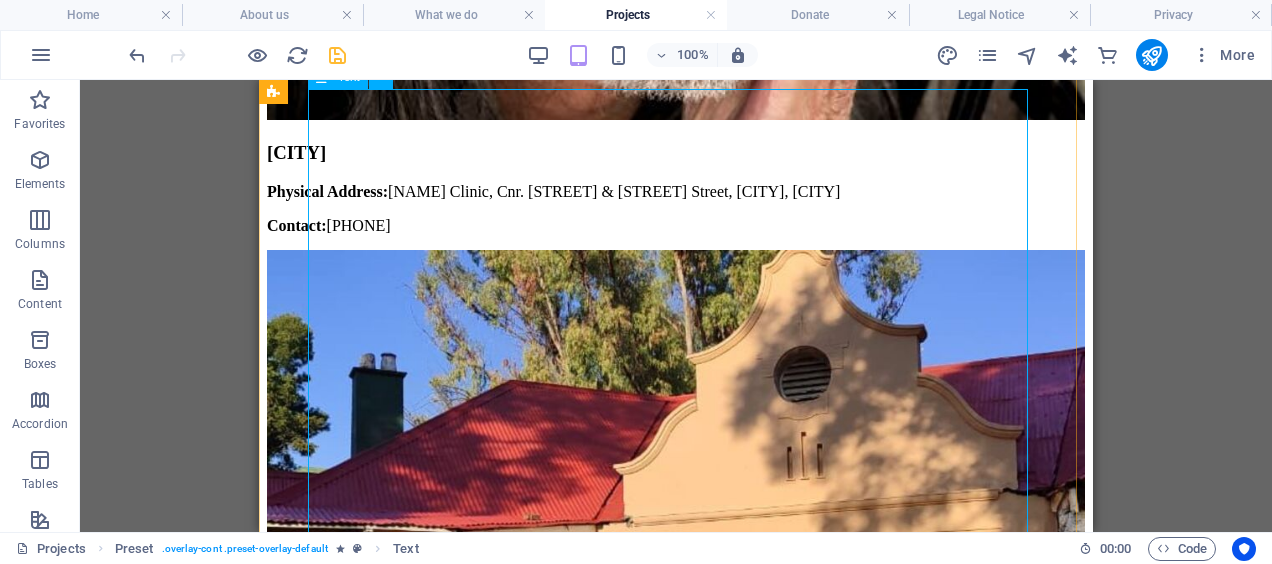 scroll, scrollTop: 3966, scrollLeft: 0, axis: vertical 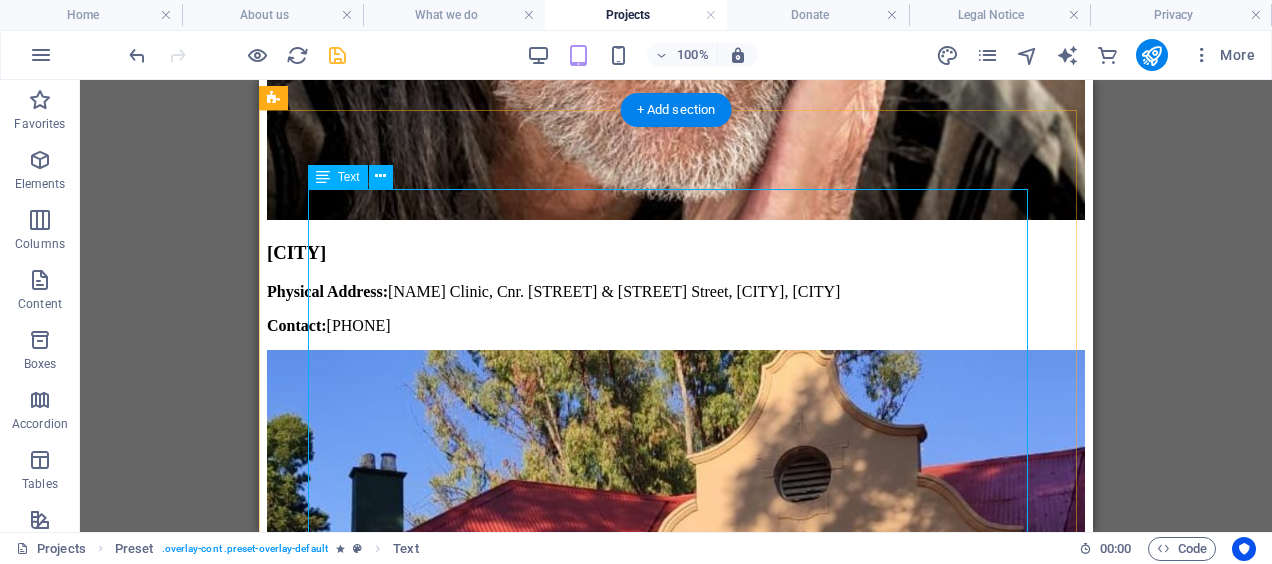 click on "OBJECTIVE 1 Conflict Resolution - The aim is to create a process for two or more parties to reach a peaceful resolution to a dispute. The aim is not to avoid conflict but to help resolve conflict in a healthy, constructive manner. •            Anger Management •            Effective Communication Skills •            Mediation •            Aggression vs Assertiveness •            Building internal and external resources, and methods of stress management - Stress Management Model Objective Outcomes •            For parties to recognise that a problem exists. •            Create a mutual agreement to address the issue and find a resolution. •            To come to understand the understand the perspective or concerns of the opposing individual or group. •            Identify/ Recognize changes in attitude, behaviour and approaches to work by both side that will lessen negative feelings OBJECTIVE 2 •            Leadership skills" at bounding box center [676, 6678] 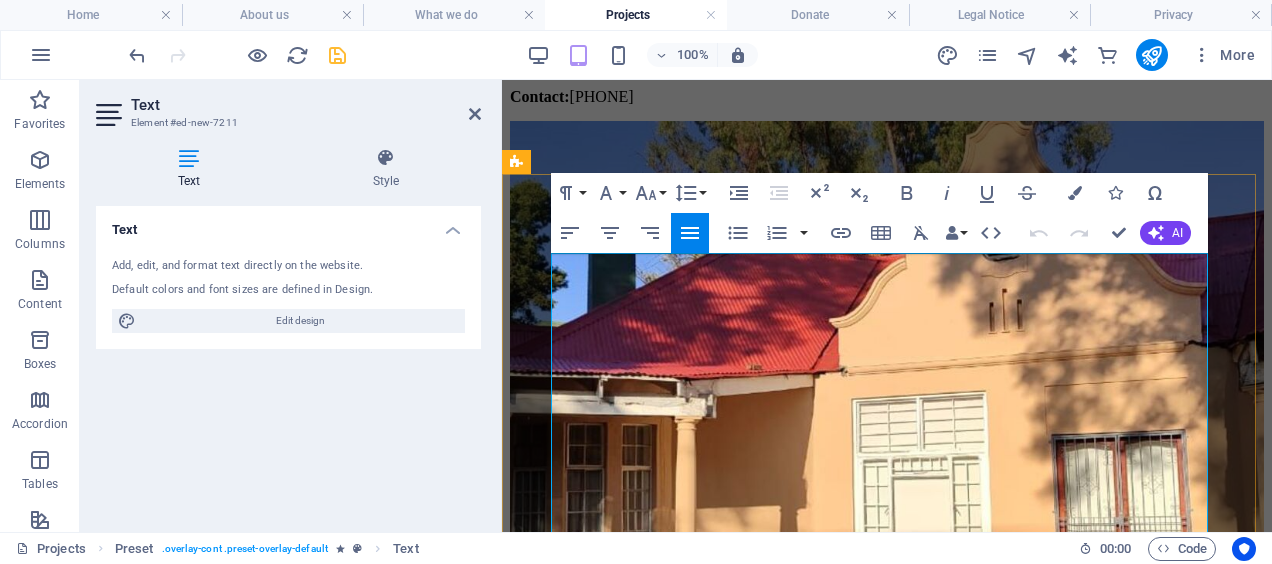 click on "•            Building internal and external resources, and methods of stress management - Stress Management Model" at bounding box center (887, 5497) 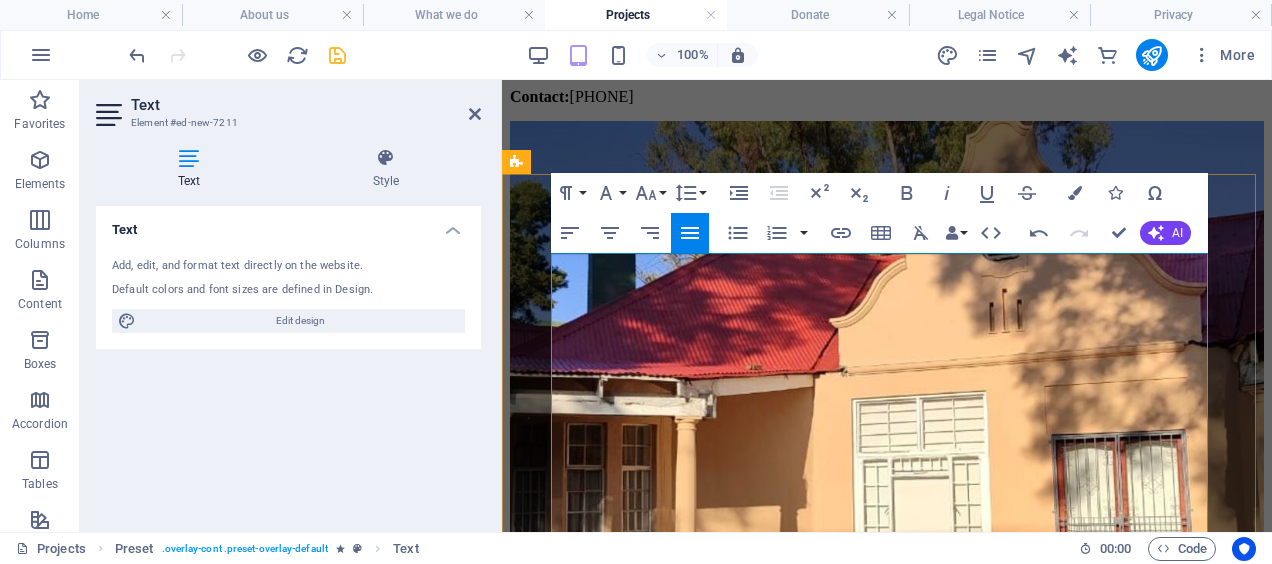 click on "•            Aggression vs Assertiveness" at bounding box center (887, 5463) 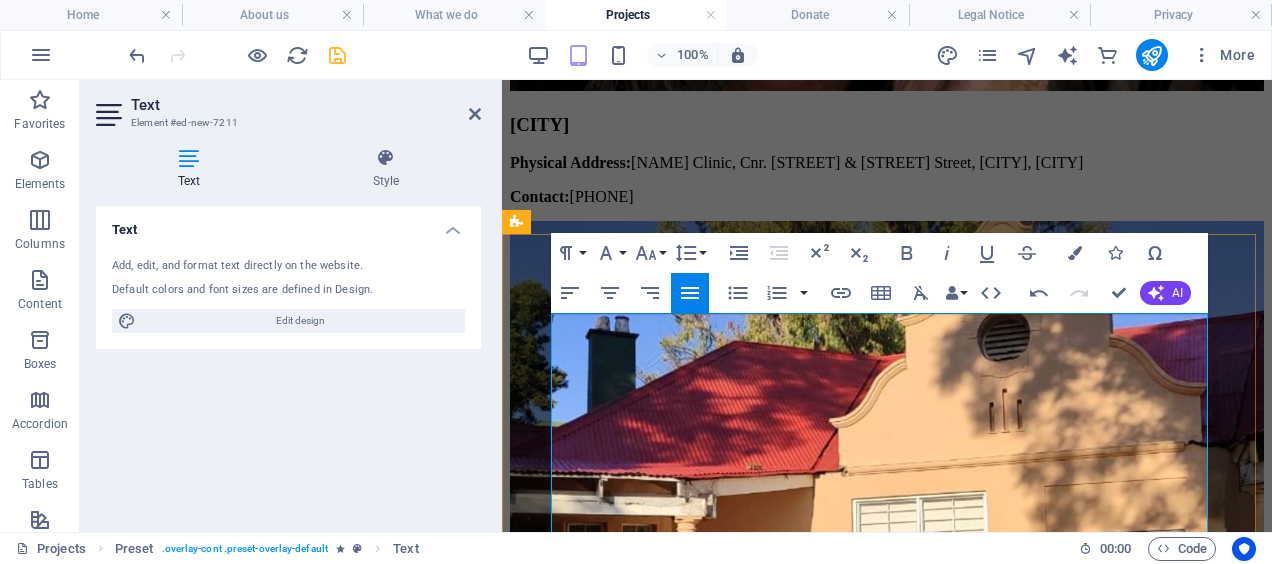scroll, scrollTop: 3866, scrollLeft: 0, axis: vertical 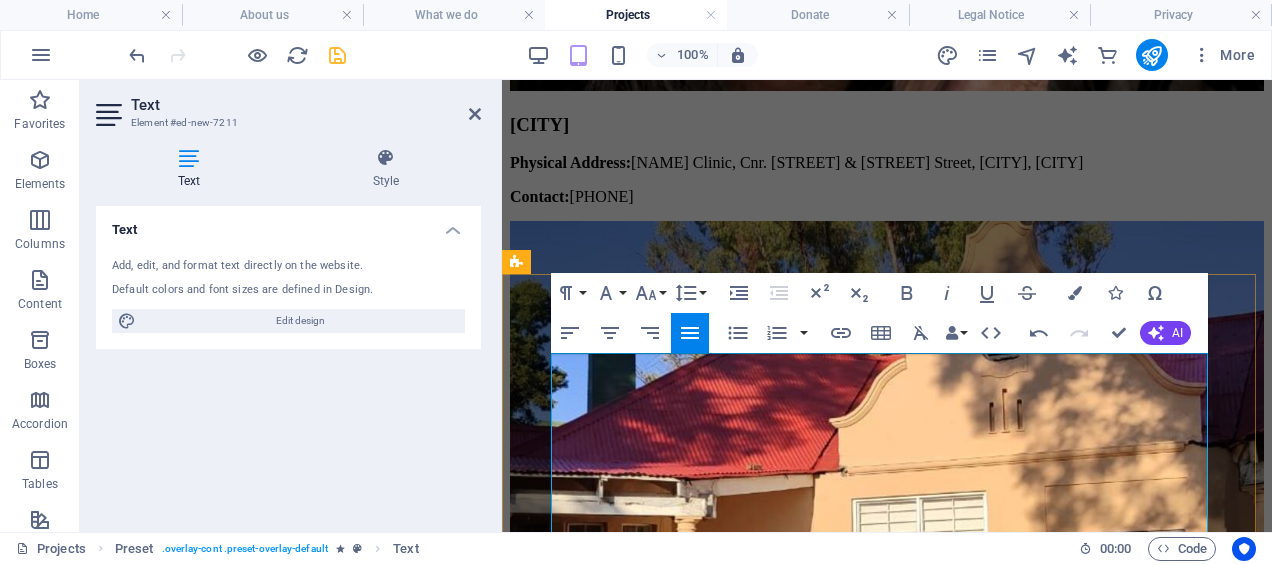 click on "•            Less burn-out." at bounding box center [887, 6349] 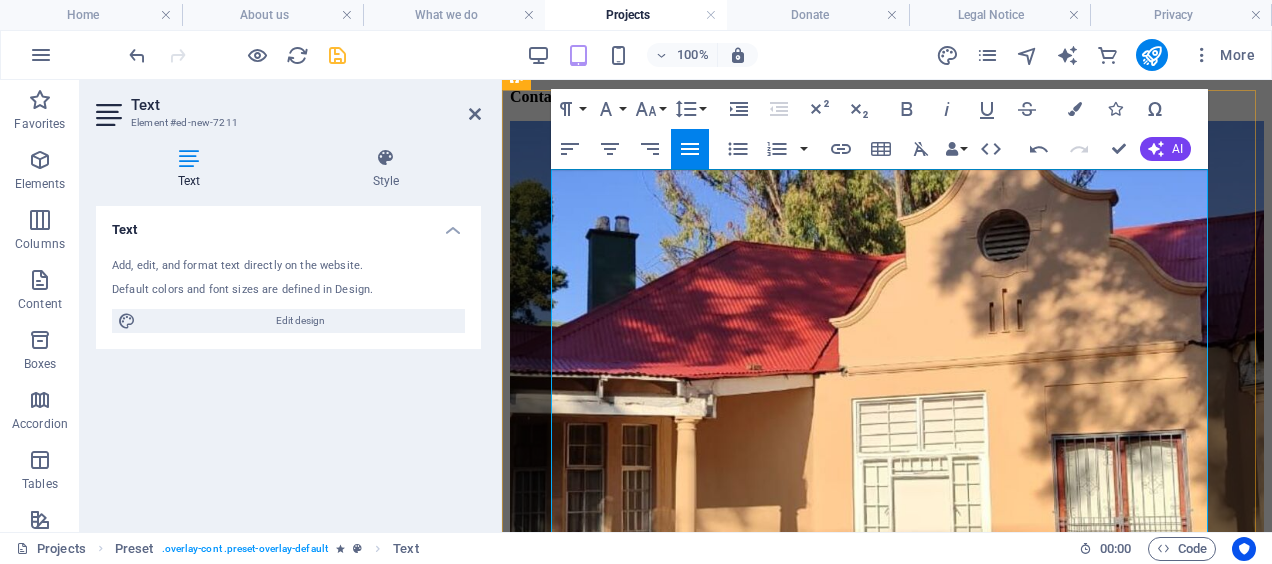 scroll, scrollTop: 4066, scrollLeft: 0, axis: vertical 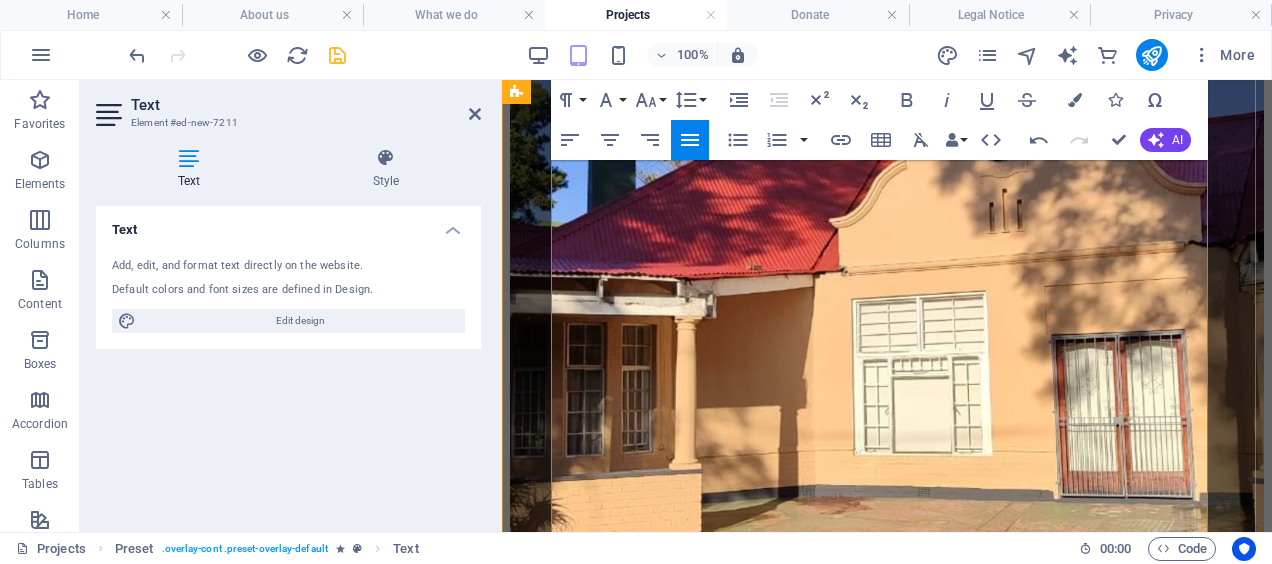 click on "•            Individual Counselling: Includes Trauma, Grief, Couples, Family" at bounding box center [887, 6387] 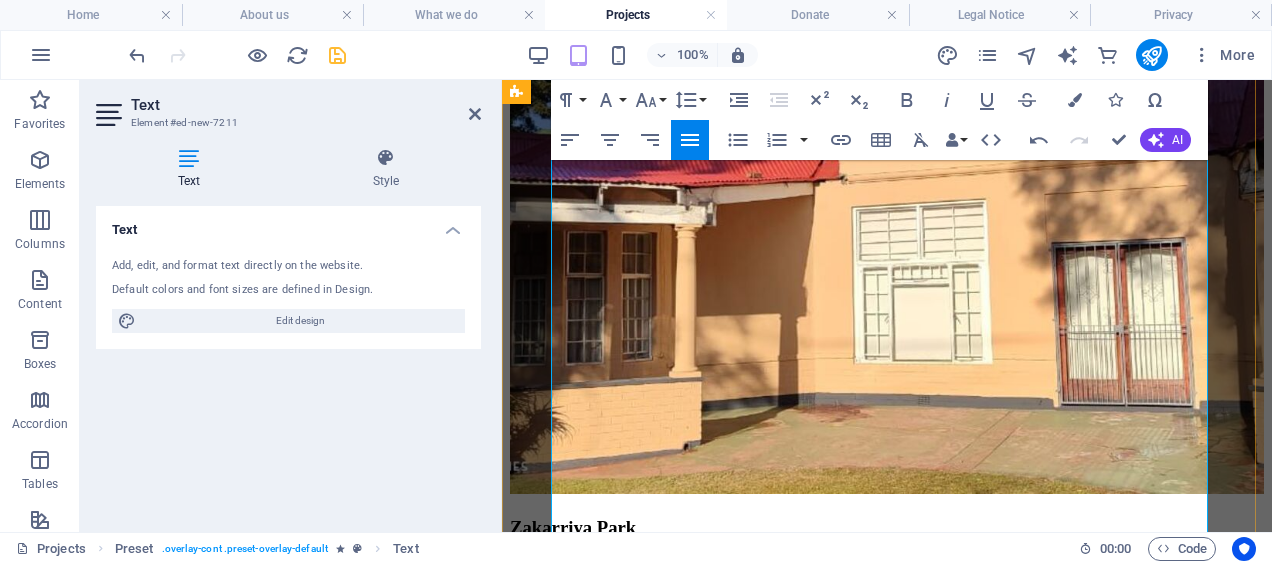 scroll, scrollTop: 4166, scrollLeft: 0, axis: vertical 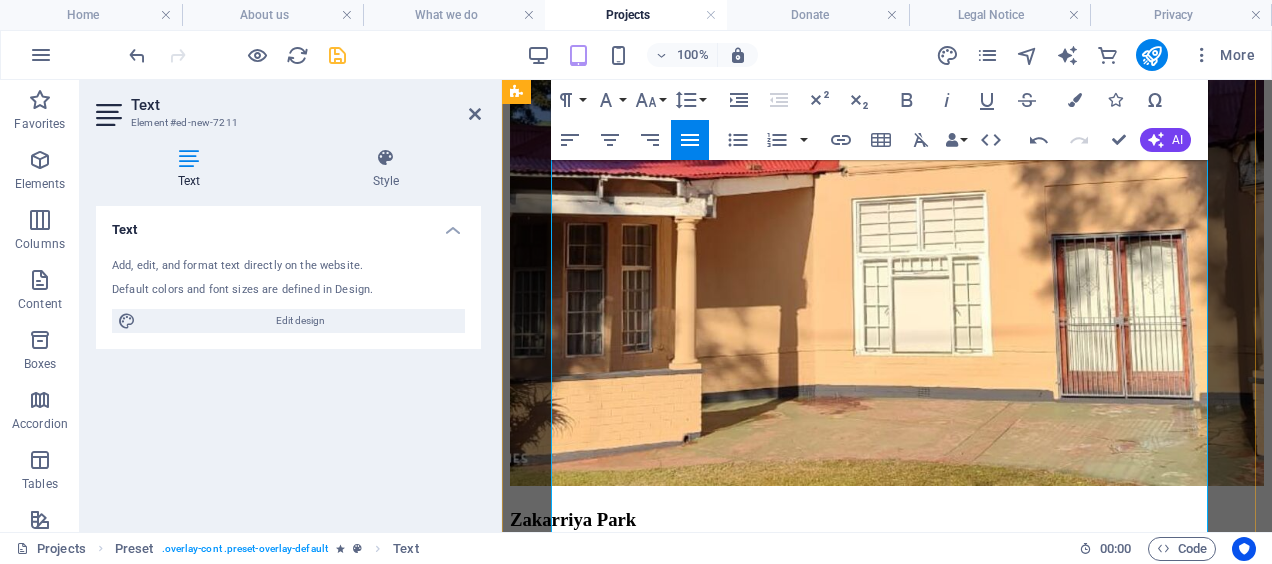 click on "•            Methods of building resilience including techniques for improving:" at bounding box center (887, 6389) 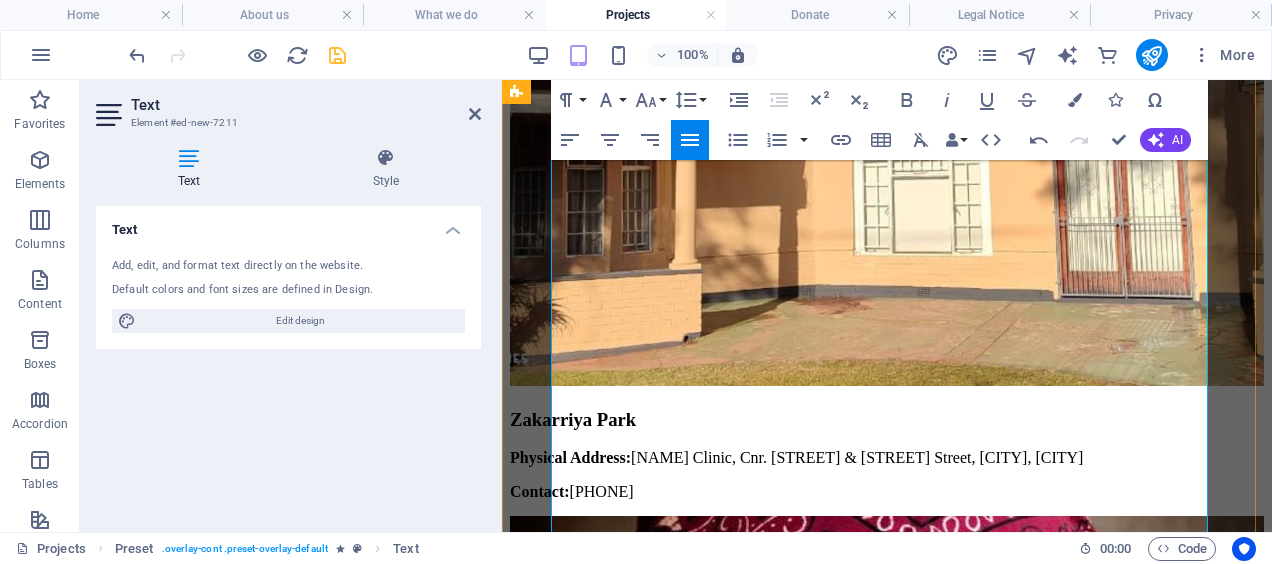 click on "•            Conflict Resolution" at bounding box center (887, 6391) 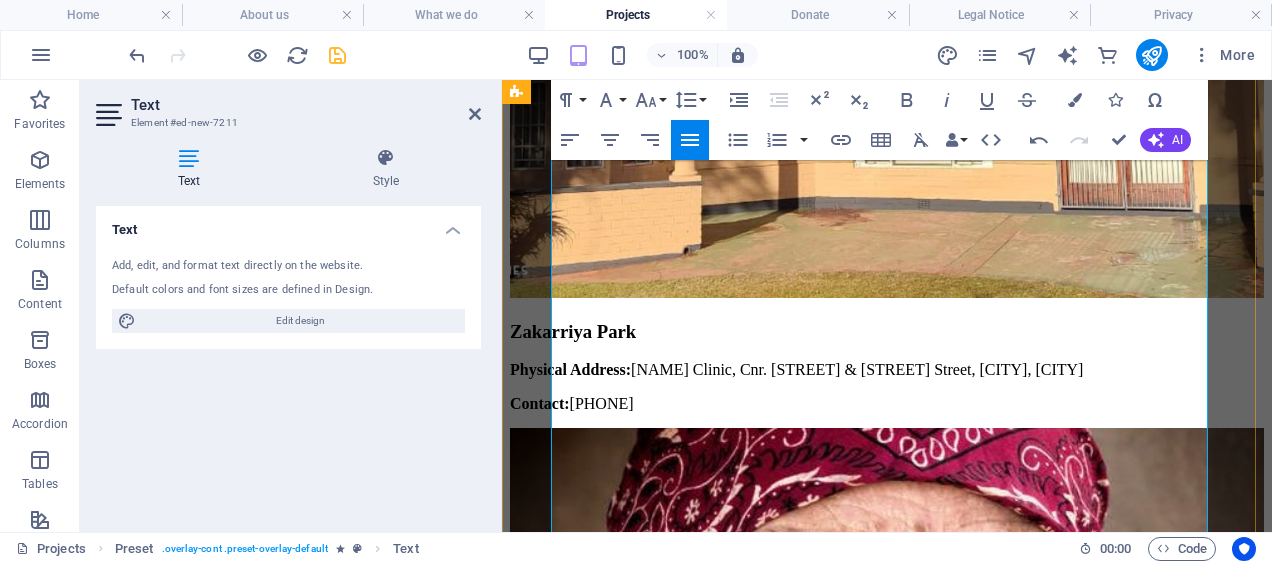 scroll, scrollTop: 4466, scrollLeft: 0, axis: vertical 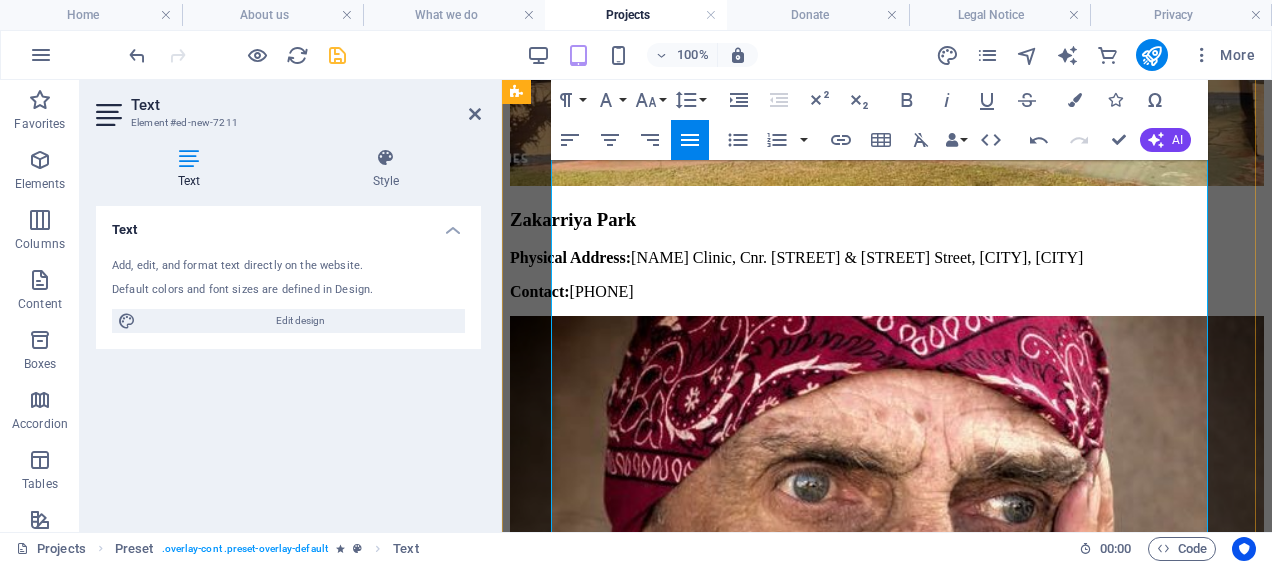 click on "•            Provide a safe environment for all parties to constructively express themselves." at bounding box center [887, 5253] 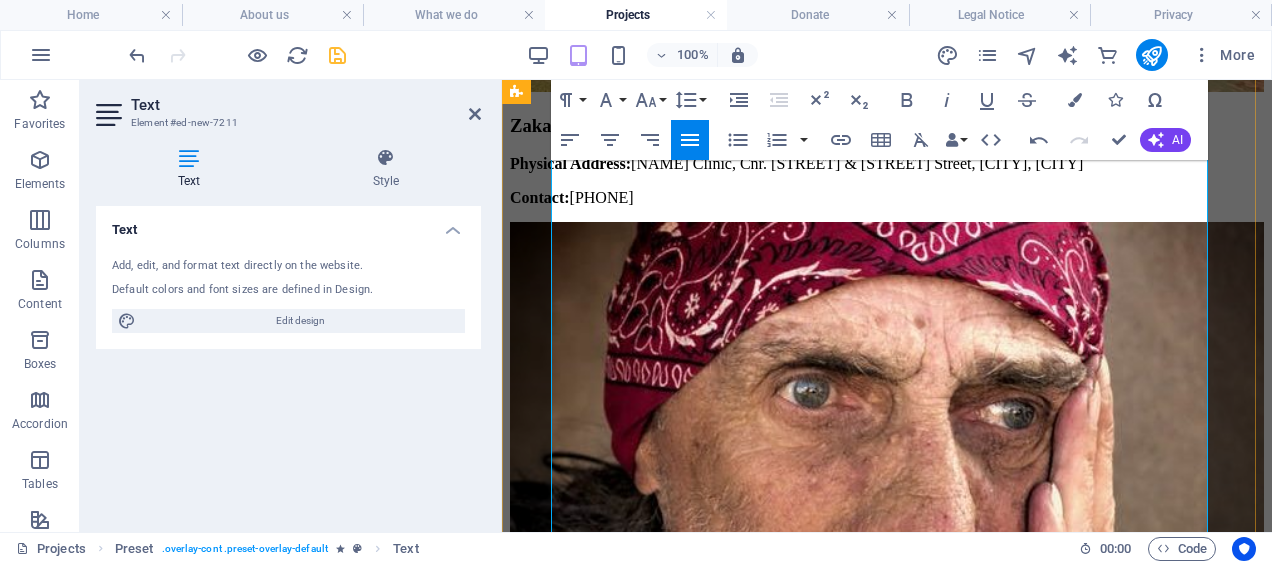 scroll, scrollTop: 4566, scrollLeft: 0, axis: vertical 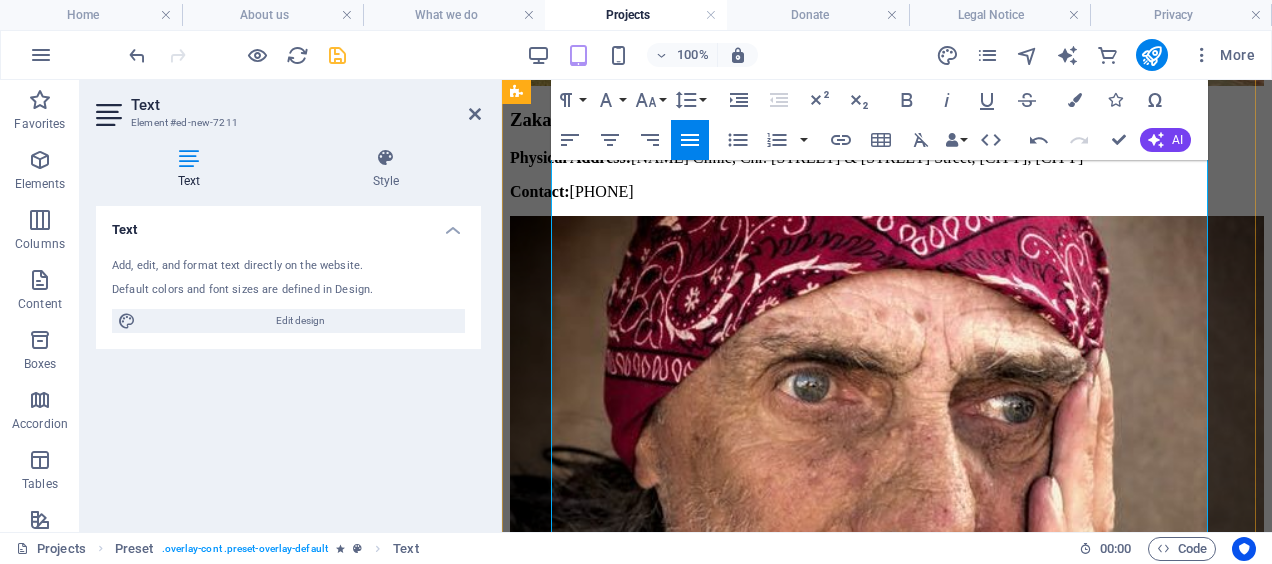 click on "•            Divorce" at bounding box center [887, 6465] 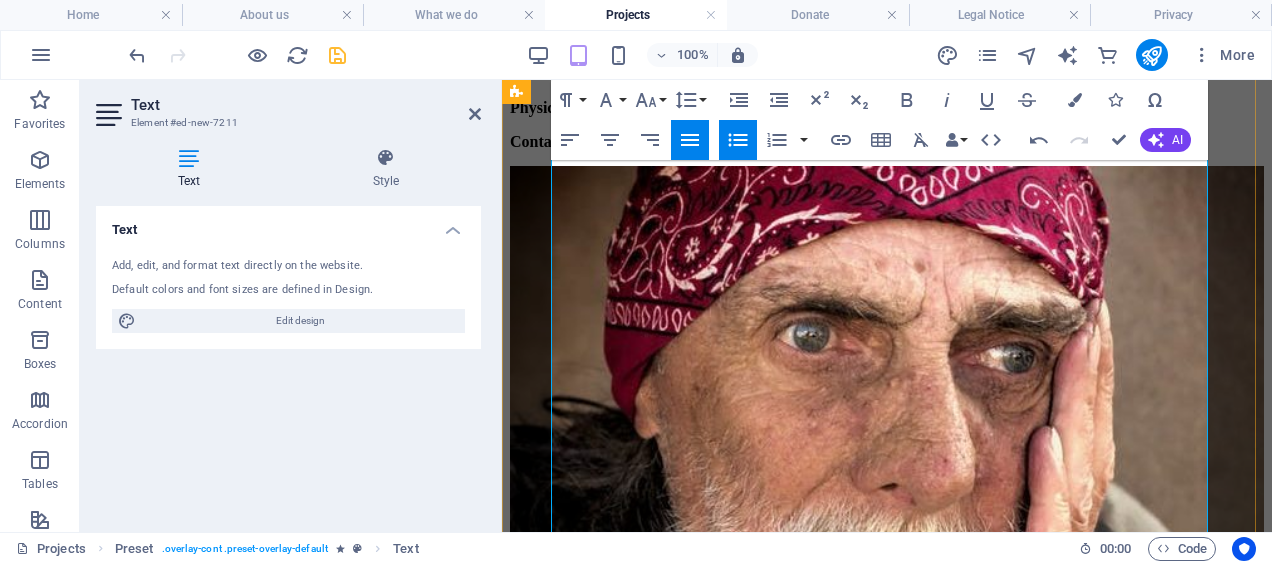scroll, scrollTop: 4716, scrollLeft: 0, axis: vertical 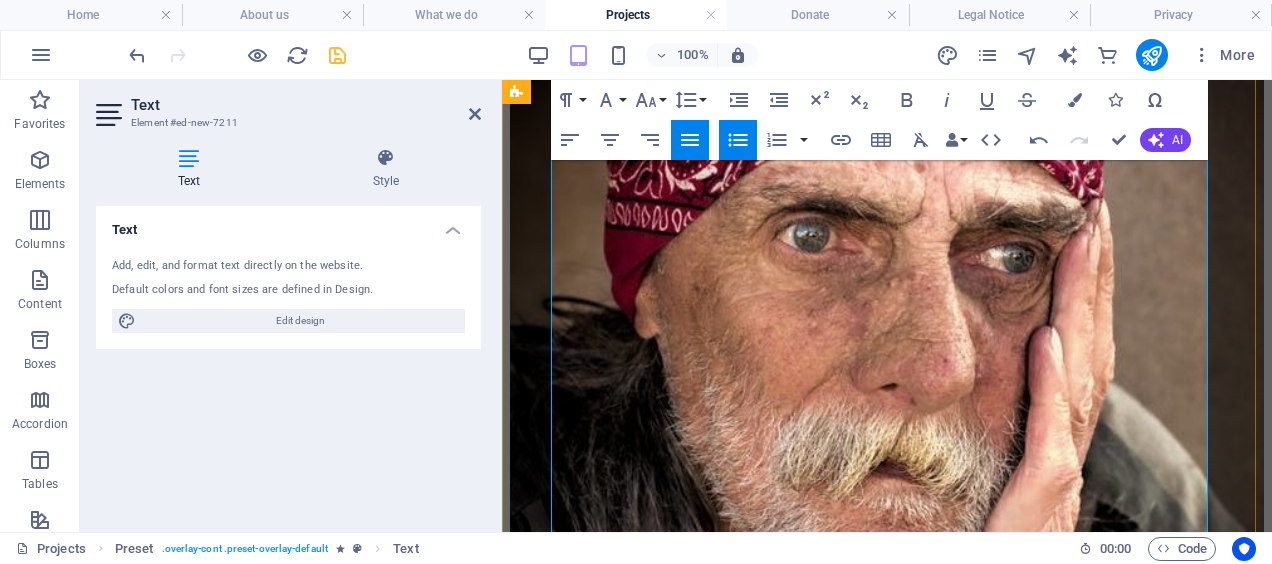 click on "•            Values and Belief Systems" at bounding box center (887, 6519) 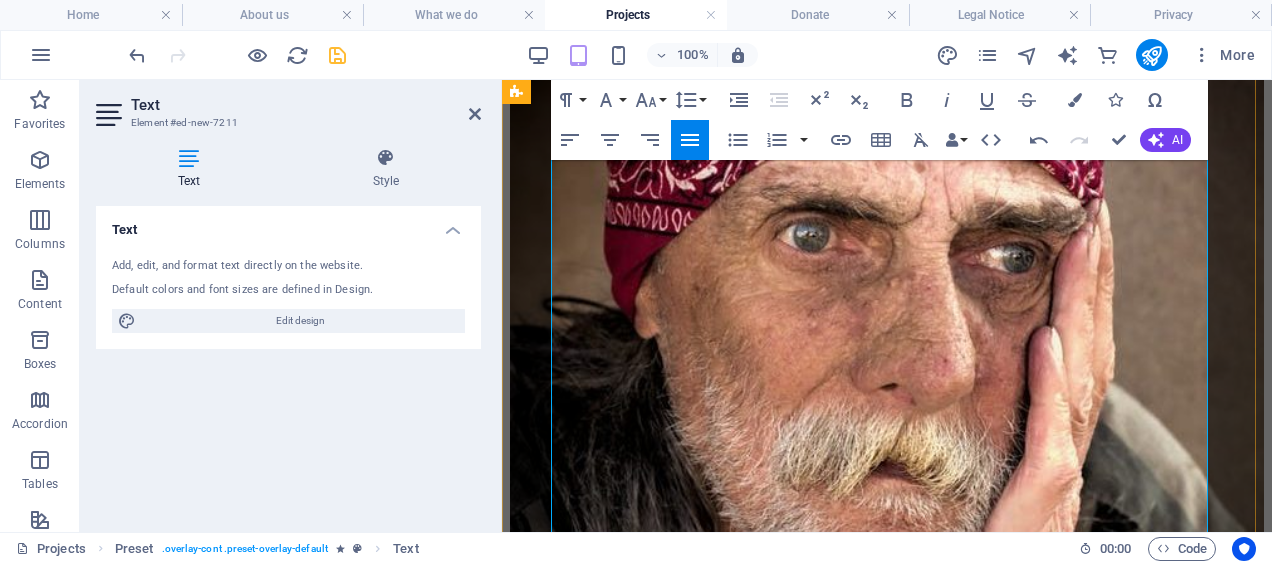 click on "•            Leadership skills" at bounding box center [887, 5227] 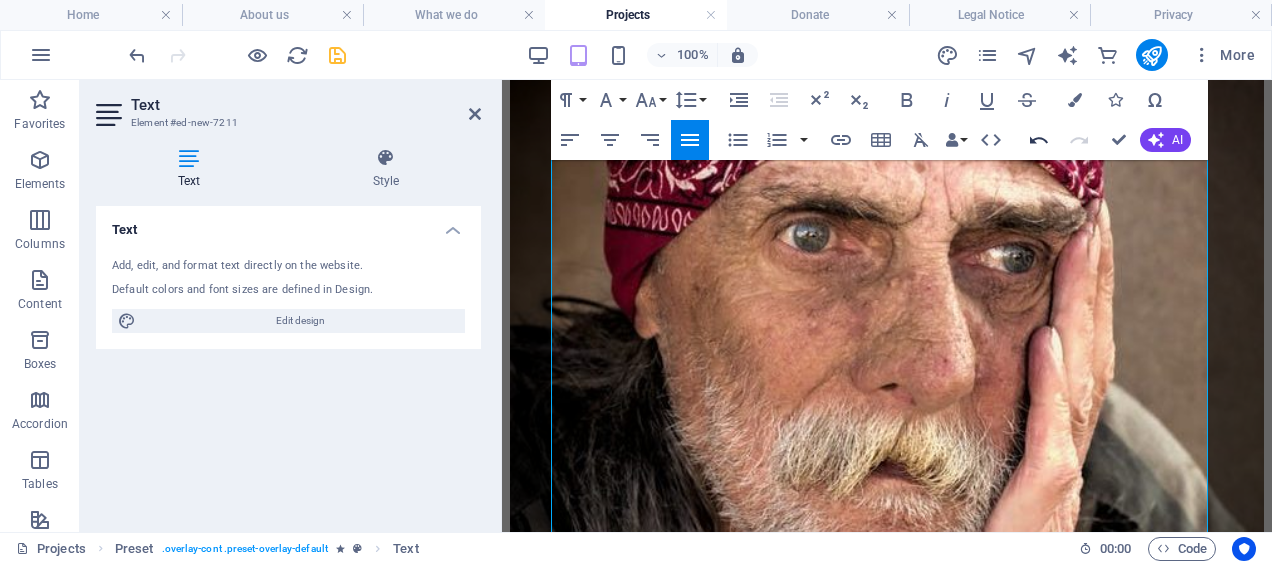 click 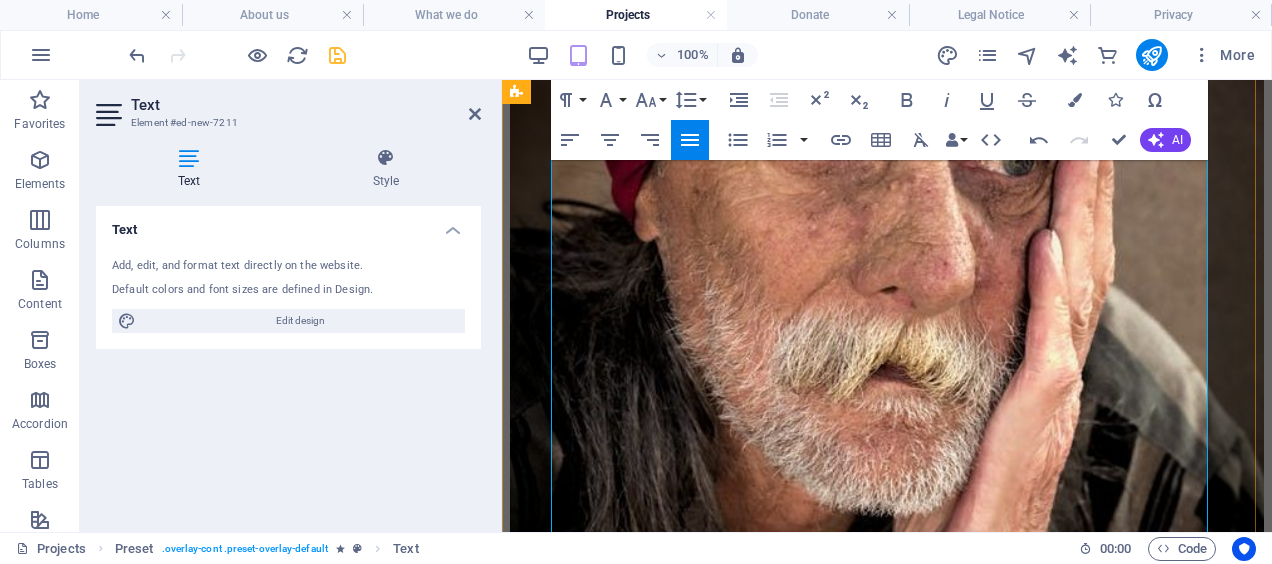 scroll, scrollTop: 4816, scrollLeft: 0, axis: vertical 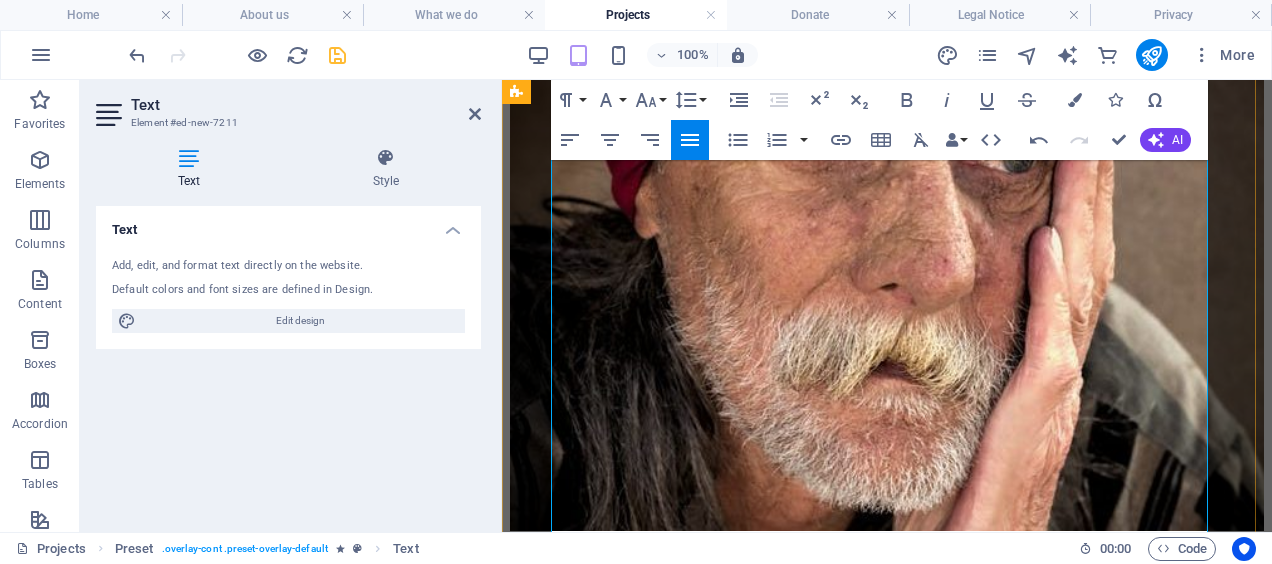 click on "•            Creating Capacity for trust" at bounding box center [887, 5229] 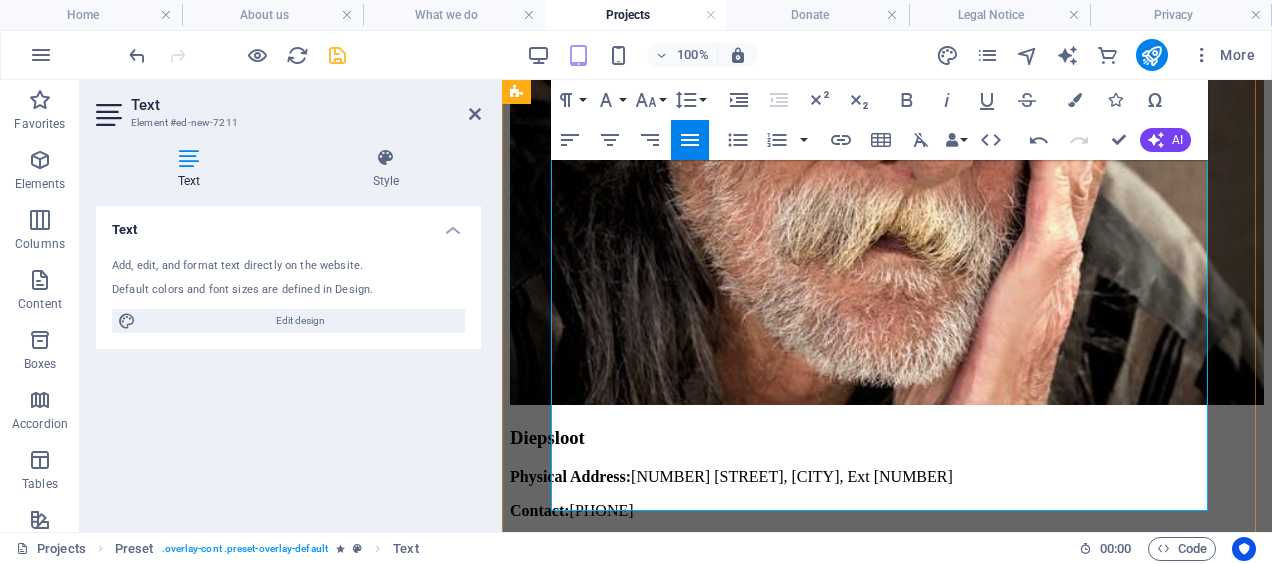 scroll, scrollTop: 5016, scrollLeft: 0, axis: vertical 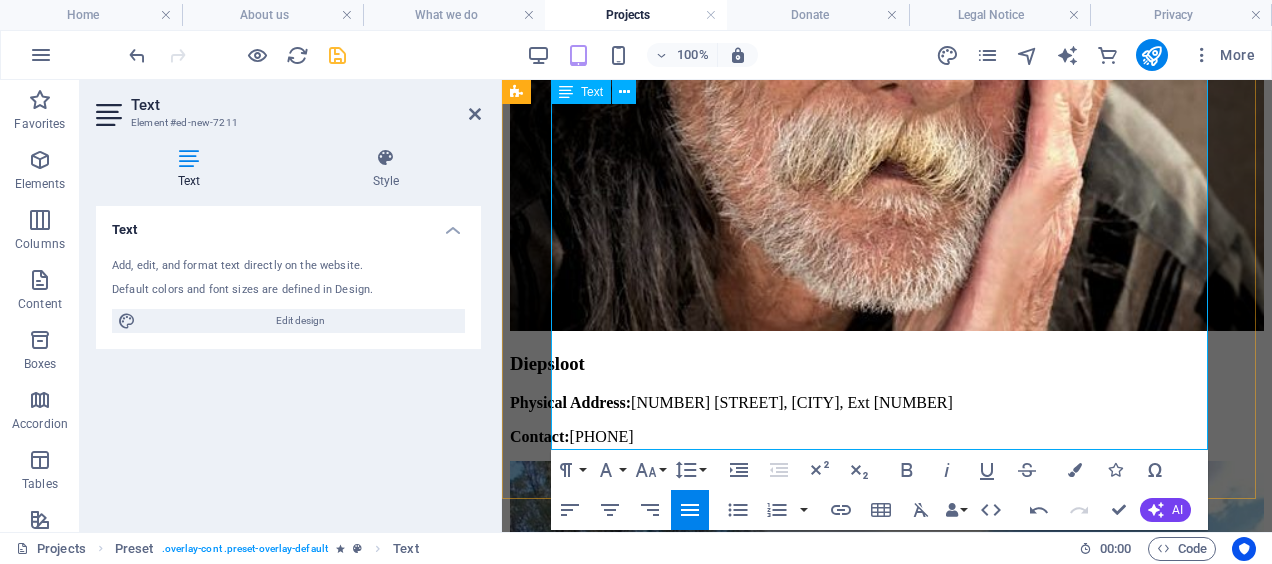 drag, startPoint x: 623, startPoint y: 339, endPoint x: 629, endPoint y: 353, distance: 15.231546 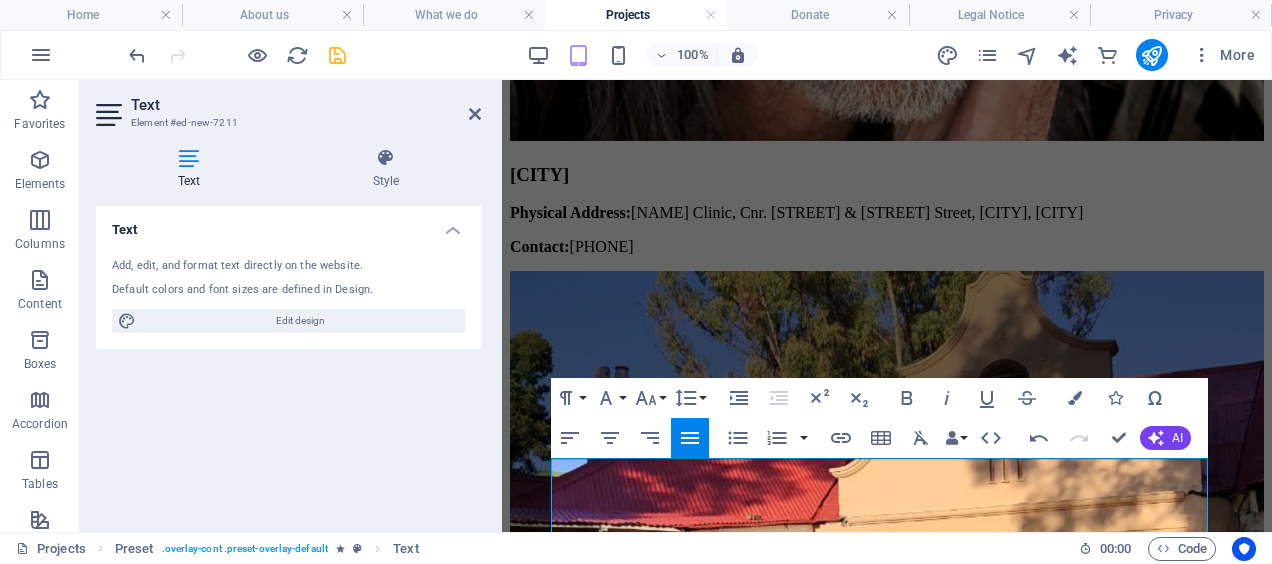 scroll, scrollTop: 3716, scrollLeft: 0, axis: vertical 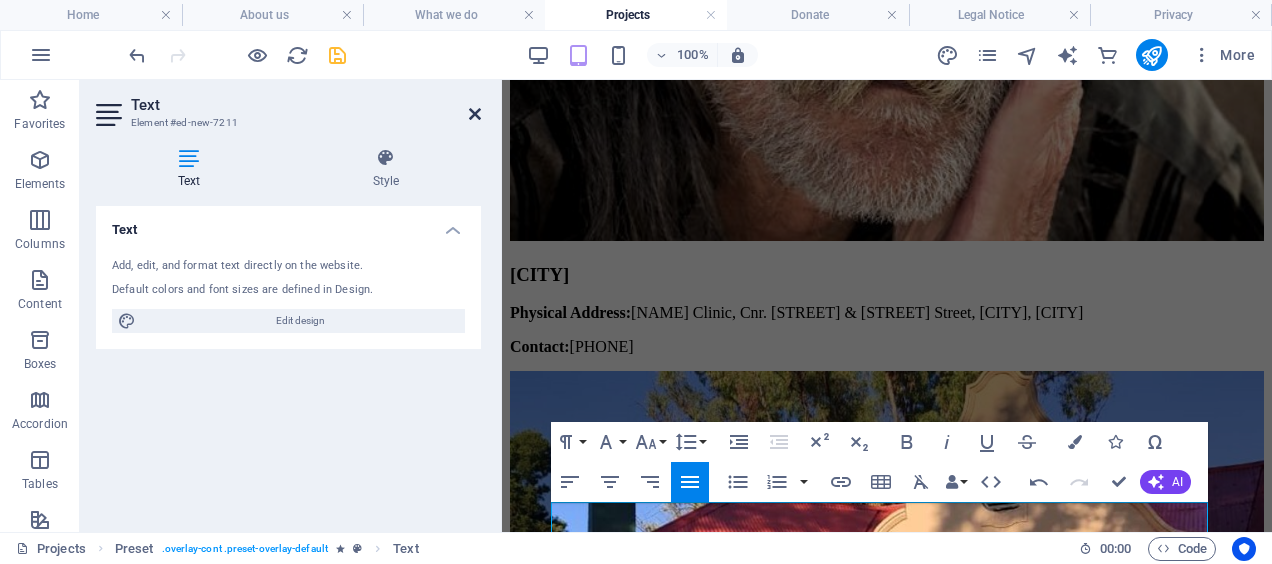 click at bounding box center [475, 114] 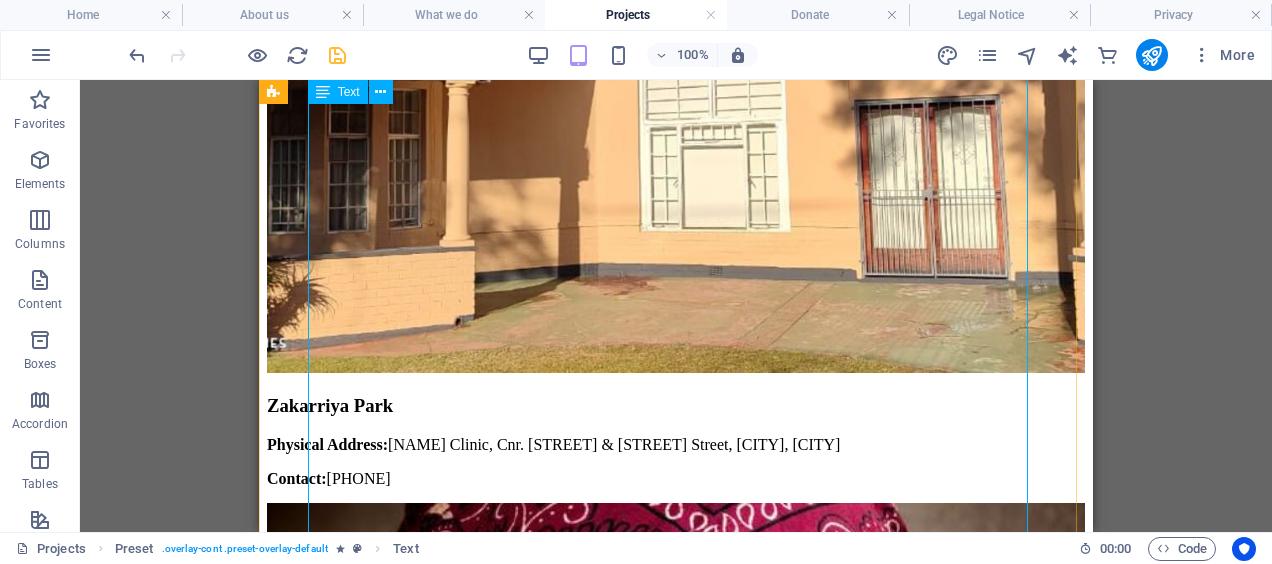 scroll, scrollTop: 4516, scrollLeft: 0, axis: vertical 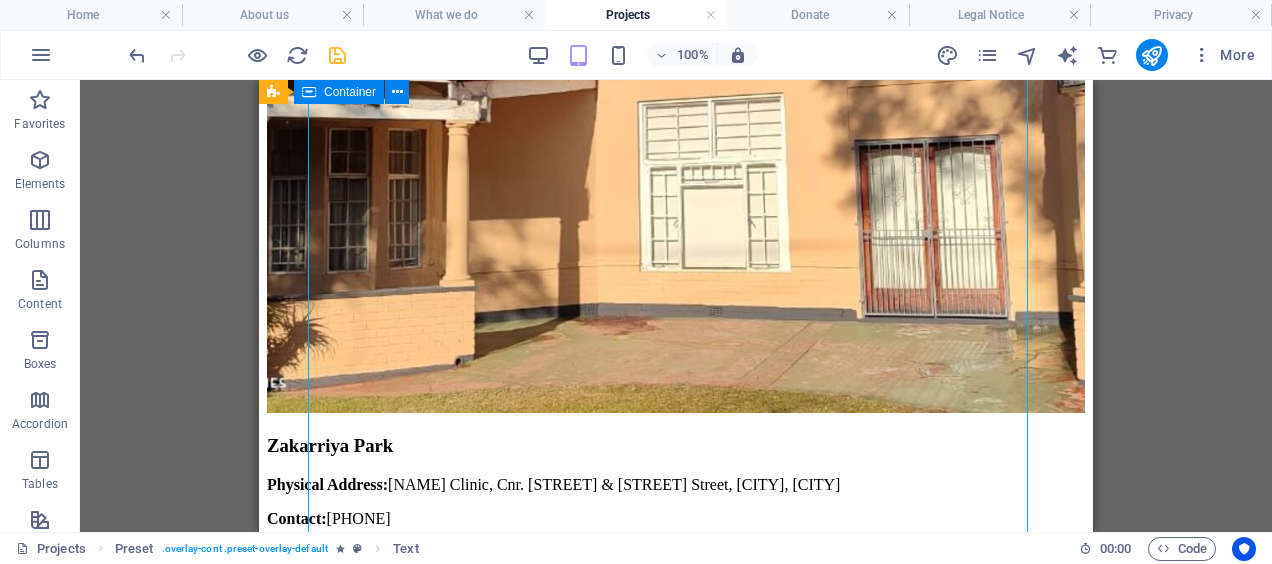 click on "Container" at bounding box center (350, 92) 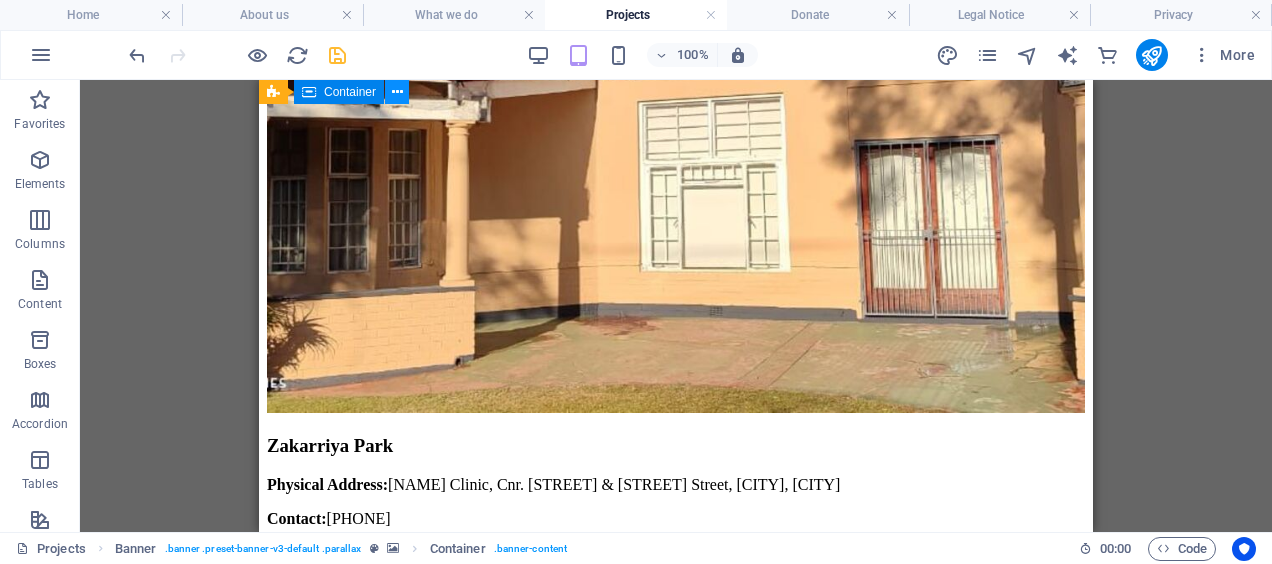 click at bounding box center [397, 92] 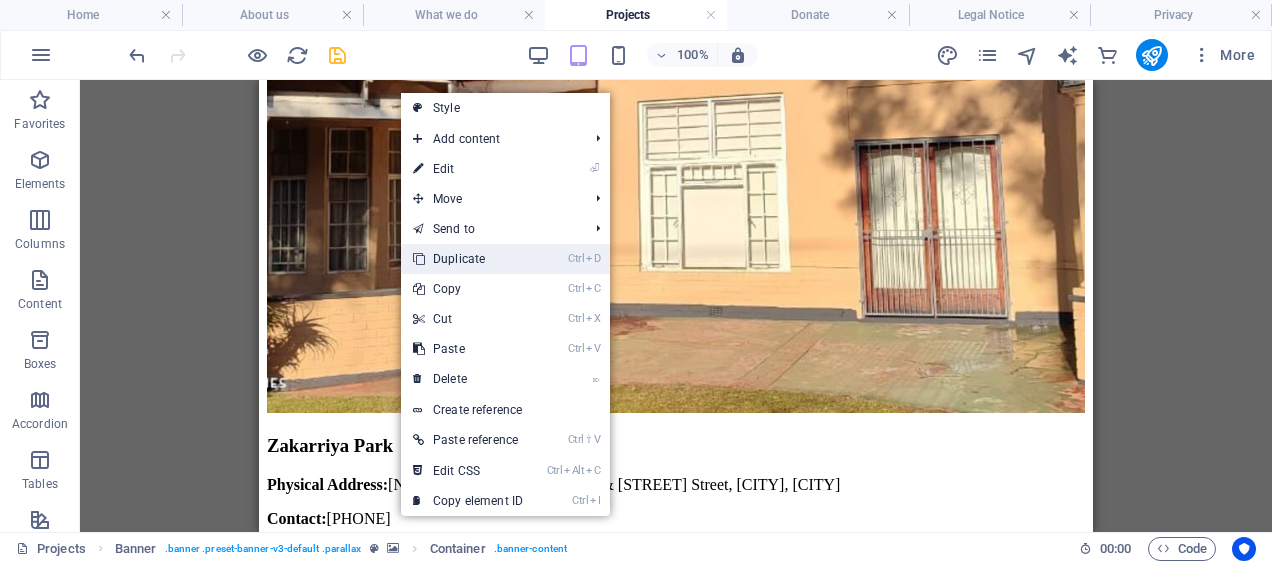 click on "Ctrl D  Duplicate" at bounding box center (468, 259) 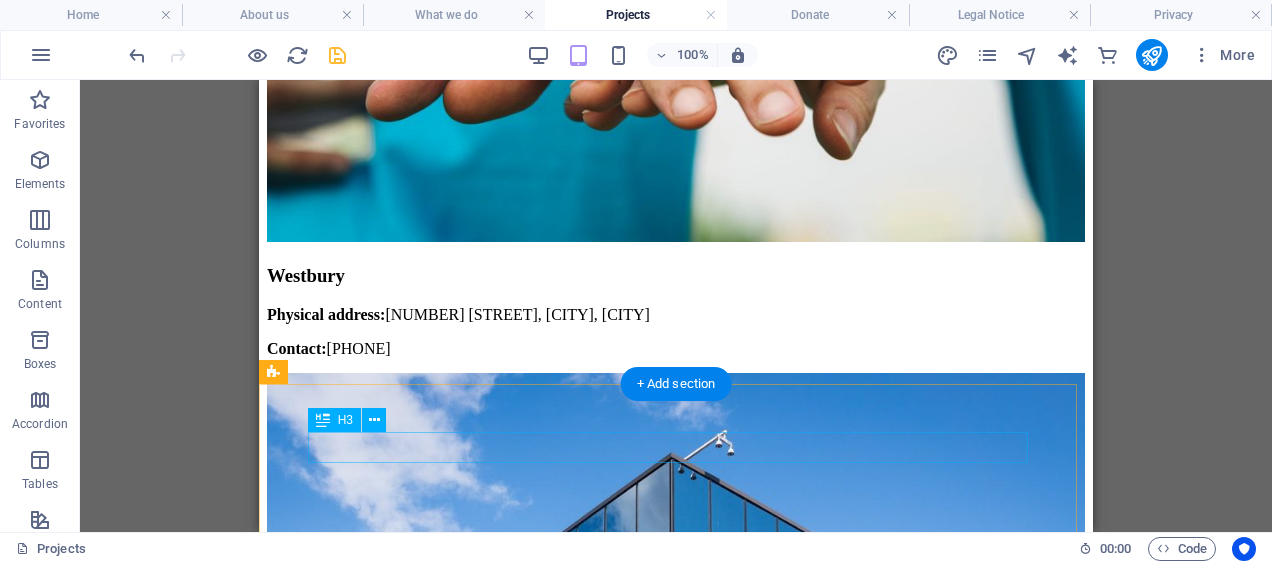 scroll, scrollTop: 4204, scrollLeft: 0, axis: vertical 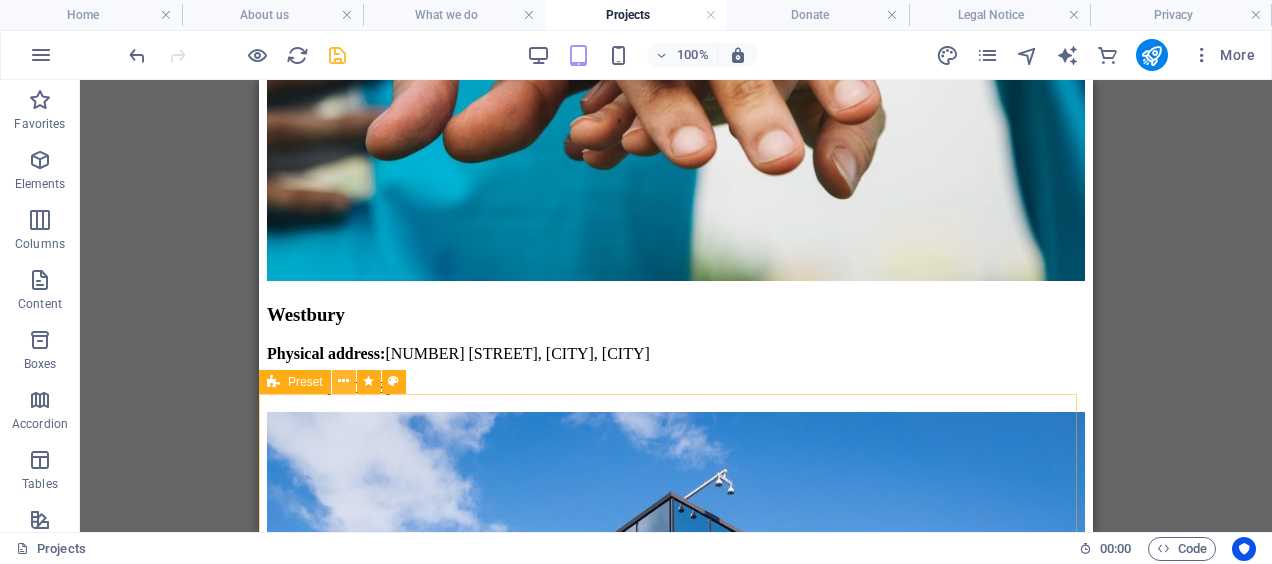 click at bounding box center (343, 381) 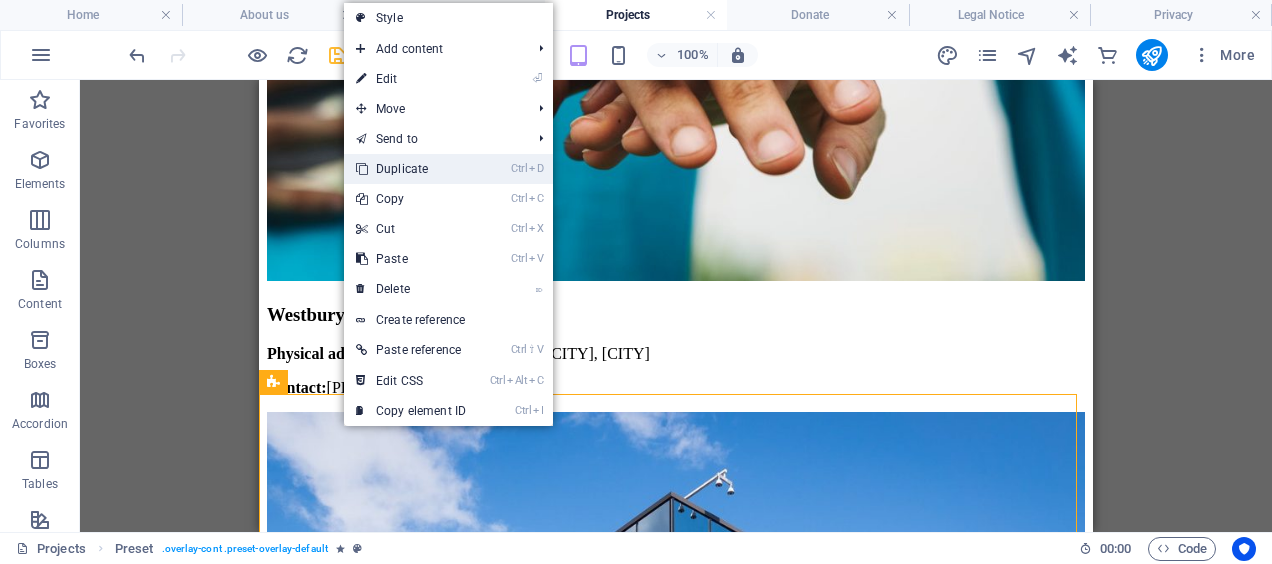 click on "Ctrl D  Duplicate" at bounding box center (411, 169) 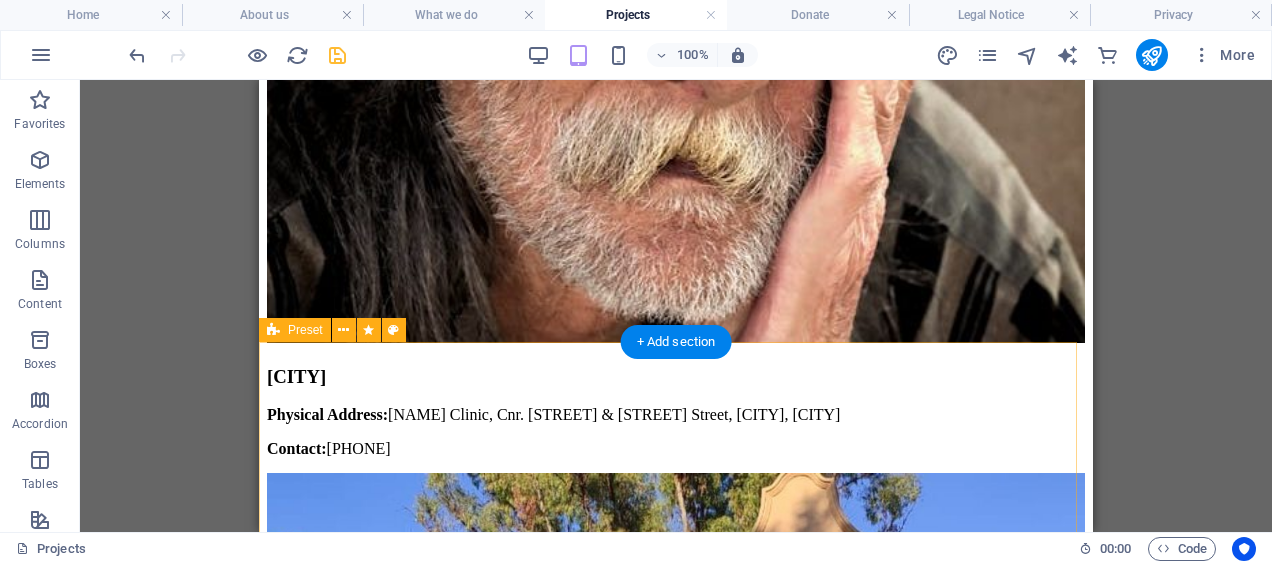 scroll, scrollTop: 5583, scrollLeft: 0, axis: vertical 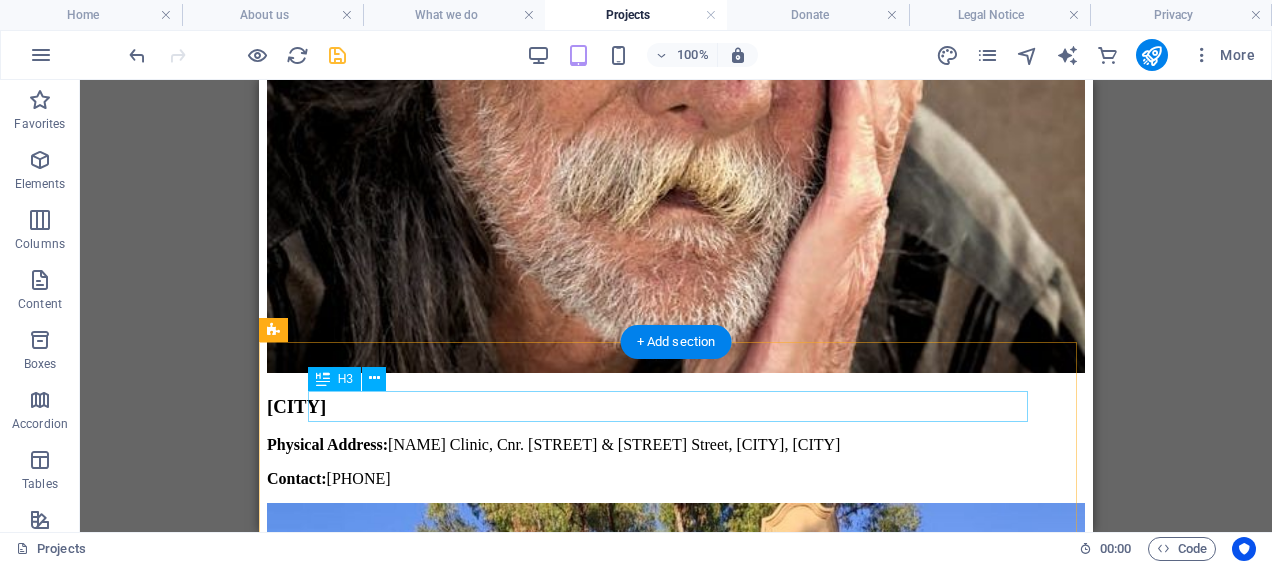 click on "OBJECTIVE" at bounding box center (676, 8022) 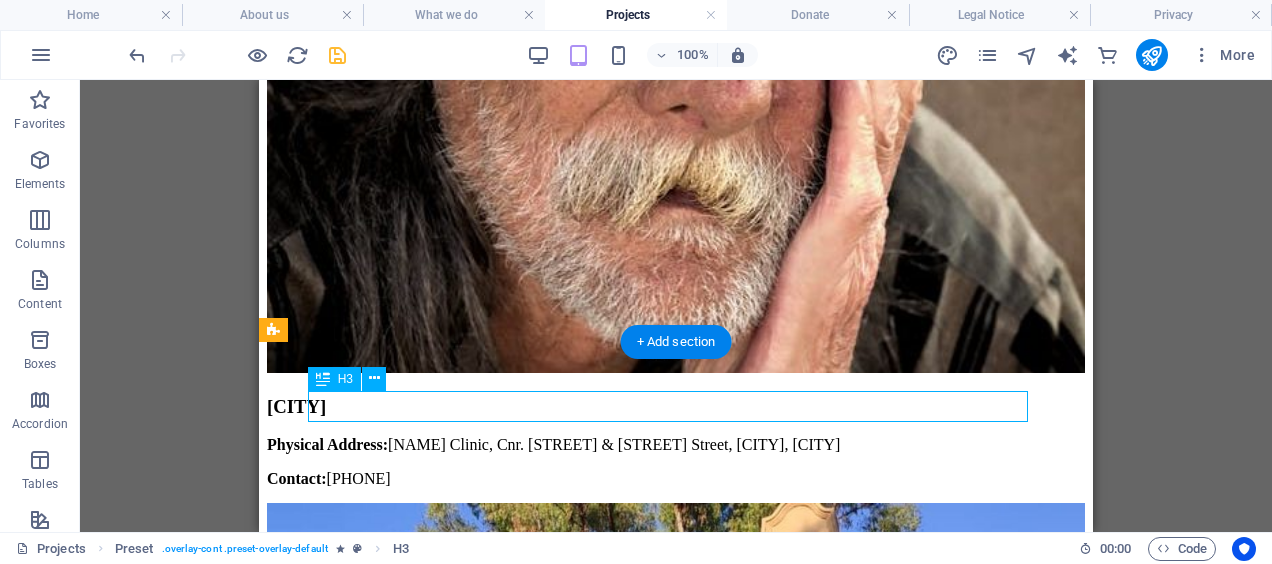 click on "OBJECTIVE" at bounding box center [676, 8022] 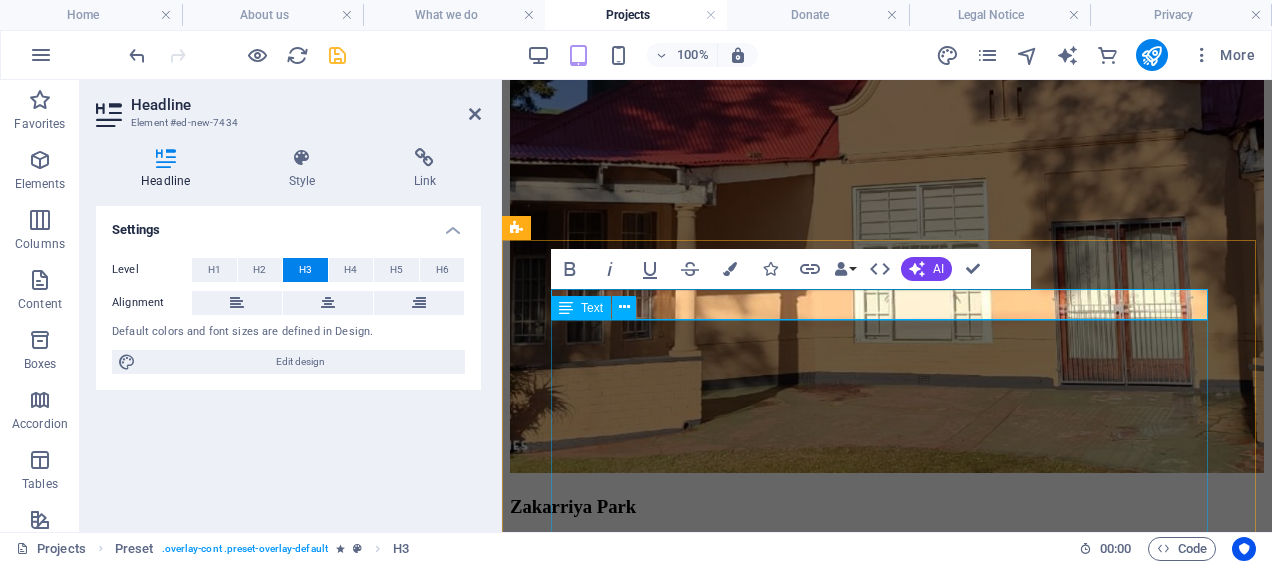 scroll, scrollTop: 5883, scrollLeft: 0, axis: vertical 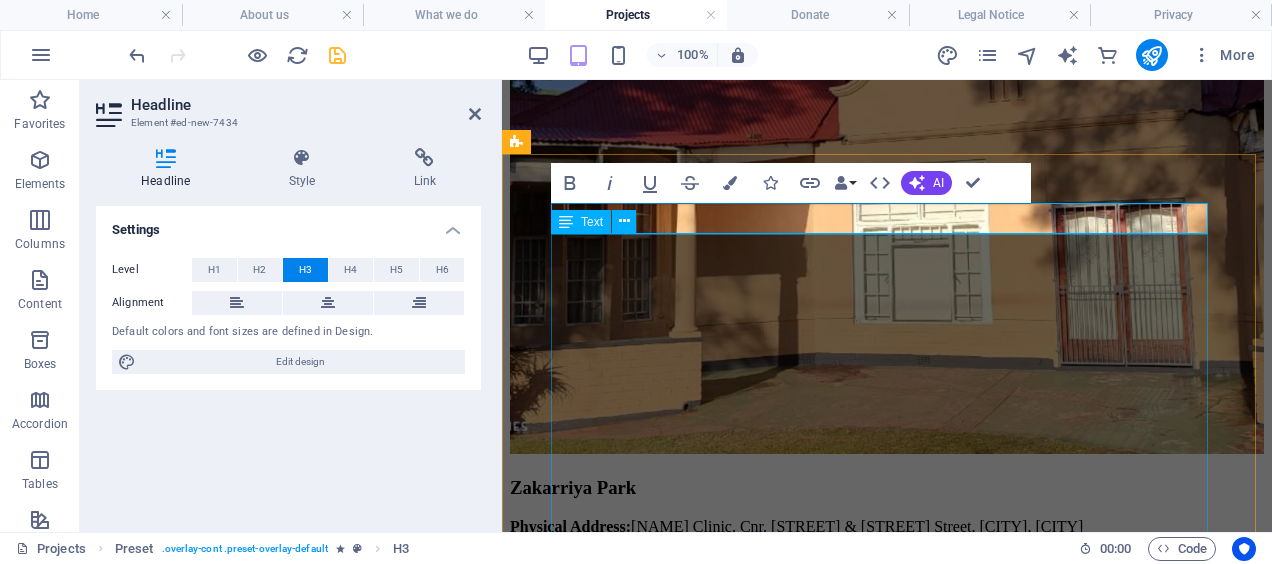 click on "OBJECTIVE 1 Conflict Resolution - The aim is to create a process for two or more parties to reach a peaceful resolution to a dispute. The aim is not to avoid conflict but to help resolve conflict in a healthy, constructive manner. • Anger Management • Effective Communication Skills • Mediation • Aggression vs Assertiveness •Building internal and external resources, and methods of stress management - Stress Management Model Objective Outcomes •For parties to recognise that a problem exists. •Create a mutual agreement to address the issue and find a resolution. •To come to understand the understand the perspective or concerns of the opposing individual or group. •Identify/ Recognize changes in attitude, behaviour and approaches to work by both side that will lessen negative feelings • Provide a safe environment for all parties to constructively express themselves. •increased ability to resolve their difficulties and increased self-sufficiency. OBJECTIVE 2 •Leadership skills OBJECTIVE 3" at bounding box center (887, 8403) 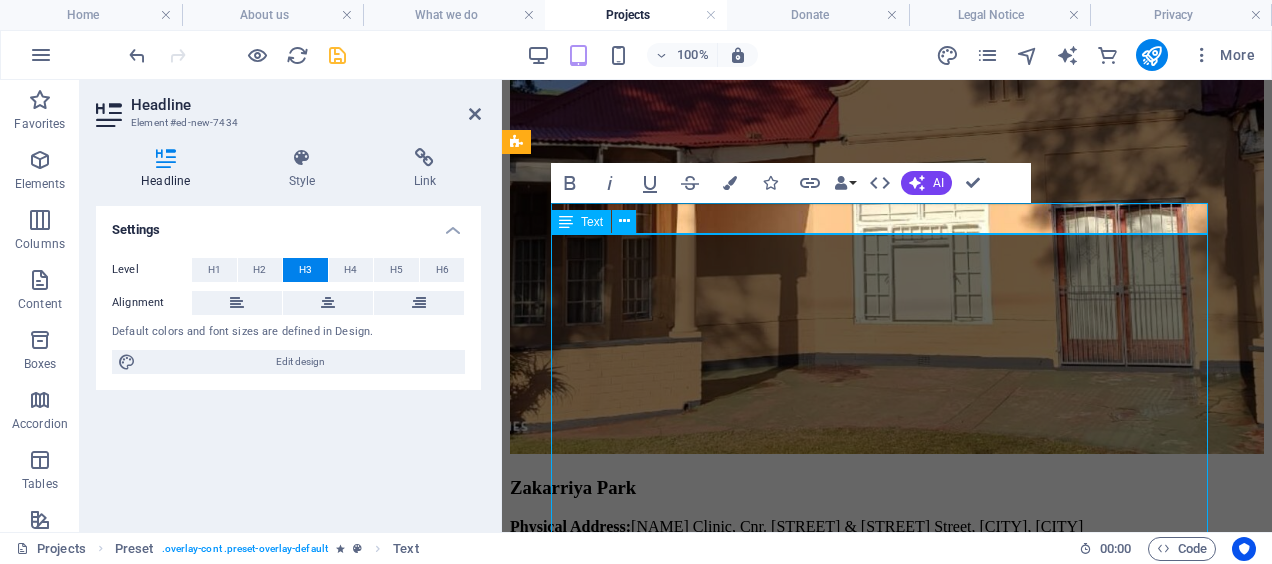 click on "OBJECTIVE 1 Conflict Resolution - The aim is to create a process for two or more parties to reach a peaceful resolution to a dispute. The aim is not to avoid conflict but to help resolve conflict in a healthy, constructive manner. • Anger Management • Effective Communication Skills • Mediation • Aggression vs Assertiveness •Building internal and external resources, and methods of stress management - Stress Management Model Objective Outcomes •For parties to recognise that a problem exists. •Create a mutual agreement to address the issue and find a resolution. •To come to understand the understand the perspective or concerns of the opposing individual or group. •Identify/ Recognize changes in attitude, behaviour and approaches to work by both side that will lessen negative feelings • Provide a safe environment for all parties to constructively express themselves. •increased ability to resolve their difficulties and increased self-sufficiency. OBJECTIVE 2 •Leadership skills OBJECTIVE 3" at bounding box center (887, 8403) 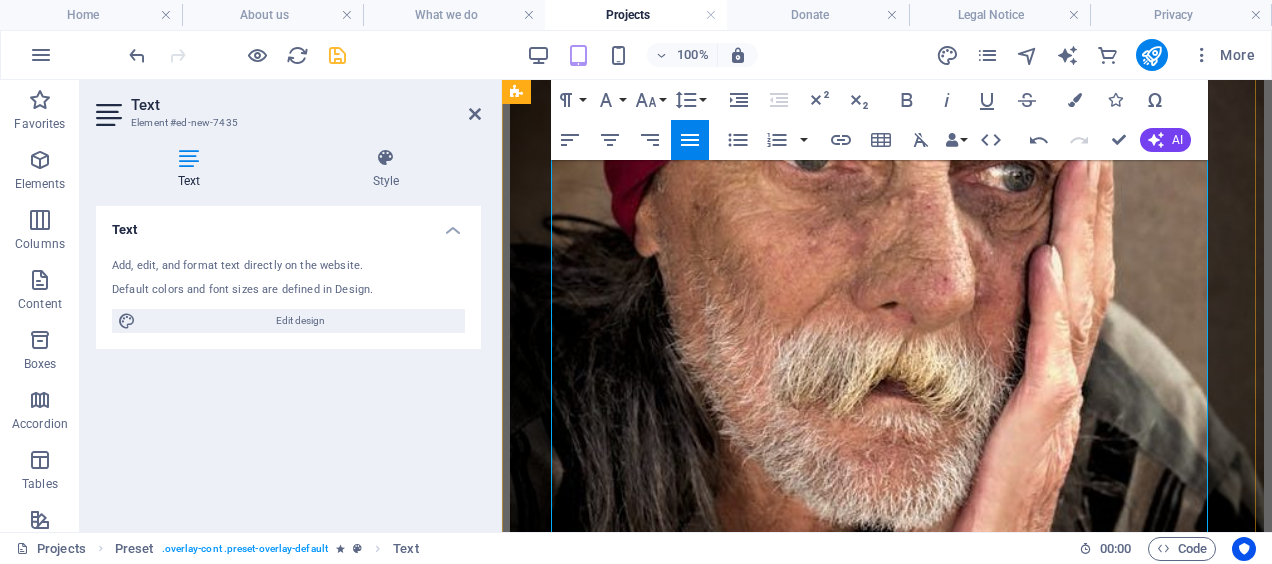 scroll, scrollTop: 6383, scrollLeft: 0, axis: vertical 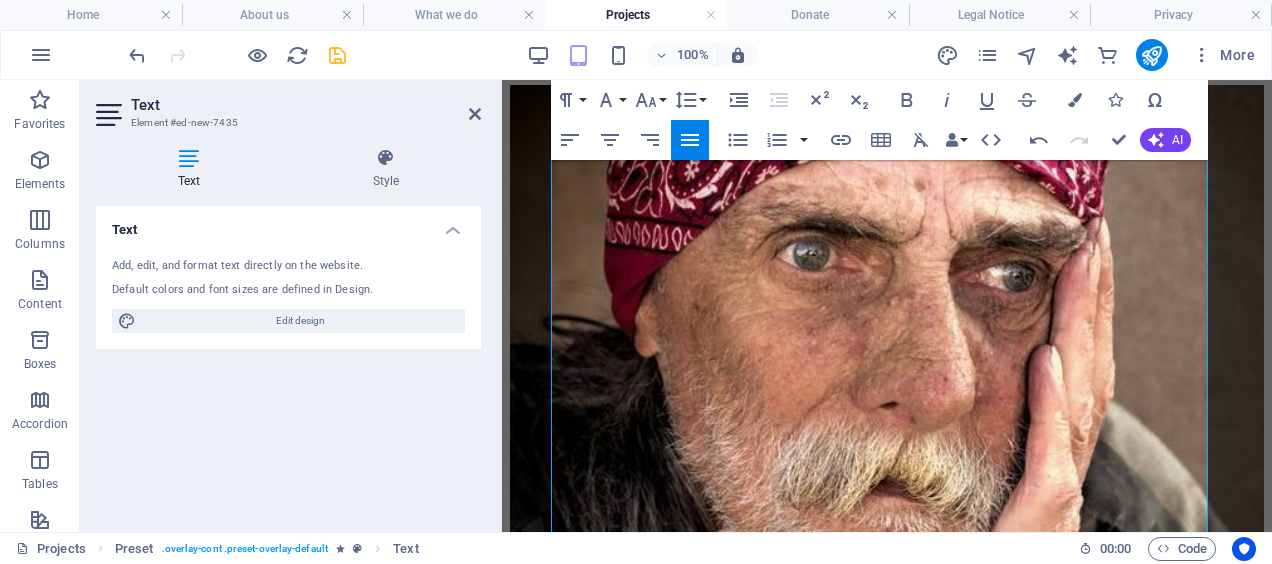 click on "Text Element #ed-new-7435" at bounding box center [288, 106] 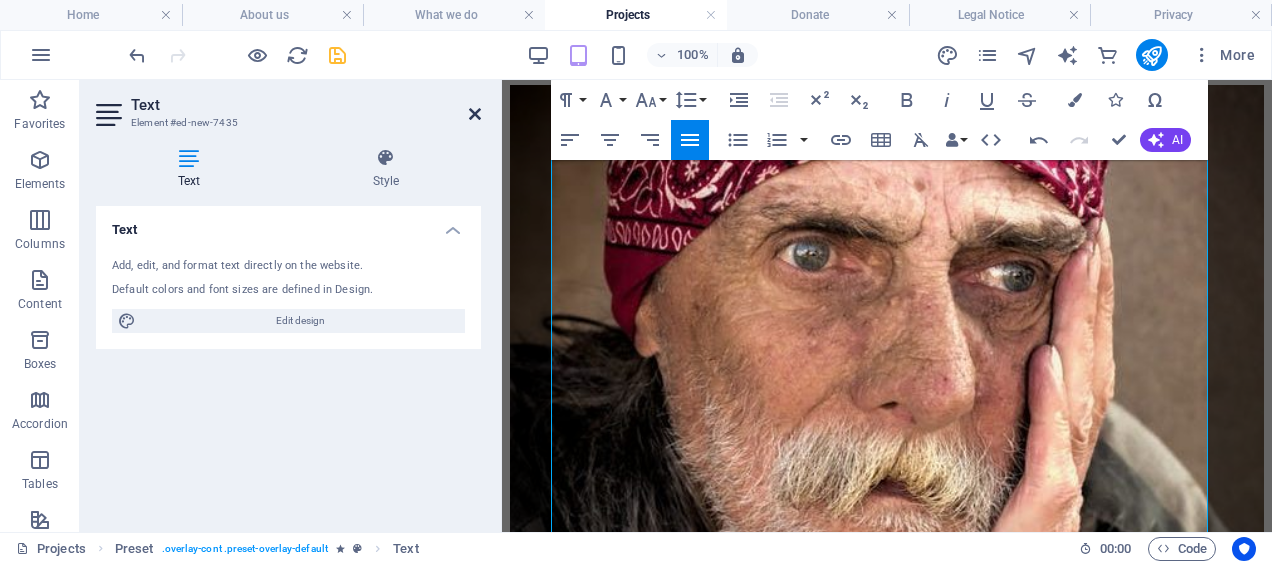 click at bounding box center [475, 114] 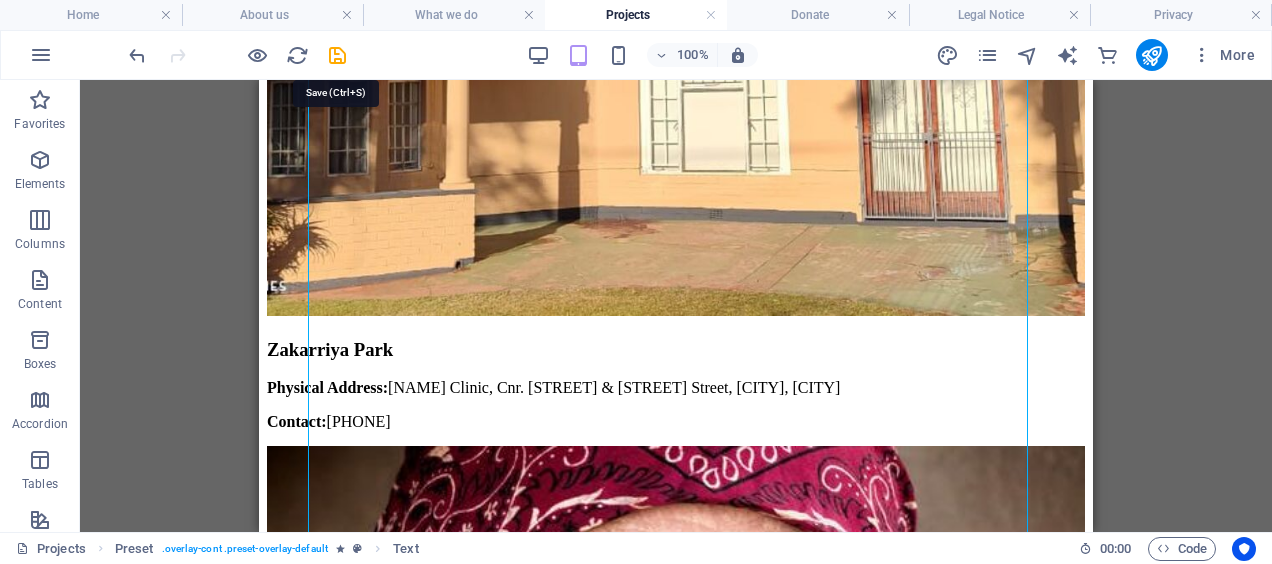 drag, startPoint x: 340, startPoint y: 51, endPoint x: 380, endPoint y: 64, distance: 42.059483 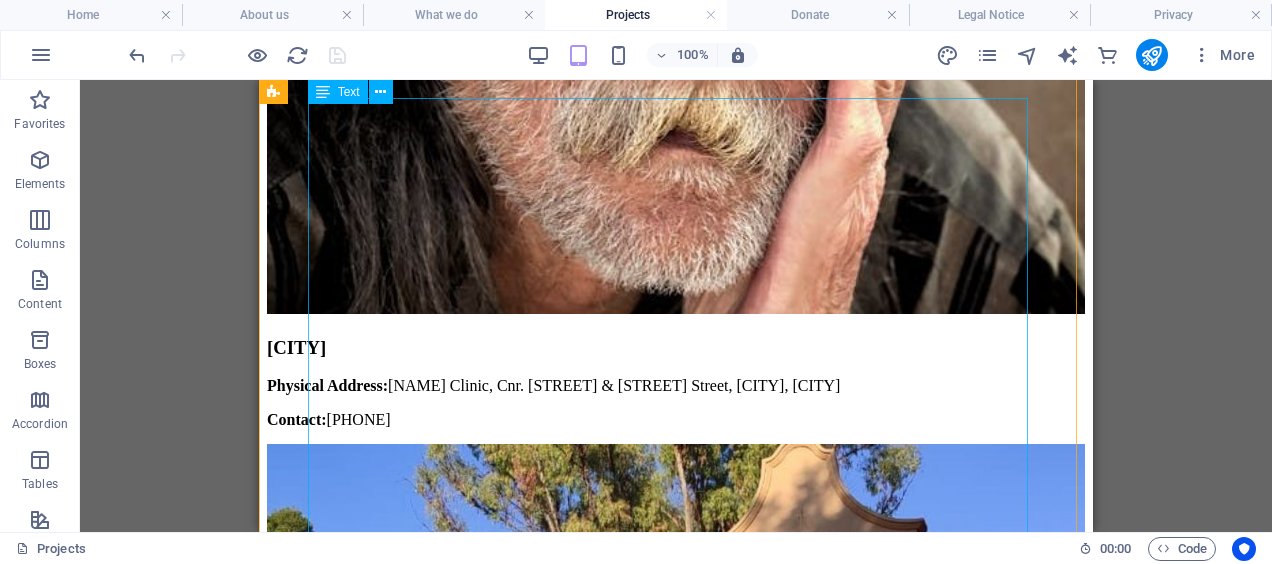 scroll, scrollTop: 5583, scrollLeft: 0, axis: vertical 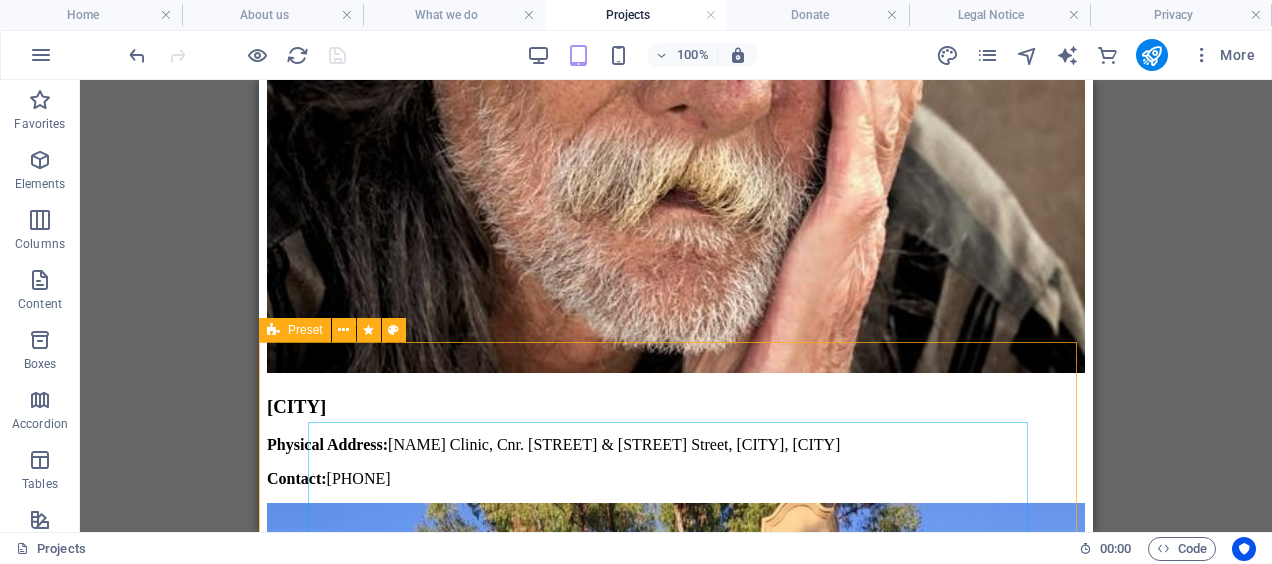 click on "Preset" at bounding box center [305, 330] 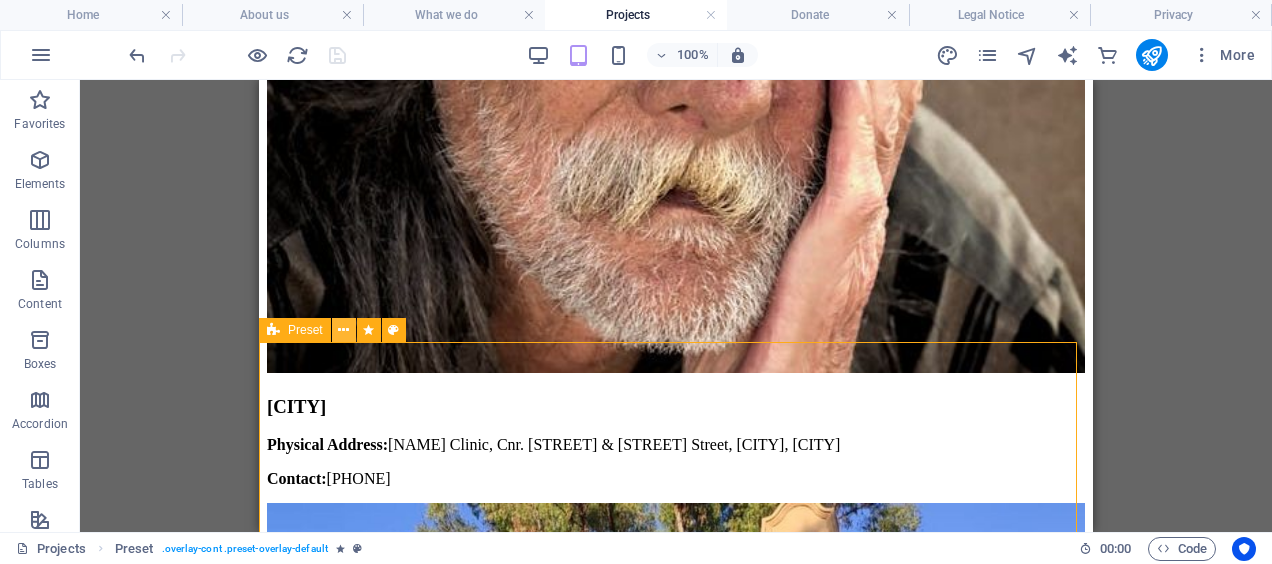 click at bounding box center (343, 330) 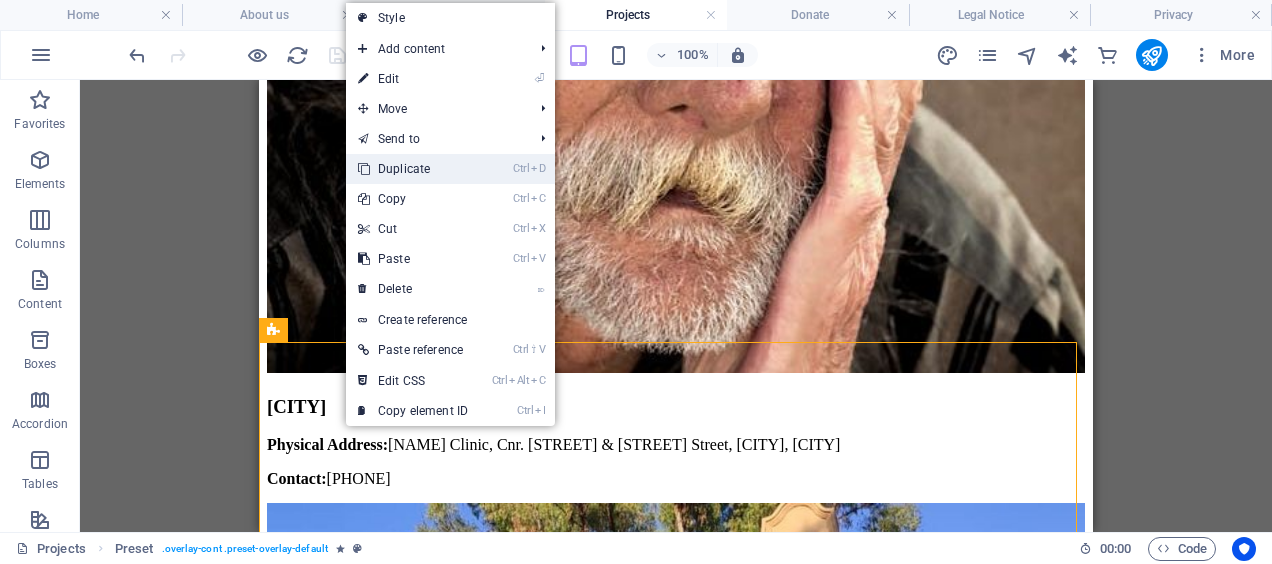 click on "Ctrl D  Duplicate" at bounding box center [413, 169] 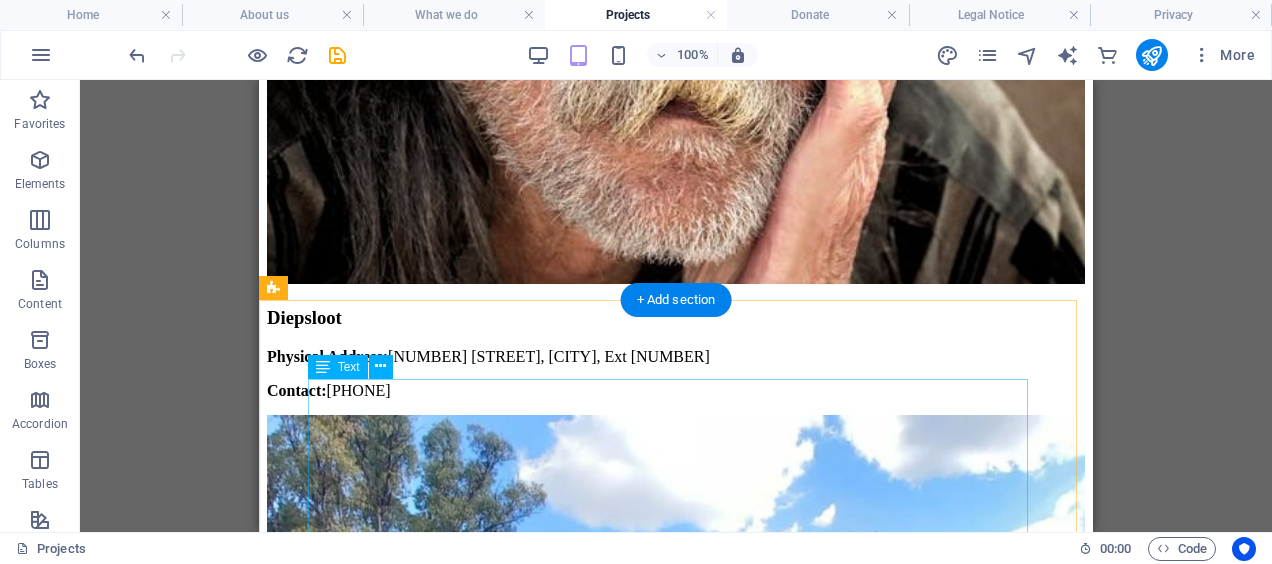 scroll, scrollTop: 7163, scrollLeft: 0, axis: vertical 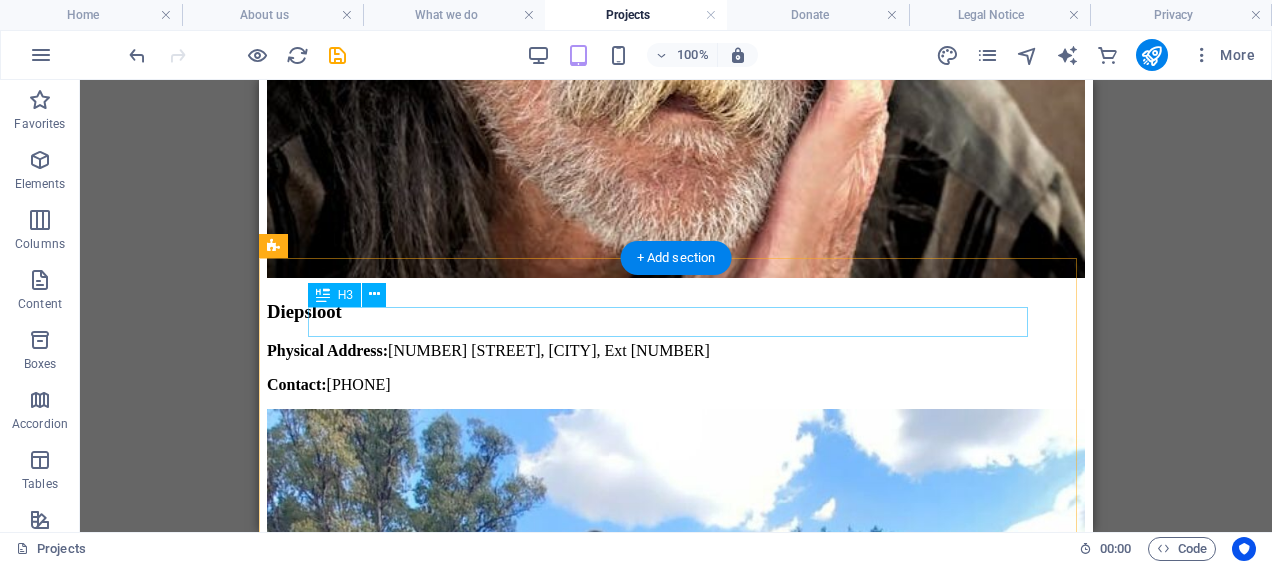 click on "EDUCATION FOR LIVING PROGRAMME" at bounding box center [676, 7989] 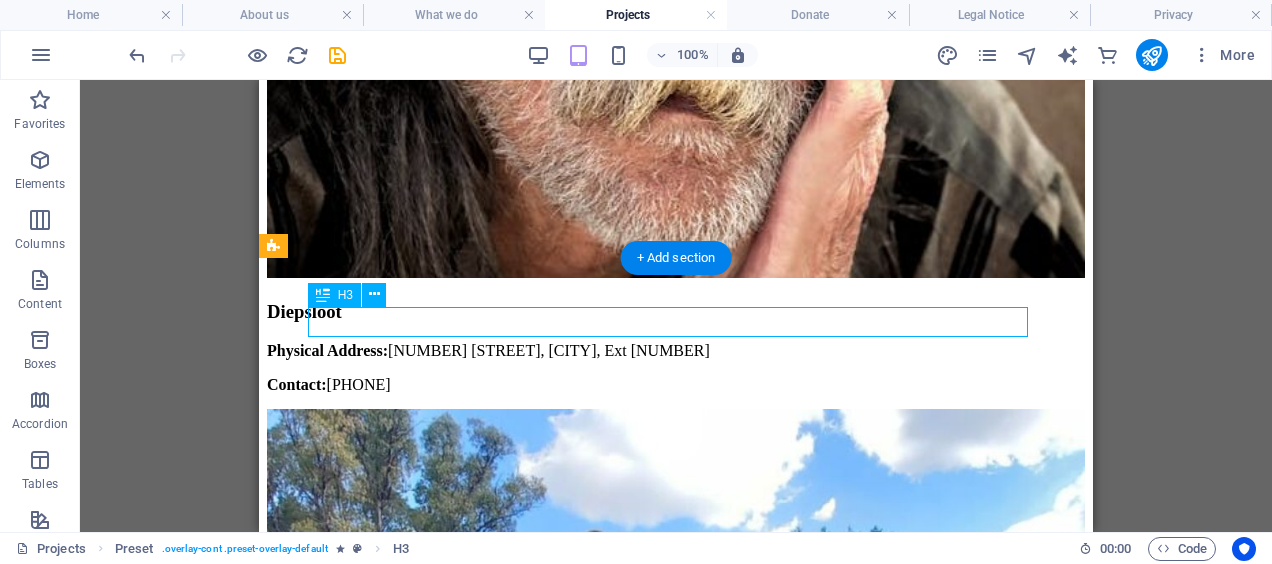 click on "EDUCATION FOR LIVING PROGRAMME" at bounding box center (676, 7989) 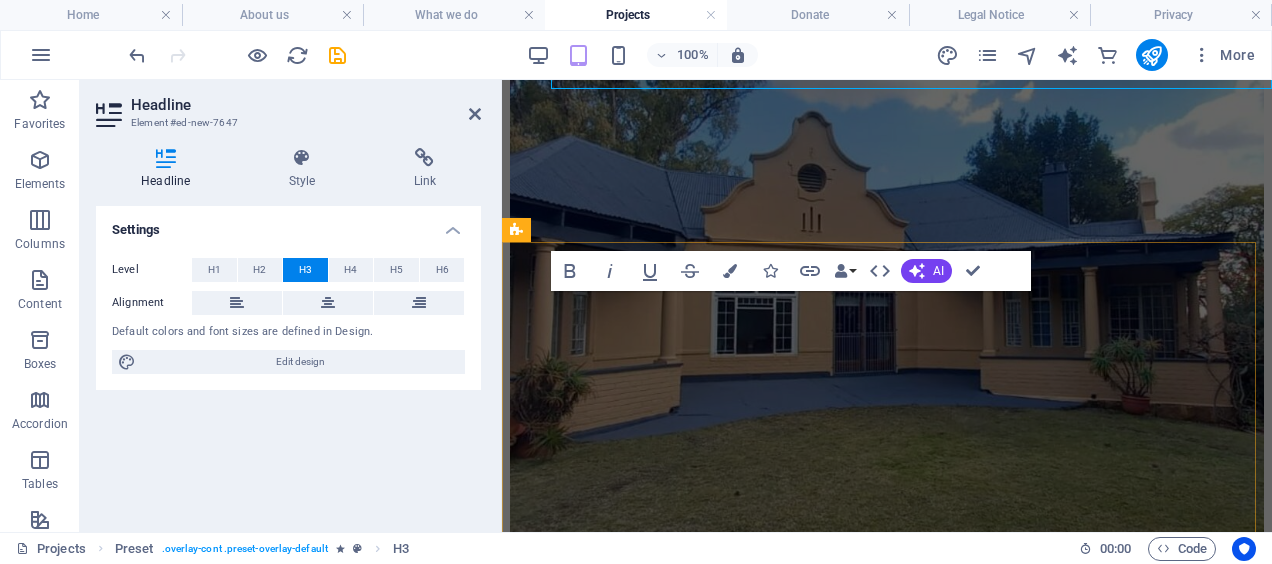 scroll, scrollTop: 7411, scrollLeft: 0, axis: vertical 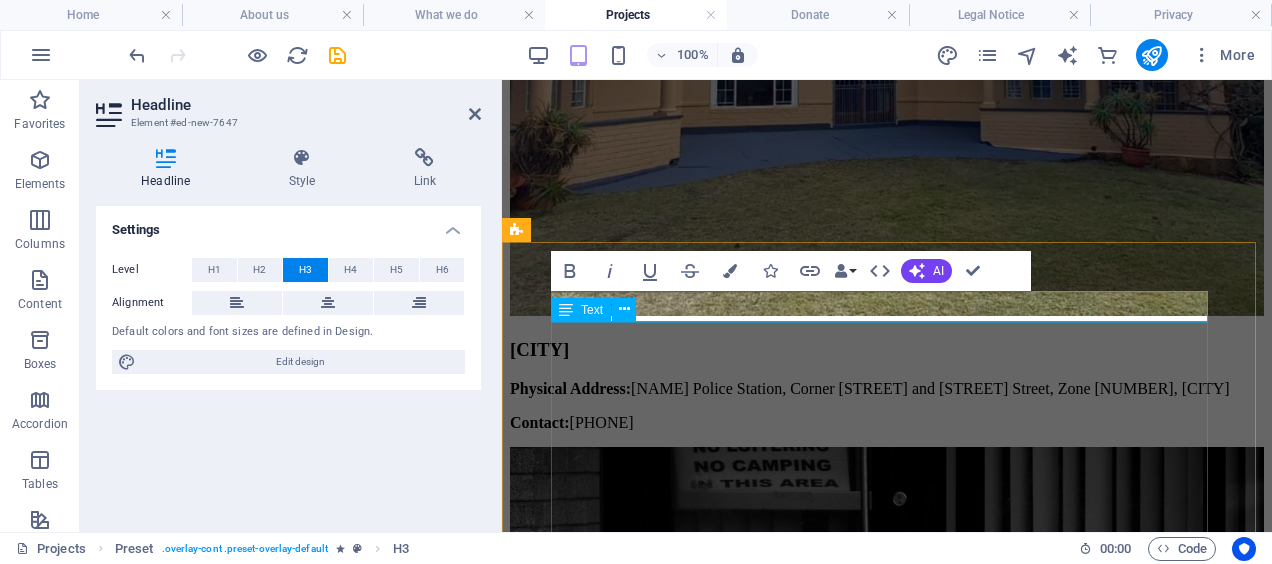 click on "Skip to main content
Home About us What we do Projects Donate Projects Our achievements Home About us What we do Satellite Offices  Donate Projects Our achievements Westbury Physical address:  73 Dowling Avenue, Westbury, Johannesburg Contact:  079 677 2673 Alexandra Physical Address:  Prosperous Building, 2nd Floor, Room 215, Wynberg, Johannesburg Contact:  068 061 1162 | 067 167 7869 Lenasia South Physical Address:  Lenasia South Clinic, Cnr. Wimbledon & Wellington Street, Lenasia, Johannesburg Contact:  061 497 7672 Zakarriya Park Physical Address:  Lenasia South Clinic, Cnr. Wimbledon & Wellington Street, Lenasia, Johannesburg Contact:  061 497 7672 Diepsloot Physical Address:  1131 Ingonyama Street, Diepsloot, Ext 2 Contact:  068 060 5463 Soweto Physical Address:  Meadowlands Police Station, Corner Hencock and Odendal Street, Zone 2, Soweto Contact:  061 494 5992 HIV/AIDS PROGRAMME Employee Wellness Programme Purpose of the programme •Providing preventative and therapeutic services • Absenteeism ," at bounding box center [887, 1805] 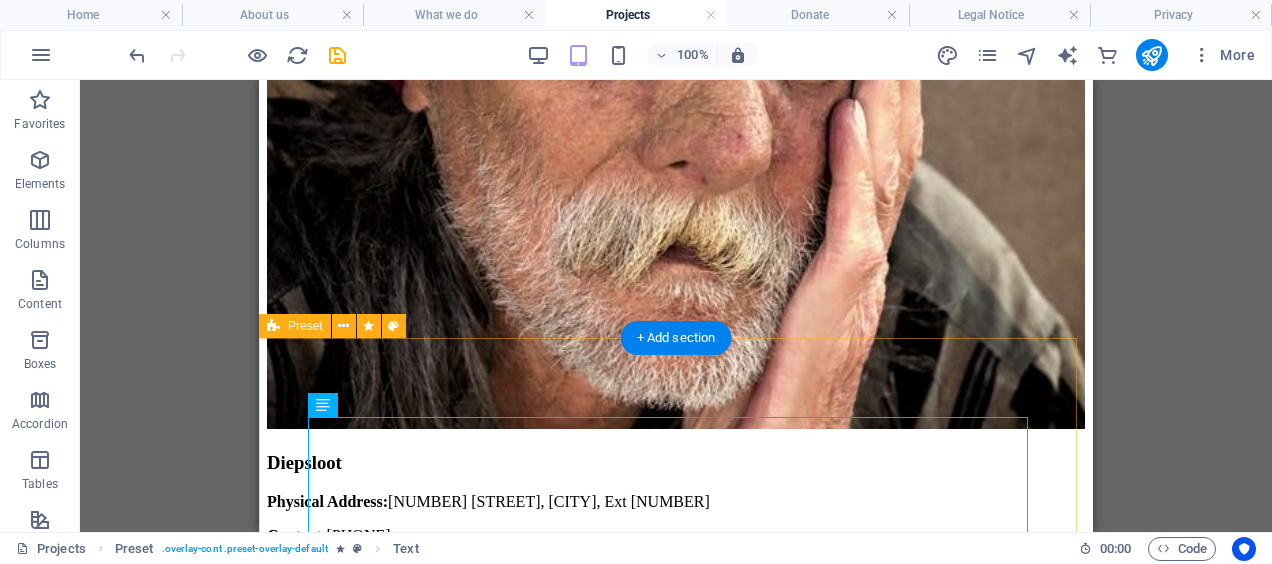 scroll, scrollTop: 7011, scrollLeft: 0, axis: vertical 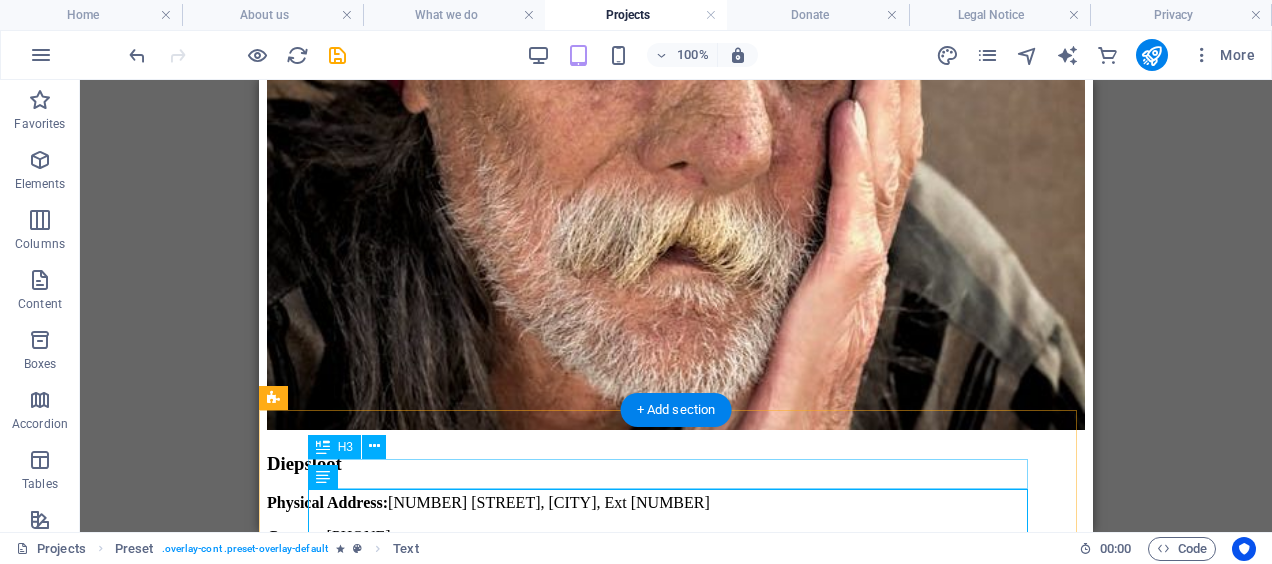 click on "EDUCATION FOR LIVING PROGRAMME" at bounding box center [676, 8141] 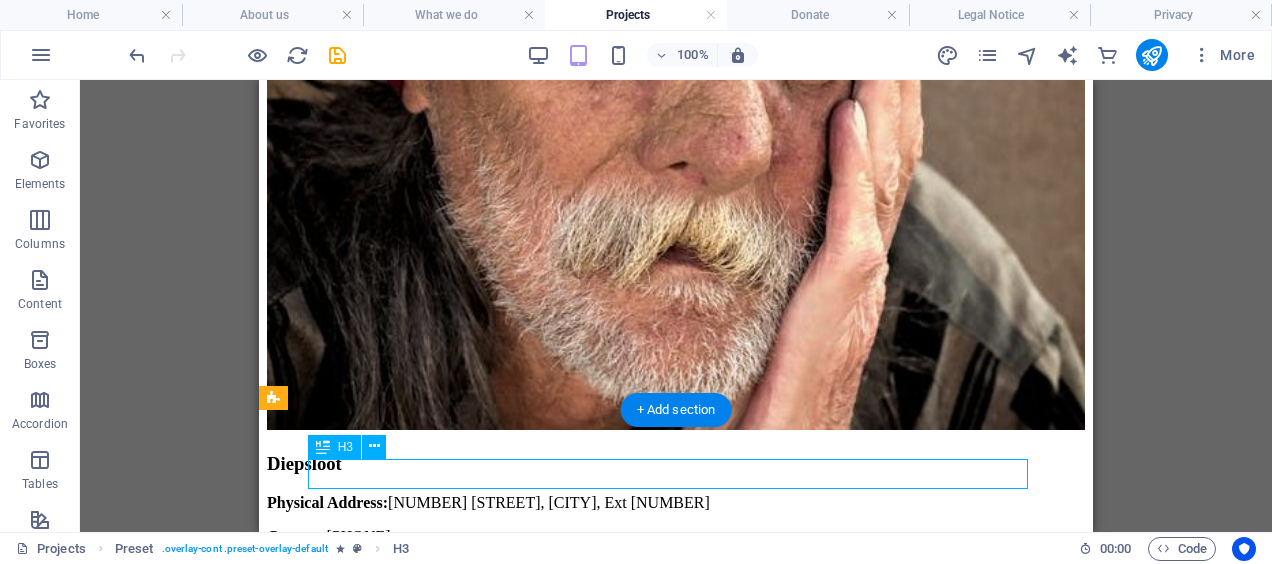 click on "EDUCATION FOR LIVING PROGRAMME" at bounding box center [676, 8141] 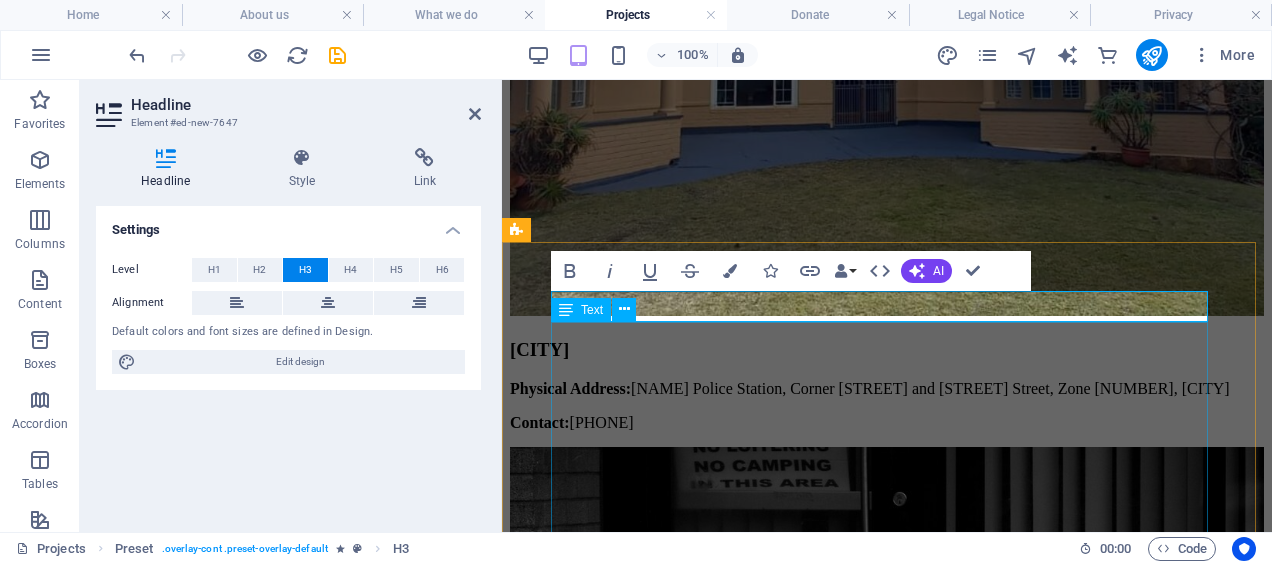 click on "THE GOAL OF THE EDUCATION FOR LIVING PROGRAMME The goal of the Education for Living Programme is to provide young people with the knowledge to make good choices in their own lives and the skills to create healthy relationships with themselves, their families, their friends, and the opposite sex. Through interactive workshops including the use of training tools such as charts, role plays, group discussions and sometimes video footage, we aim to empower young people in the decisions they will have to make both in the present and in the future. WHO SHOULD ATTEND? There are a variety of courses available to young people, from Grades 1 to 12. These courses are taken to schools by a team of highly trained, skilled facilitators. Up to Grade 8, boys and girls are separated into different groups. We prefer to run small groups to promote easy, informal discussions. GRADE 1-4 GRADE 5 GRADE 6 &7 GRADE 8-10 HOW ARE PARENTS INVOLVED? AN EXAMPLE OF COURSE CONTENT FOR GRADE 6 AND 7 THE ROLE OF THE EDUCATOR IN SUMMARY:" at bounding box center [887, 8198] 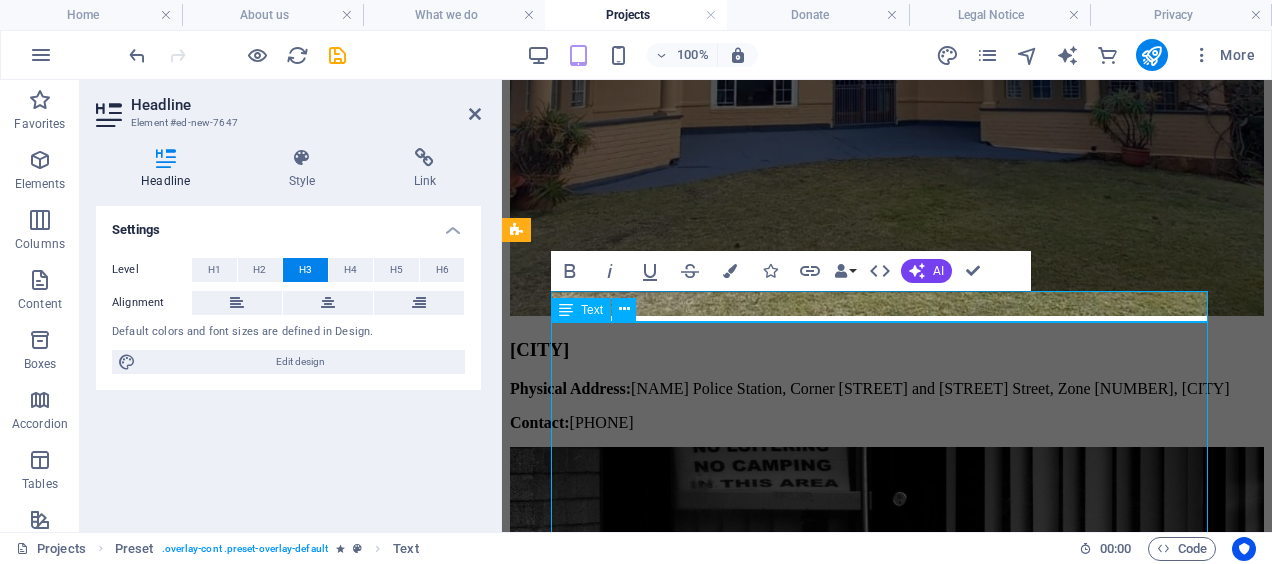 click on "THE GOAL OF THE EDUCATION FOR LIVING PROGRAMME The goal of the Education for Living Programme is to provide young people with the knowledge to make good choices in their own lives and the skills to create healthy relationships with themselves, their families, their friends, and the opposite sex. Through interactive workshops including the use of training tools such as charts, role plays, group discussions and sometimes video footage, we aim to empower young people in the decisions they will have to make both in the present and in the future. WHO SHOULD ATTEND? There are a variety of courses available to young people, from Grades 1 to 12. These courses are taken to schools by a team of highly trained, skilled facilitators. Up to Grade 8, boys and girls are separated into different groups. We prefer to run small groups to promote easy, informal discussions. GRADE 1-4 GRADE 5 GRADE 6 &7 GRADE 8-10 HOW ARE PARENTS INVOLVED? AN EXAMPLE OF COURSE CONTENT FOR GRADE 6 AND 7 THE ROLE OF THE EDUCATOR IN SUMMARY:" at bounding box center [887, 8198] 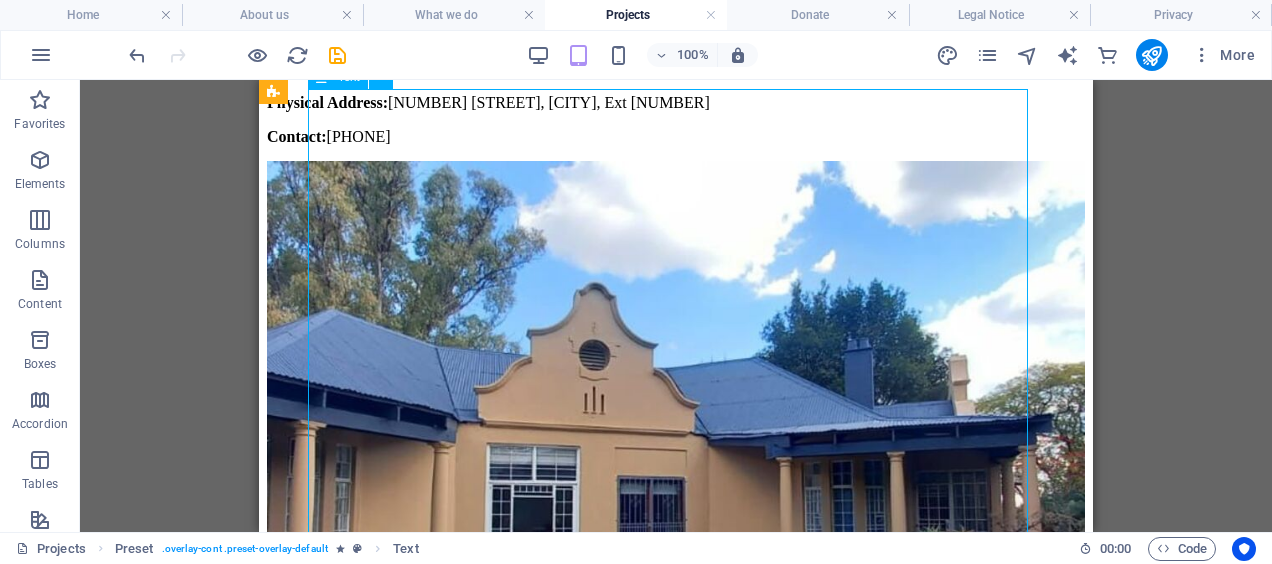 click on "THE GOAL OF THE EDUCATION FOR LIVING PROGRAMME The goal of the Education for Living Programme is to provide young people with the knowledge to make good choices in their own lives and the skills to create healthy relationships with themselves, their families, their friends, and the opposite sex. Through interactive workshops including the use of training tools such as charts, role plays, group discussions and sometimes video footage, we aim to empower young people in the decisions they will have to make both in the present and in the future. WHO SHOULD ATTEND? There are a variety of courses available to young people, from Grades 1 to 12. These courses are taken to schools by a team of highly trained, skilled facilitators. Up to Grade 8, boys and girls are separated into different groups. We prefer to run small groups to promote easy, informal discussions. GRADE 1-4 GRADE 5 GRADE 6 &7 GRADE 8-10 HOW ARE PARENTS INVOLVED? AN EXAMPLE OF COURSE CONTENT FOR GRADE 6 AND 7 THE ROLE OF THE EDUCATOR IN SUMMARY:" at bounding box center (676, 8515) 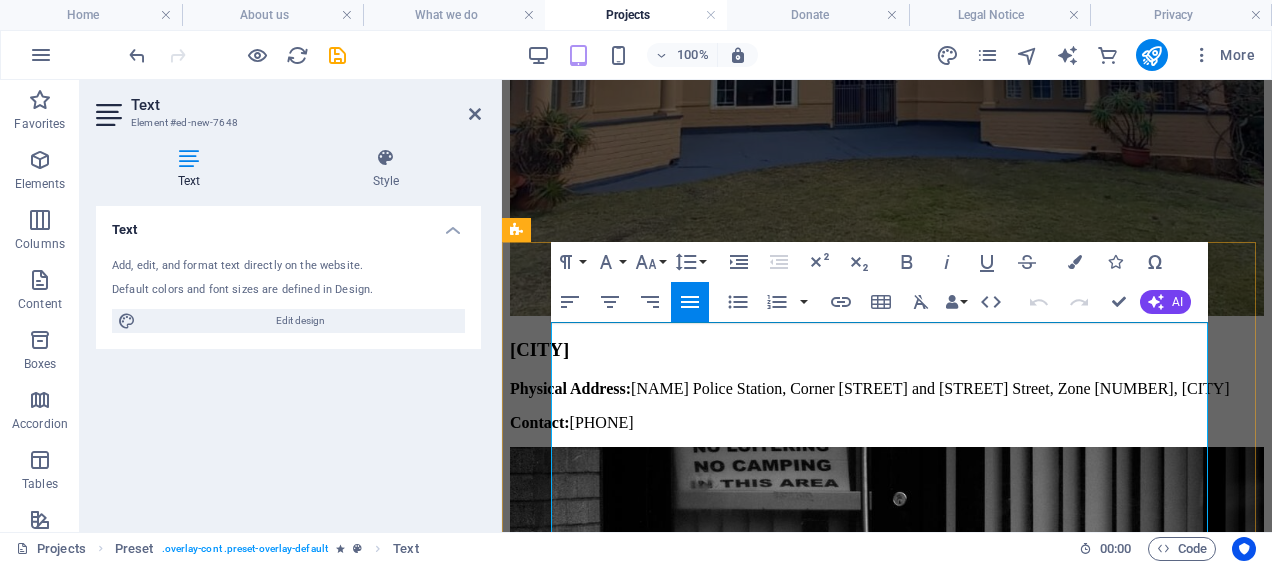click on "The goal of the Education for Living Programme is to provide young people with the knowledge to make good choices in their own lives and the skills to create healthy relationships with themselves, their families, their friends, and the opposite sex." at bounding box center [887, 7470] 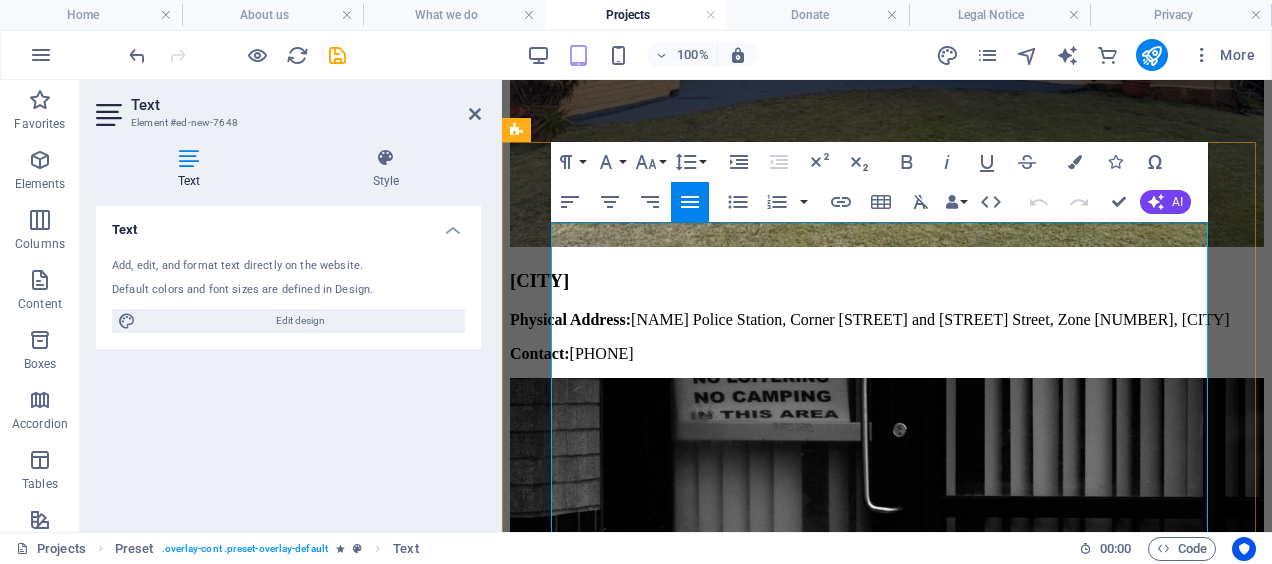 scroll, scrollTop: 7511, scrollLeft: 0, axis: vertical 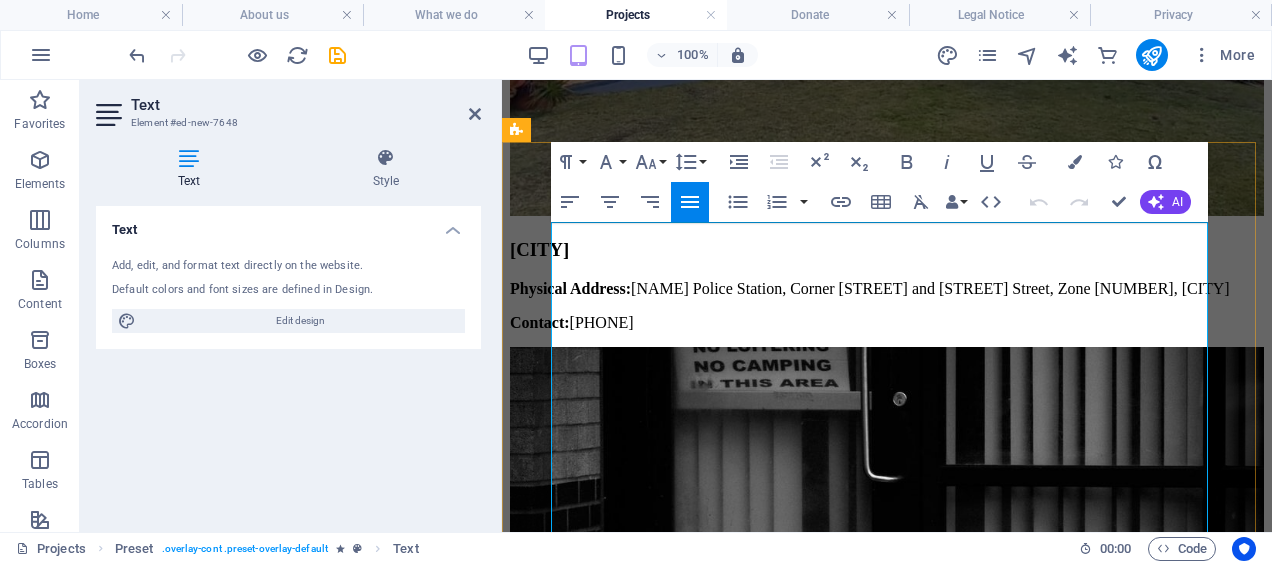 click on "Through interactive workshops including the use of training tools such as charts, role plays, group discussions and sometimes video footage, we aim to empower young people in the decisions they will have to make both in the present and in the future." at bounding box center (887, 7440) 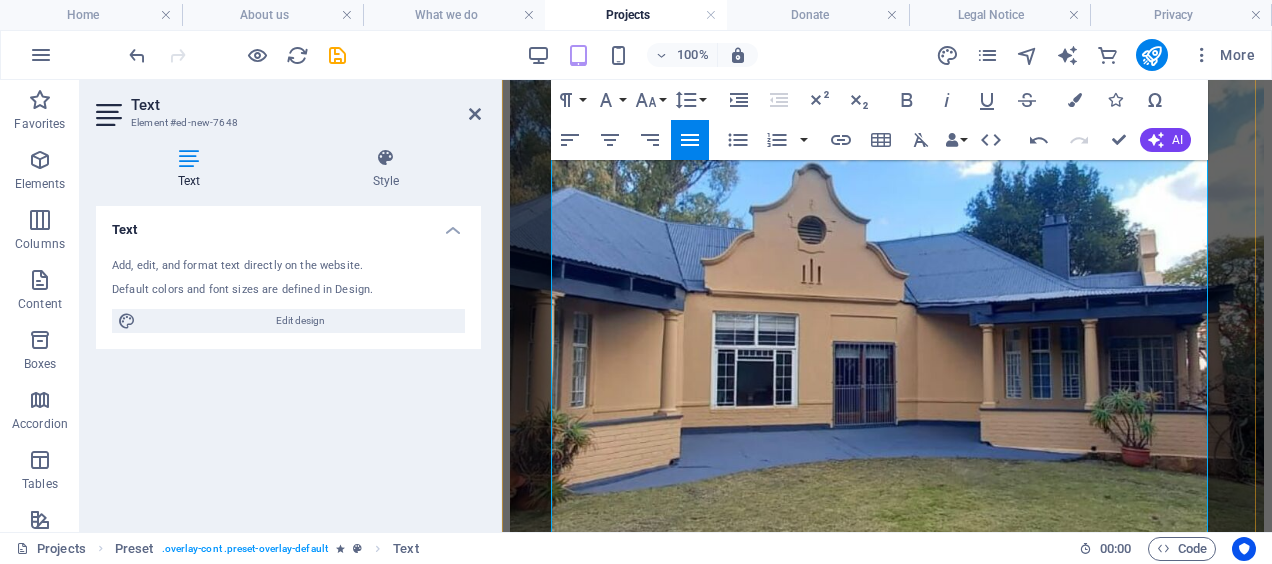 scroll, scrollTop: 7711, scrollLeft: 0, axis: vertical 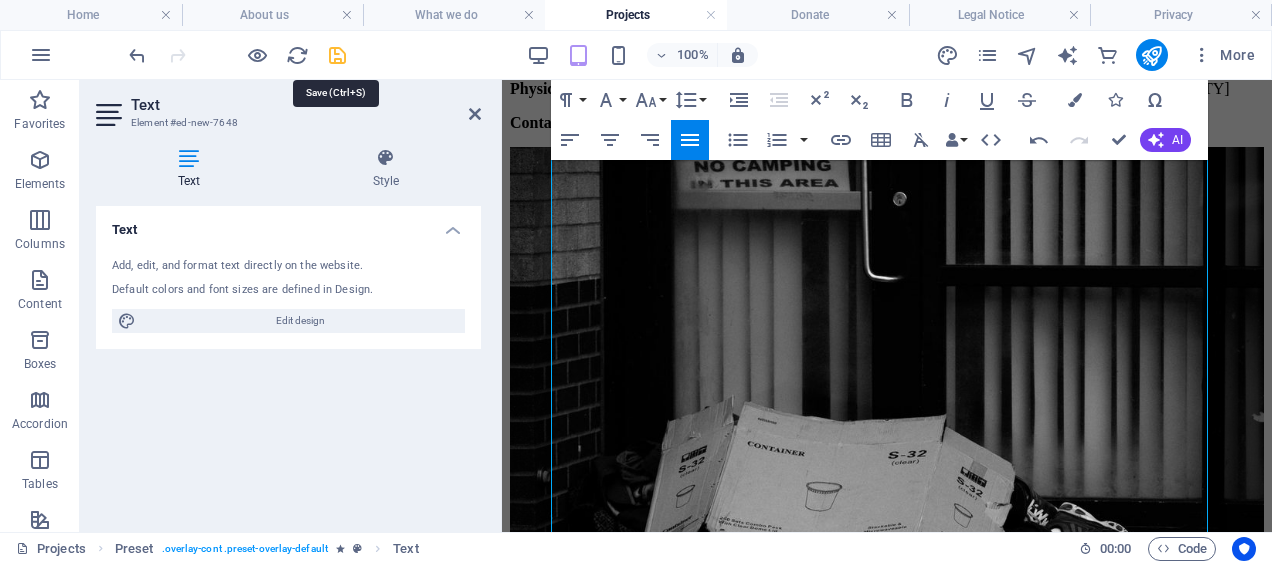 click at bounding box center [337, 55] 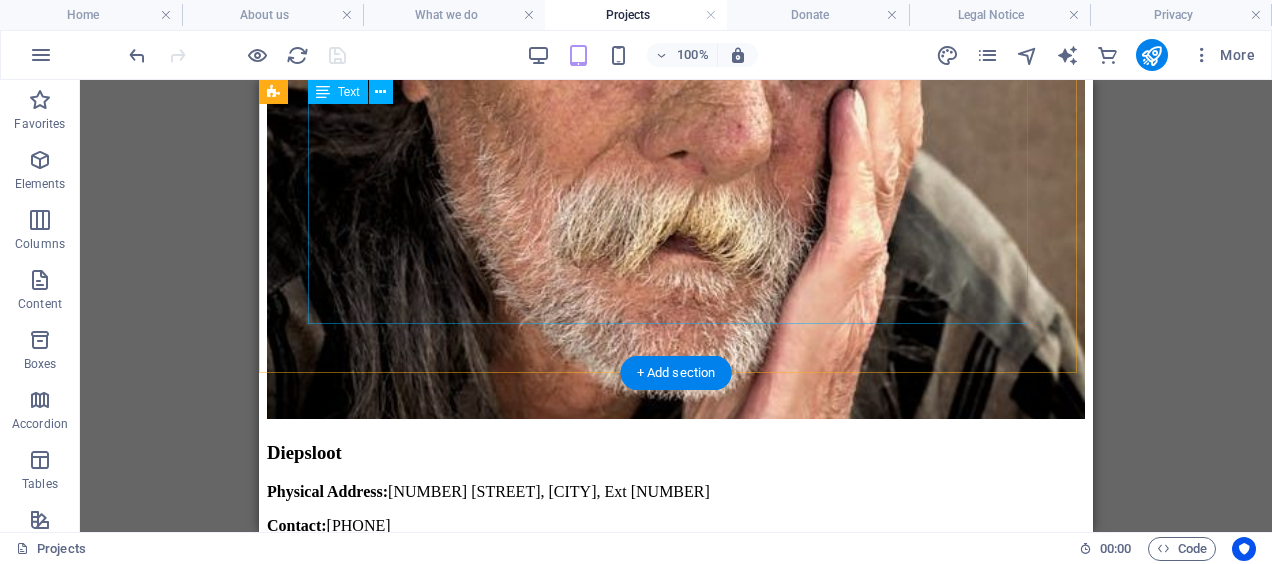 scroll, scrollTop: 7011, scrollLeft: 0, axis: vertical 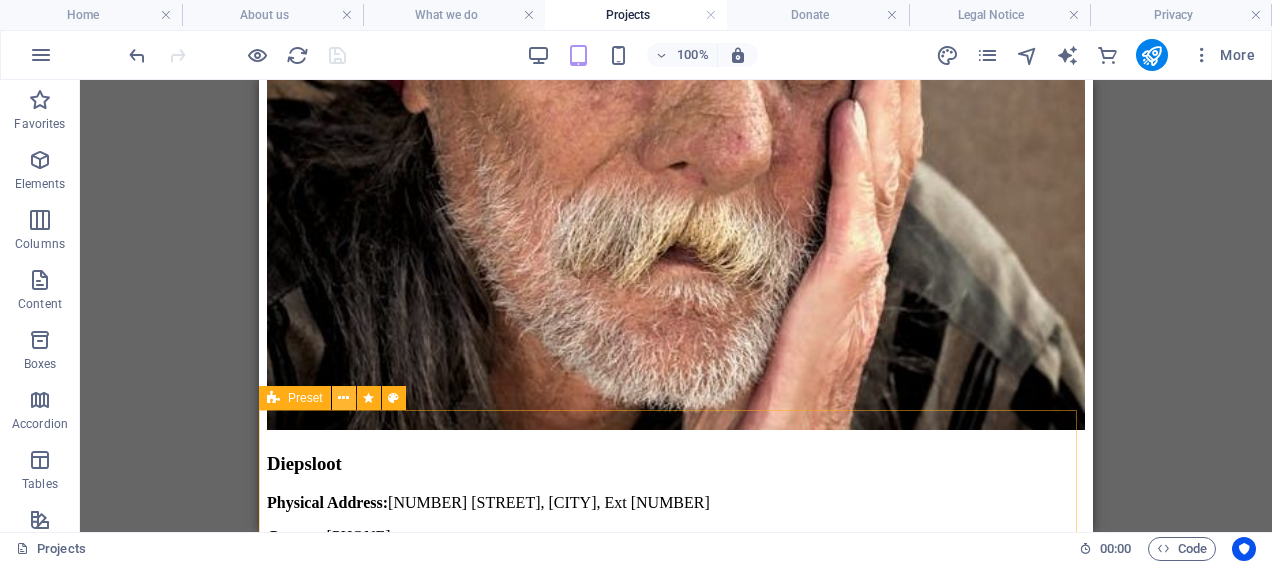 click at bounding box center [343, 398] 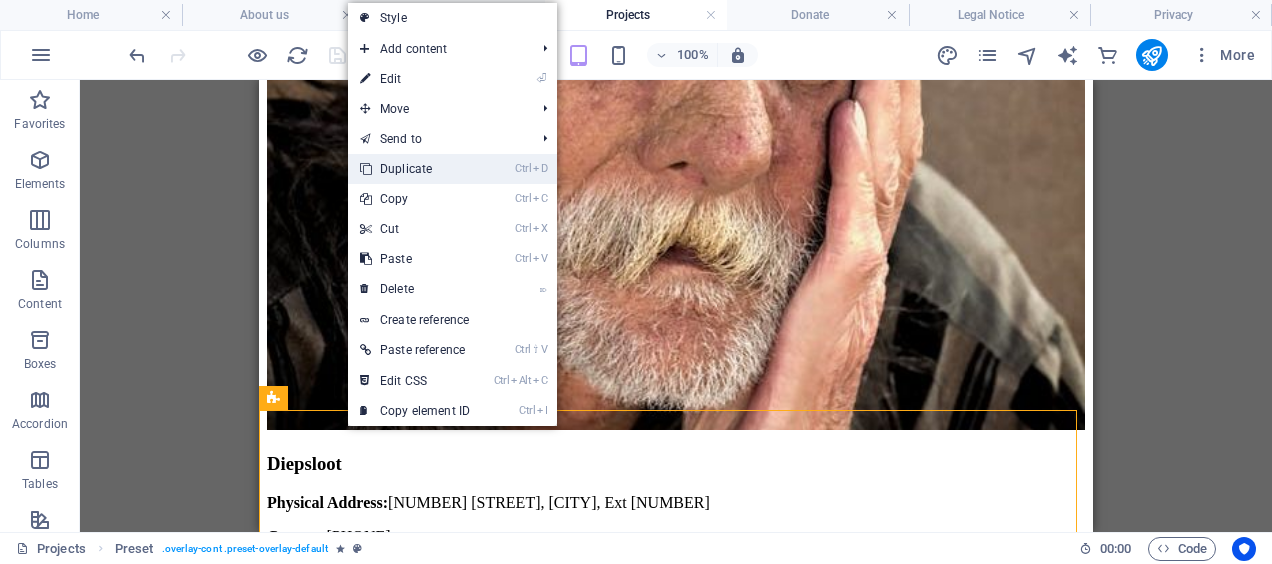 click on "Ctrl D  Duplicate" at bounding box center (415, 169) 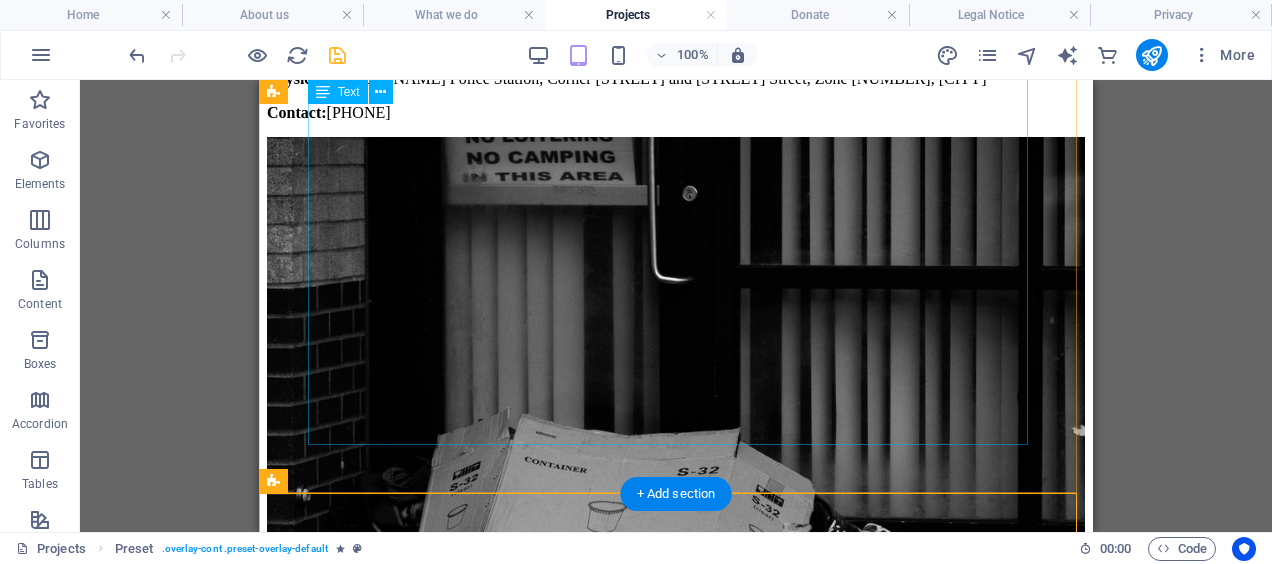 scroll, scrollTop: 8183, scrollLeft: 0, axis: vertical 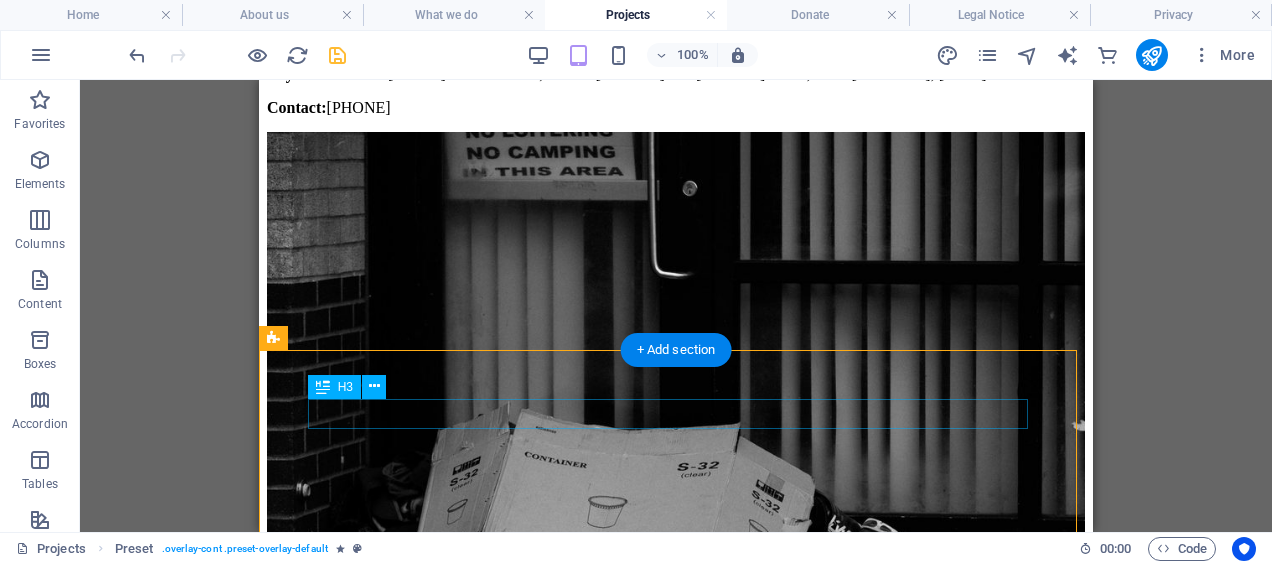 click on "EDUCATION FOR LIVING PROGRAMME" at bounding box center (676, 8182) 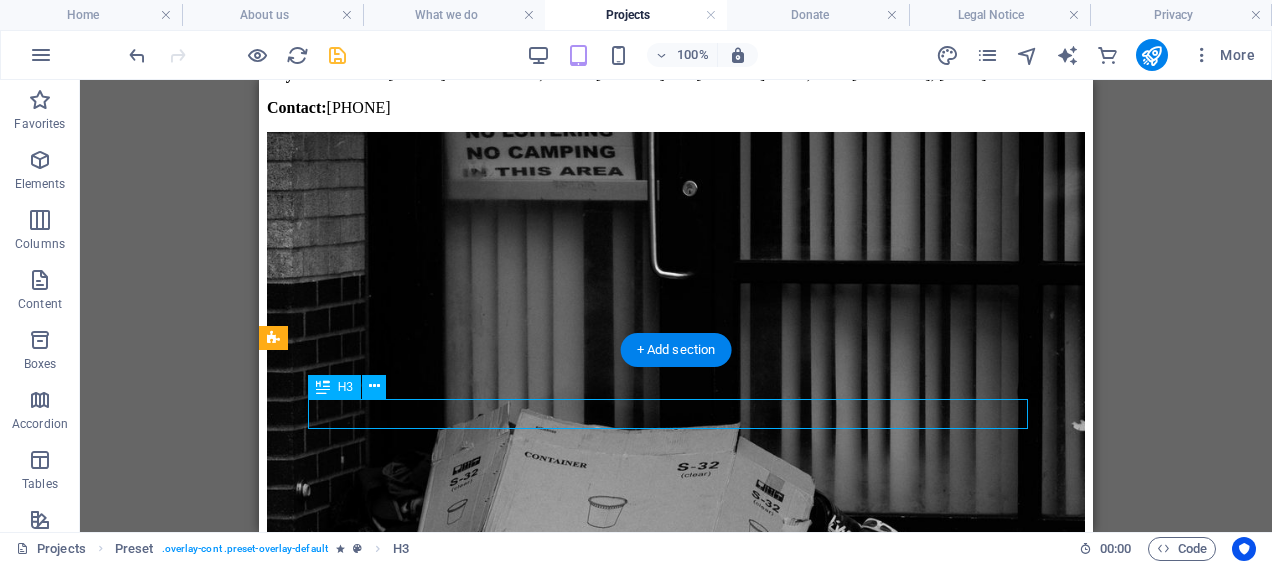 drag, startPoint x: 848, startPoint y: 410, endPoint x: 604, endPoint y: 410, distance: 244 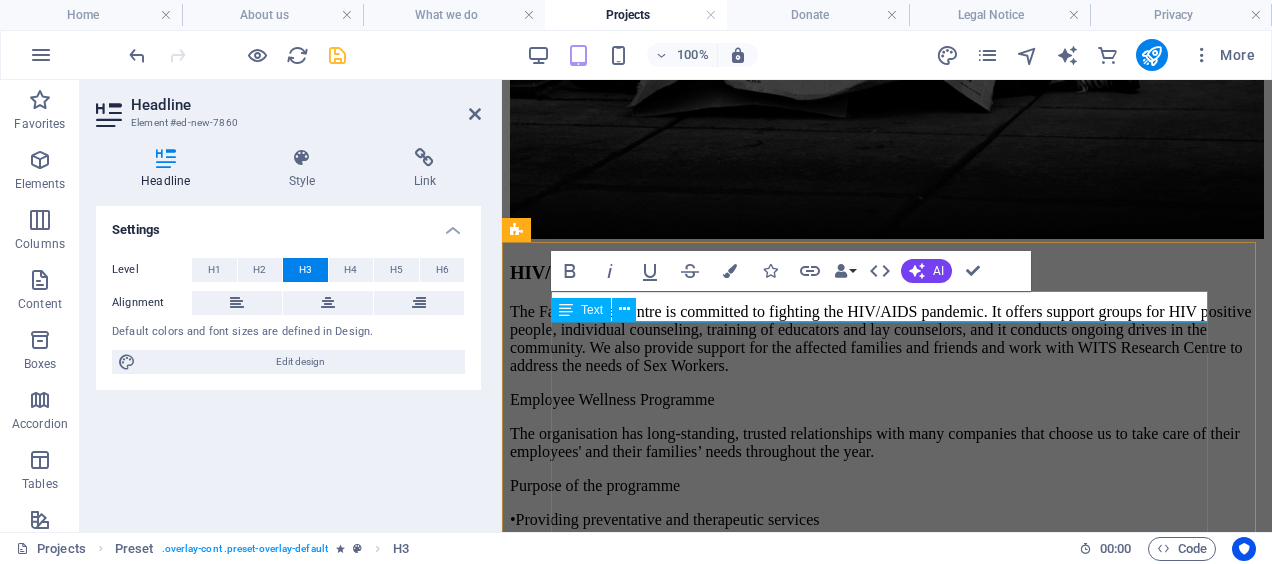 scroll, scrollTop: 8595, scrollLeft: 0, axis: vertical 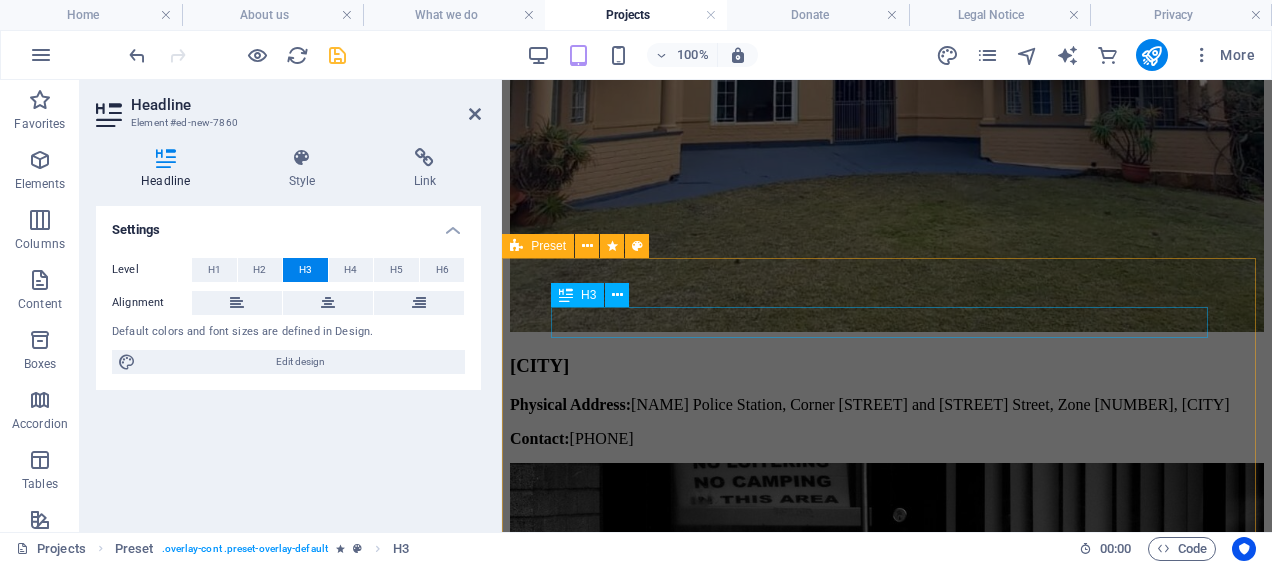 click on "EDUCATION FOR LIVING PROGRAMME" at bounding box center (887, 7396) 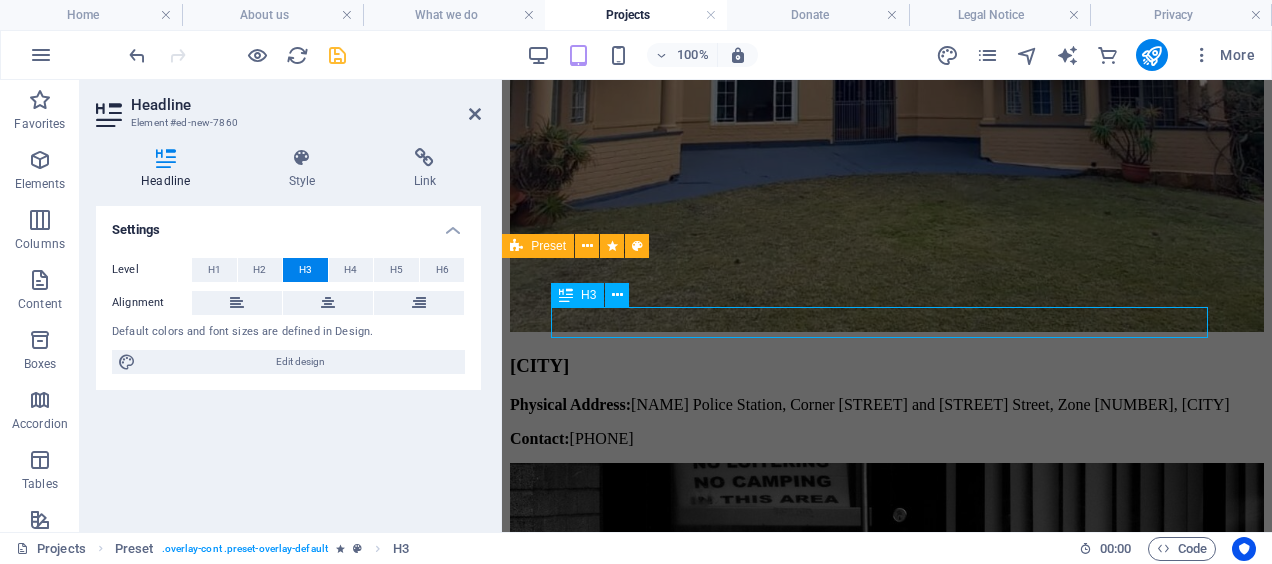 click on "EDUCATION FOR LIVING PROGRAMME The Education for Living Department at Family Life Centre is happy to adjust existing or create any new material for schools with specific requirements. These workshops may be presented at the school or at an agreed-upon venue and at a time to suit participants. Examples include: •            Workshops or once-off talks for pupils of all ages from Grade 5 to Post-Matric to address any specific need or behavior requiring attention. Bullying is a common area of concern. Other possible topics may include peer pressure, child sexual abuse, physical abuse, physical or psychological addictions. •            Parent workshops or talks to cover parenting skills and issues, e.g., adolescent discipline guidelines, improving communication with your teenager, how to recognize and handle potential problem areas, and how to become a more emotionally intelligent parent. •            Peer counselling (training students on how to counsel their peers)." at bounding box center (887, 8009) 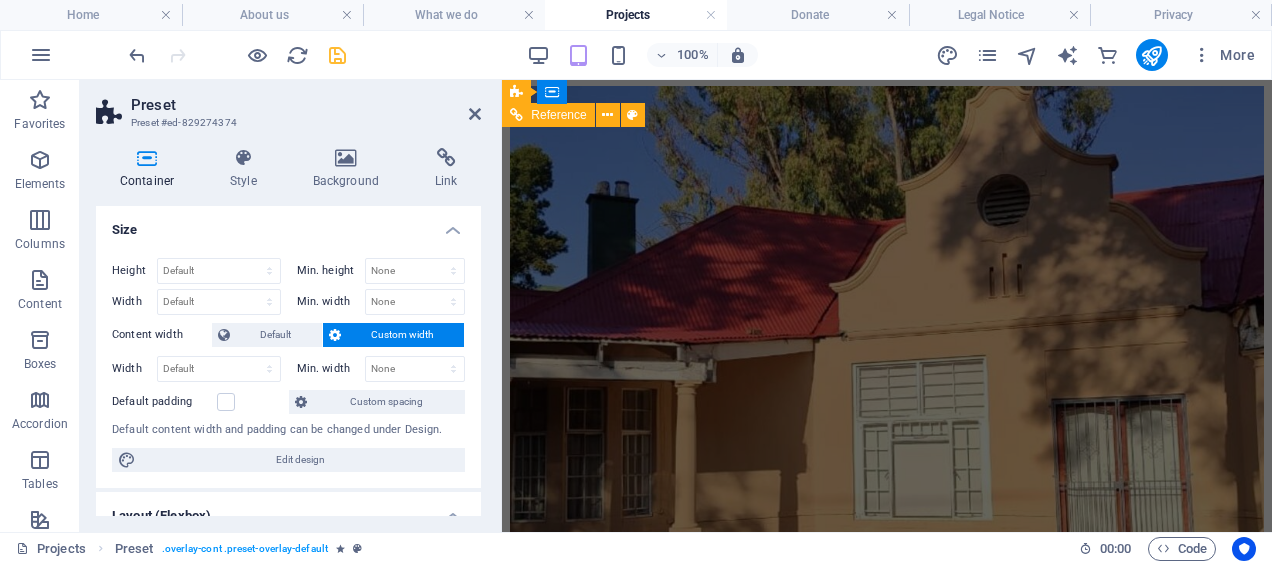 scroll, scrollTop: 5596, scrollLeft: 0, axis: vertical 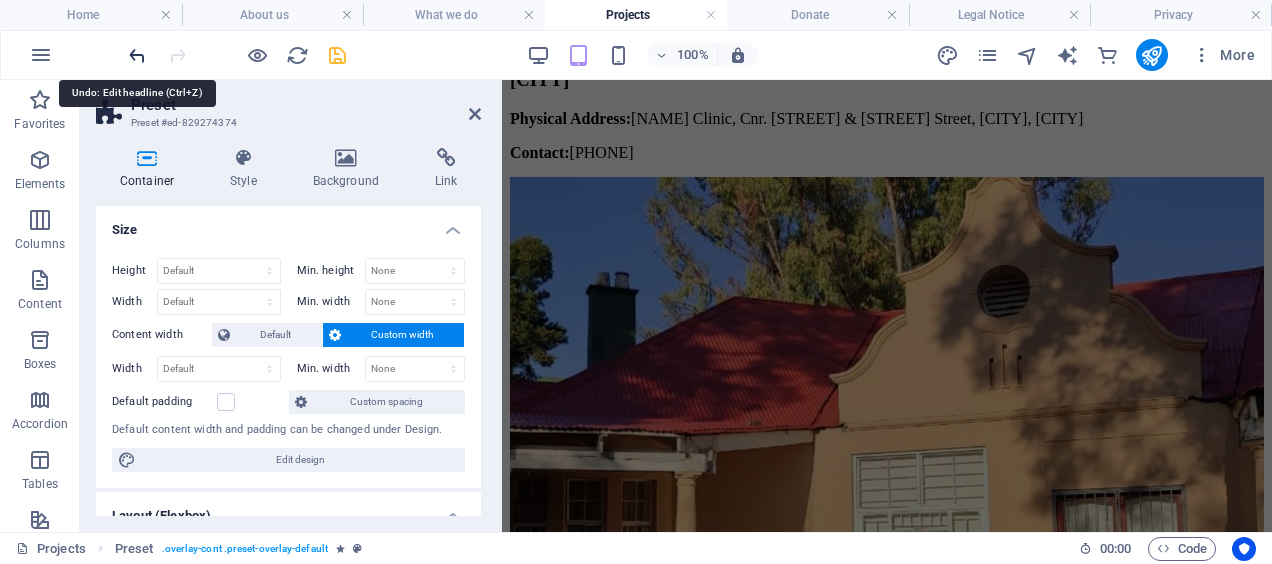click at bounding box center (137, 55) 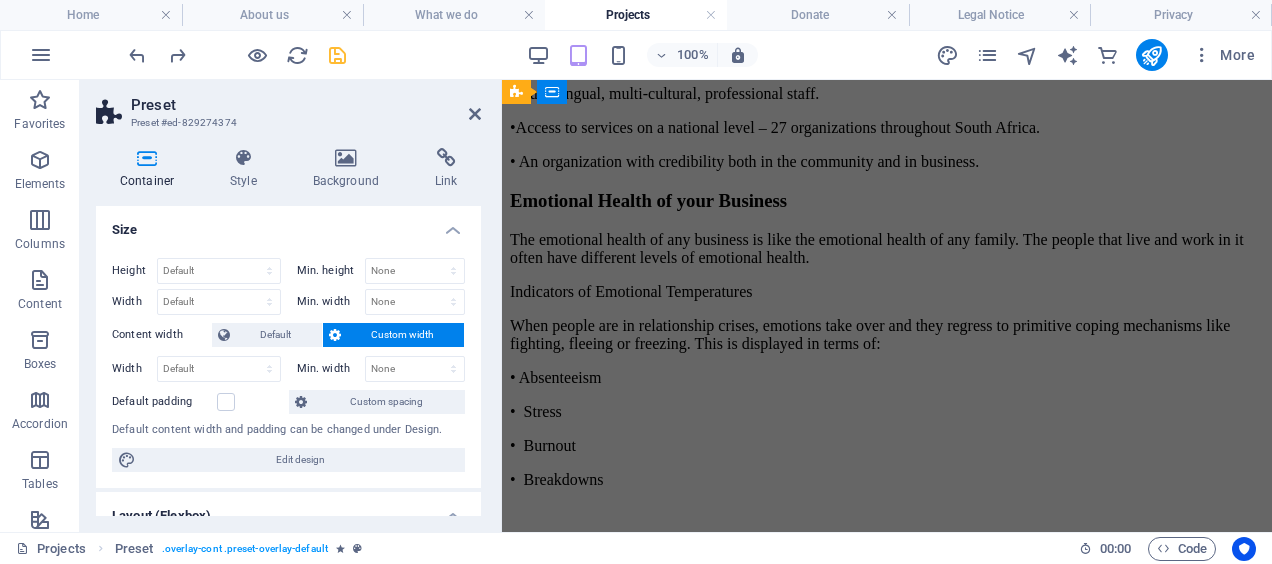 scroll, scrollTop: 9396, scrollLeft: 0, axis: vertical 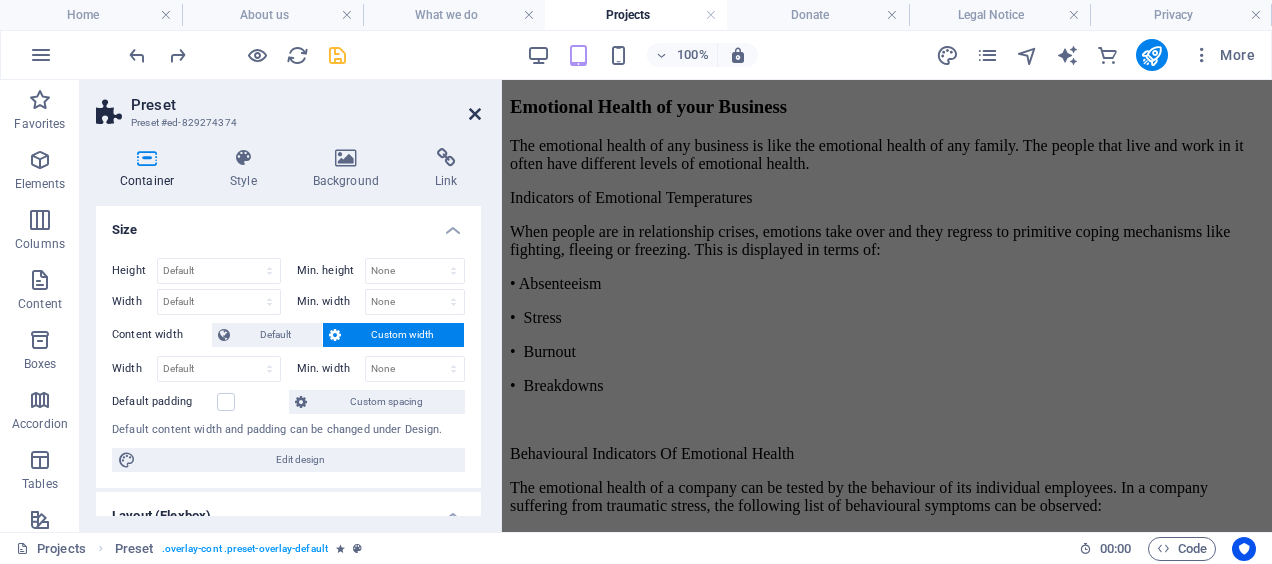 click at bounding box center [475, 114] 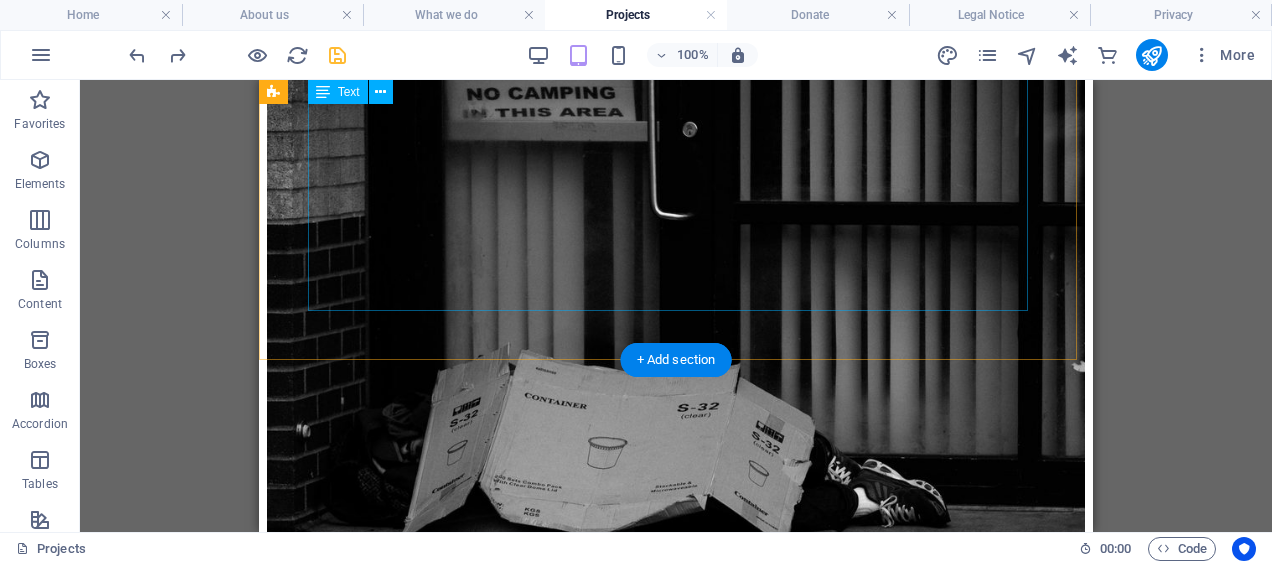 scroll, scrollTop: 8272, scrollLeft: 0, axis: vertical 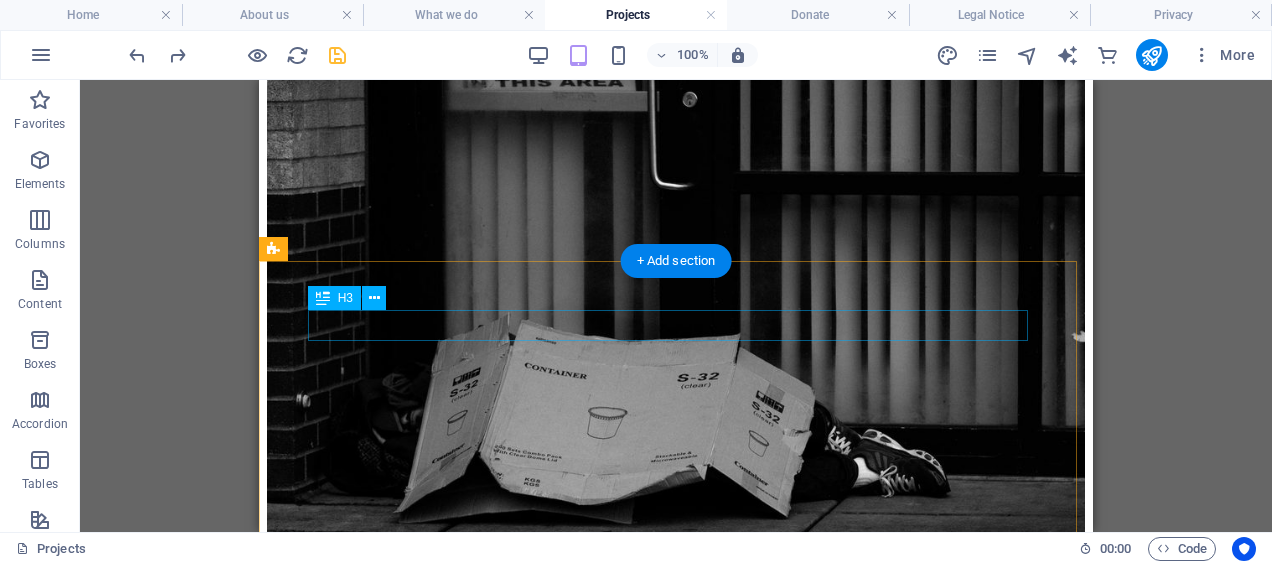 click on "EDUCATION FOR LIVING PROGRAMME" at bounding box center [676, 8093] 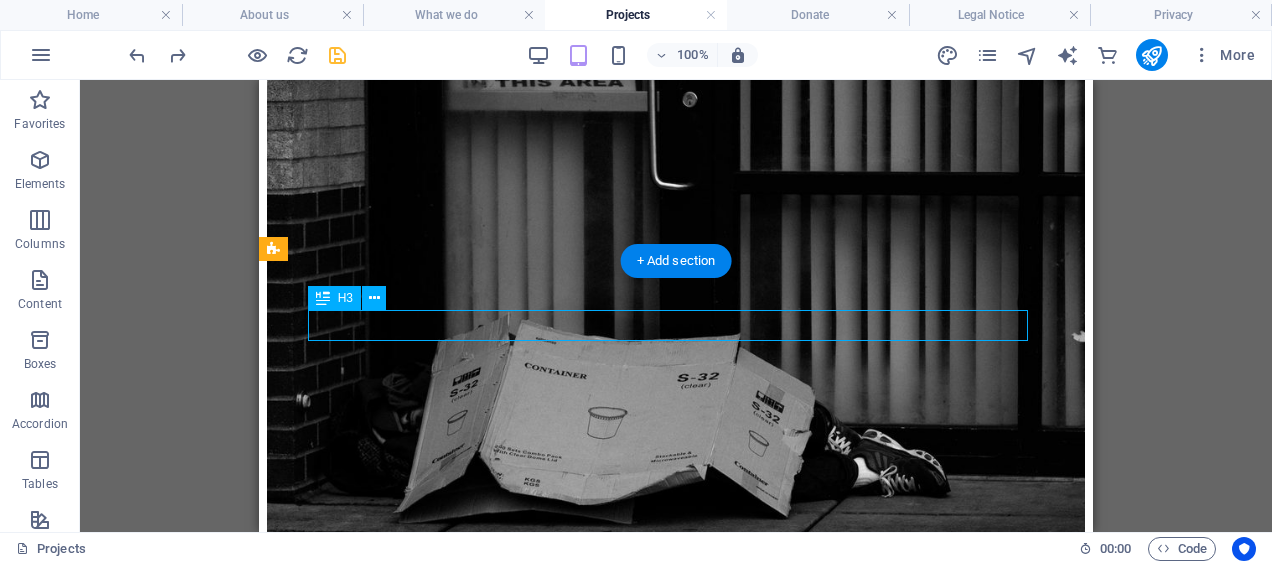 click on "EDUCATION FOR LIVING PROGRAMME" at bounding box center (676, 8093) 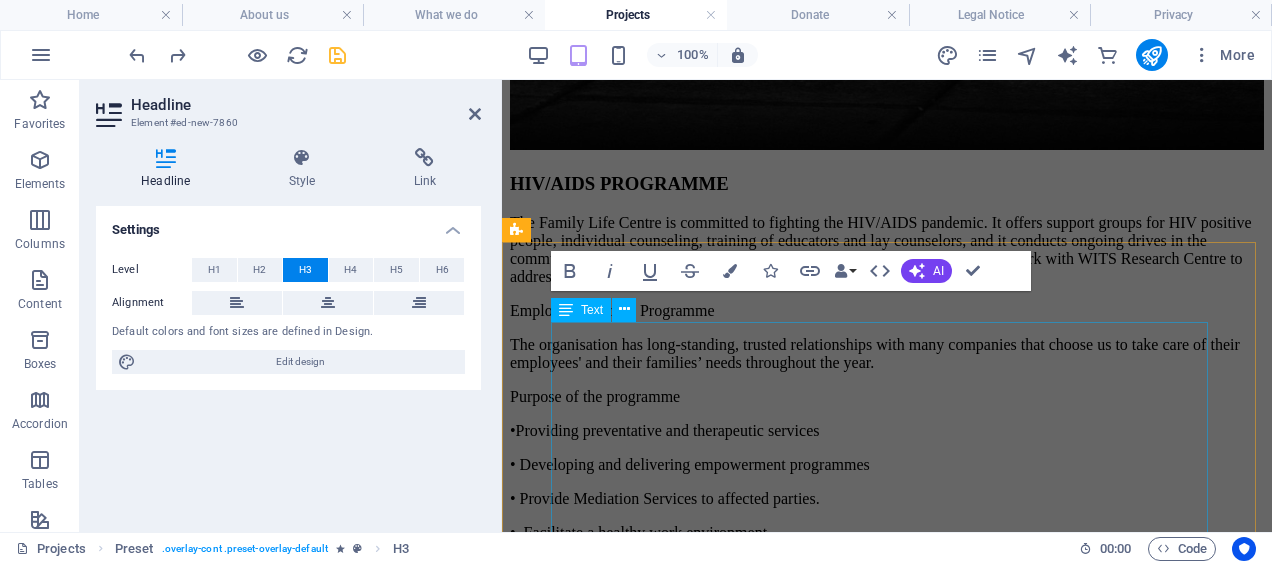 scroll, scrollTop: 8595, scrollLeft: 0, axis: vertical 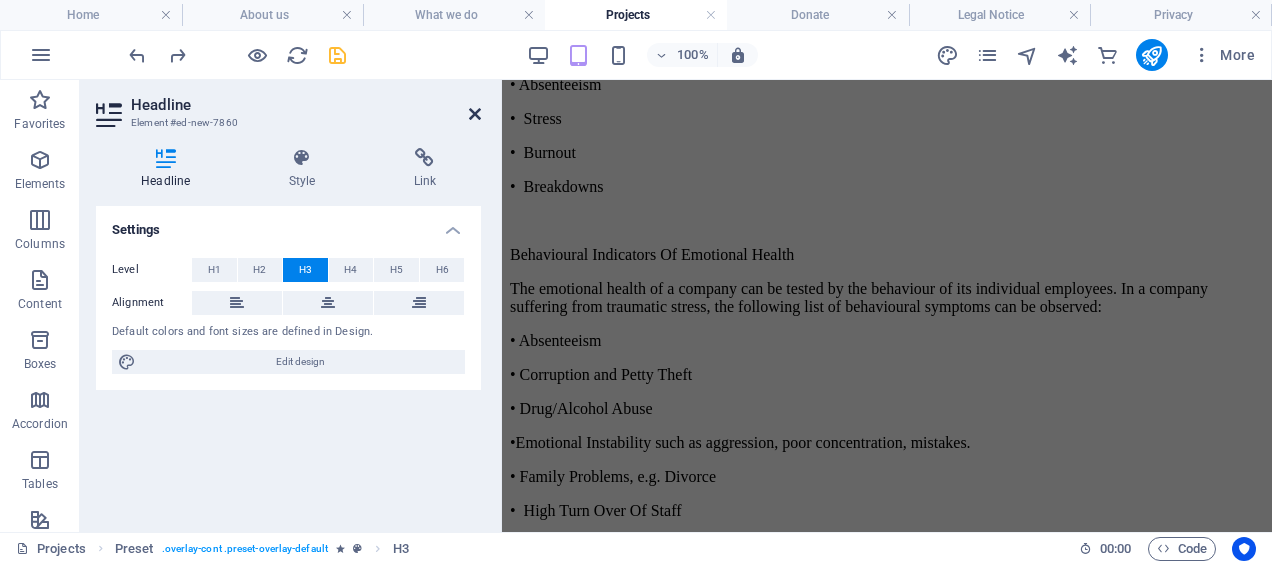click at bounding box center [475, 114] 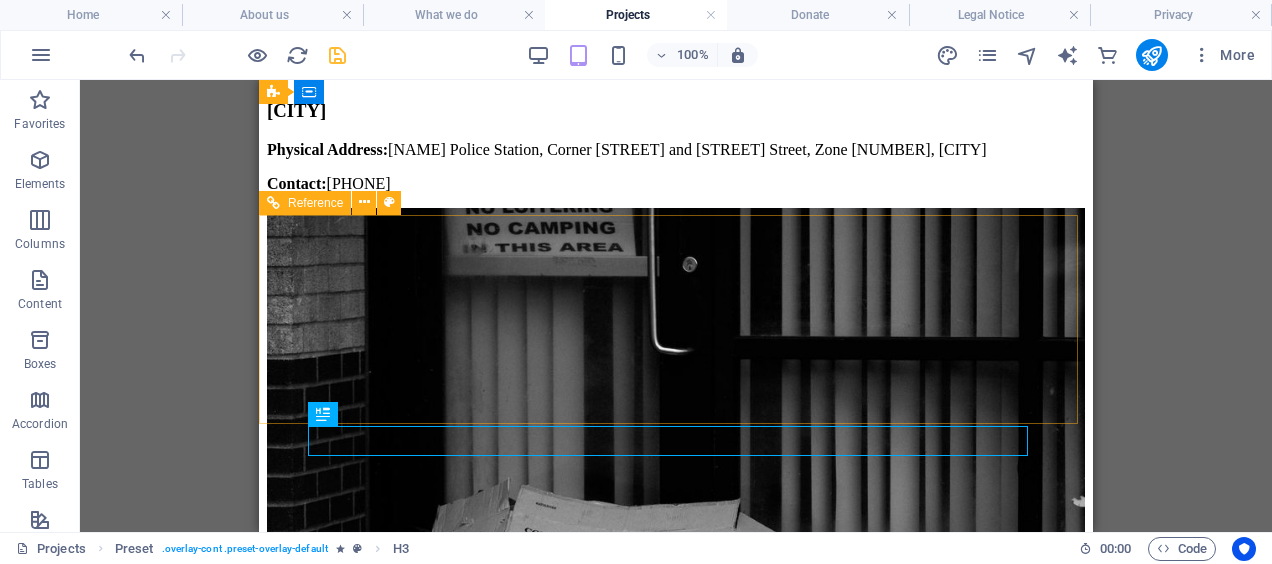 scroll, scrollTop: 8091, scrollLeft: 0, axis: vertical 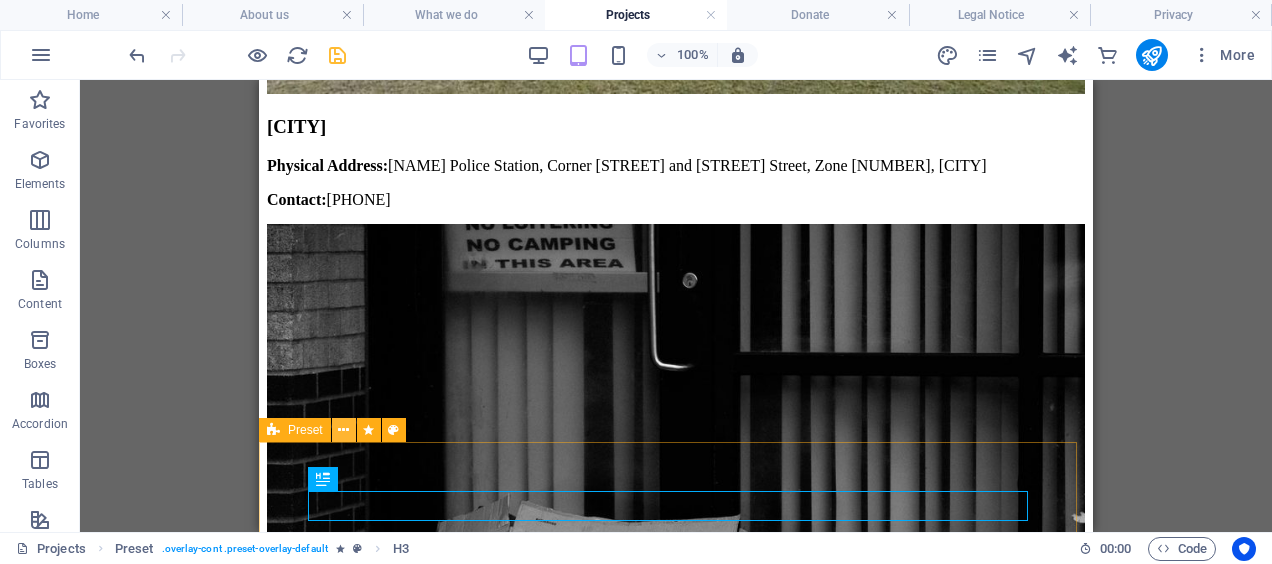 click at bounding box center (343, 430) 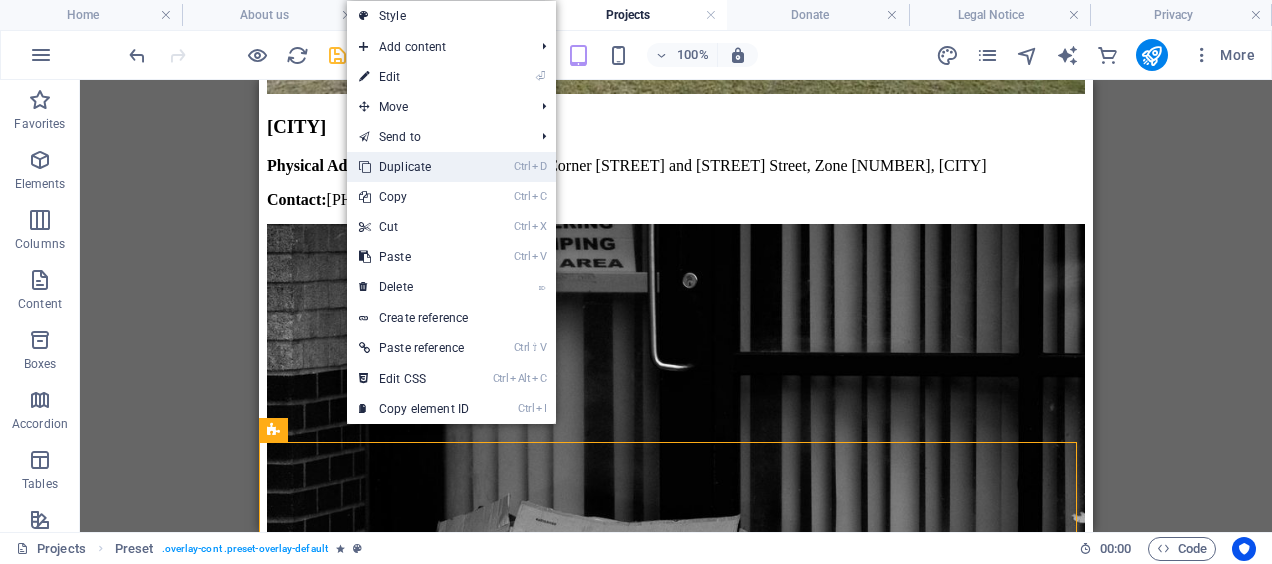 click on "Ctrl D  Duplicate" at bounding box center [414, 167] 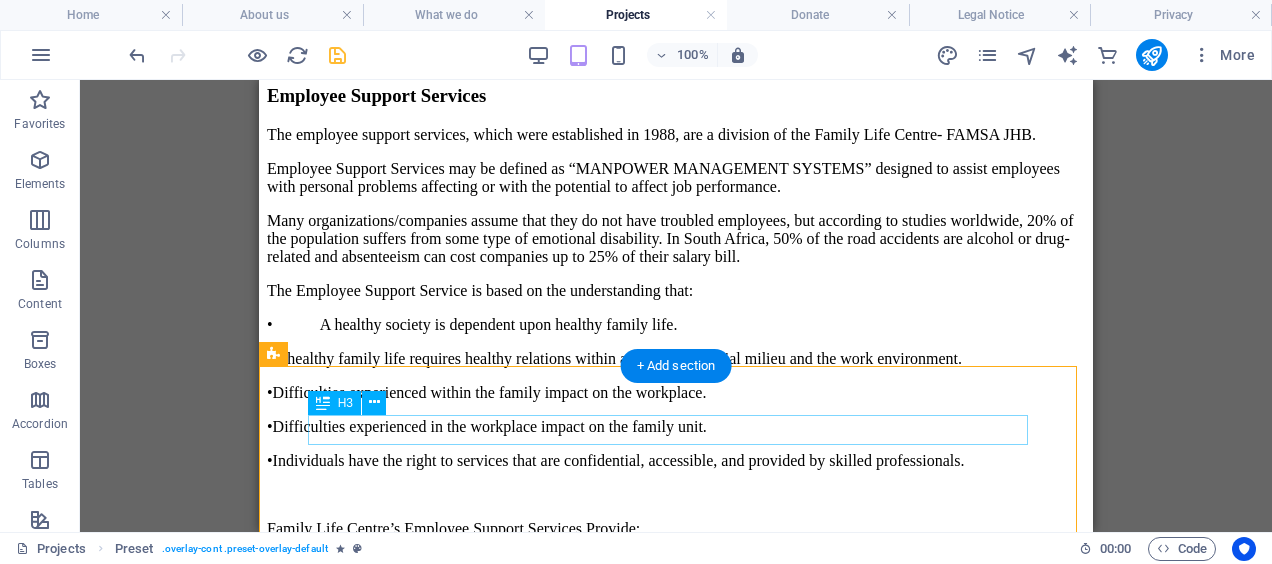 scroll, scrollTop: 9195, scrollLeft: 0, axis: vertical 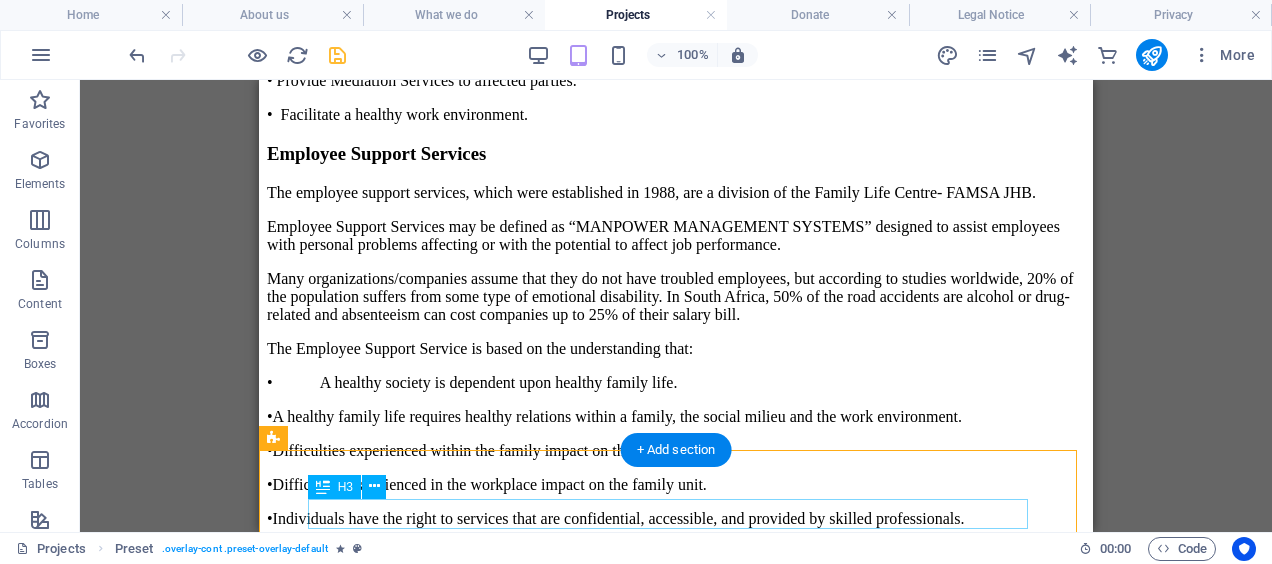 click on "SUPPORT SERVICES" at bounding box center (676, 8384) 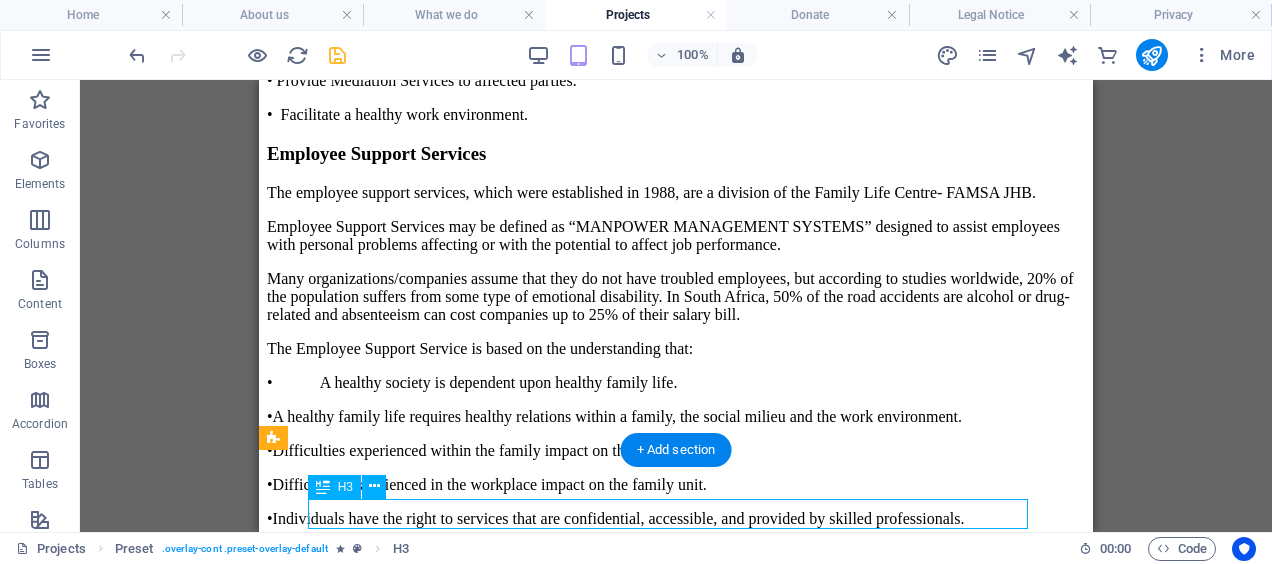 click on "SUPPORT SERVICES" at bounding box center (676, 8384) 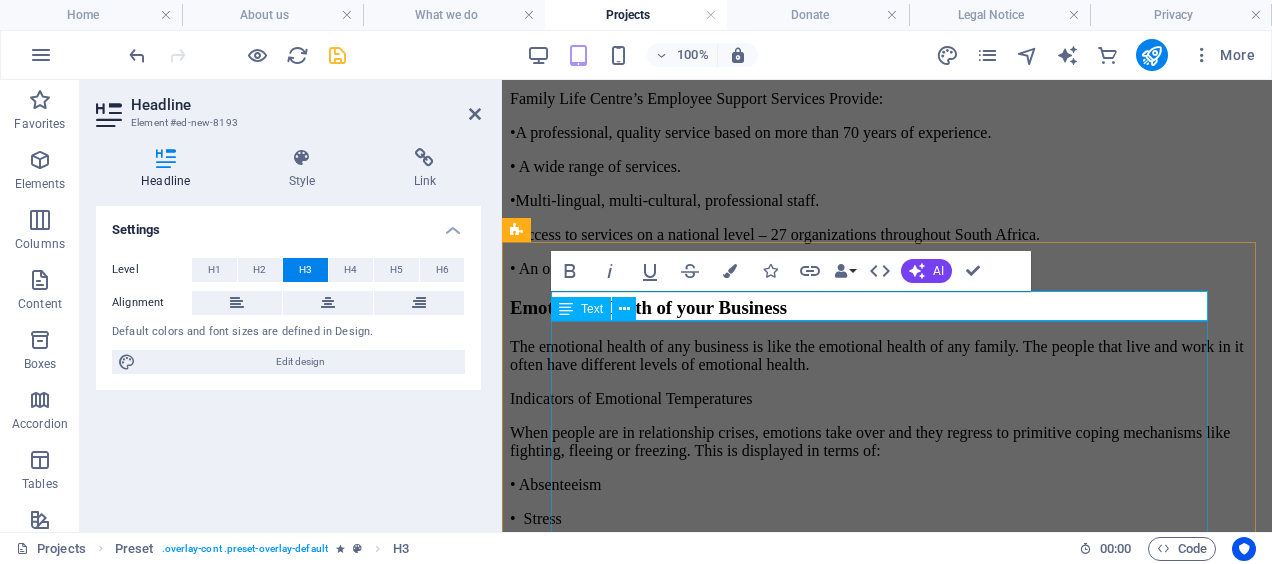 scroll, scrollTop: 9779, scrollLeft: 0, axis: vertical 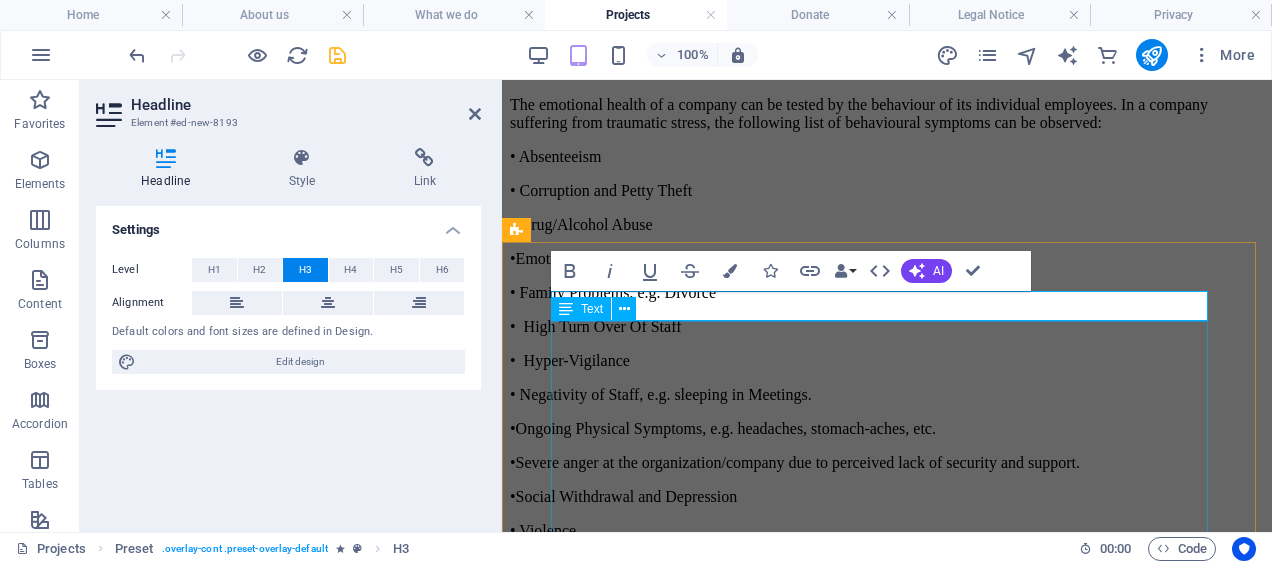 click on "The Education for Living Department at Family Life Centre is happy to adjust existing or create any new material for schools with specific requirements. These workshops may be presented at the school or at an agreed-upon venue and at a time to suit participants. Examples include: •            Workshops or once-off talks for pupils of all ages from Grade 5 to Post-Matric to address any specific need or behavior requiring attention. Bullying is a common area of concern. Other possible topics may include peer pressure, child sexual abuse, physical abuse, physical or psychological addictions. •            Parent workshops or talks to cover parenting skills and issues, e.g., adolescent discipline guidelines, improving communication with your teenager, how to recognize and handle potential problem areas, and how to become a more emotionally intelligent parent. •            Peer counselling (training students on how to counsel their peers). •            Step-family issues." at bounding box center [887, 8180] 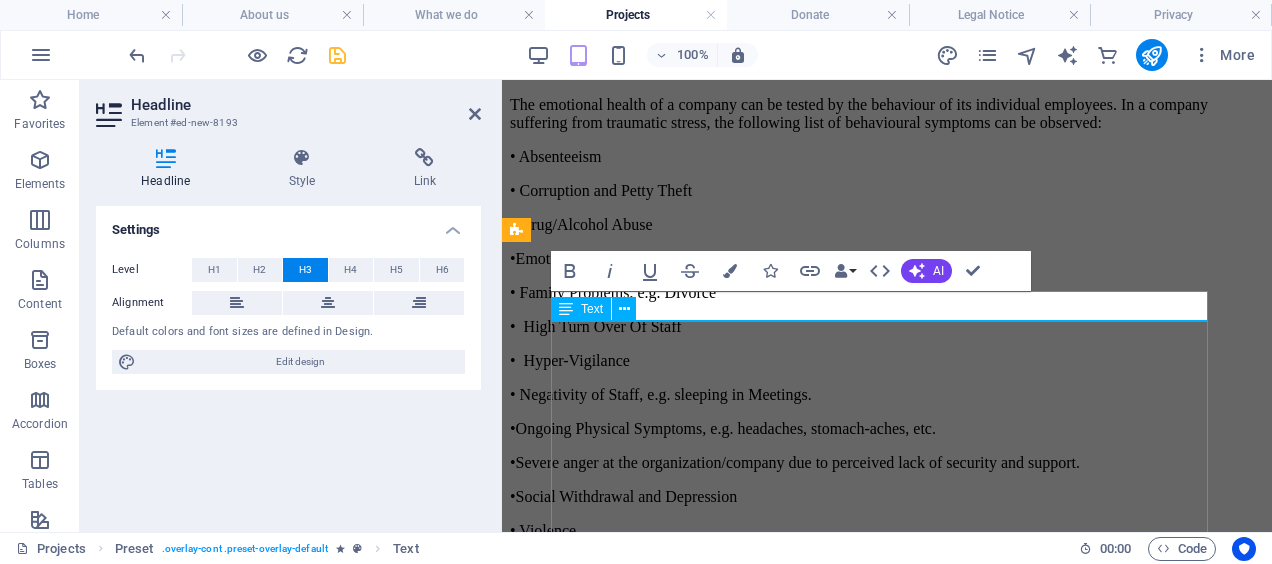 click on "The Education for Living Department at Family Life Centre is happy to adjust existing or create any new material for schools with specific requirements. These workshops may be presented at the school or at an agreed-upon venue and at a time to suit participants. Examples include: •            Workshops or once-off talks for pupils of all ages from Grade 5 to Post-Matric to address any specific need or behavior requiring attention. Bullying is a common area of concern. Other possible topics may include peer pressure, child sexual abuse, physical abuse, physical or psychological addictions. •            Parent workshops or talks to cover parenting skills and issues, e.g., adolescent discipline guidelines, improving communication with your teenager, how to recognize and handle potential problem areas, and how to become a more emotionally intelligent parent. •            Peer counselling (training students on how to counsel their peers). •            Step-family issues." at bounding box center [887, 8180] 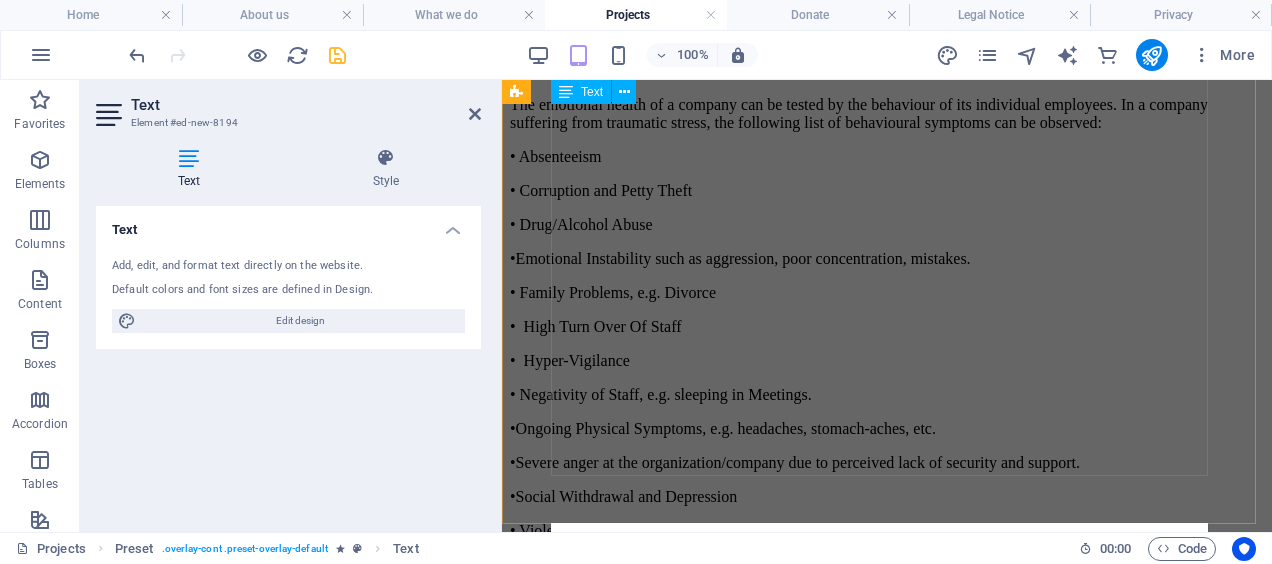 scroll, scrollTop: 9780, scrollLeft: 0, axis: vertical 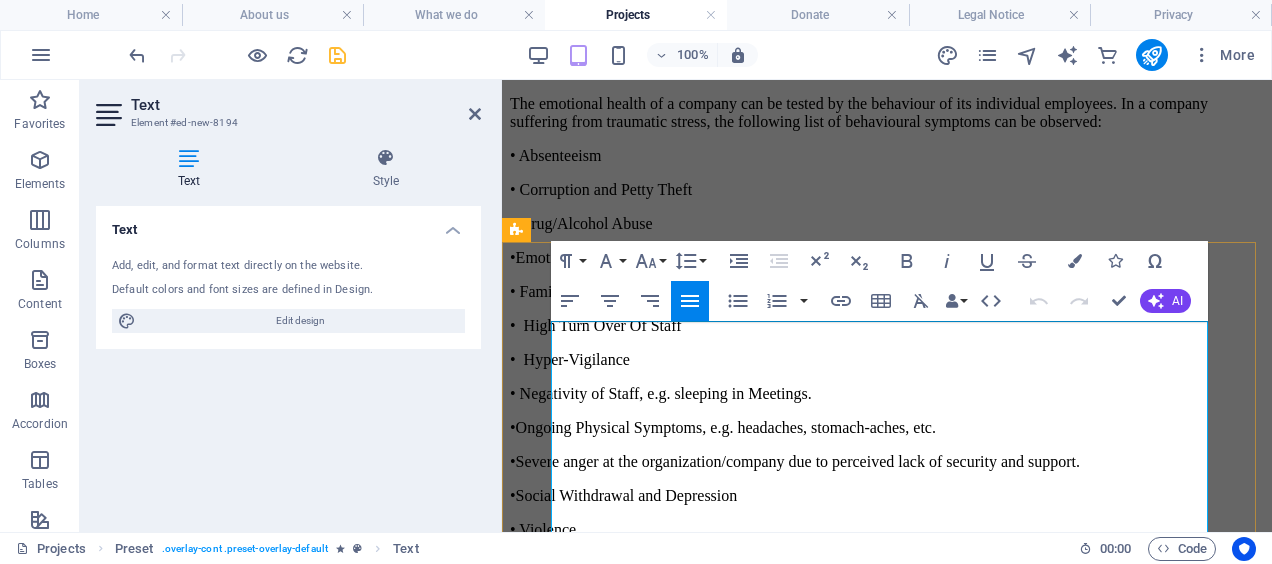 click on "The Education for Living Department at Family Life Centre is happy to adjust existing or create any new material for schools with specific requirements. These workshops may be presented at the school or at an agreed-upon venue and at a time to suit participants." at bounding box center (887, 7602) 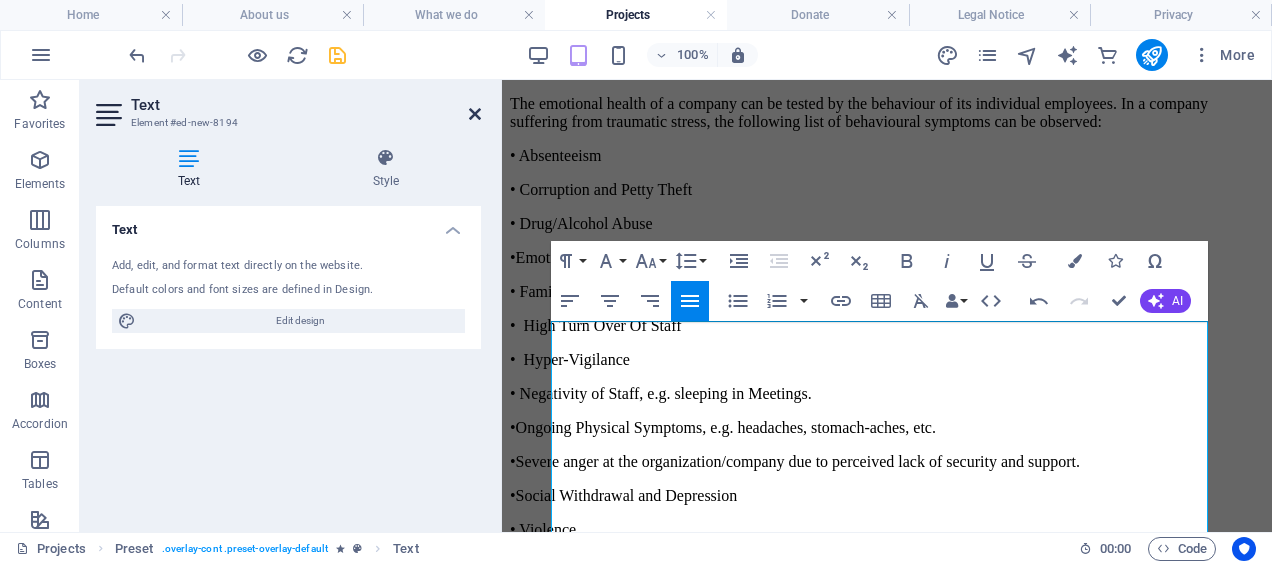 click at bounding box center [475, 114] 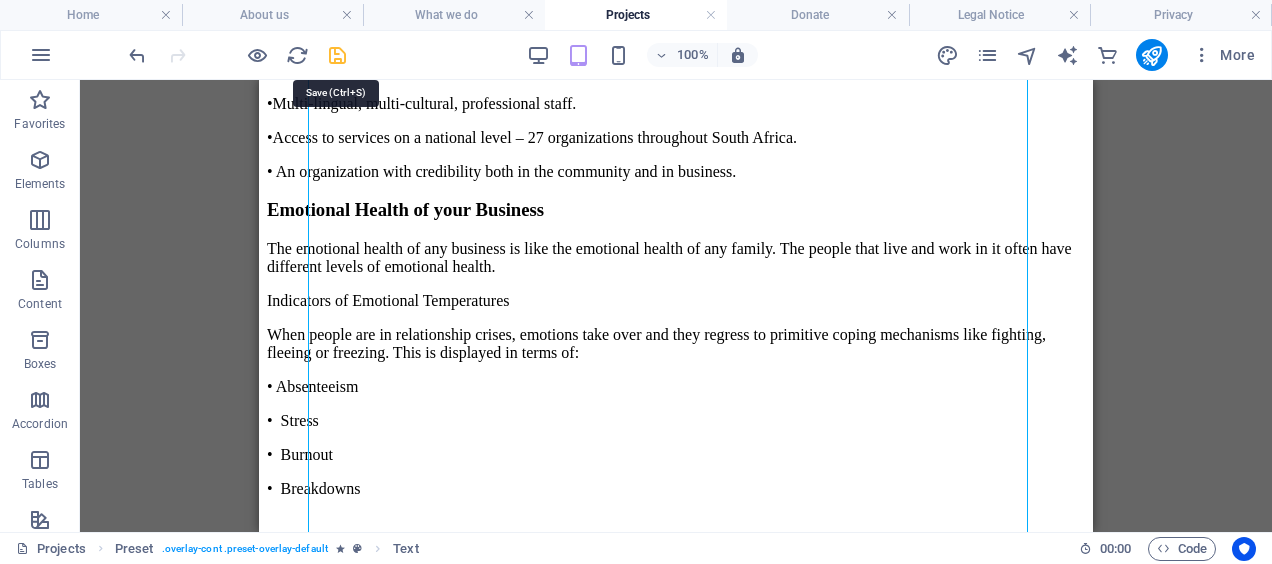click at bounding box center [337, 55] 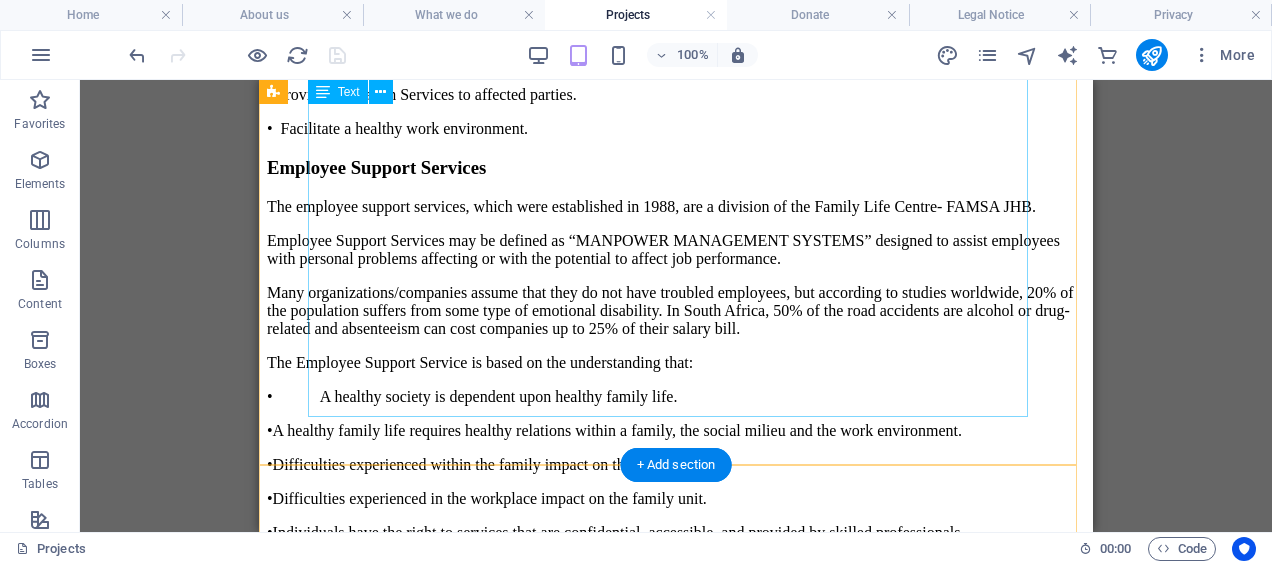 scroll, scrollTop: 9180, scrollLeft: 0, axis: vertical 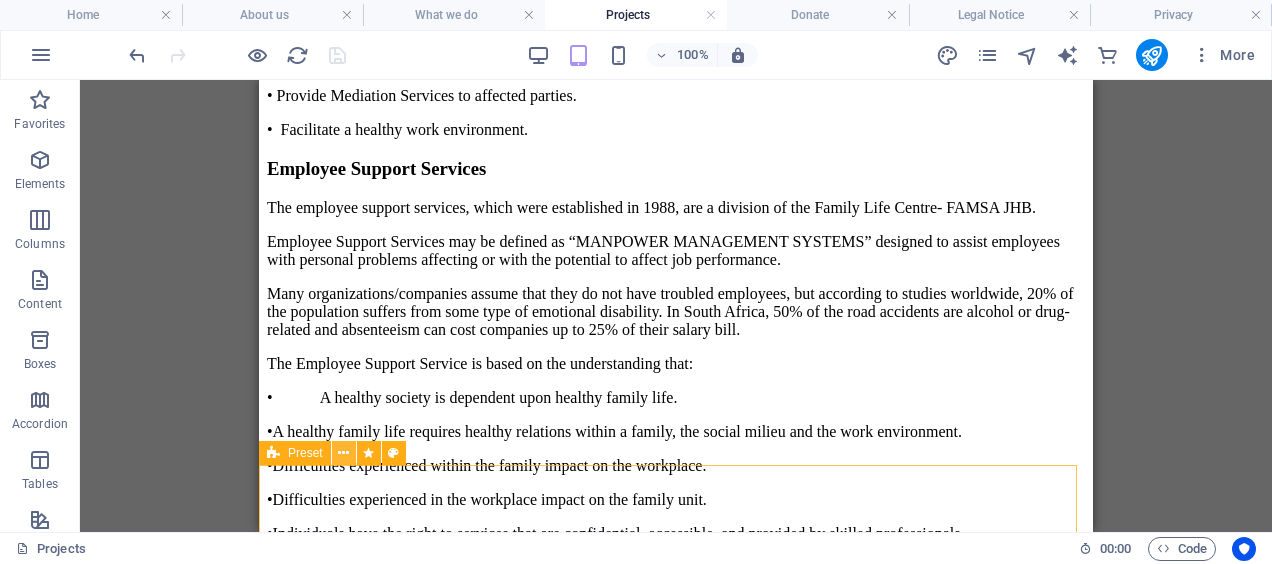 click at bounding box center (343, 453) 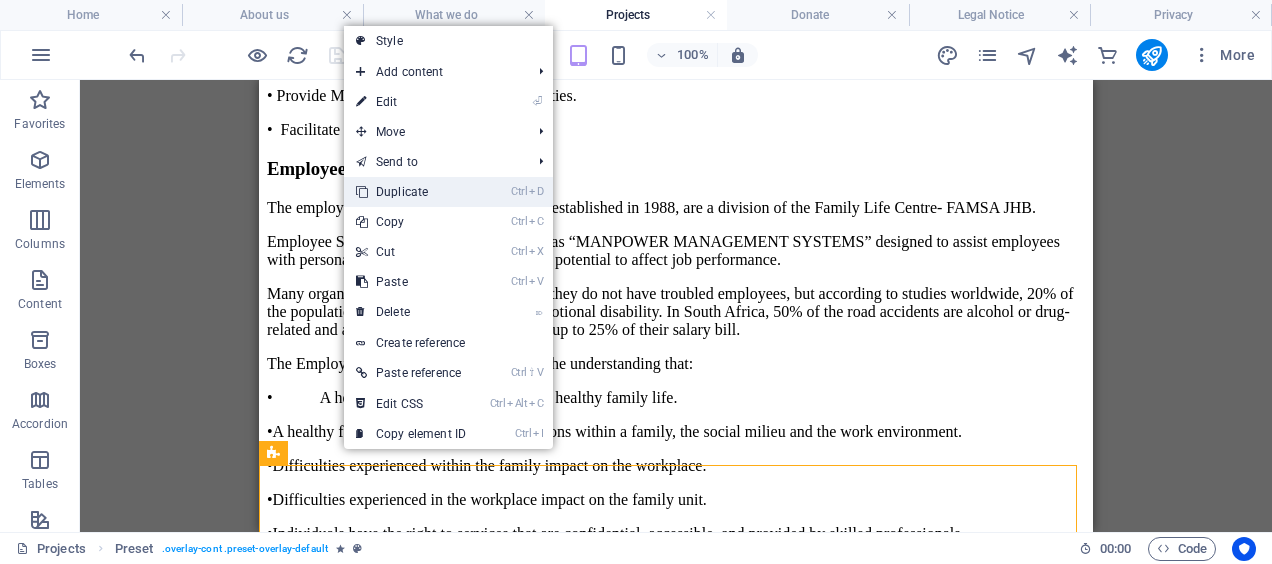 click on "Ctrl D  Duplicate" at bounding box center (411, 192) 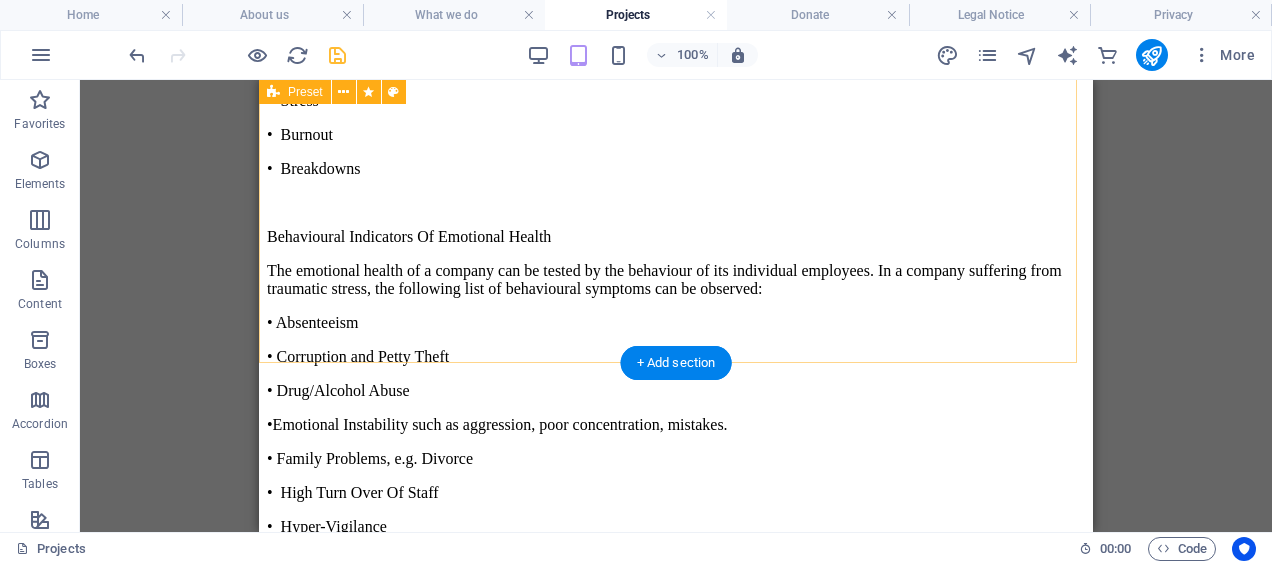 scroll, scrollTop: 10103, scrollLeft: 0, axis: vertical 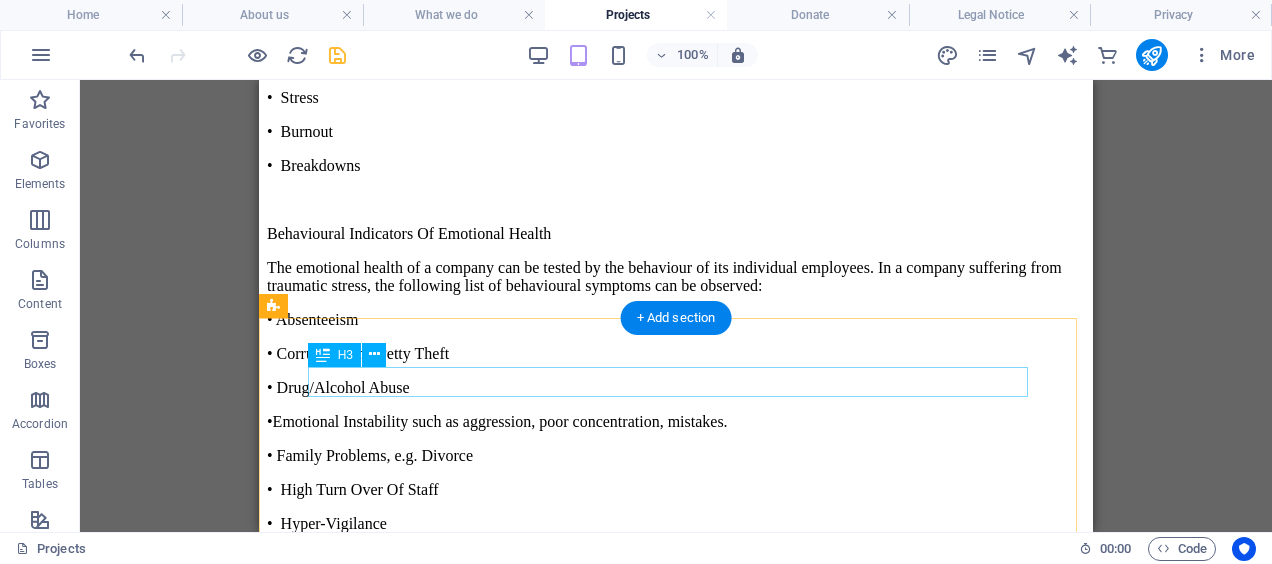 click on "Who Is The Mediator" at bounding box center [676, 8277] 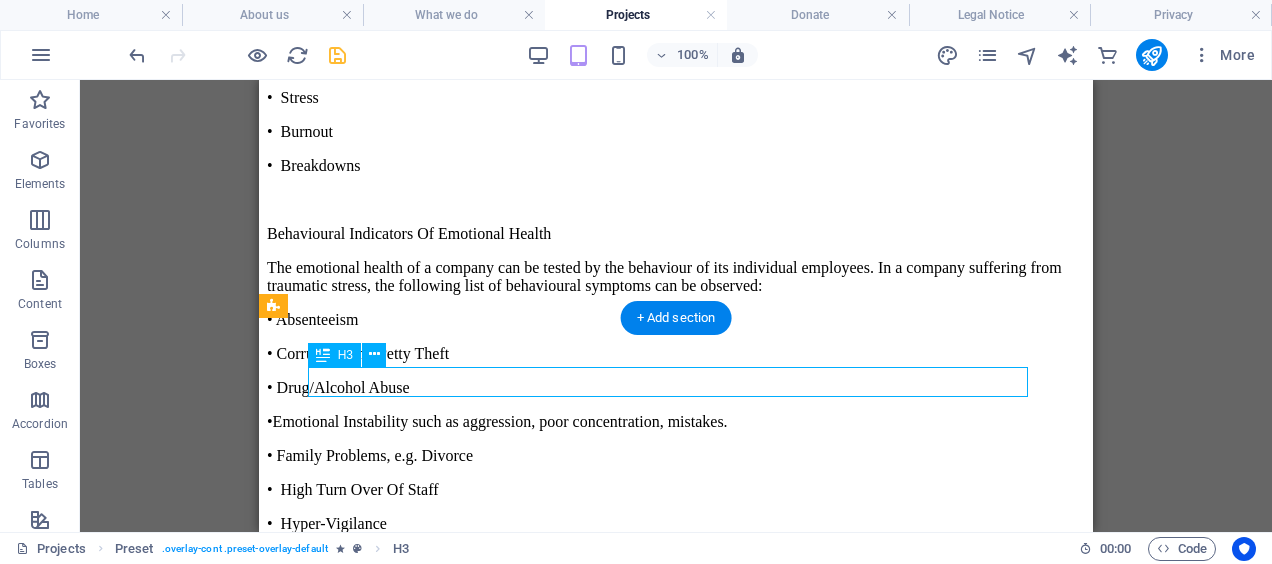 click on "Who Is The Mediator" at bounding box center [676, 8277] 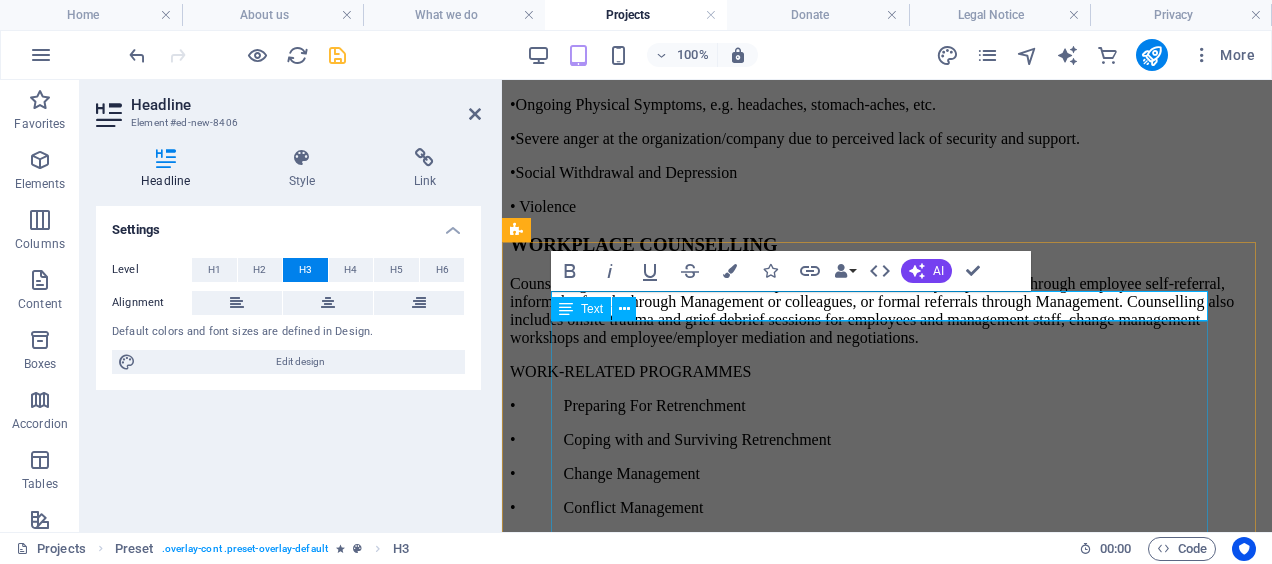 scroll, scrollTop: 10603, scrollLeft: 0, axis: vertical 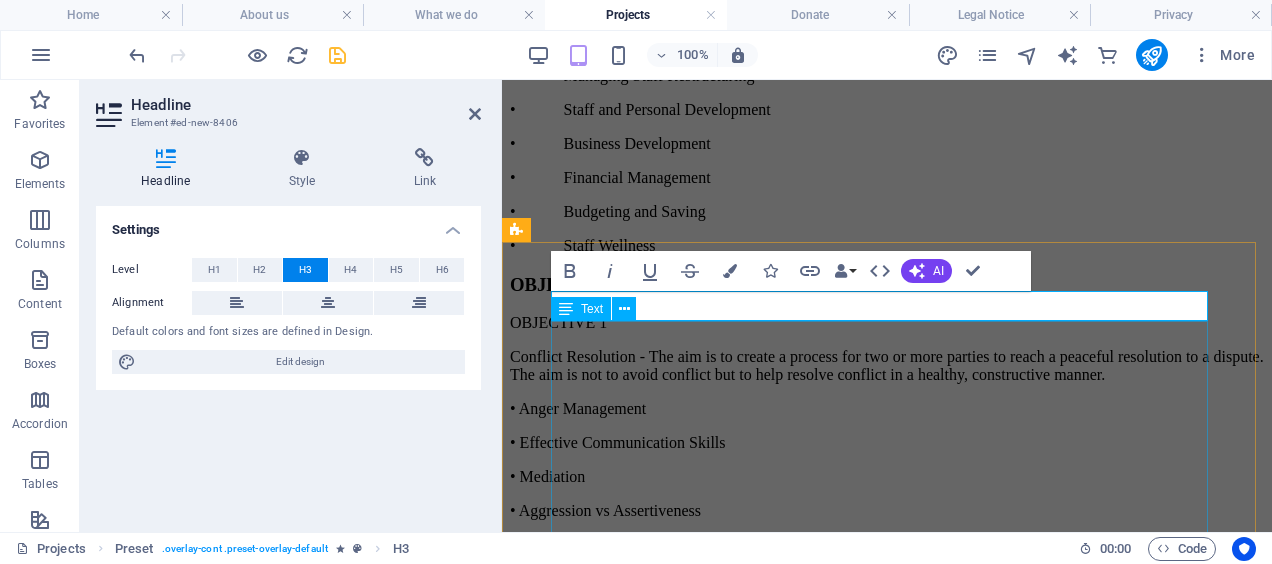click on "The Mediator has completed a Mediation training course accredited by The South African Association of Mediators (S.A.A.M). The Mediator provides specialized information on the emotional impact of divorce on the couple and their children and assists in working out the fairest financial settlement. Is Mediation Confidential? The Mediator is bound by professional ethics to provide an impartial, confidential service. Mediators treat all discussions as strictly confidential except where they believe someone’s life or welfare may be in danger. If this becomes apparent, mediators will discuss any necessary action to be taken with the couple. Neither party may use information discussed or disclosed in mediation during court proceedings unless this intent has been recorded in the Memorandum of Understanding, which has been converted into an Agreement of Settlement. The Legal System What Mediation Entail? •            The couple attends sessions together. Who Should Attend?" at bounding box center (887, 7952) 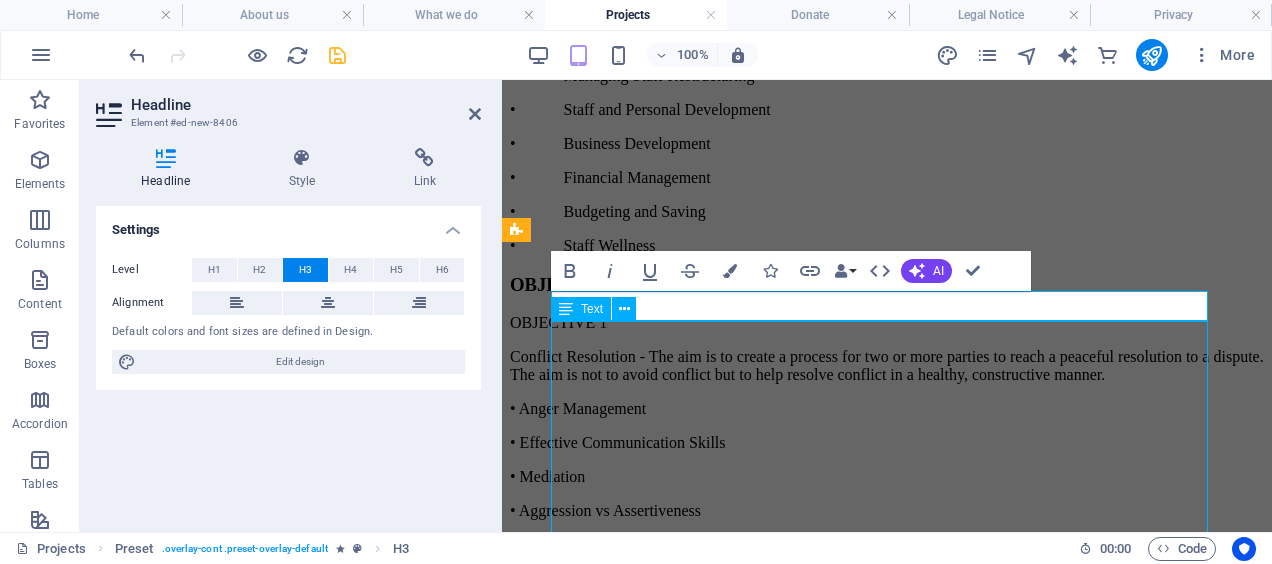 click on "The Mediator has completed a Mediation training course accredited by The South African Association of Mediators (S.A.A.M). The Mediator provides specialized information on the emotional impact of divorce on the couple and their children and assists in working out the fairest financial settlement. Is Mediation Confidential? The Mediator is bound by professional ethics to provide an impartial, confidential service. Mediators treat all discussions as strictly confidential except where they believe someone’s life or welfare may be in danger. If this becomes apparent, mediators will discuss any necessary action to be taken with the couple. Neither party may use information discussed or disclosed in mediation during court proceedings unless this intent has been recorded in the Memorandum of Understanding, which has been converted into an Agreement of Settlement. The Legal System What Mediation Entail? •            The couple attends sessions together. Who Should Attend?" at bounding box center (887, 7952) 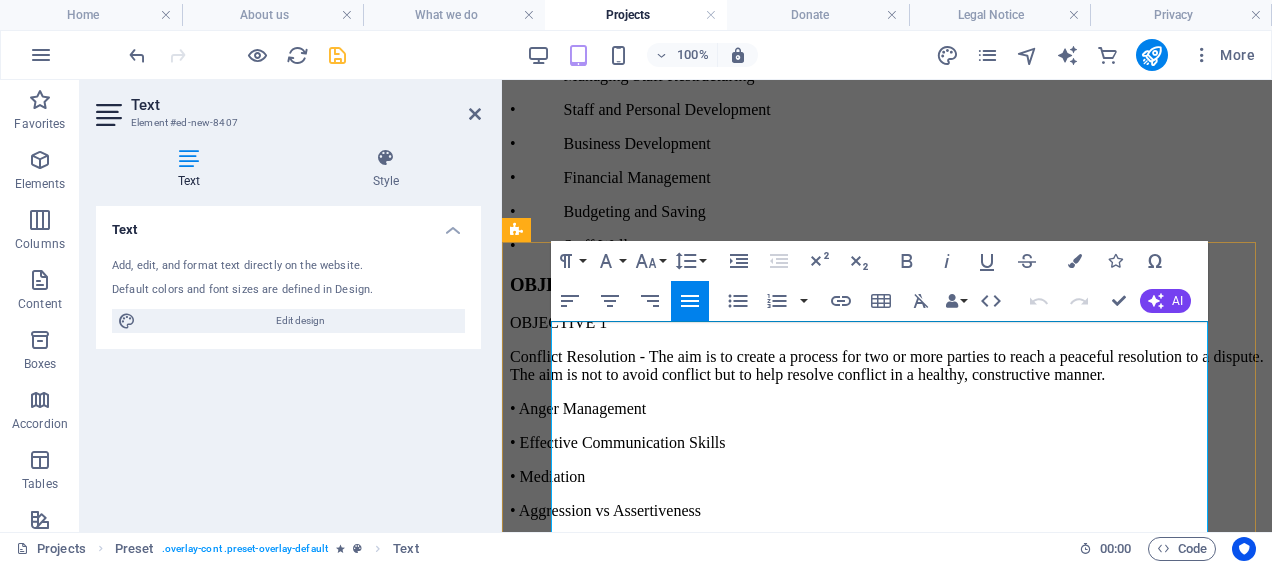 click on "The Mediator has completed a Mediation training course accredited by The South African Association of Mediators (S.A.A.M). The Mediator provides specialized information on the emotional impact of divorce on the couple and their children and assists in working out the fairest financial settlement." at bounding box center (887, 7599) 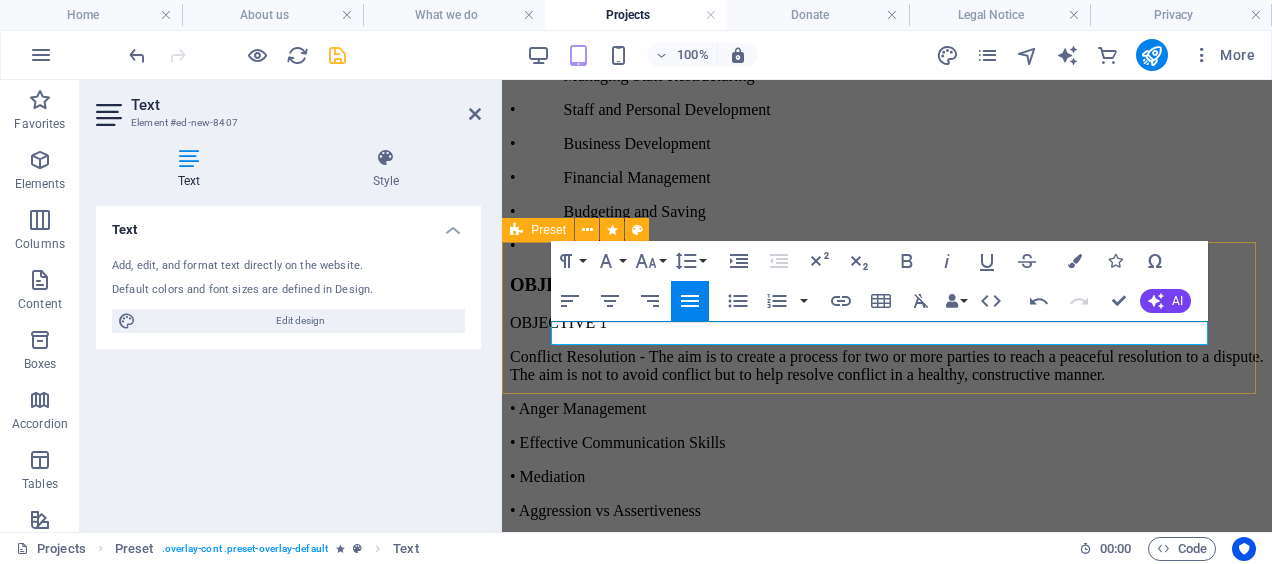 scroll, scrollTop: 10503, scrollLeft: 0, axis: vertical 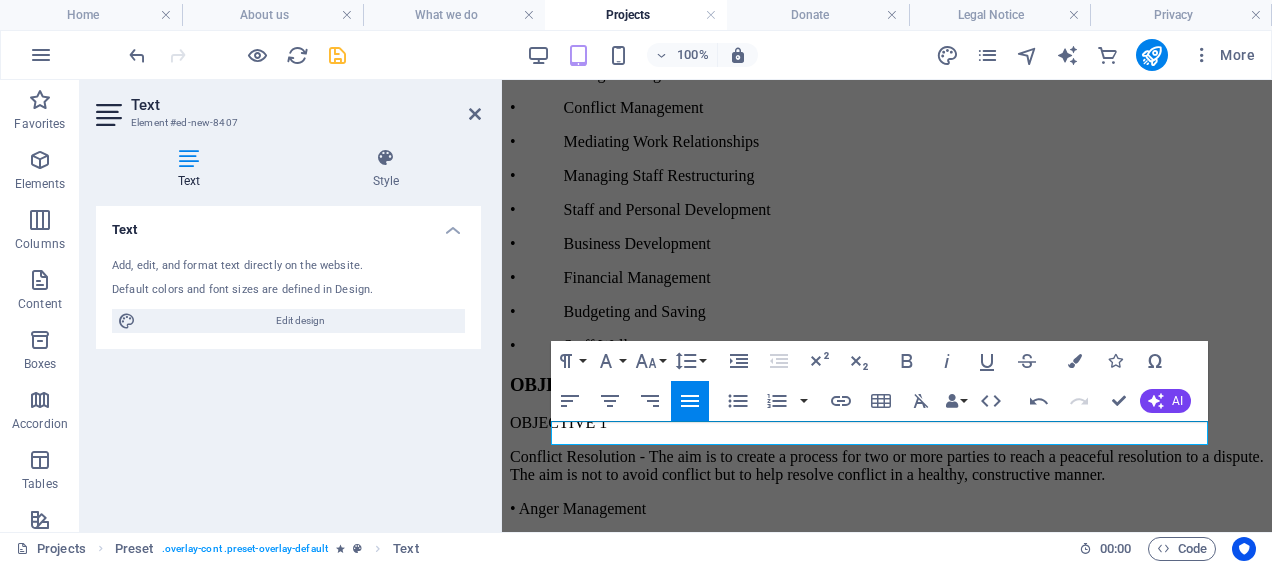 click on "Text Add, edit, and format text directly on the website. Default colors and font sizes are defined in Design. Edit design Alignment Left aligned Centered Right aligned" at bounding box center (288, 361) 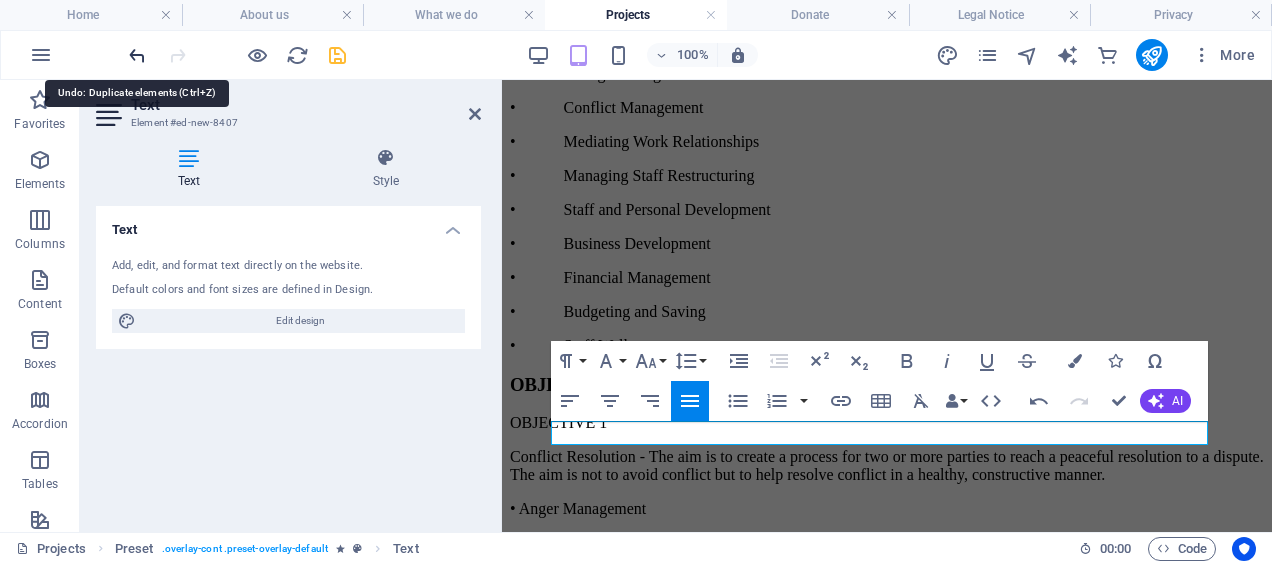 click at bounding box center (137, 55) 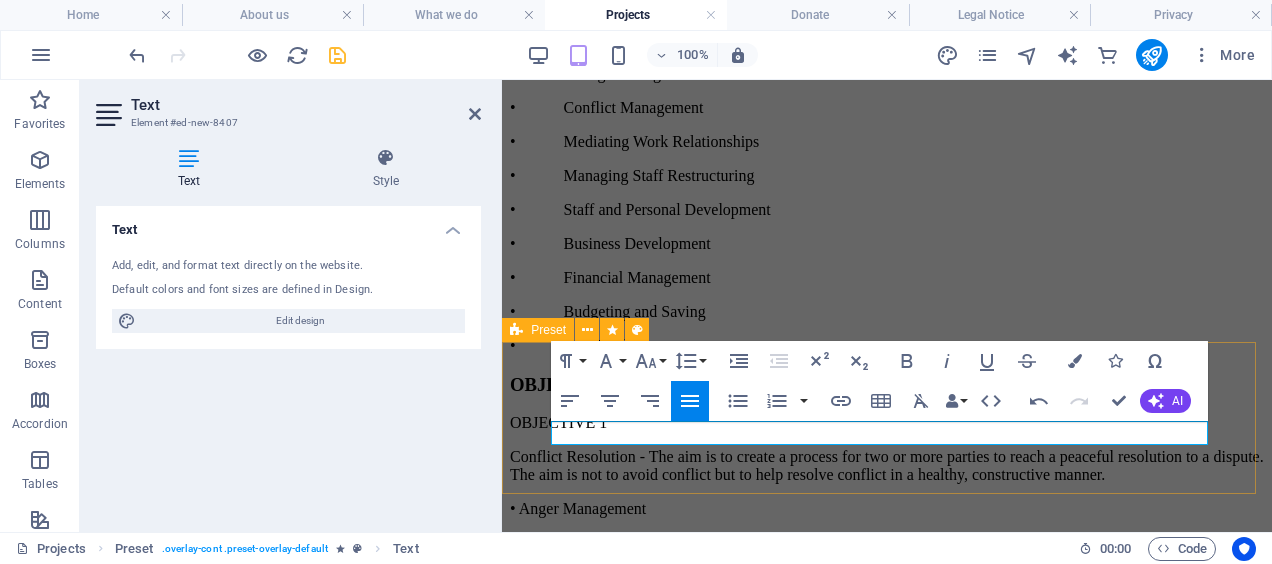 click on "Who Is The Mediator What Is The Parenting Plan?" at bounding box center [887, 7660] 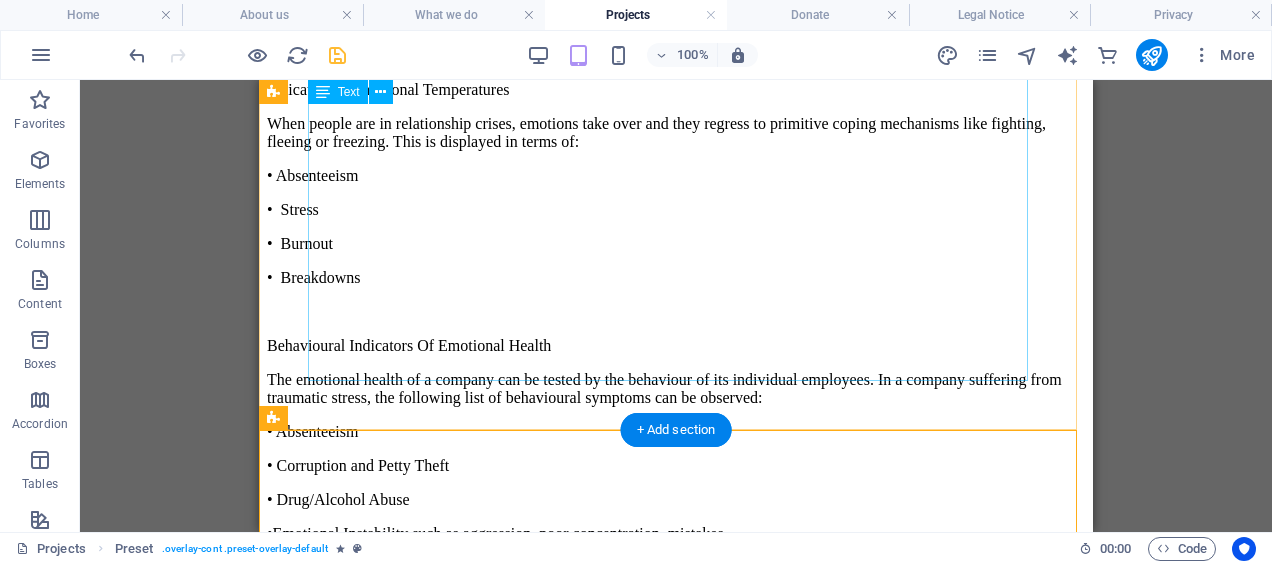 scroll, scrollTop: 10091, scrollLeft: 0, axis: vertical 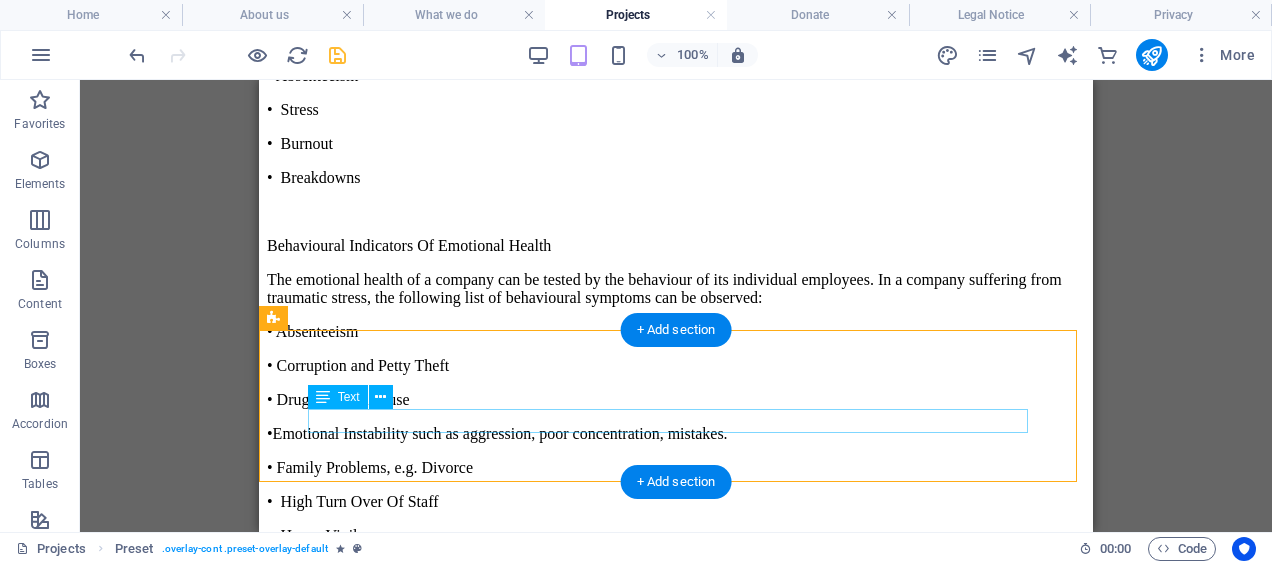 click on "What Is The Parenting Plan?" at bounding box center (676, 8328) 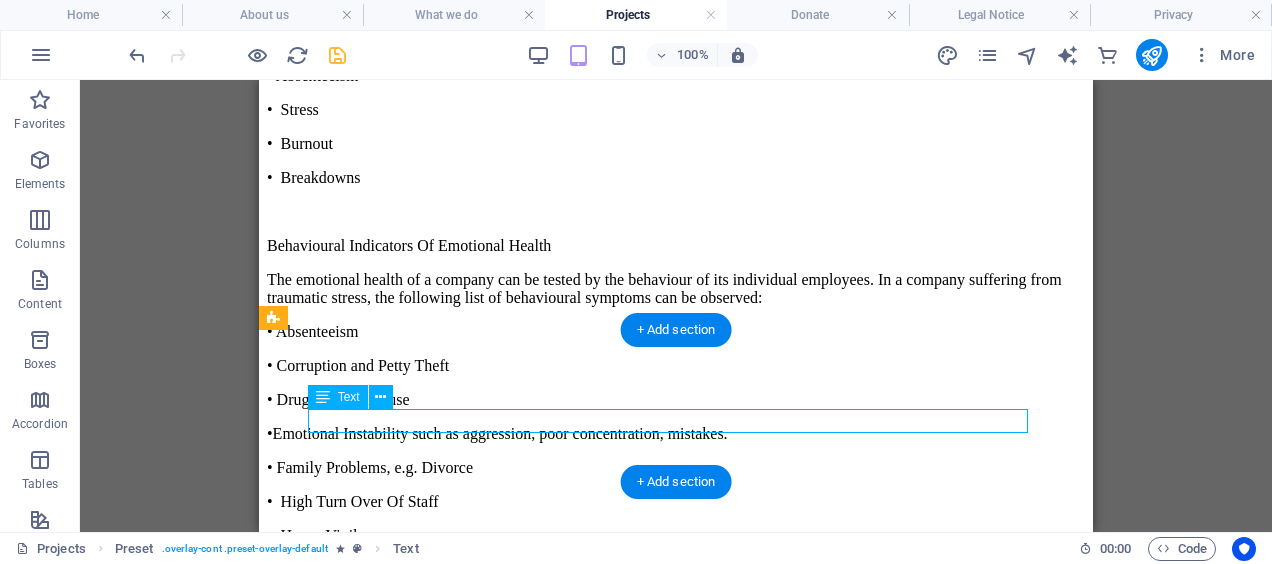 click on "What Is The Parenting Plan?" at bounding box center (676, 8328) 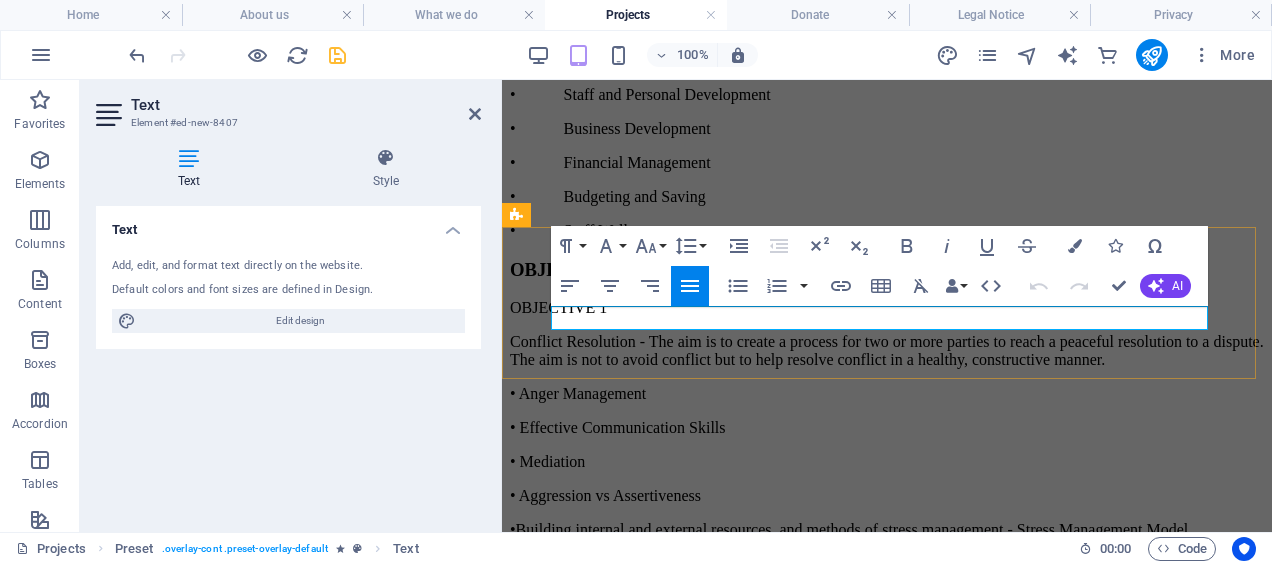click on "What Is The Parenting Plan?" at bounding box center (887, 7566) 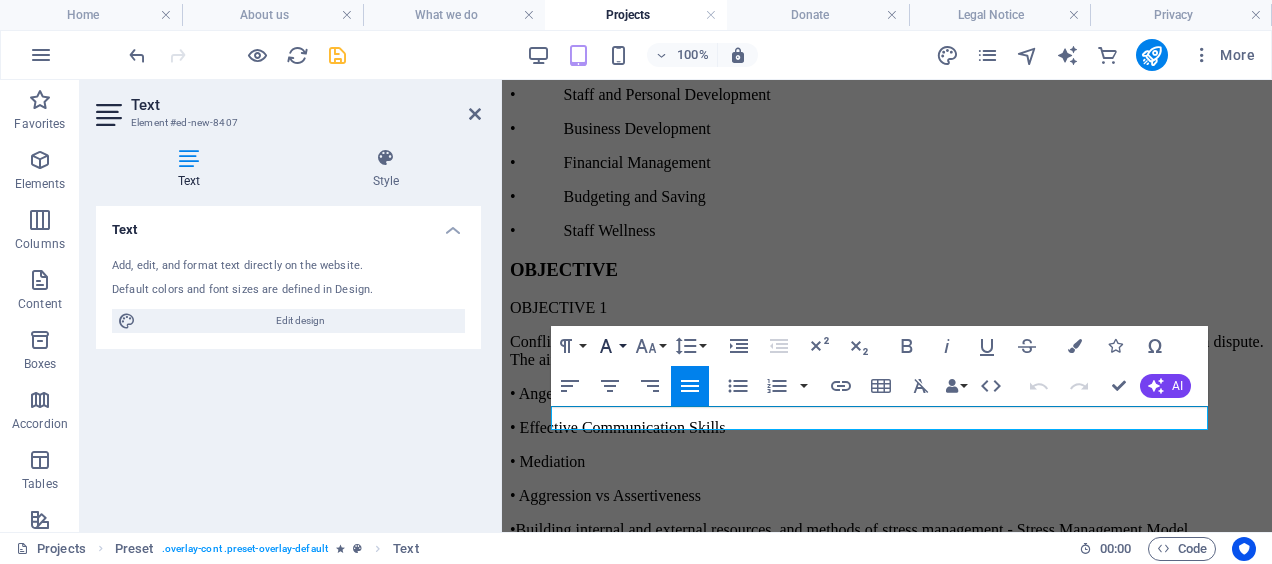 scroll, scrollTop: 10518, scrollLeft: 0, axis: vertical 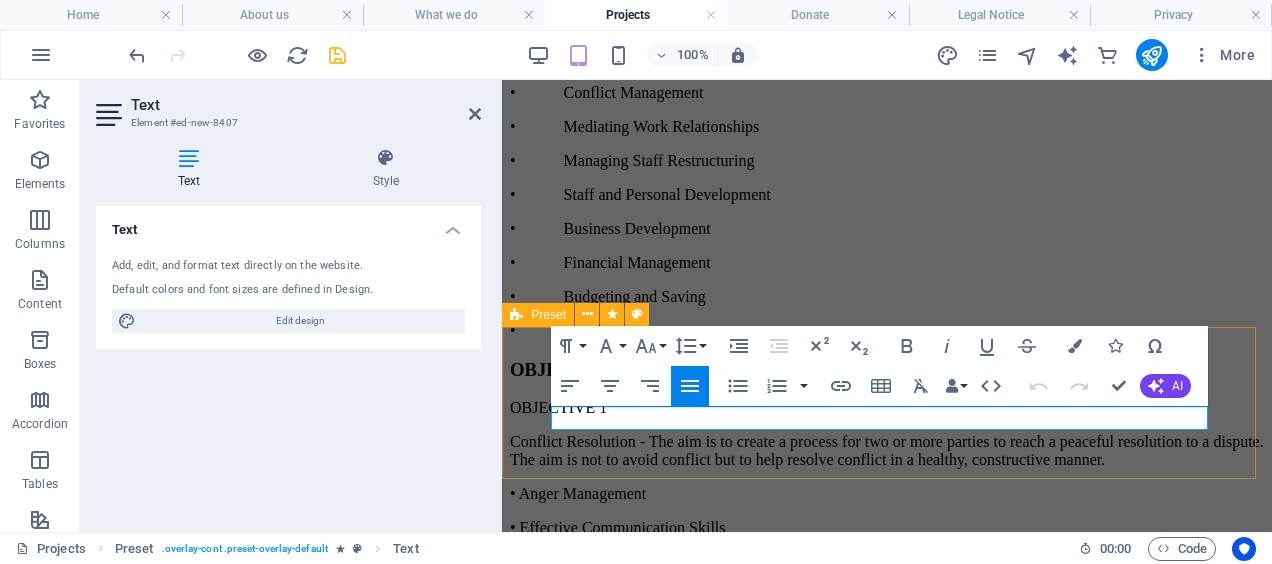 click on "Who Is The Mediator What Is The Parenting Plan?" at bounding box center (887, 7645) 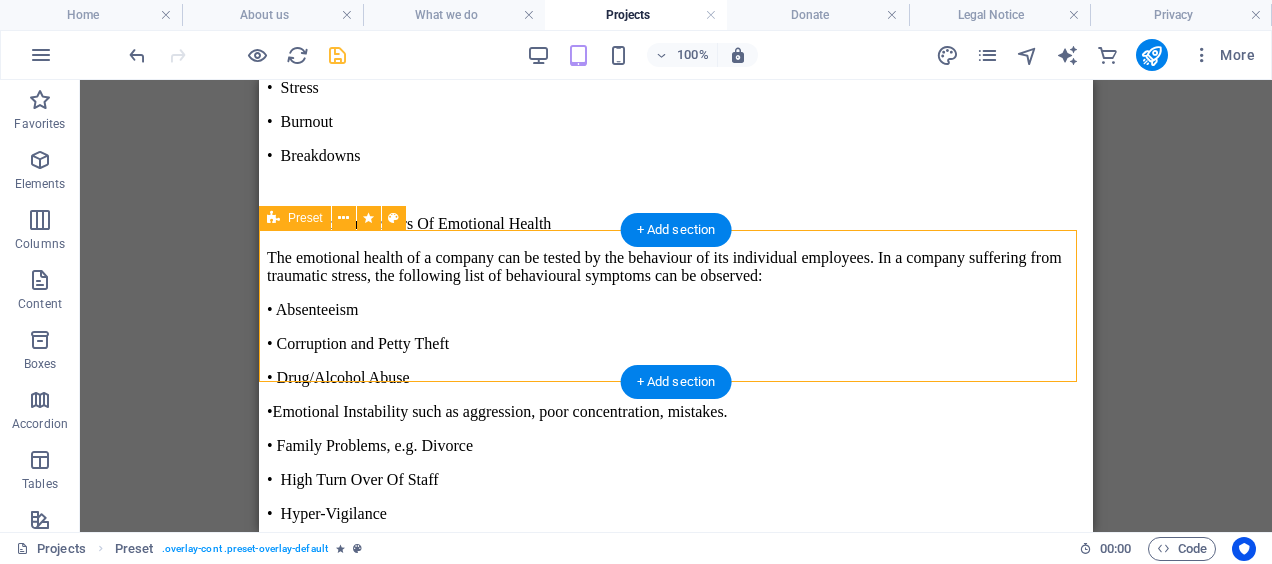 scroll, scrollTop: 10091, scrollLeft: 0, axis: vertical 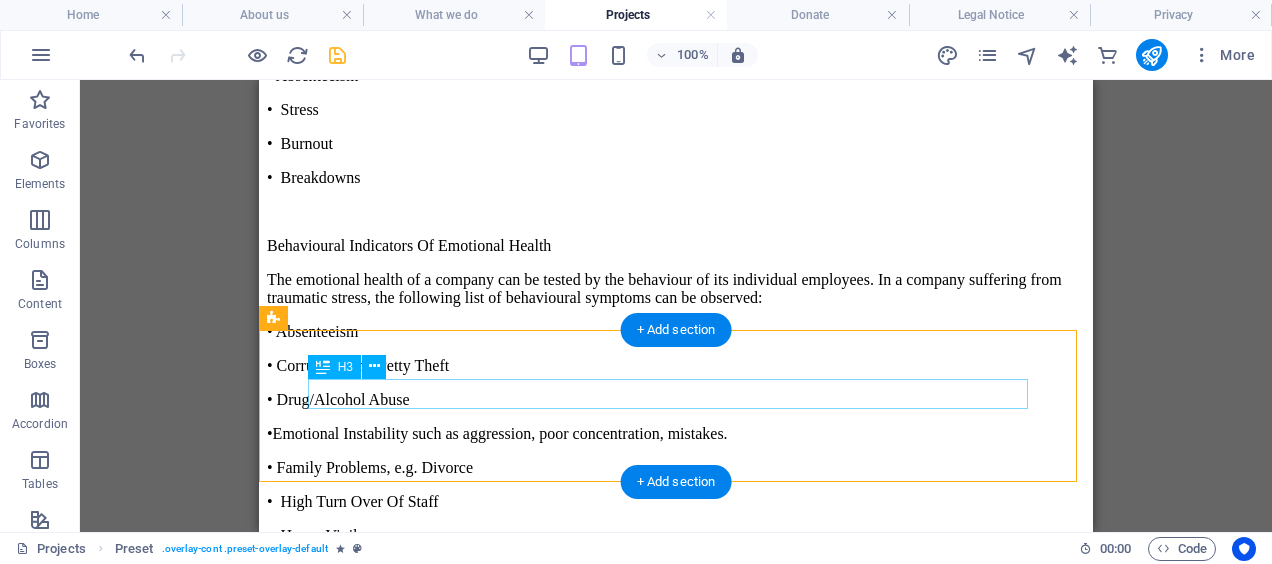 click on "Who Is The Mediator" at bounding box center [676, 8289] 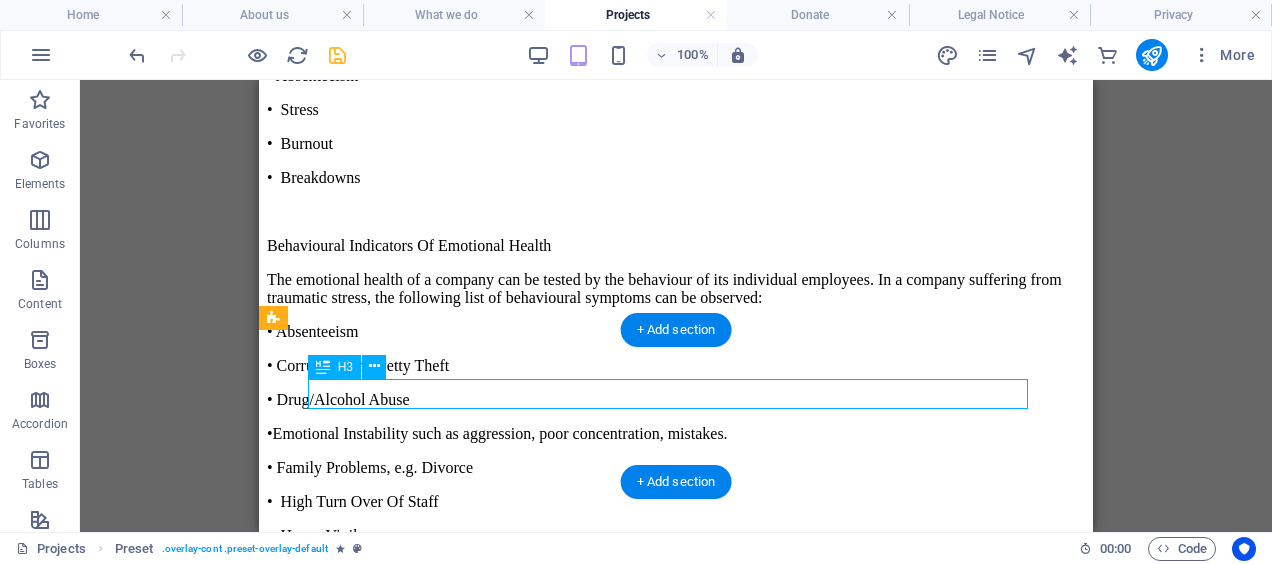 click on "Who Is The Mediator" at bounding box center [676, 8289] 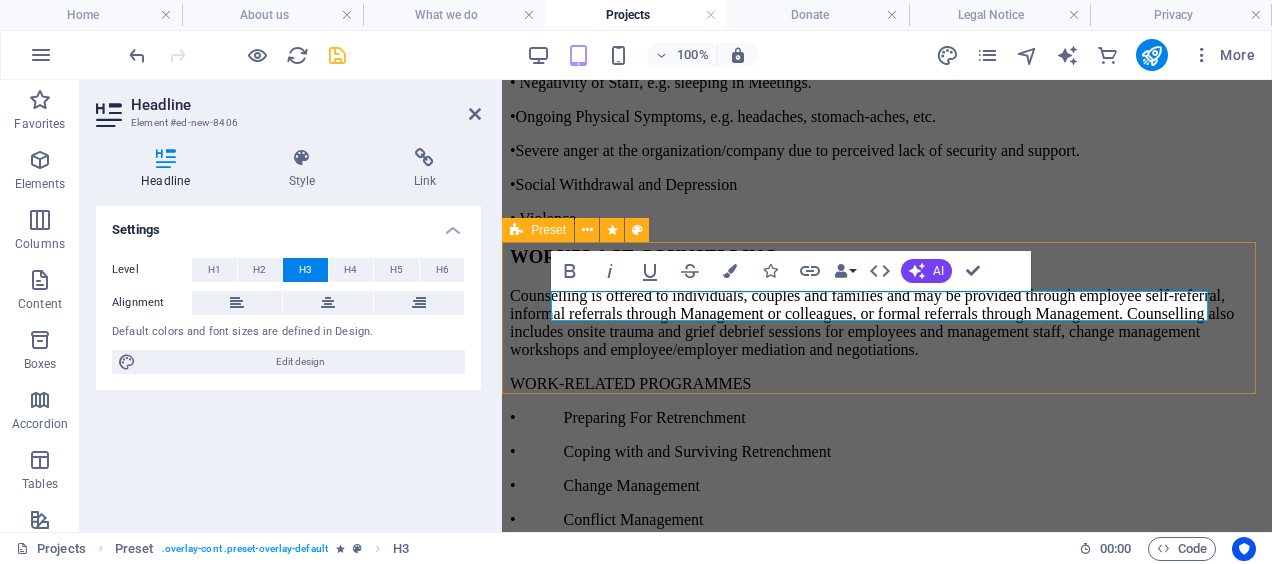 scroll, scrollTop: 10603, scrollLeft: 0, axis: vertical 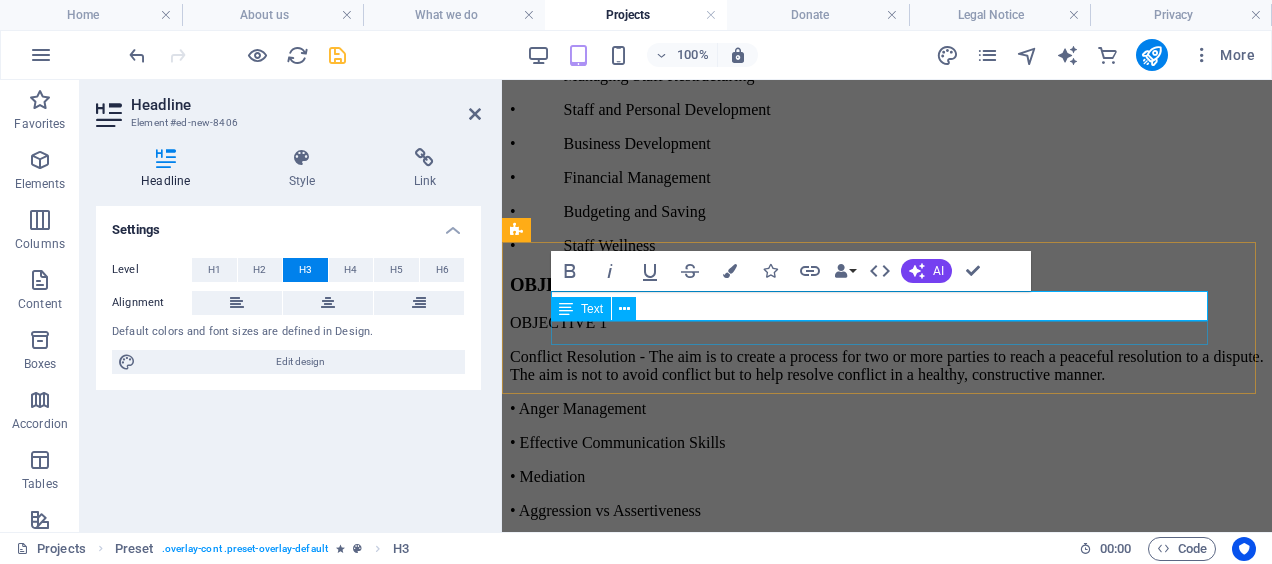 click on "What Is The Parenting Plan?" at bounding box center [887, 7581] 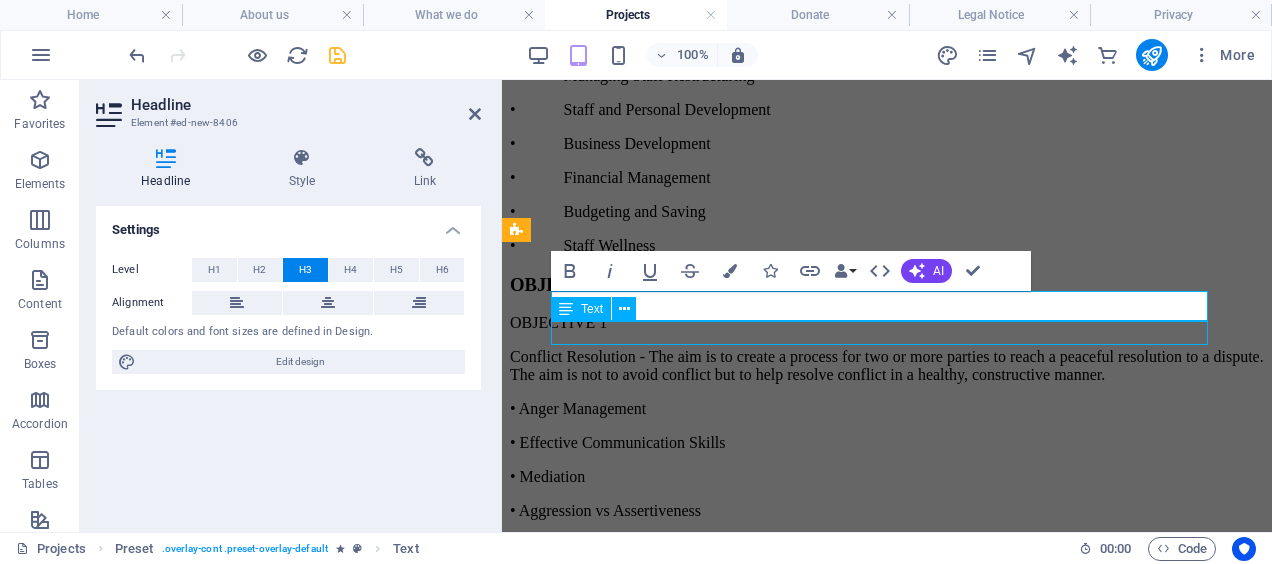 click on "What Is The Parenting Plan? What Is The Parenting Plan?" at bounding box center (887, 7560) 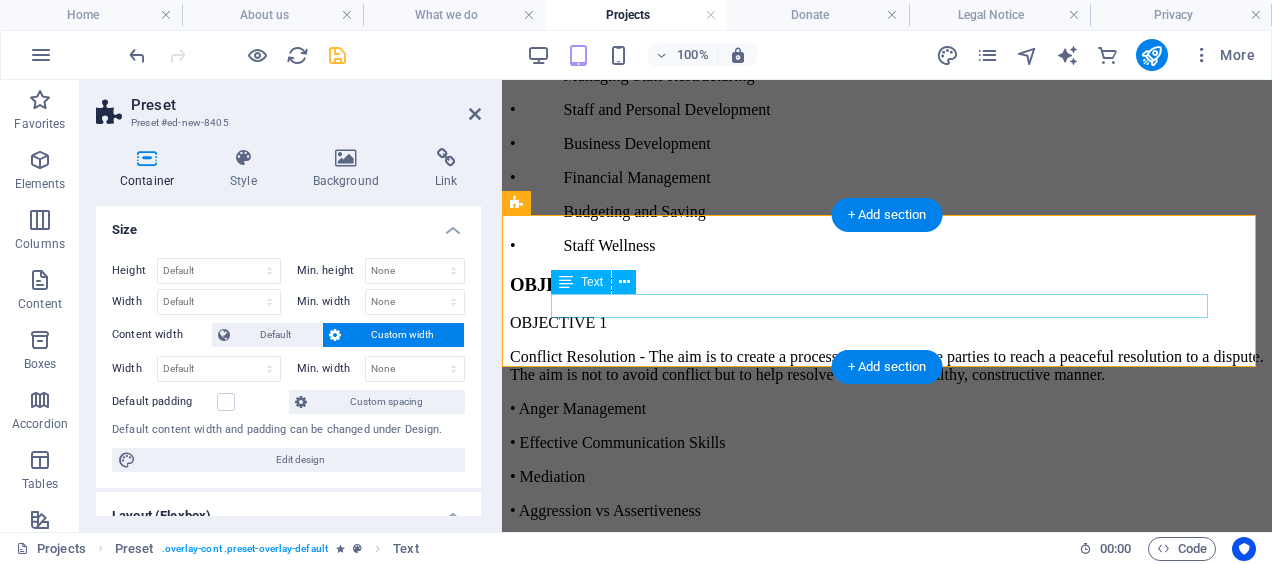 scroll, scrollTop: 10630, scrollLeft: 0, axis: vertical 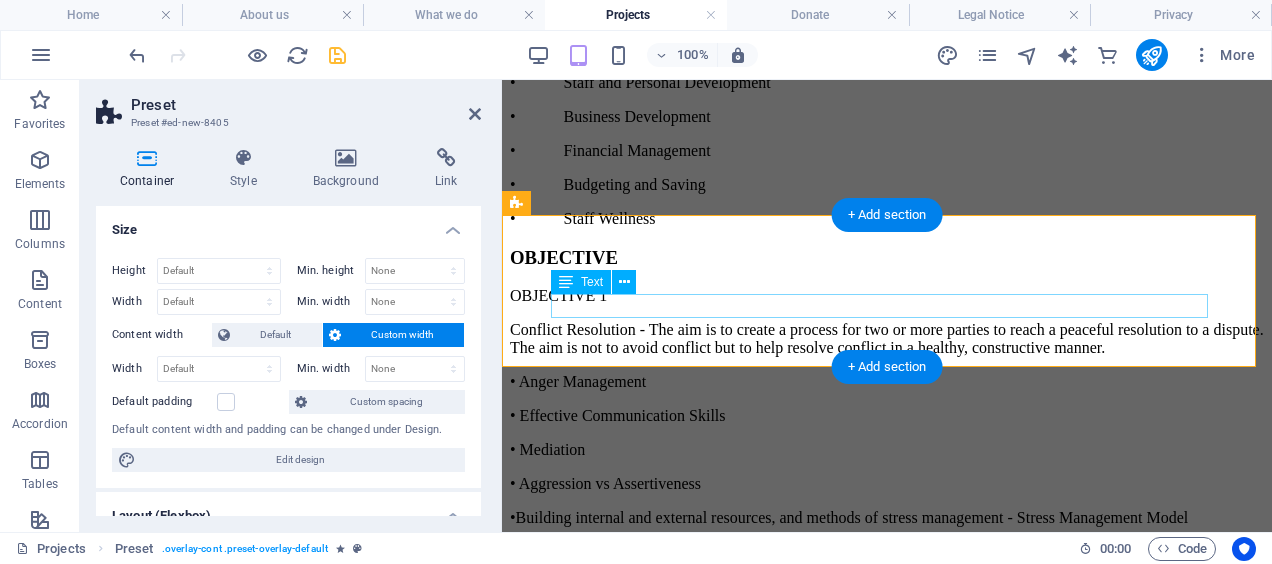 click on "What Is The Parenting Plan?" at bounding box center (887, 7554) 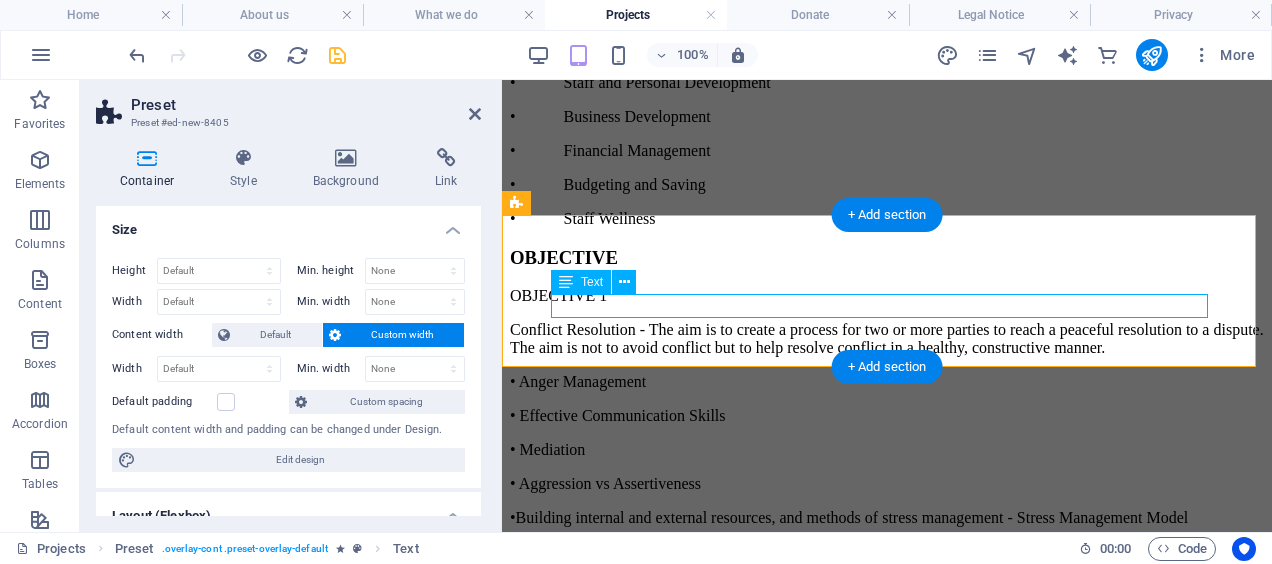 click on "What Is The Parenting Plan?" at bounding box center (887, 7554) 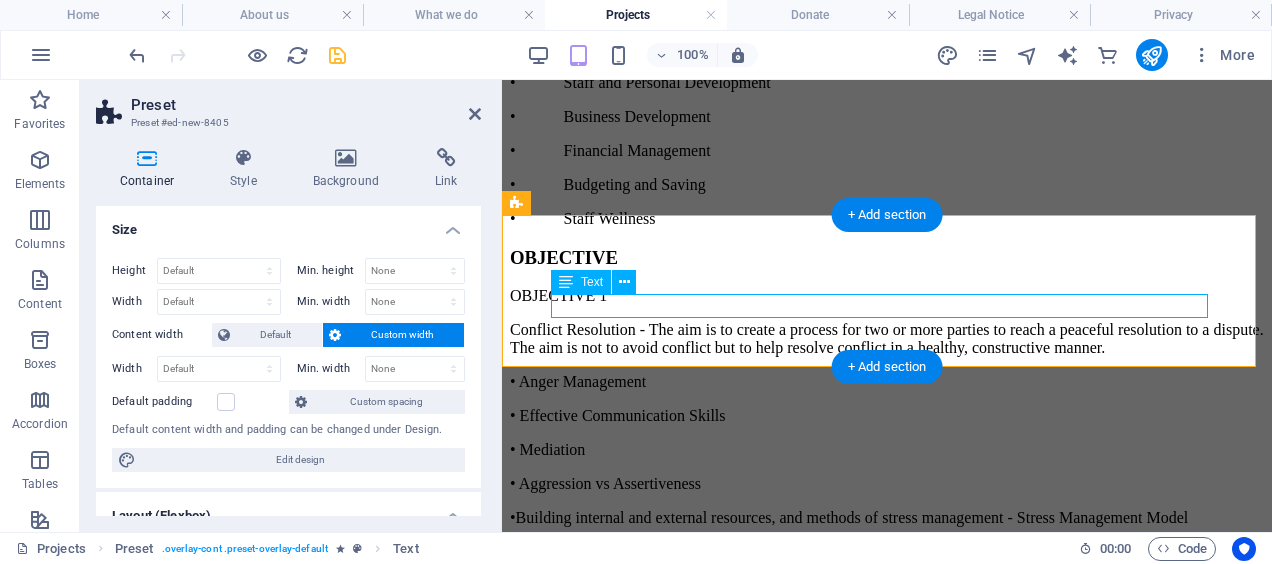 scroll, scrollTop: 10618, scrollLeft: 0, axis: vertical 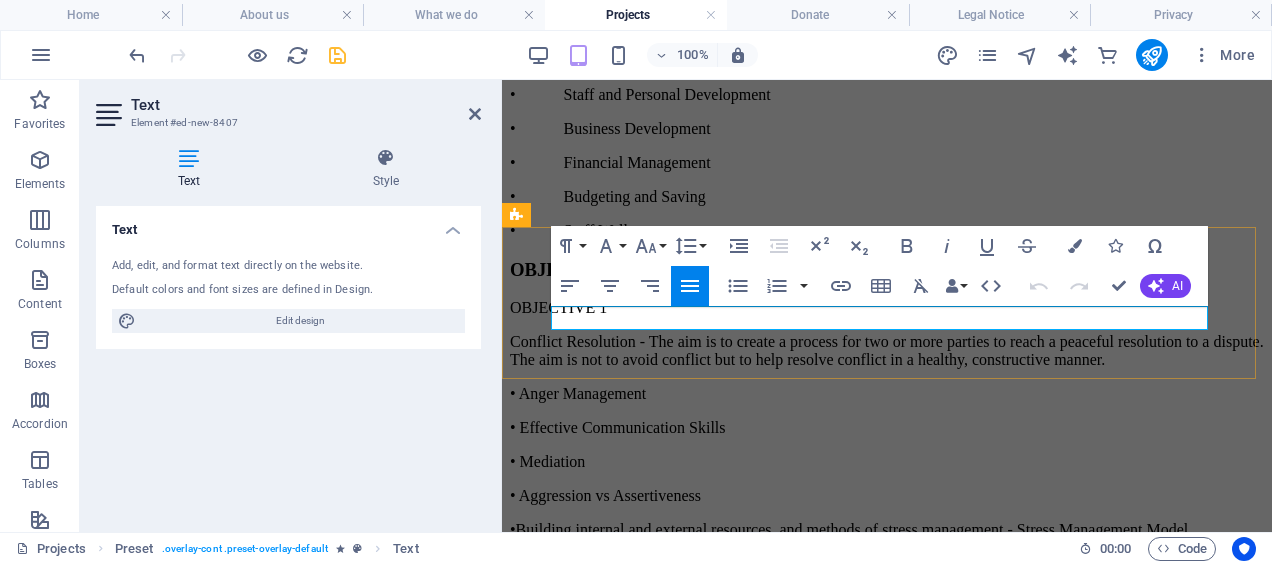 click on "What Is The Parenting Plan?" at bounding box center (887, 7566) 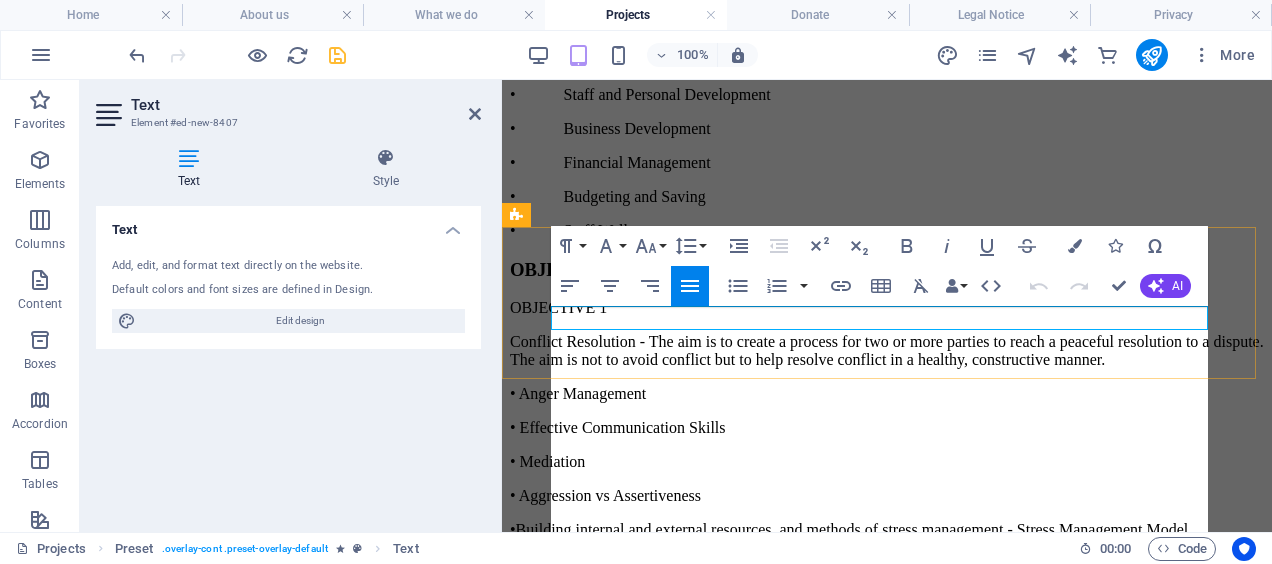 click on "“Children Are For Keeps” is a parenting plan that provides a broad framework in which decisions can be made about children’s names, living arrangements, education, religion, family relationships, financial support, health care, and emotional well-being." at bounding box center [887, 7584] 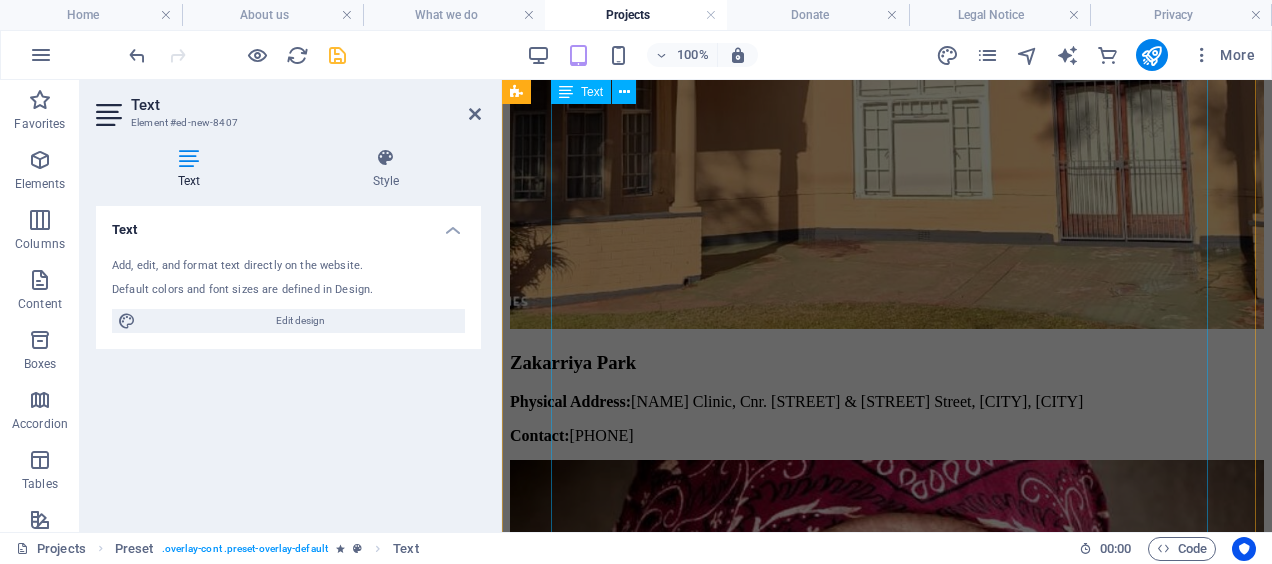 scroll, scrollTop: 5408, scrollLeft: 0, axis: vertical 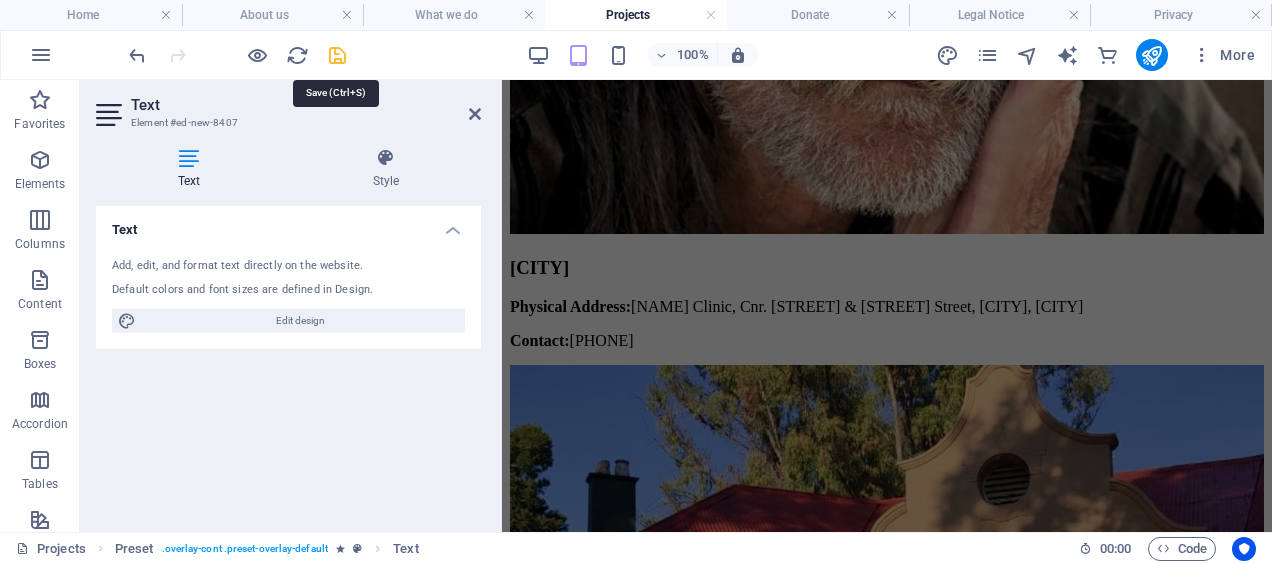 click at bounding box center [337, 55] 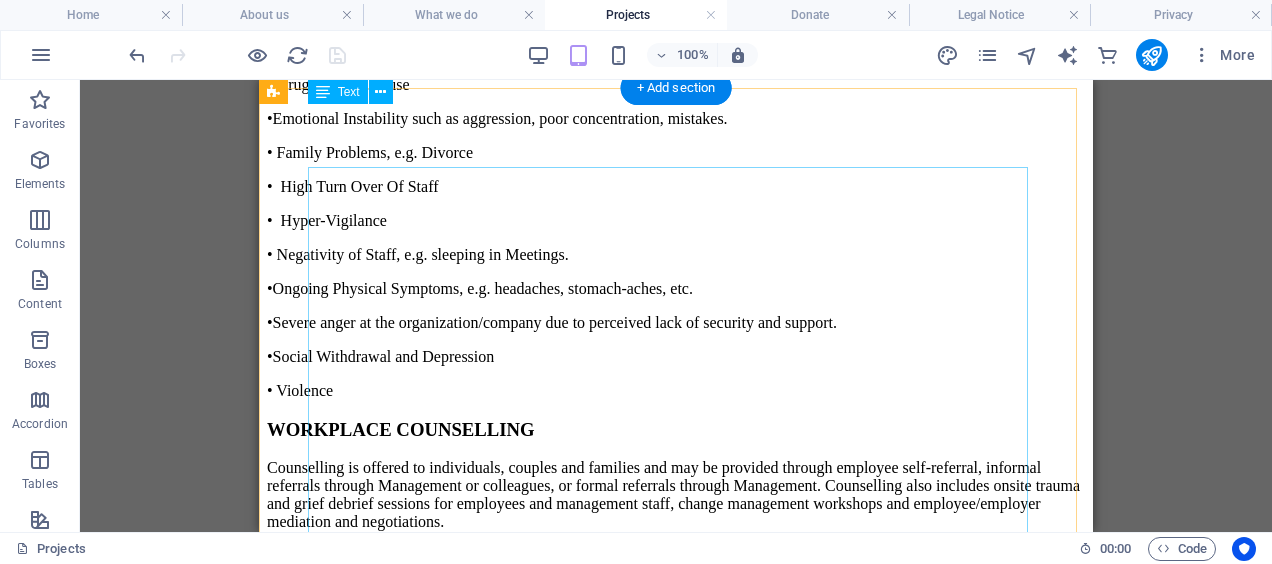 scroll, scrollTop: 9811, scrollLeft: 0, axis: vertical 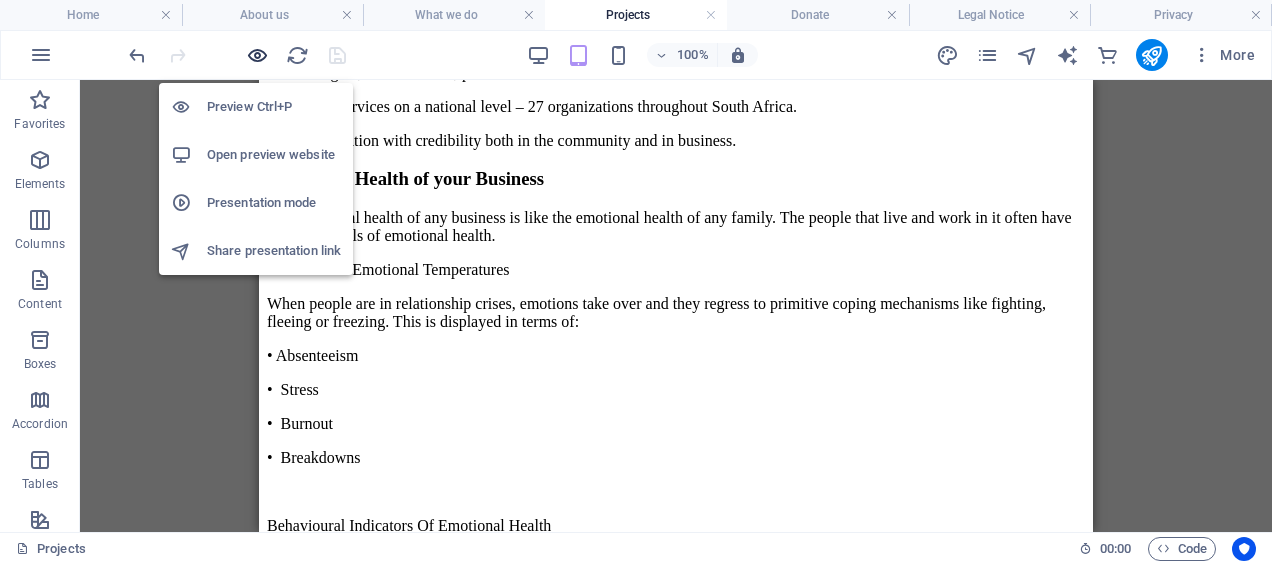 click at bounding box center (257, 55) 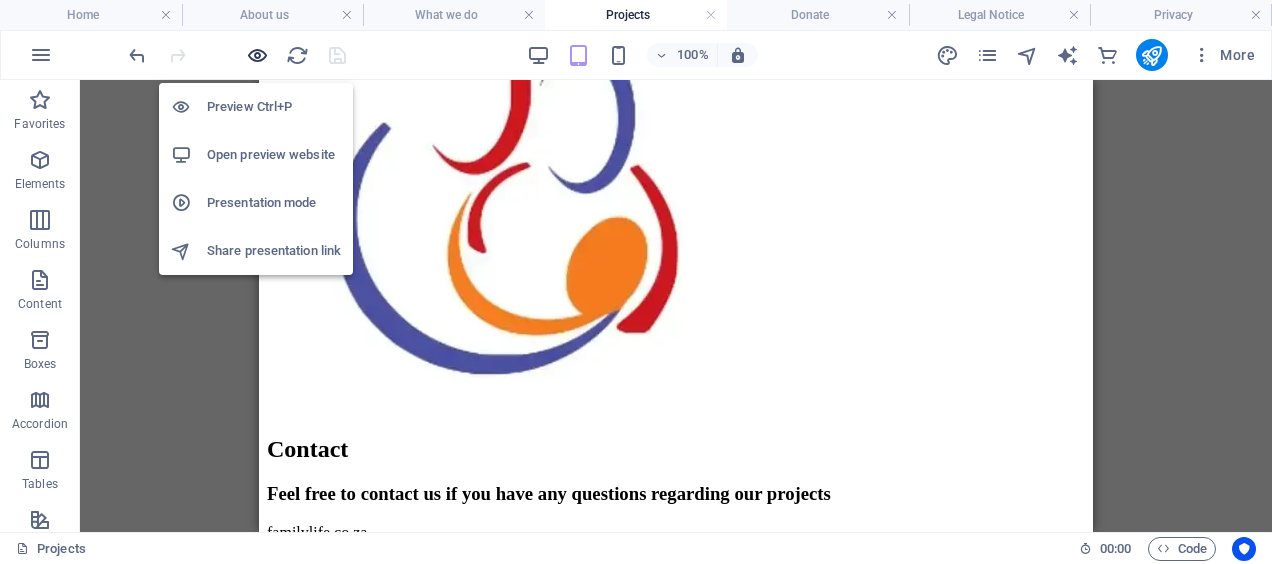 scroll, scrollTop: 3070, scrollLeft: 0, axis: vertical 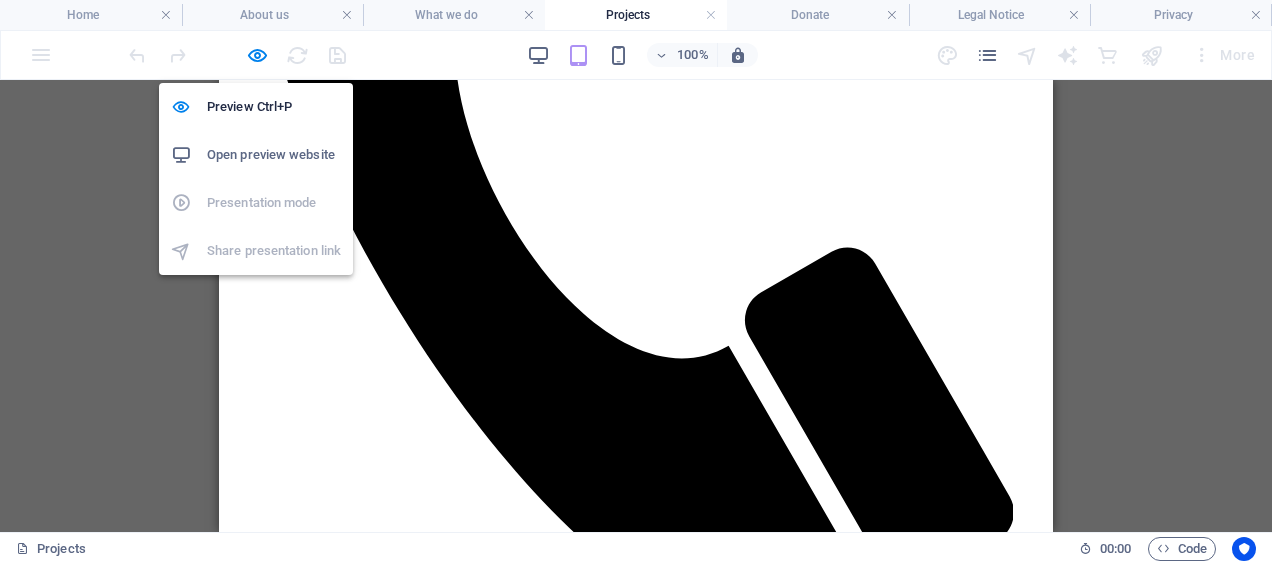 click on "Open preview website" at bounding box center (274, 155) 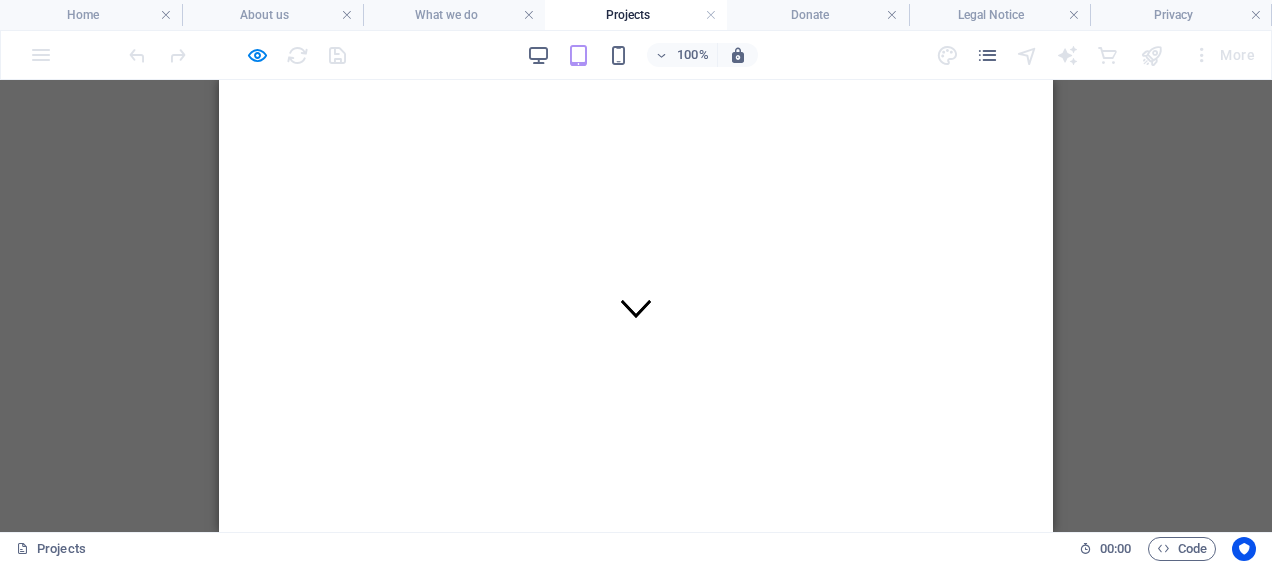 scroll, scrollTop: 0, scrollLeft: 0, axis: both 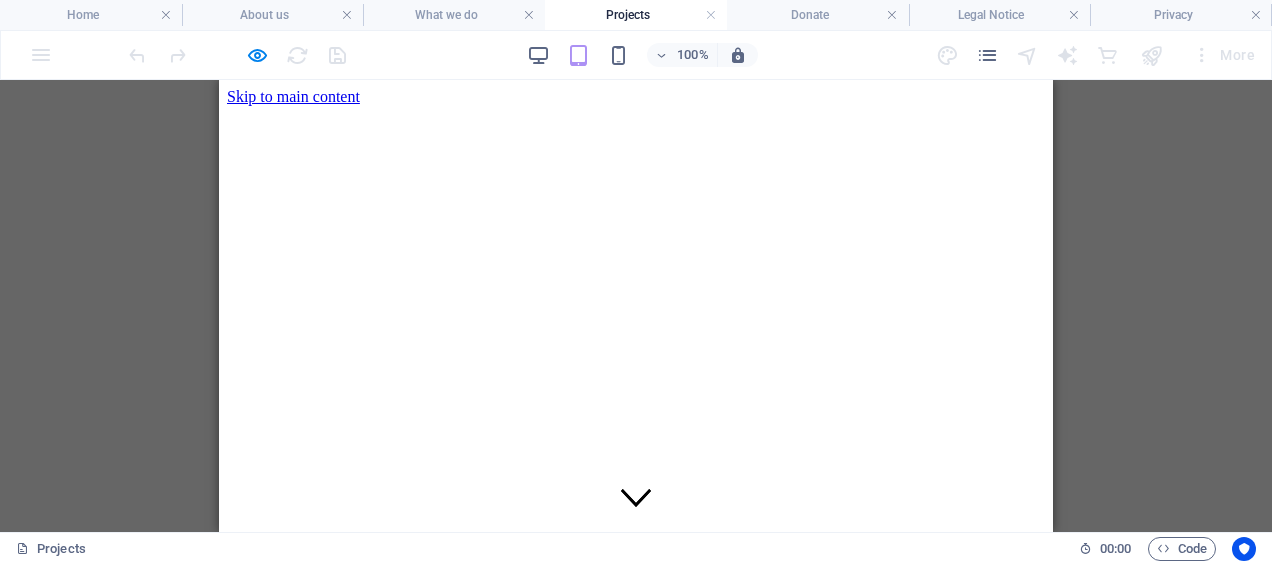 click on "Projects" at bounding box center (298, 2257) 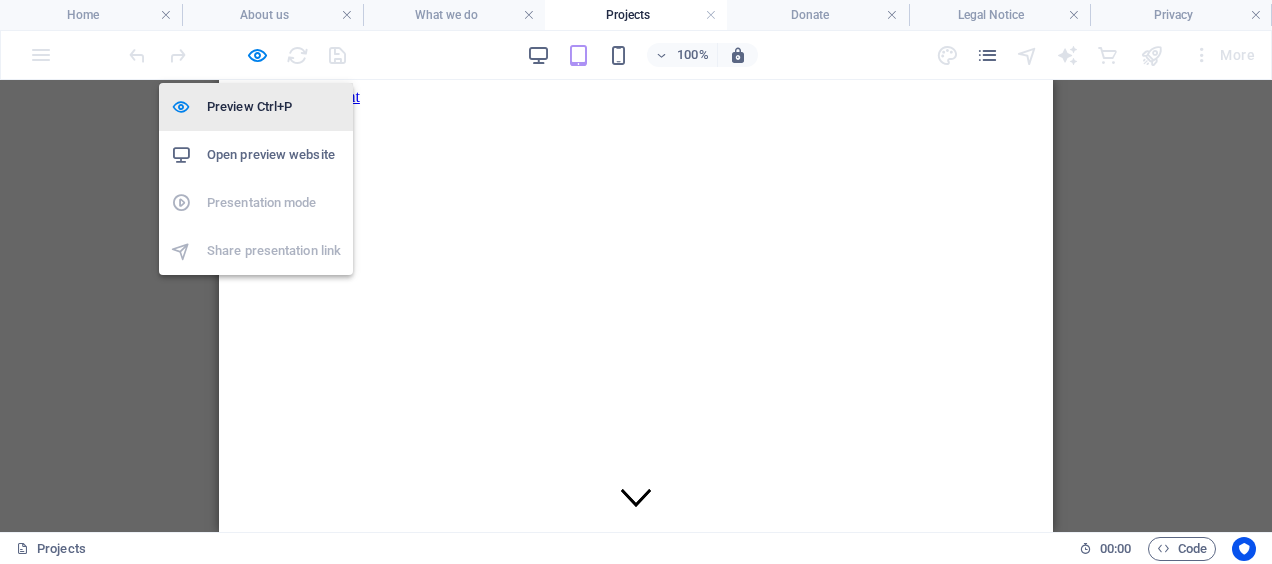 click on "Preview Ctrl+P" at bounding box center (274, 107) 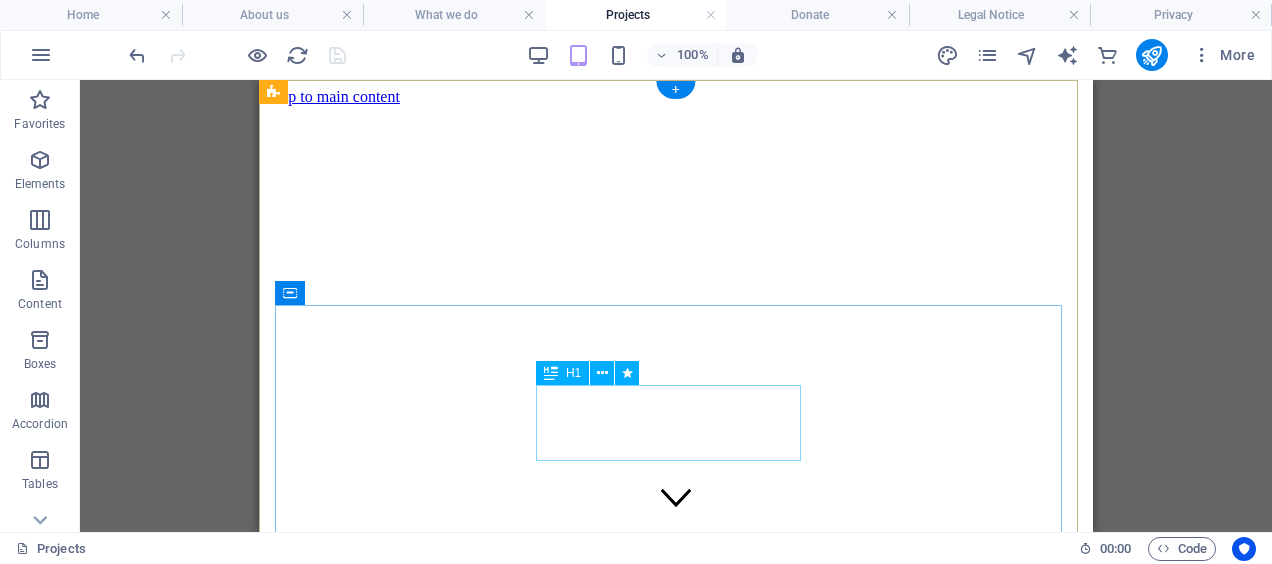 click on "Projects" at bounding box center (676, 2205) 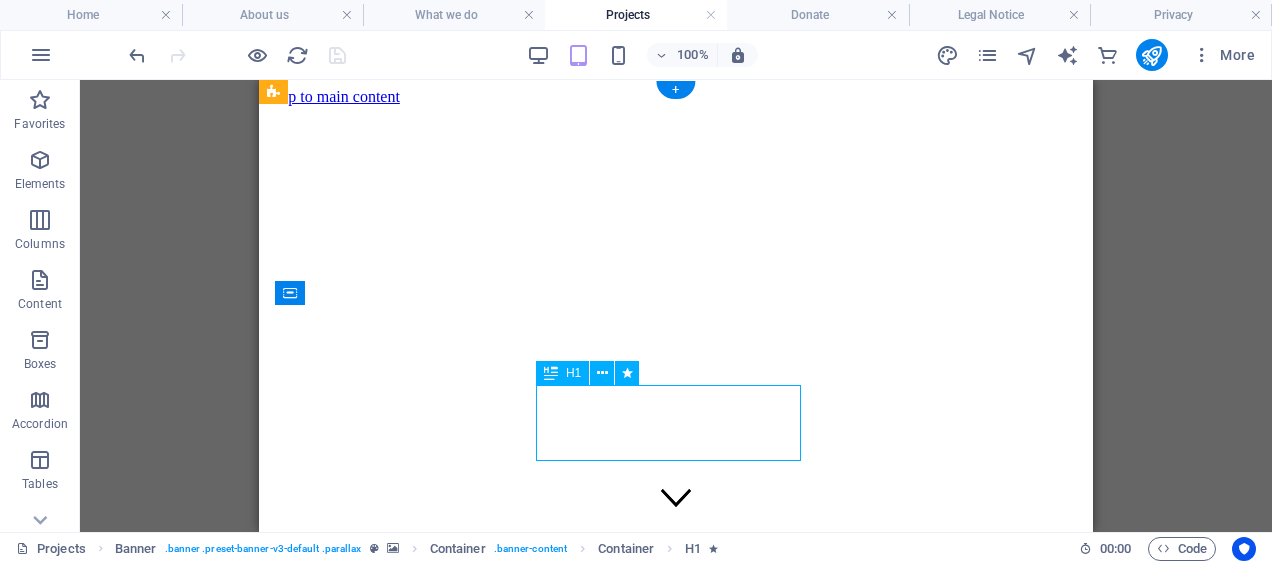 click on "Projects" at bounding box center [676, 2205] 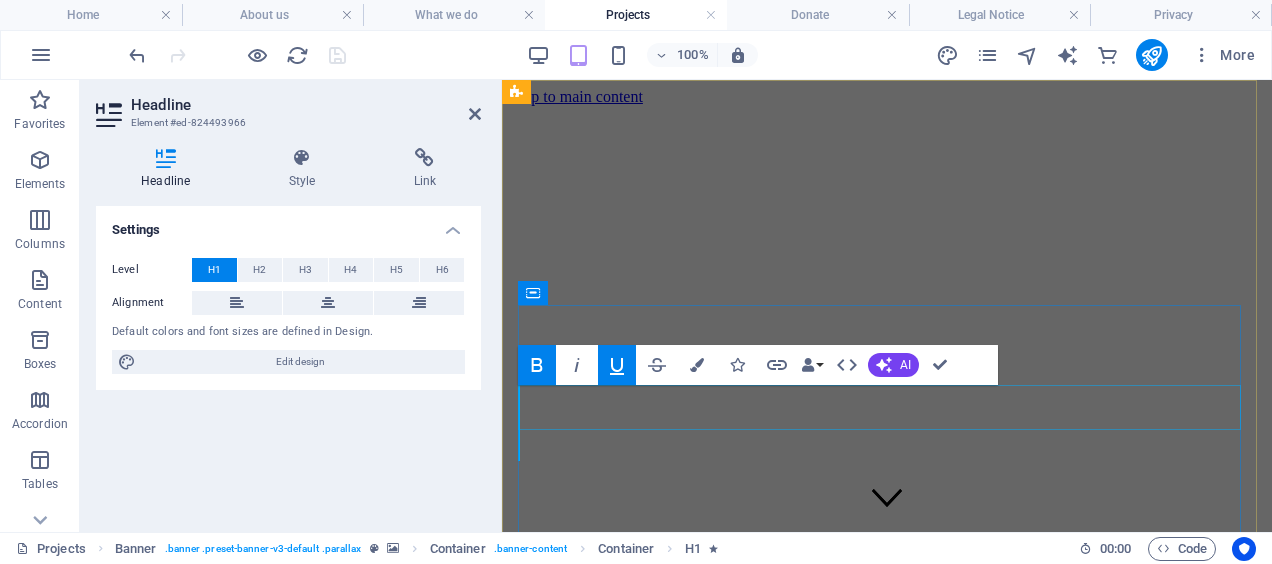 click on "Our achievements" at bounding box center [887, 2155] 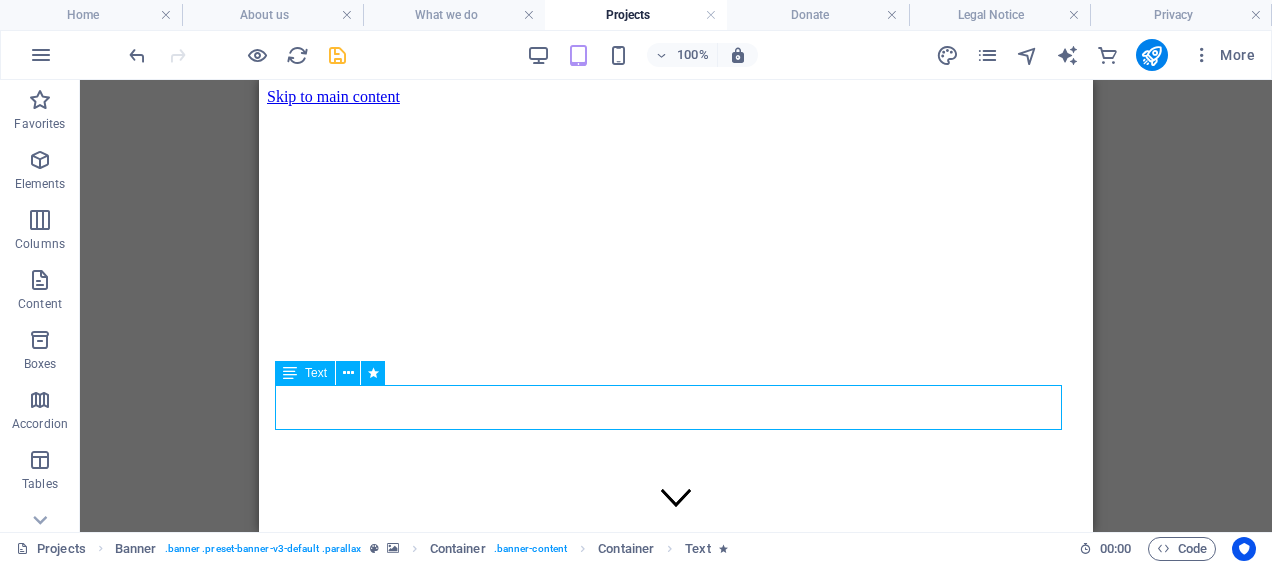 drag, startPoint x: 606, startPoint y: 402, endPoint x: 850, endPoint y: 402, distance: 244 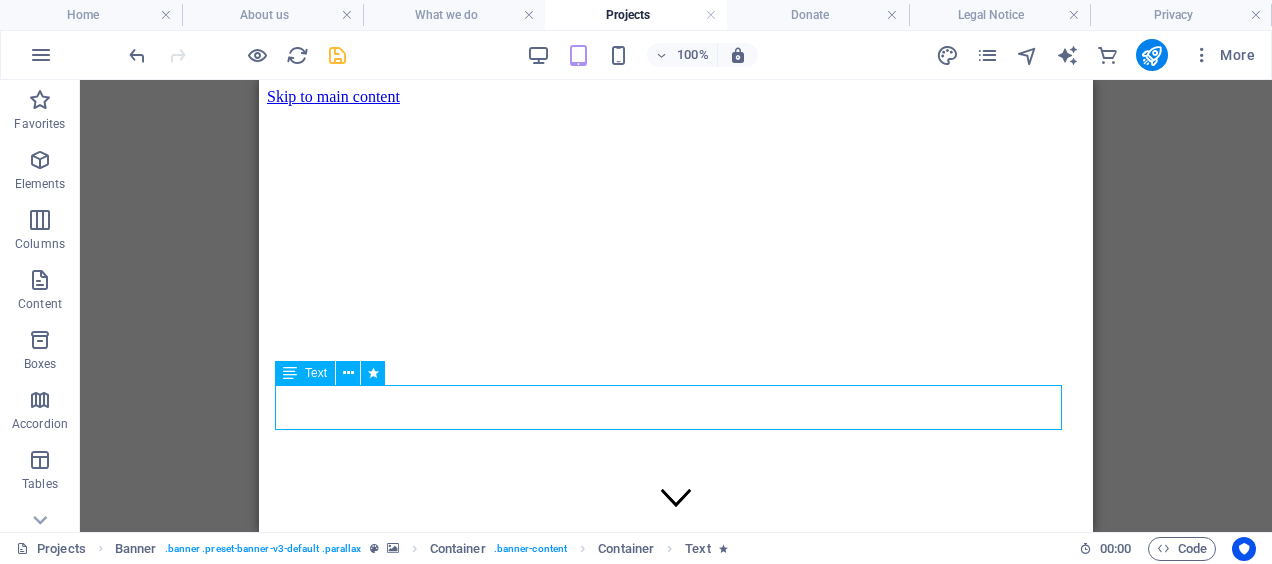 click on "Our achievements" at bounding box center (676, 2160) 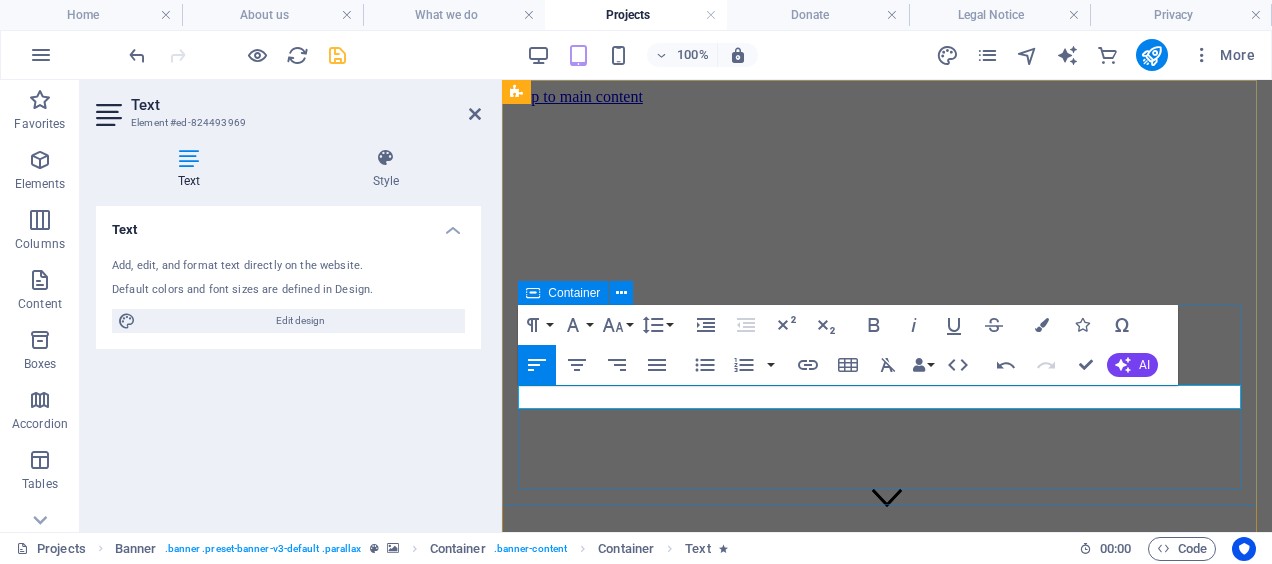 click at bounding box center (887, 2057) 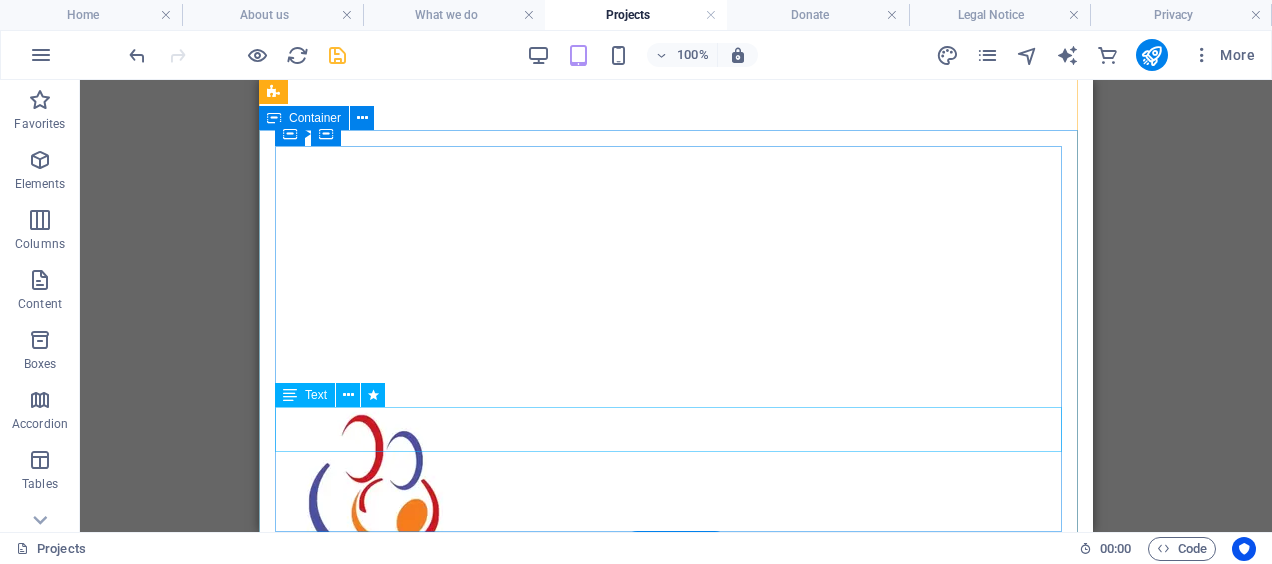 scroll, scrollTop: 500, scrollLeft: 0, axis: vertical 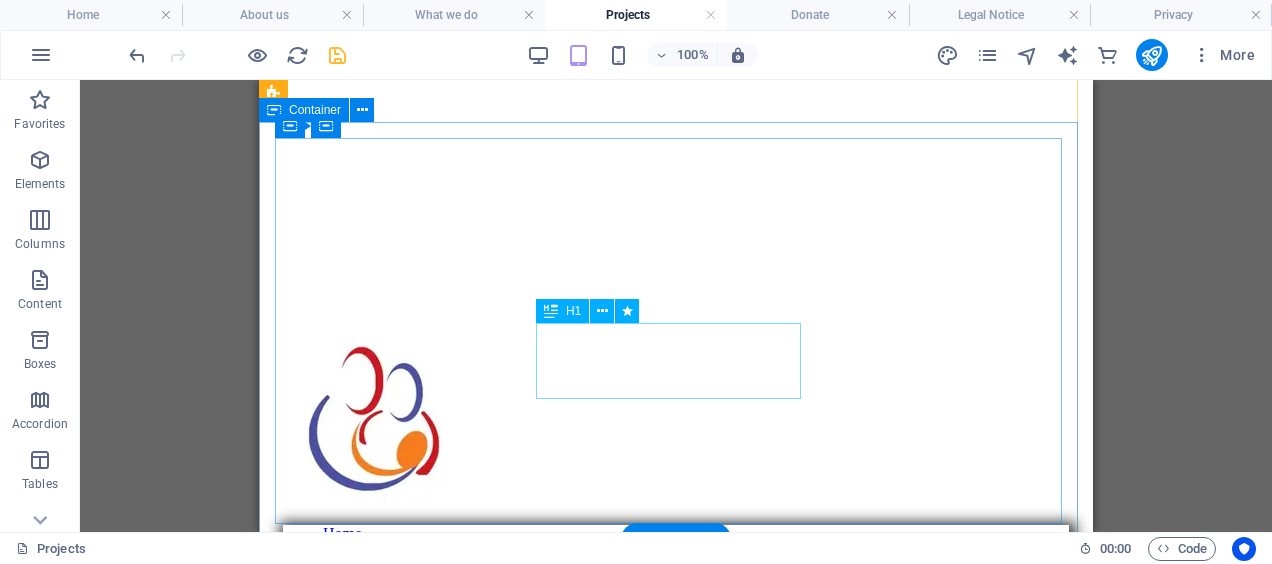 click on "Projects" at bounding box center (676, 3236) 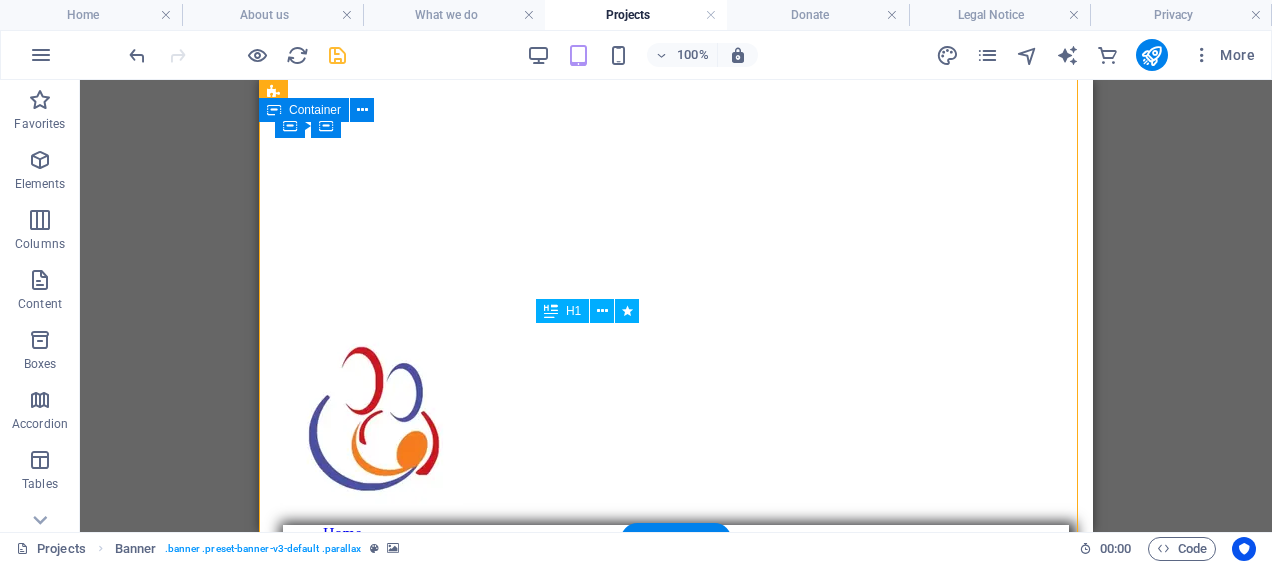 click on "Projects" at bounding box center [676, 3236] 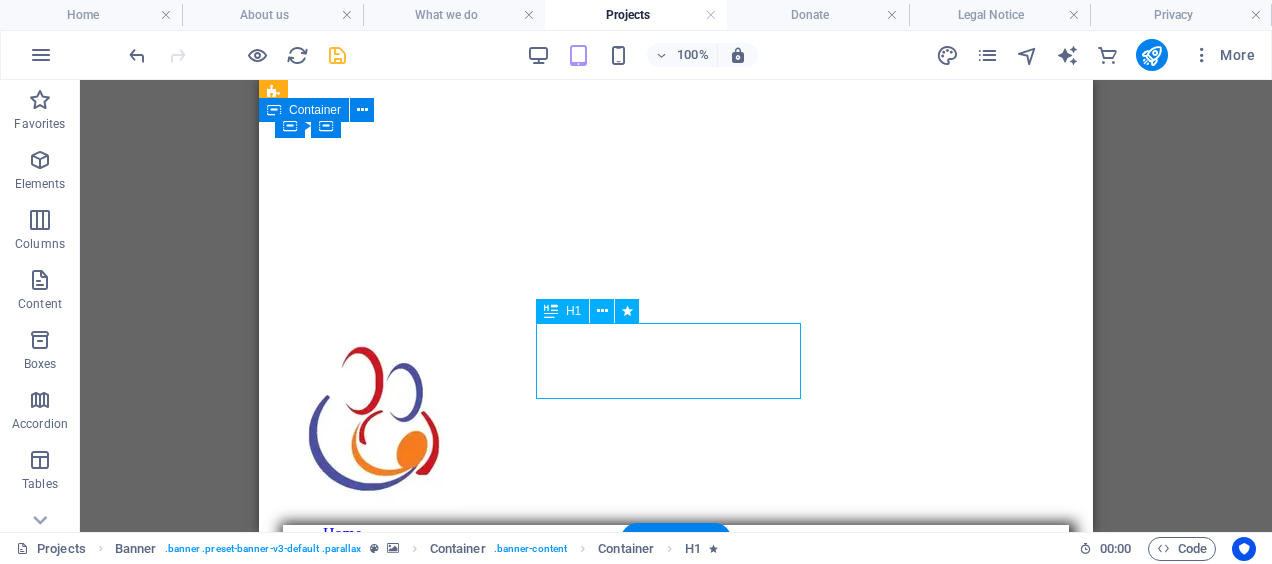 click on "Projects" at bounding box center (676, 3236) 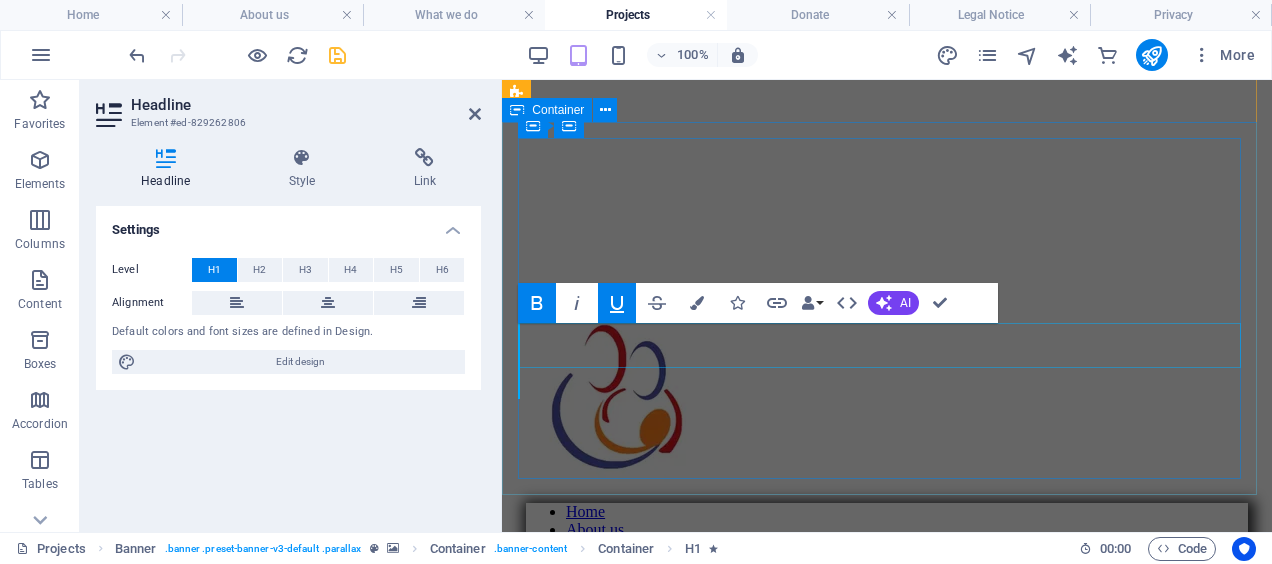 click on "Our achievements" at bounding box center [887, 3102] 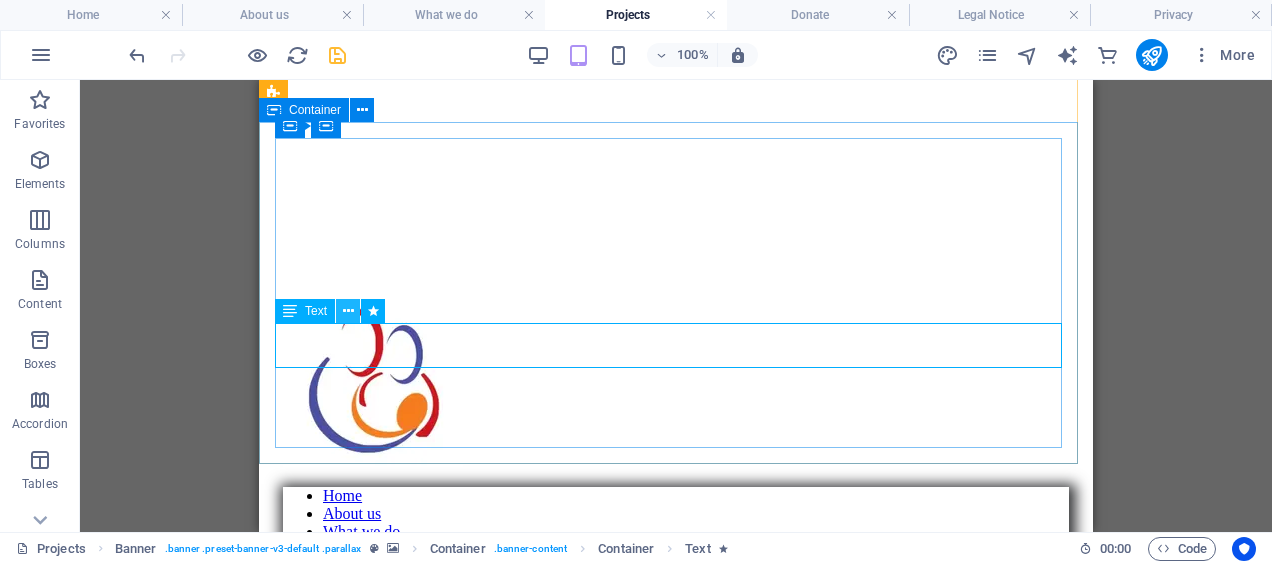 click at bounding box center (348, 311) 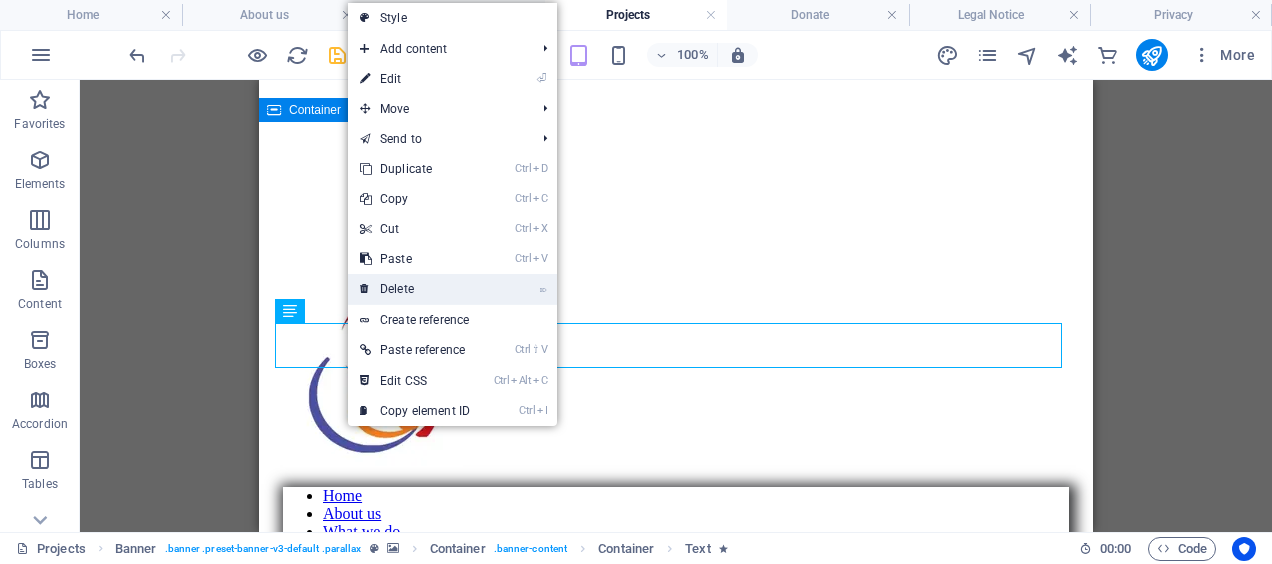 click on "⌦  Delete" at bounding box center (415, 289) 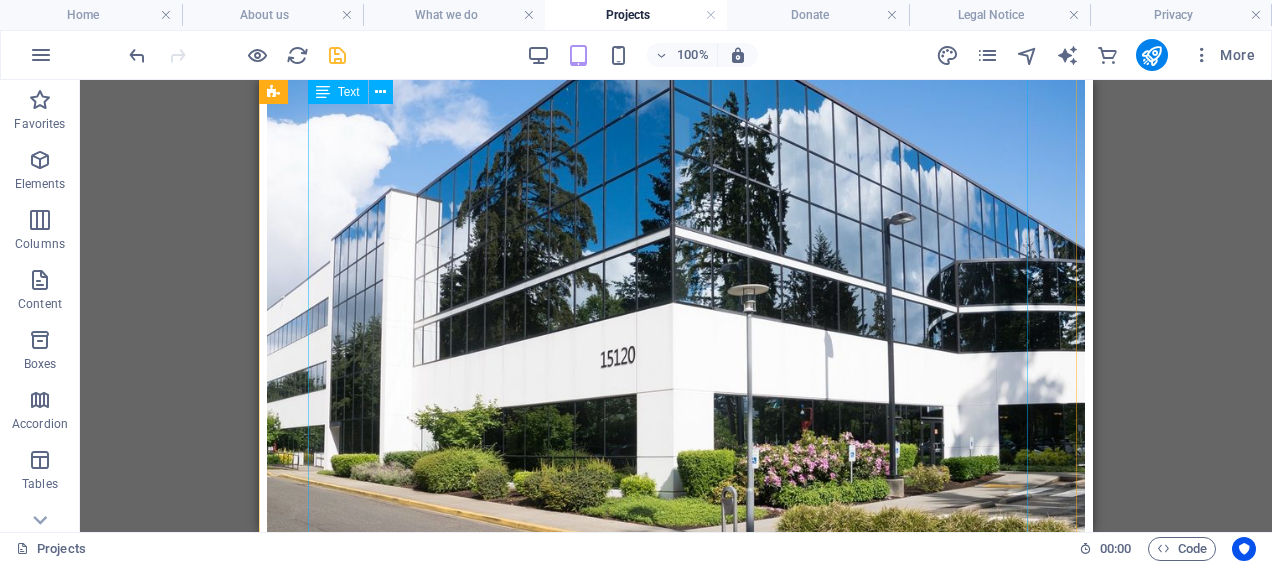 scroll, scrollTop: 4416, scrollLeft: 0, axis: vertical 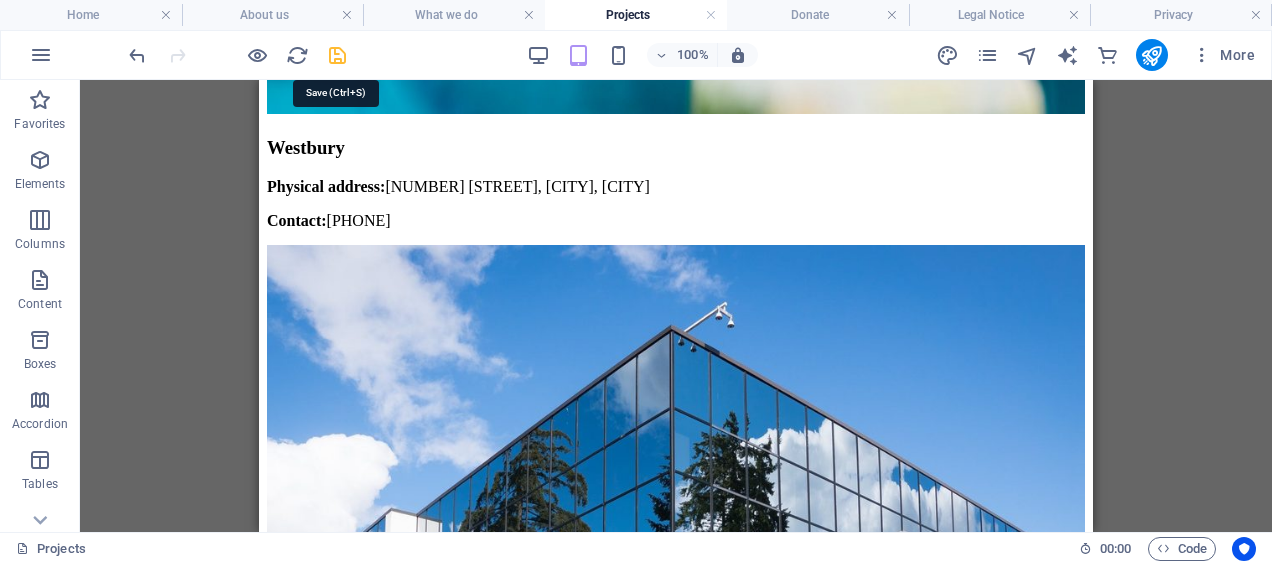 click at bounding box center (337, 55) 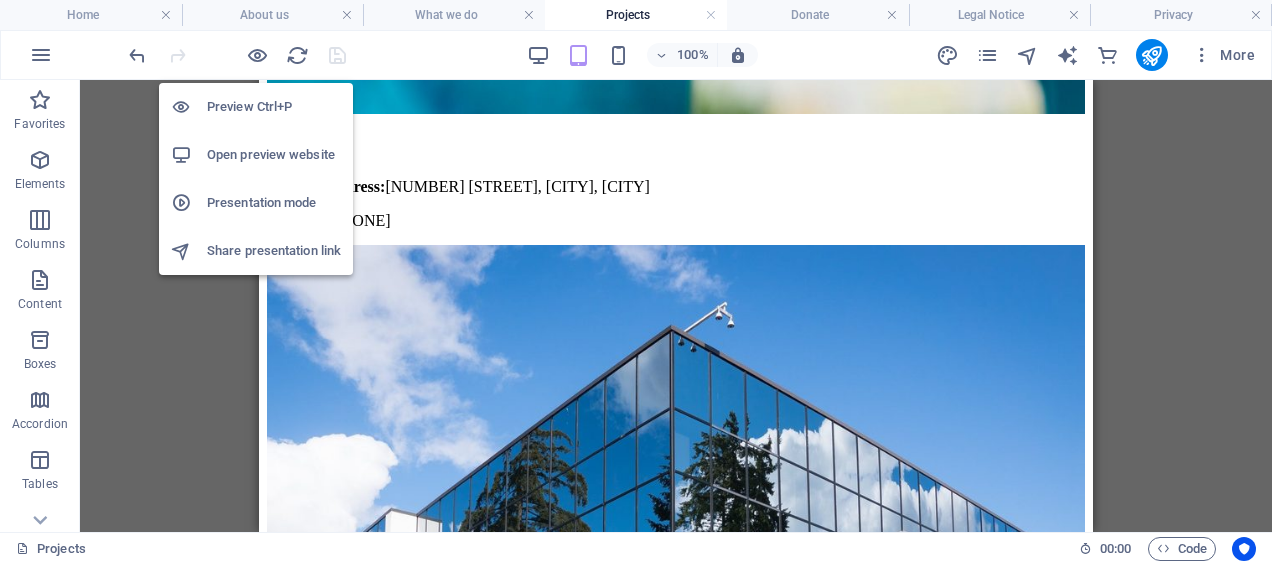 click on "Open preview website" at bounding box center [274, 155] 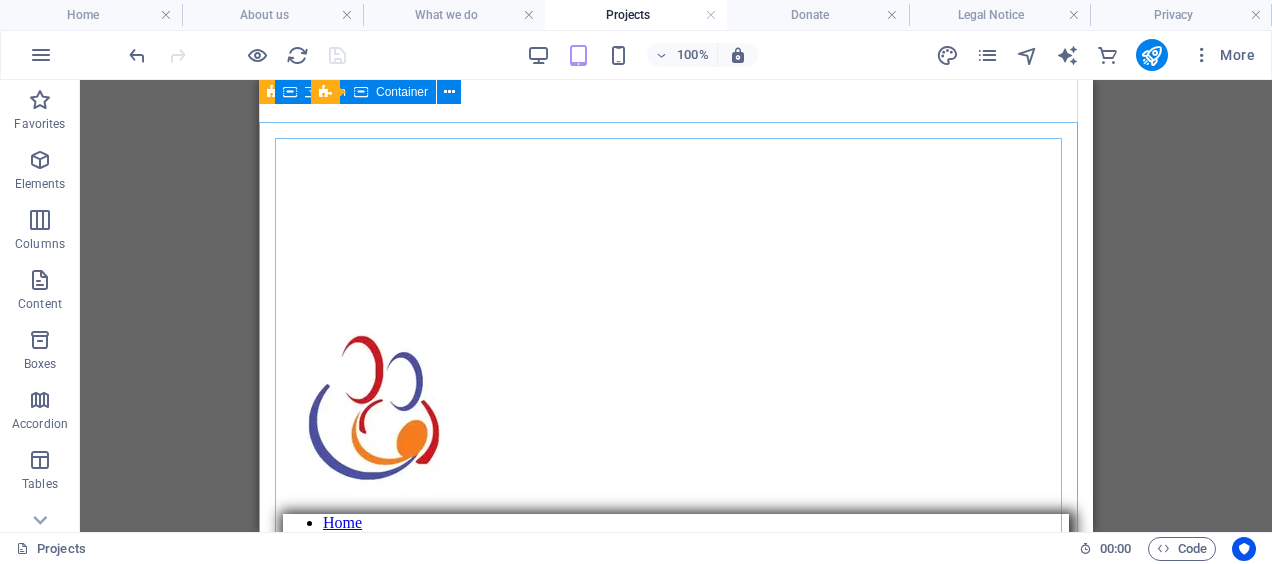 scroll, scrollTop: 500, scrollLeft: 0, axis: vertical 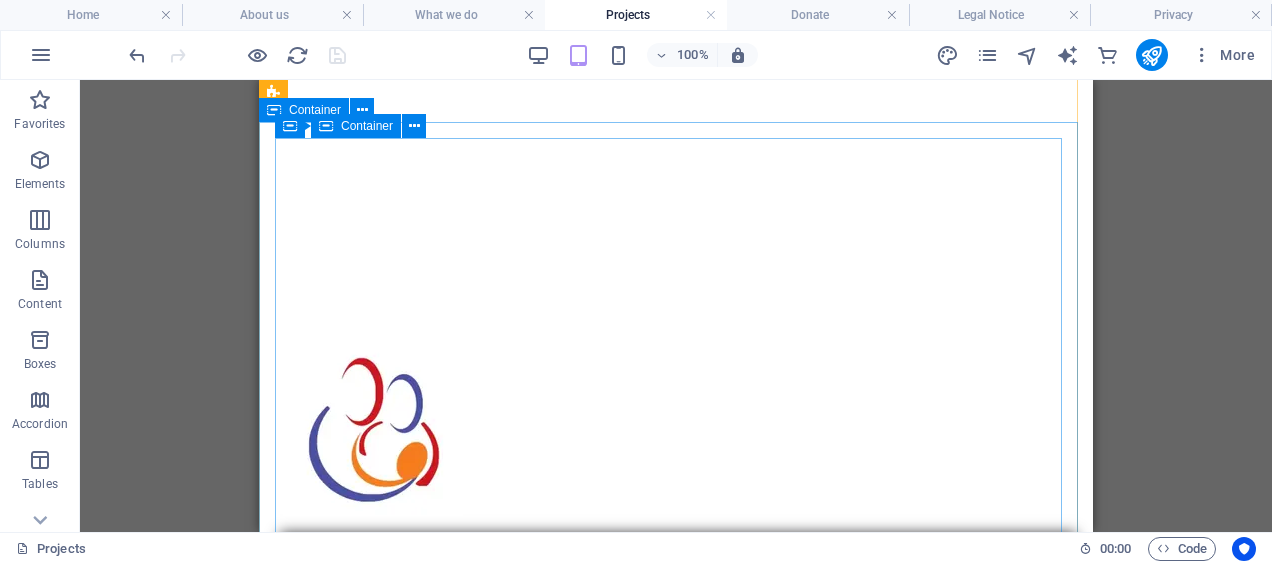 click on "Drop content here or  Add elements  Paste clipboard" at bounding box center [676, 3279] 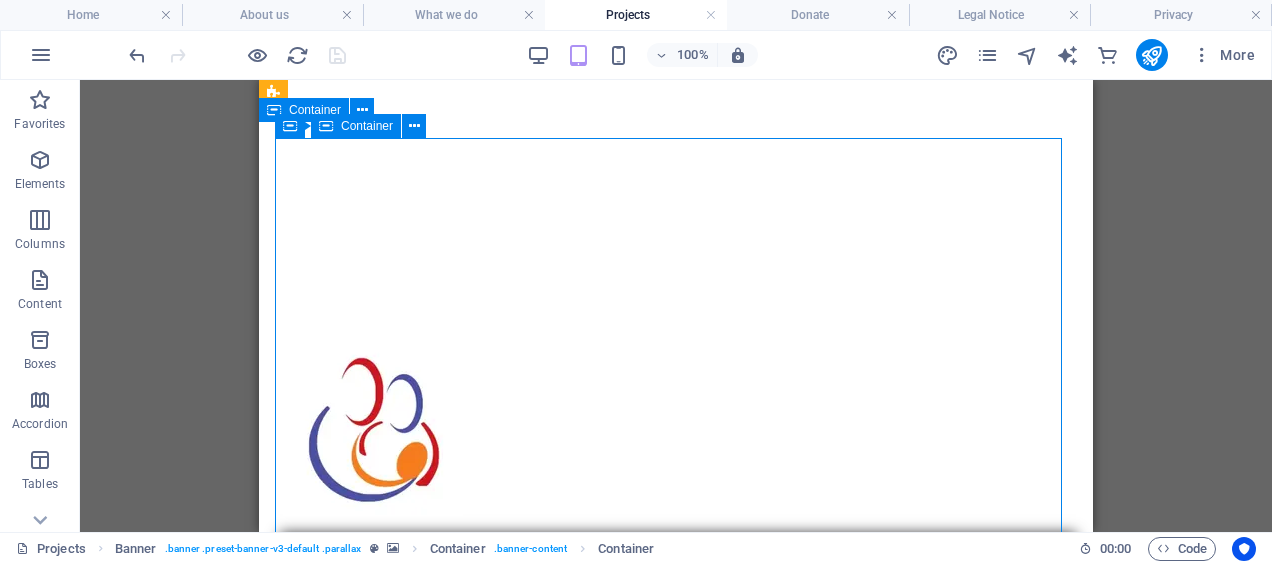 drag, startPoint x: 348, startPoint y: 345, endPoint x: 607, endPoint y: 426, distance: 271.3706 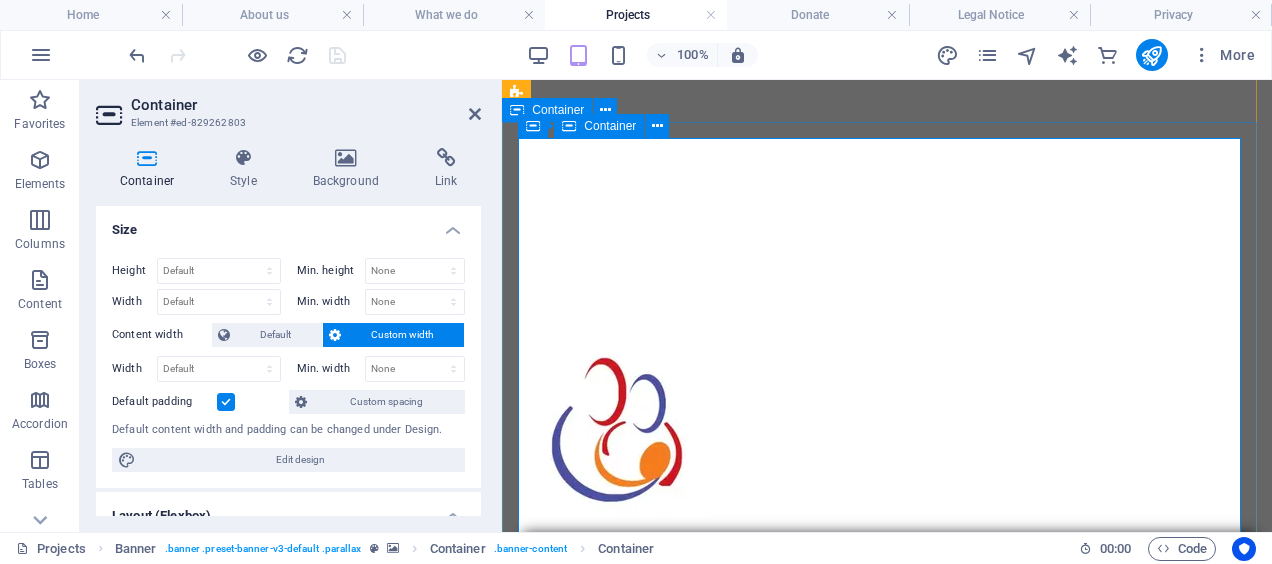 click on "Drop content here or  Add elements  Paste clipboard" at bounding box center (887, 3109) 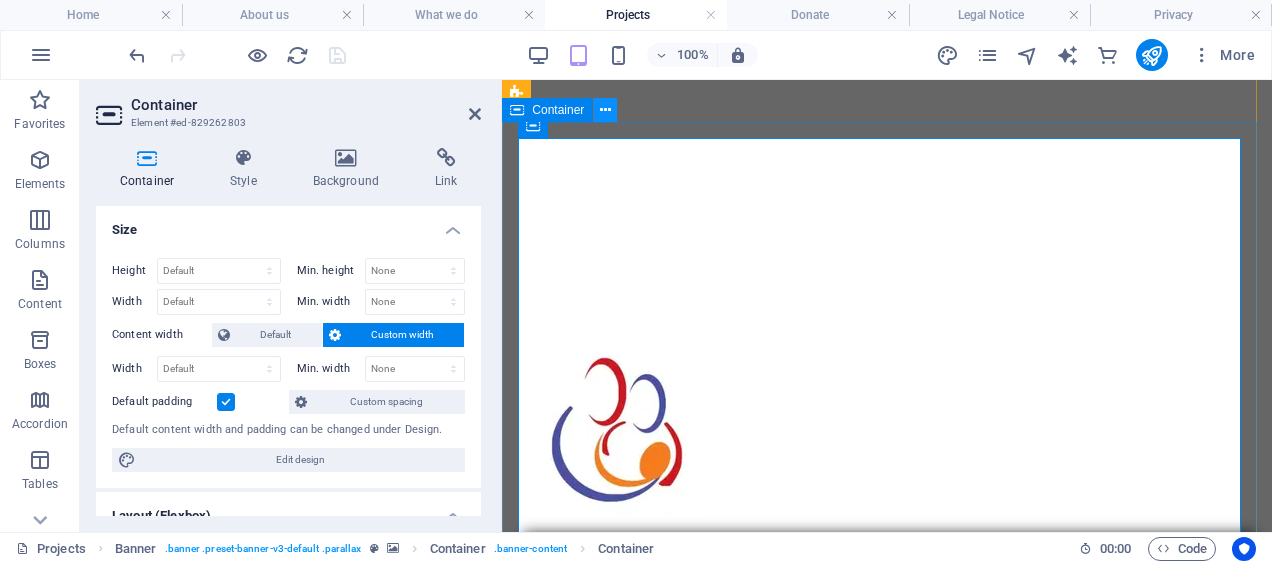 click at bounding box center (605, 110) 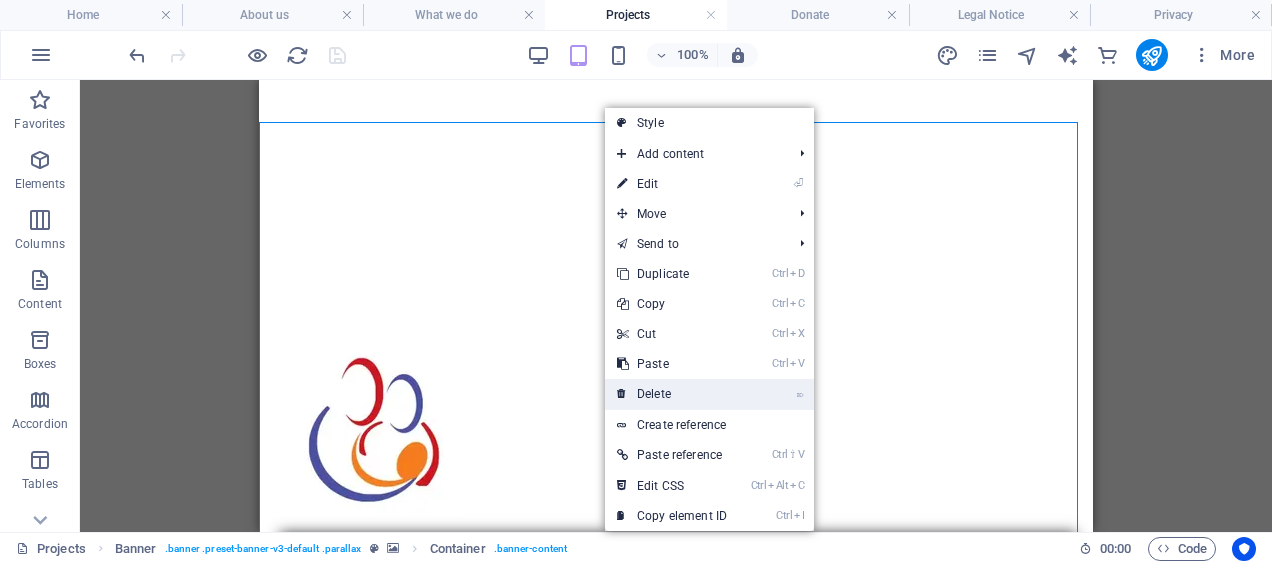 click on "⌦  Delete" at bounding box center (672, 394) 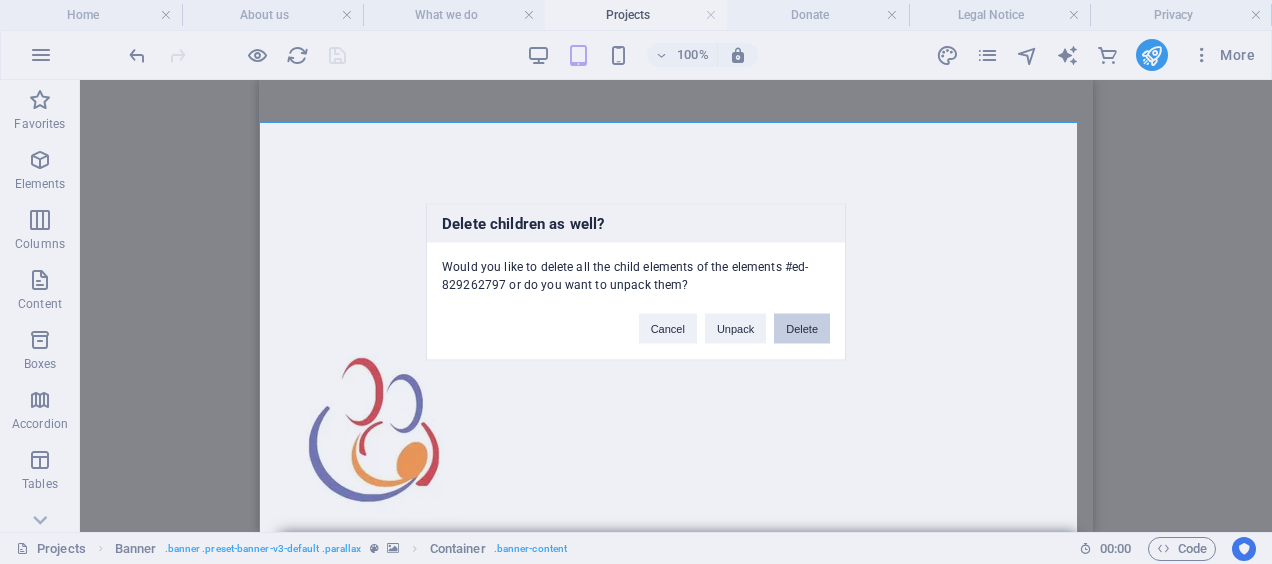drag, startPoint x: 809, startPoint y: 322, endPoint x: 550, endPoint y: 244, distance: 270.4903 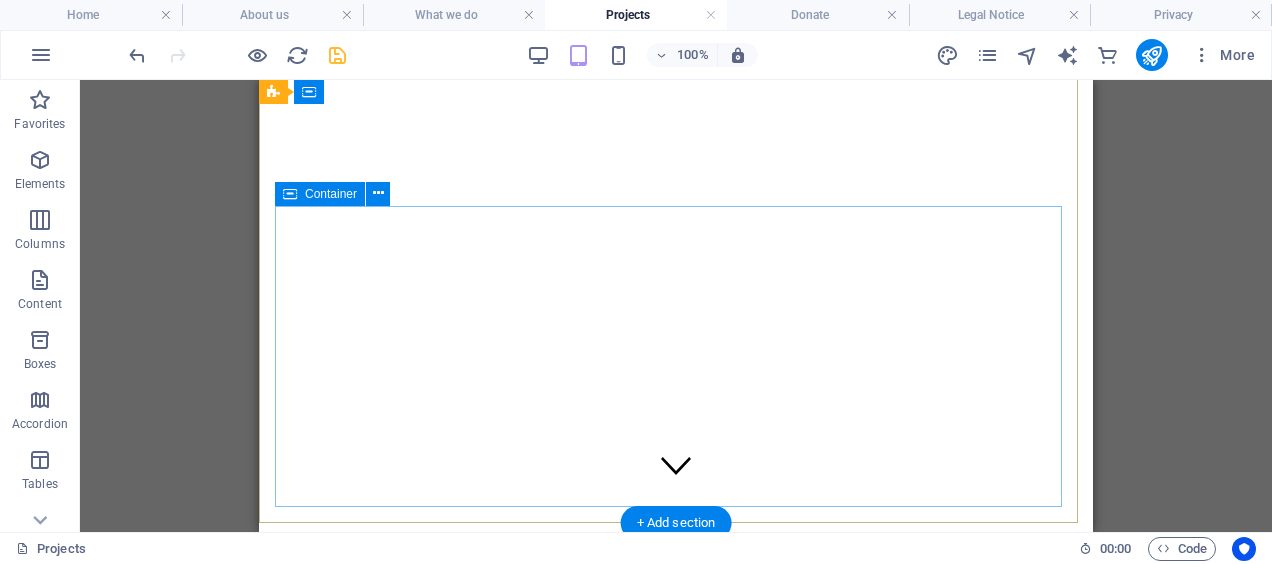 scroll, scrollTop: 0, scrollLeft: 0, axis: both 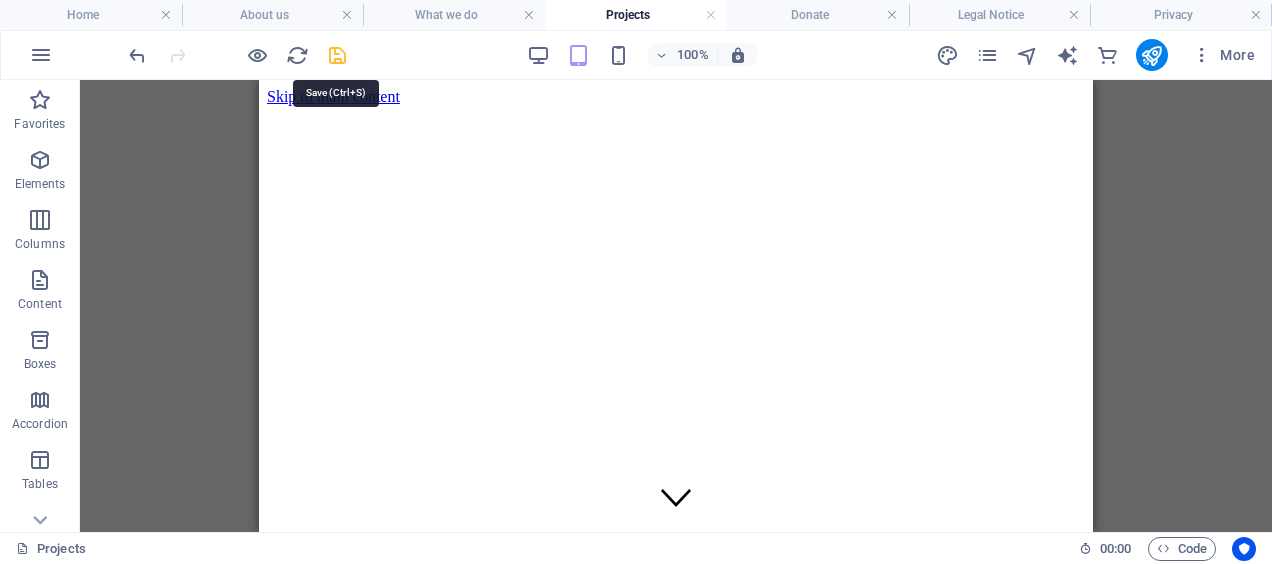 click at bounding box center [337, 55] 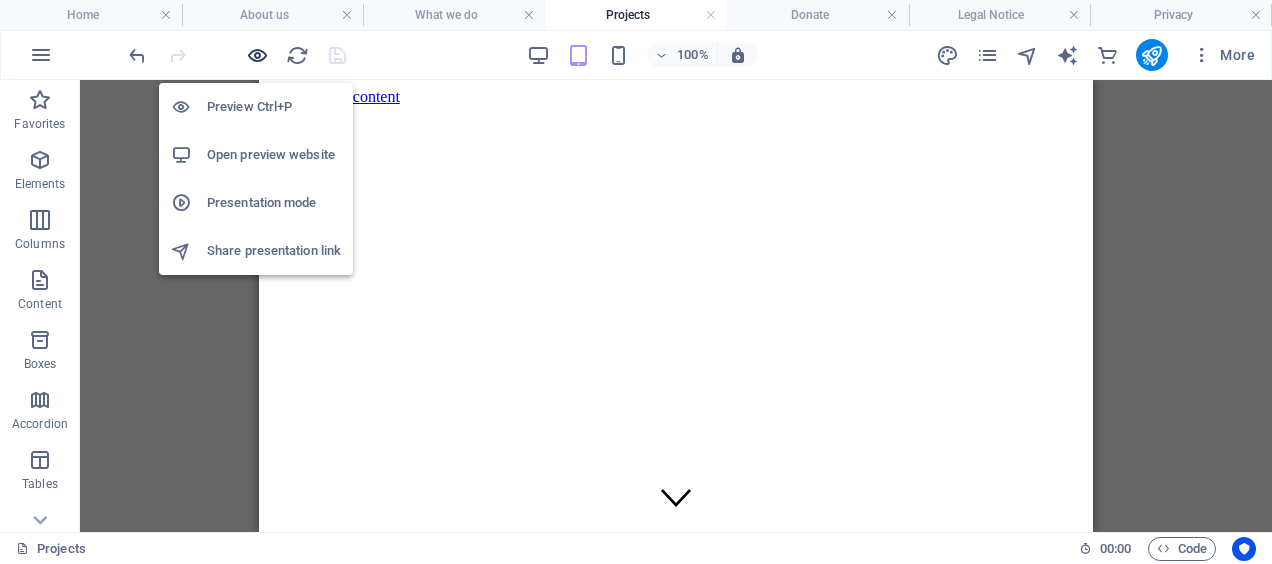 click at bounding box center (257, 55) 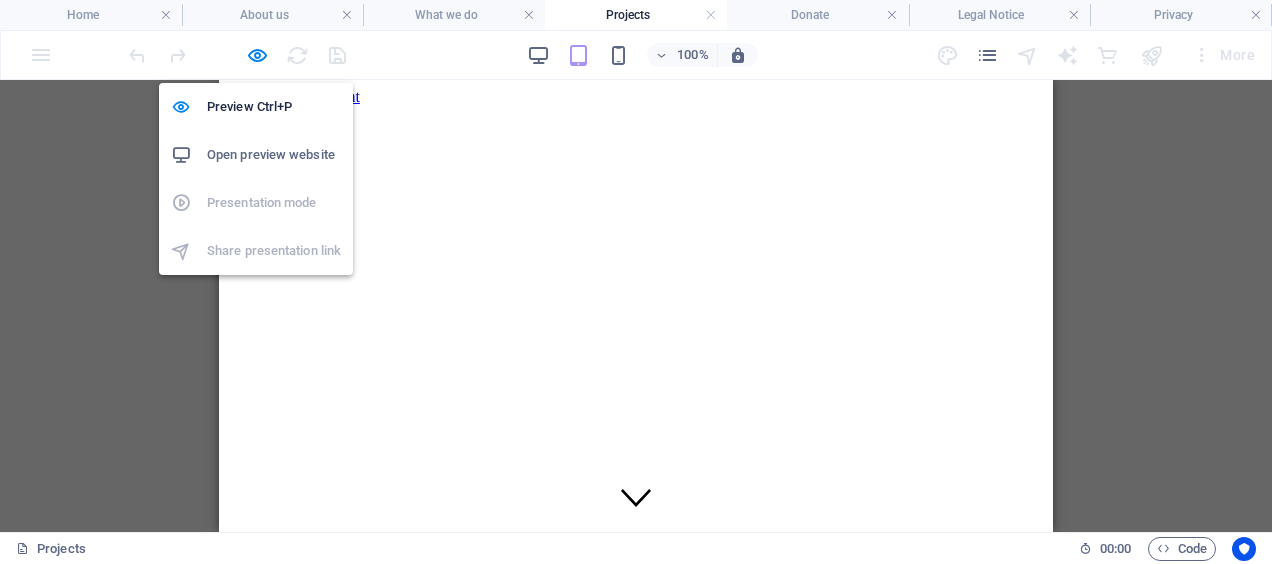 click on "Open preview website" at bounding box center (274, 155) 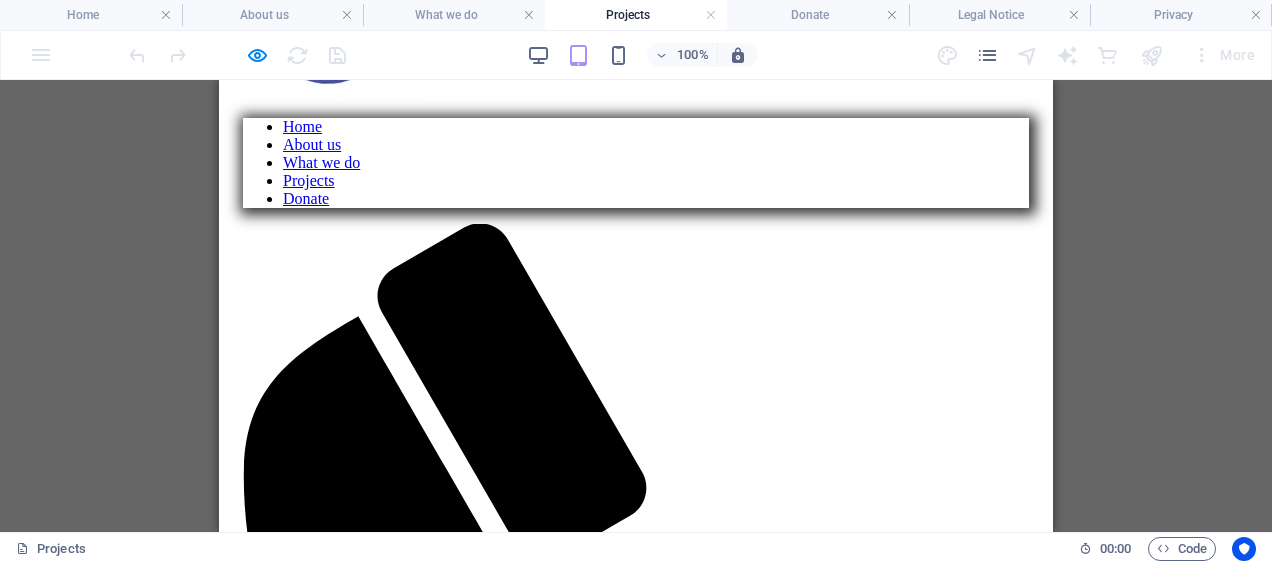 scroll, scrollTop: 0, scrollLeft: 0, axis: both 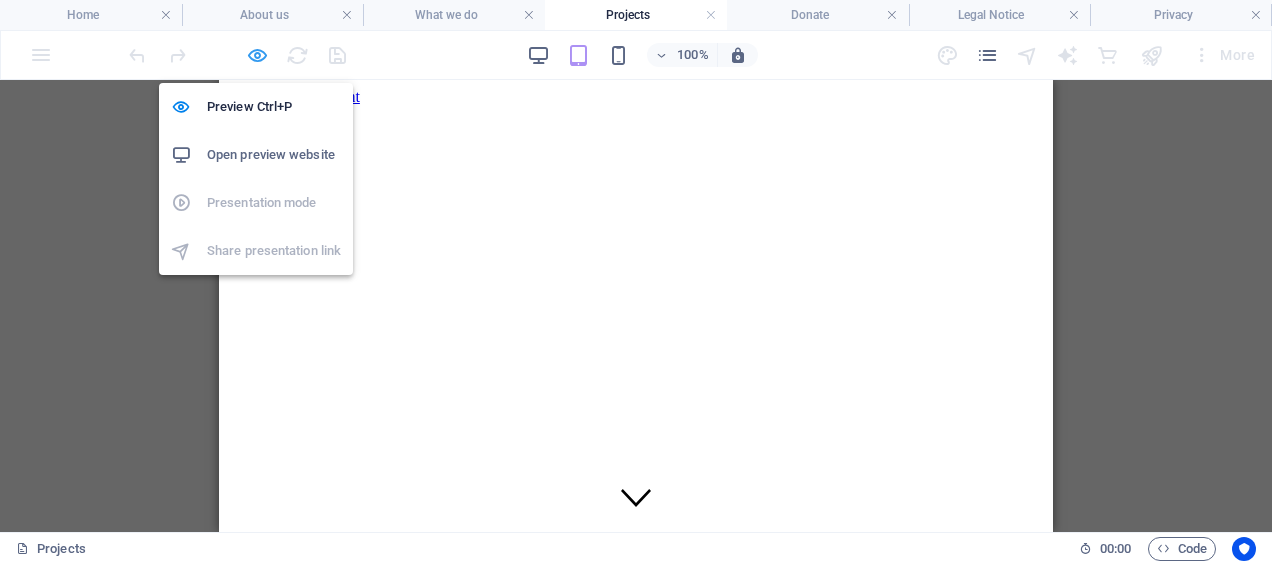 click at bounding box center [257, 55] 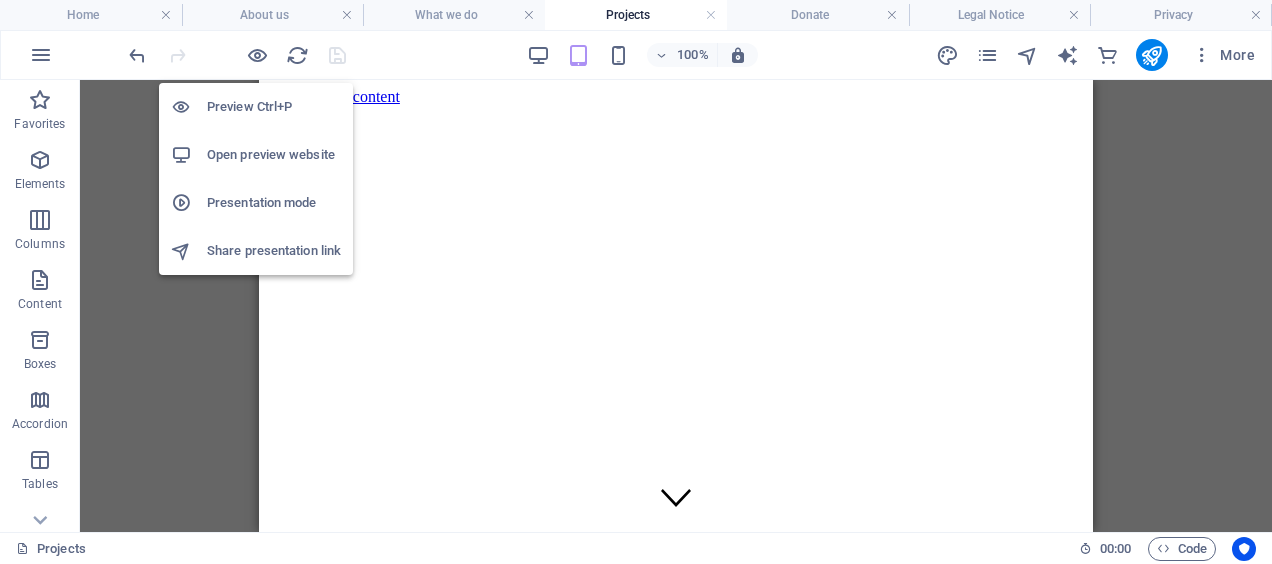 click on "Preview Ctrl+P" at bounding box center [274, 107] 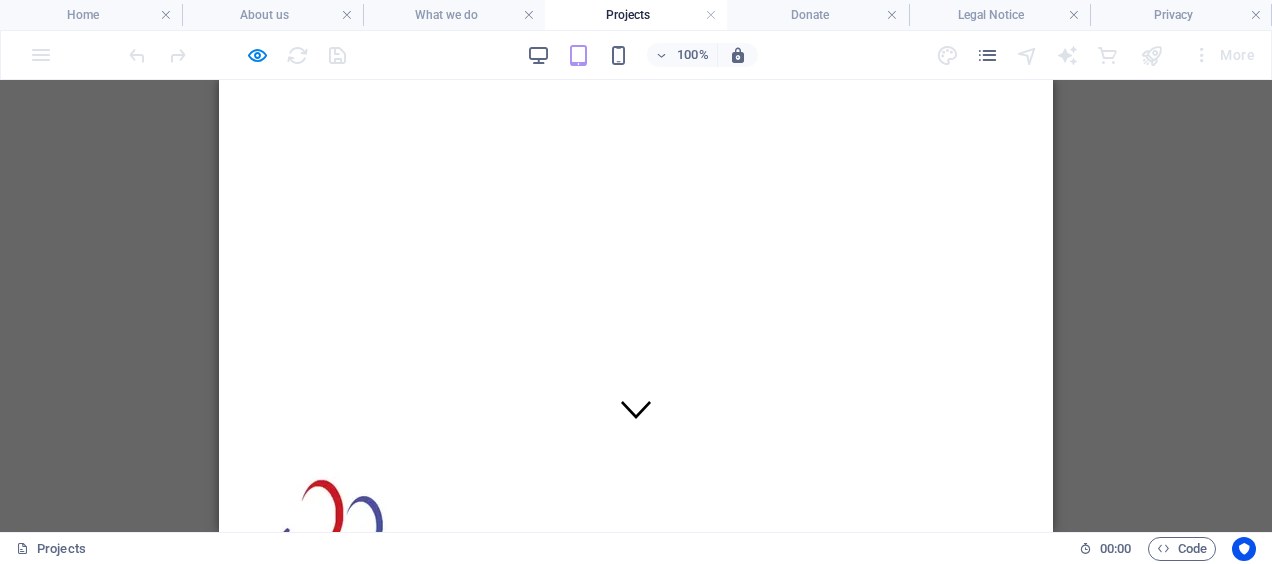 scroll, scrollTop: 0, scrollLeft: 0, axis: both 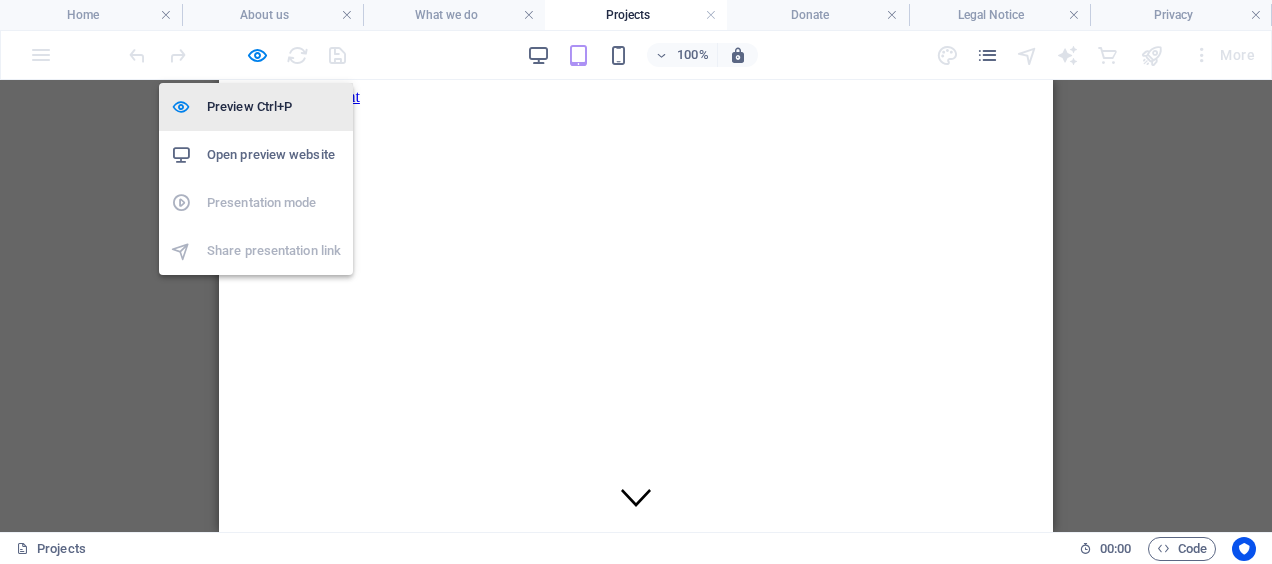 click on "Preview Ctrl+P" at bounding box center [274, 107] 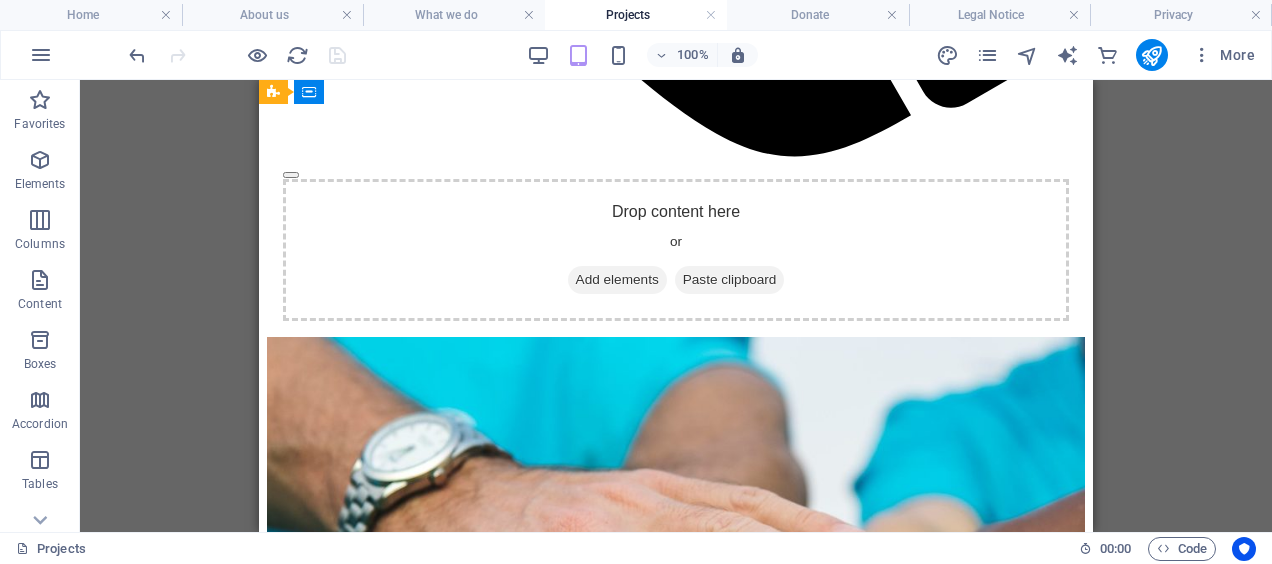 scroll, scrollTop: 1800, scrollLeft: 0, axis: vertical 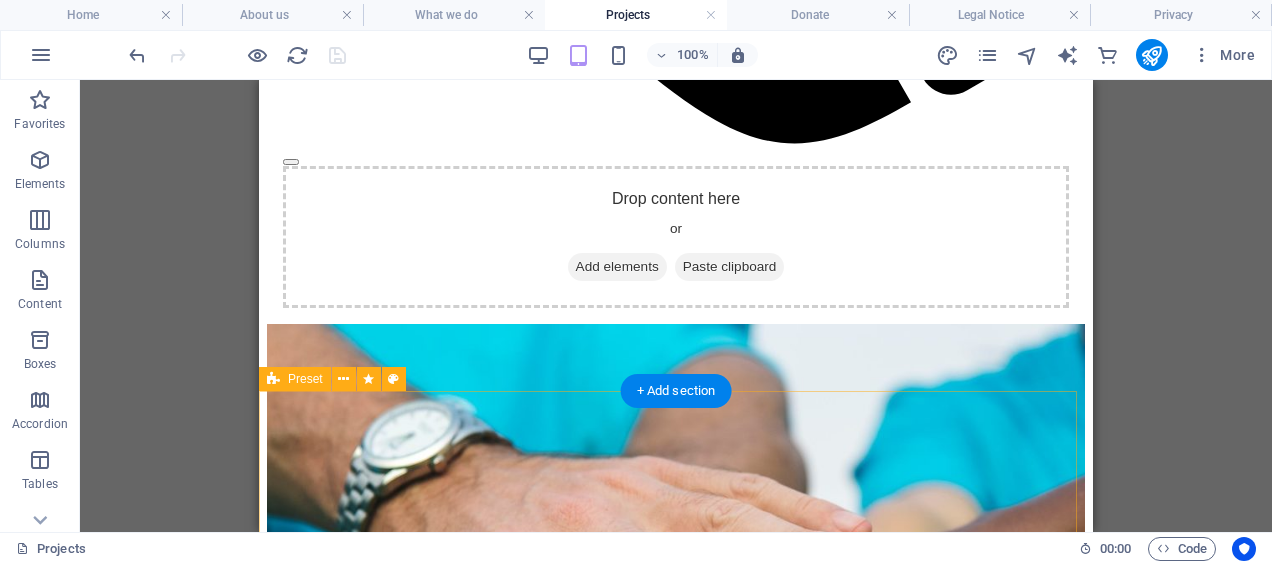 click on "HIV/AIDS PROGRAMME The Family Life Centre is committed to fighting the HIV/AIDS pandemic. It offers support groups for HIV positive people, individual counseling, training of educators and lay counselors, and it conducts ongoing drives in the community. We also provide support for the affected families and friends and work with WITS Research Centre to address the needs of Sex Workers. Employee Wellness Programme The organisation has long-standing, trusted relationships with many companies that choose us to take care of their employees' and their families’ needs throughout the year. Purpose of the programme •Providing preventative and therapeutic services • Developing and delivering empowerment programmes • Provide Mediation Services to affected parties. •  Facilitate a healthy work environment." at bounding box center (676, 5586) 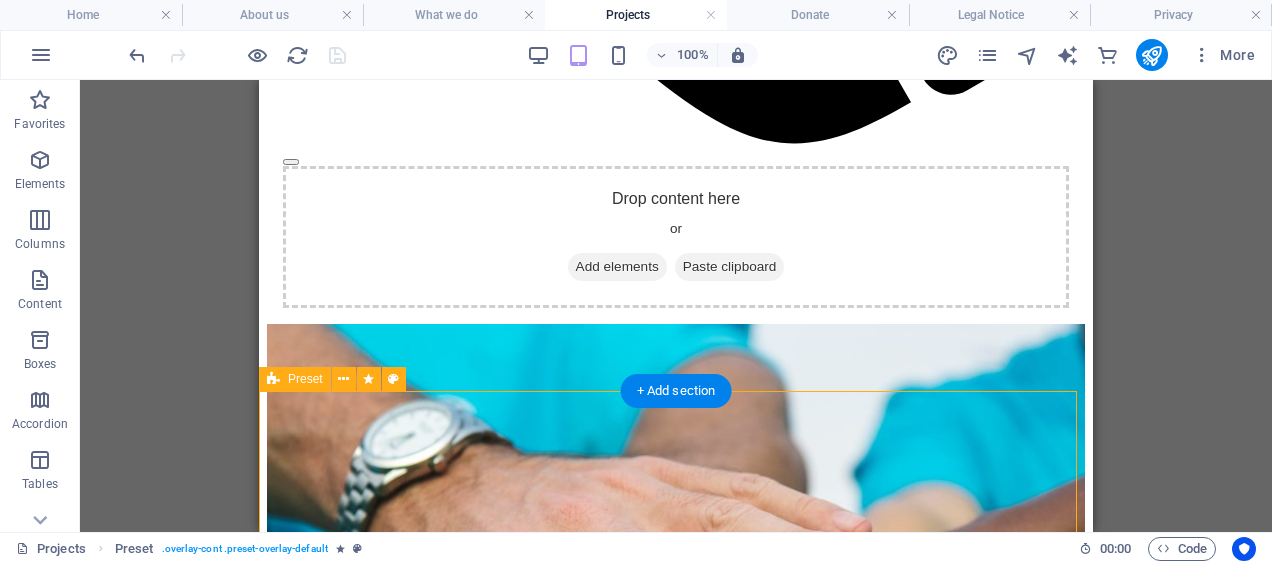 click on "HIV/AIDS PROGRAMME The Family Life Centre is committed to fighting the HIV/AIDS pandemic. It offers support groups for HIV positive people, individual counseling, training of educators and lay counselors, and it conducts ongoing drives in the community. We also provide support for the affected families and friends and work with WITS Research Centre to address the needs of Sex Workers. Employee Wellness Programme The organisation has long-standing, trusted relationships with many companies that choose us to take care of their employees' and their families’ needs throughout the year. Purpose of the programme •Providing preventative and therapeutic services • Developing and delivering empowerment programmes • Provide Mediation Services to affected parties. •  Facilitate a healthy work environment." at bounding box center [676, 5586] 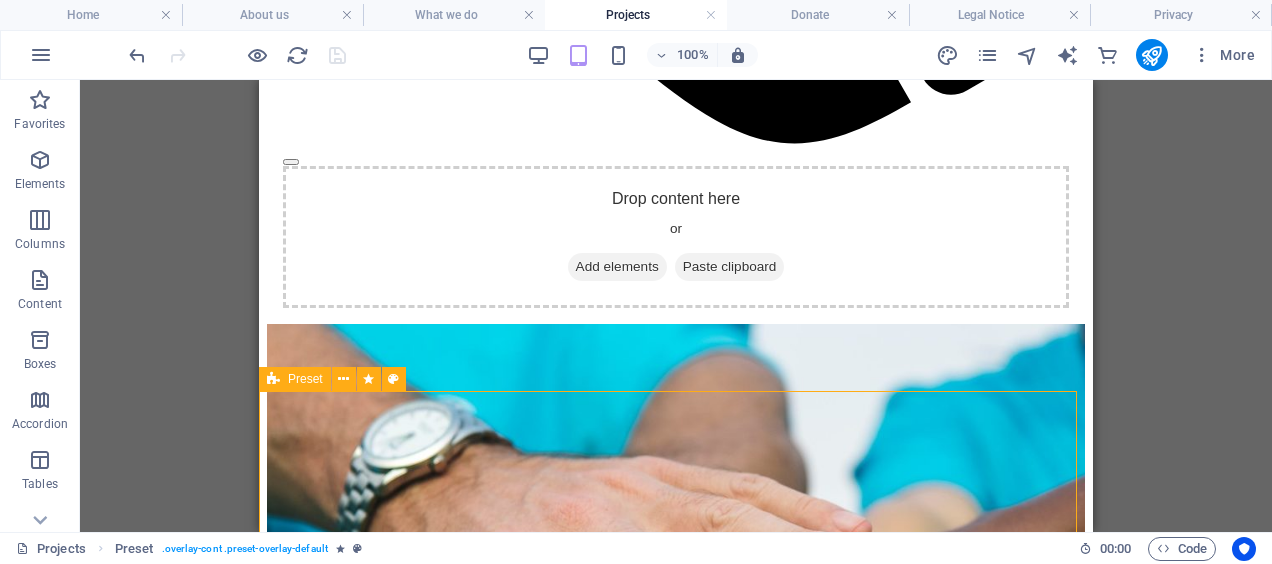 click on "Preset" at bounding box center [305, 379] 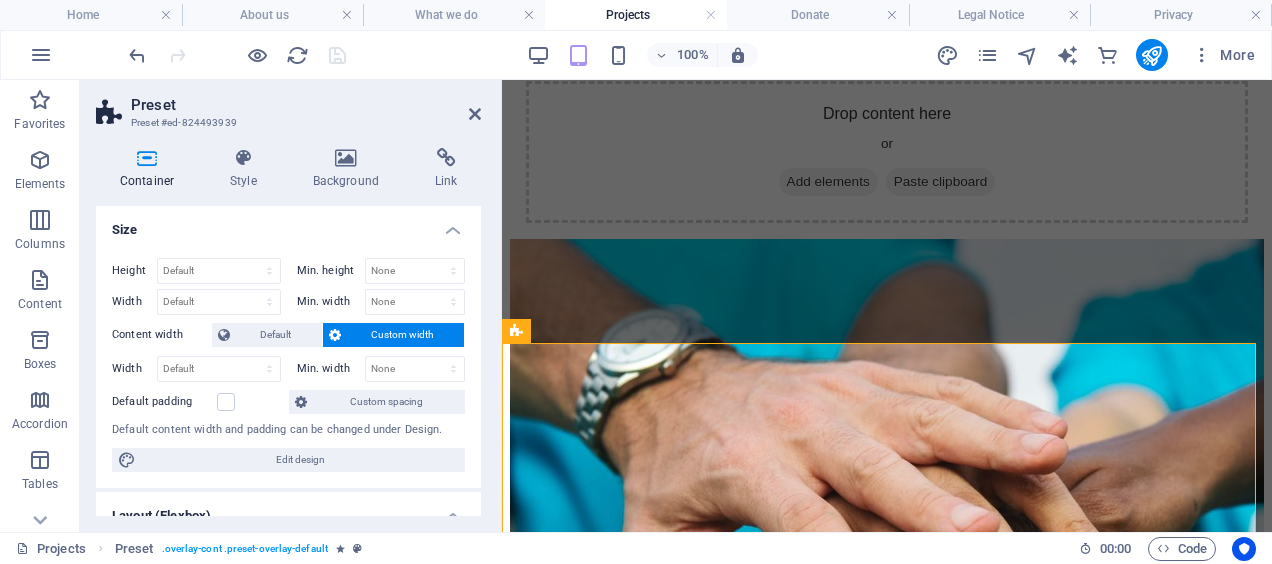 scroll, scrollTop: 1816, scrollLeft: 0, axis: vertical 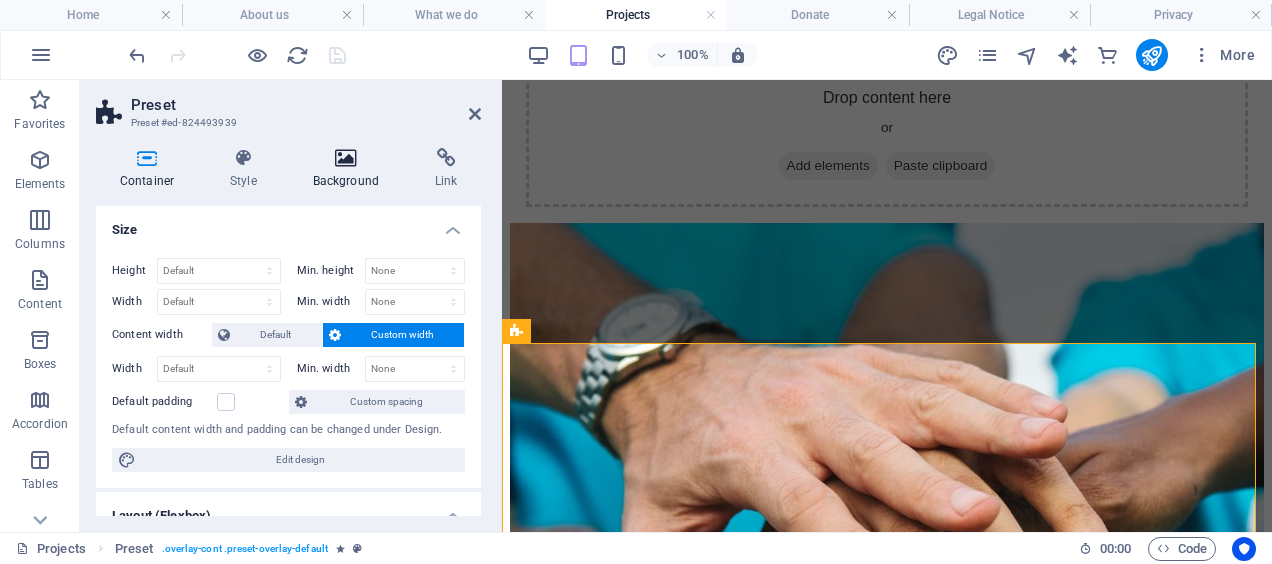 click on "Background" at bounding box center (350, 169) 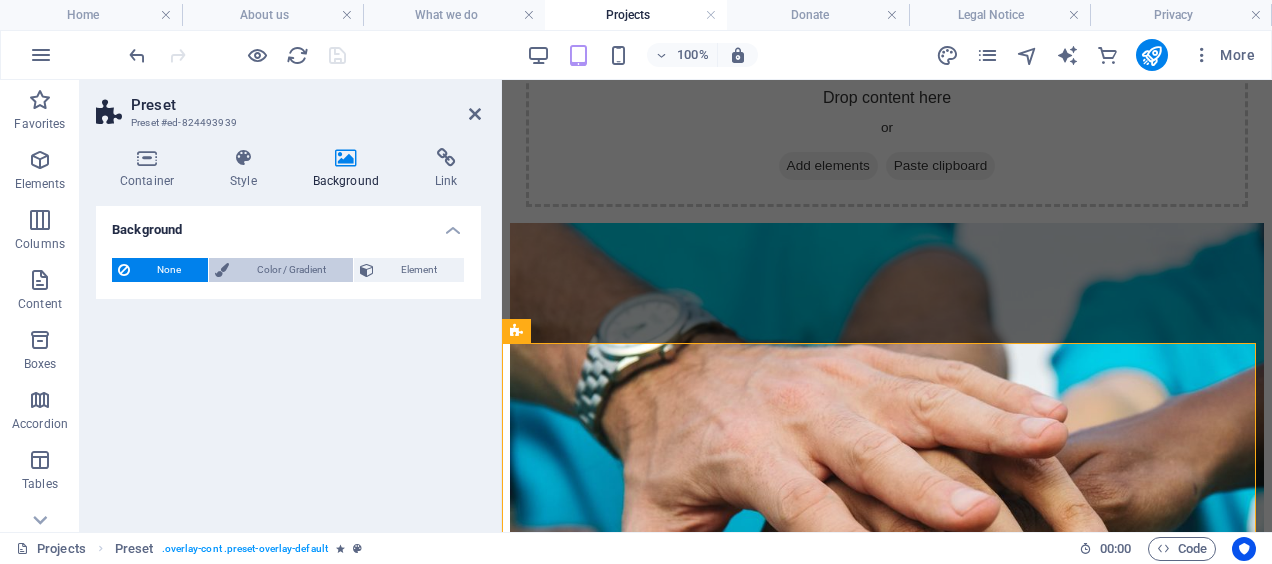 click on "Color / Gradient" at bounding box center (290, 270) 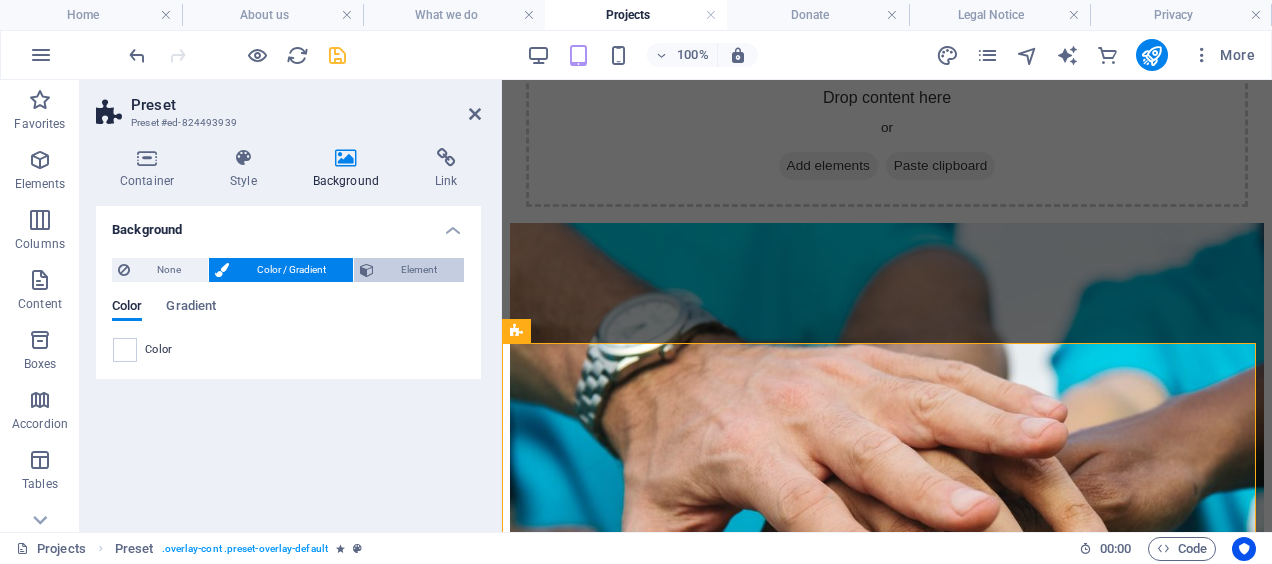click on "Element" at bounding box center [419, 270] 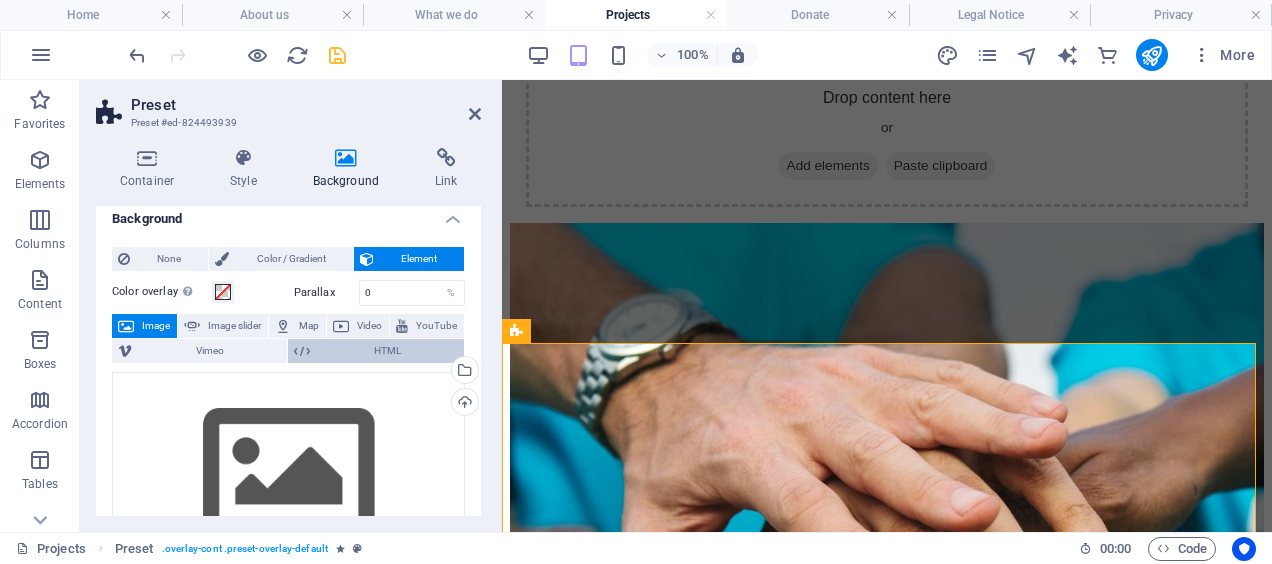 scroll, scrollTop: 0, scrollLeft: 0, axis: both 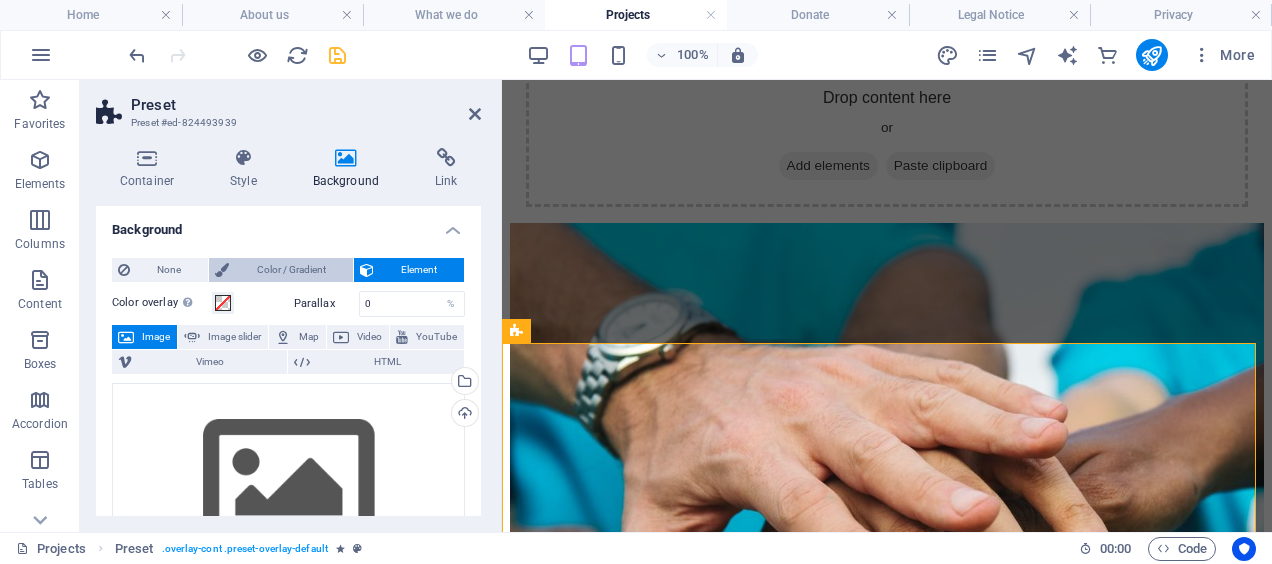 click on "Color / Gradient" at bounding box center (290, 270) 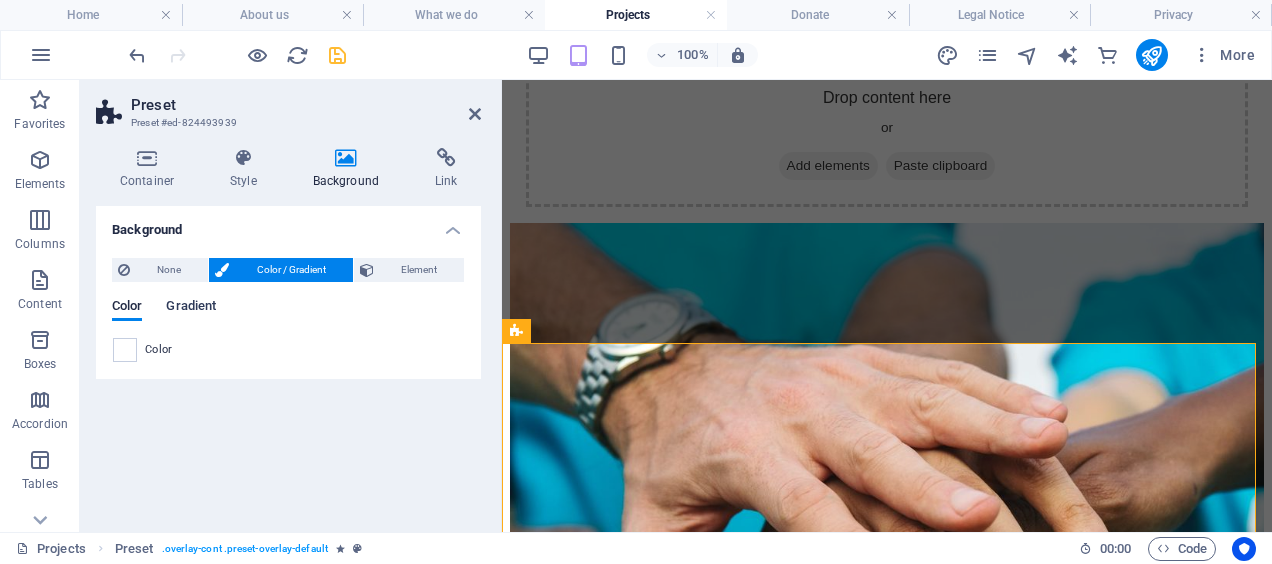 click on "Gradient" at bounding box center [191, 308] 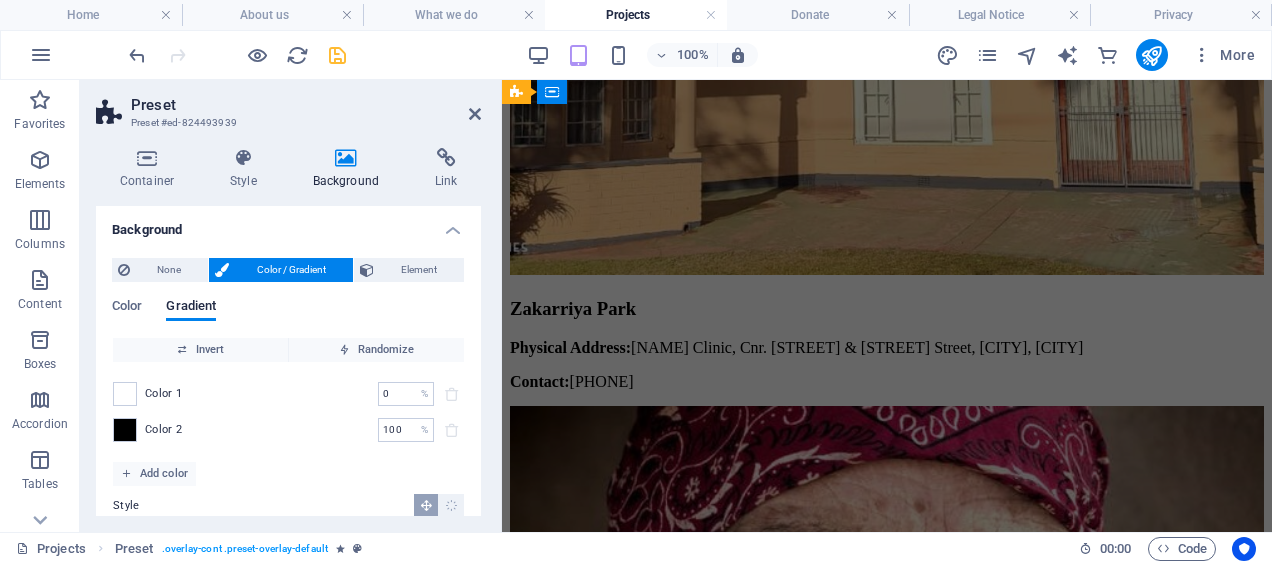 scroll, scrollTop: 4516, scrollLeft: 0, axis: vertical 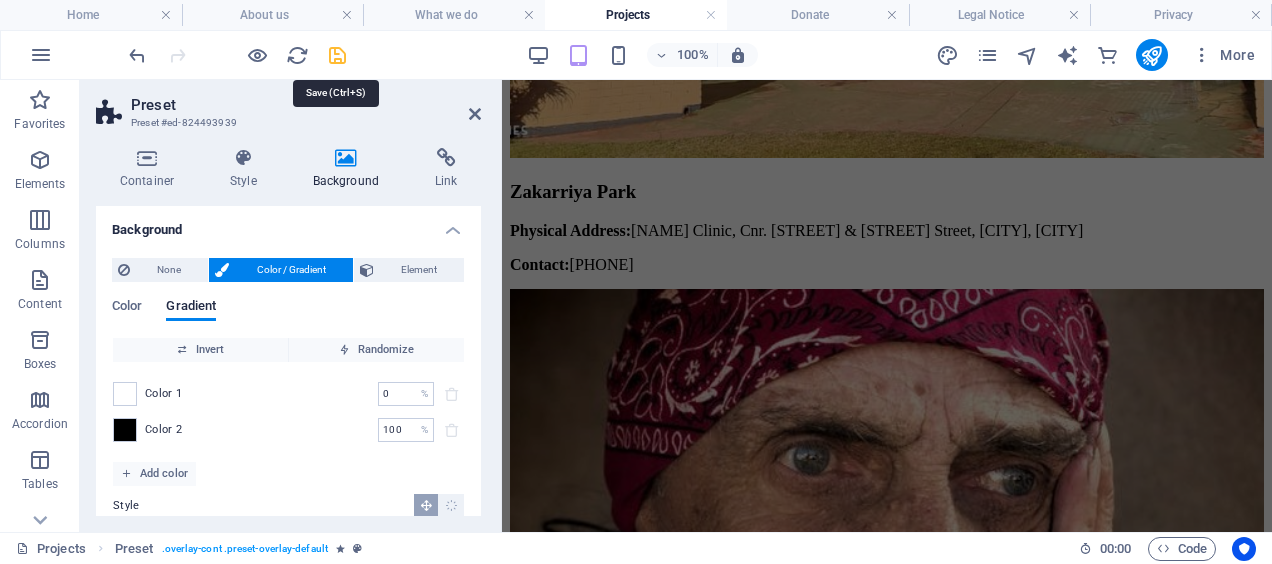 click at bounding box center [337, 55] 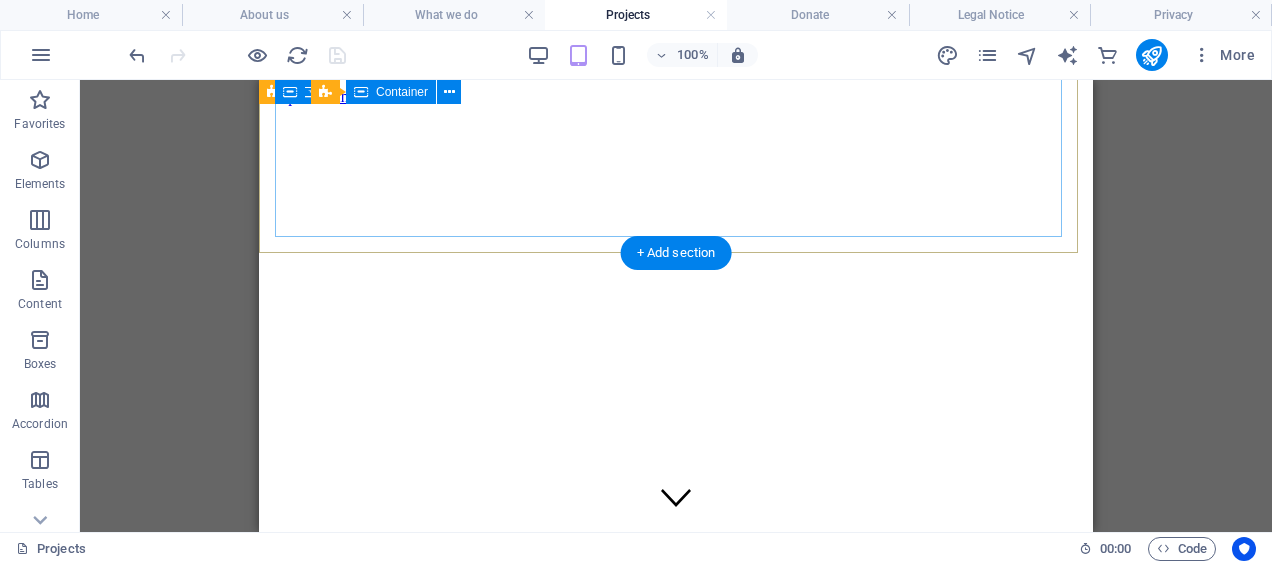 scroll, scrollTop: 0, scrollLeft: 0, axis: both 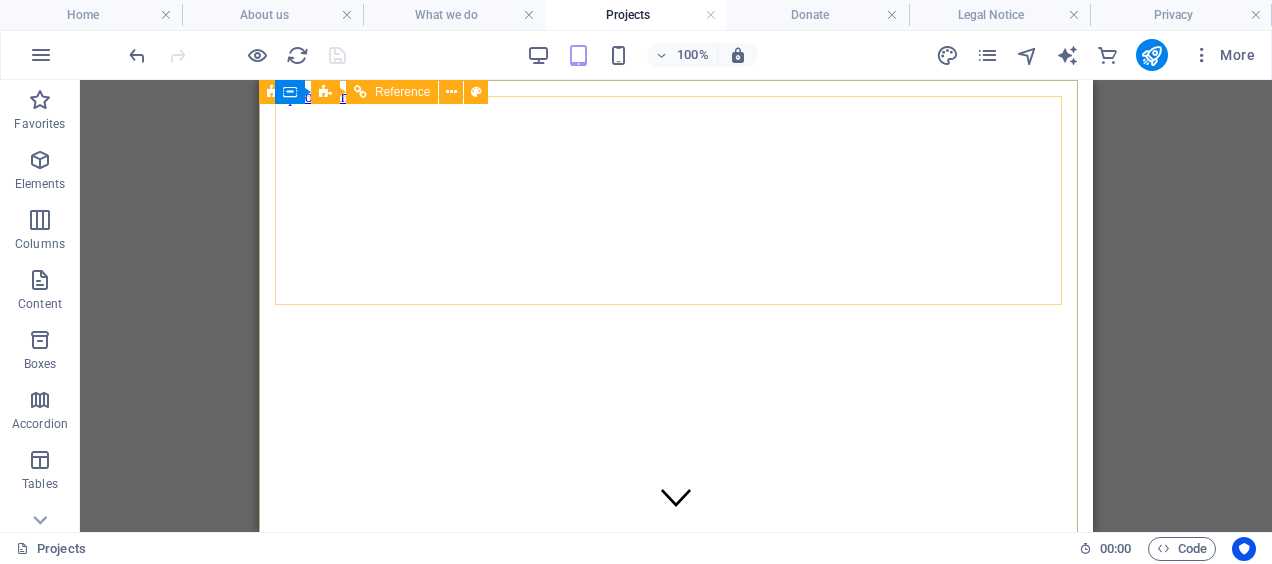 click on "Reference" at bounding box center [402, 92] 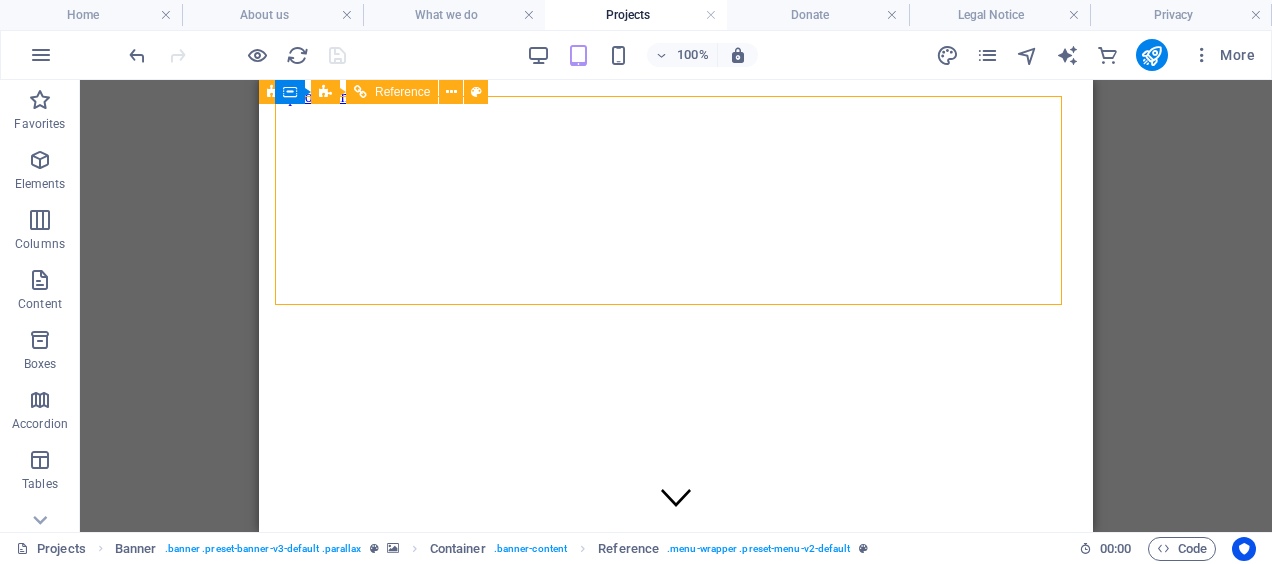 click on "Reference" at bounding box center [402, 92] 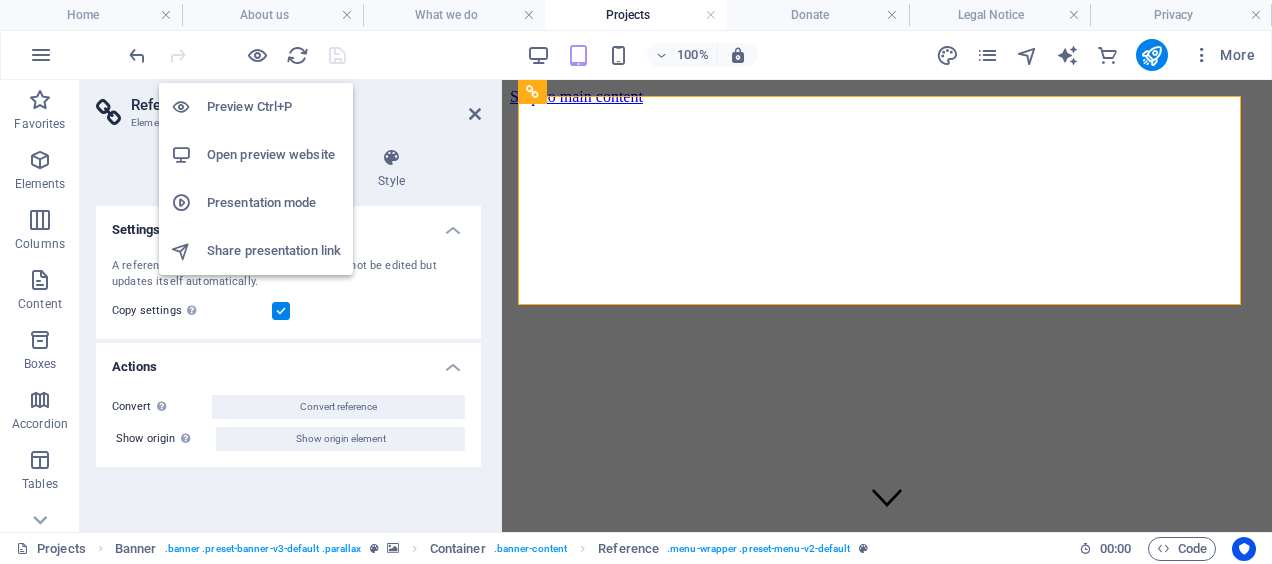 click on "Open preview website" at bounding box center [274, 155] 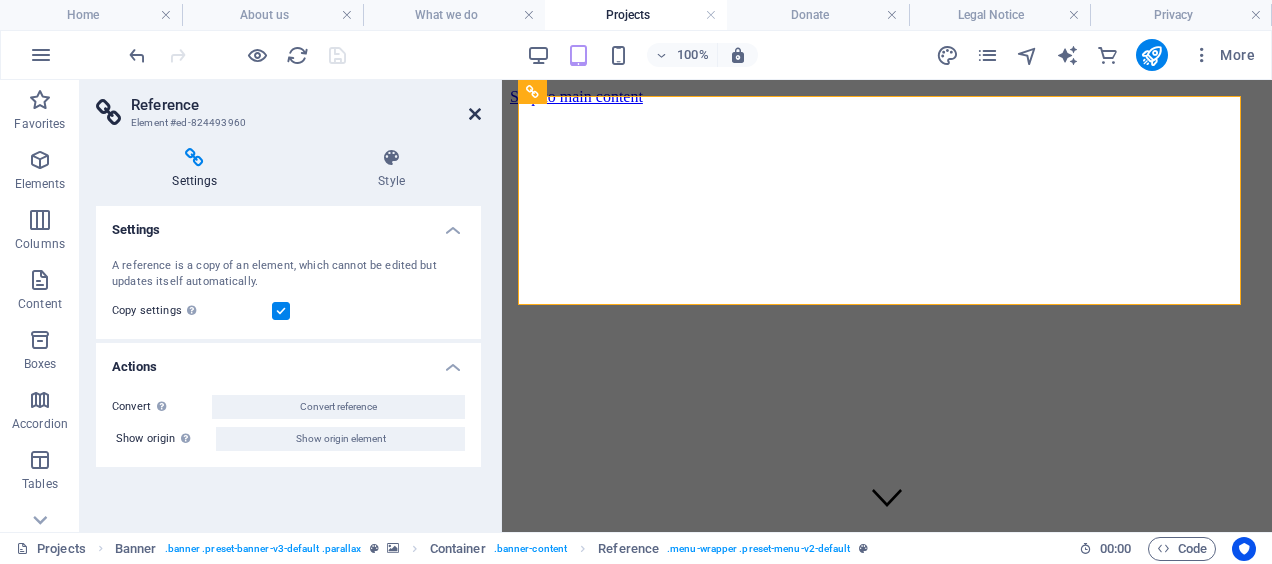 click at bounding box center [475, 114] 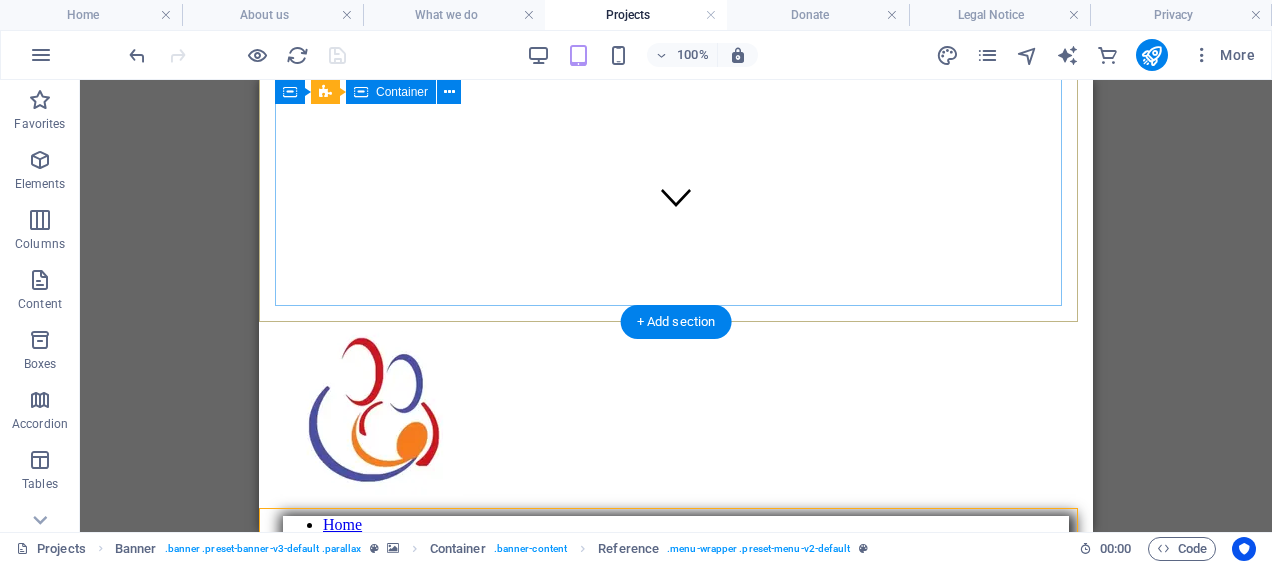 scroll, scrollTop: 0, scrollLeft: 0, axis: both 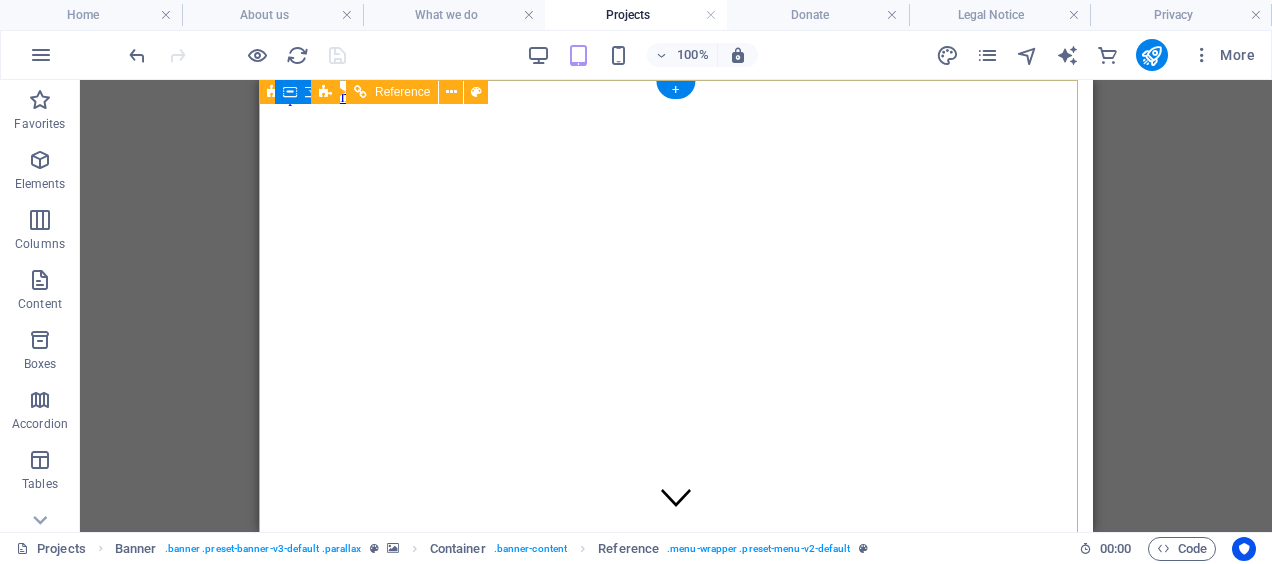 click at bounding box center [676, 1957] 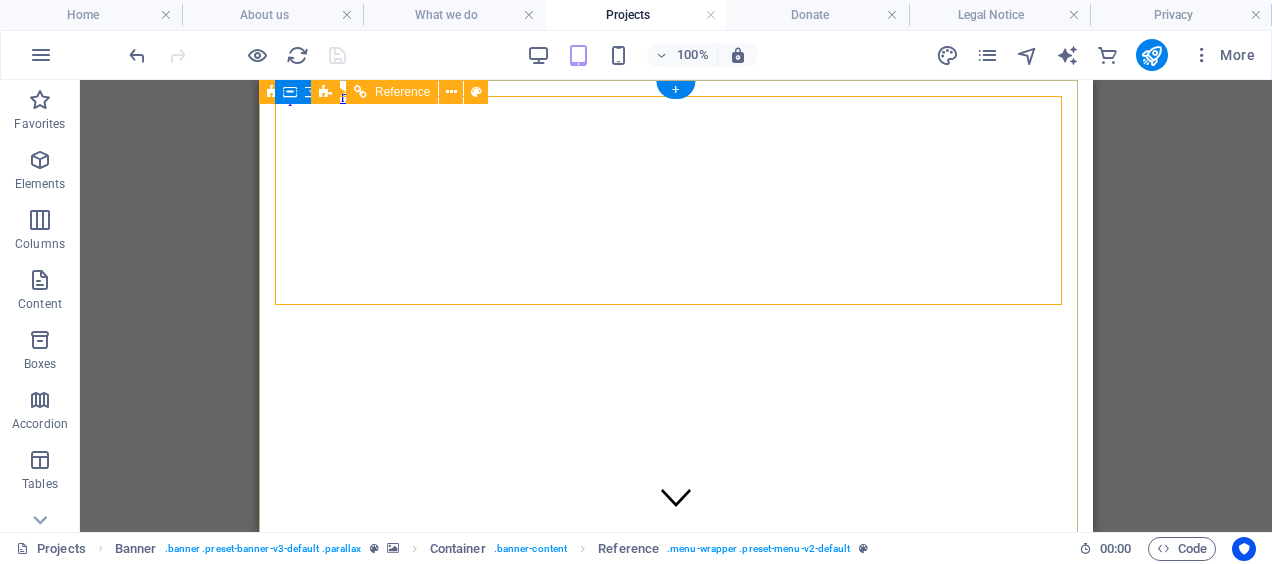 click on "Home About us What we do Projects Donate" at bounding box center (676, 861) 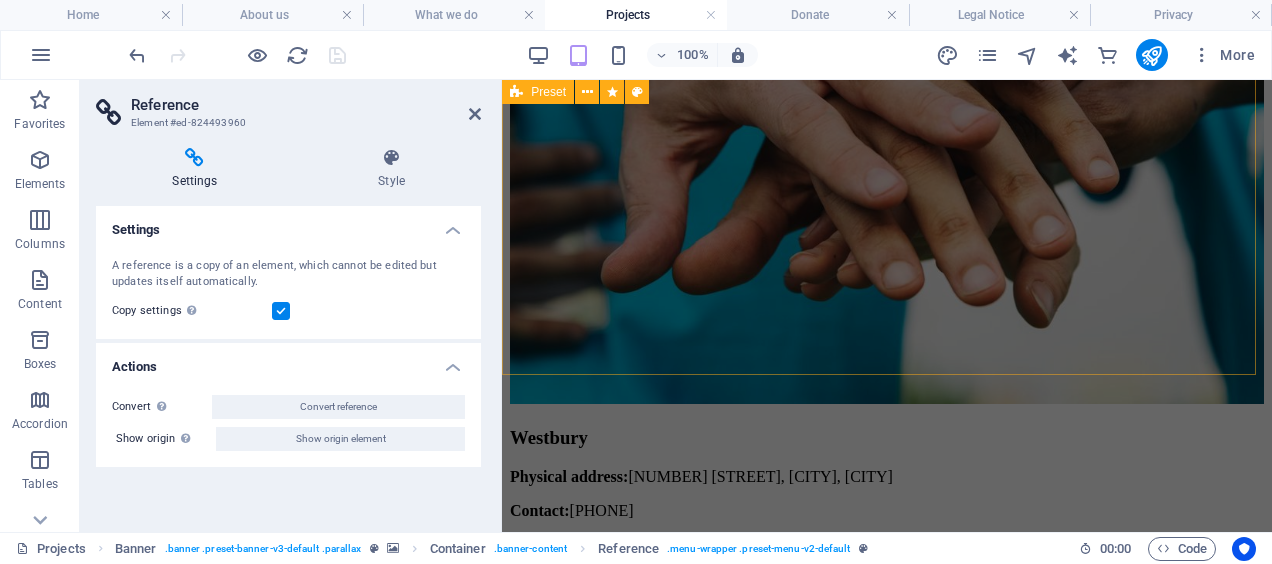 scroll, scrollTop: 2300, scrollLeft: 0, axis: vertical 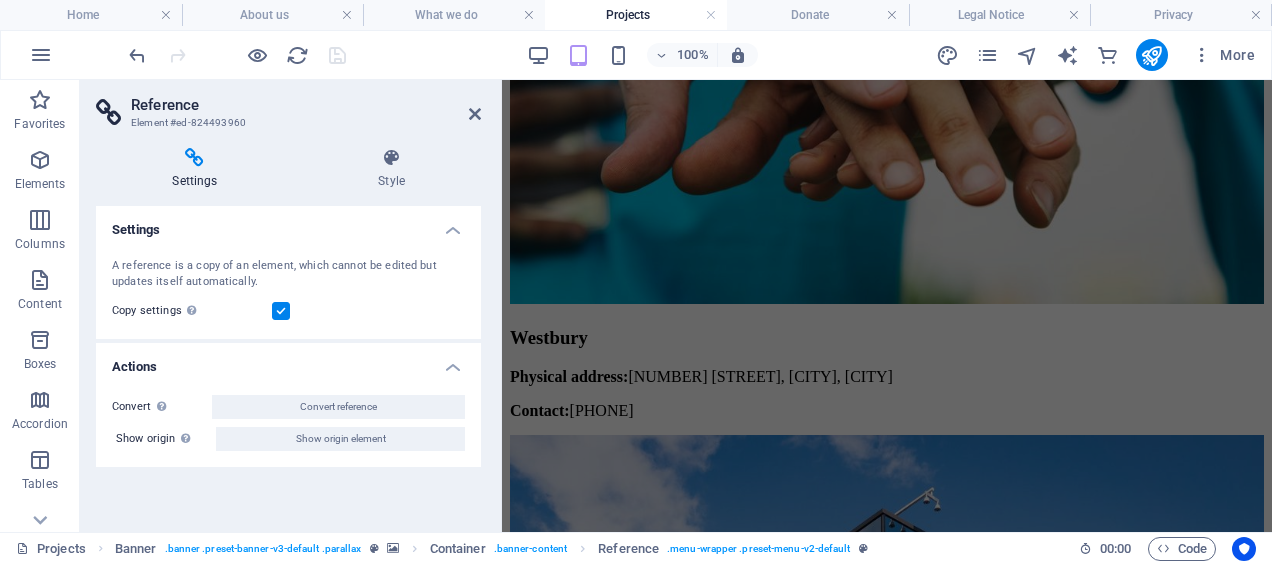 click on "Reference Element #ed-824493960" at bounding box center [288, 106] 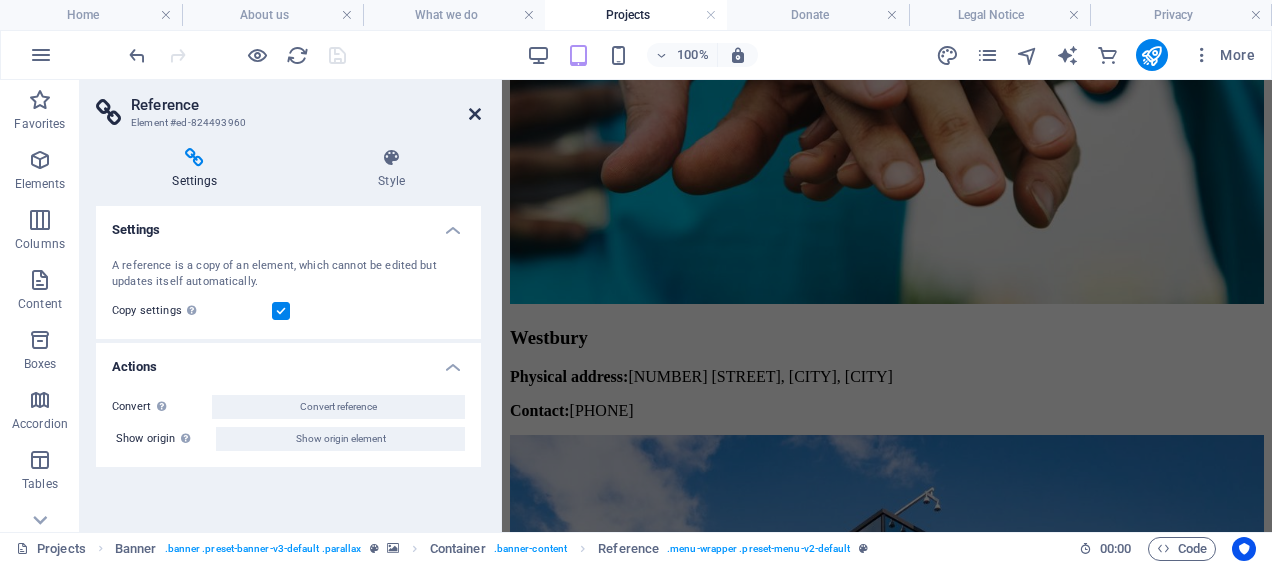 drag, startPoint x: 473, startPoint y: 109, endPoint x: 215, endPoint y: 30, distance: 269.824 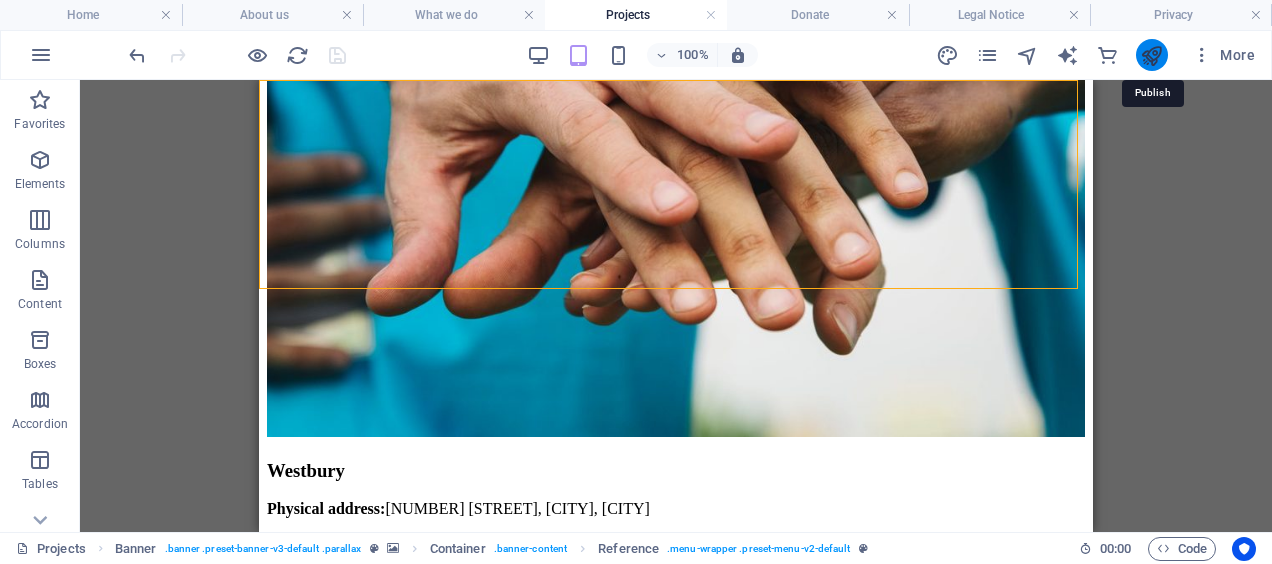 click at bounding box center (1151, 55) 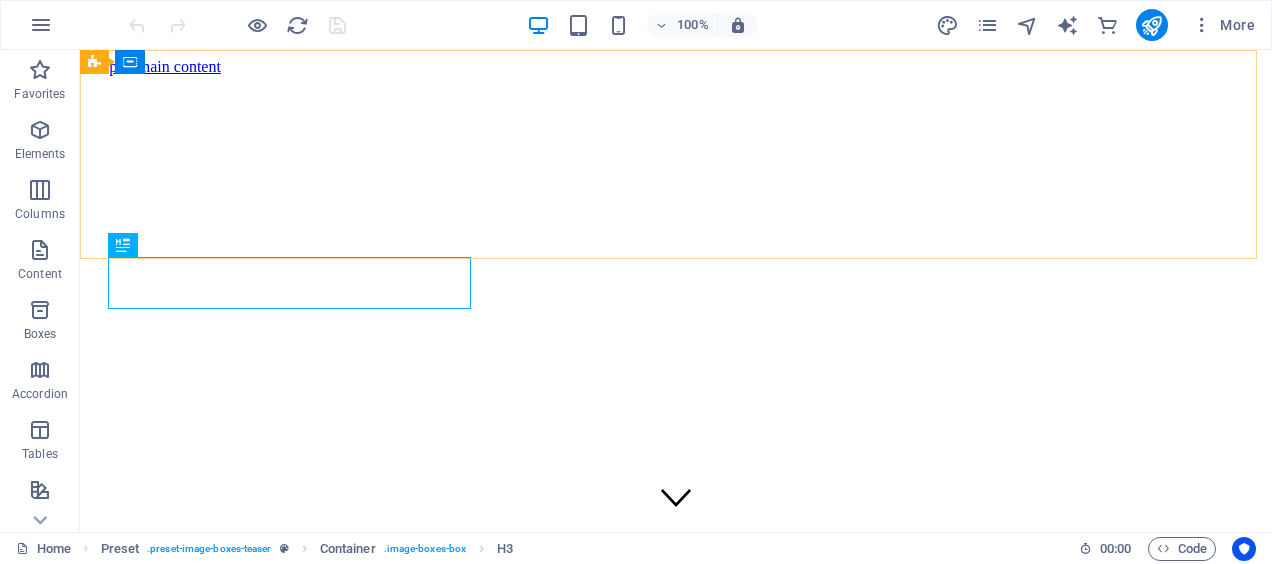 scroll, scrollTop: 578, scrollLeft: 0, axis: vertical 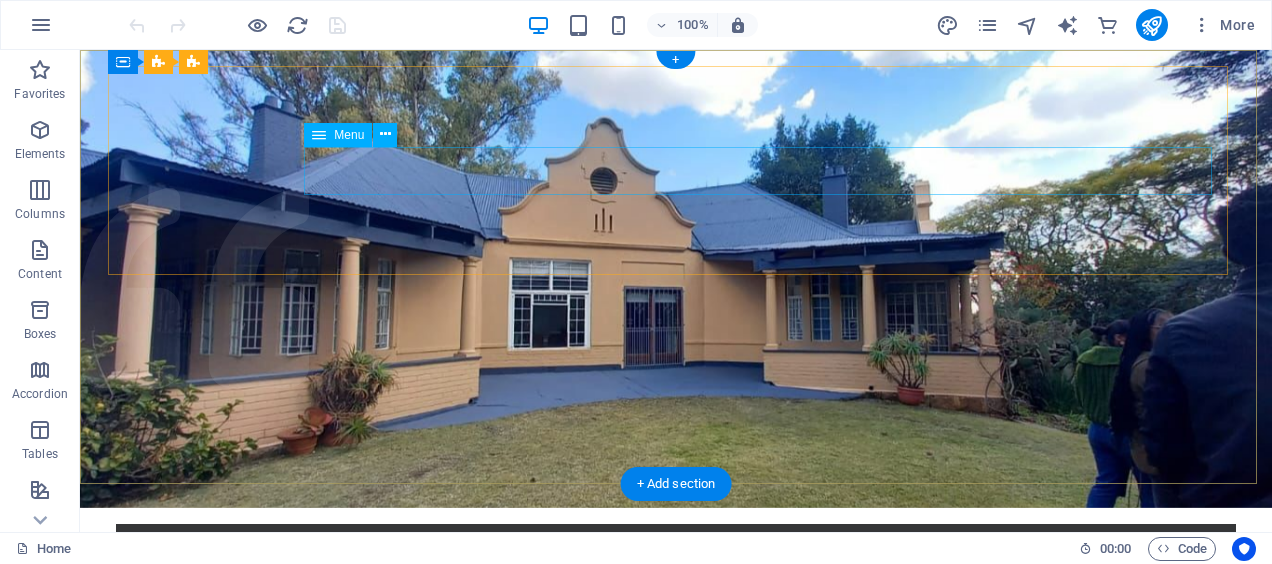 click on "Home About us What we do Satellite Offices  Donate" at bounding box center (676, 741) 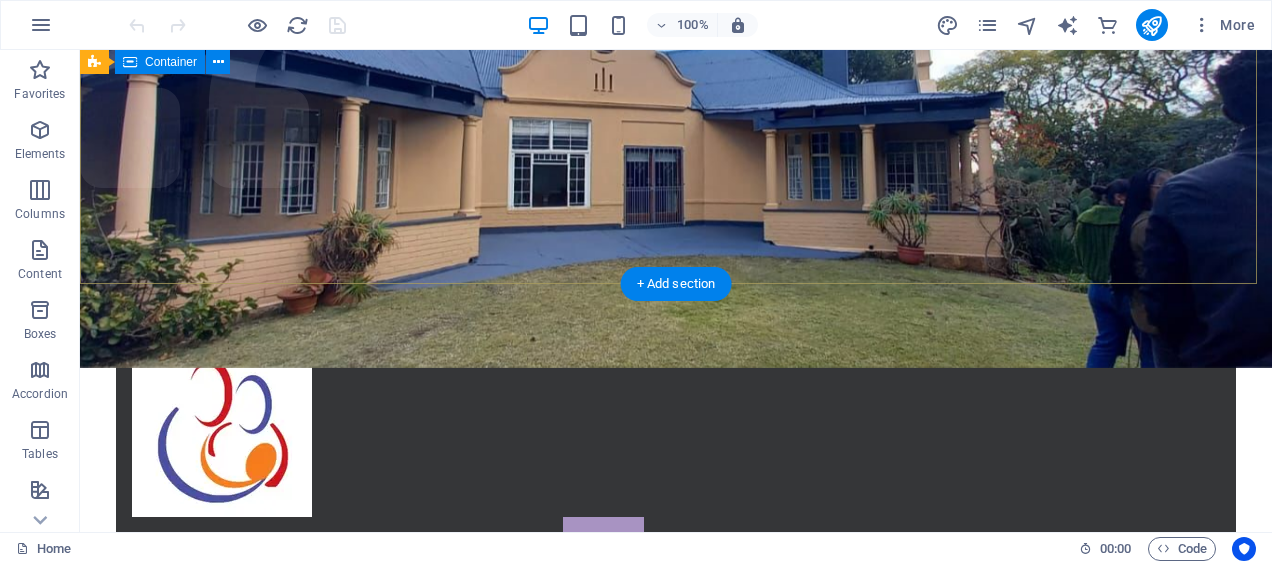scroll, scrollTop: 0, scrollLeft: 0, axis: both 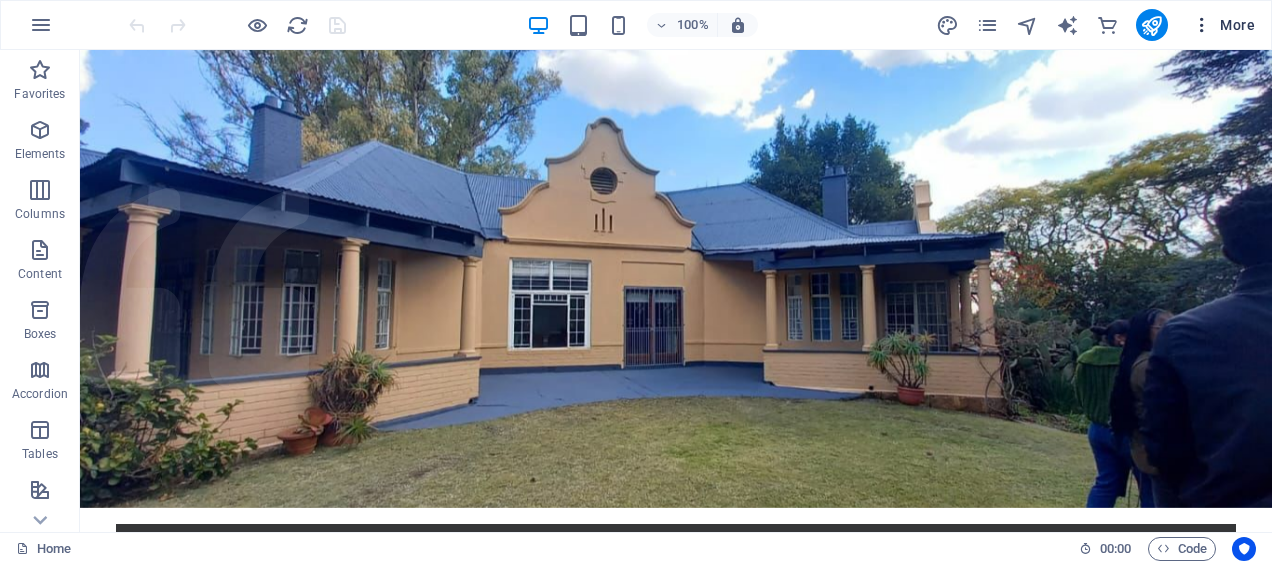 click on "More" at bounding box center (1223, 25) 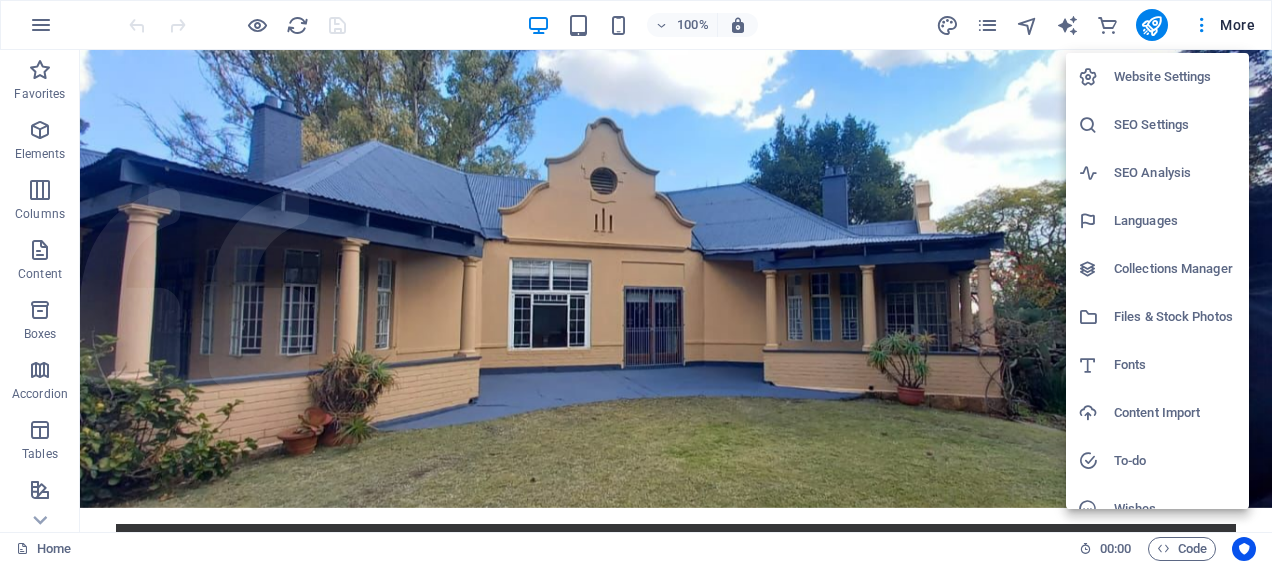 click at bounding box center (636, 282) 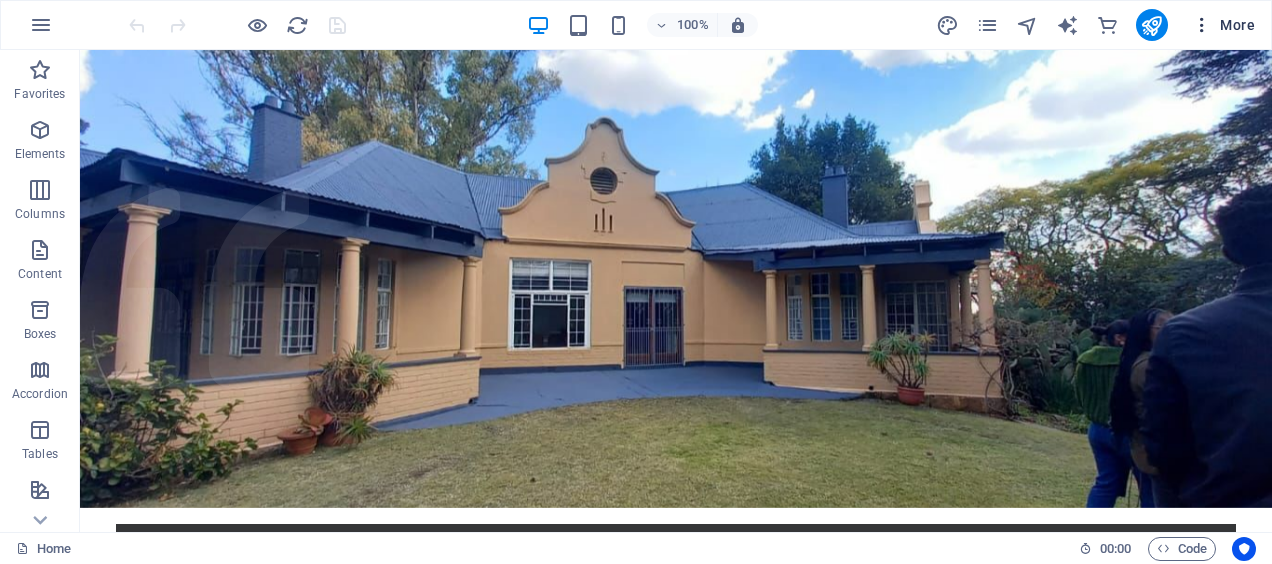 click at bounding box center [1202, 25] 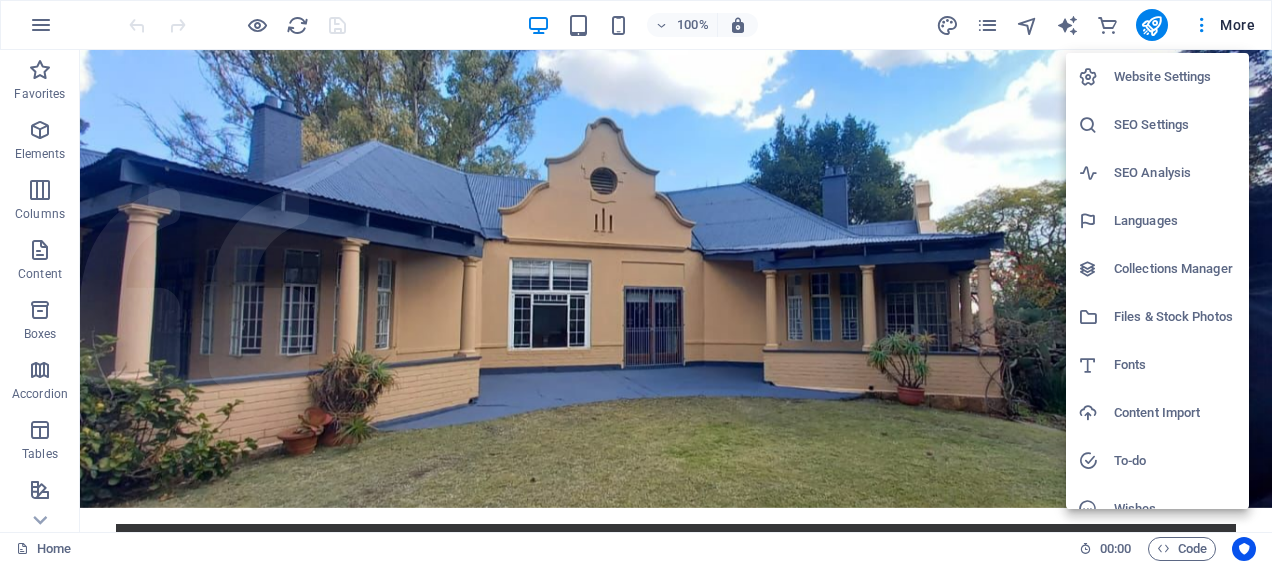 click at bounding box center (636, 282) 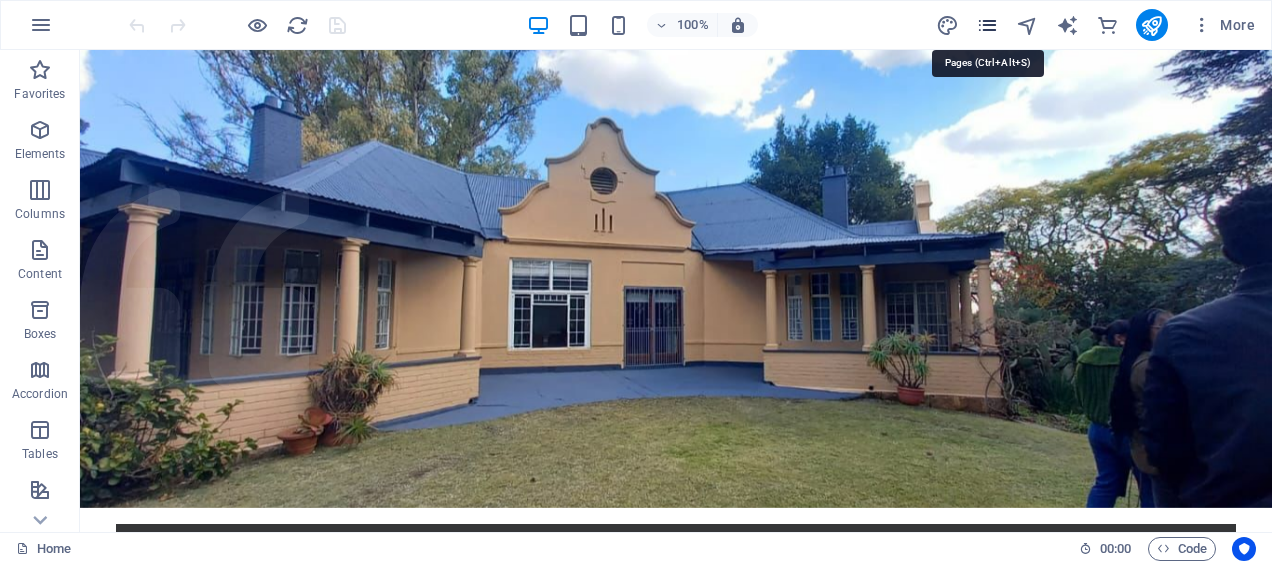 click at bounding box center [987, 25] 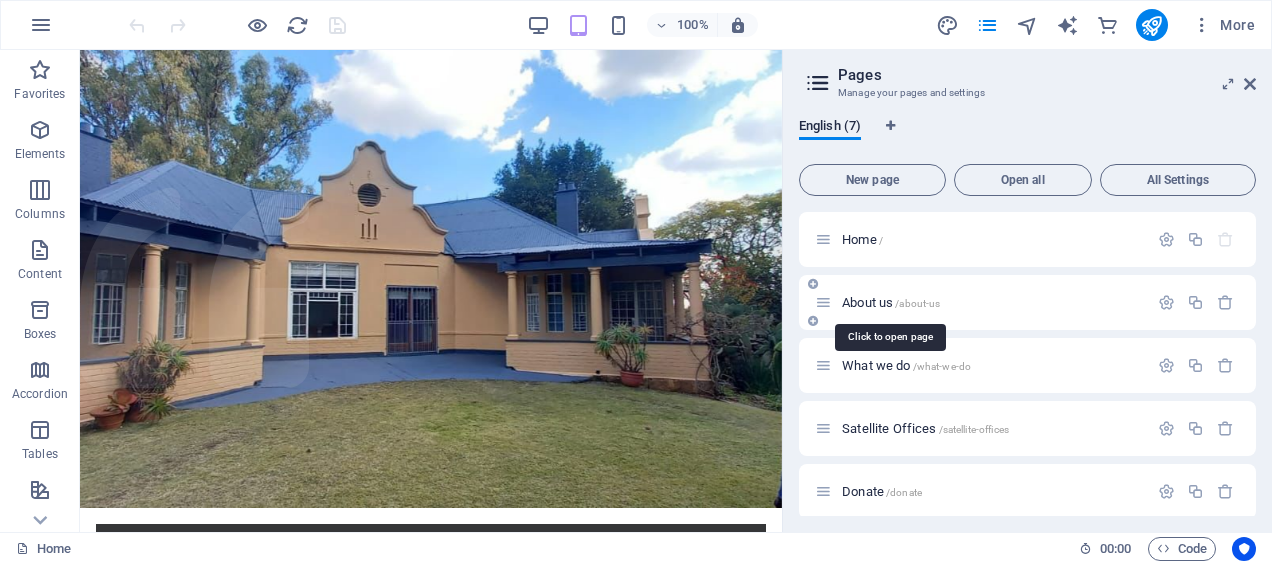 click on "About us /about-us" at bounding box center [891, 302] 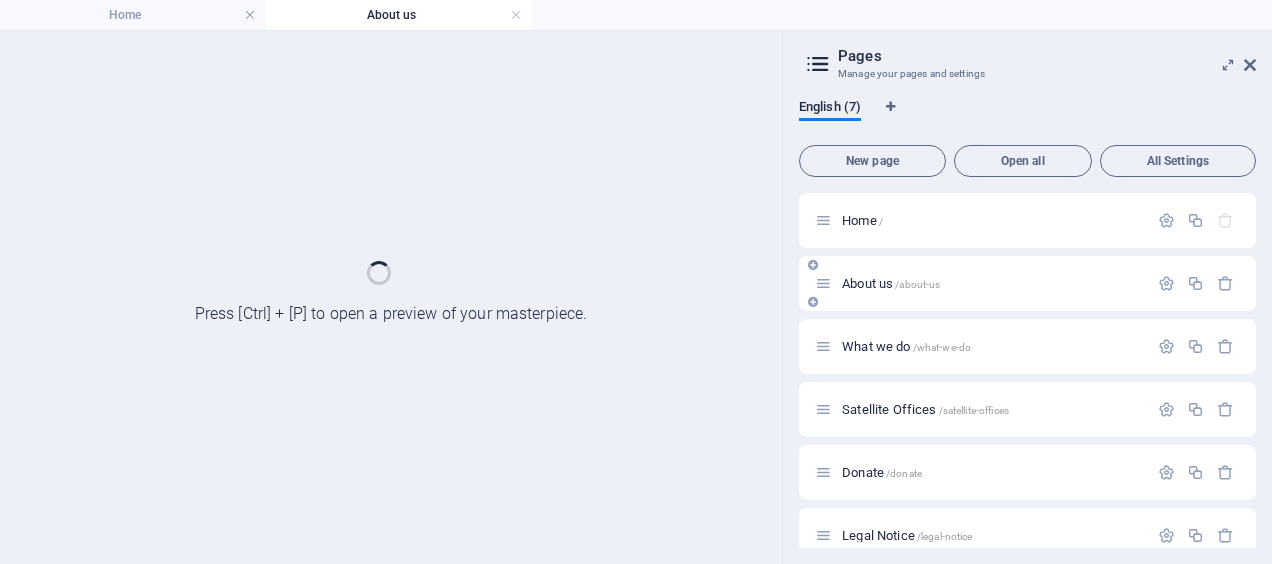 click on "About us /about-us" at bounding box center [1027, 283] 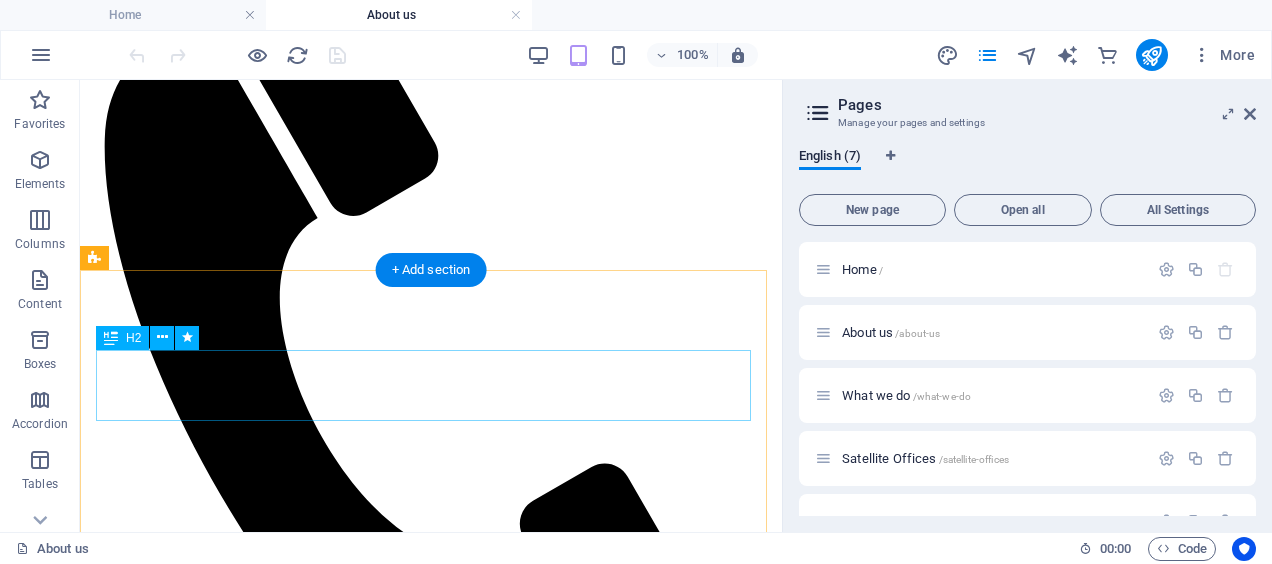 scroll, scrollTop: 1000, scrollLeft: 0, axis: vertical 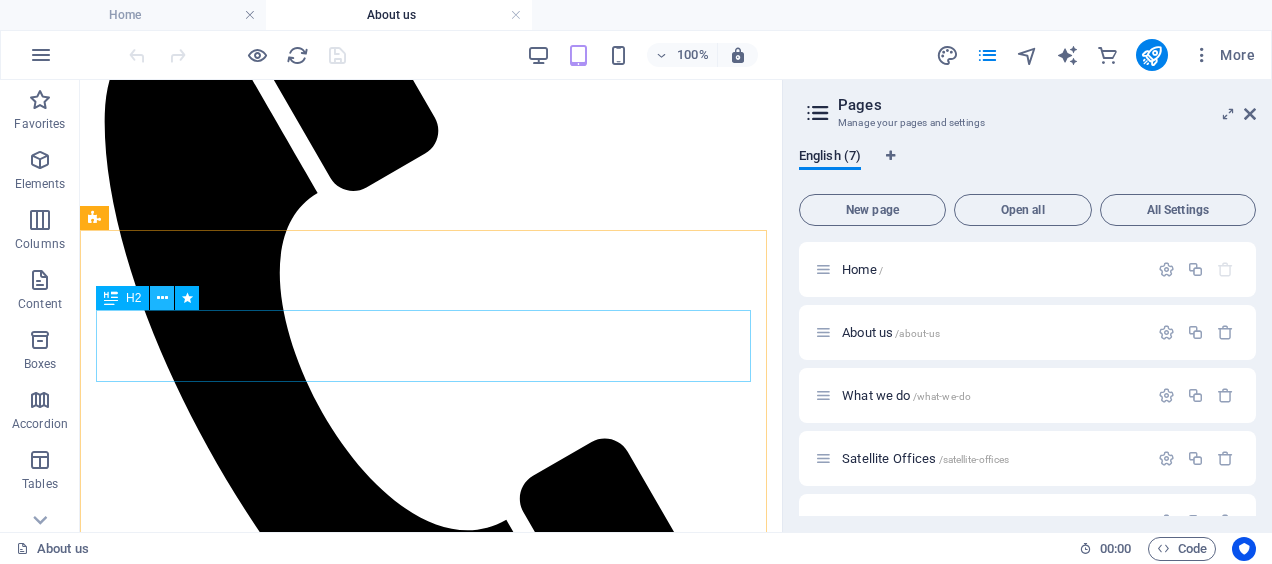 click at bounding box center [162, 298] 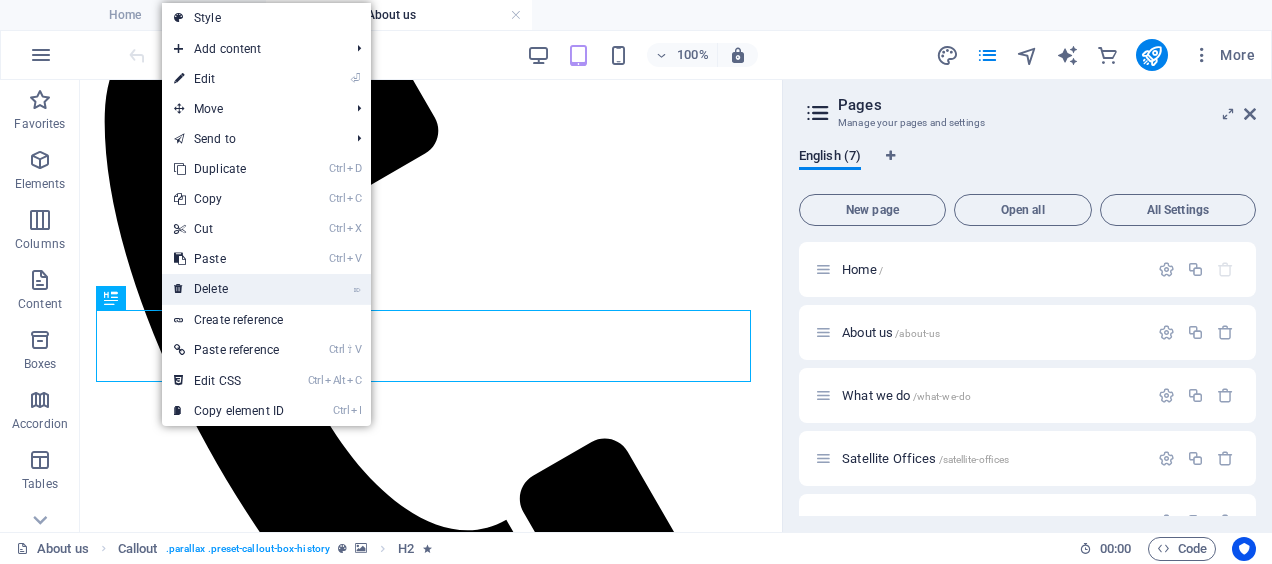 click on "⌦  Delete" at bounding box center (229, 289) 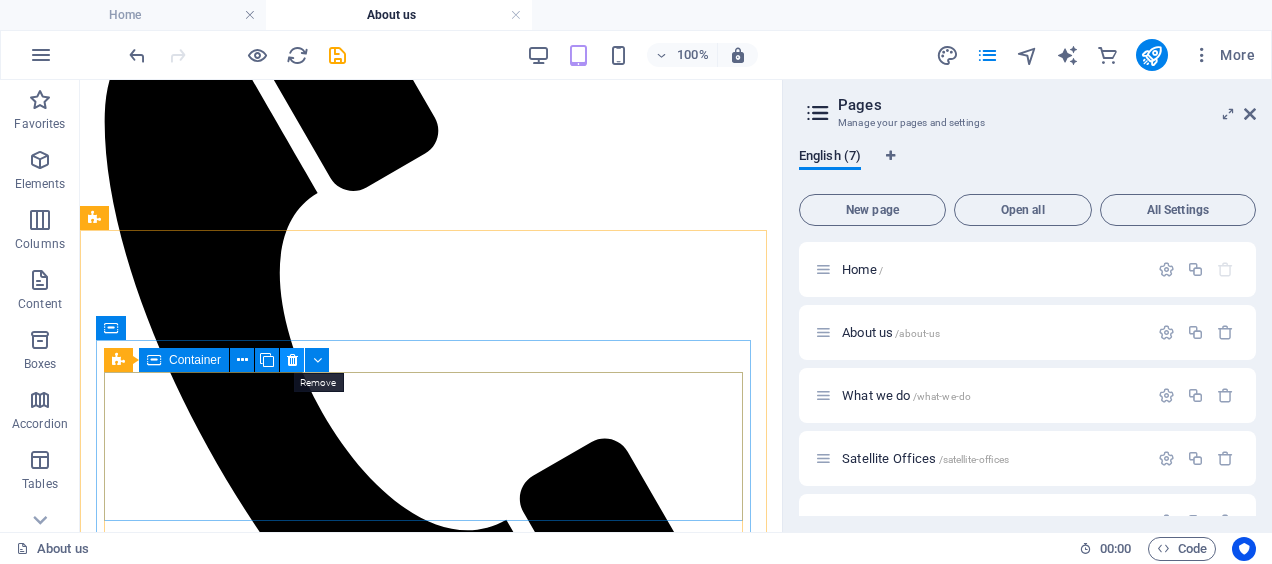 drag, startPoint x: 289, startPoint y: 357, endPoint x: 209, endPoint y: 277, distance: 113.137085 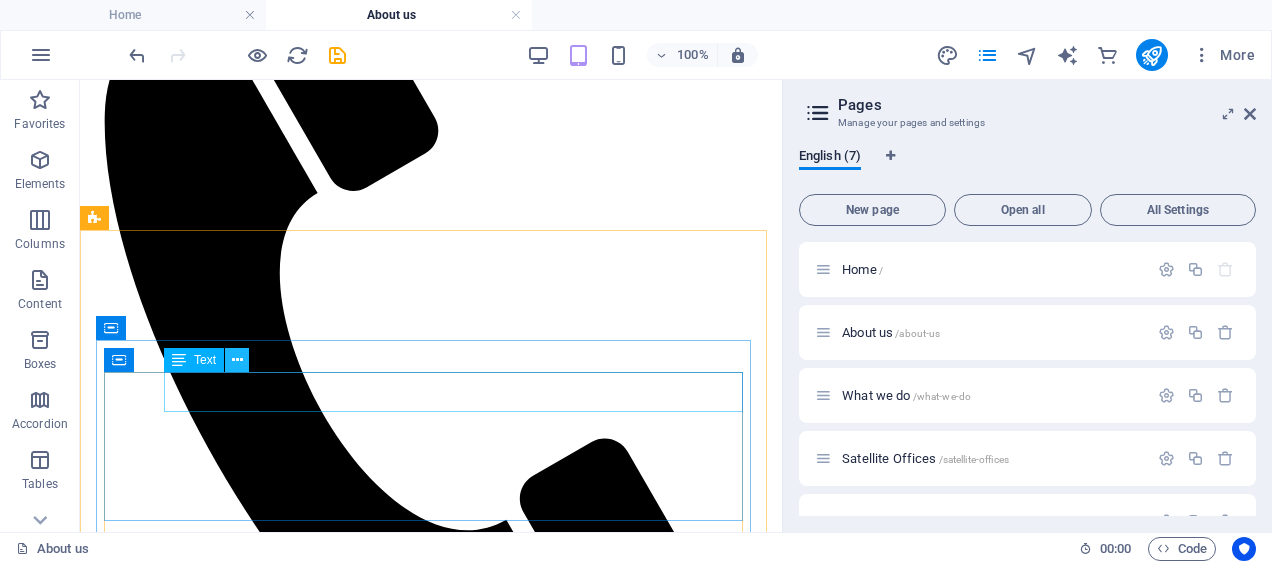 click at bounding box center [237, 360] 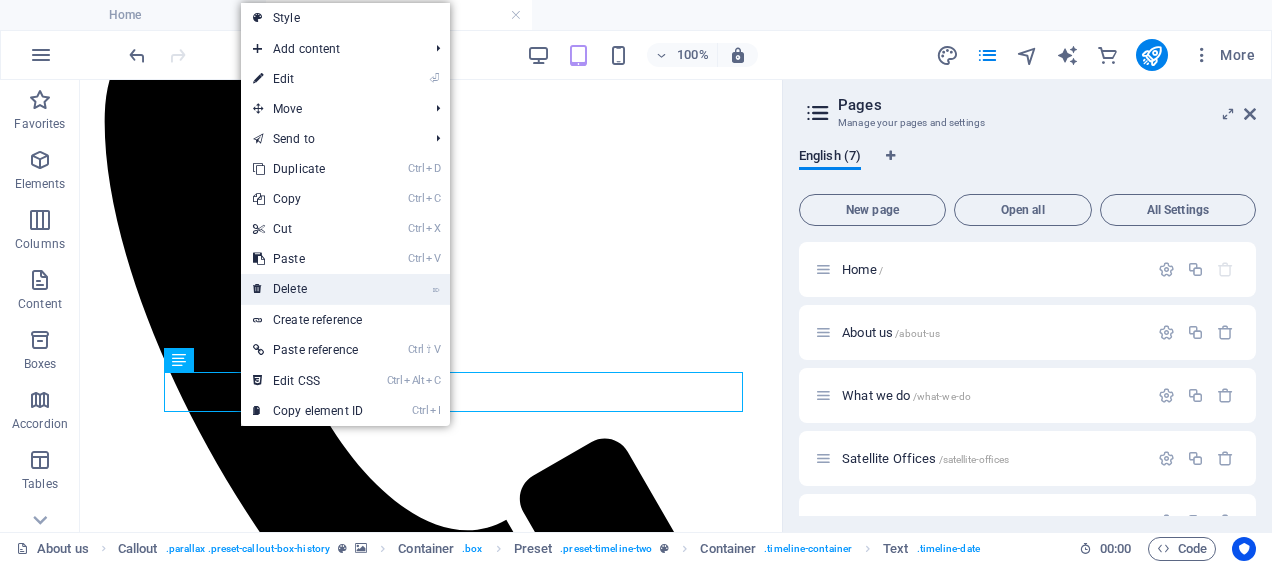 click on "⌦  Delete" at bounding box center [308, 289] 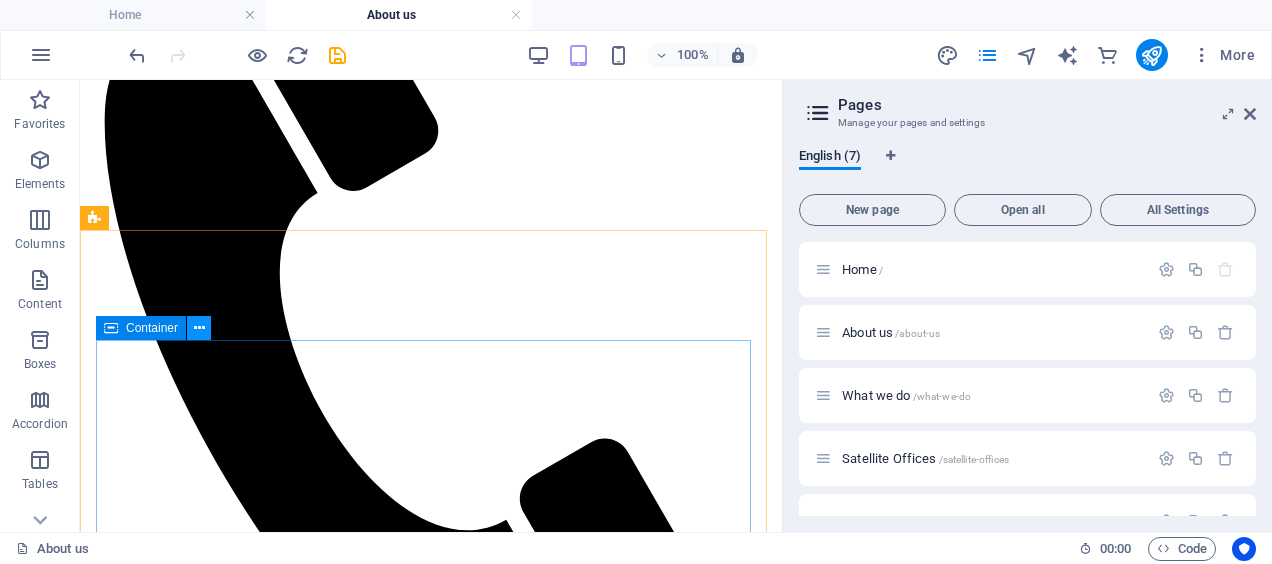 click at bounding box center [199, 328] 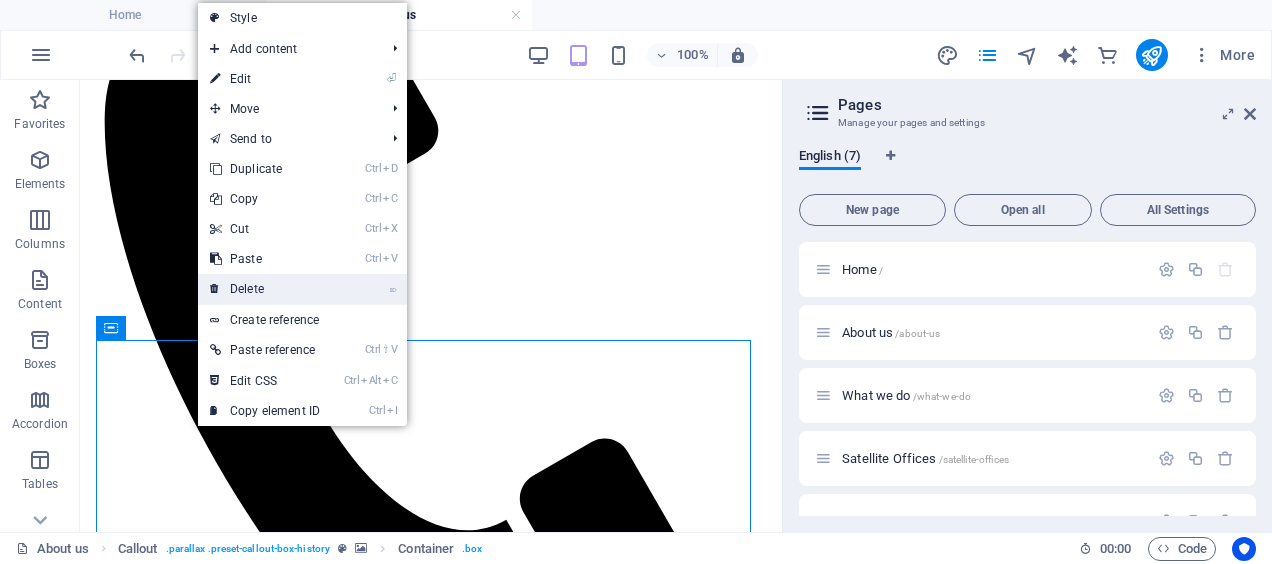 click on "⌦  Delete" at bounding box center (265, 289) 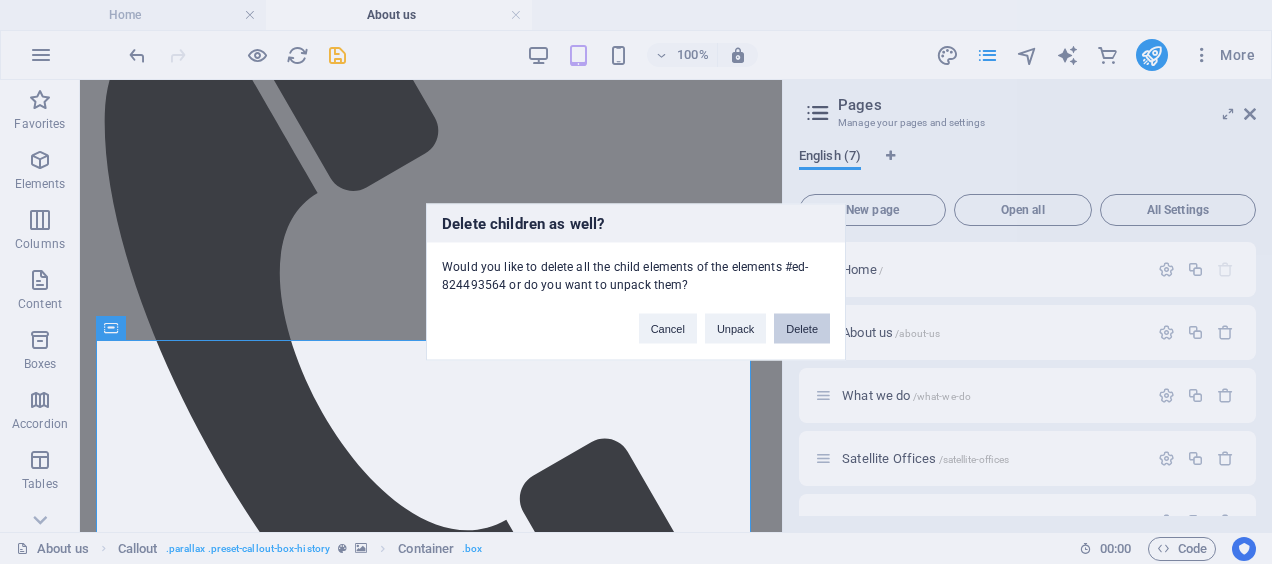 click on "Delete" at bounding box center [802, 329] 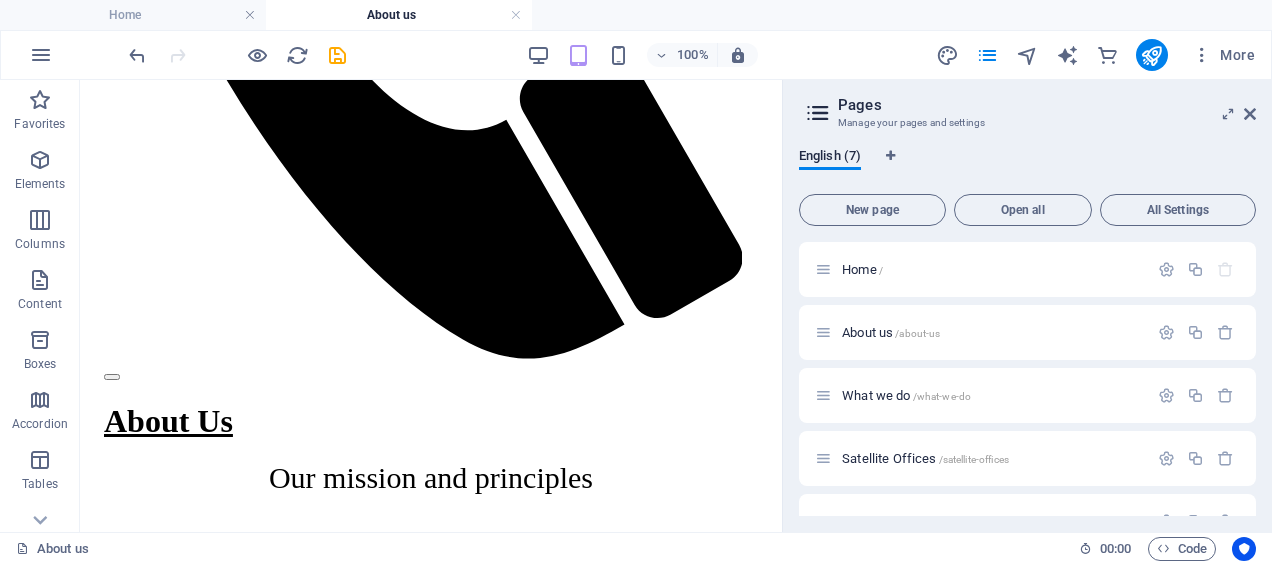 scroll, scrollTop: 1300, scrollLeft: 0, axis: vertical 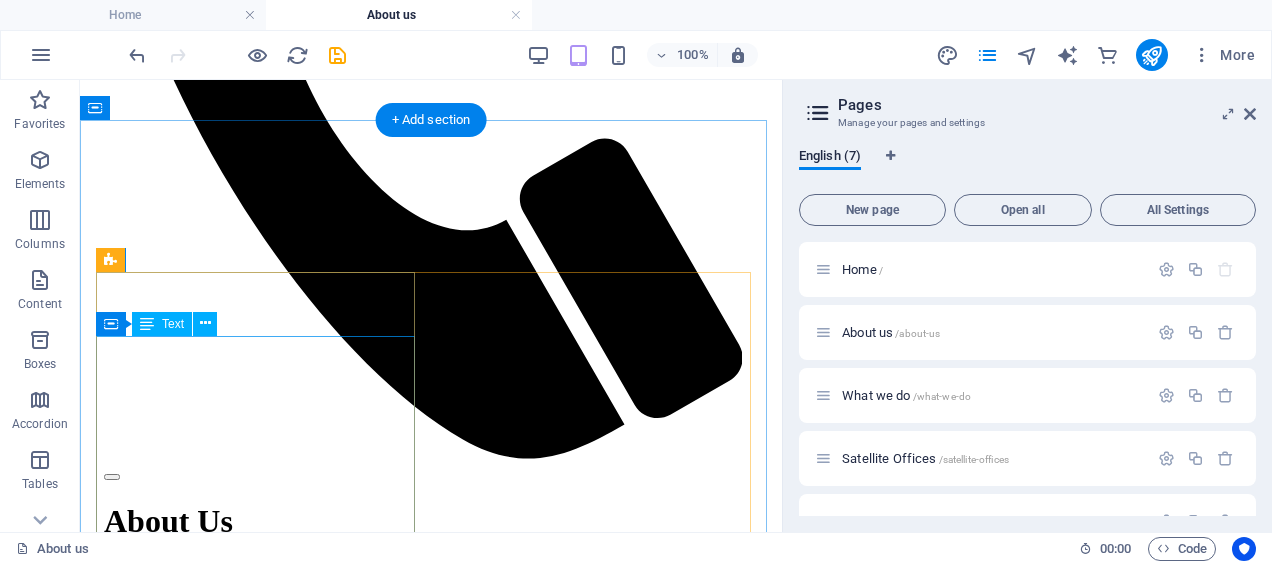 click on "Lorem ipsum dolor sit amet, consectetur adipisicing elit. Maiores ipsum repellat minus nihil. Labore, delectus, nam dignissimos ea repudiandae minima voluptatum magni pariatur possimus quia accusamus harum facilis corporis animi nisi. Enim, pariatur, impedit quia repellat harum ipsam laboriosam voluptas dicta illum nisi obcaecati reprehenderit quis placeat recusandae tenetur aperiam." at bounding box center (431, 1599) 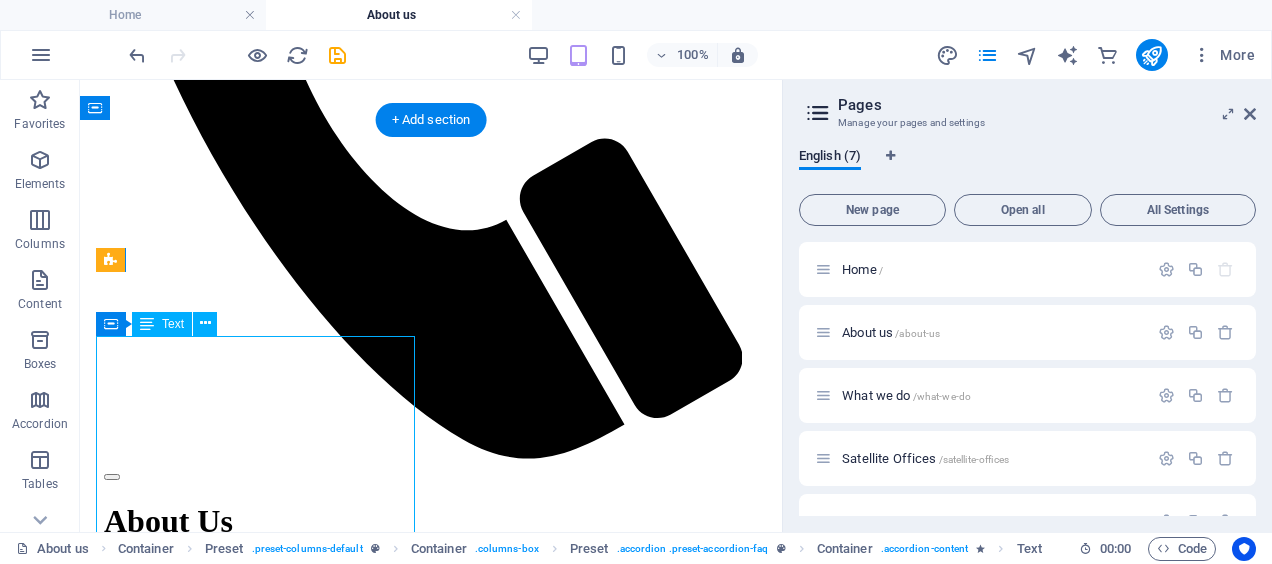 click on "Lorem ipsum dolor sit amet, consectetur adipisicing elit. Maiores ipsum repellat minus nihil. Labore, delectus, nam dignissimos ea repudiandae minima voluptatum magni pariatur possimus quia accusamus harum facilis corporis animi nisi. Enim, pariatur, impedit quia repellat harum ipsam laboriosam voluptas dicta illum nisi obcaecati reprehenderit quis placeat recusandae tenetur aperiam." at bounding box center [431, 1599] 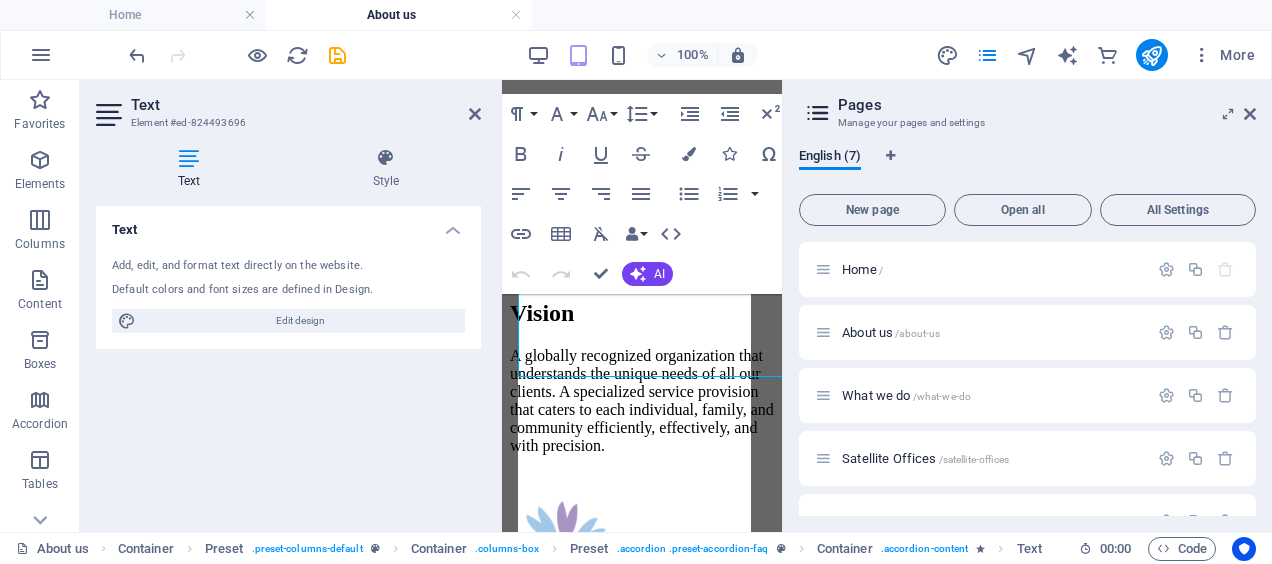 scroll, scrollTop: 1420, scrollLeft: 0, axis: vertical 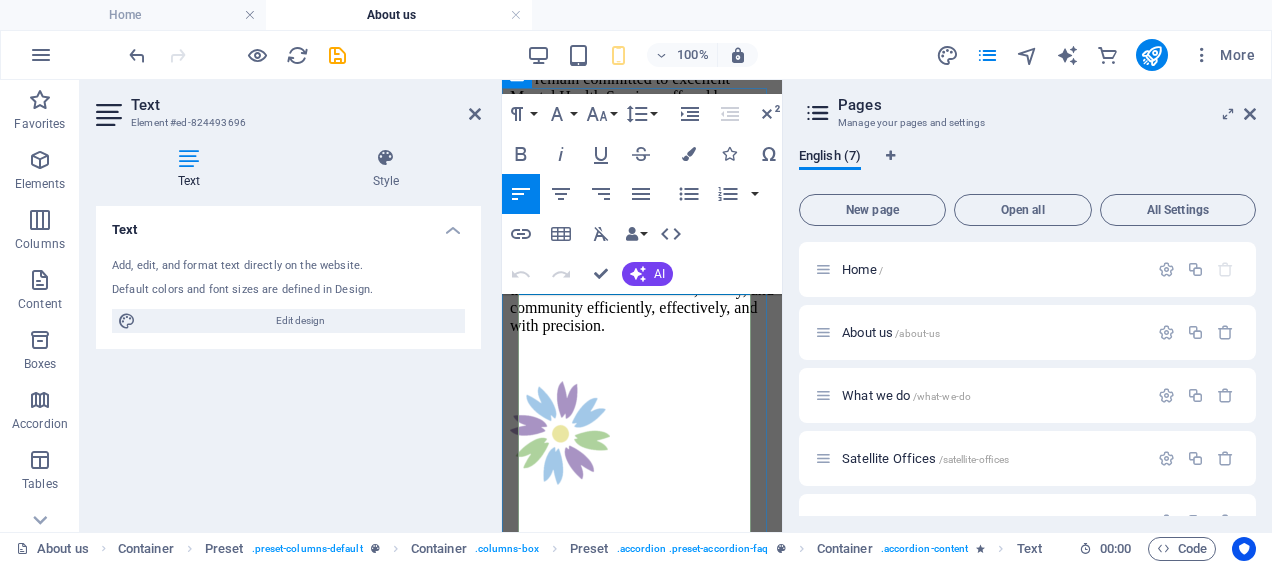 click on "Lorem ipsum dolor sit amet, consectetur adipisicing elit. Maiores ipsum repellat minus nihil. Labore, delectus, nam dignissimos ea repudiandae minima voluptatum magni pariatur possimus quia accusamus harum facilis corporis animi nisi. Enim, pariatur, impedit quia repellat harum ipsam laboriosam voluptas dicta illum nisi obcaecati reprehenderit quis placeat recusandae tenetur aperiam." at bounding box center [642, 1089] 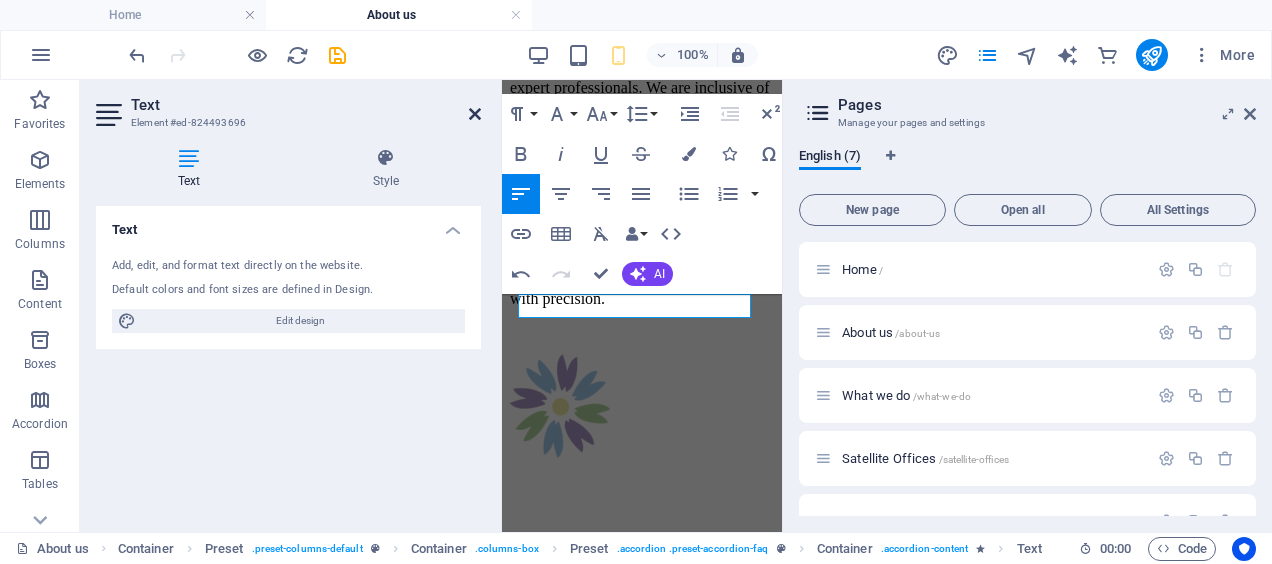 click at bounding box center [475, 114] 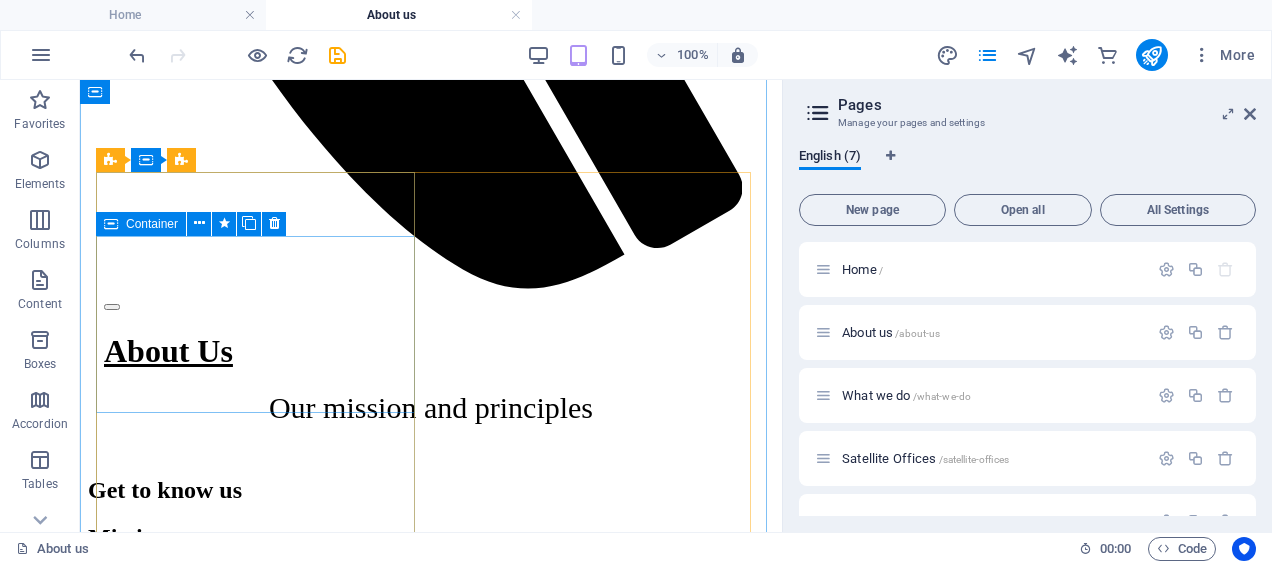 scroll, scrollTop: 1500, scrollLeft: 0, axis: vertical 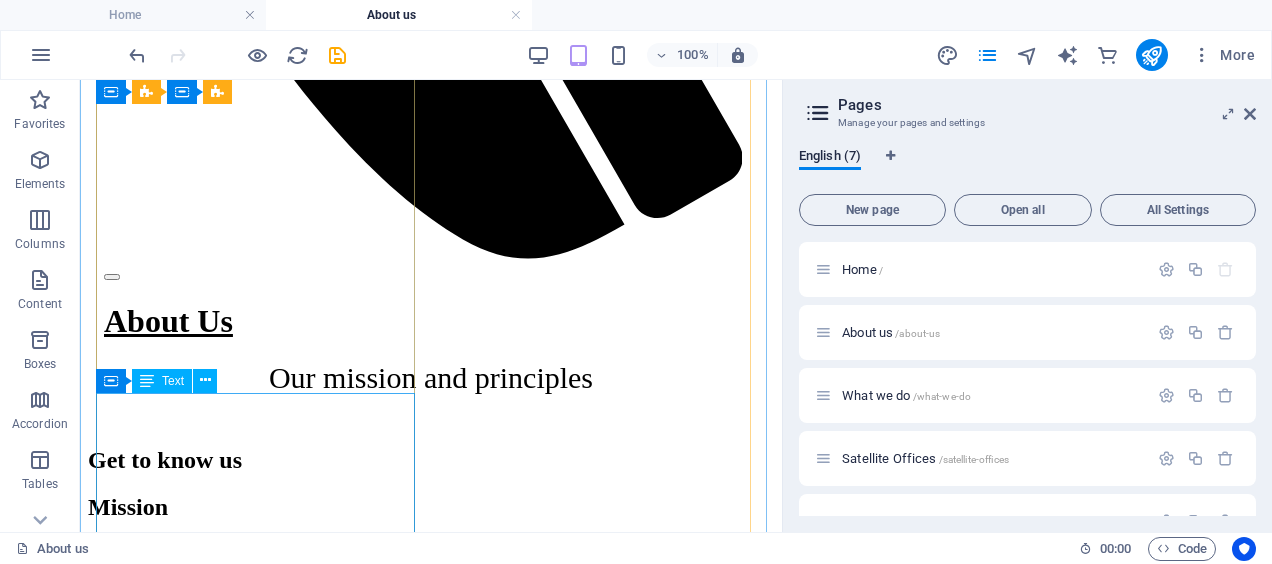 click on "Lorem ipsum dolor sit amet, consectetur adipisicing elit. Maiores ipsum repellat minus nihil. Labore, delectus, nam dignissimos ea repudiandae minima voluptatum magni pariatur possimus quia accusamus harum facilis corporis animi nisi. Enim, pariatur, impedit quia repellat harum ipsam laboriosam voluptas dicta illum nisi obcaecati reprehenderit quis placeat recusandae tenetur aperiam." at bounding box center [431, 1600] 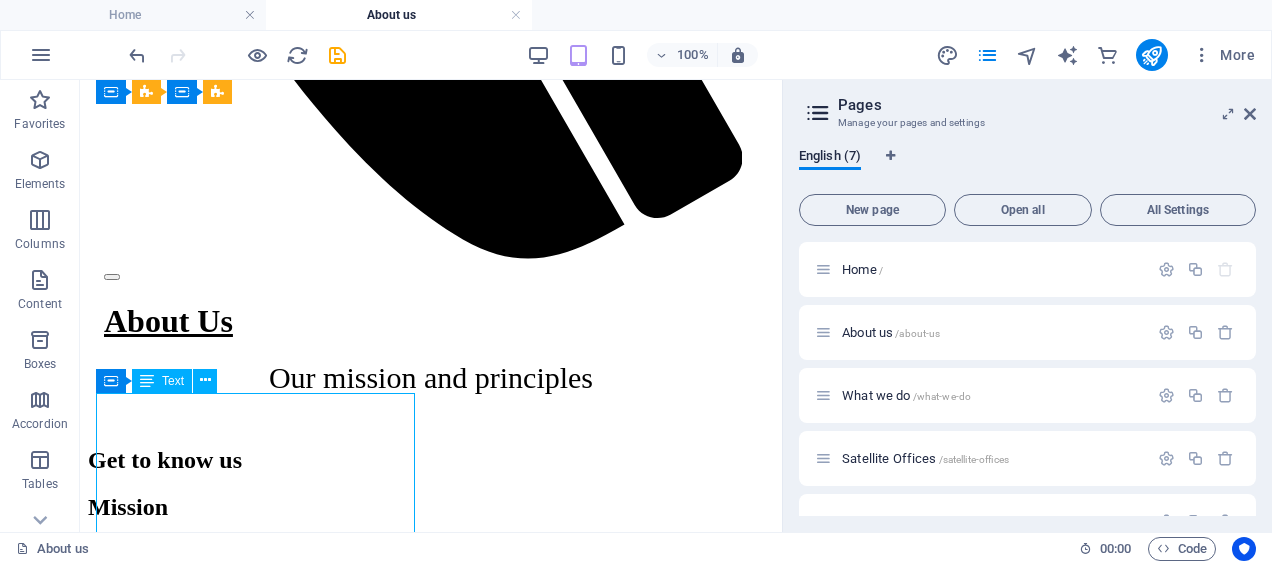 click on "Lorem ipsum dolor sit amet, consectetur adipisicing elit. Maiores ipsum repellat minus nihil. Labore, delectus, nam dignissimos ea repudiandae minima voluptatum magni pariatur possimus quia accusamus harum facilis corporis animi nisi. Enim, pariatur, impedit quia repellat harum ipsam laboriosam voluptas dicta illum nisi obcaecati reprehenderit quis placeat recusandae tenetur aperiam." at bounding box center (431, 1600) 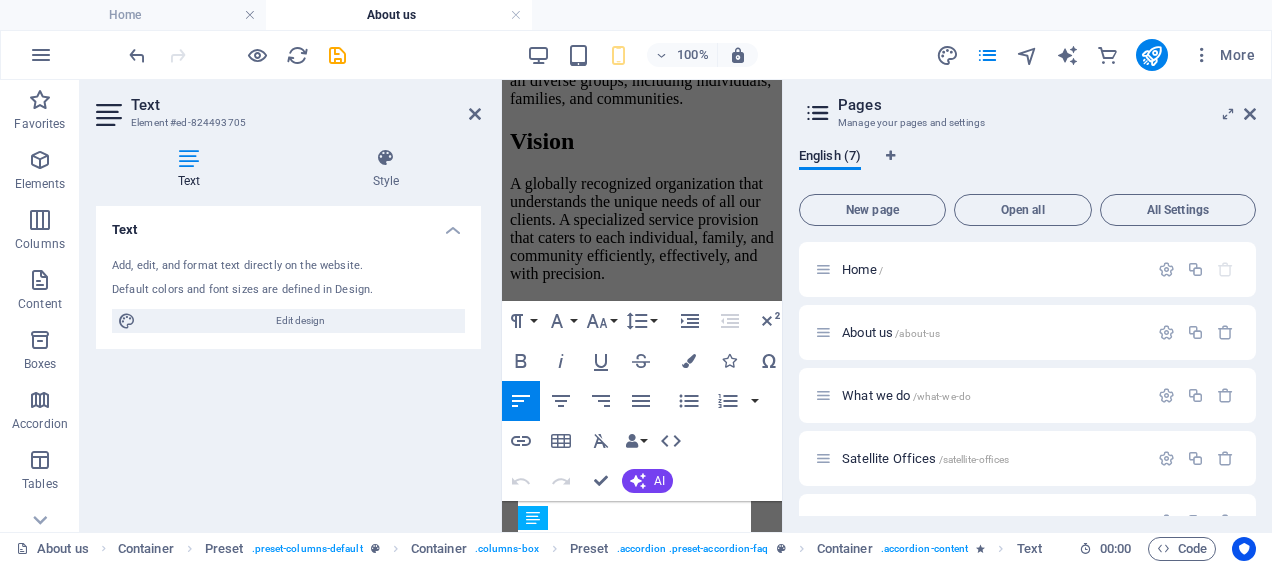 scroll, scrollTop: 1471, scrollLeft: 0, axis: vertical 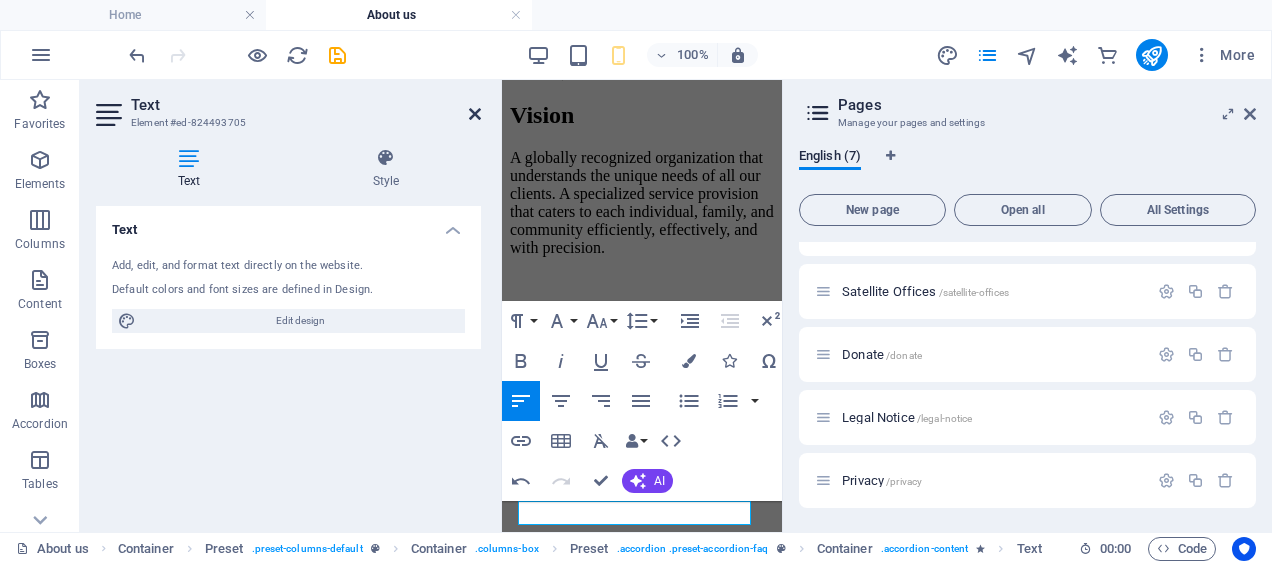 click at bounding box center (475, 114) 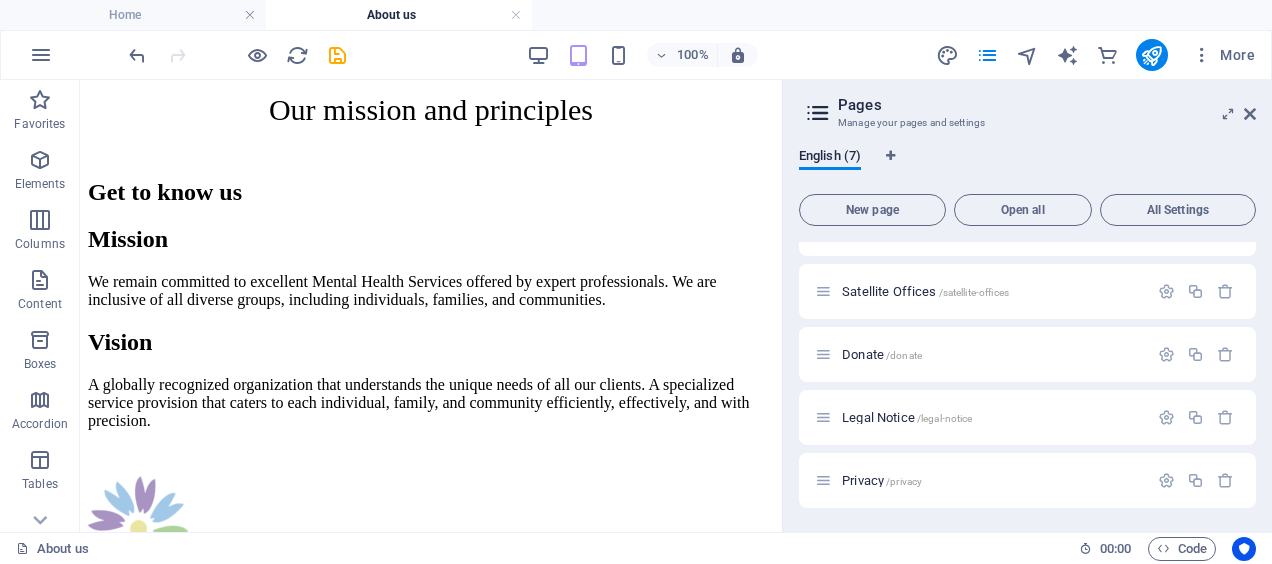 scroll, scrollTop: 1800, scrollLeft: 0, axis: vertical 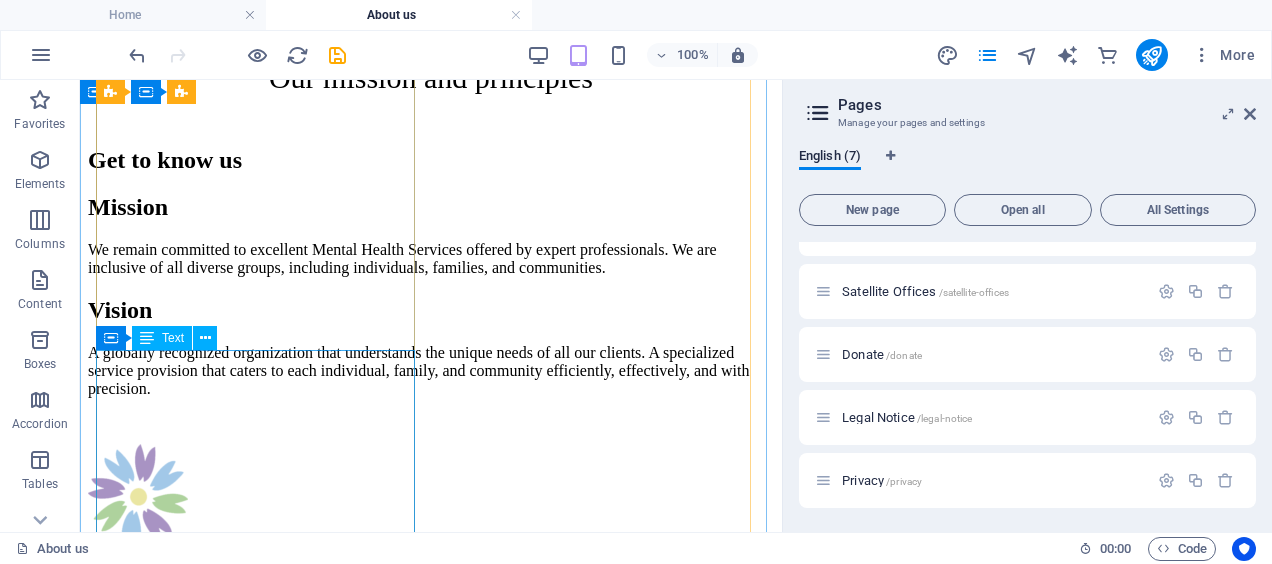 click on "Lorem ipsum dolor sit amet, consectetur adipisicing elit. Maiores ipsum repellat minus nihil. Labore, delectus, nam dignissimos ea repudiandae minima voluptatum magni pariatur possimus quia accusamus harum facilis corporis animi nisi. Enim, pariatur, impedit quia repellat harum ipsam laboriosam voluptas dicta illum nisi obcaecati reprehenderit quis placeat recusandae tenetur aperiam." at bounding box center [431, 1502] 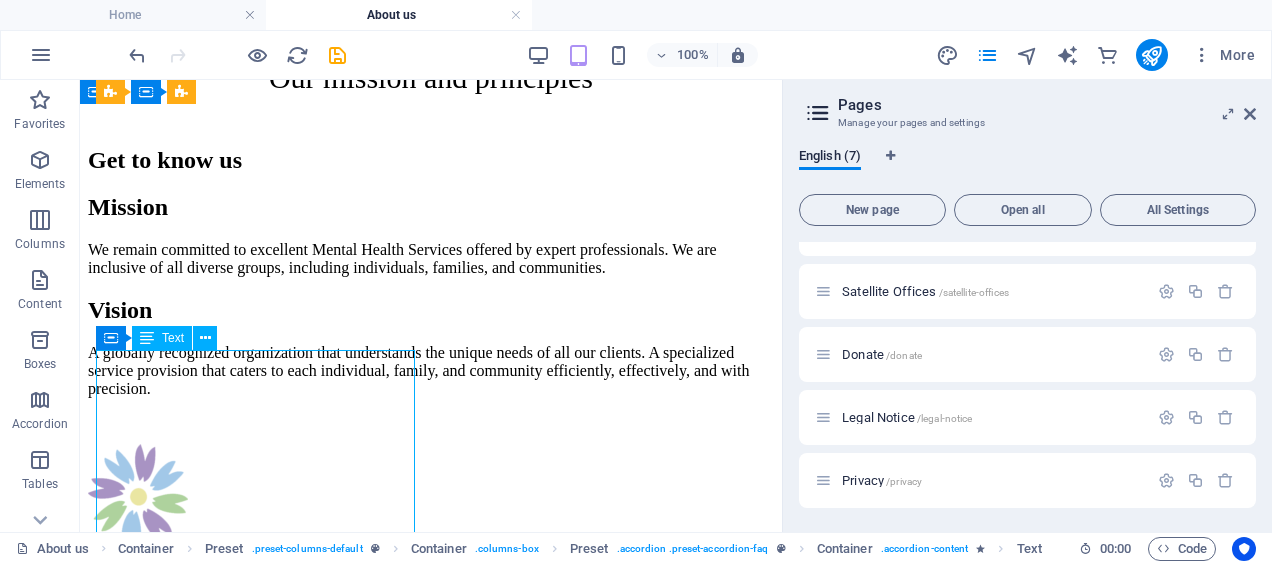 click on "Lorem ipsum dolor sit amet, consectetur adipisicing elit. Maiores ipsum repellat minus nihil. Labore, delectus, nam dignissimos ea repudiandae minima voluptatum magni pariatur possimus quia accusamus harum facilis corporis animi nisi. Enim, pariatur, impedit quia repellat harum ipsam laboriosam voluptas dicta illum nisi obcaecati reprehenderit quis placeat recusandae tenetur aperiam." at bounding box center [431, 1502] 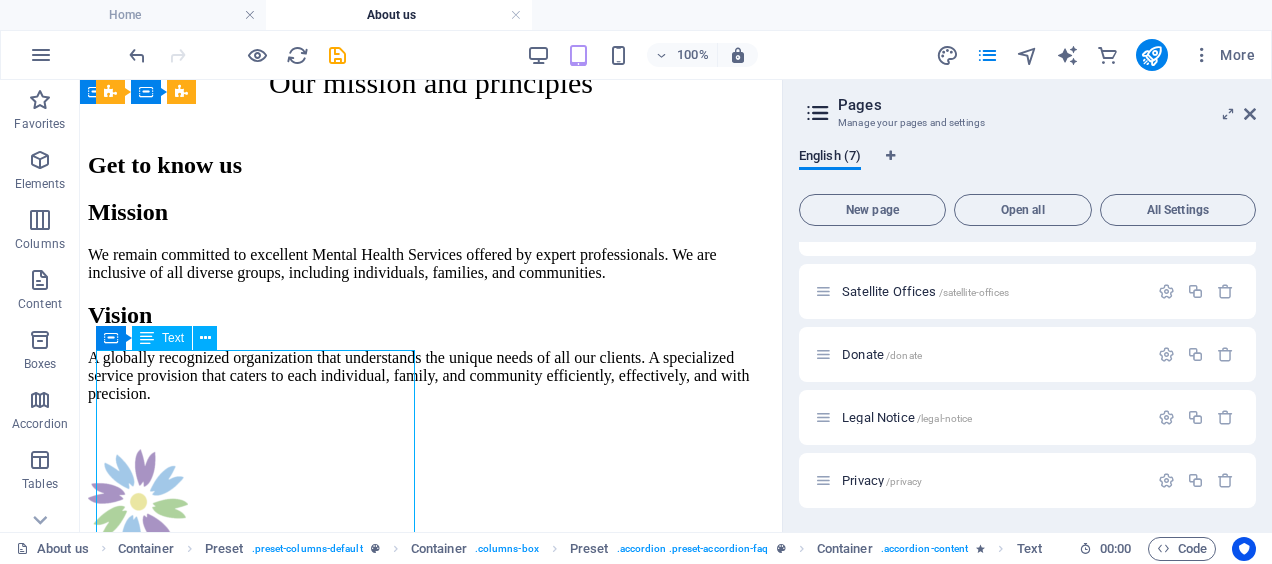 scroll, scrollTop: 1770, scrollLeft: 0, axis: vertical 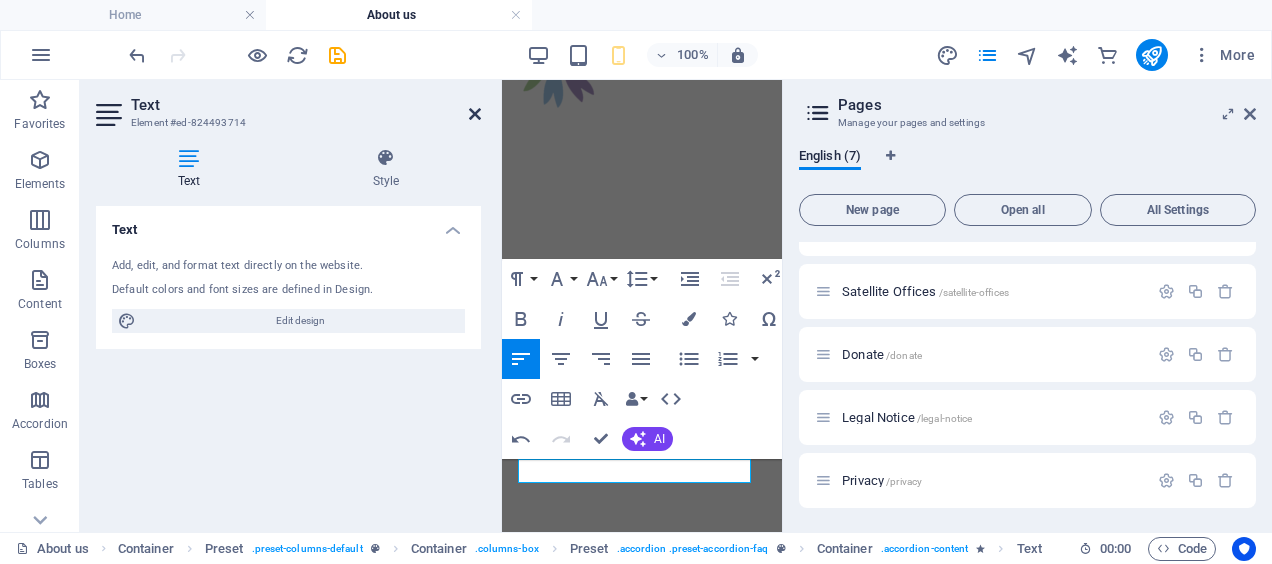 click at bounding box center [475, 114] 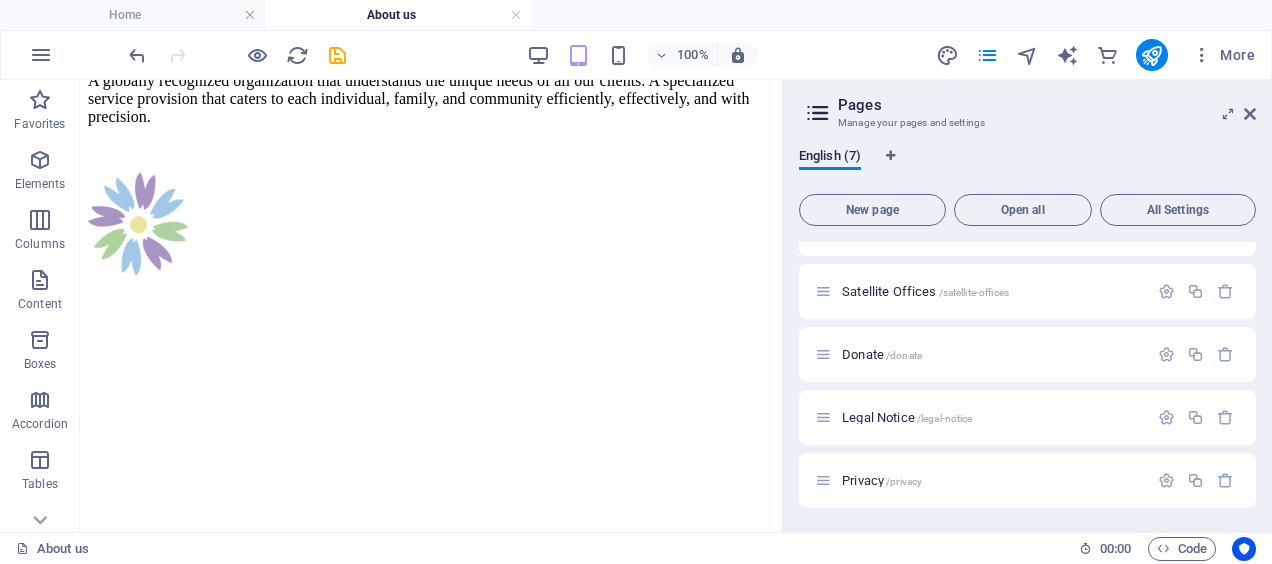 scroll, scrollTop: 2099, scrollLeft: 0, axis: vertical 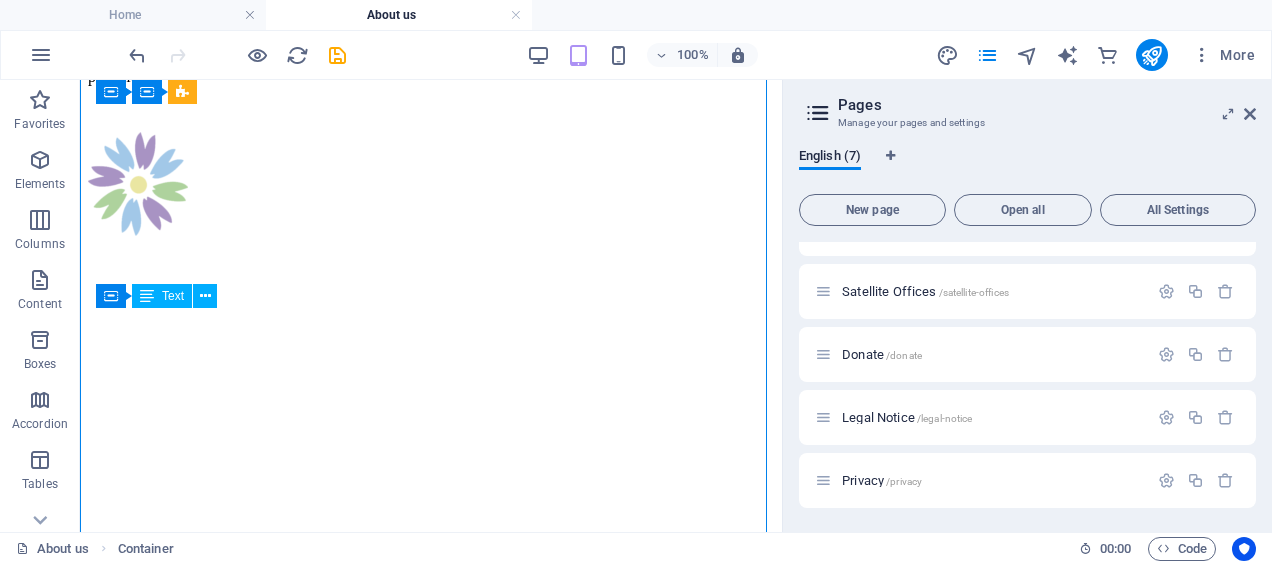click on "Lorem ipsum dolor sit amet, consectetur adipisicing elit. Maiores ipsum repellat minus nihil. Labore, delectus, nam dignissimos ea repudiandae minima voluptatum magni pariatur possimus quia accusamus harum facilis corporis animi nisi. Enim, pariatur, impedit quia repellat harum ipsam laboriosam voluptas dicta illum nisi obcaecati reprehenderit quis placeat recusandae tenetur aperiam." at bounding box center (431, 1391) 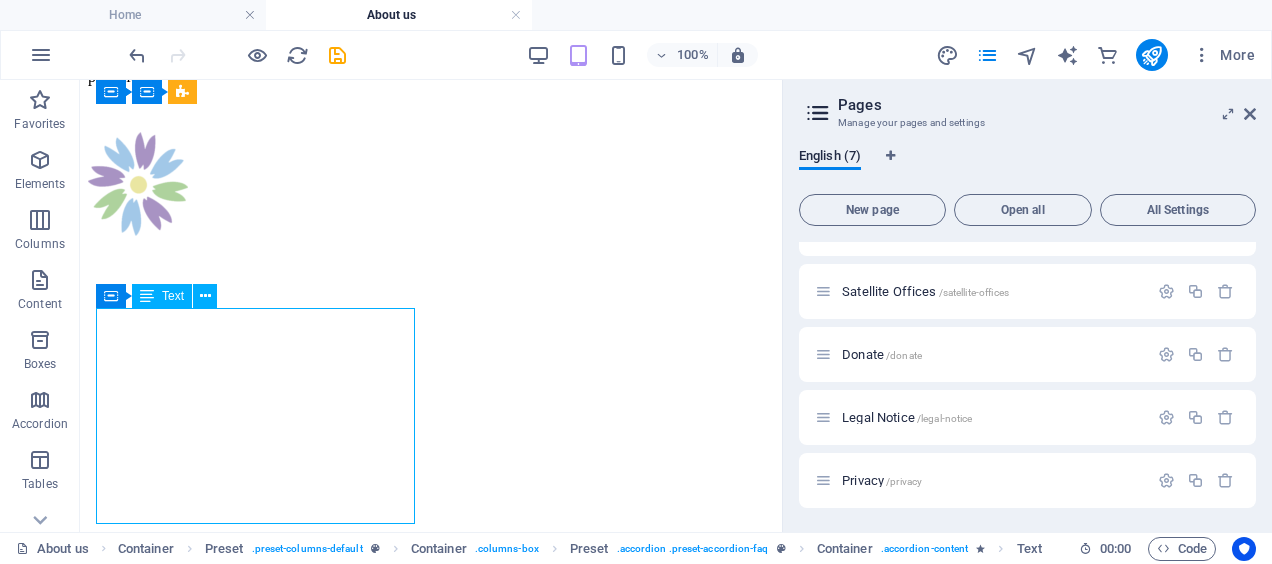 click on "Lorem ipsum dolor sit amet, consectetur adipisicing elit. Maiores ipsum repellat minus nihil. Labore, delectus, nam dignissimos ea repudiandae minima voluptatum magni pariatur possimus quia accusamus harum facilis corporis animi nisi. Enim, pariatur, impedit quia repellat harum ipsam laboriosam voluptas dicta illum nisi obcaecati reprehenderit quis placeat recusandae tenetur aperiam." at bounding box center (431, 1391) 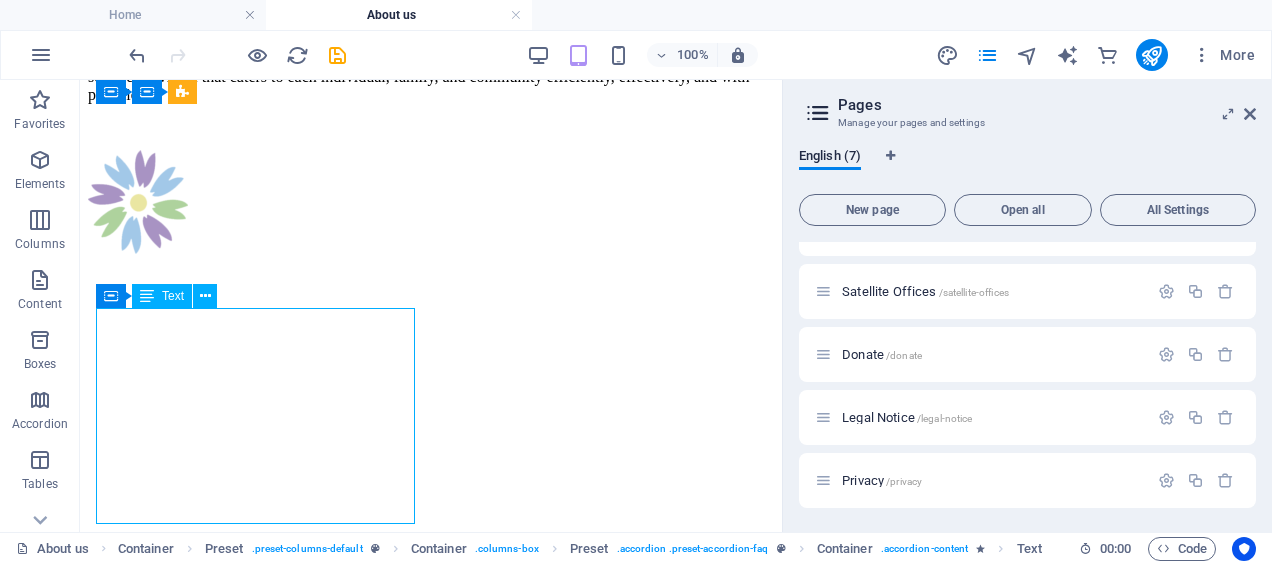 scroll, scrollTop: 2070, scrollLeft: 0, axis: vertical 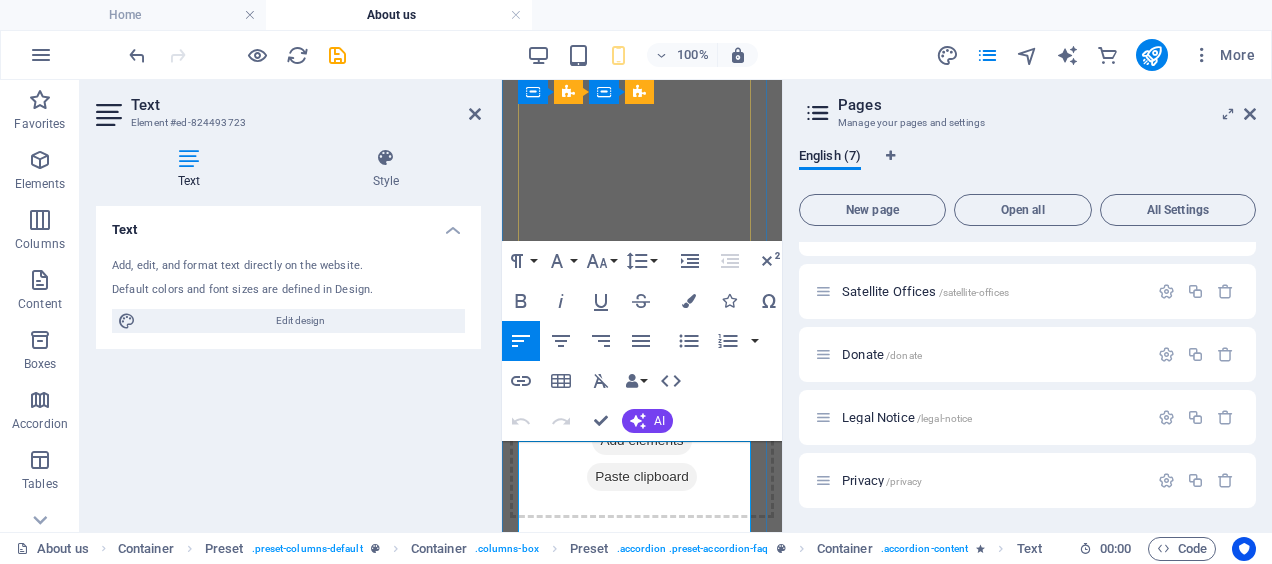 click on "Lorem ipsum dolor sit amet, consectetur adipisicing elit. Maiores ipsum repellat minus nihil. Labore, delectus, nam dignissimos ea repudiandae minima voluptatum magni pariatur possimus quia accusamus harum facilis corporis animi nisi. Enim, pariatur, impedit quia repellat harum ipsam laboriosam voluptas dicta illum nisi obcaecati reprehenderit quis placeat recusandae tenetur aperiam." at bounding box center [642, 1152] 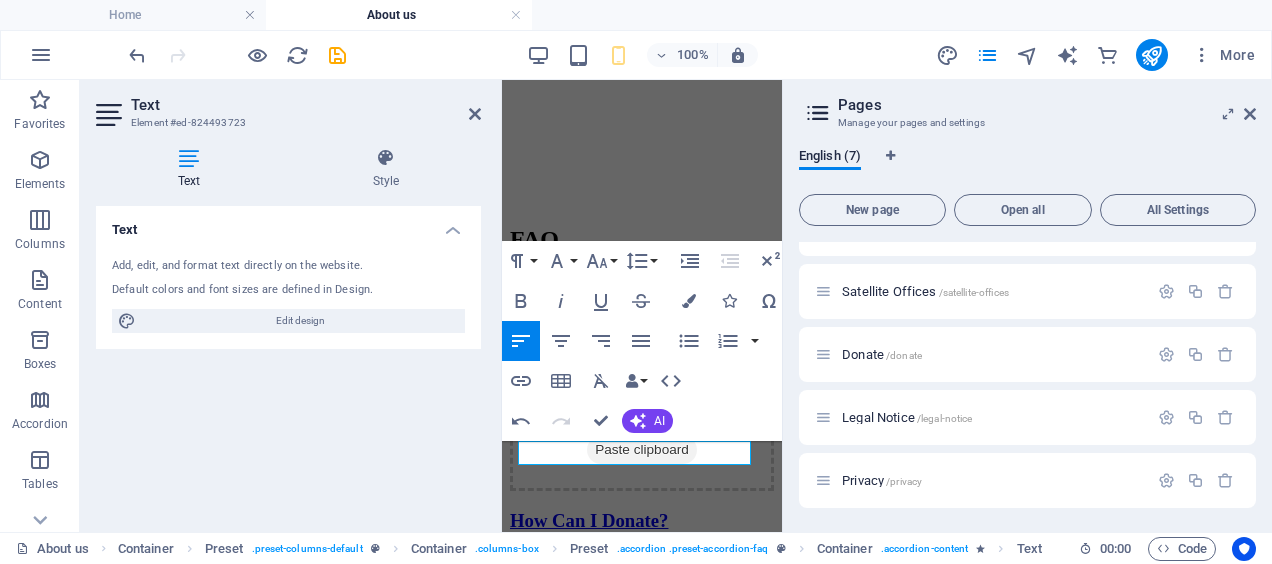 click on "Text" at bounding box center (306, 105) 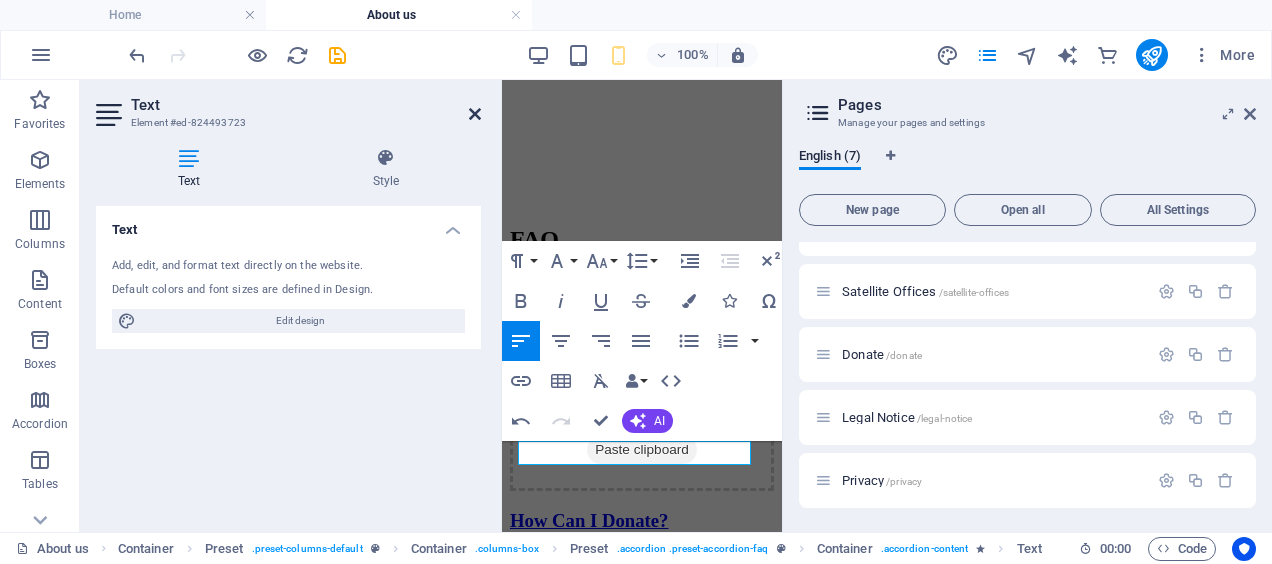 click at bounding box center (475, 114) 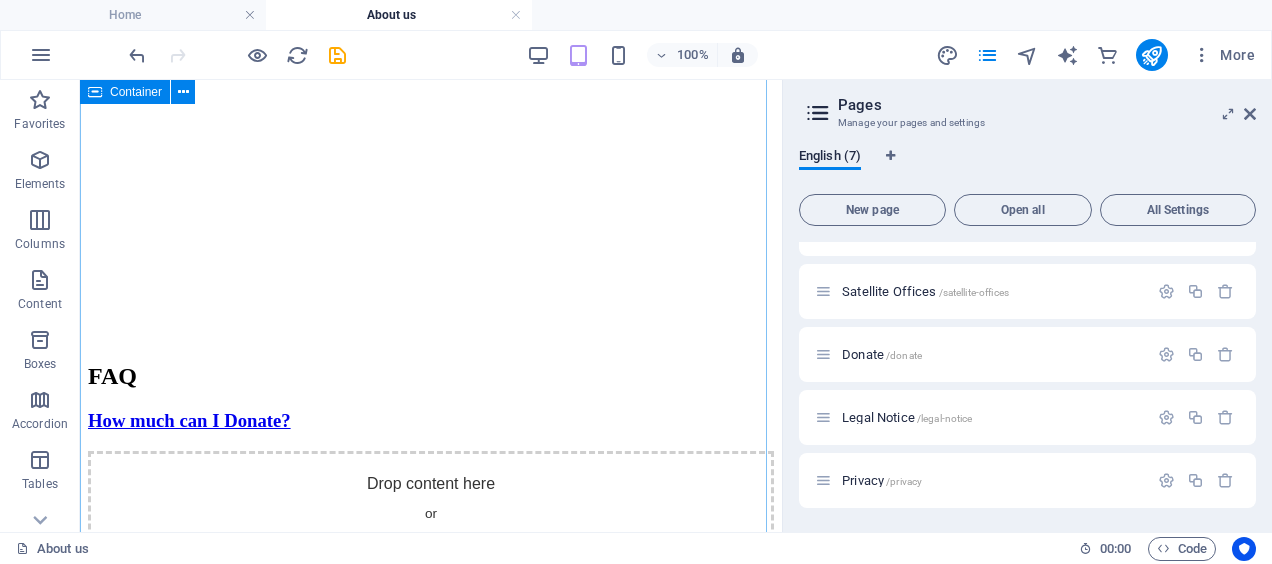 scroll, scrollTop: 2398, scrollLeft: 0, axis: vertical 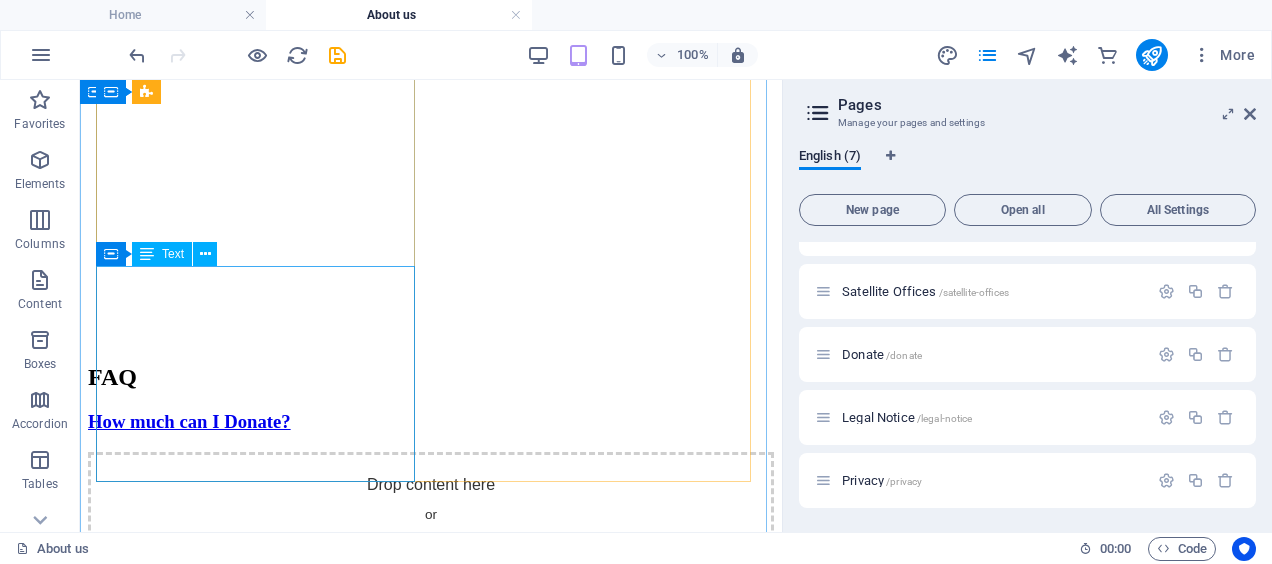click on "Lorem ipsum dolor sit amet, consectetur adipisicing elit. Maiores ipsum repellat minus nihil. Labore, delectus, nam dignissimos ea repudiandae minima voluptatum magni pariatur possimus quia accusamus harum facilis corporis animi nisi. Enim, pariatur, impedit quia repellat harum ipsam laboriosam voluptas dicta illum nisi obcaecati reprehenderit quis placeat recusandae tenetur aperiam." at bounding box center (431, 1294) 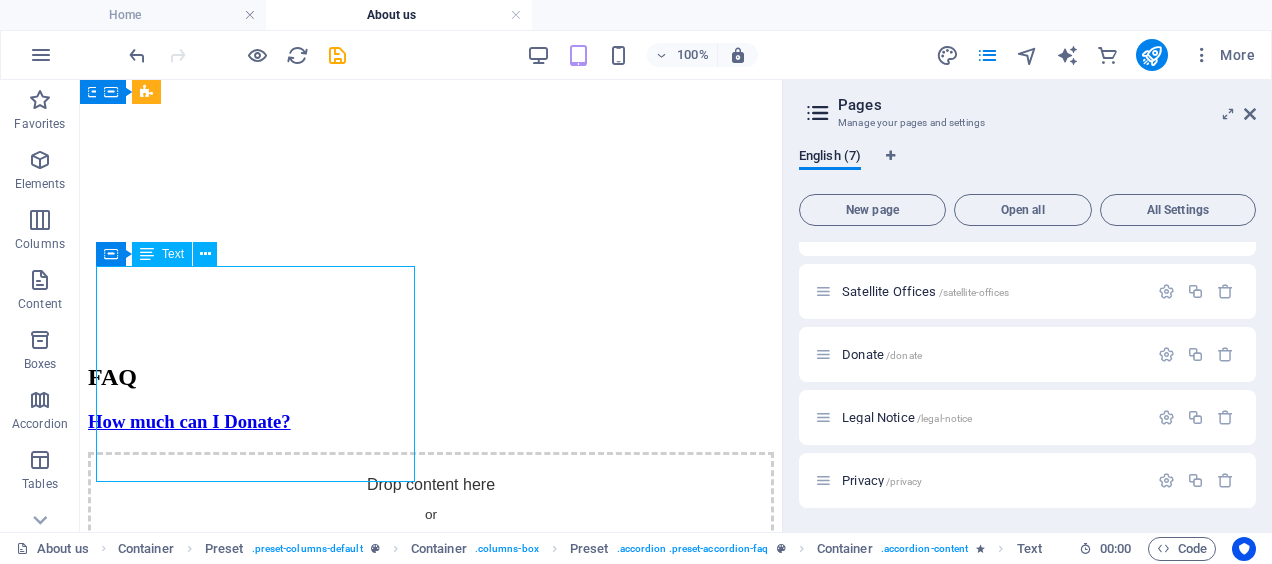 click on "Lorem ipsum dolor sit amet, consectetur adipisicing elit. Maiores ipsum repellat minus nihil. Labore, delectus, nam dignissimos ea repudiandae minima voluptatum magni pariatur possimus quia accusamus harum facilis corporis animi nisi. Enim, pariatur, impedit quia repellat harum ipsam laboriosam voluptas dicta illum nisi obcaecati reprehenderit quis placeat recusandae tenetur aperiam." at bounding box center [431, 1294] 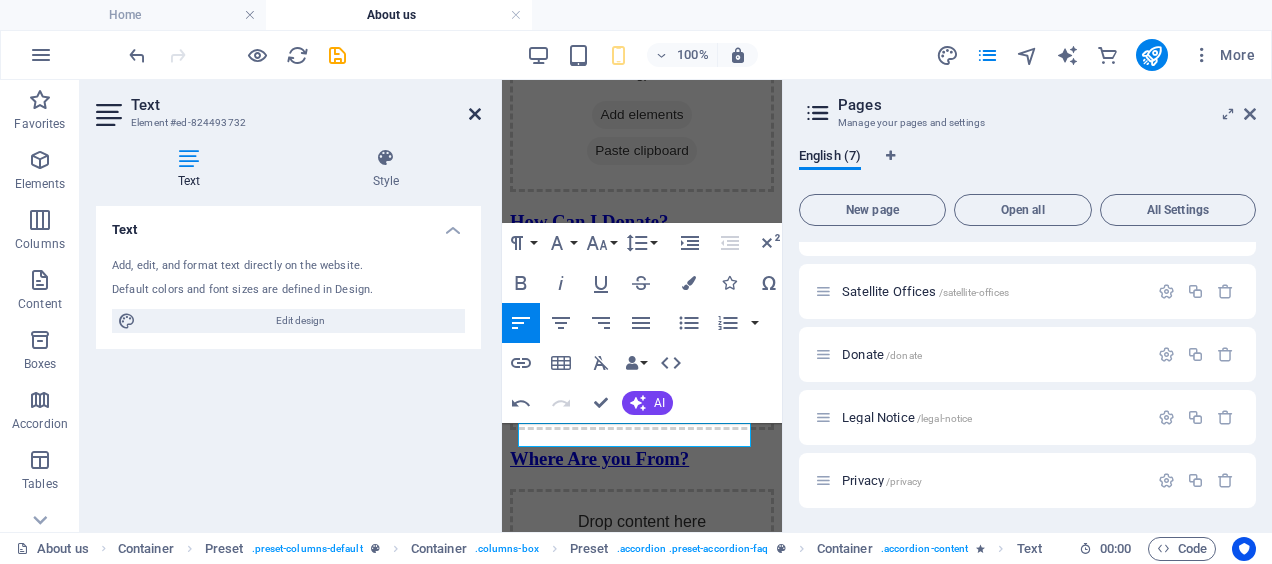 click at bounding box center [475, 114] 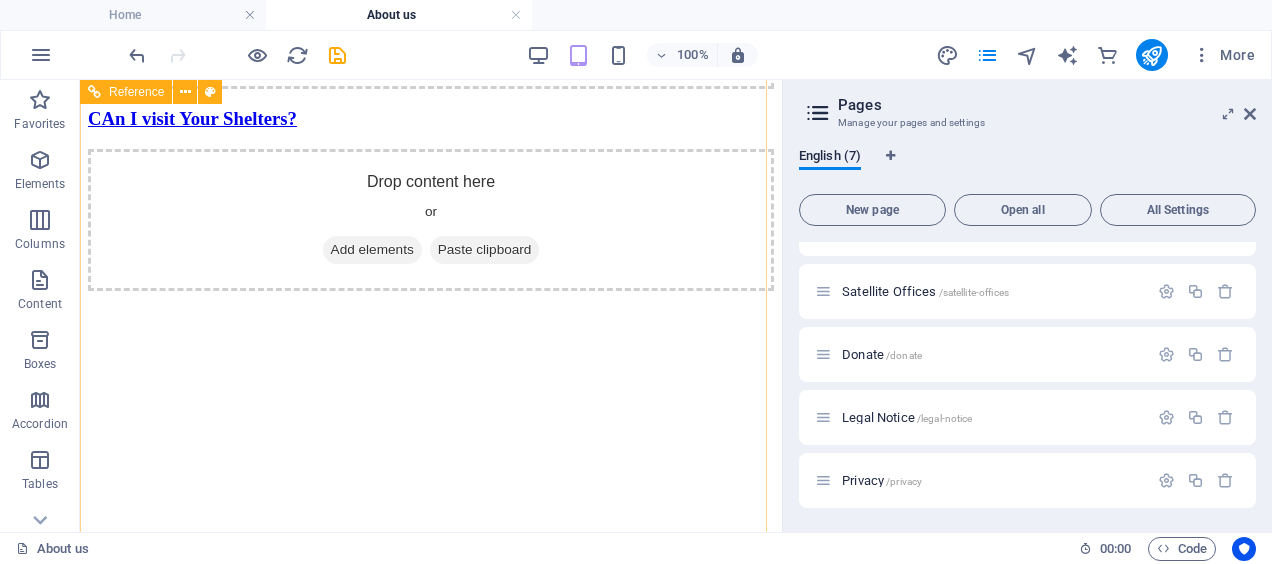 scroll, scrollTop: 3568, scrollLeft: 0, axis: vertical 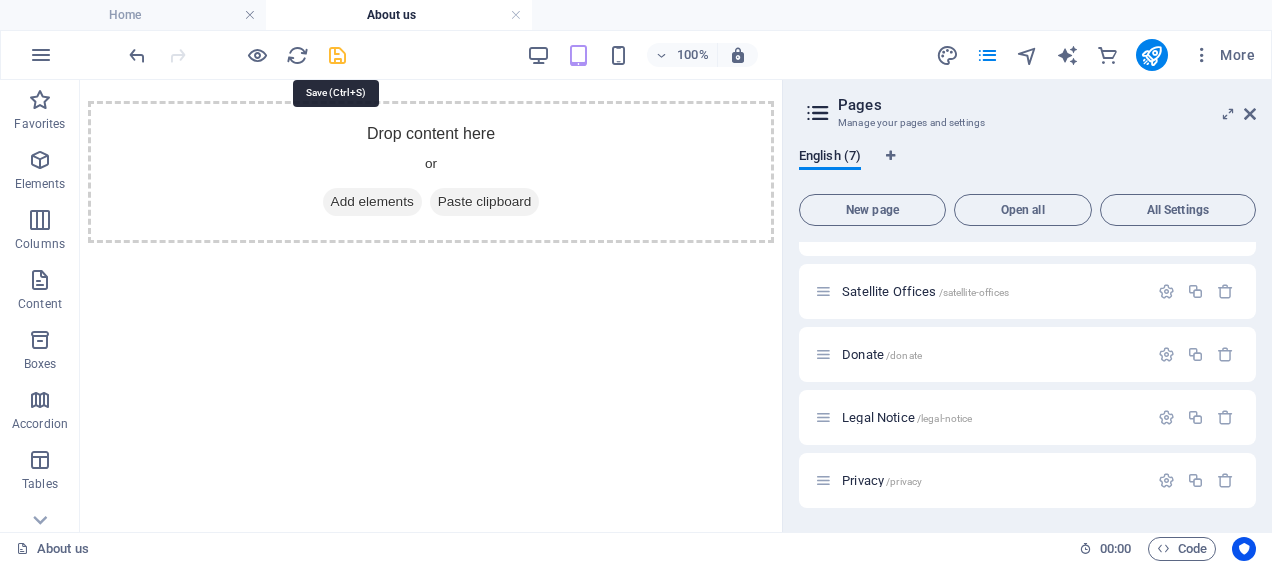 click at bounding box center (337, 55) 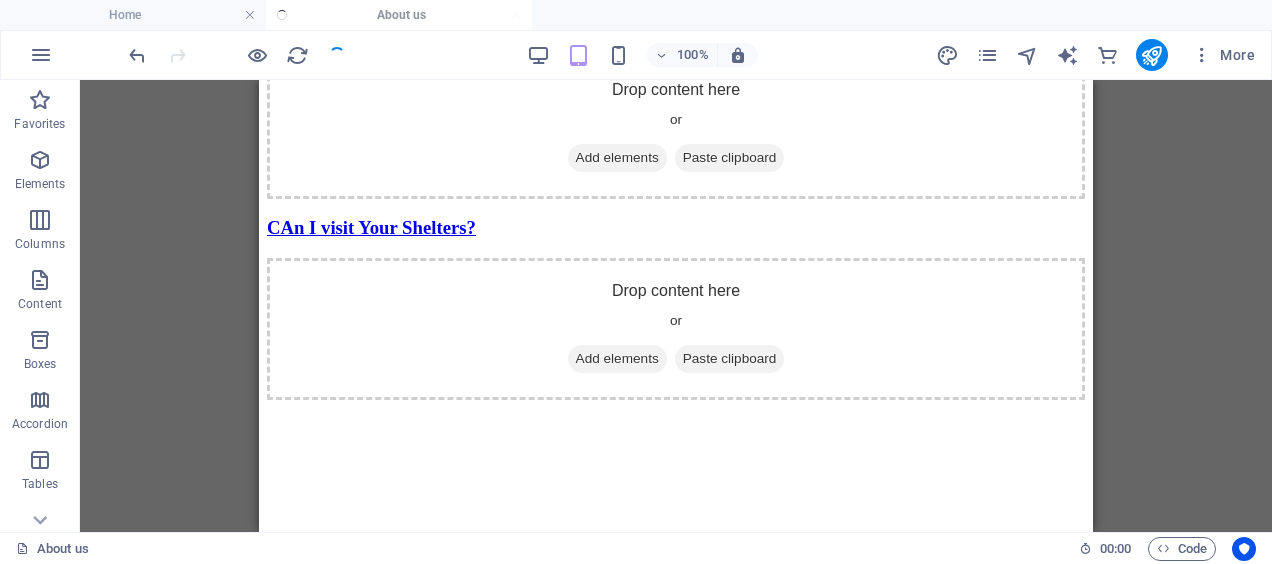 scroll, scrollTop: 3096, scrollLeft: 0, axis: vertical 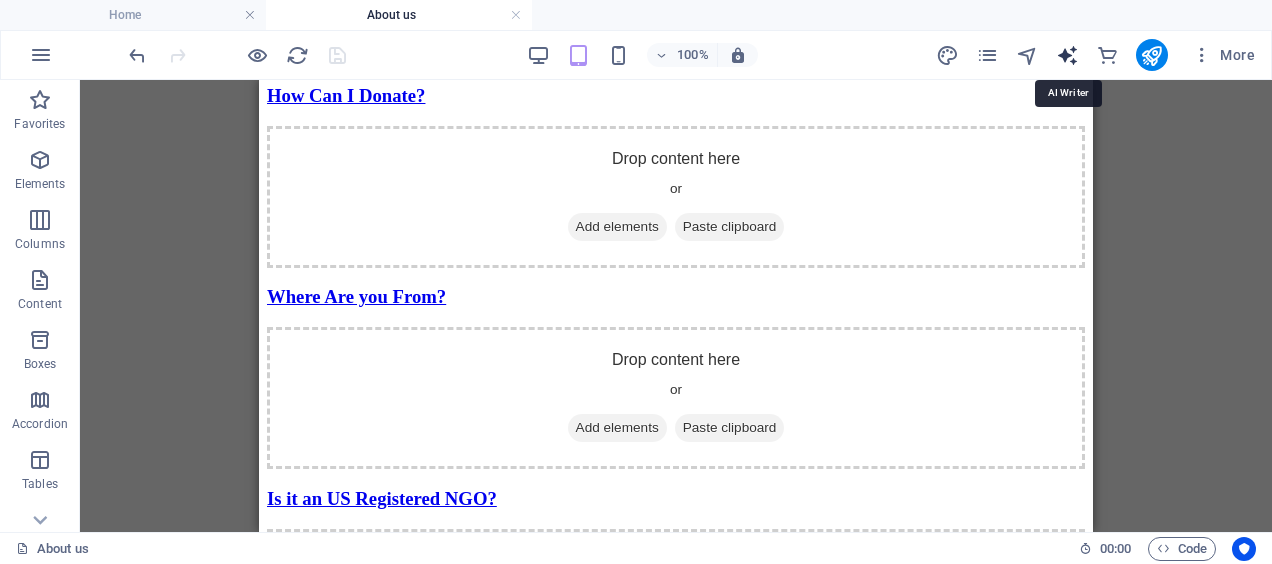 click at bounding box center [1067, 55] 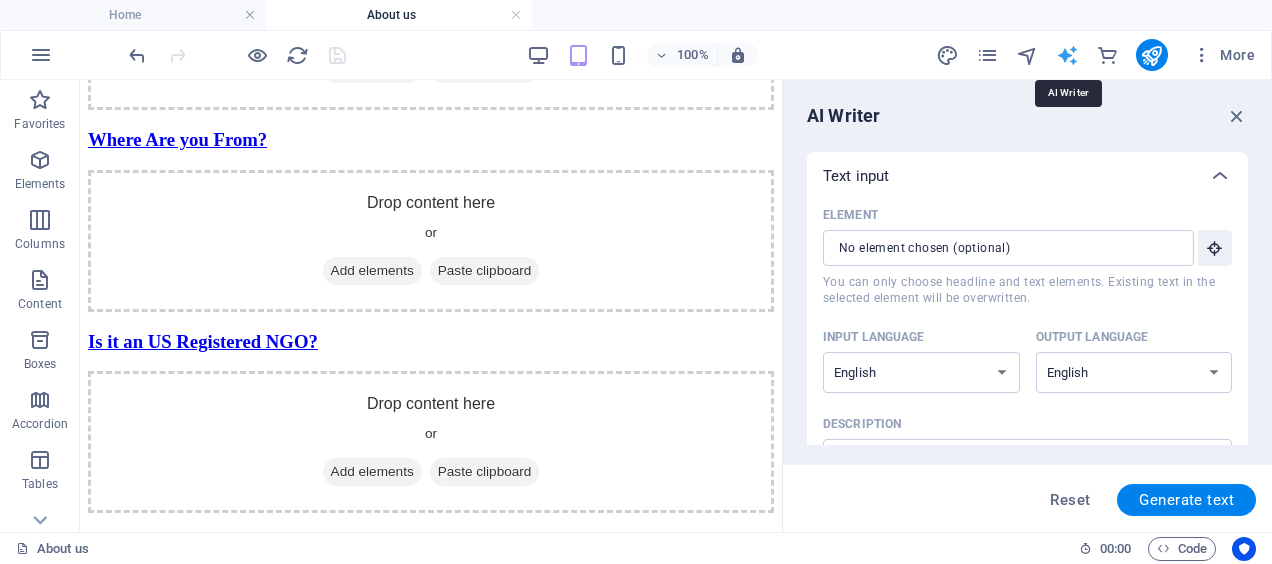 scroll, scrollTop: 3568, scrollLeft: 0, axis: vertical 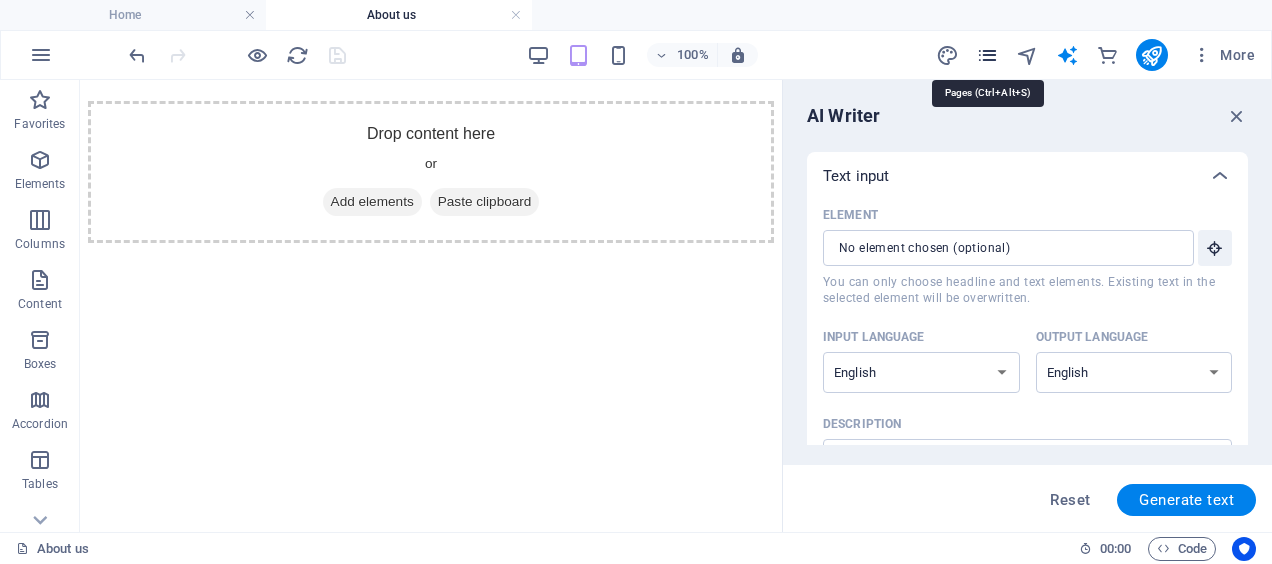 click at bounding box center [987, 55] 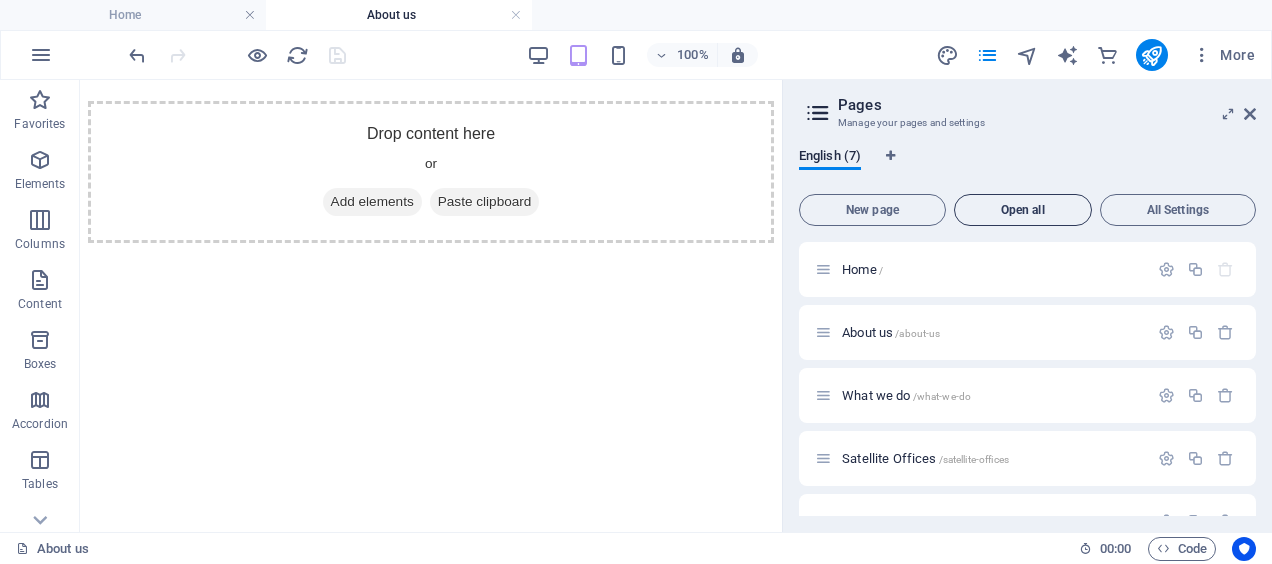 click on "Open all" at bounding box center (1023, 210) 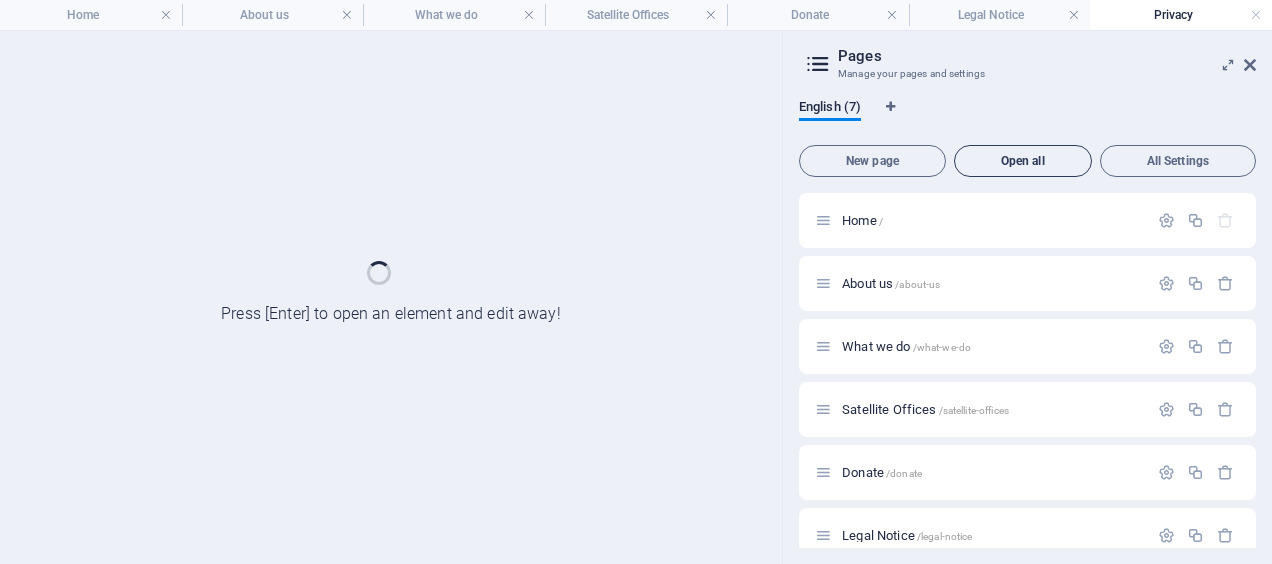 scroll, scrollTop: 0, scrollLeft: 0, axis: both 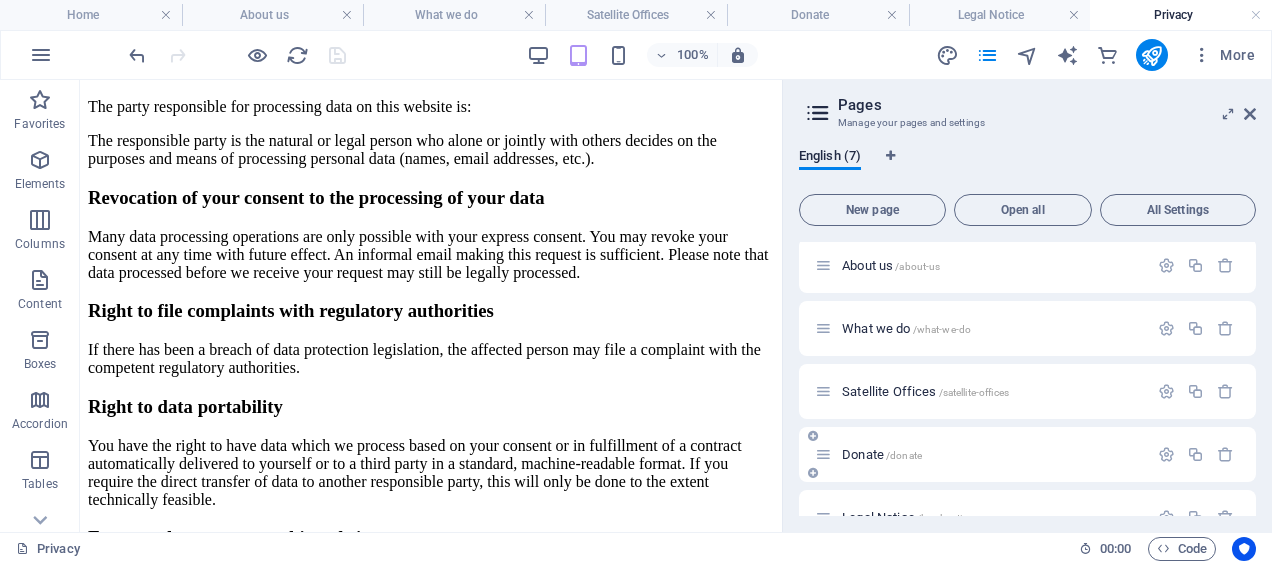 click on "Donate /donate" at bounding box center [882, 454] 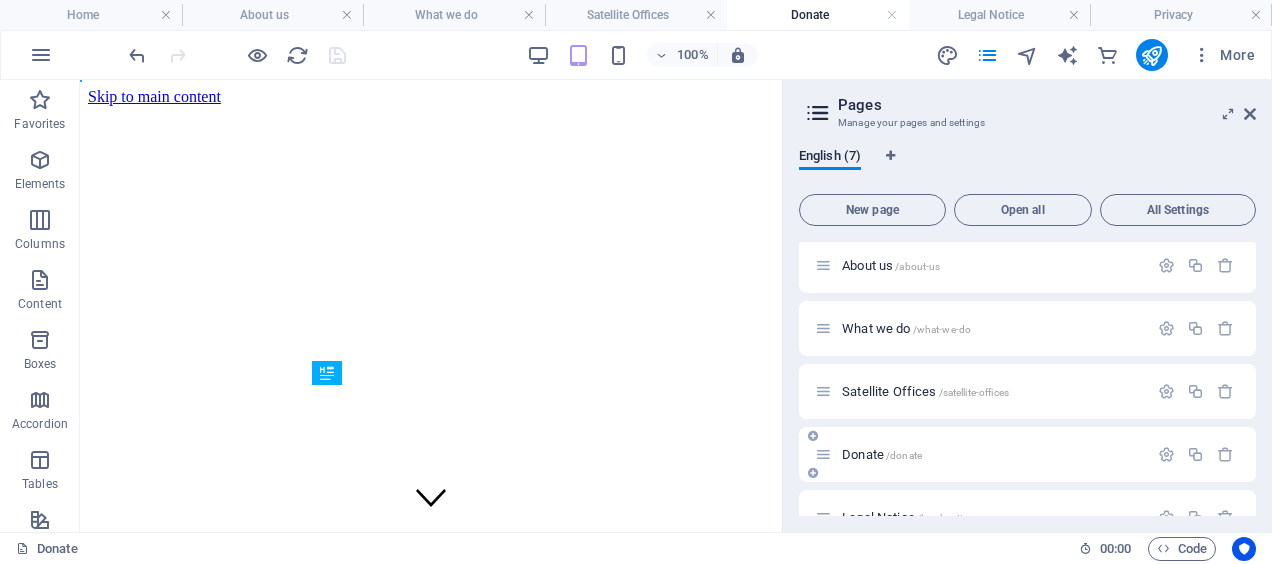 scroll, scrollTop: 0, scrollLeft: 0, axis: both 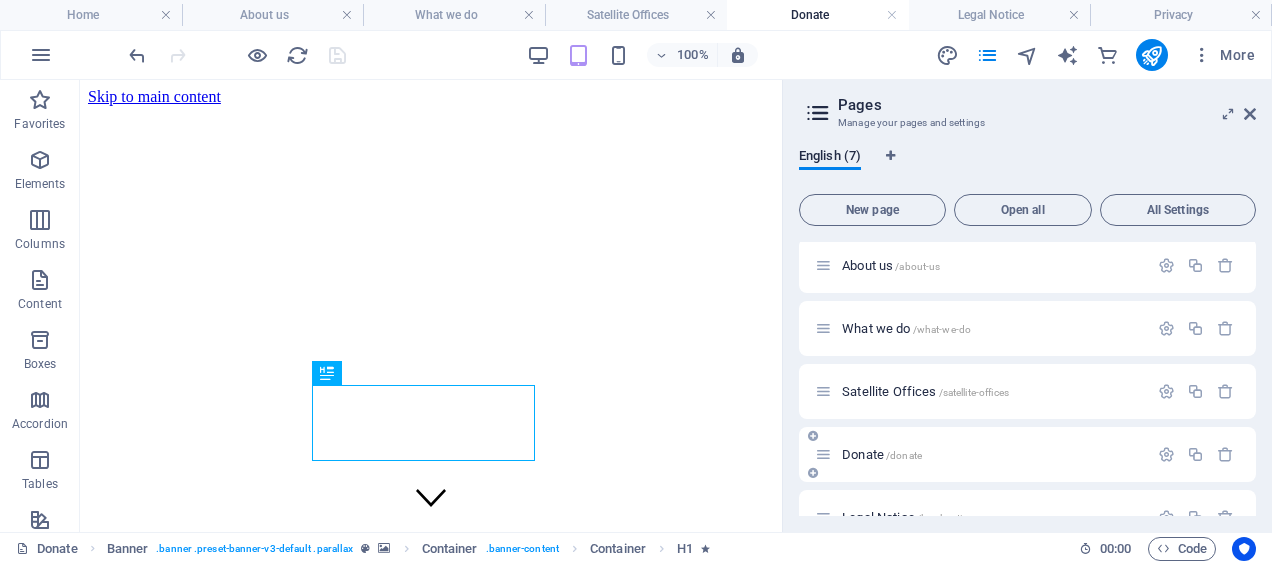 click on "Donate /donate" at bounding box center (882, 454) 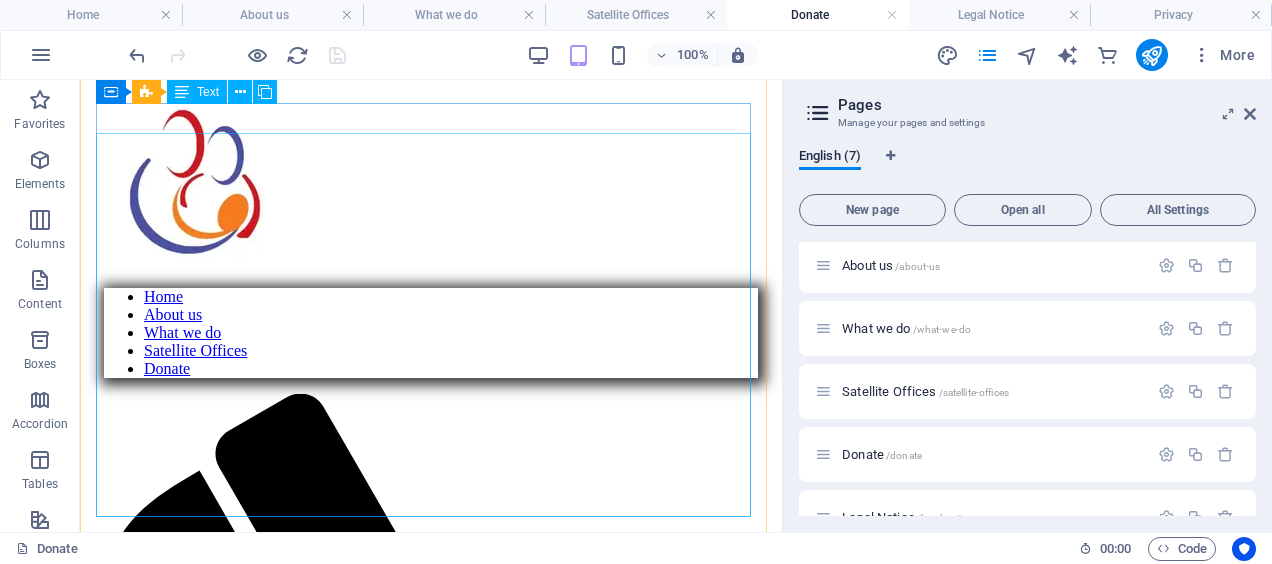 scroll, scrollTop: 500, scrollLeft: 0, axis: vertical 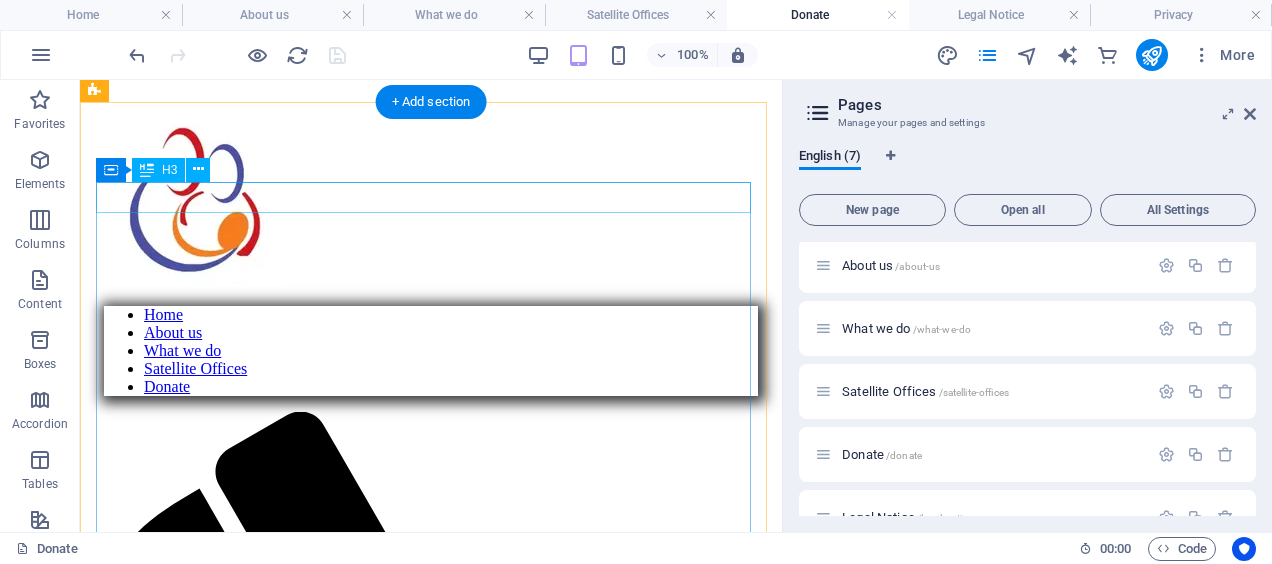 click on "At vero eos et accusam et" at bounding box center (431, 1457) 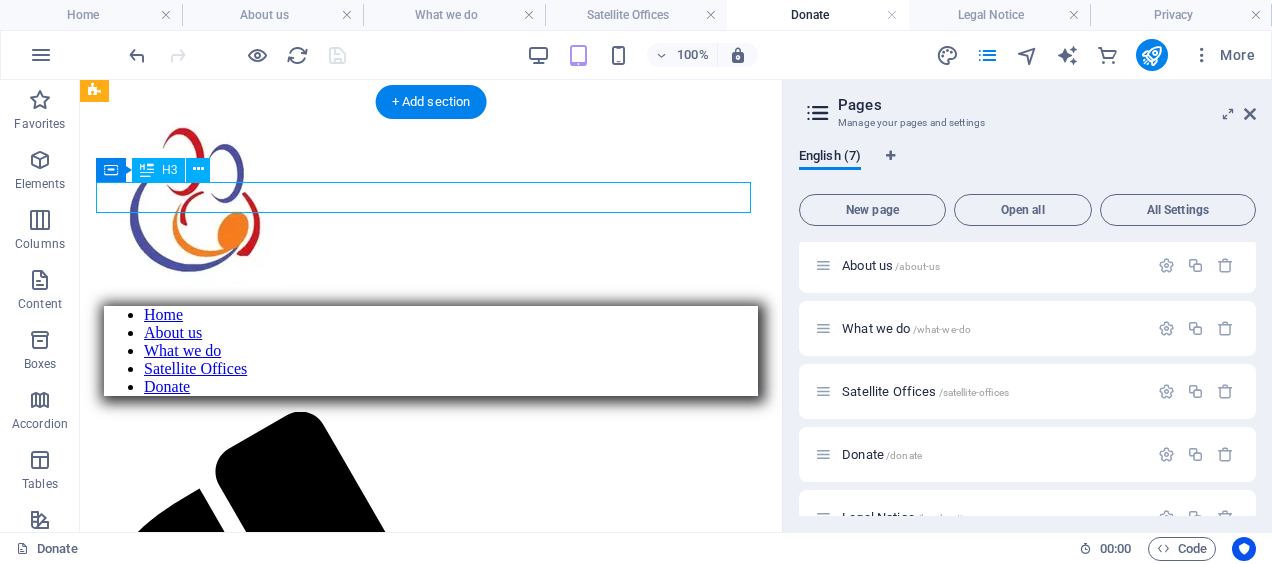 click on "At vero eos et accusam et" at bounding box center (431, 1457) 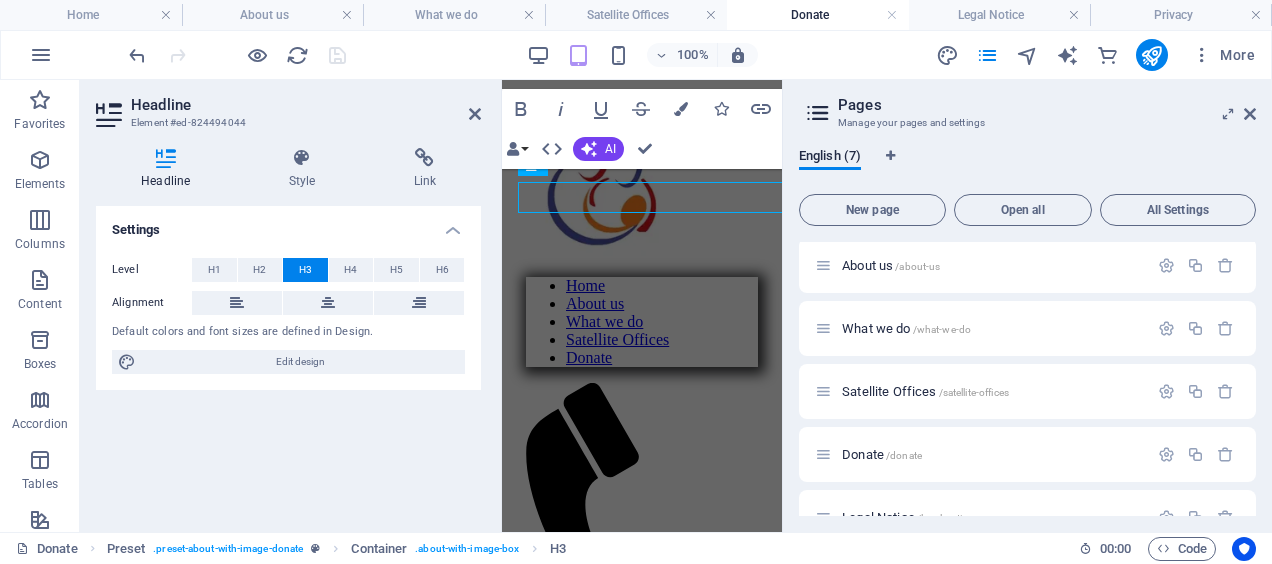 scroll, scrollTop: 470, scrollLeft: 0, axis: vertical 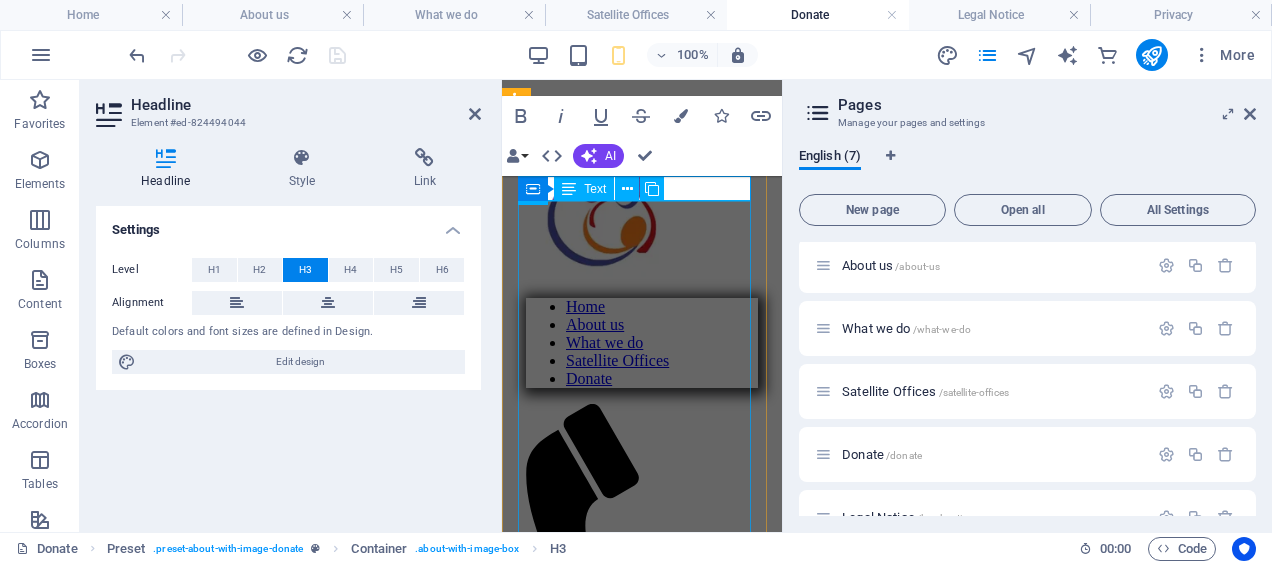 click on "Lorem ipsum dolor sit amet, consetetur sadipscing elitr, sed diam nonumy eirmod tempor invidunt ut labore et dolore magna aliquyam erat, sed diam voluptua. At vero eos et accusam et justo duo dolores et ea rebum. Stet clita kasd gubergren, no sea takimata sanctus est Lorem ipsum dolor sit amet. Lorem ipsum dolor sit amet, consetetur sadipscing elitr, sed diam nonumy eirmod tempor invidunt ut labore et dolore magna aliquyam erat, sed diam voluptua. At vero eos et accusam et justo duo dolores et ea rebum. Stet clita kasd gubergren, no sea takimata sanctus est Lorem ipsum dolor sit amet. Lorem ipsum dolor sit amet, consetetur sadipscing elitr, sed diam nonumy eirmod tempor invidunt ut labore et dolore magna aliquyam erat, sed diam voluptua. At vero eos et accusam et justo duo dolores et ea rebum. Stet clita kasd gubergren, no sea takimata sanctus est Lorem ipsum dolor sit amet." at bounding box center (642, 1301) 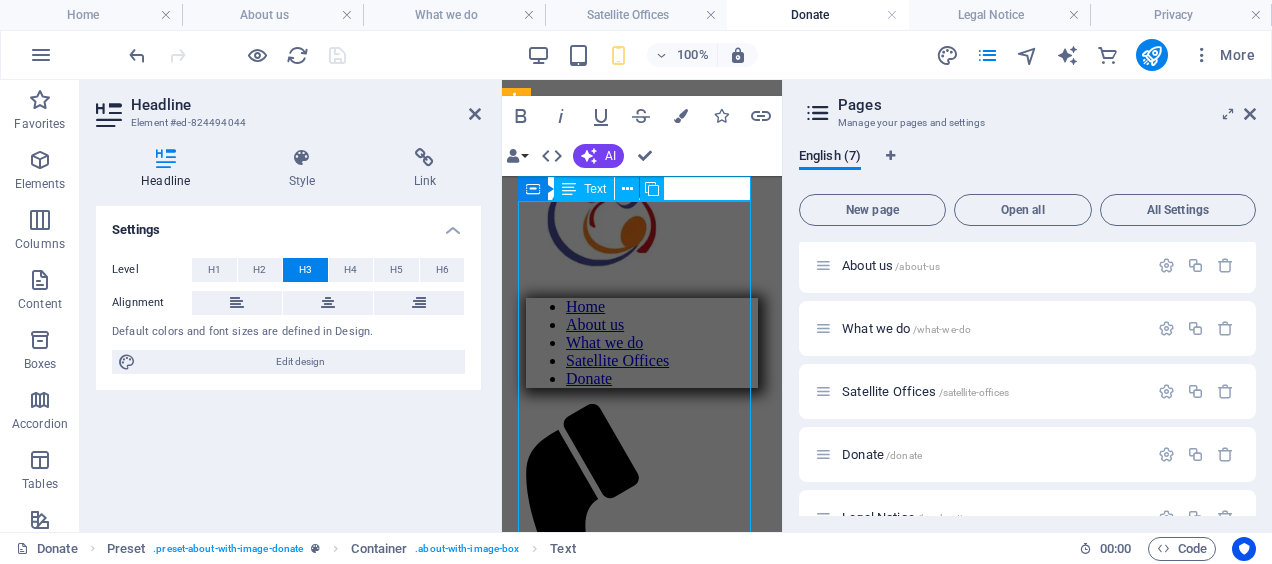 click on "Lorem ipsum dolor sit amet, consetetur sadipscing elitr, sed diam nonumy eirmod tempor invidunt ut labore et dolore magna aliquyam erat, sed diam voluptua. At vero eos et accusam et justo duo dolores et ea rebum. Stet clita kasd gubergren, no sea takimata sanctus est Lorem ipsum dolor sit amet. Lorem ipsum dolor sit amet, consetetur sadipscing elitr, sed diam nonumy eirmod tempor invidunt ut labore et dolore magna aliquyam erat, sed diam voluptua. At vero eos et accusam et justo duo dolores et ea rebum. Stet clita kasd gubergren, no sea takimata sanctus est Lorem ipsum dolor sit amet. Lorem ipsum dolor sit amet, consetetur sadipscing elitr, sed diam nonumy eirmod tempor invidunt ut labore et dolore magna aliquyam erat, sed diam voluptua. At vero eos et accusam et justo duo dolores et ea rebum. Stet clita kasd gubergren, no sea takimata sanctus est Lorem ipsum dolor sit amet." at bounding box center [642, 1301] 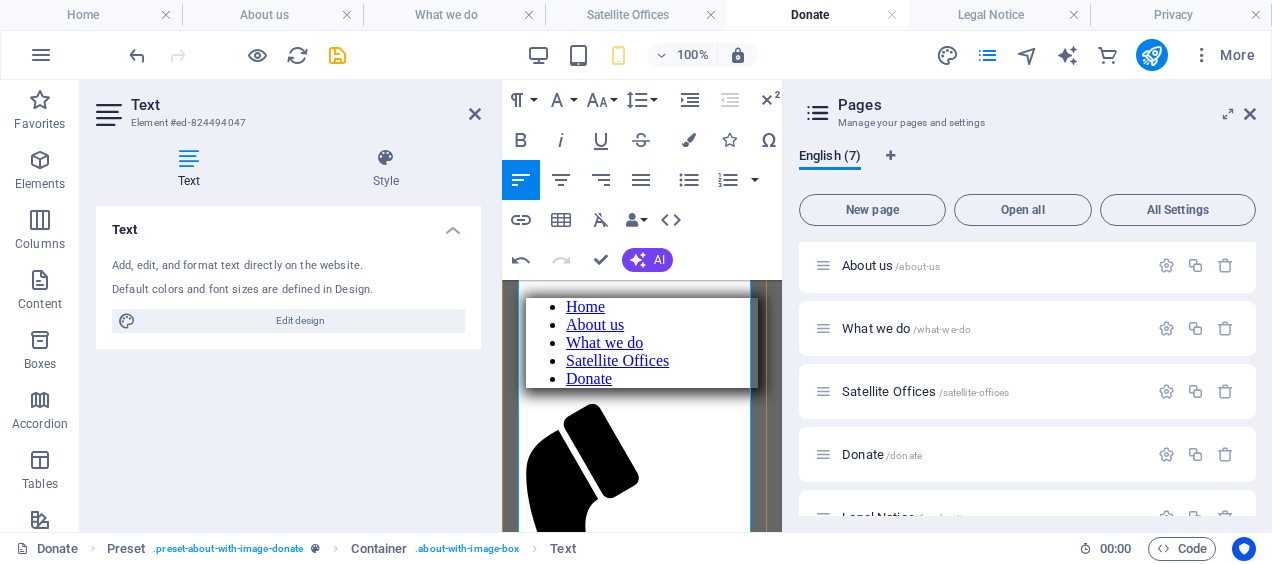 click on "orem ipsum dolor sit amet, consetetur sadipscing elitr, sed diam nonumy eirmod tempor invidunt ut labore et dolore magna aliquyam erat, sed diam voluptua. At vero eos et accusam et justo duo dolores et ea rebum. Stet clita kasd gubergren, no sea takimata sanctus est Lorem ipsum dolor sit amet. Lorem ipsum dolor sit amet, consetetur sadipscing elitr, sed diam nonumy eirmod tempor invidunt ut labore et dolore magna aliquyam erat, sed diam voluptua. At vero eos et accusam et justo duo dolores et ea rebum. Stet clita kasd gubergren, no sea takimata sanctus est Lorem ipsum dolor sit amet. Lorem ipsum dolor sit amet, consetetur sadipscing elitr, sed diam nonumy eirmod tempor invidunt ut labore et dolore magna aliquyam erat, sed diam voluptua. At vero eos et accusam et justo duo dolores et ea rebum. Stet clita kasd gubergren, no sea takimata sanctus est Lorem ipsum dolor sit amet." at bounding box center (642, 1124) 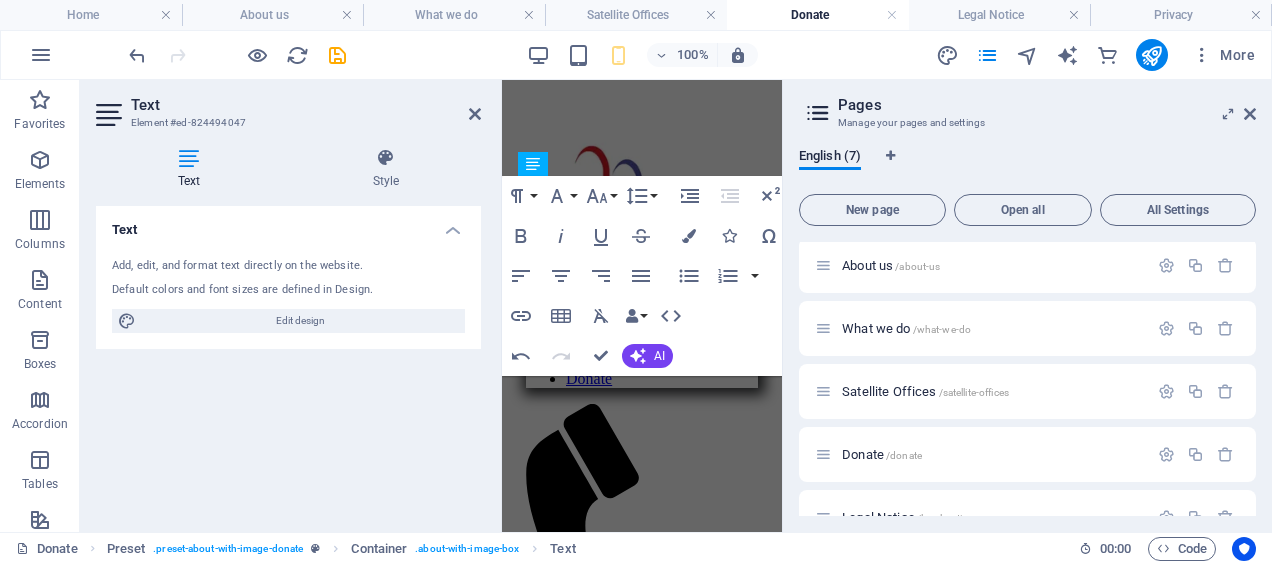 click on "Text" at bounding box center [306, 105] 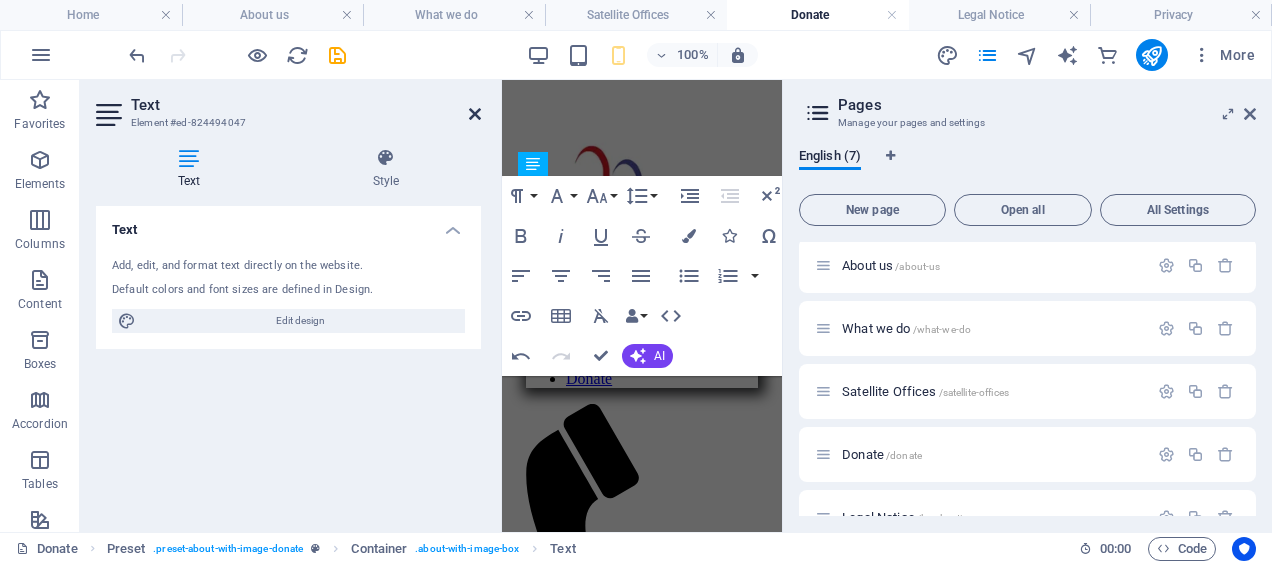 click at bounding box center [475, 114] 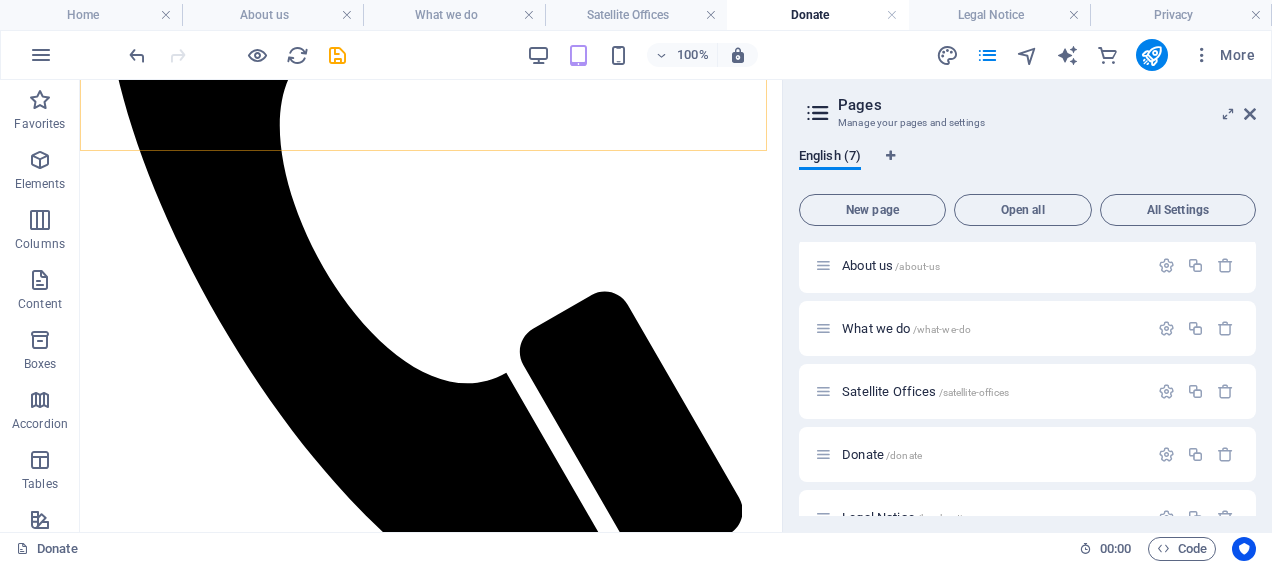 scroll, scrollTop: 1170, scrollLeft: 0, axis: vertical 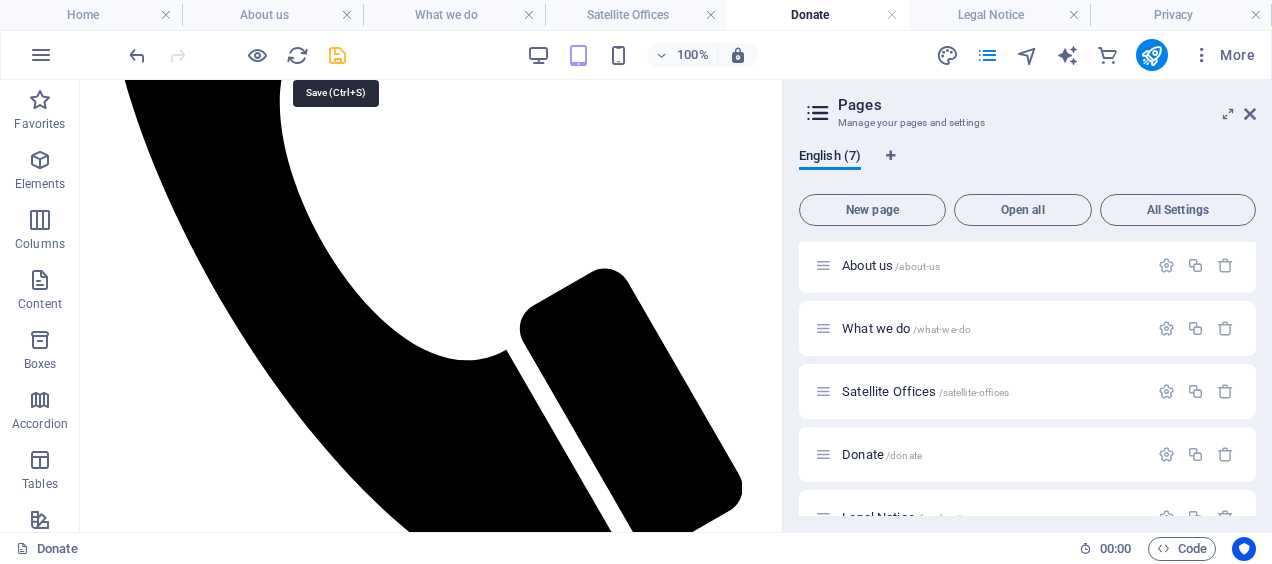 click at bounding box center [337, 55] 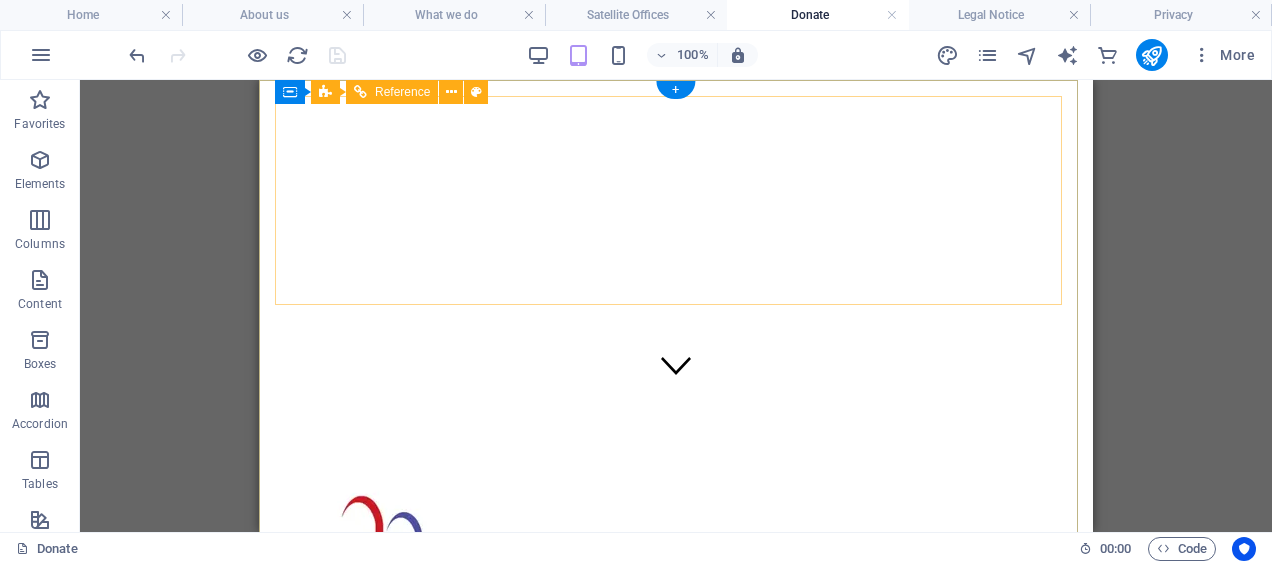 scroll, scrollTop: 0, scrollLeft: 0, axis: both 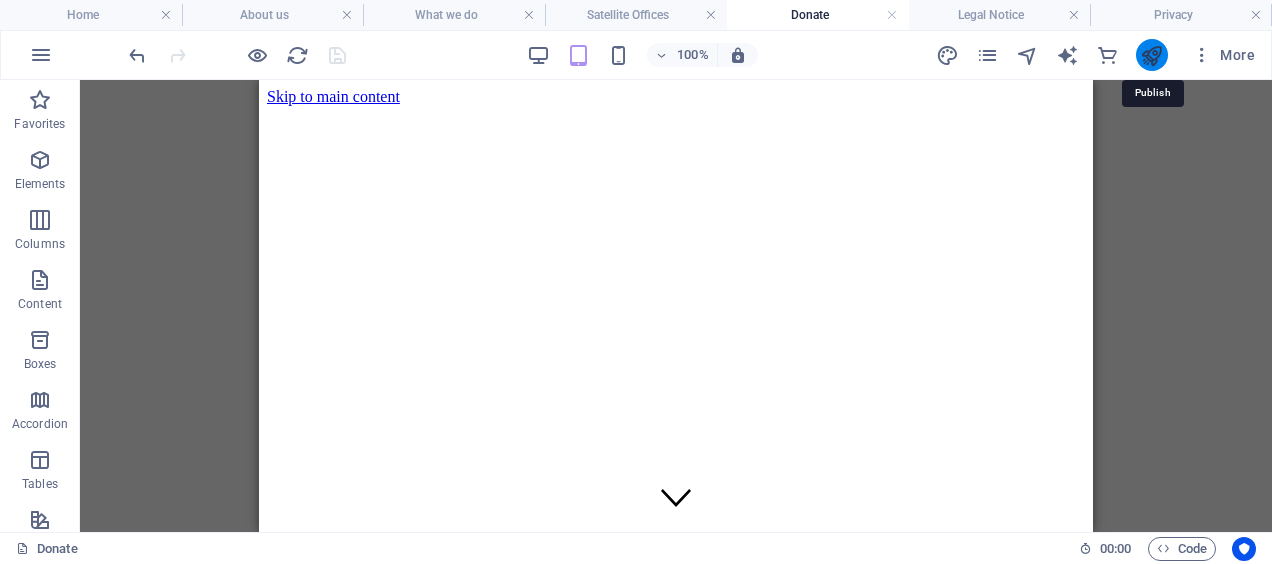 click at bounding box center [1151, 55] 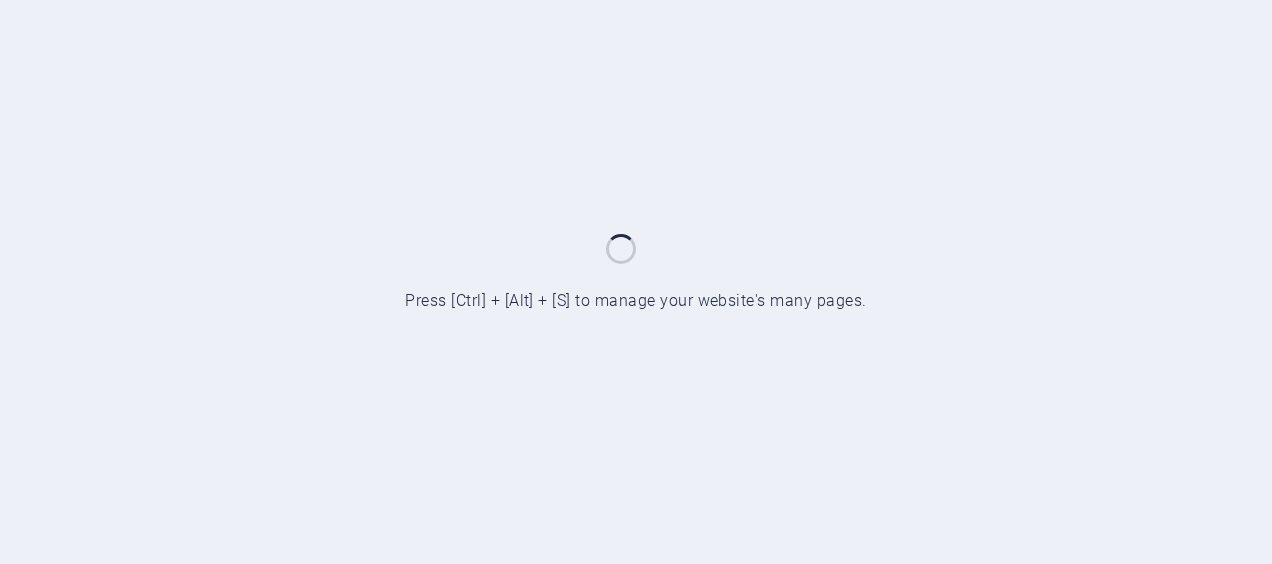 scroll, scrollTop: 0, scrollLeft: 0, axis: both 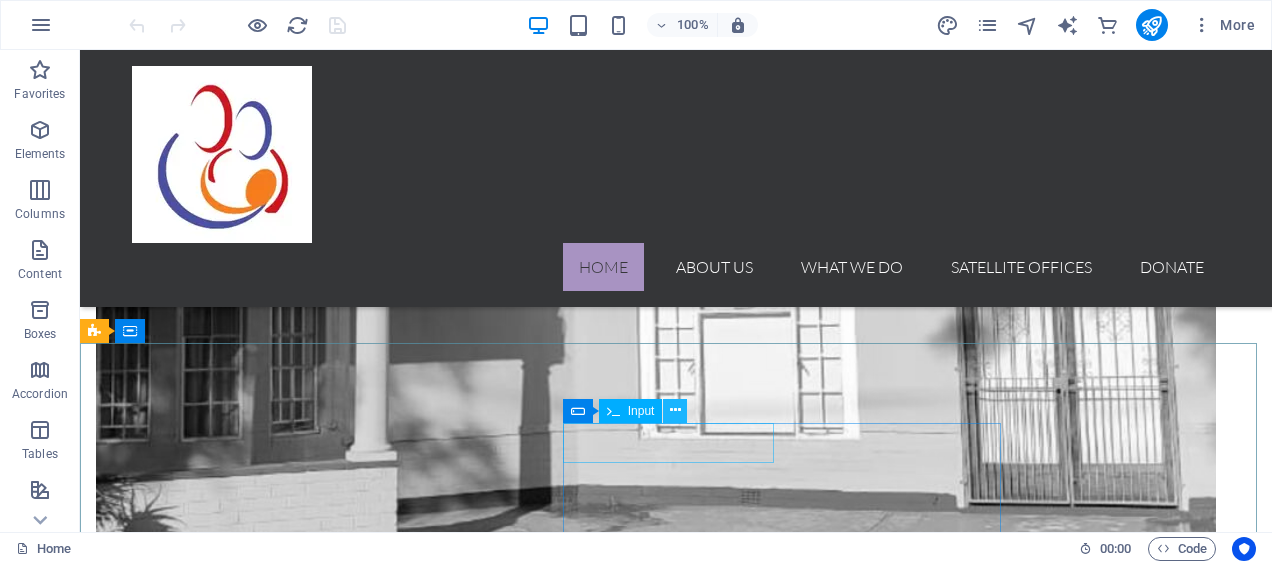 click at bounding box center (675, 410) 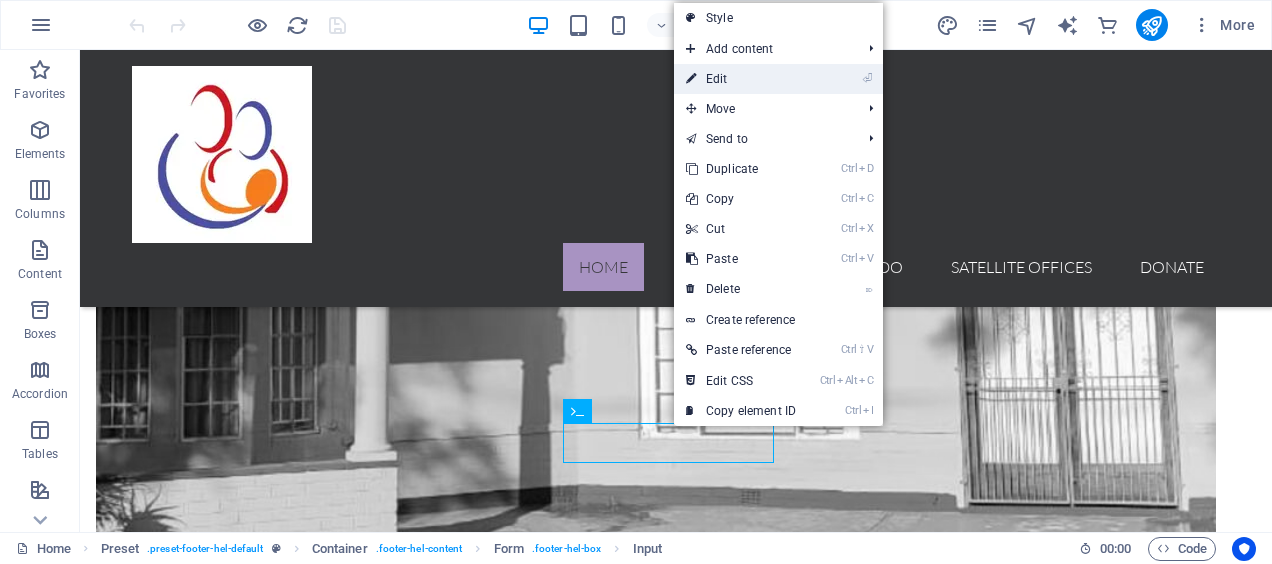 click on "⏎  Edit" at bounding box center (741, 79) 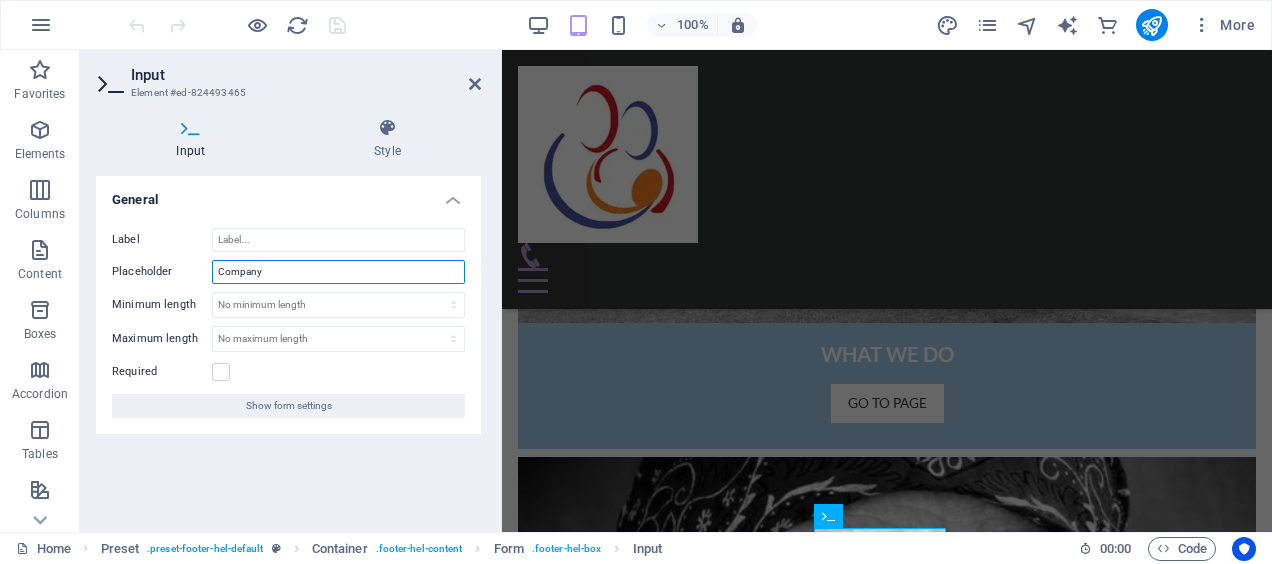 drag, startPoint x: 269, startPoint y: 267, endPoint x: 175, endPoint y: 268, distance: 94.00532 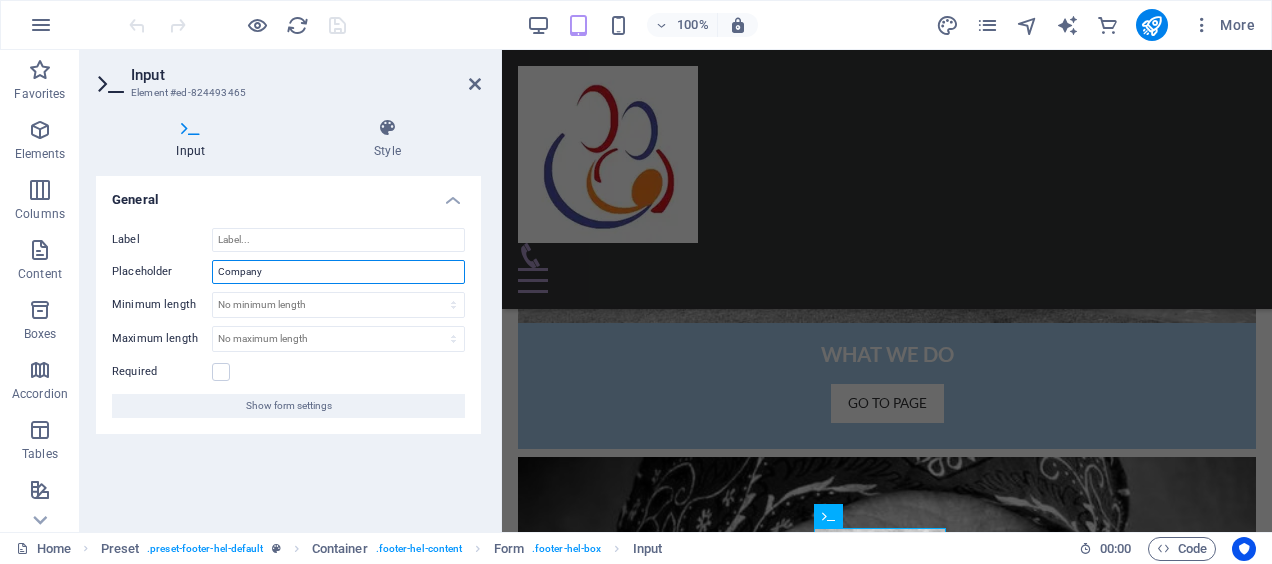 click on "Placeholder Company" at bounding box center (288, 272) 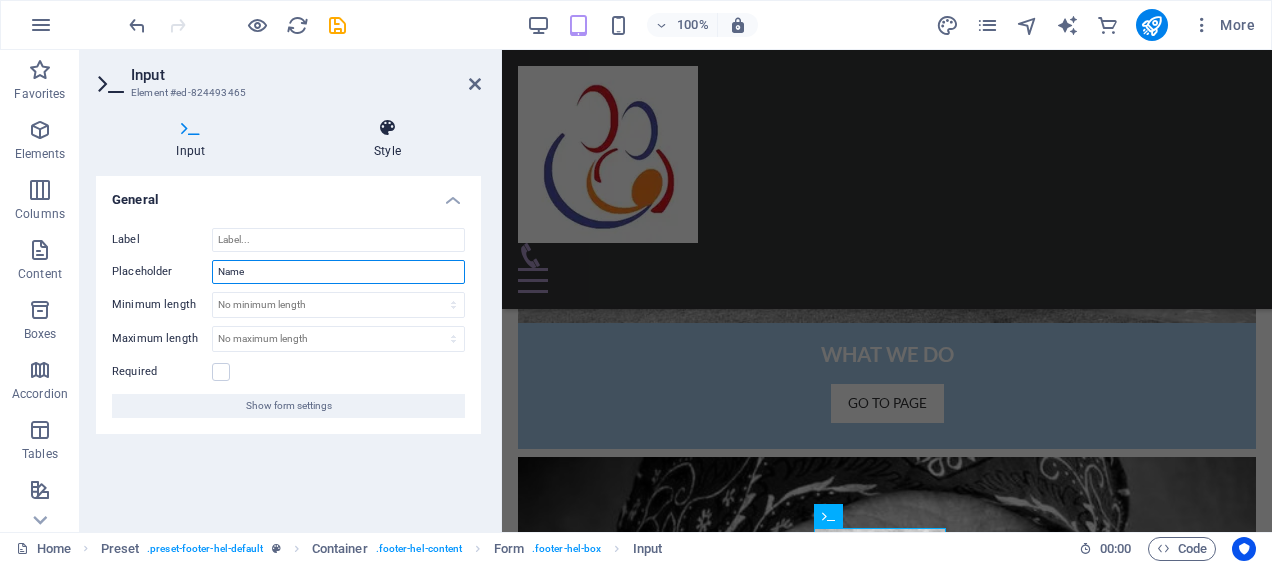 type on "Name" 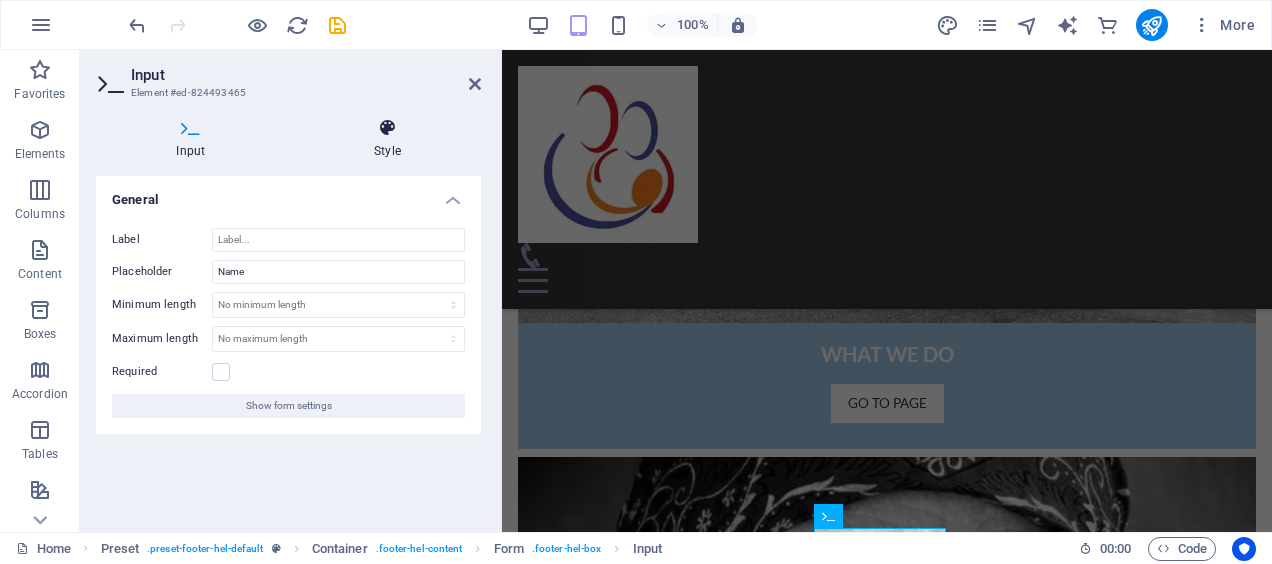 click on "Style" at bounding box center (388, 139) 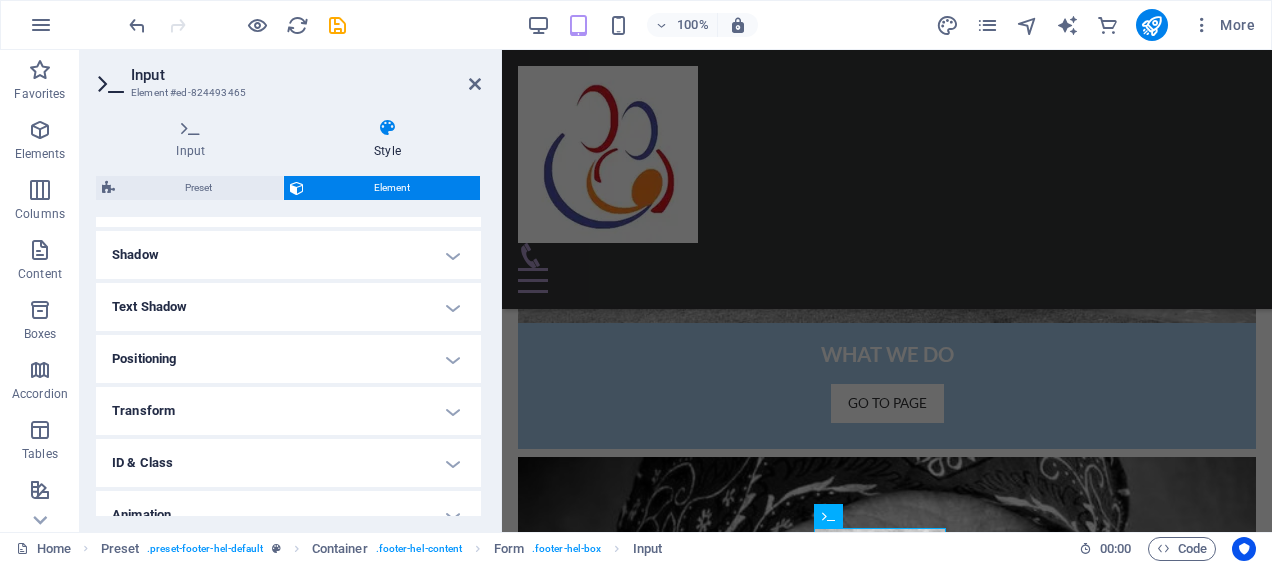 scroll, scrollTop: 500, scrollLeft: 0, axis: vertical 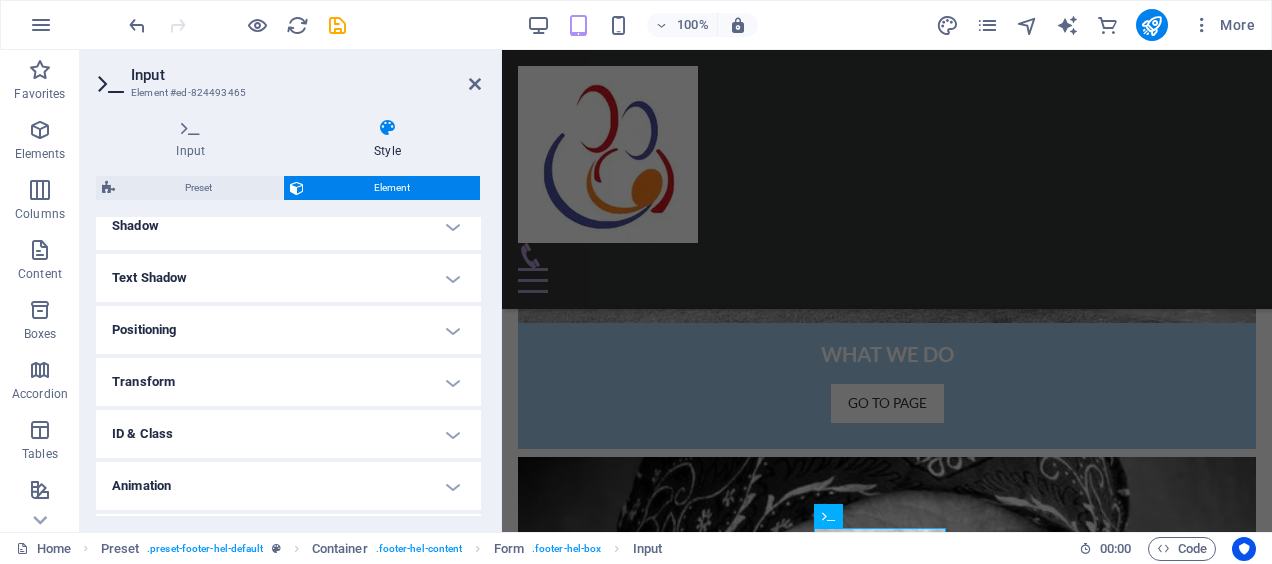 click on "Animation" at bounding box center [288, 486] 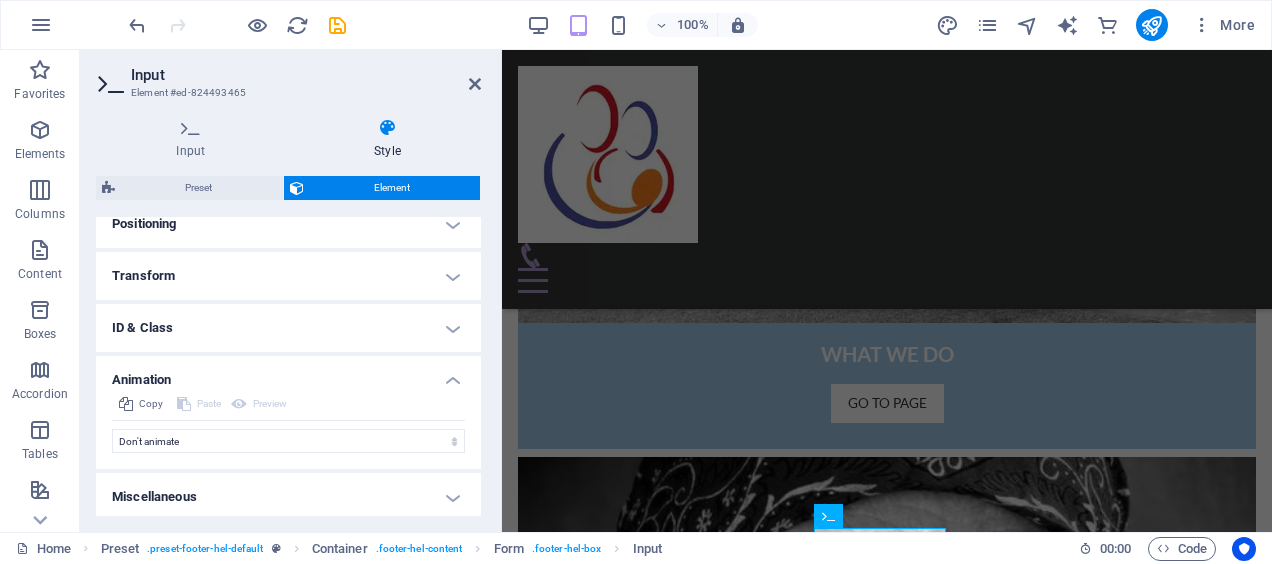 scroll, scrollTop: 610, scrollLeft: 0, axis: vertical 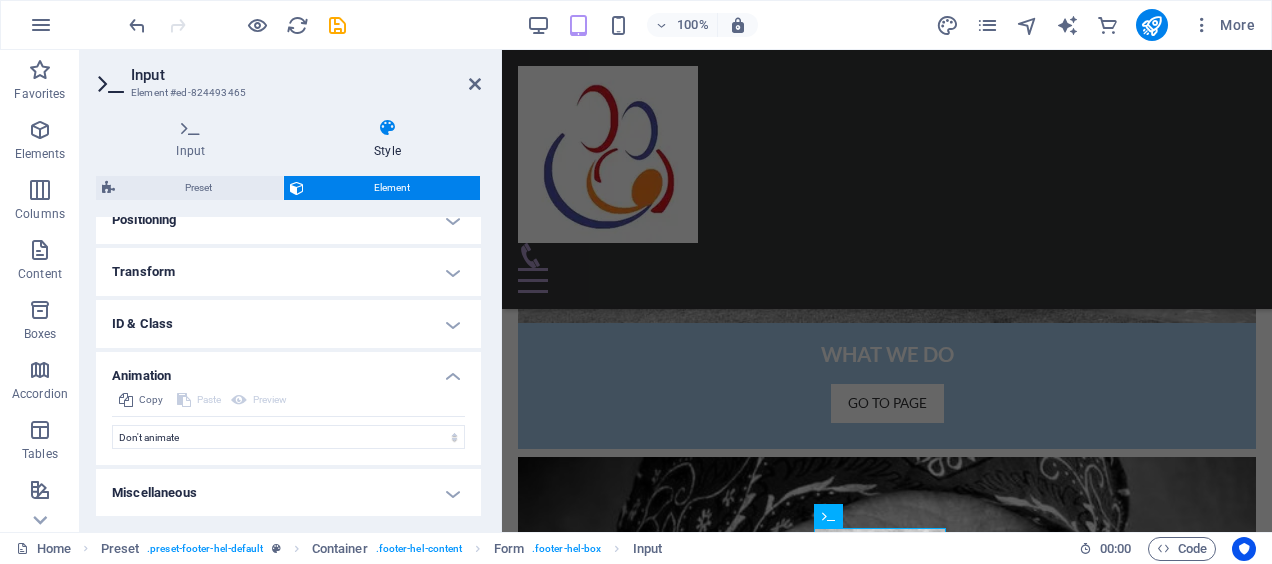 click on "Miscellaneous" at bounding box center [288, 493] 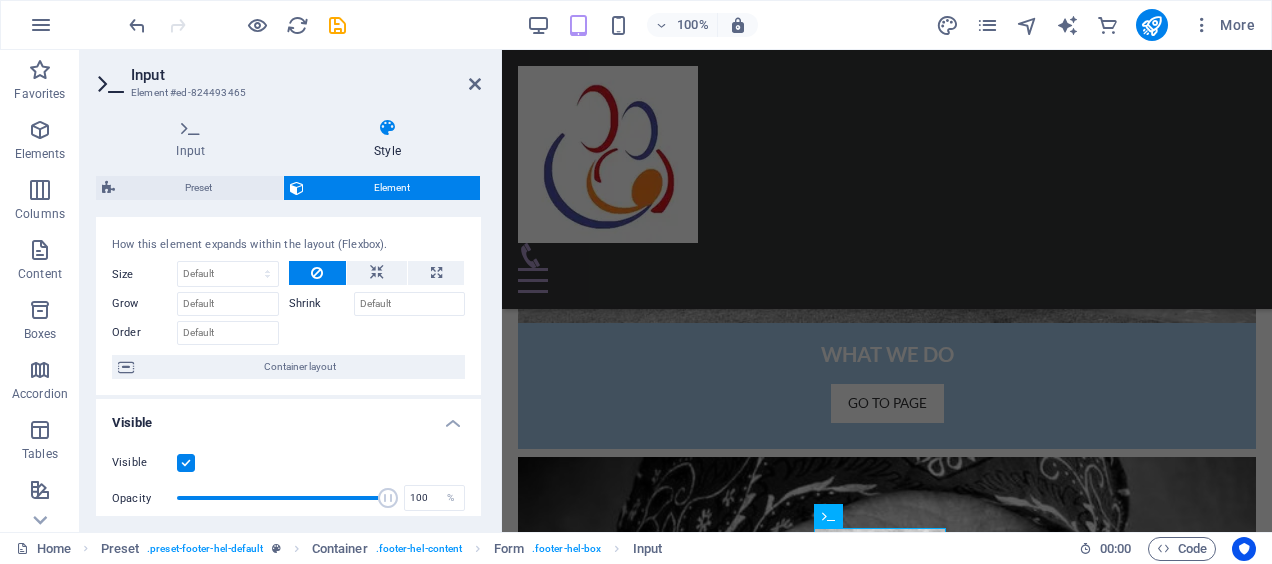 scroll, scrollTop: 0, scrollLeft: 0, axis: both 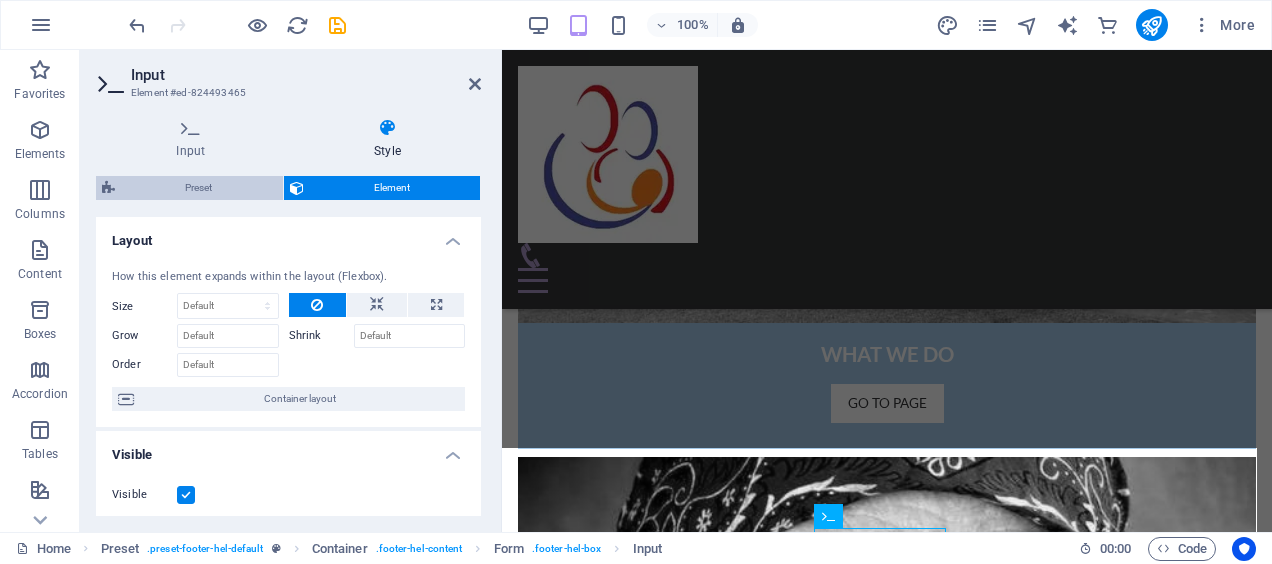 click on "Preset" at bounding box center (199, 188) 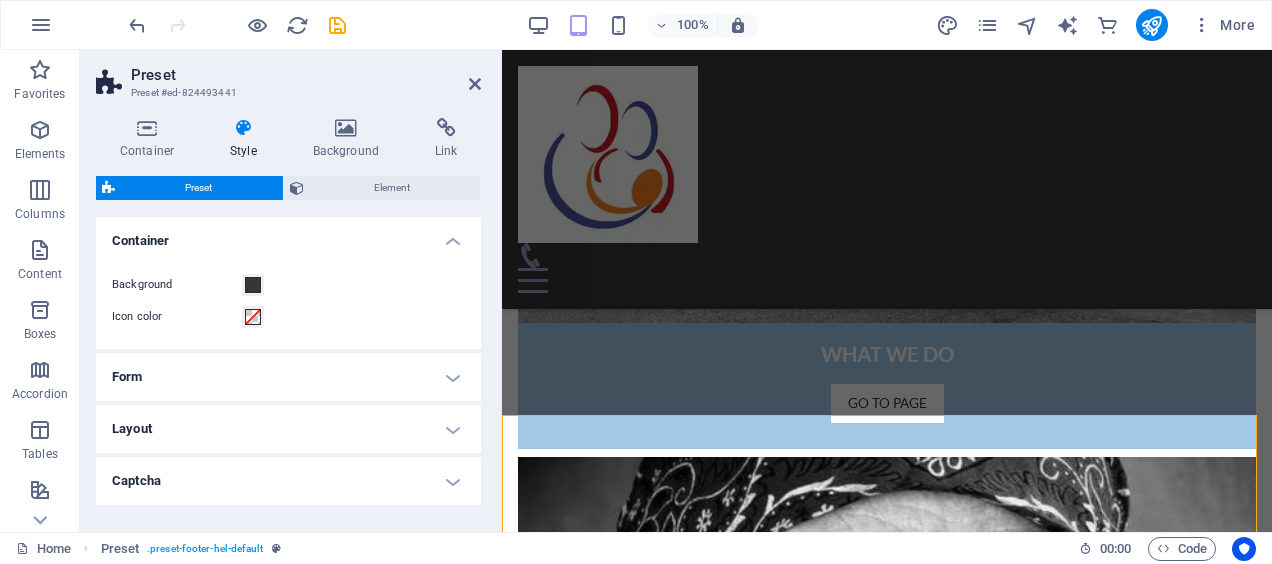 scroll, scrollTop: 2165, scrollLeft: 0, axis: vertical 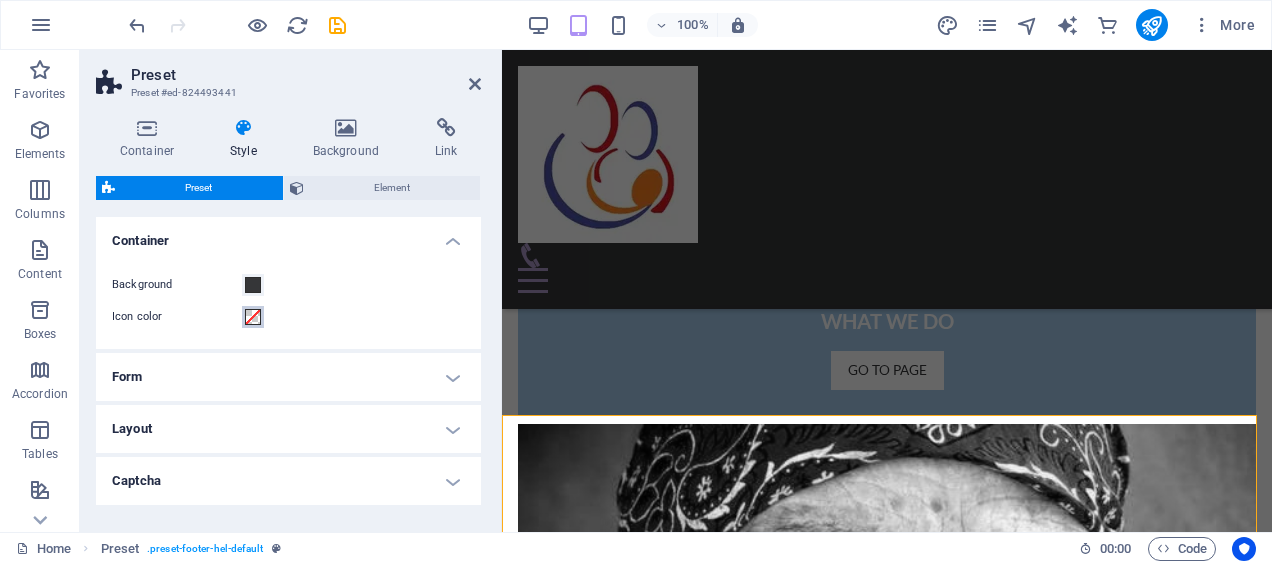 click at bounding box center [253, 317] 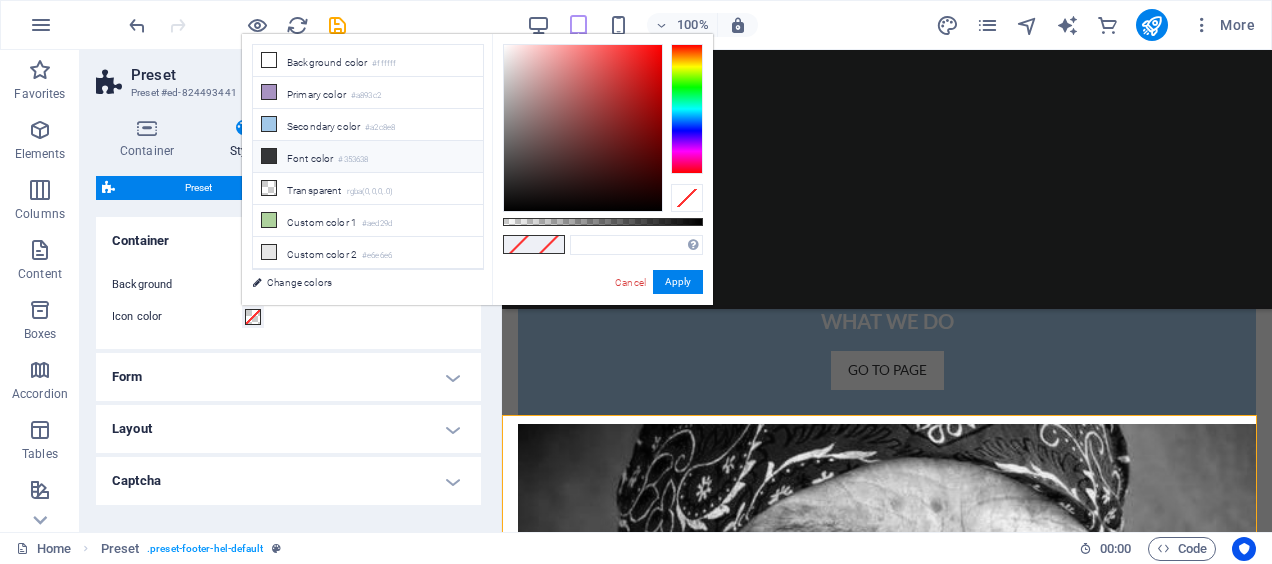 click at bounding box center [269, 156] 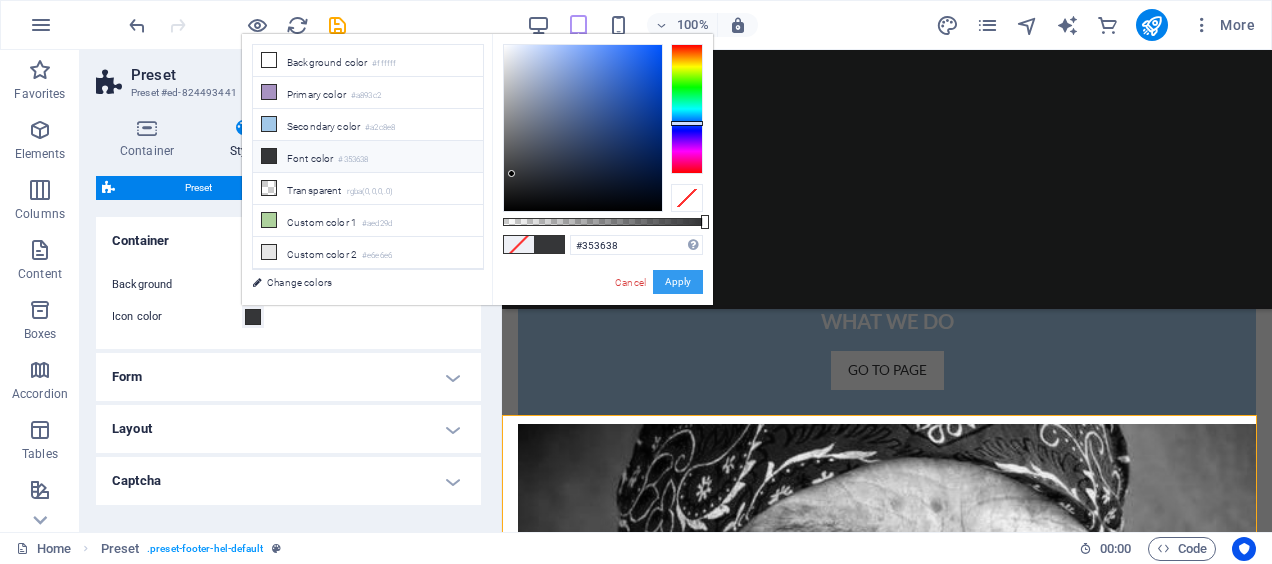 click on "Apply" at bounding box center [678, 282] 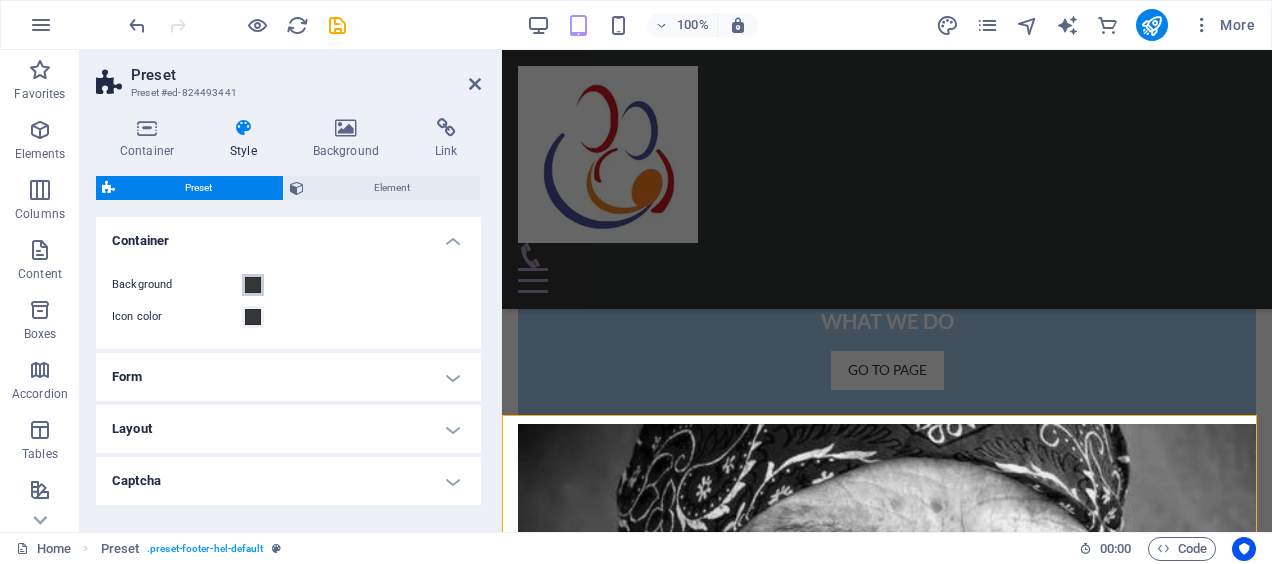 click at bounding box center [253, 285] 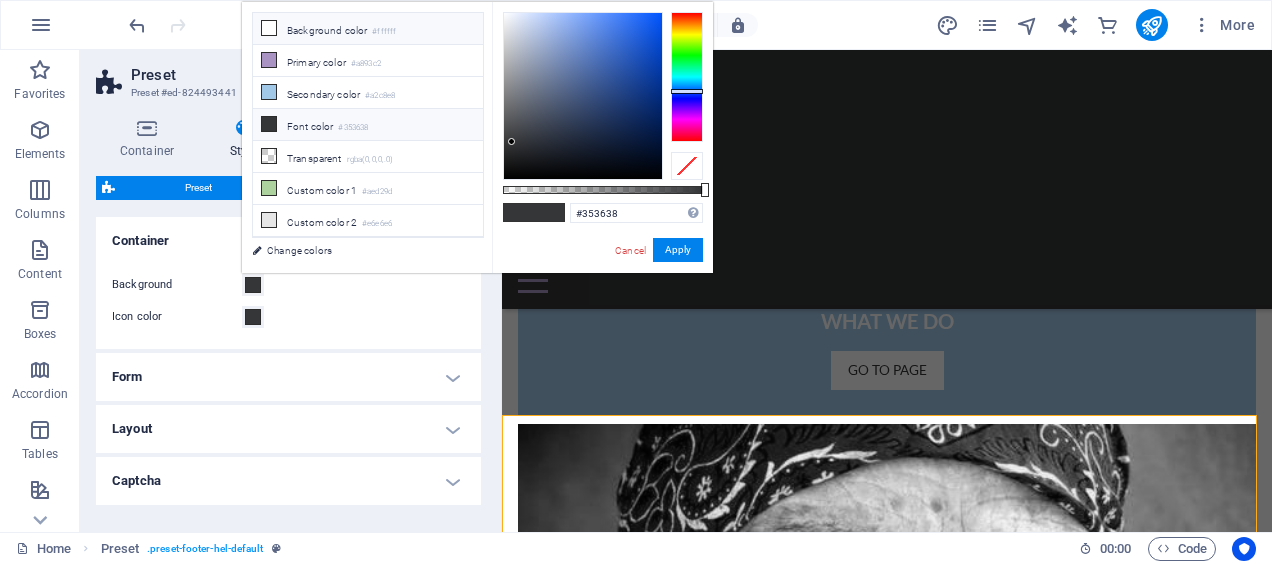 click at bounding box center (269, 28) 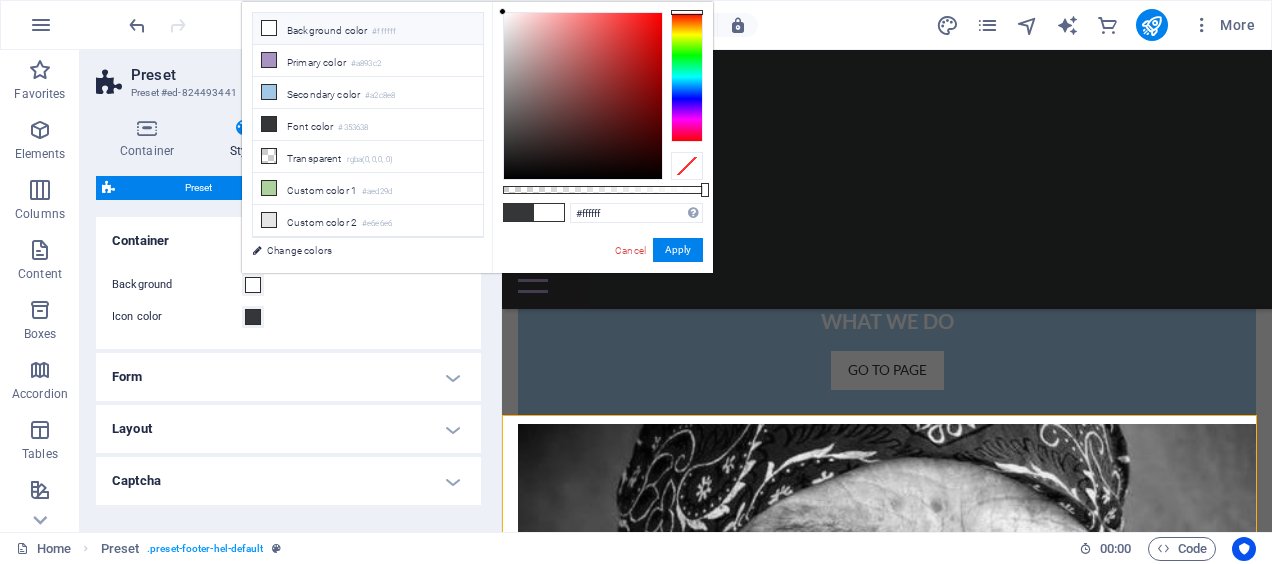 click on "Background Icon color" at bounding box center (288, 301) 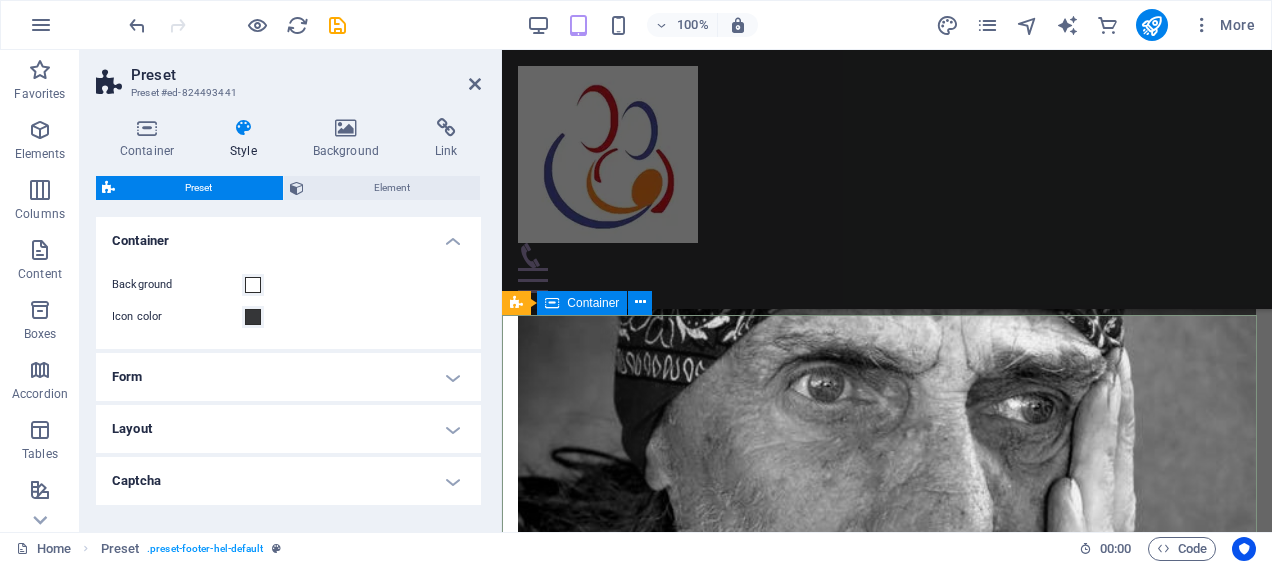 scroll, scrollTop: 2365, scrollLeft: 0, axis: vertical 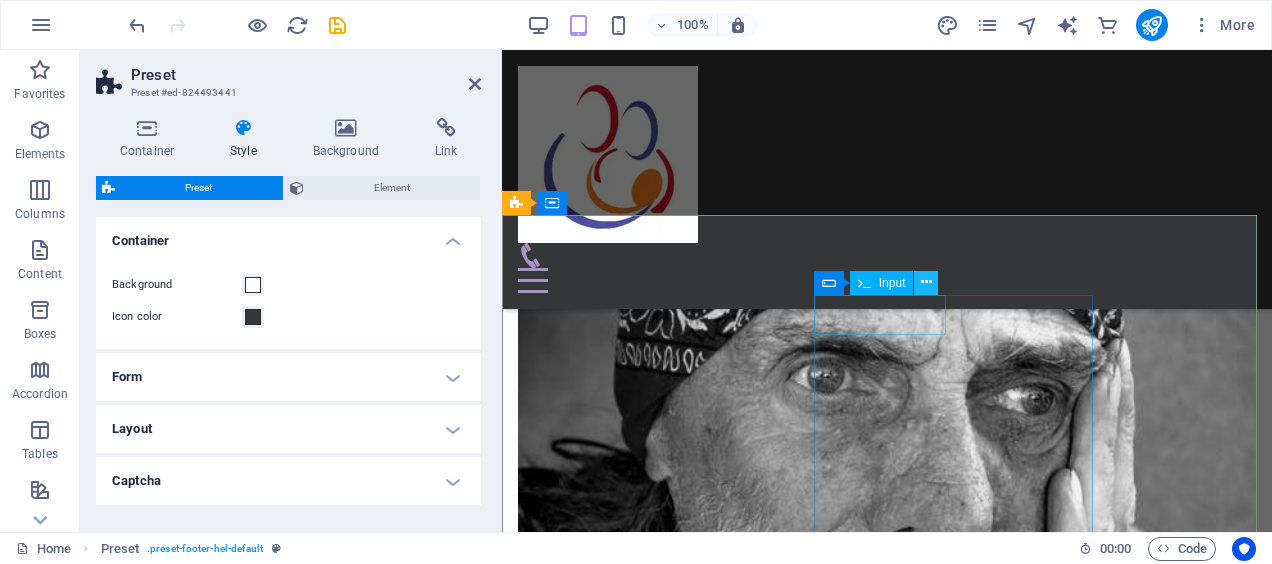 click at bounding box center [926, 282] 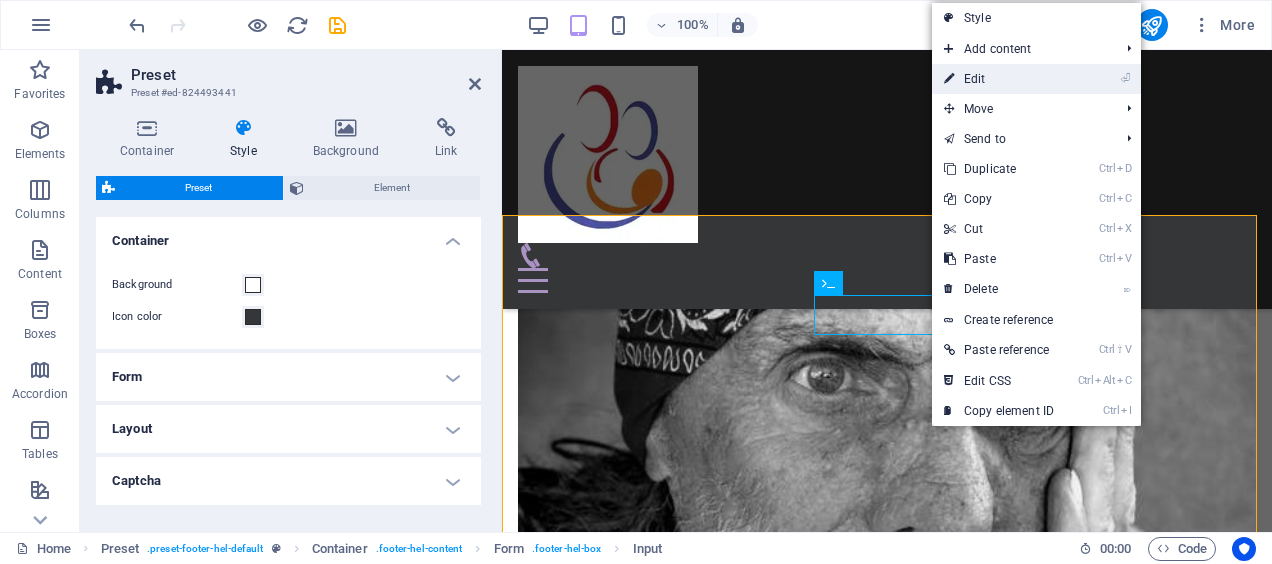 click on "⏎  Edit" at bounding box center (999, 79) 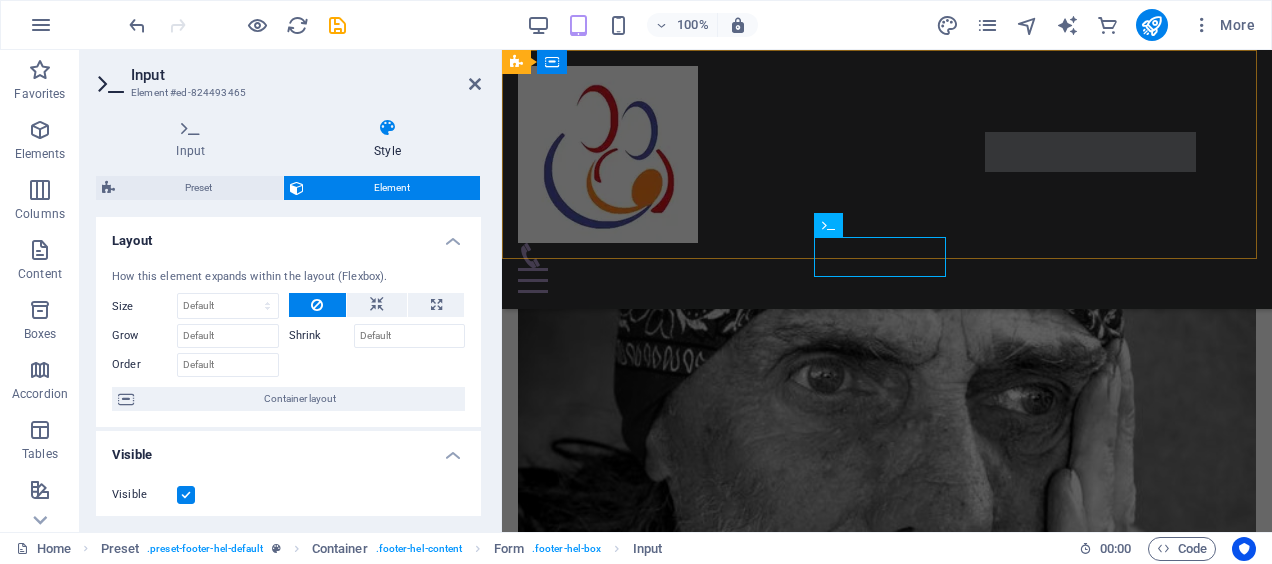 scroll, scrollTop: 2423, scrollLeft: 0, axis: vertical 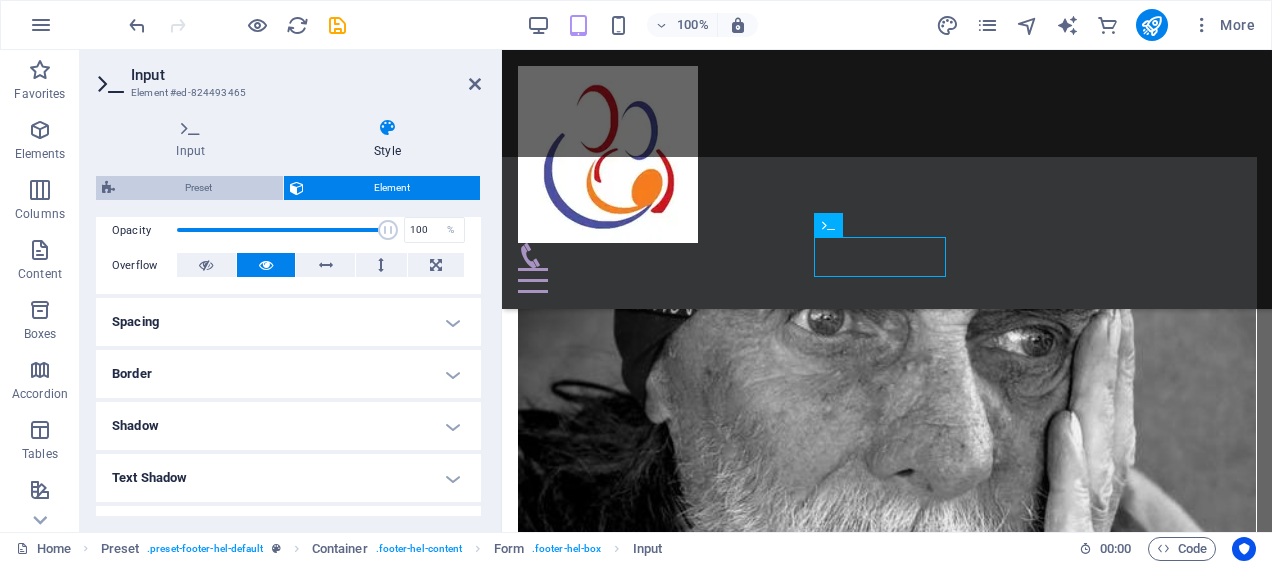 click on "Preset" at bounding box center [199, 188] 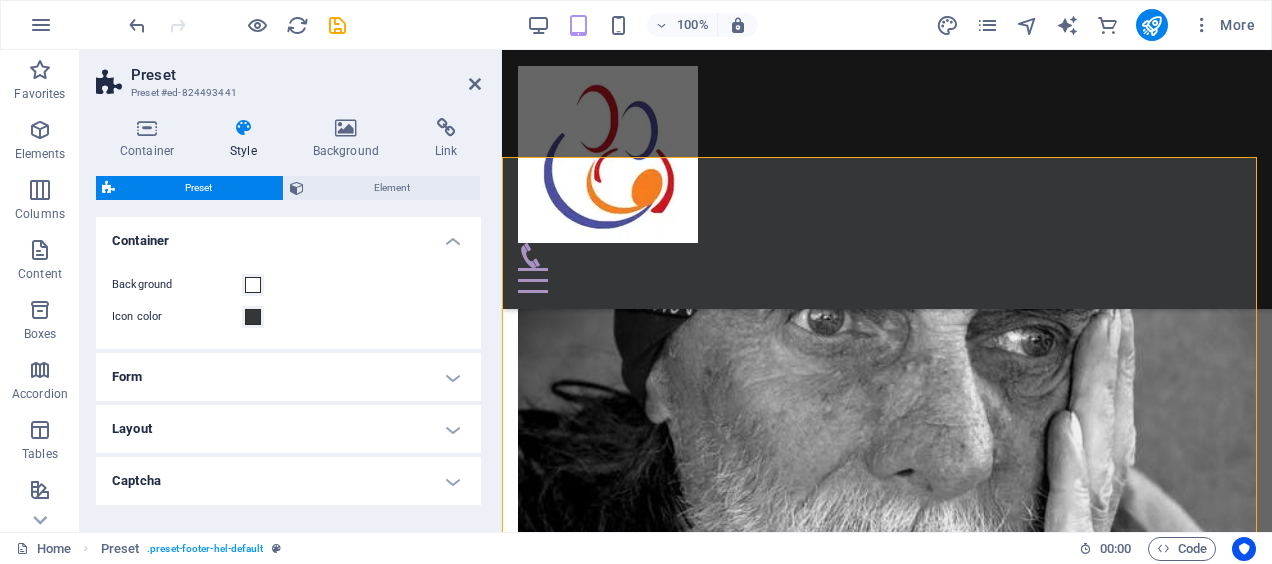 click on "Layout" at bounding box center (288, 429) 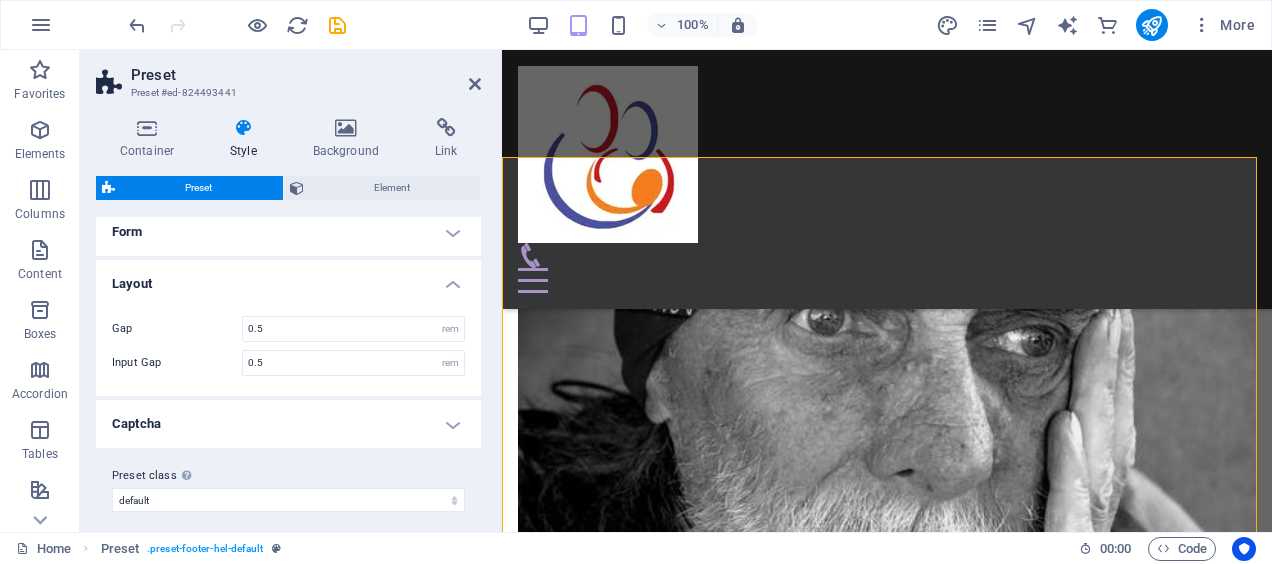scroll, scrollTop: 155, scrollLeft: 0, axis: vertical 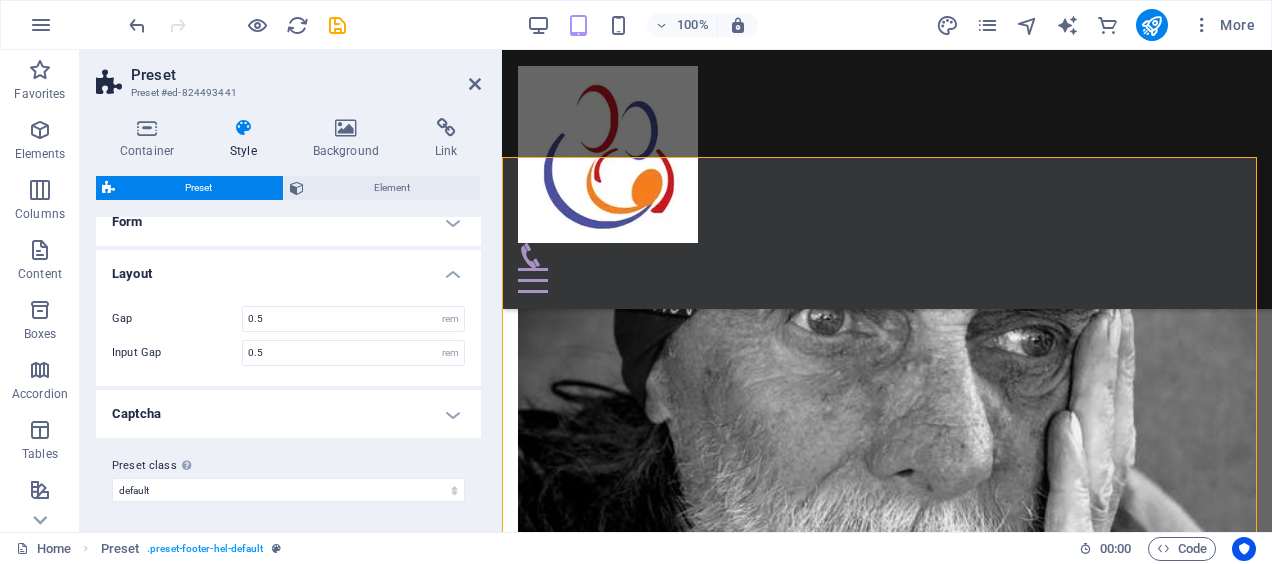 click on "Captcha" at bounding box center [288, 414] 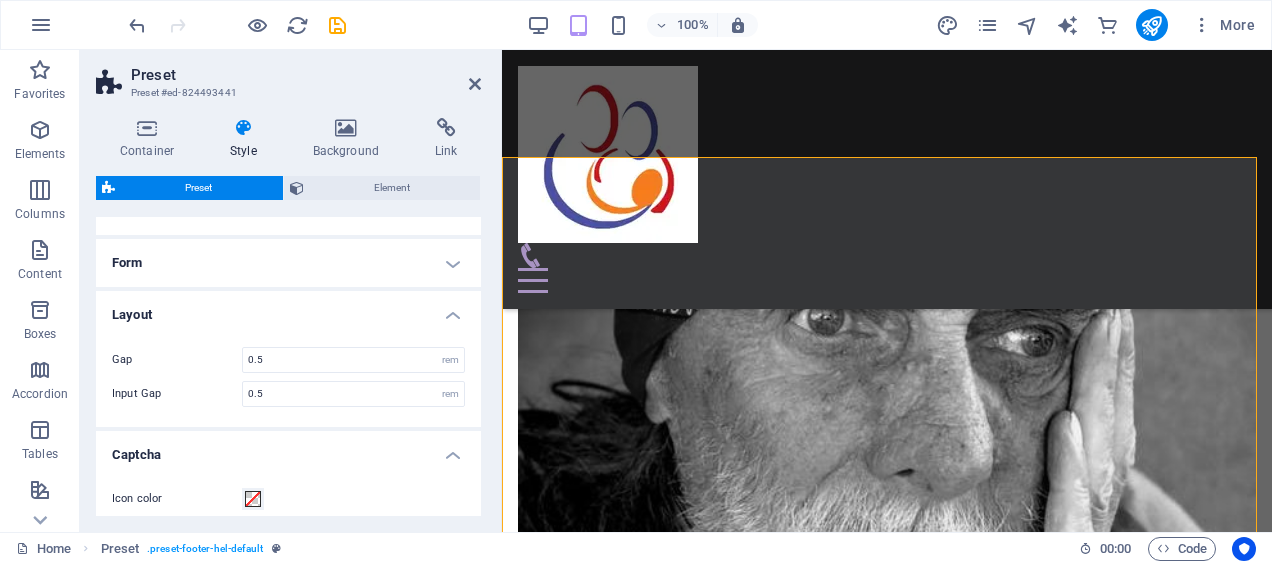 scroll, scrollTop: 0, scrollLeft: 0, axis: both 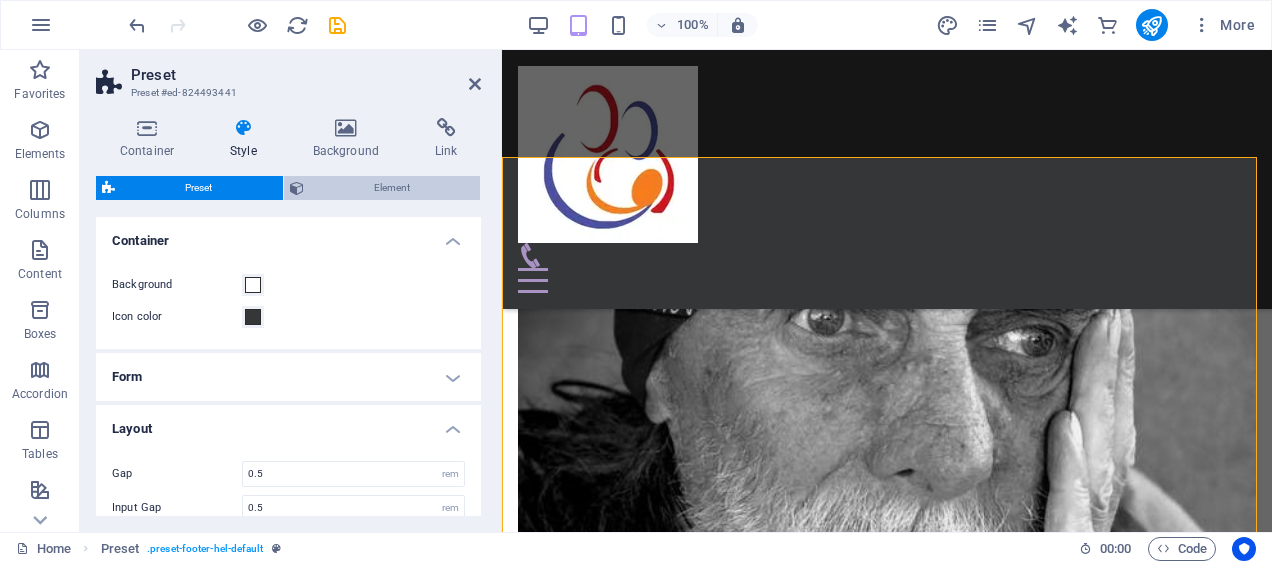 click on "Element" at bounding box center (392, 188) 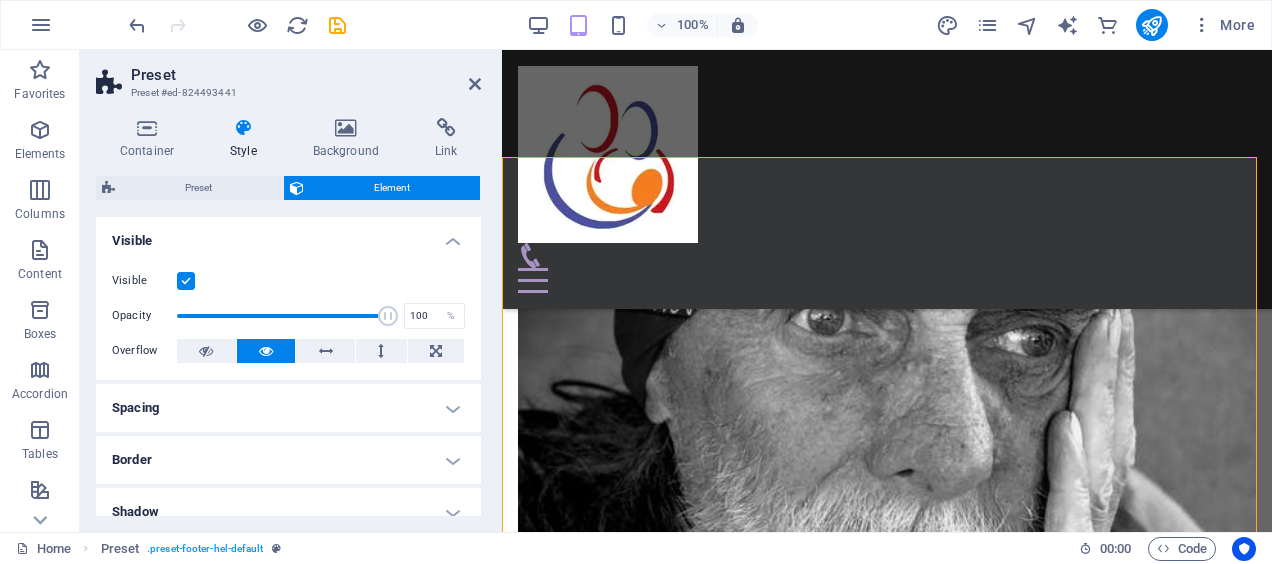 click on "Preset Preset #ed-824493441
Container Style Background Link Size Height Default px rem % vh vw Min. height None px rem % vh vw Width Default px rem % em vh vw Min. width None px rem % vh vw Content width Default Custom width Width Default px rem % em vh vw Min. width None px rem % vh vw Default padding Custom spacing Default content width and padding can be changed under Design. Edit design Layout (Flexbox) Alignment Determines the flex direction. Default Main axis Determine how elements should behave along the main axis inside this container (justify content). Default Side axis Control the vertical direction of the element inside of the container (align items). Default Wrap Default On Off Fill Controls the distances and direction of elements on the y-axis across several lines (align content). Default Accessibility ARIA helps assistive technologies (like screen readers) to understand the role, state, and behavior of web elements Role The ARIA role defines the purpose of an element.  None None" at bounding box center (291, 291) 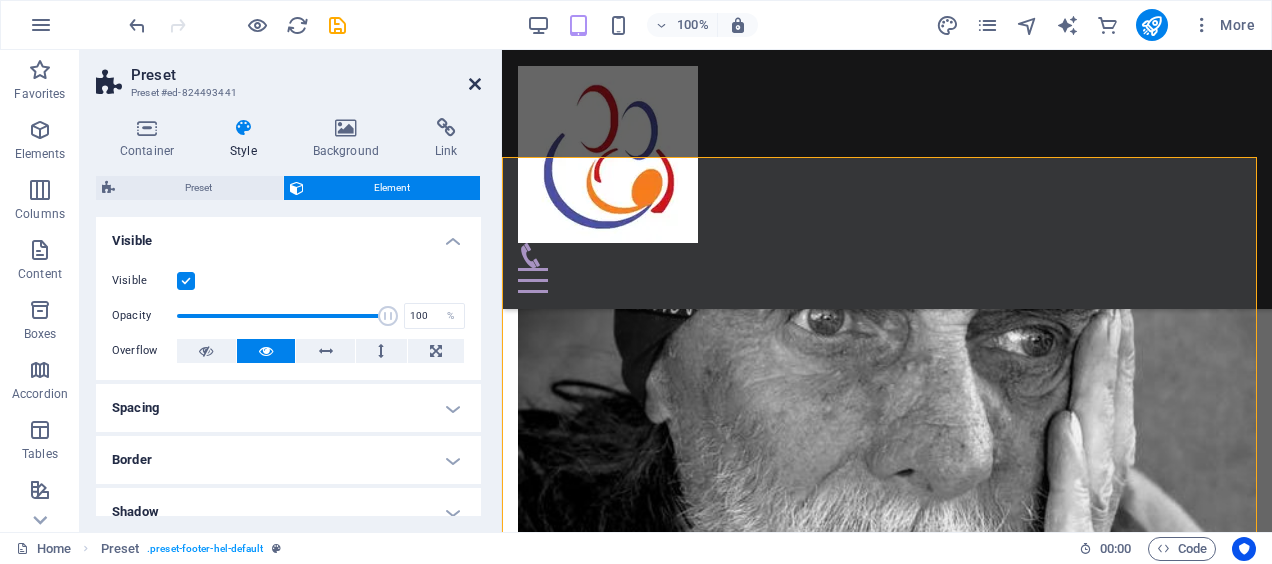 click at bounding box center (475, 84) 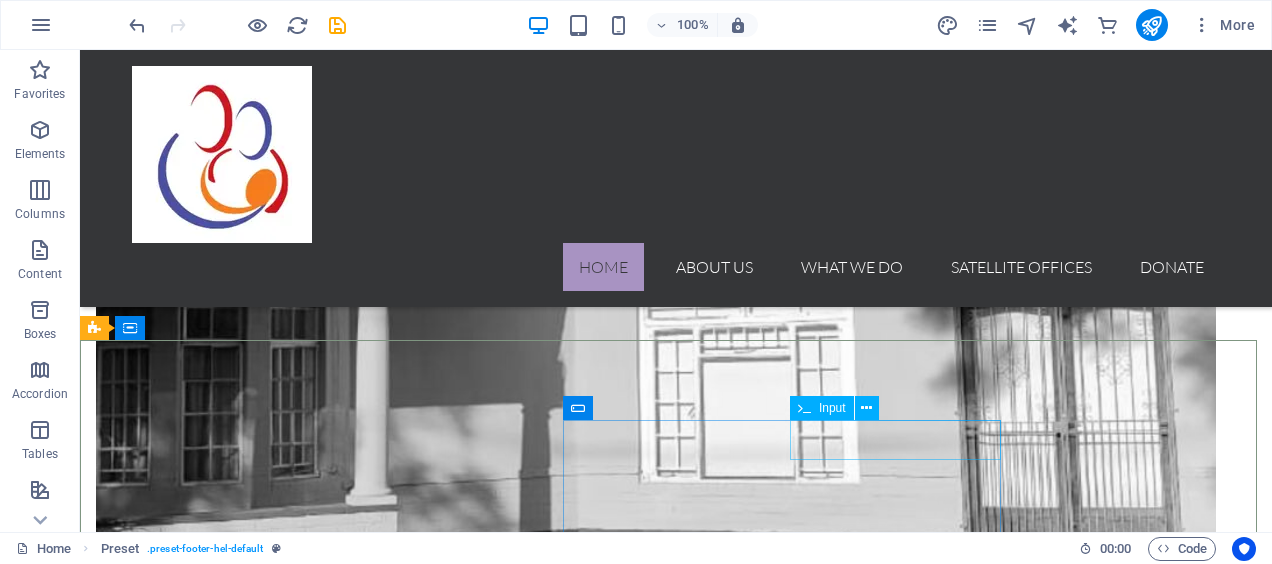 scroll, scrollTop: 2065, scrollLeft: 0, axis: vertical 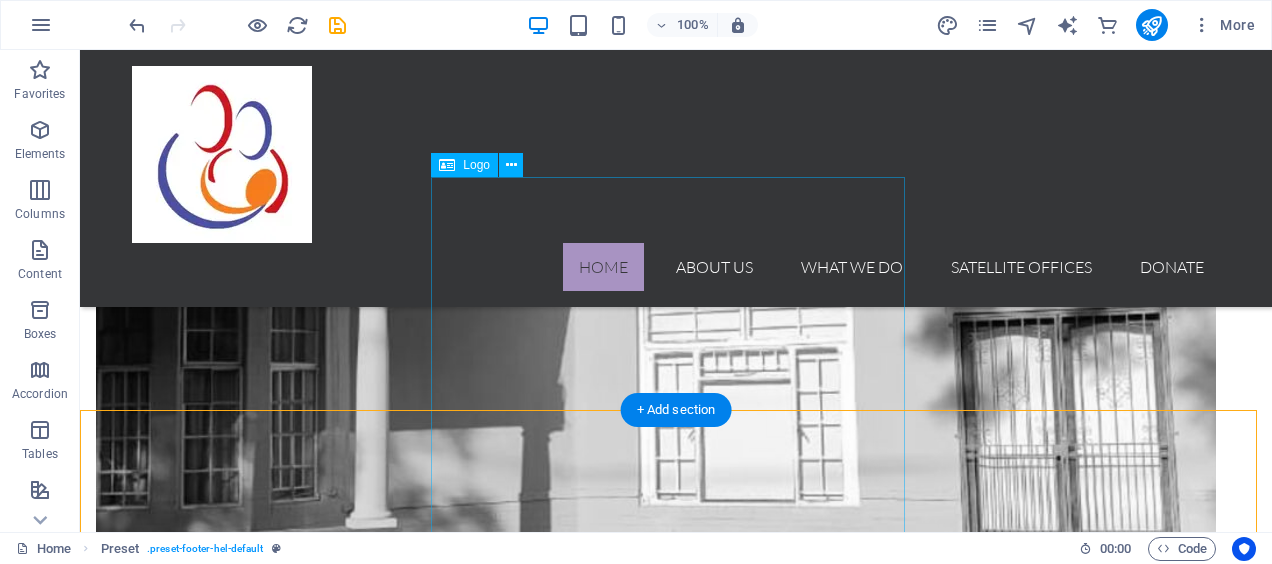 click at bounding box center [676, 4597] 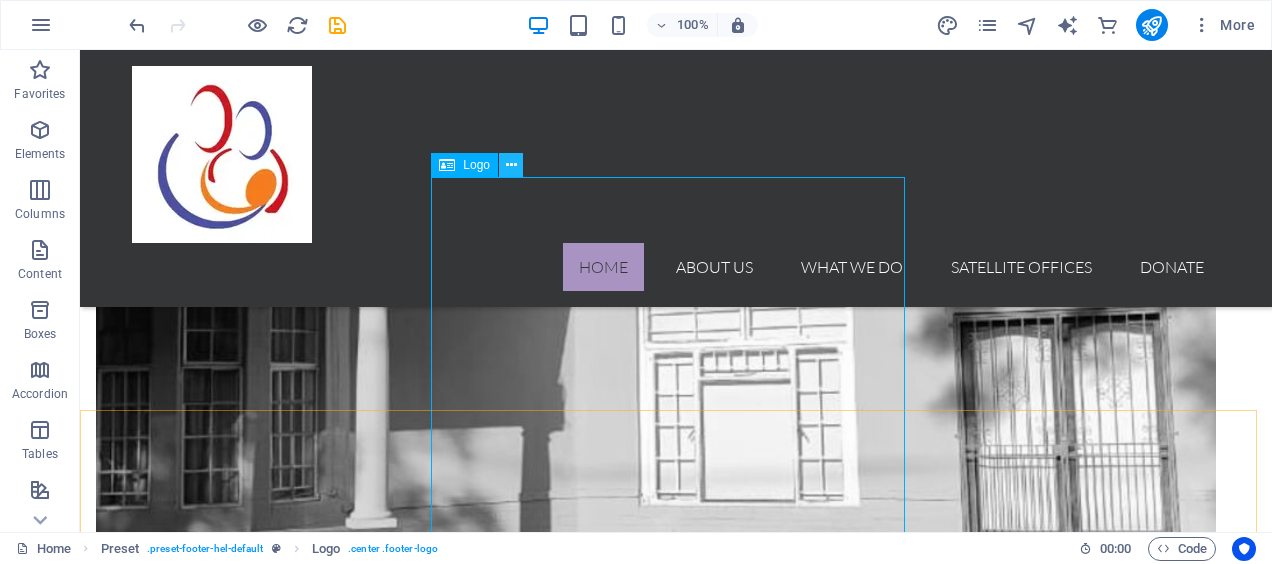 click at bounding box center [511, 165] 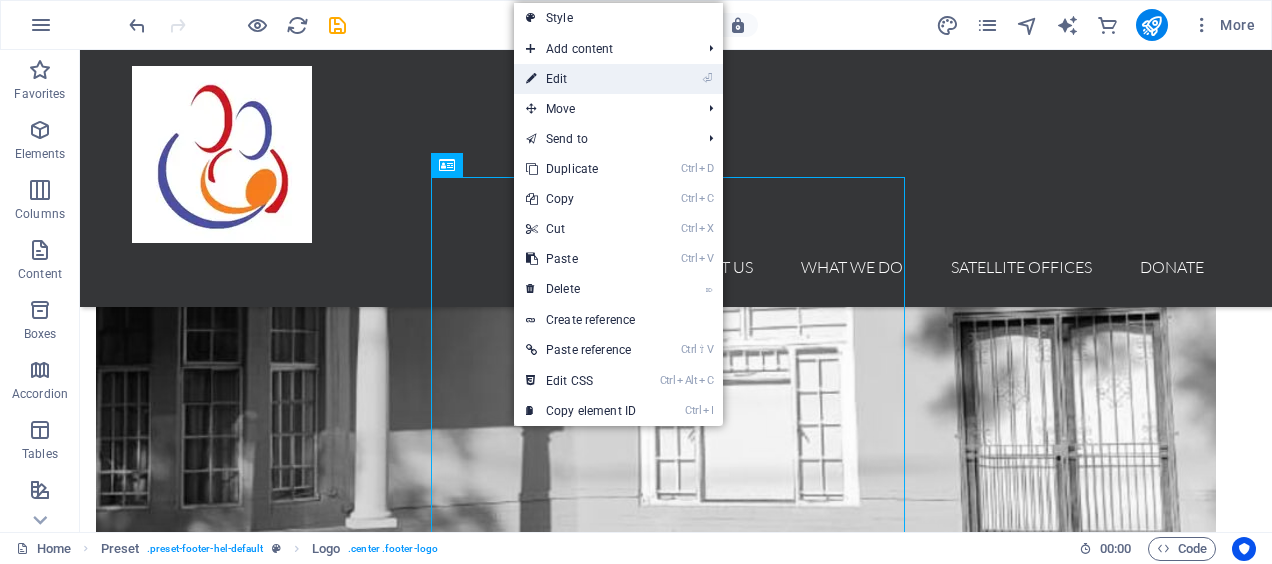 drag, startPoint x: 576, startPoint y: 77, endPoint x: 73, endPoint y: 27, distance: 505.47897 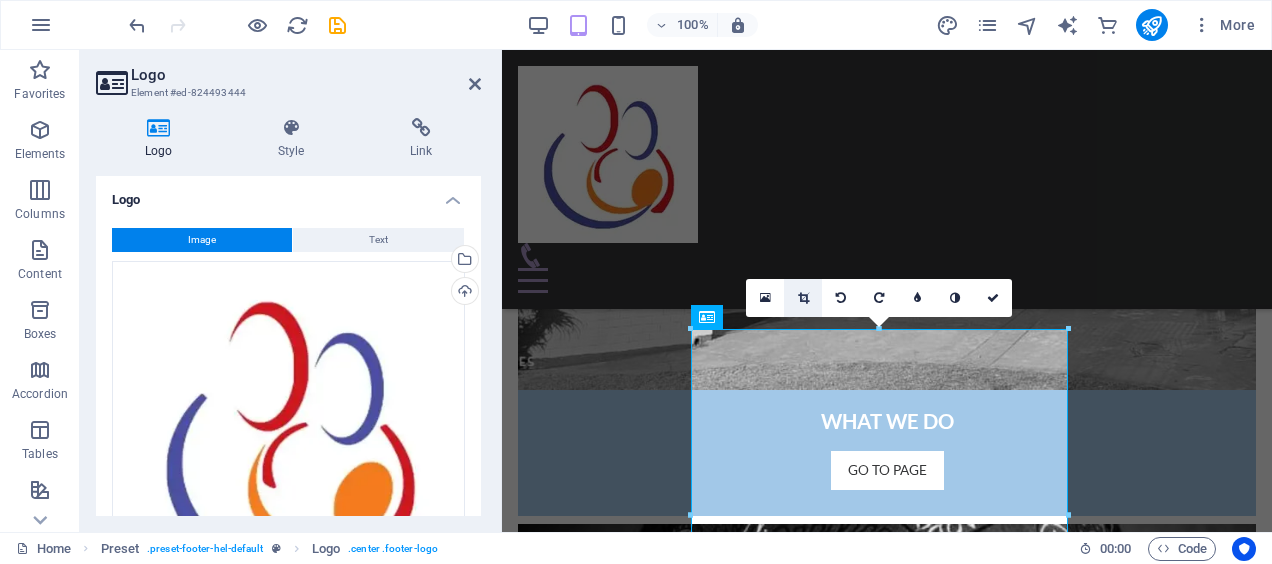 click at bounding box center [803, 298] 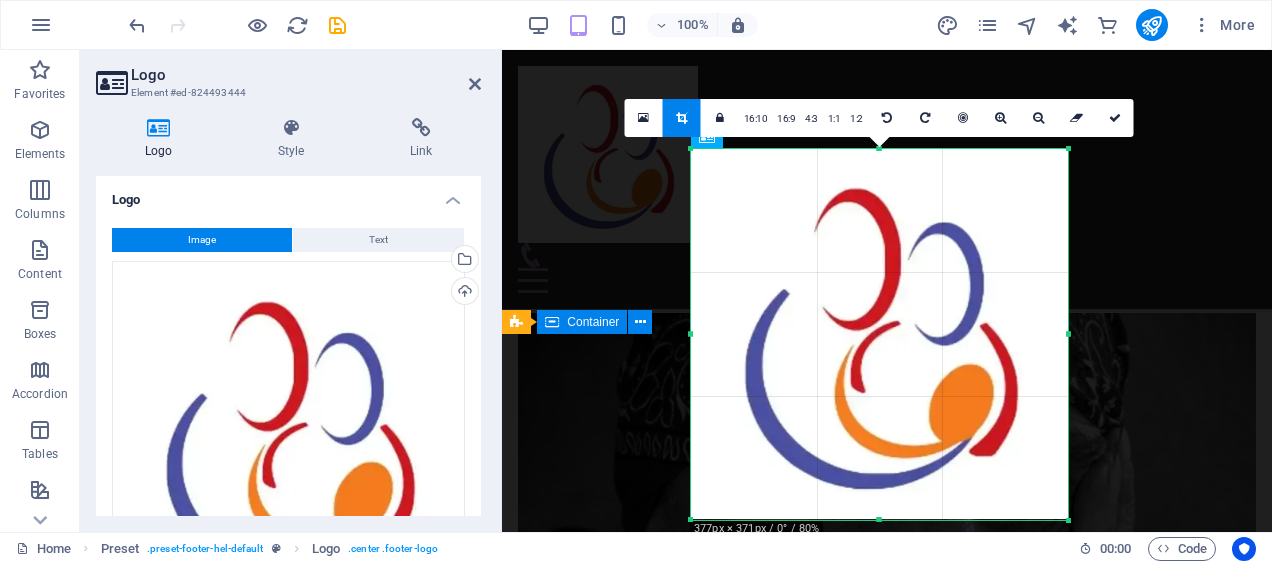 scroll, scrollTop: 2365, scrollLeft: 0, axis: vertical 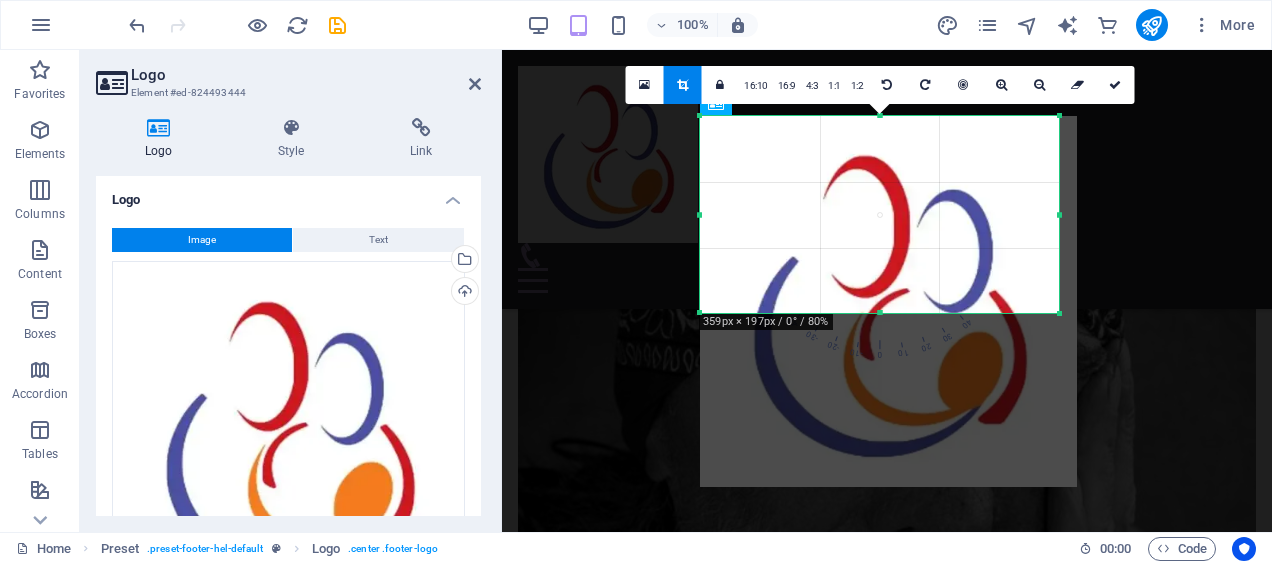 drag, startPoint x: 1063, startPoint y: 397, endPoint x: 1046, endPoint y: 224, distance: 173.83325 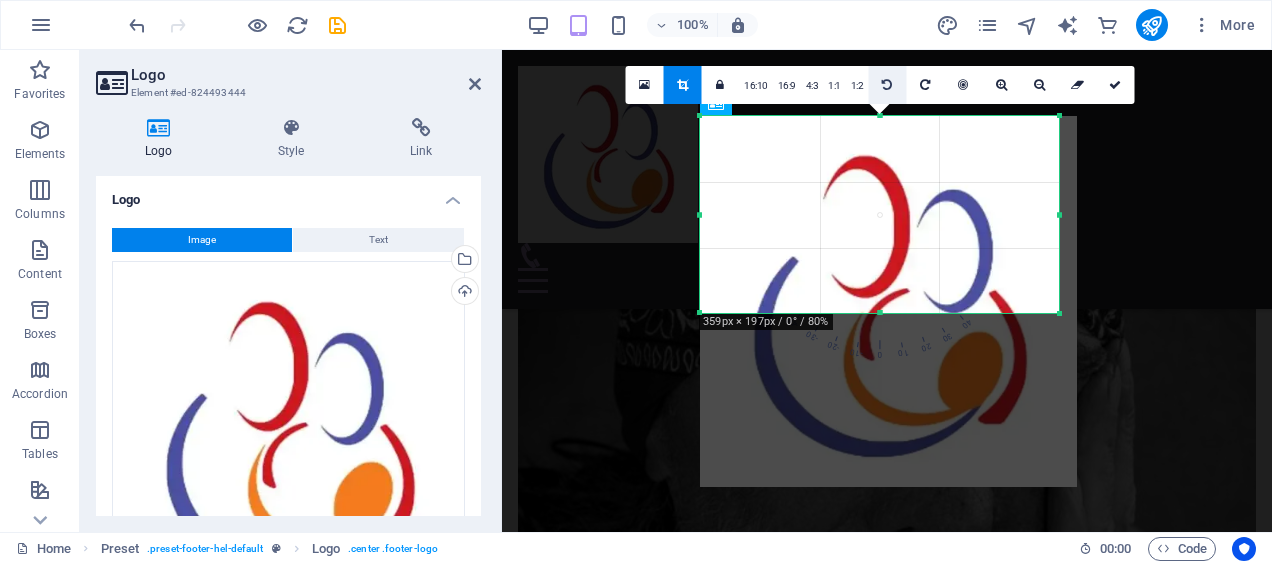 click at bounding box center (887, 85) 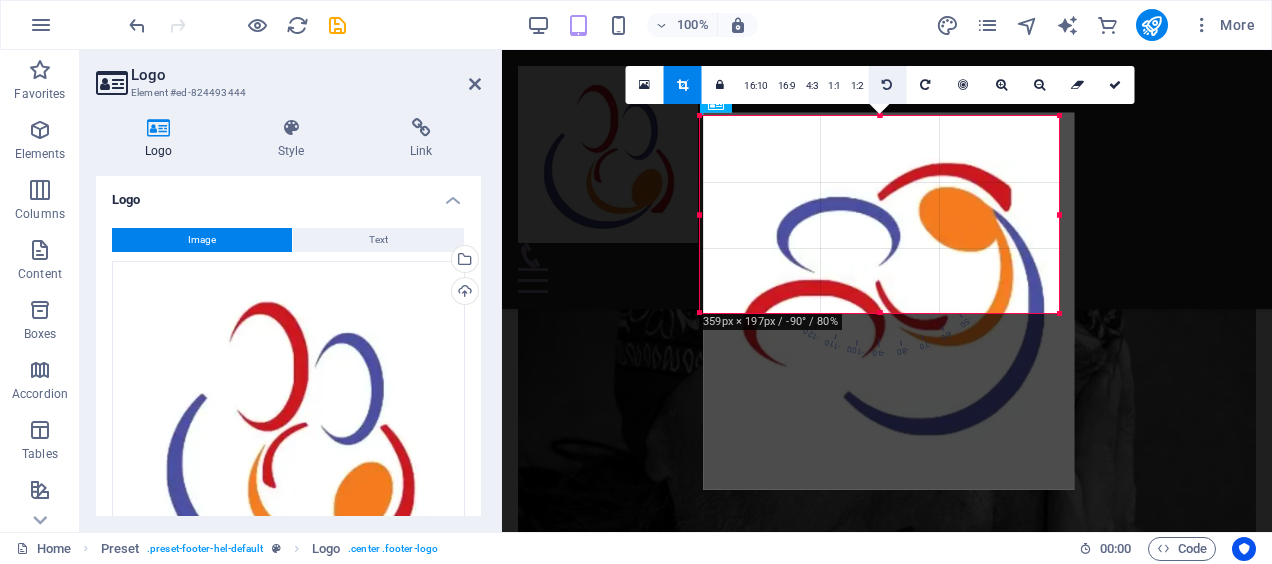 click at bounding box center (887, 85) 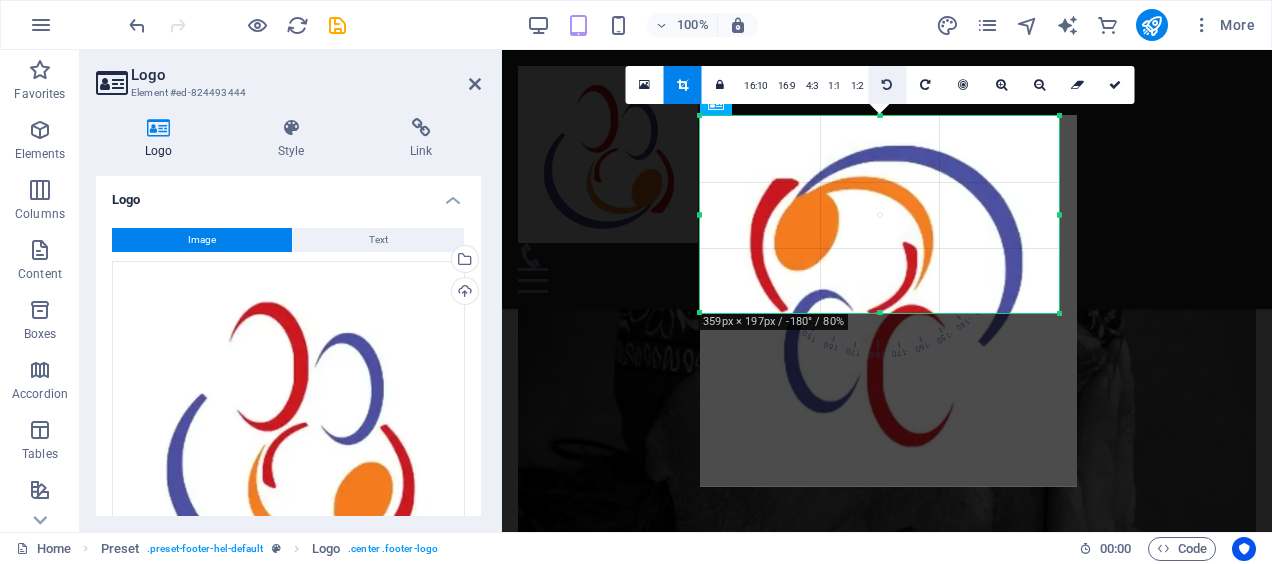 click at bounding box center [887, 85] 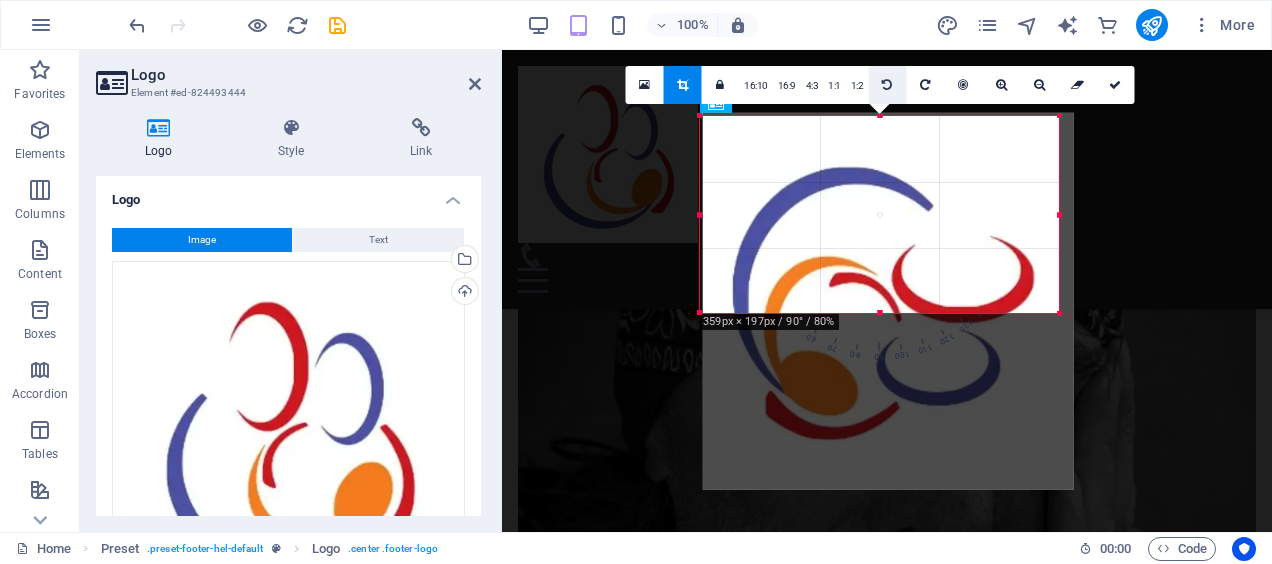 click at bounding box center [887, 85] 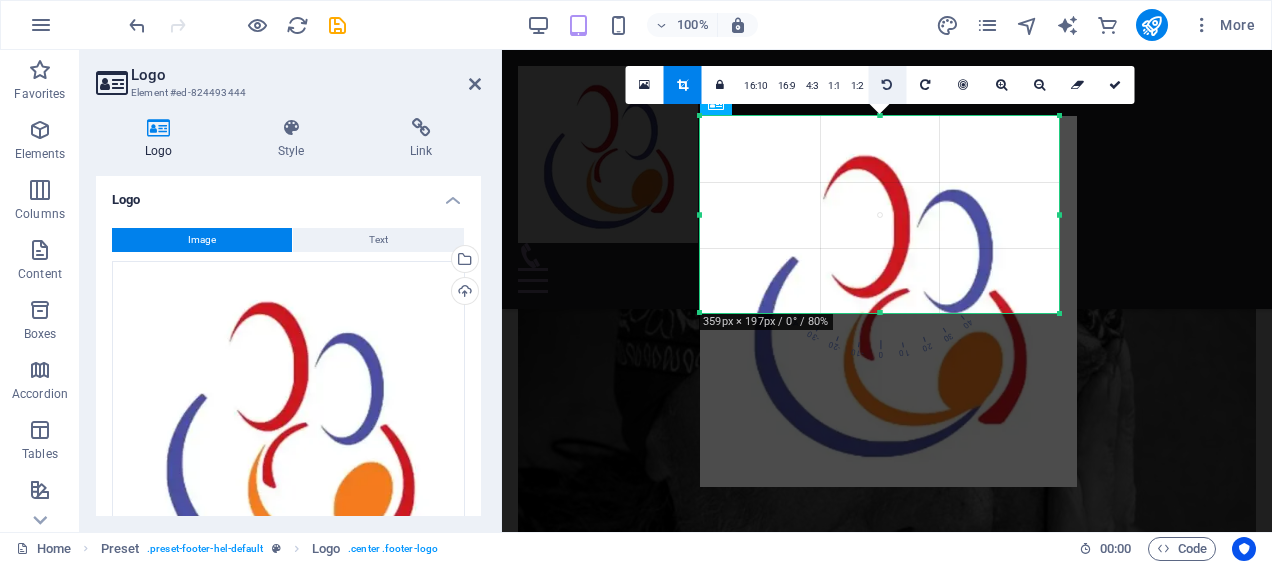 click at bounding box center [887, 85] 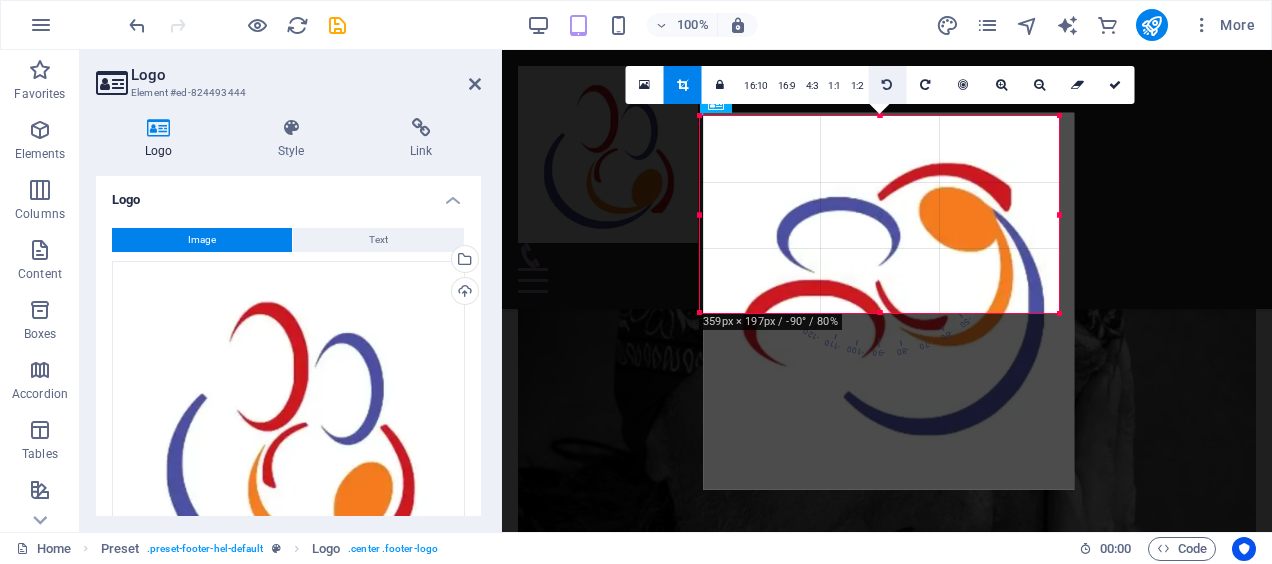 click at bounding box center [887, 85] 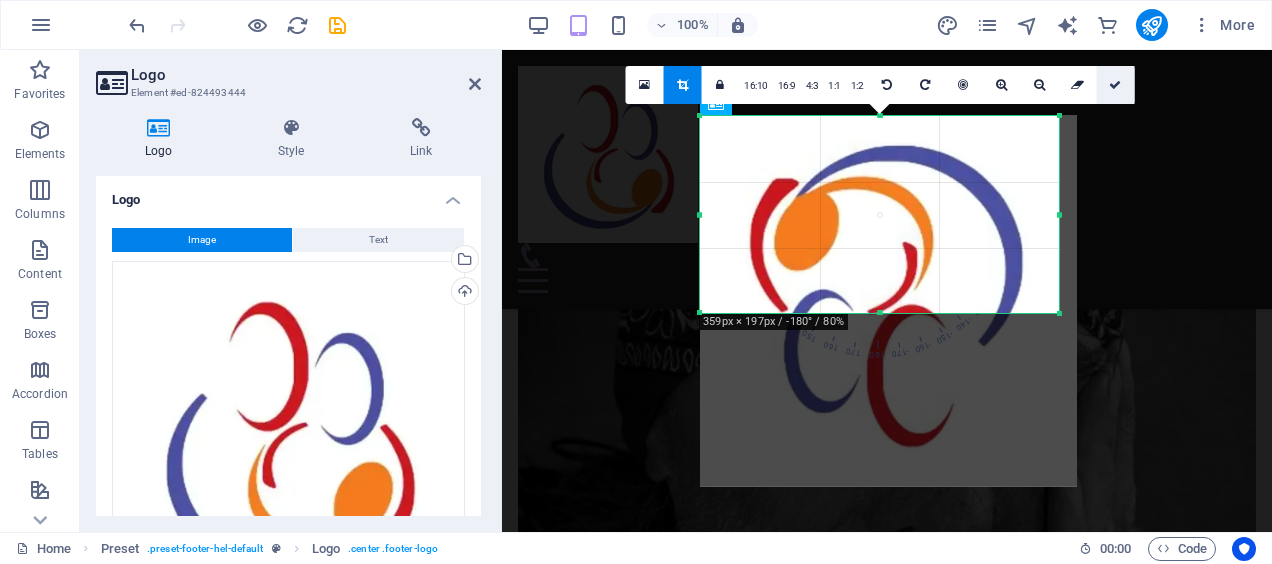 click at bounding box center (1115, 85) 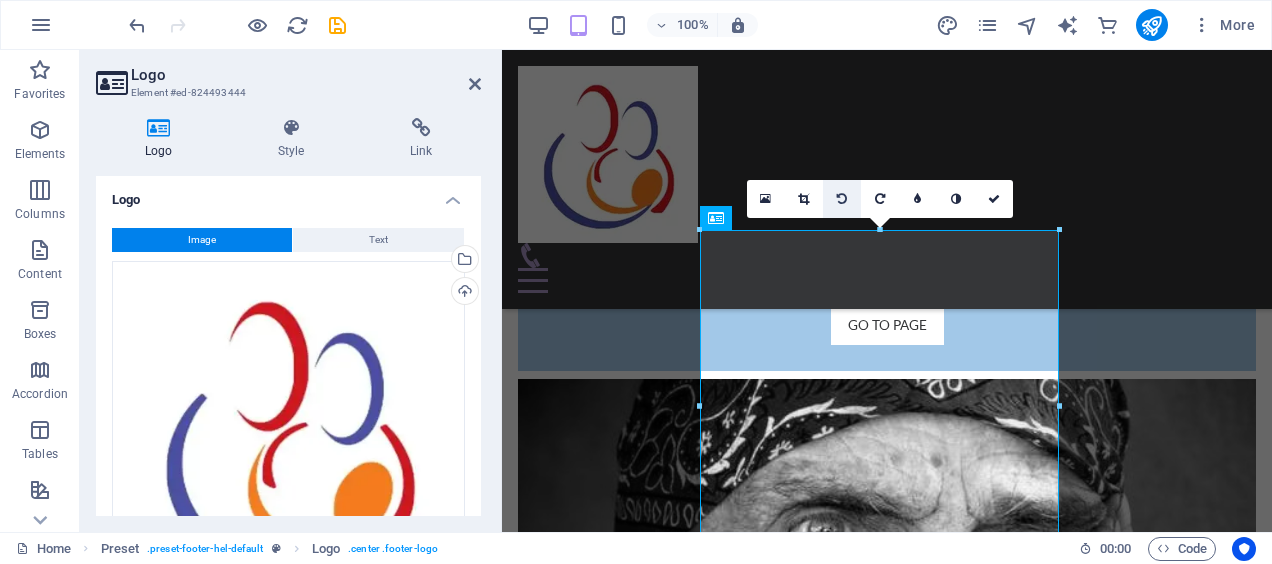 scroll, scrollTop: 2165, scrollLeft: 0, axis: vertical 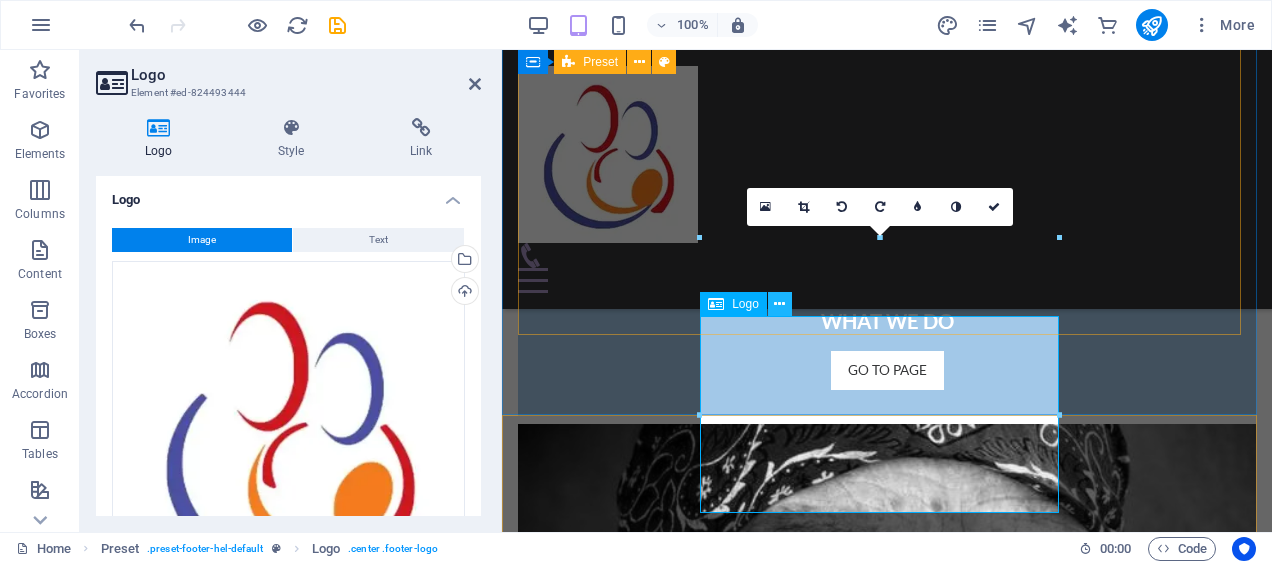 click at bounding box center [779, 304] 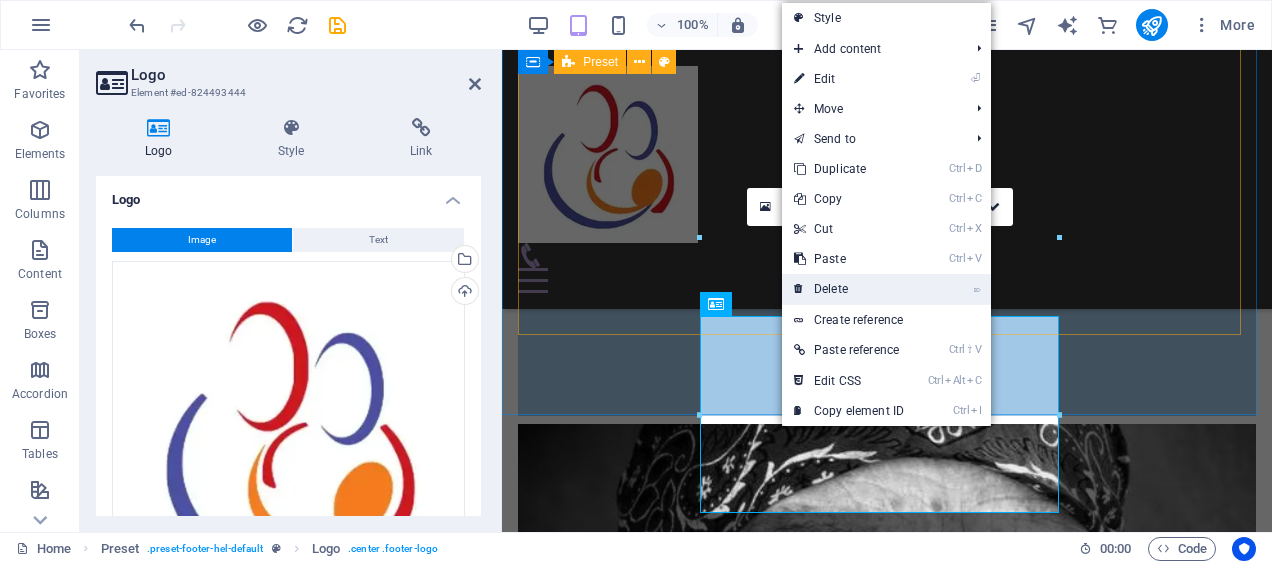 click on "⌦  Delete" at bounding box center [849, 289] 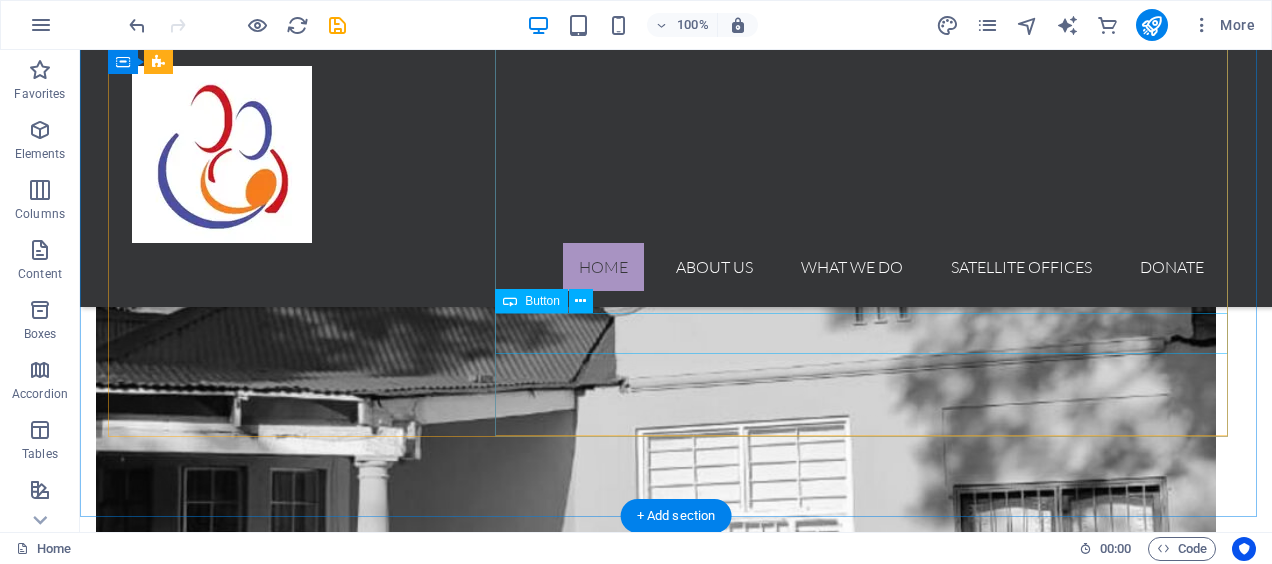 scroll, scrollTop: 1865, scrollLeft: 0, axis: vertical 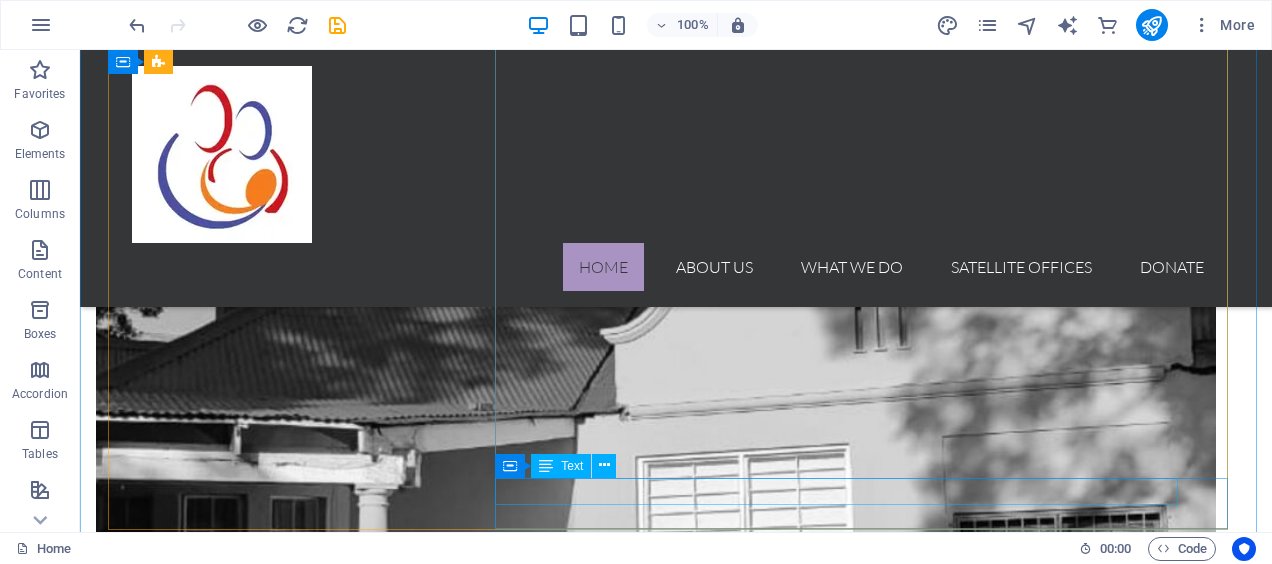 click on "$56.000   - Already donated" at bounding box center [676, 4654] 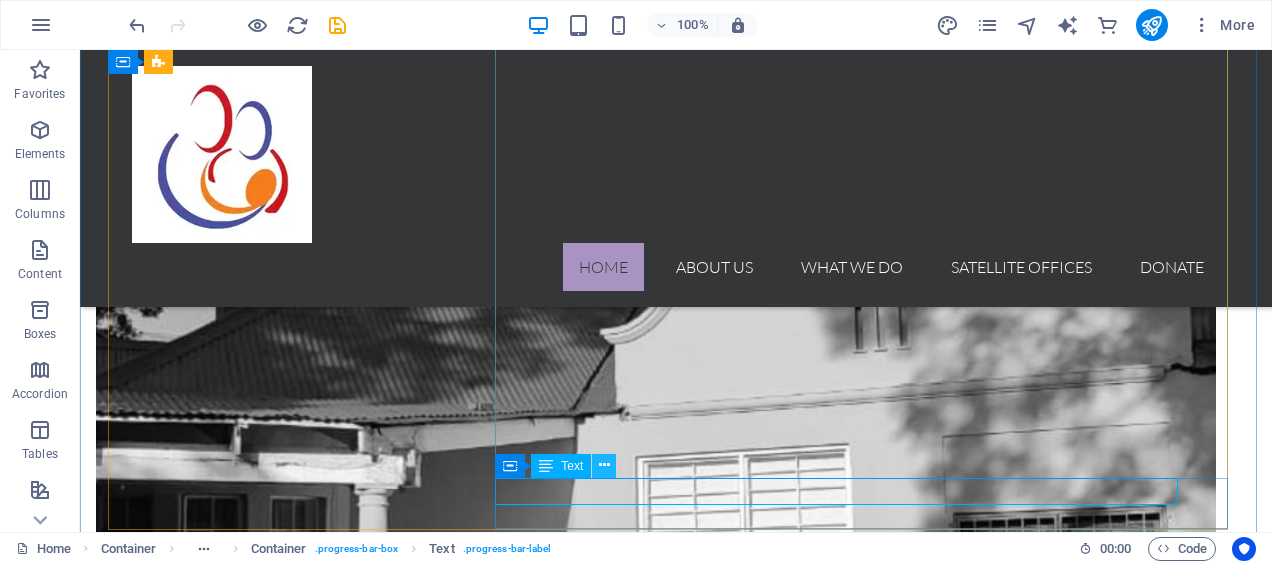 click at bounding box center (604, 465) 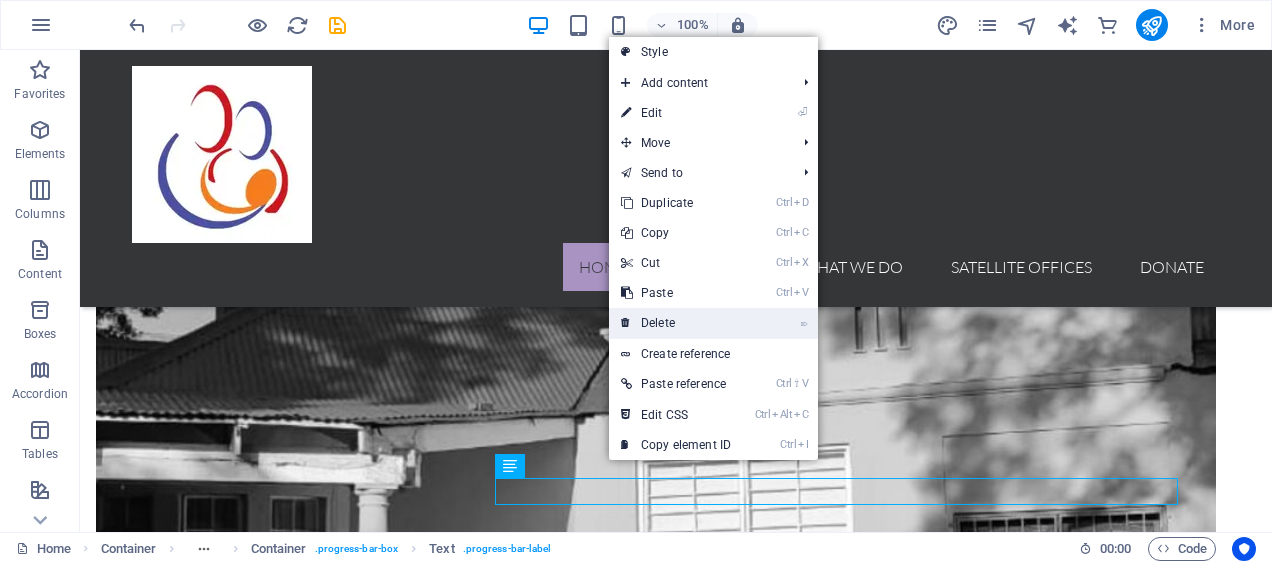 click on "⌦  Delete" at bounding box center [676, 323] 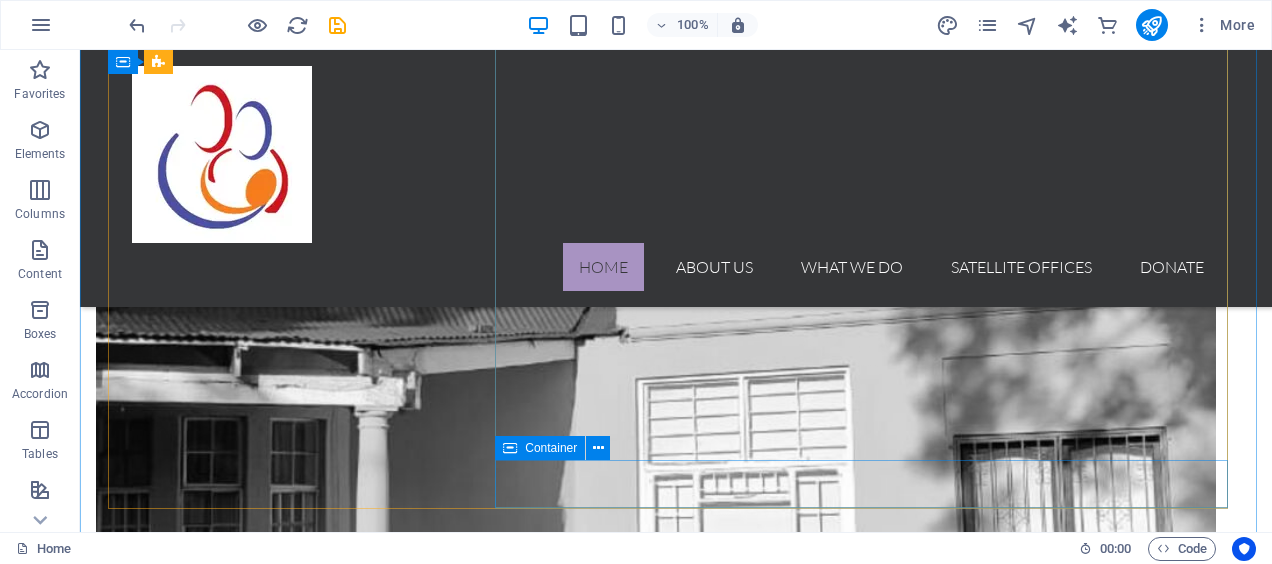 scroll, scrollTop: 1965, scrollLeft: 0, axis: vertical 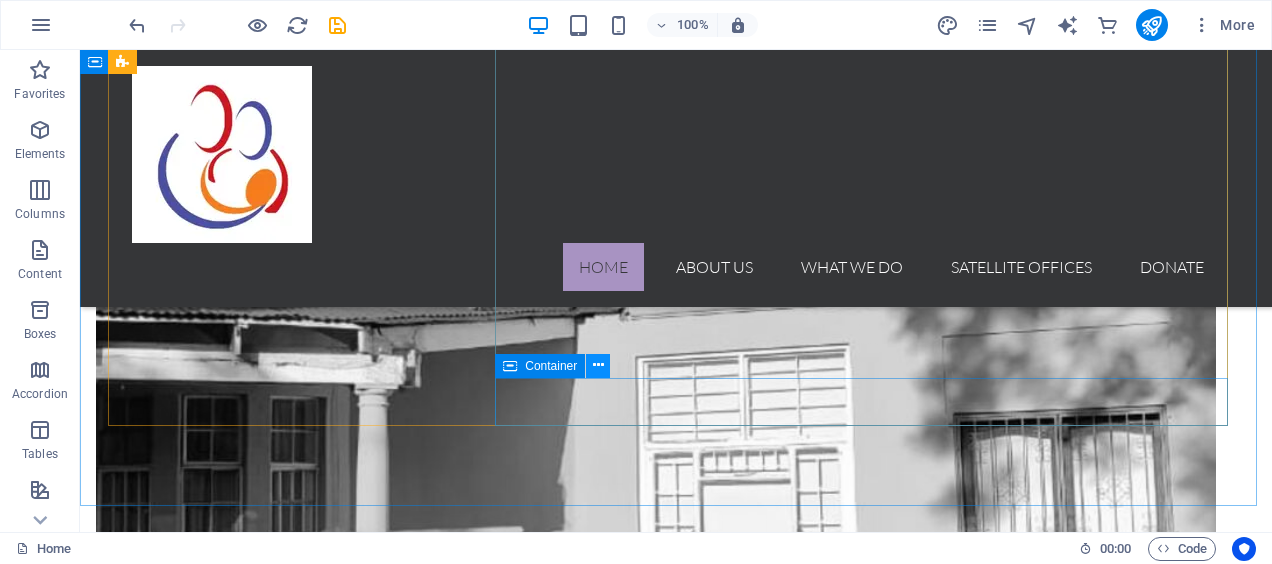 click at bounding box center (598, 365) 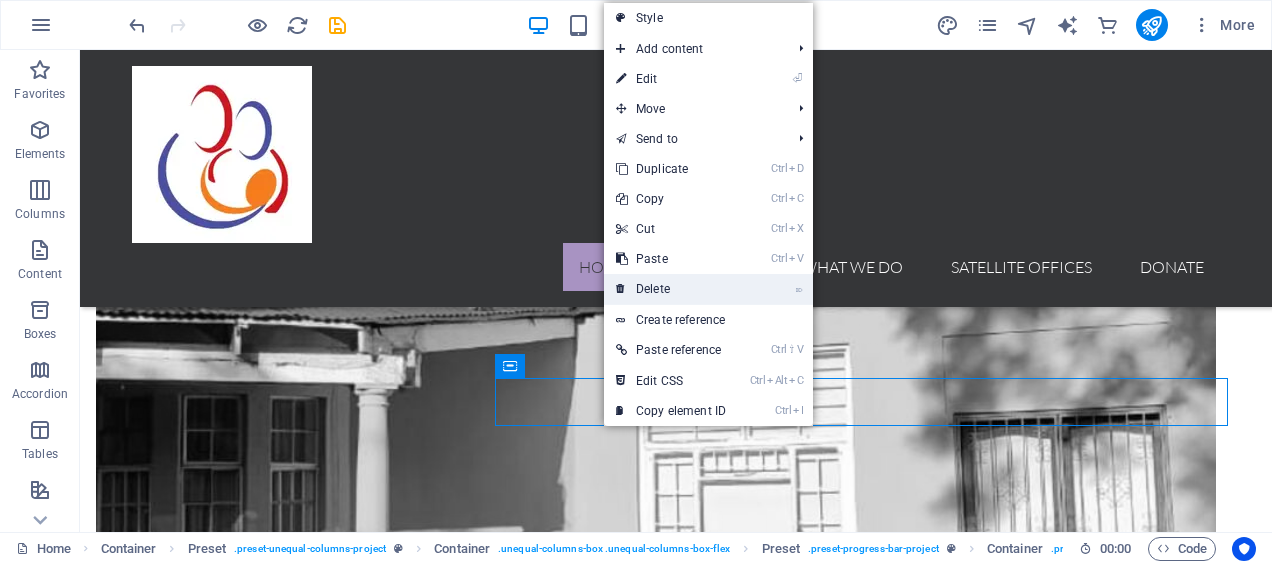 click on "⌦  Delete" at bounding box center [671, 289] 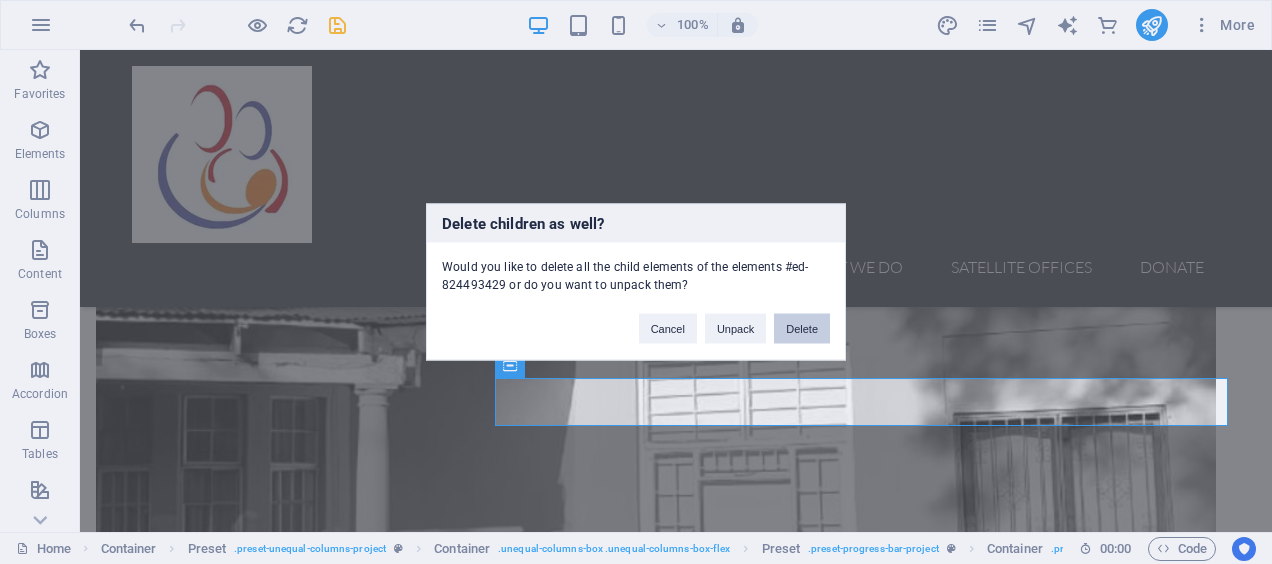 click on "Delete" at bounding box center (802, 329) 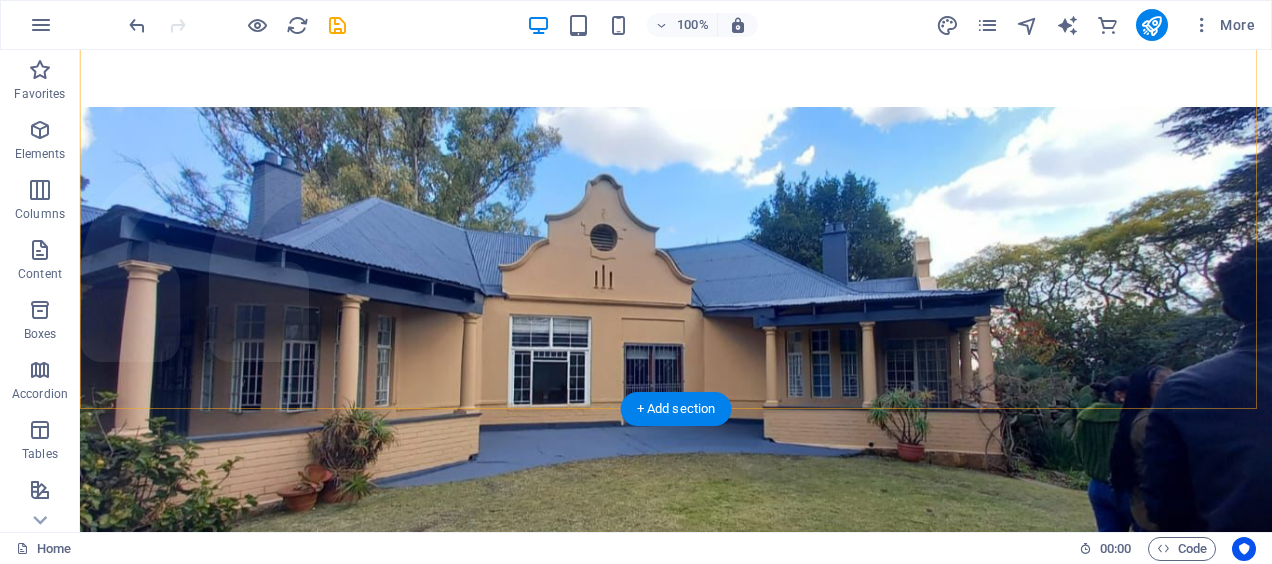 scroll, scrollTop: 0, scrollLeft: 0, axis: both 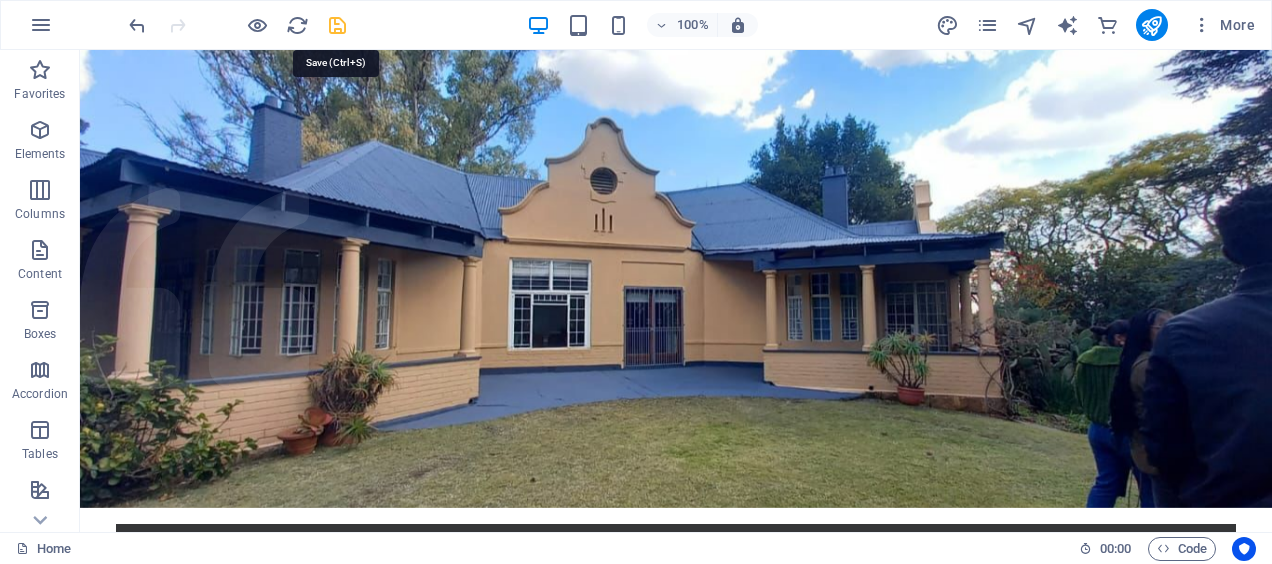 click at bounding box center (337, 25) 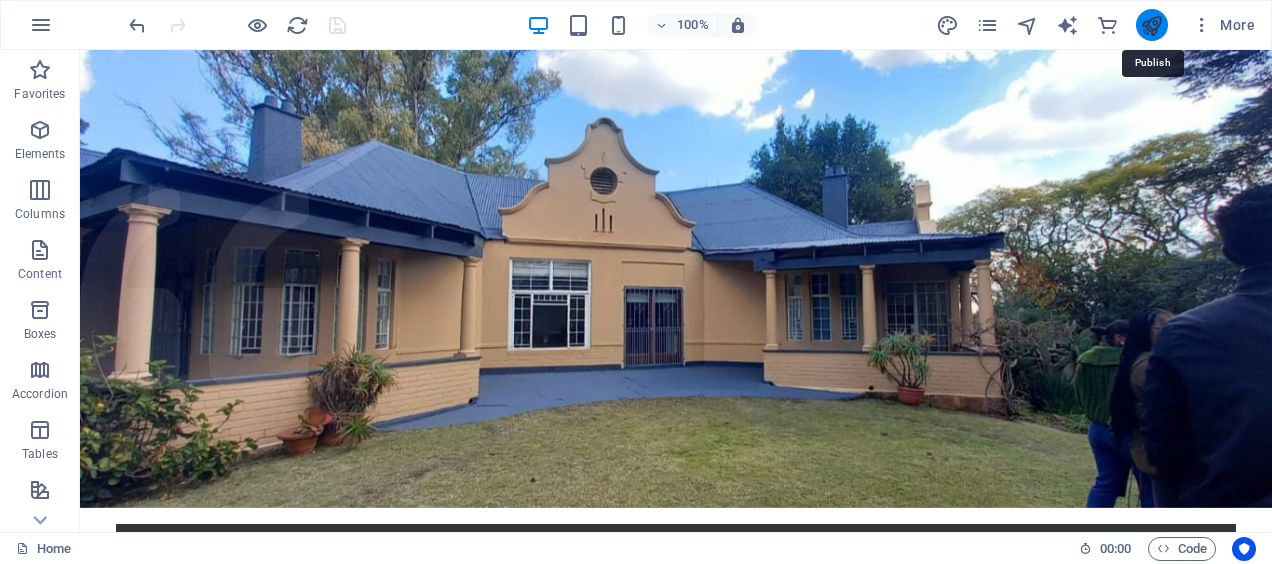 click at bounding box center [1151, 25] 